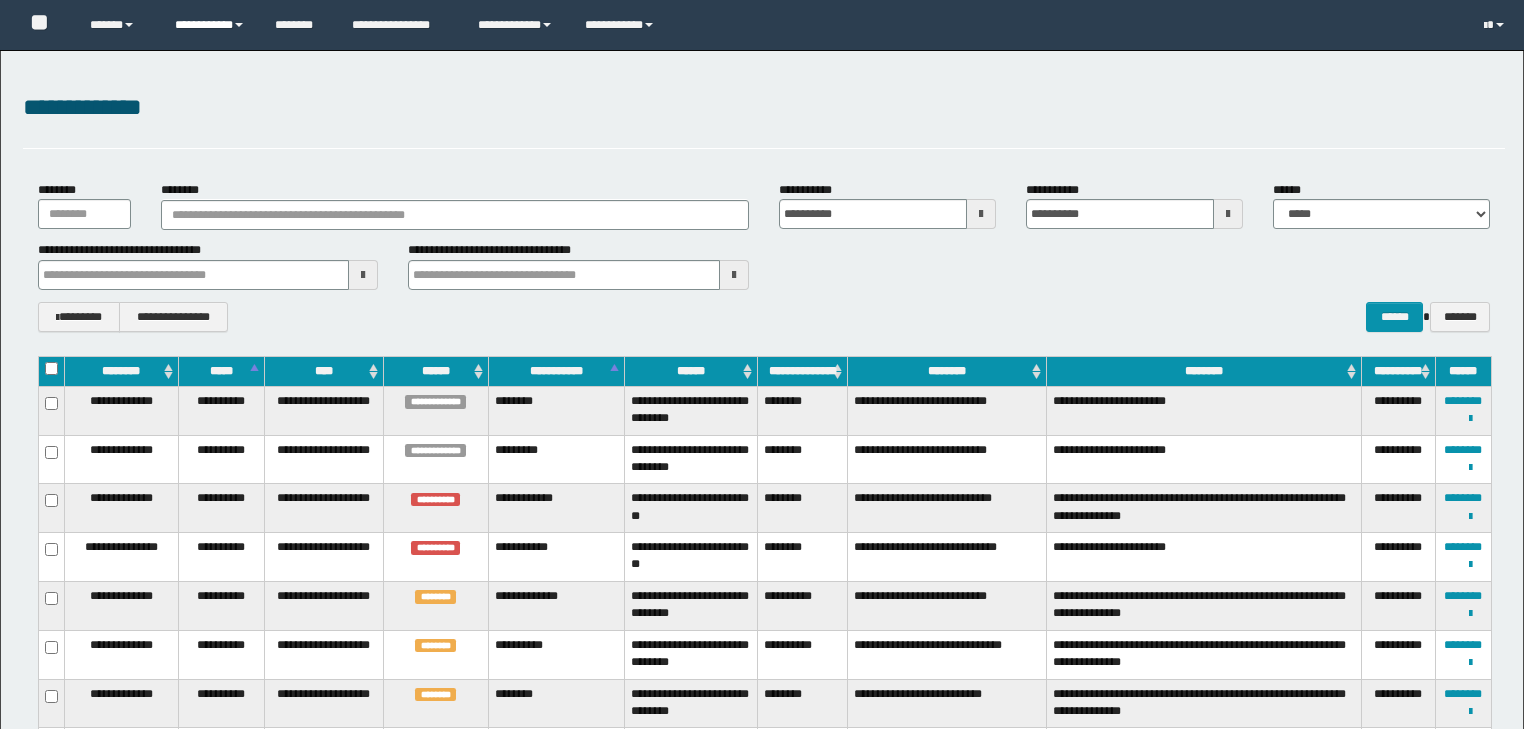 scroll, scrollTop: 80, scrollLeft: 0, axis: vertical 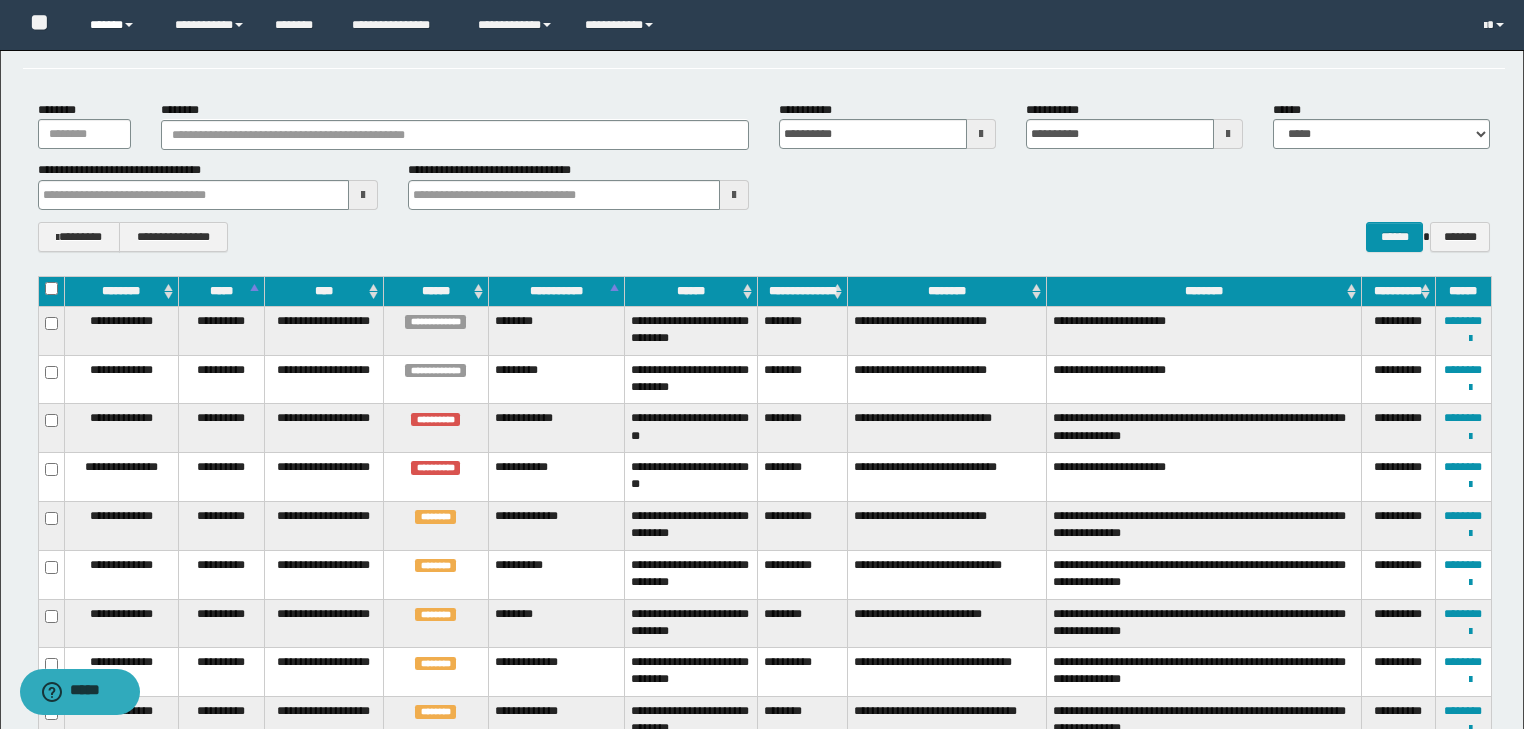click on "******" at bounding box center [117, 25] 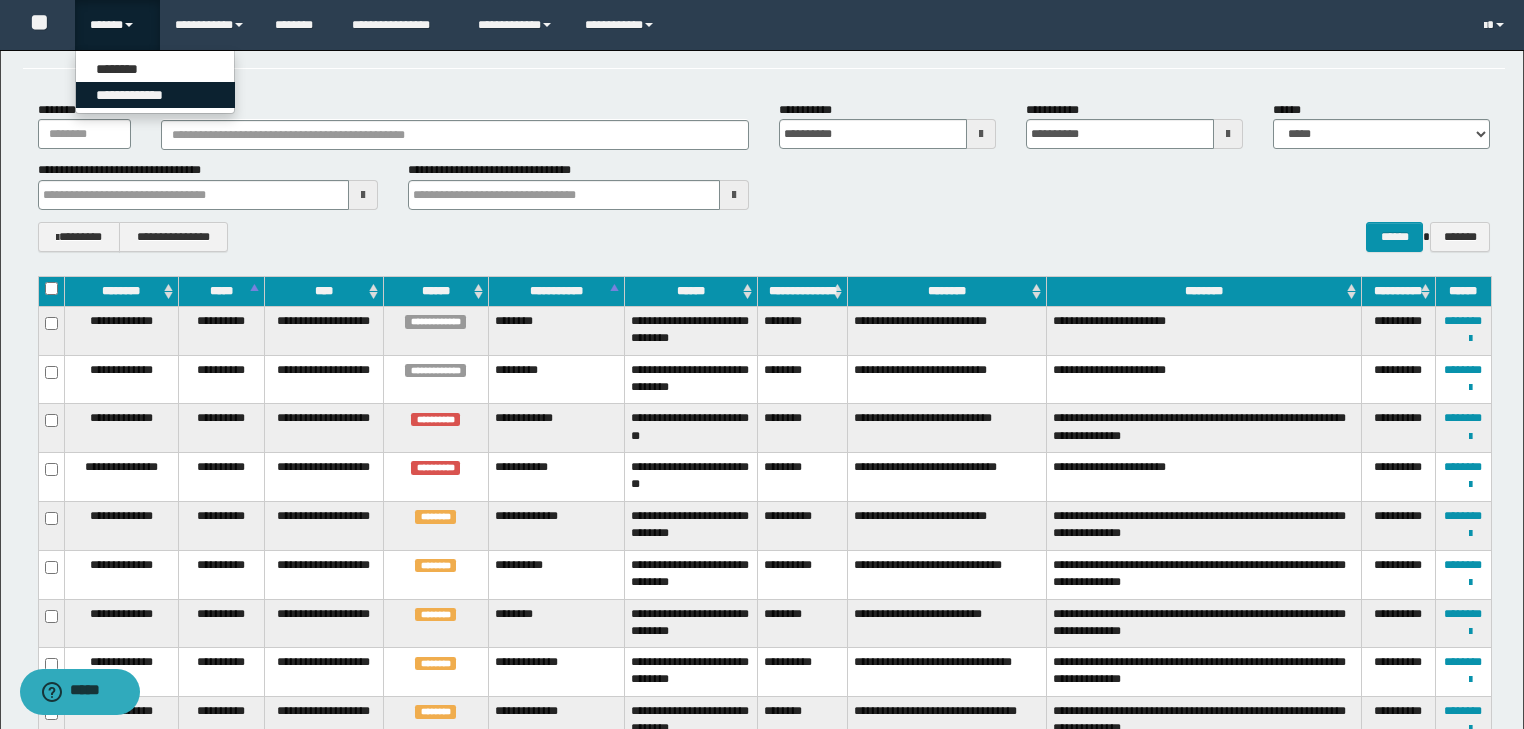 click on "**********" at bounding box center [155, 95] 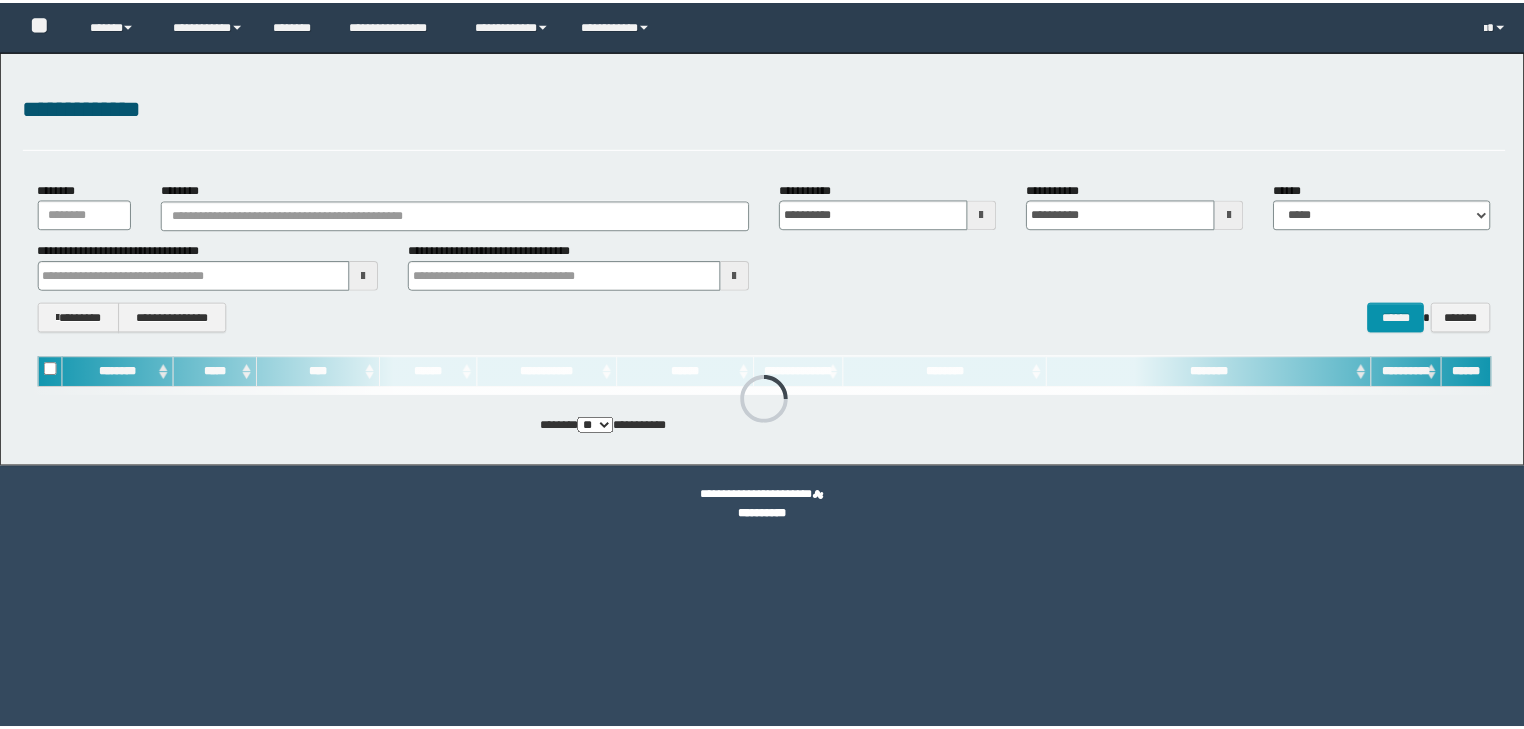 scroll, scrollTop: 0, scrollLeft: 0, axis: both 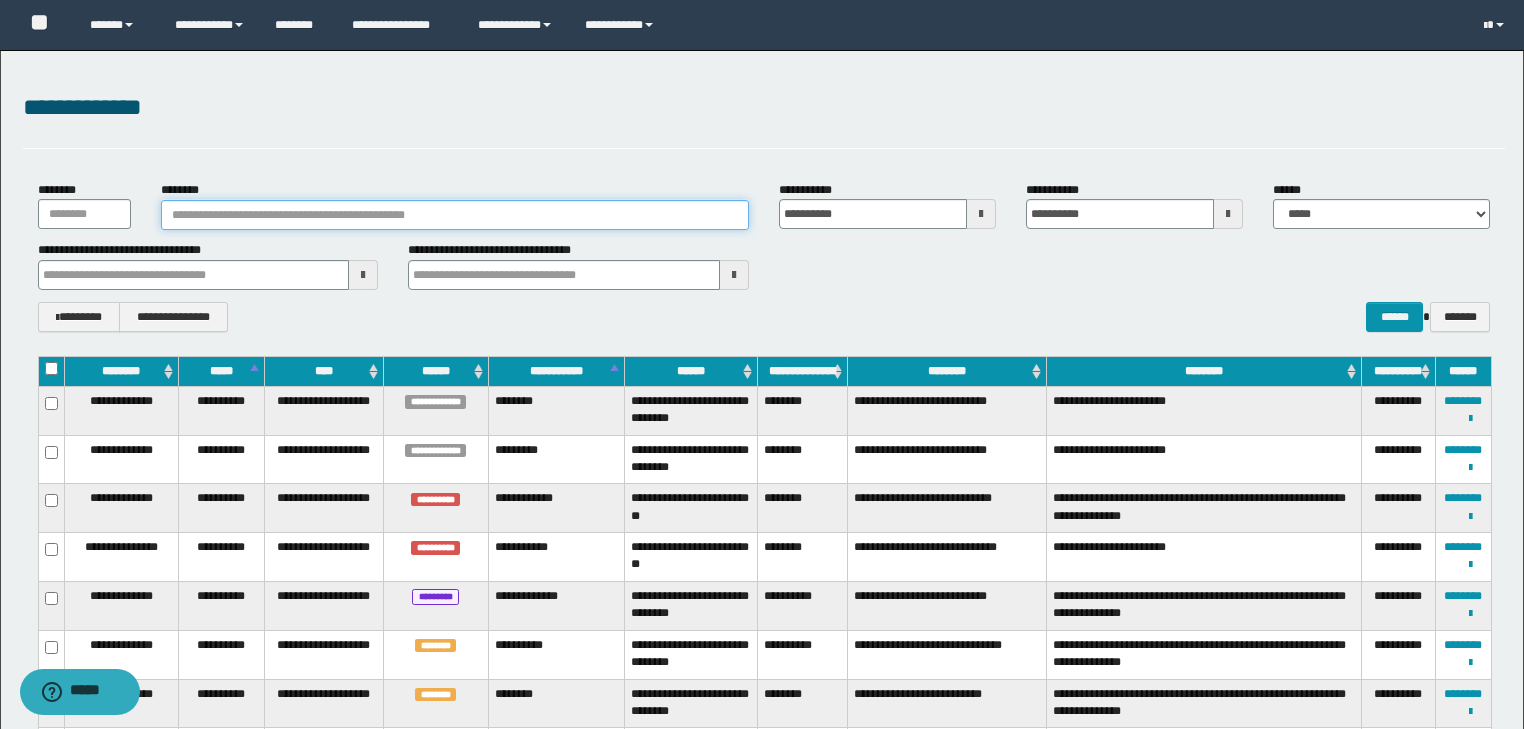 click on "********" at bounding box center [455, 215] 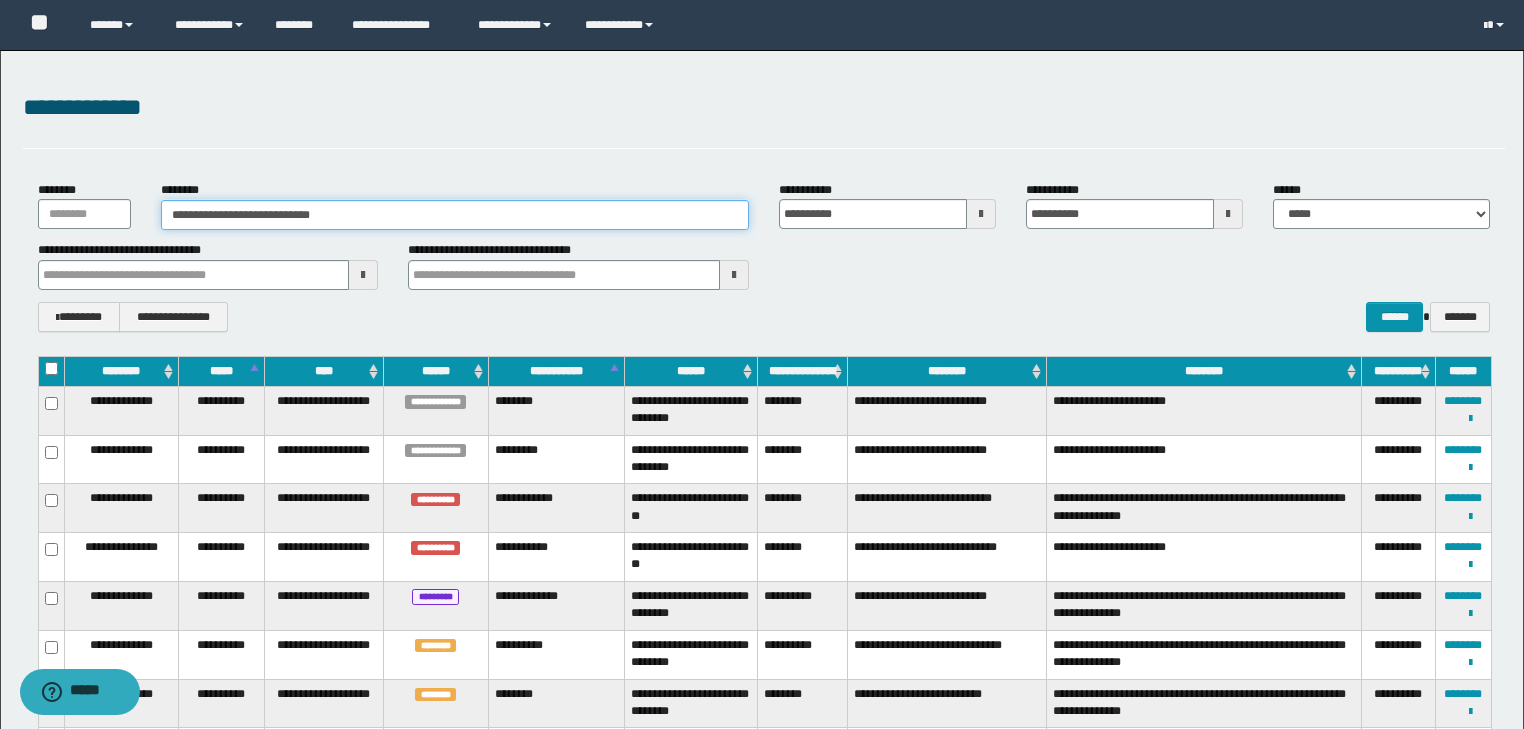 type on "**********" 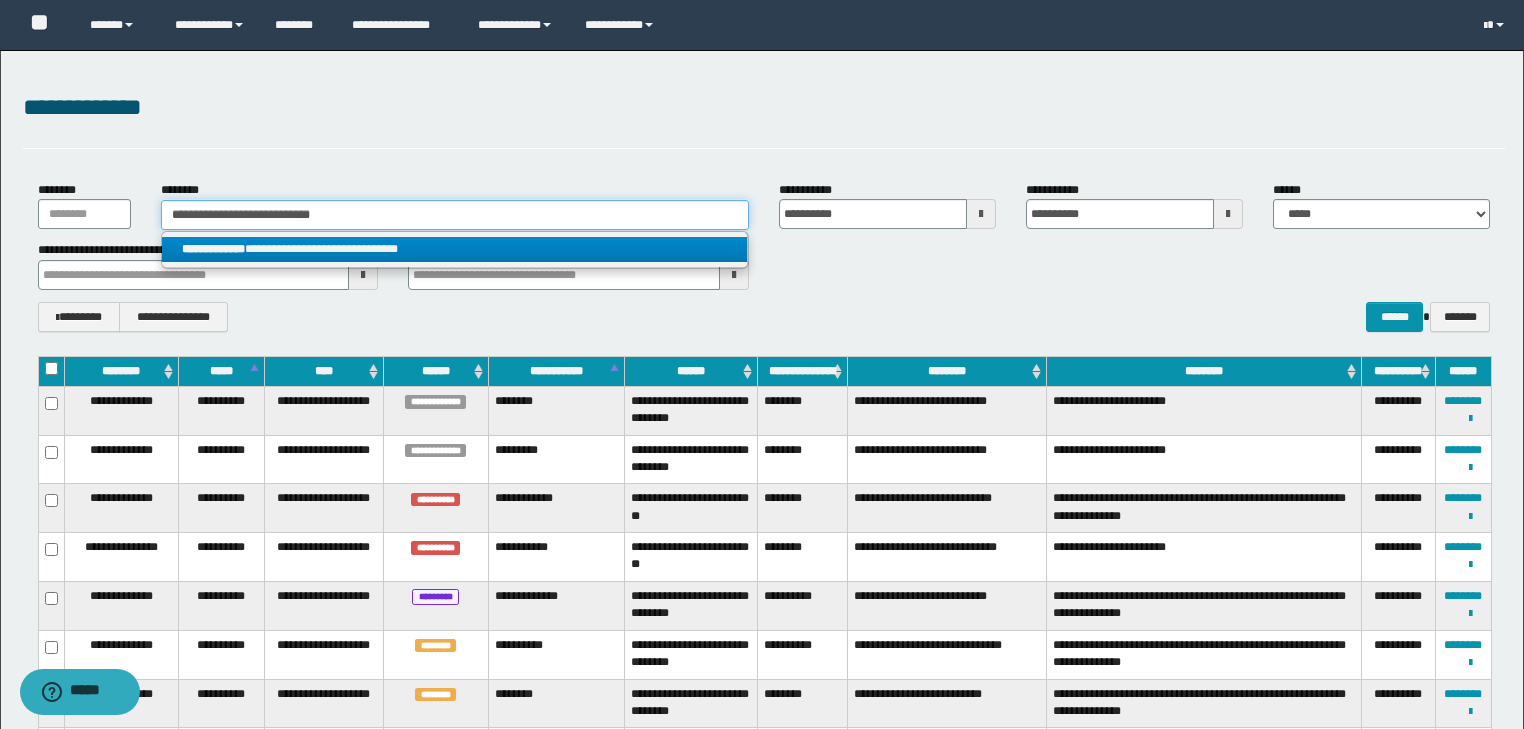 type on "**********" 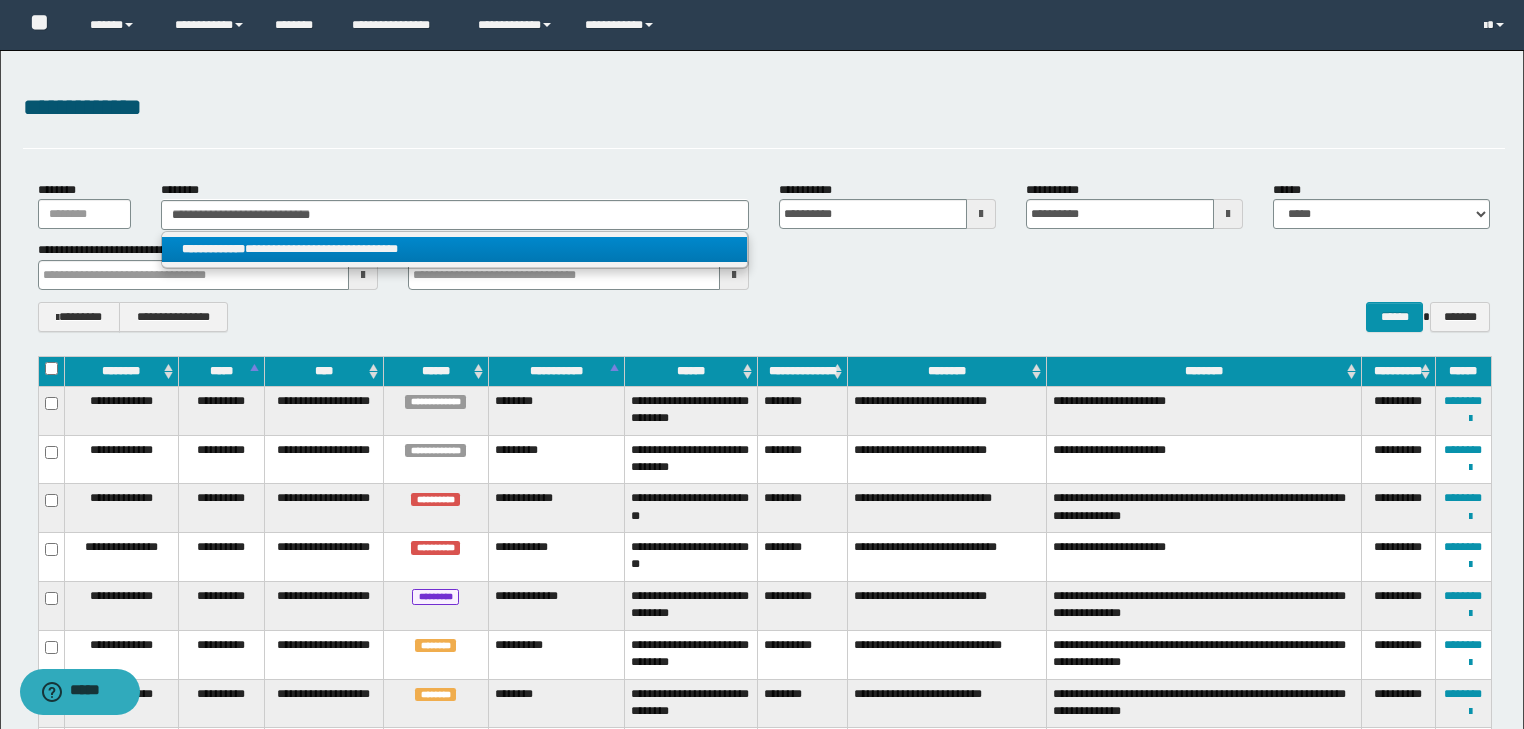 click on "**********" at bounding box center (454, 249) 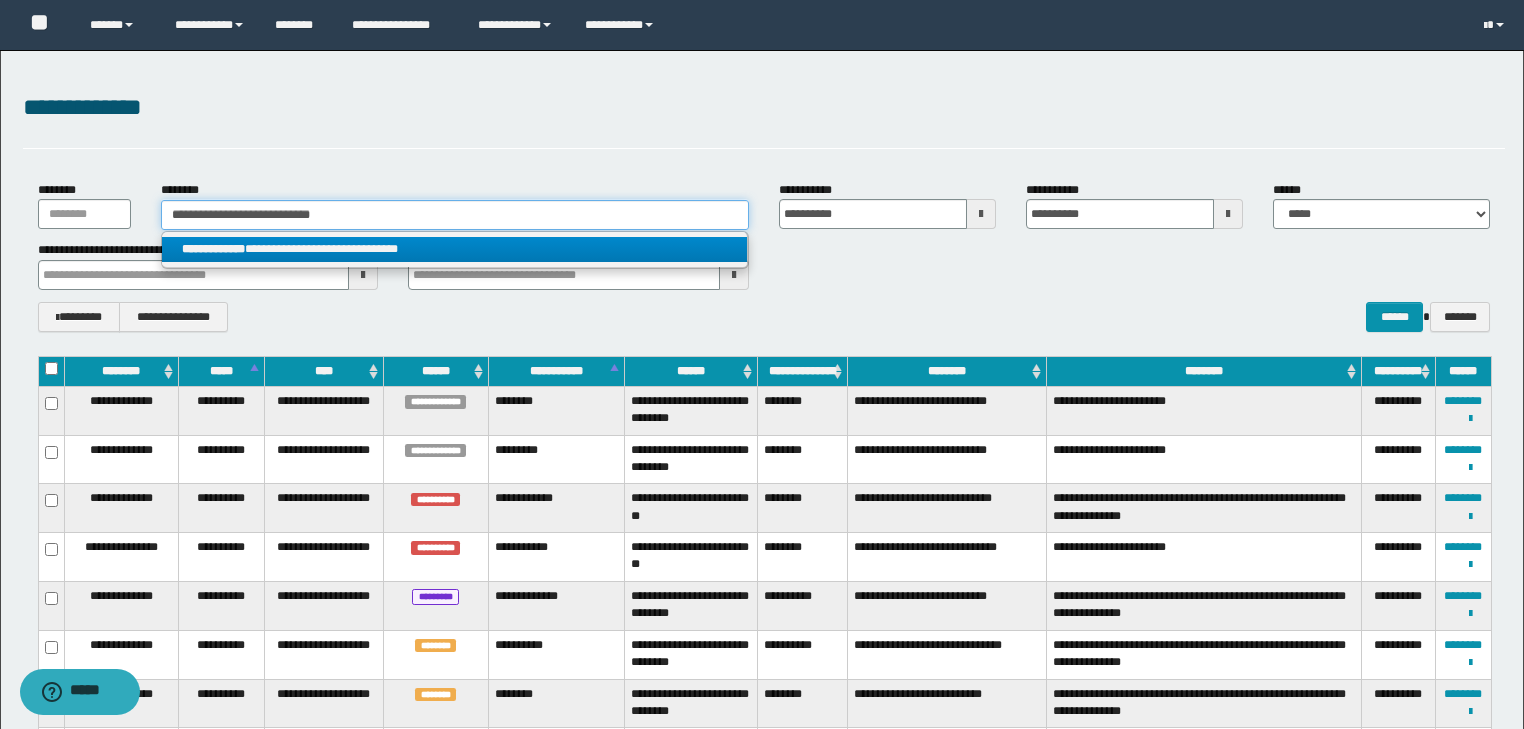 type 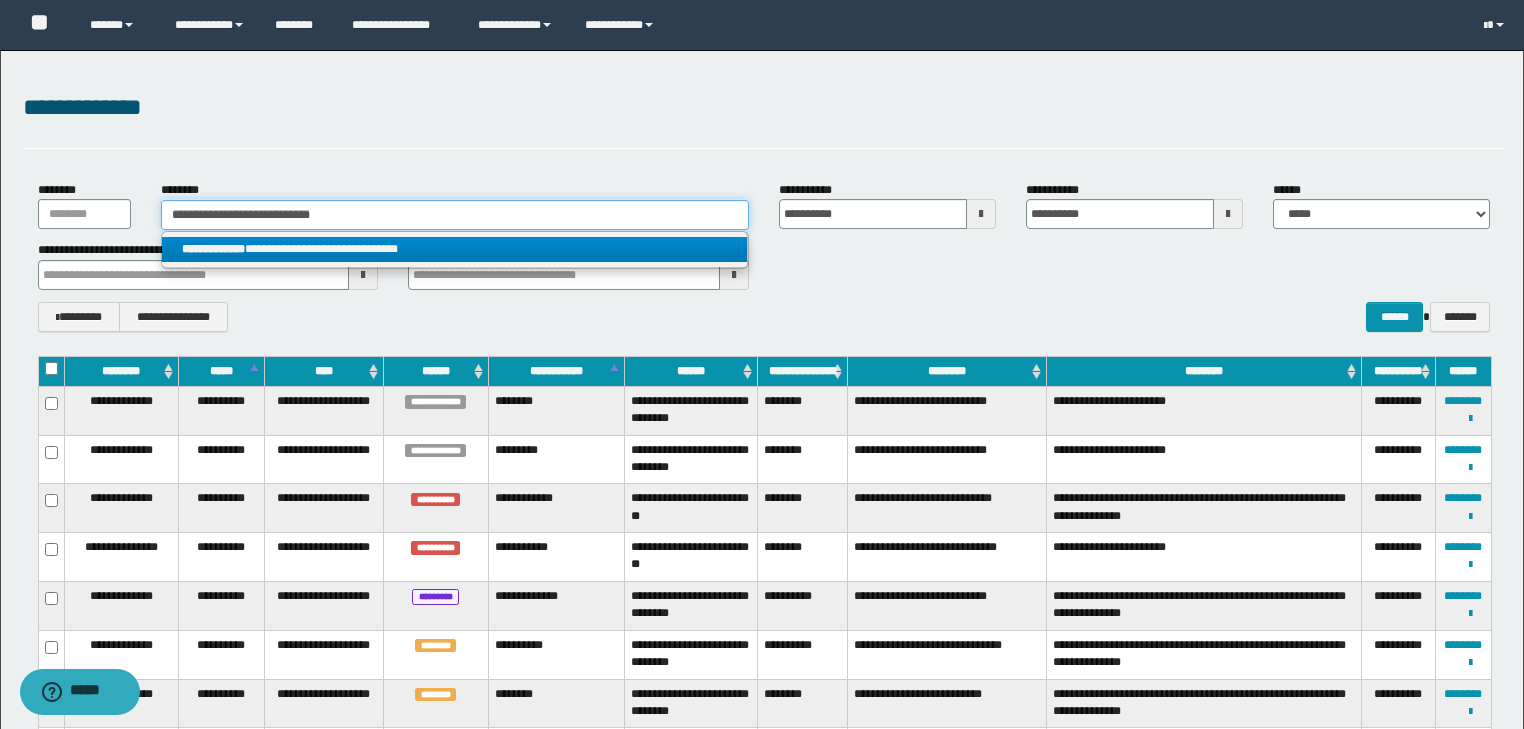 type on "**********" 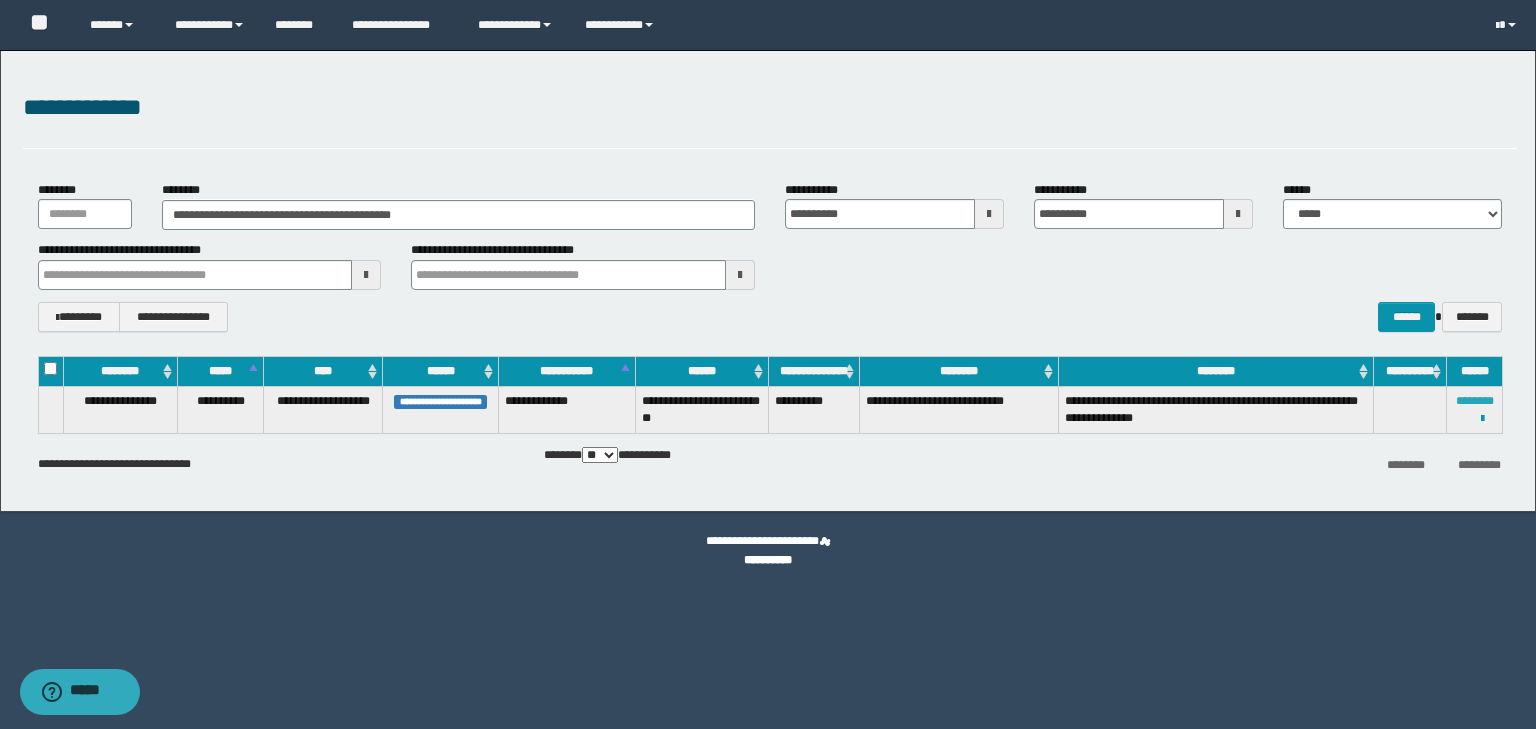 click on "********" at bounding box center (1475, 401) 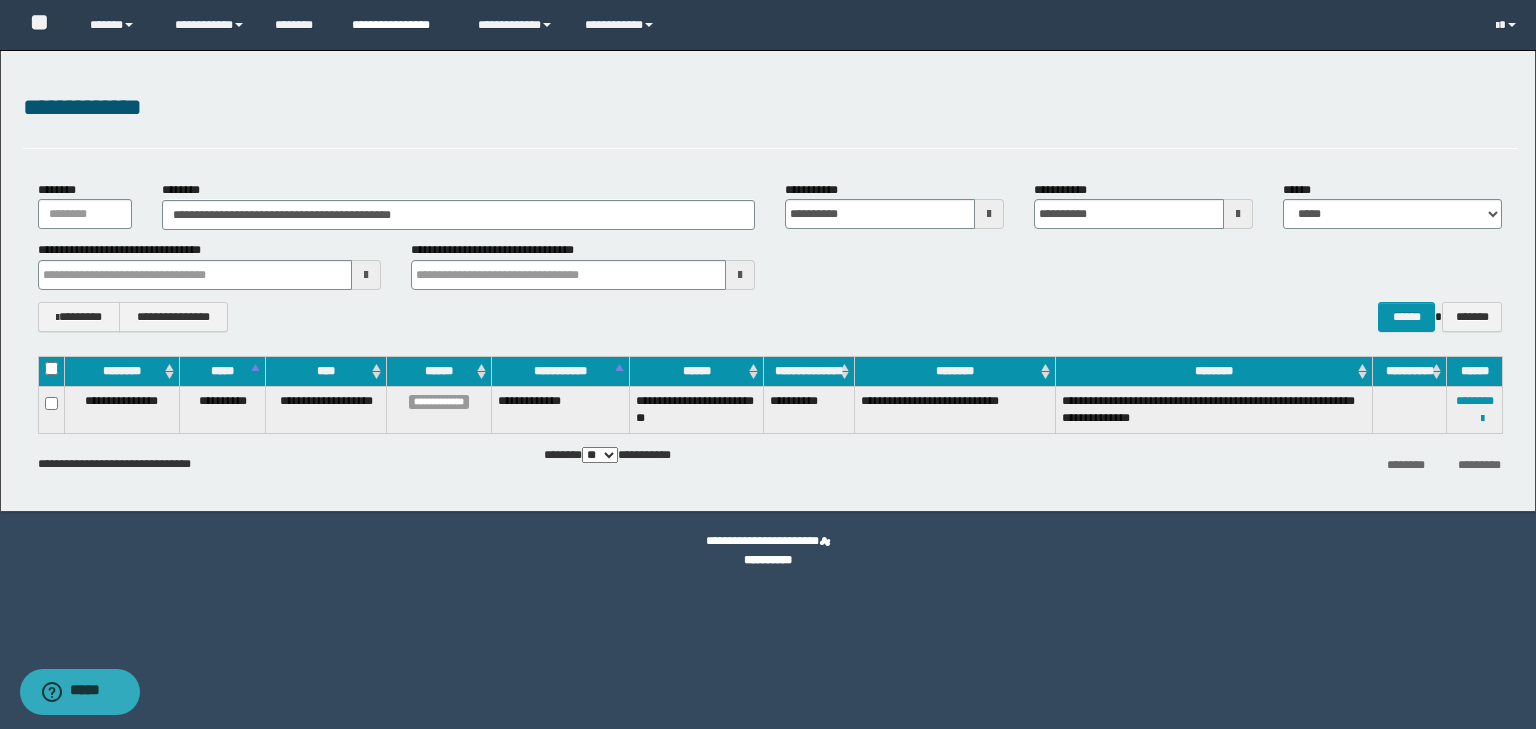 click on "**********" at bounding box center [400, 25] 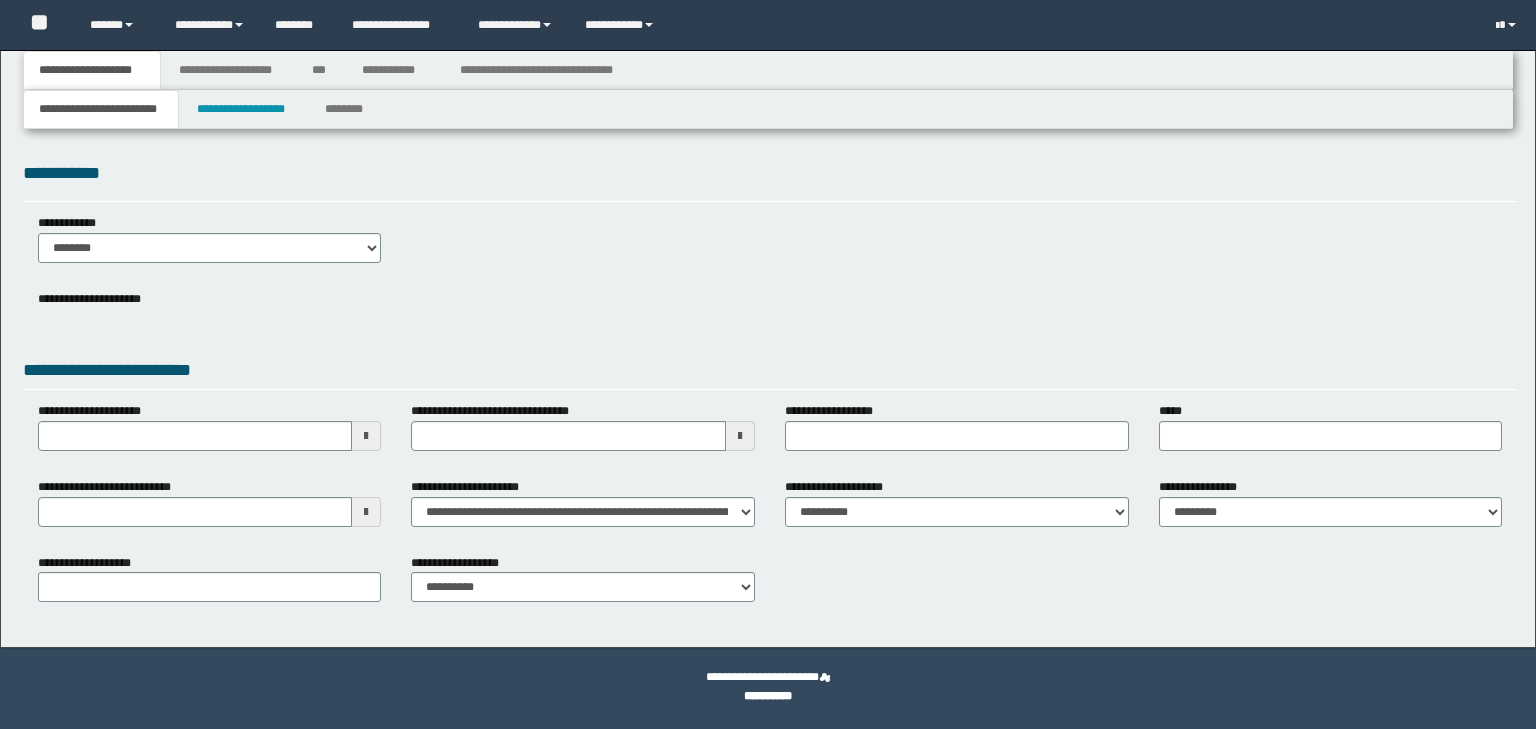 scroll, scrollTop: 0, scrollLeft: 0, axis: both 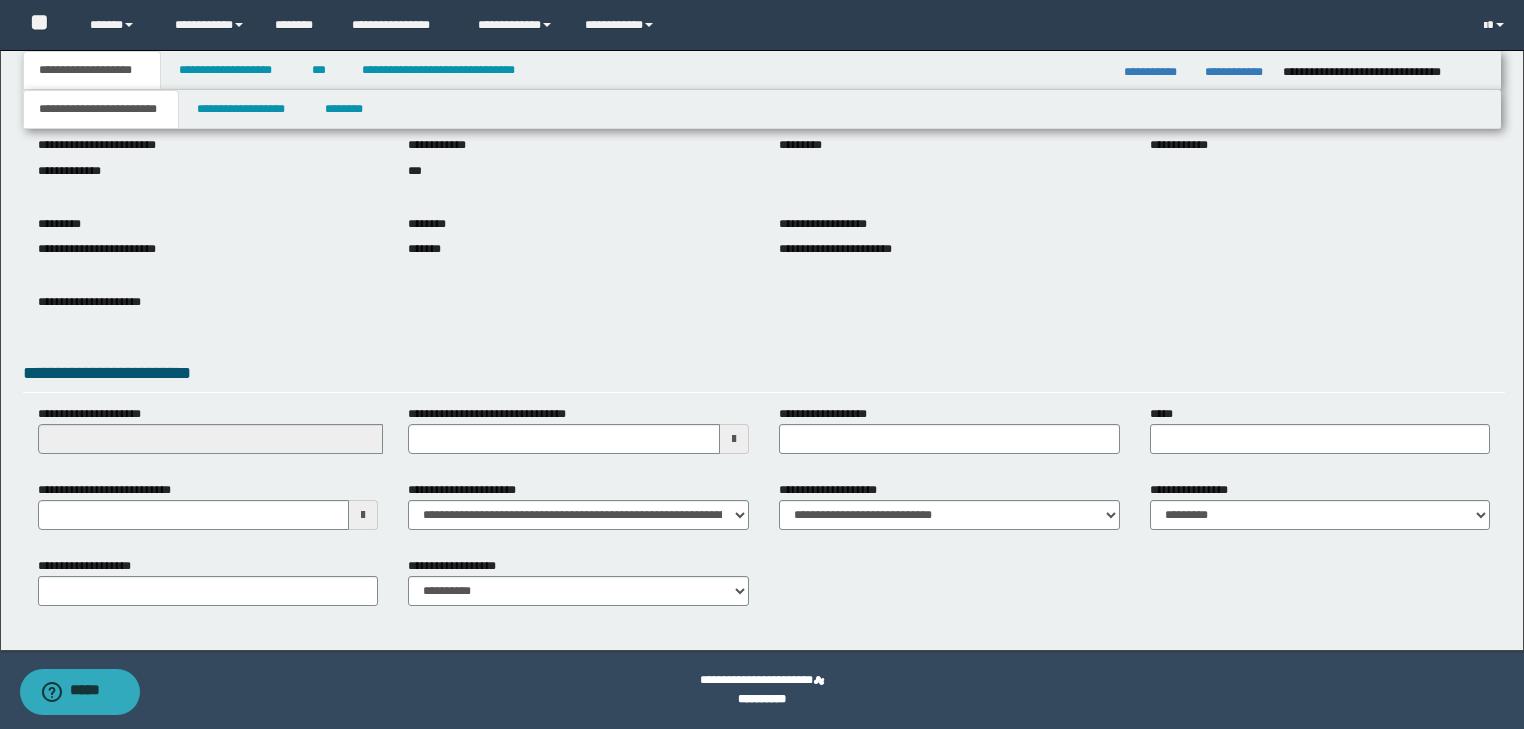 click on "**********" at bounding box center (762, 273) 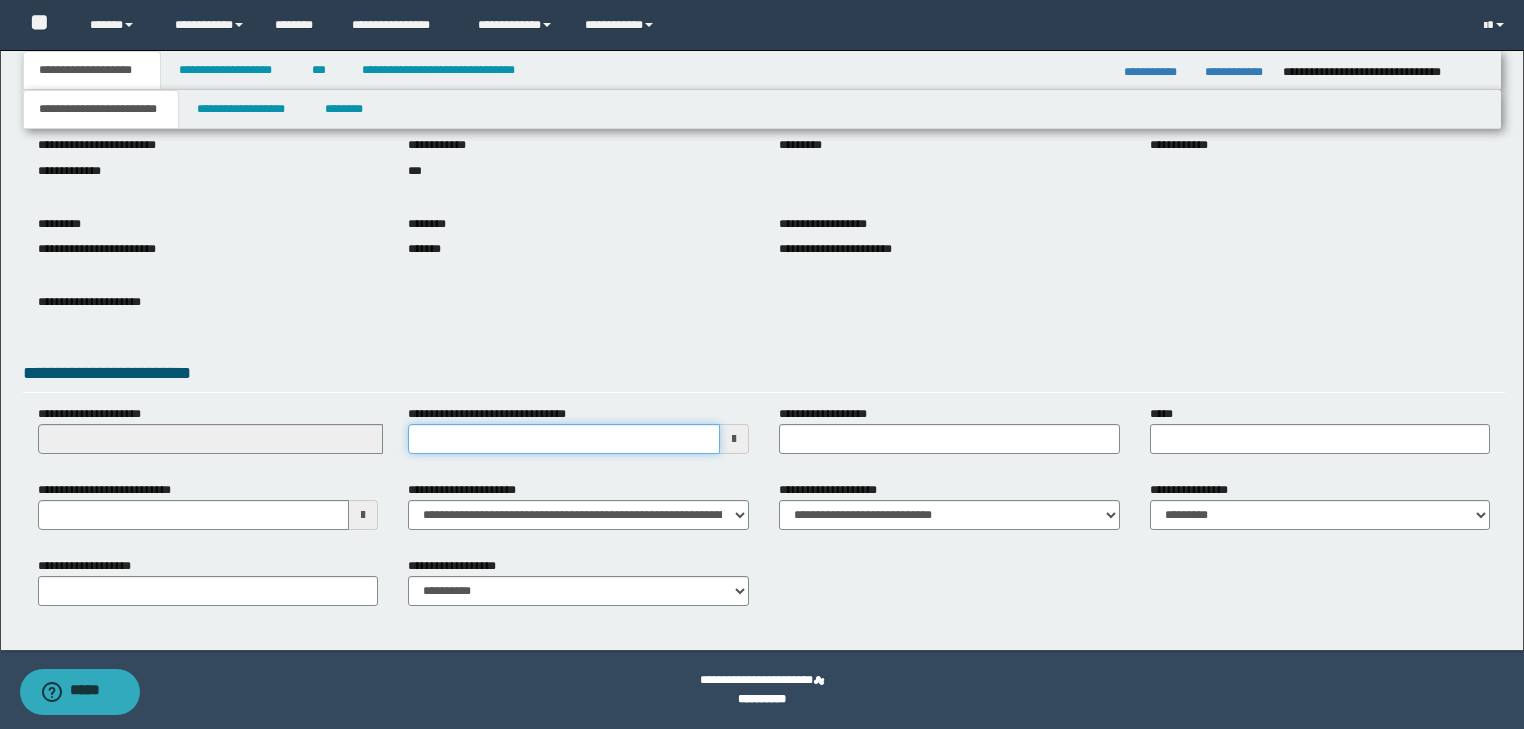 click on "**********" at bounding box center (564, 439) 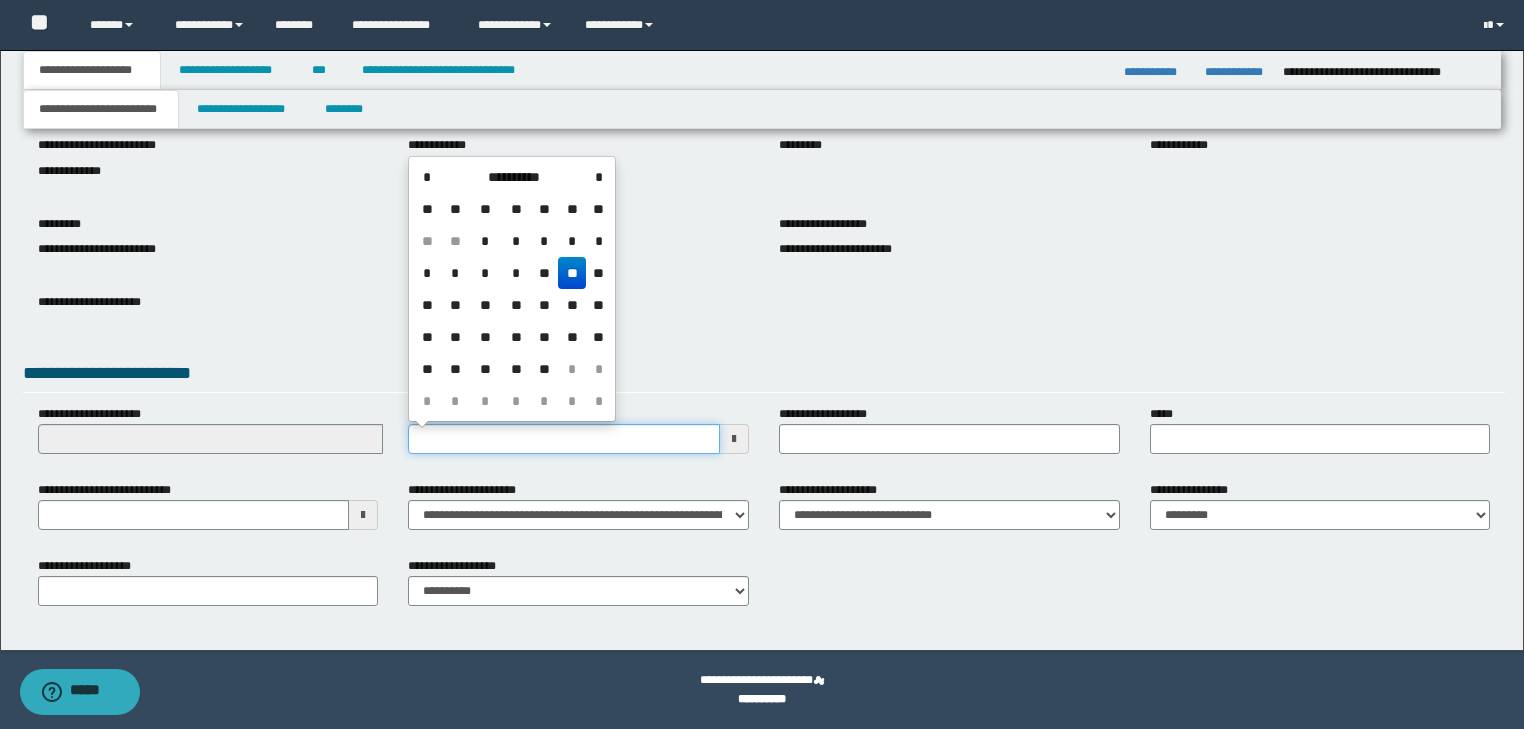type on "**********" 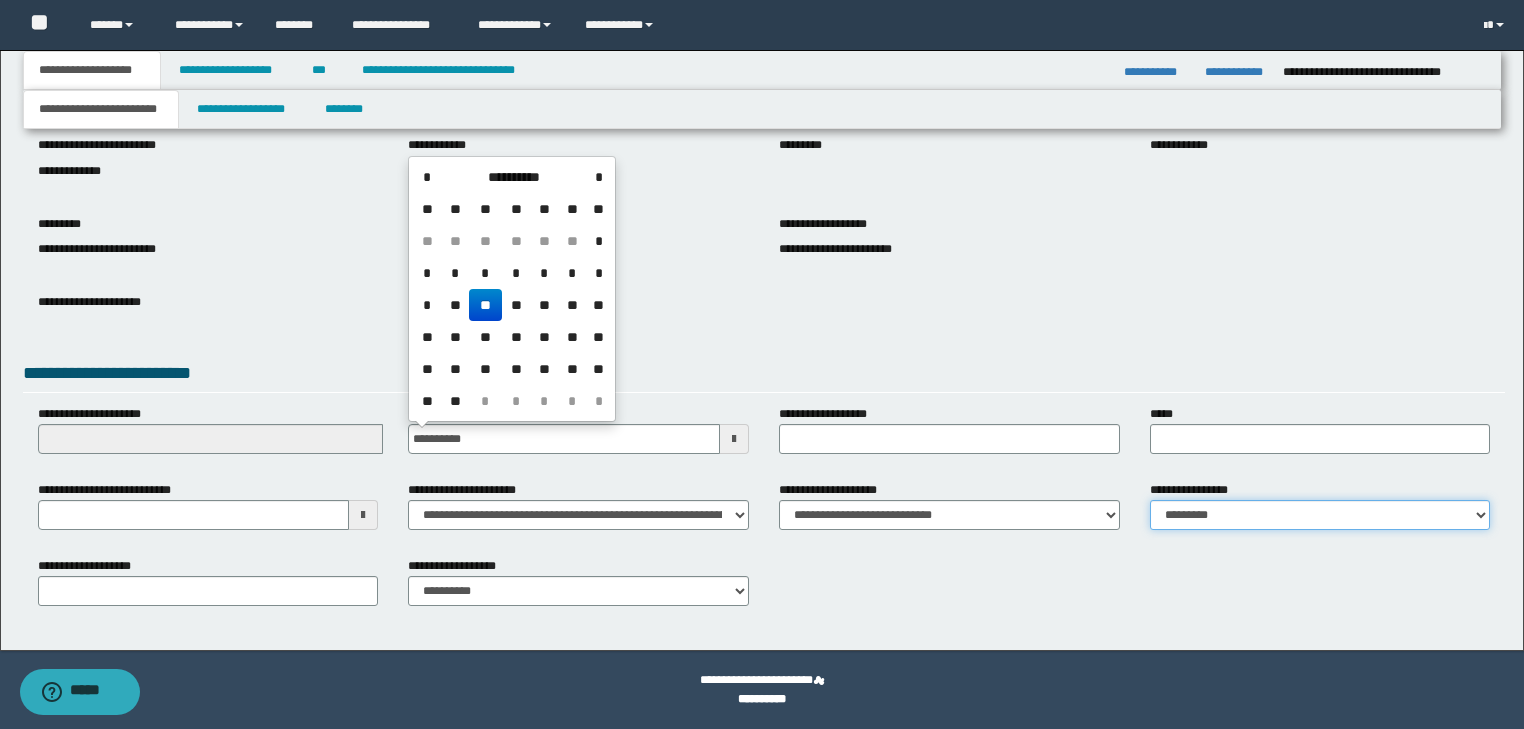 click on "**********" at bounding box center (1320, 515) 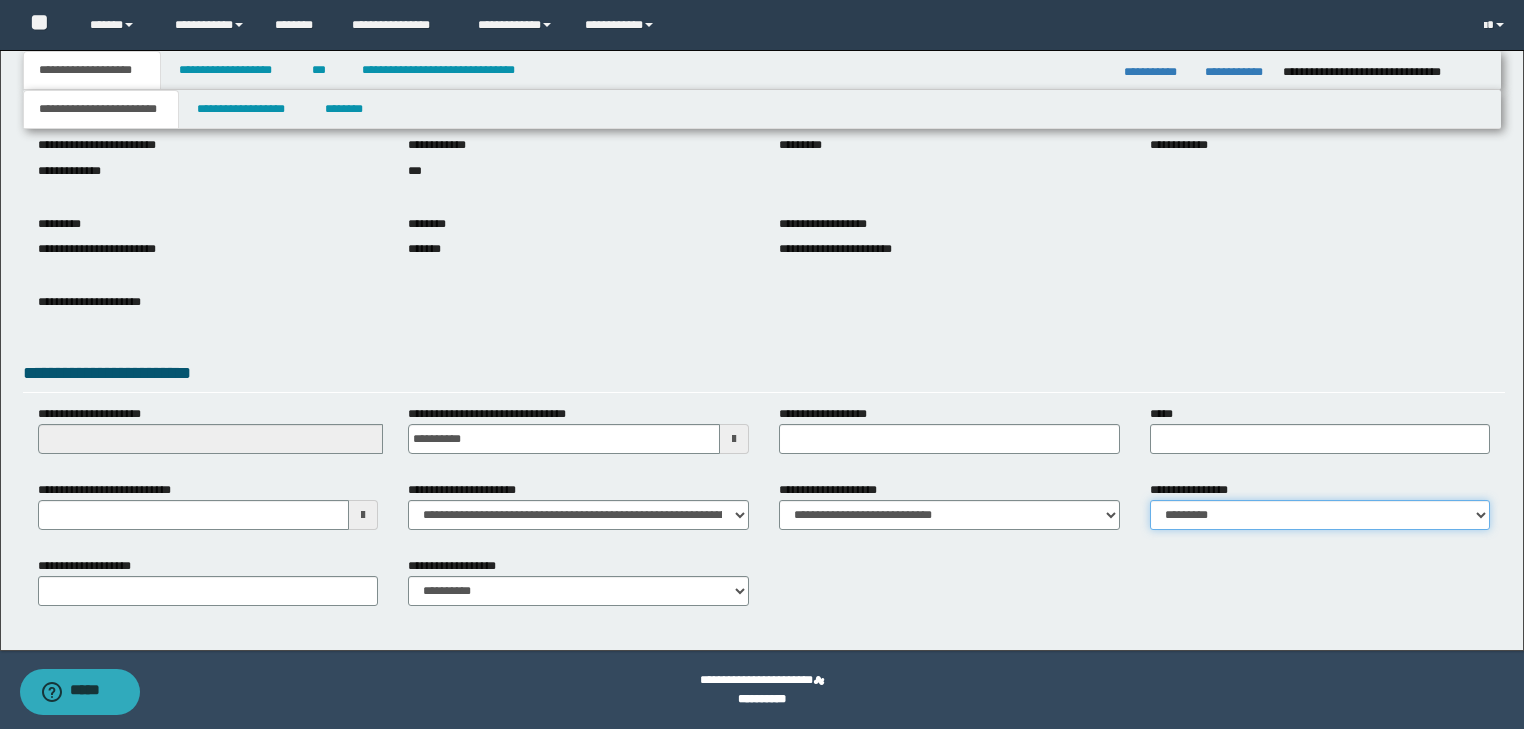select on "*" 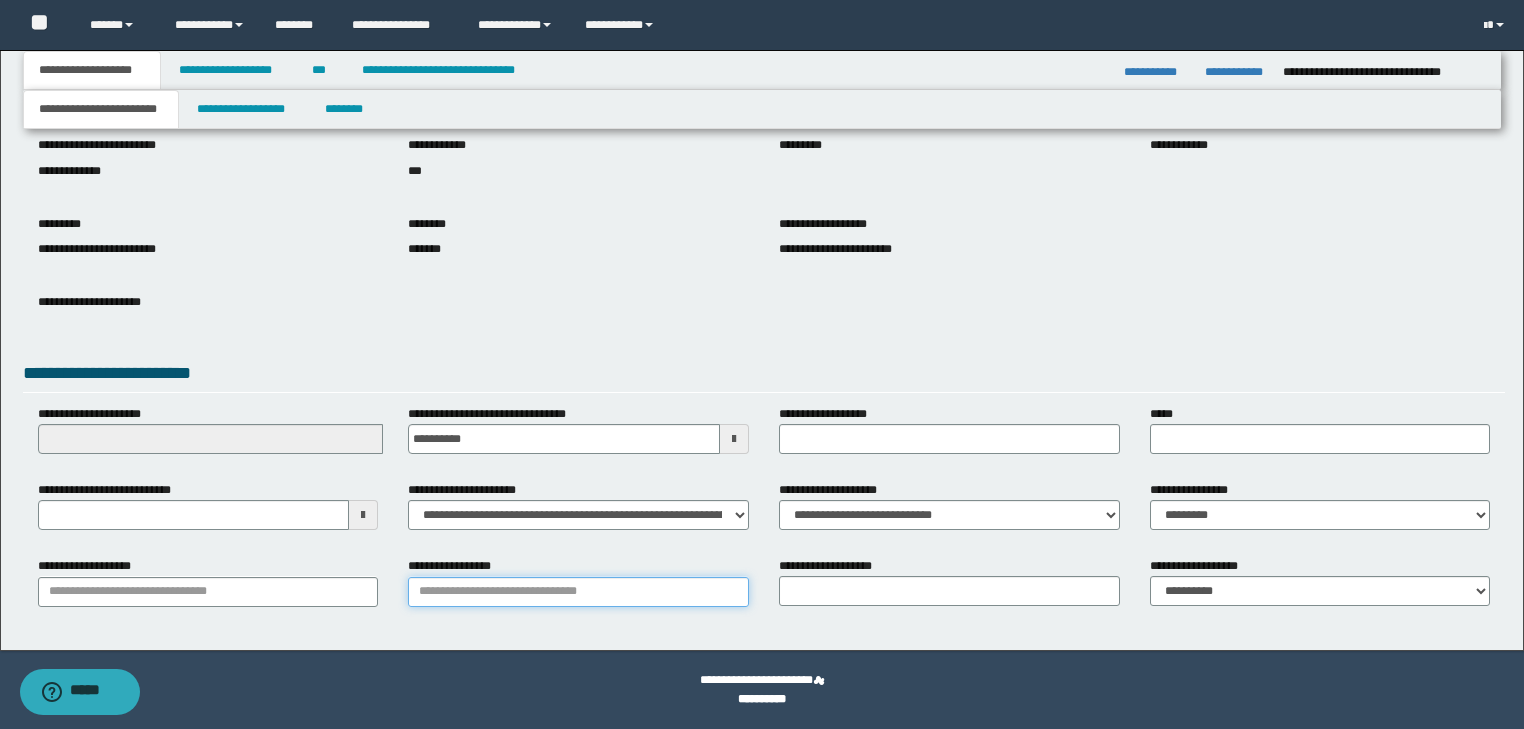 click on "**********" at bounding box center [578, 592] 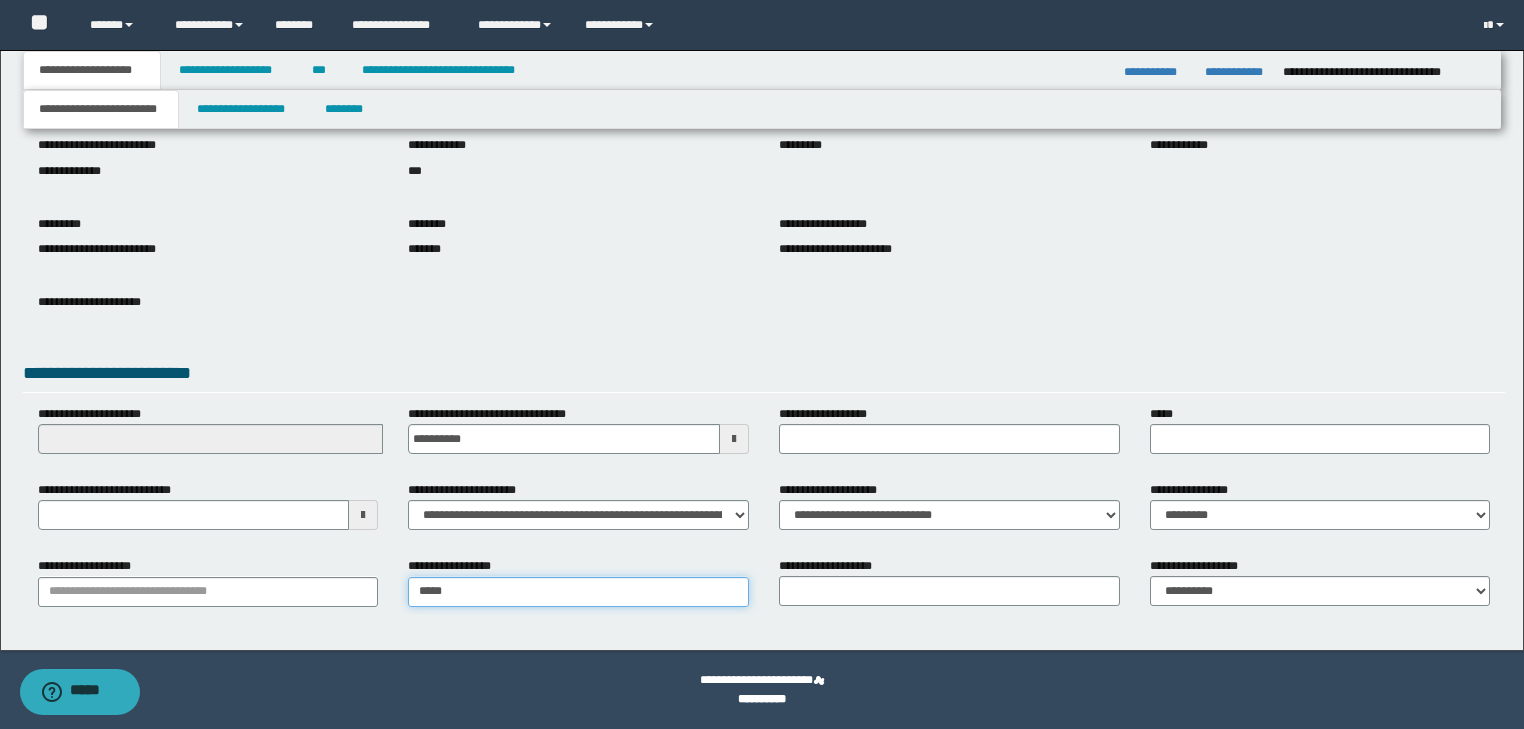 type on "*****" 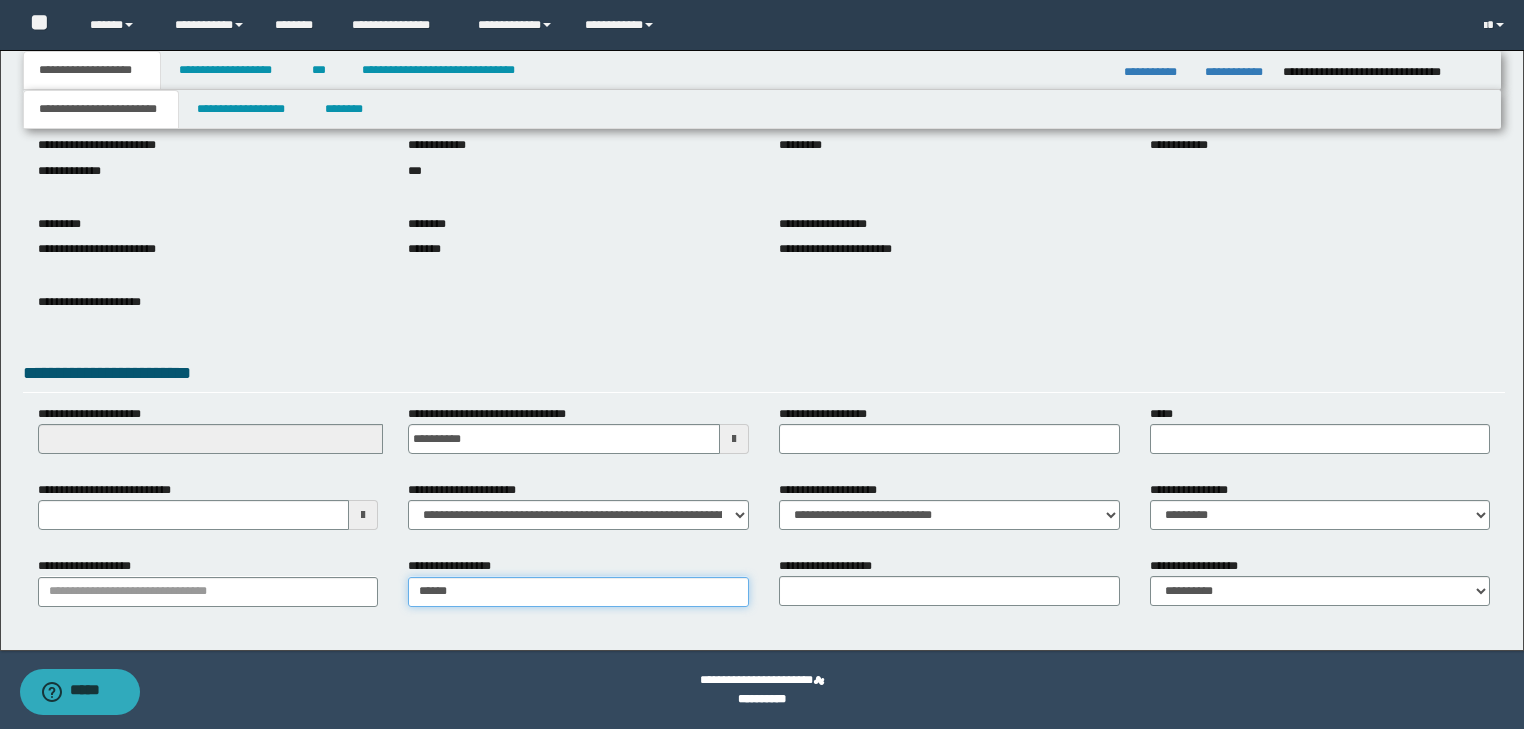 type on "**********" 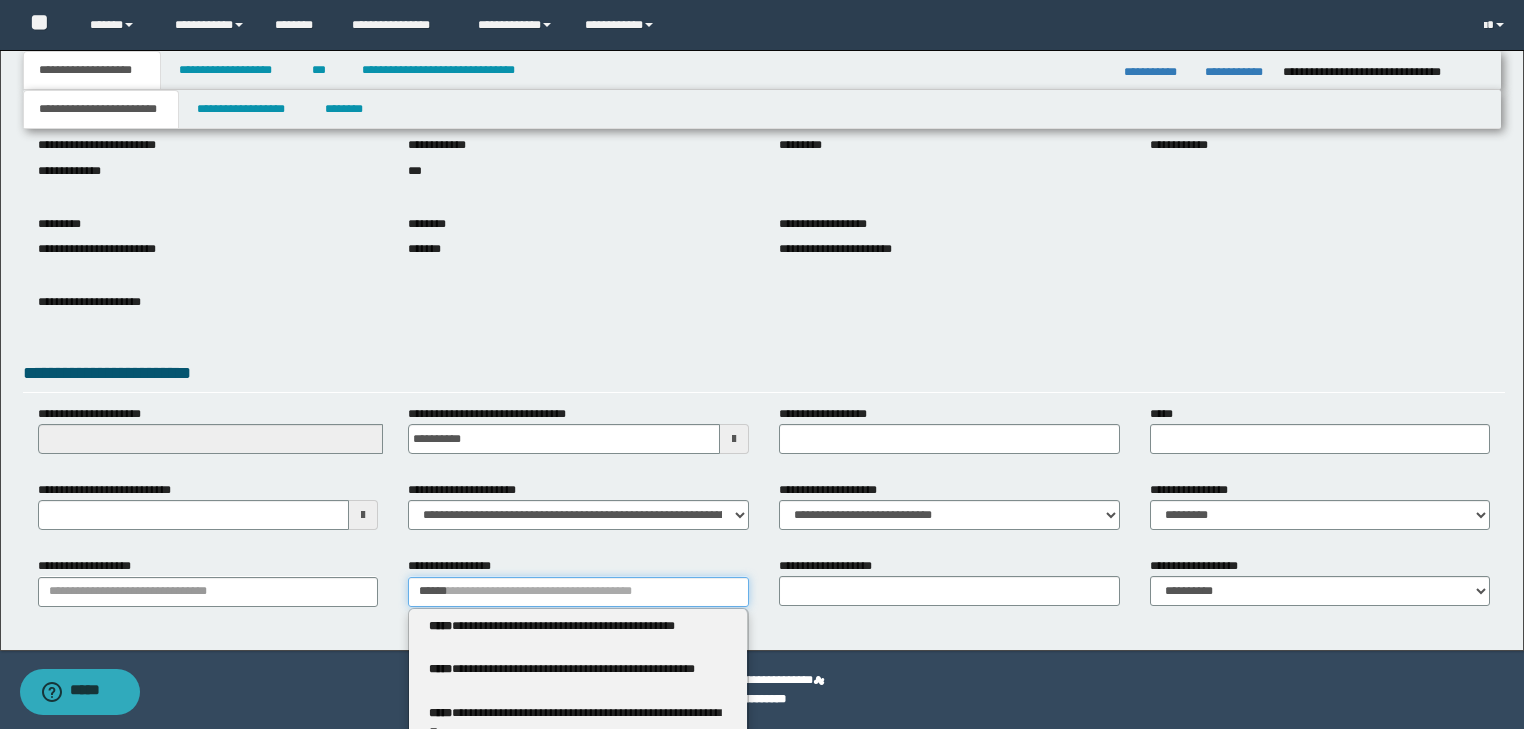 type 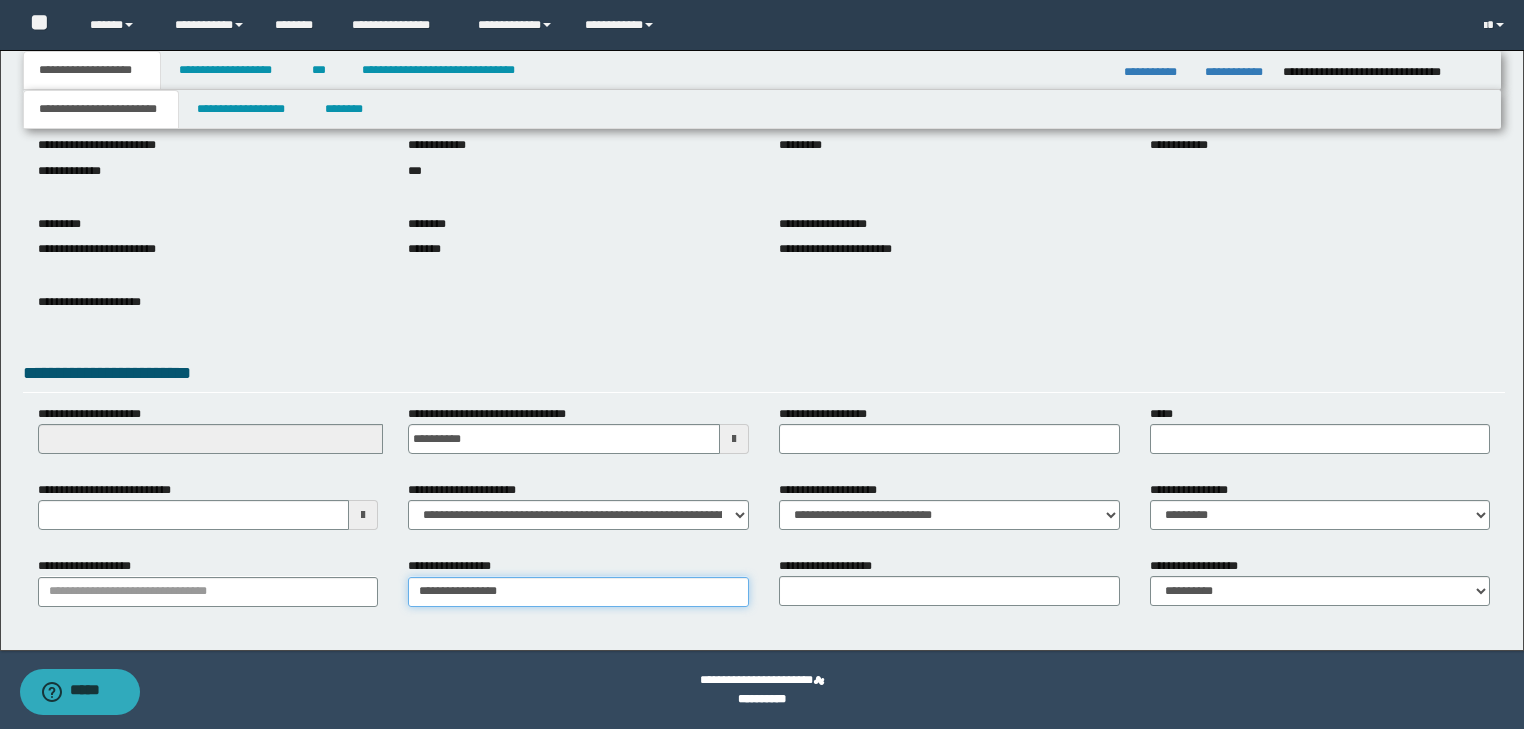 type on "**********" 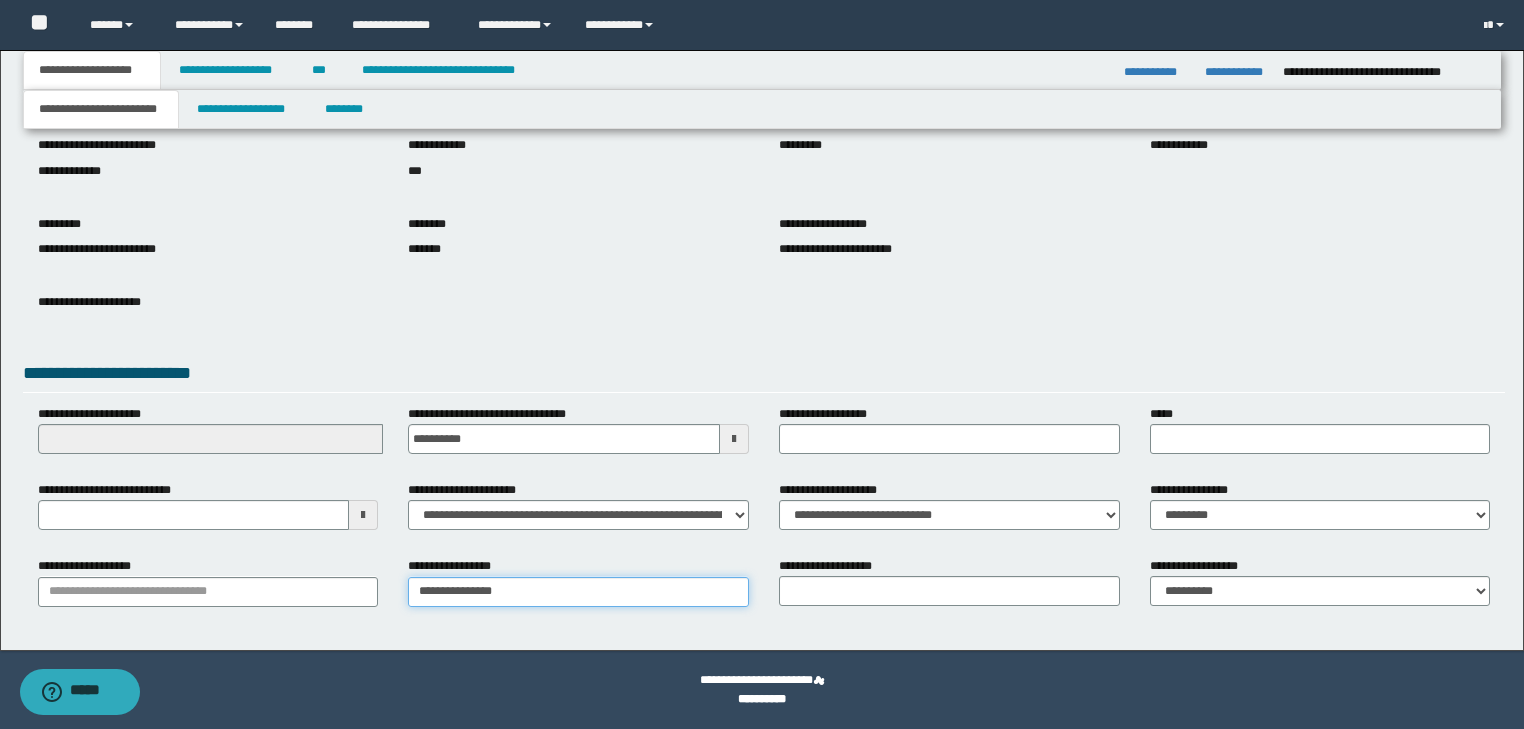 type on "**********" 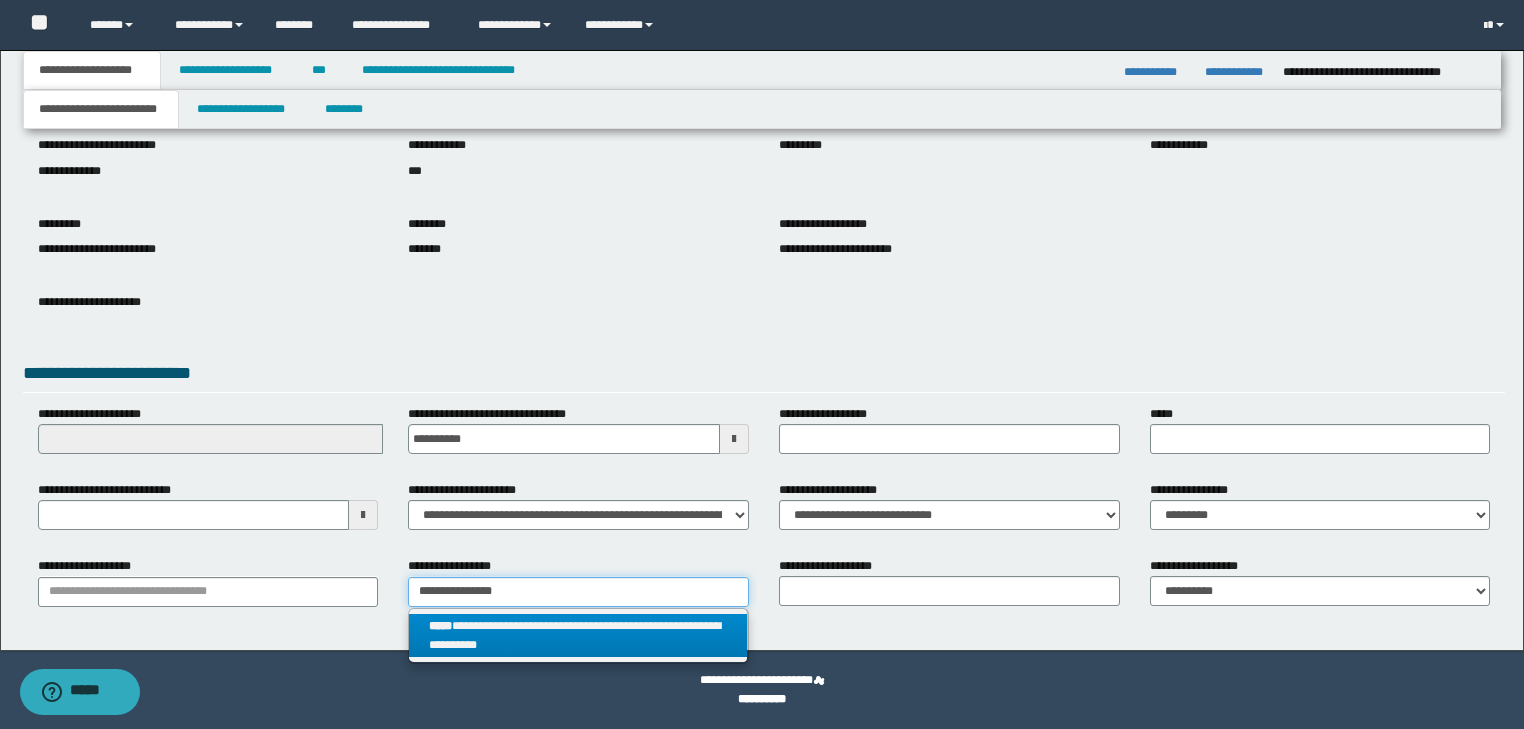 type on "**********" 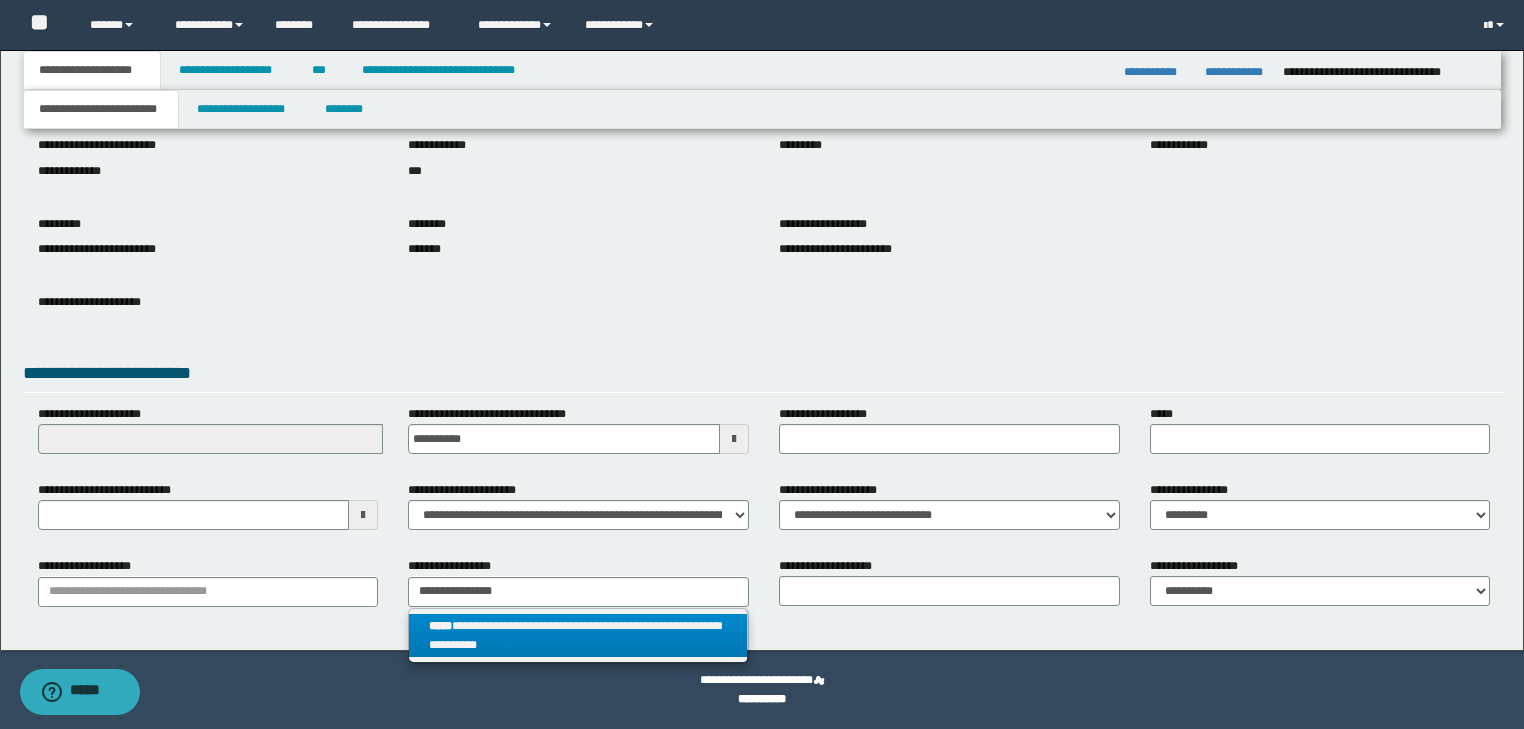 click on "**********" at bounding box center [578, 636] 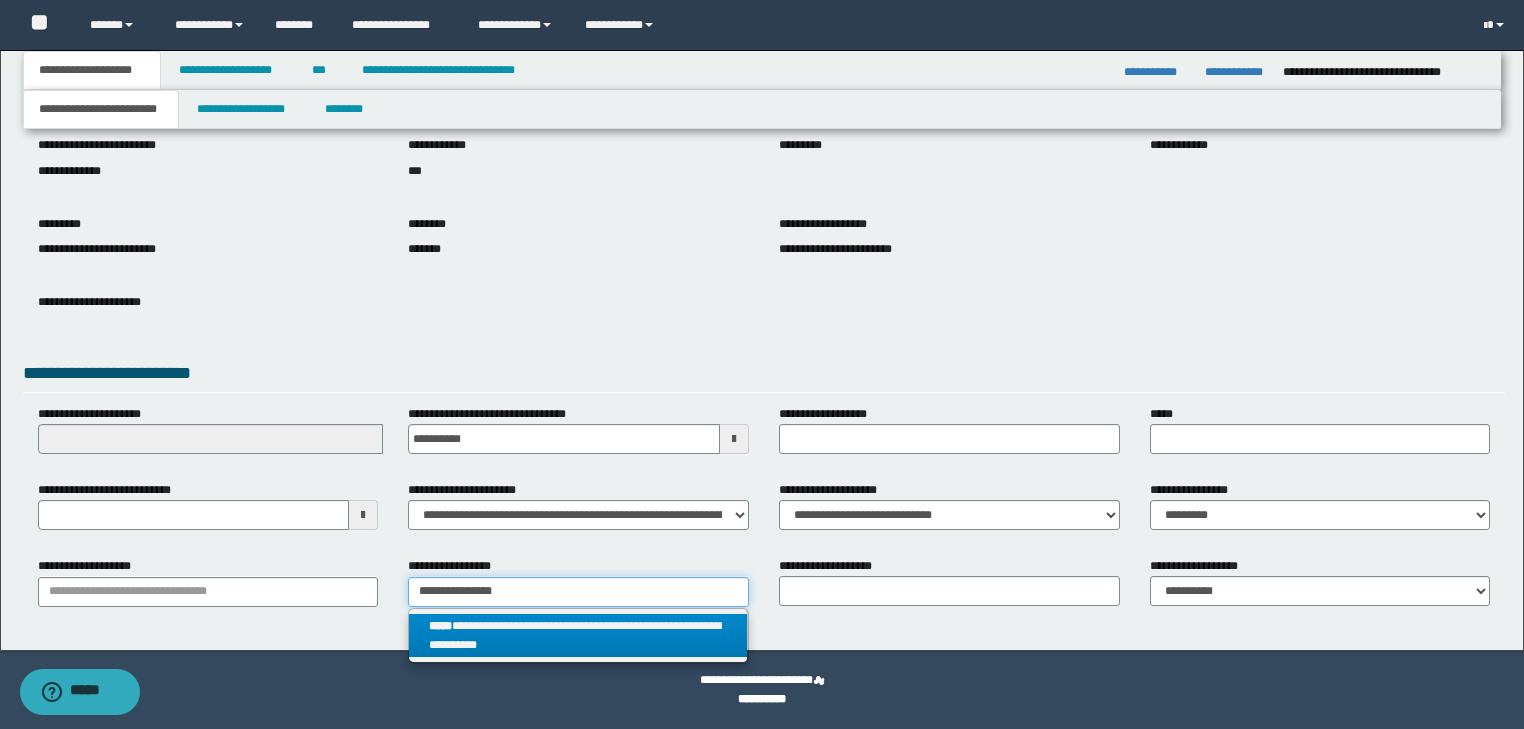 type 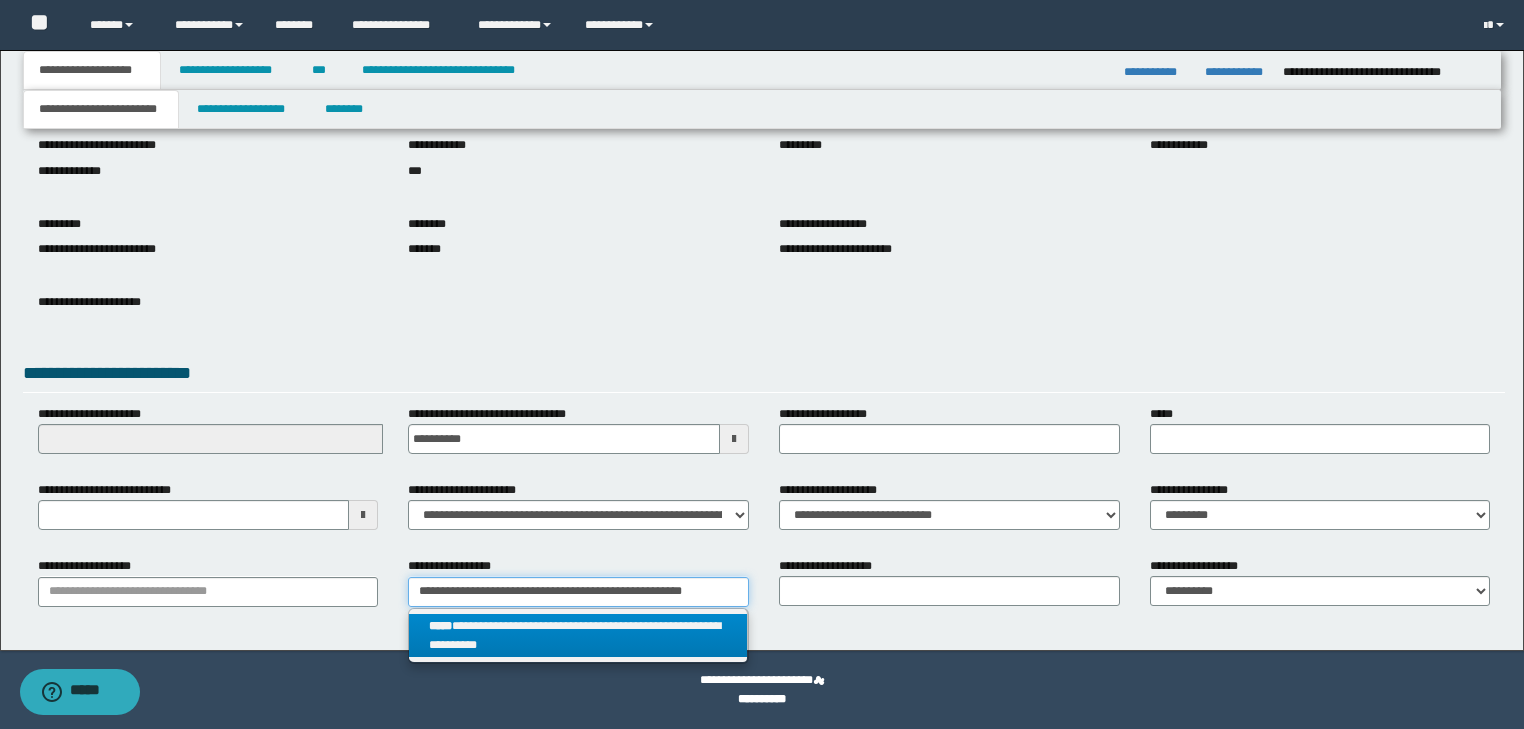 scroll, scrollTop: 0, scrollLeft: 12, axis: horizontal 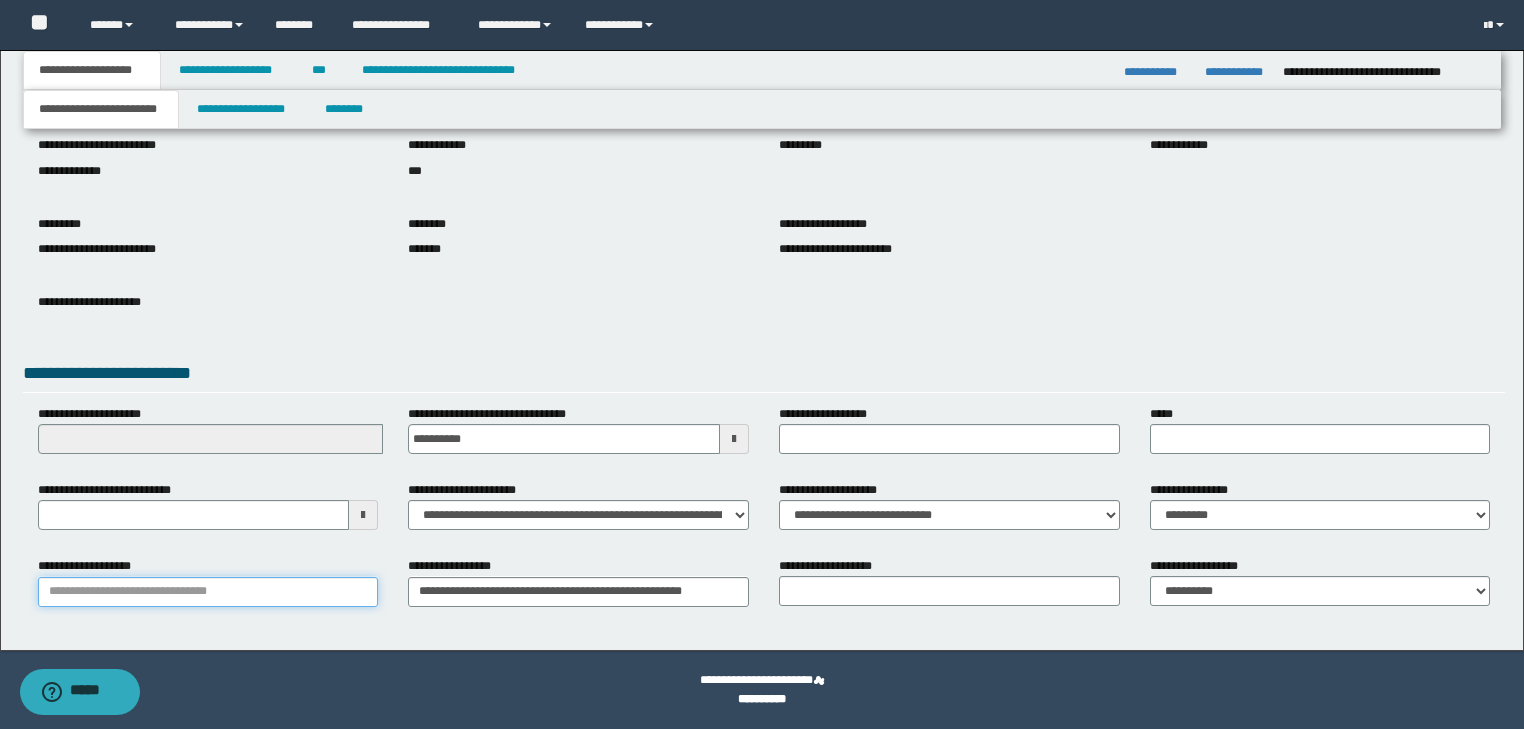 click on "**********" at bounding box center [208, 592] 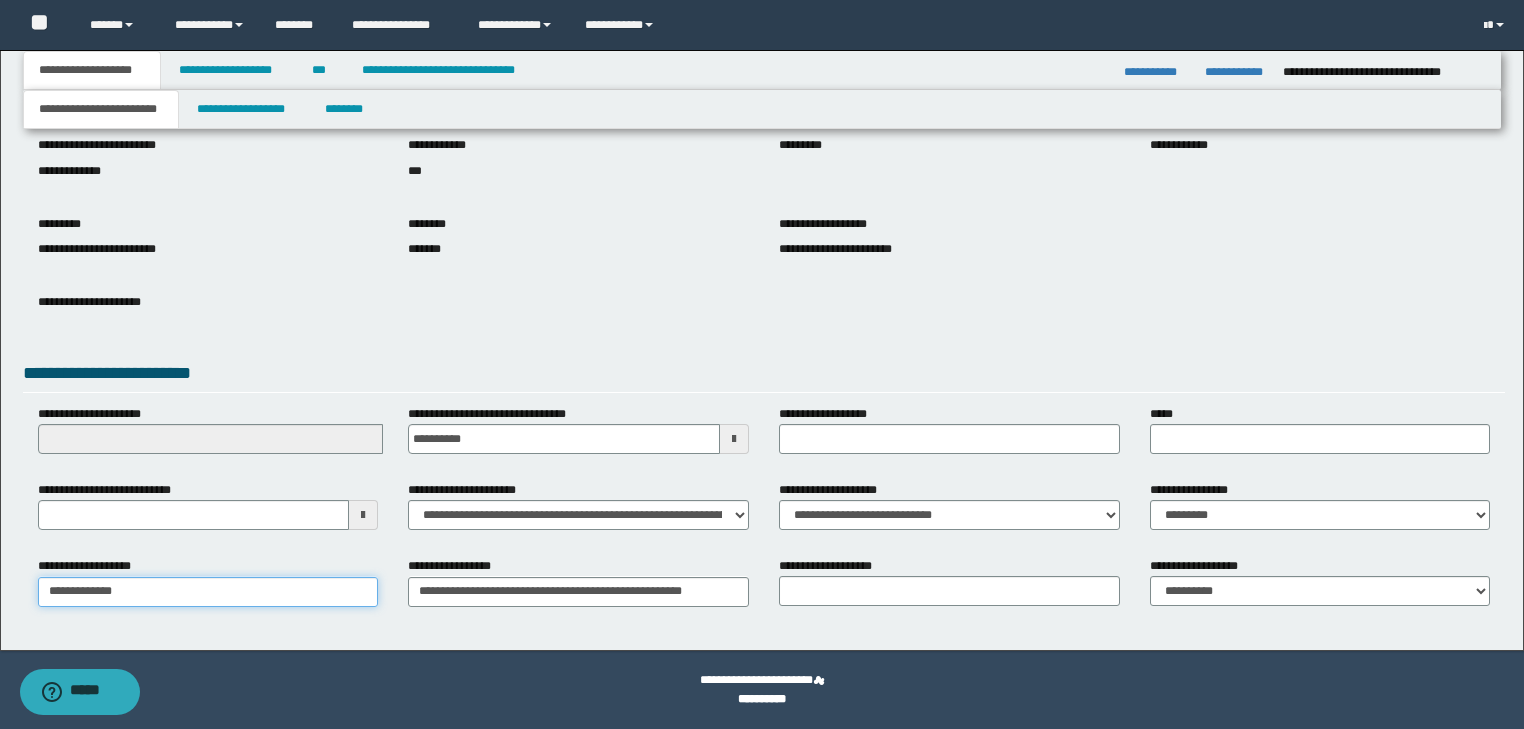 type on "**********" 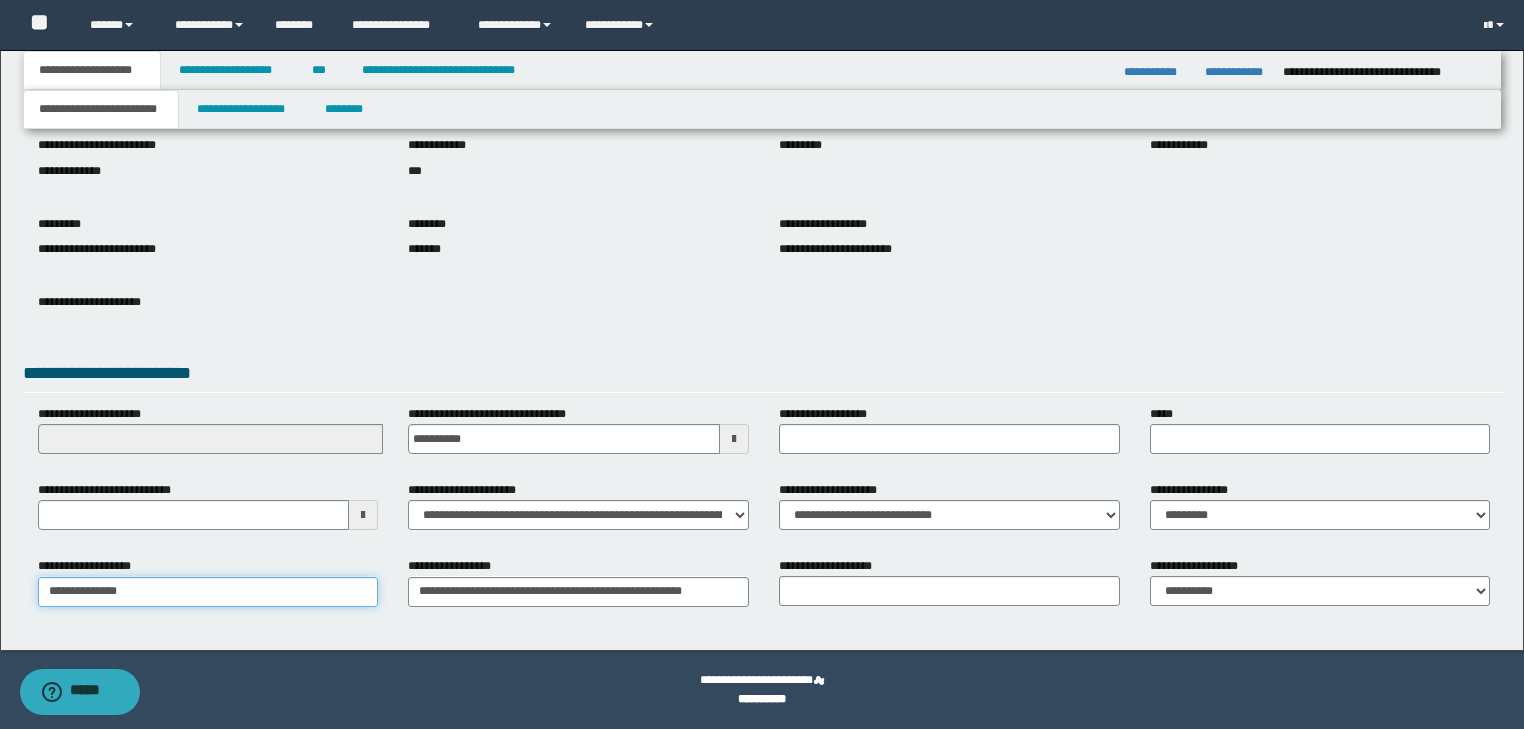 type on "**********" 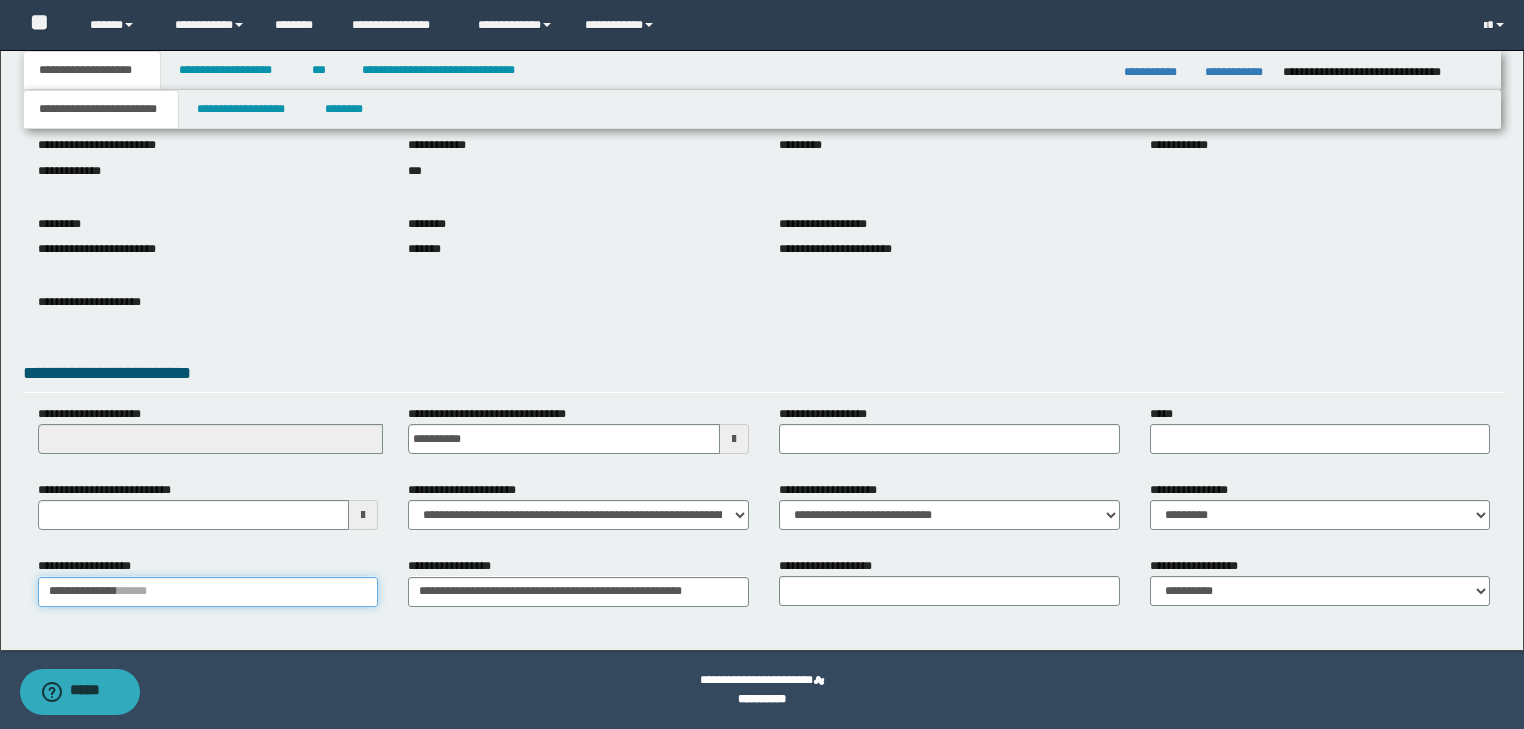 type 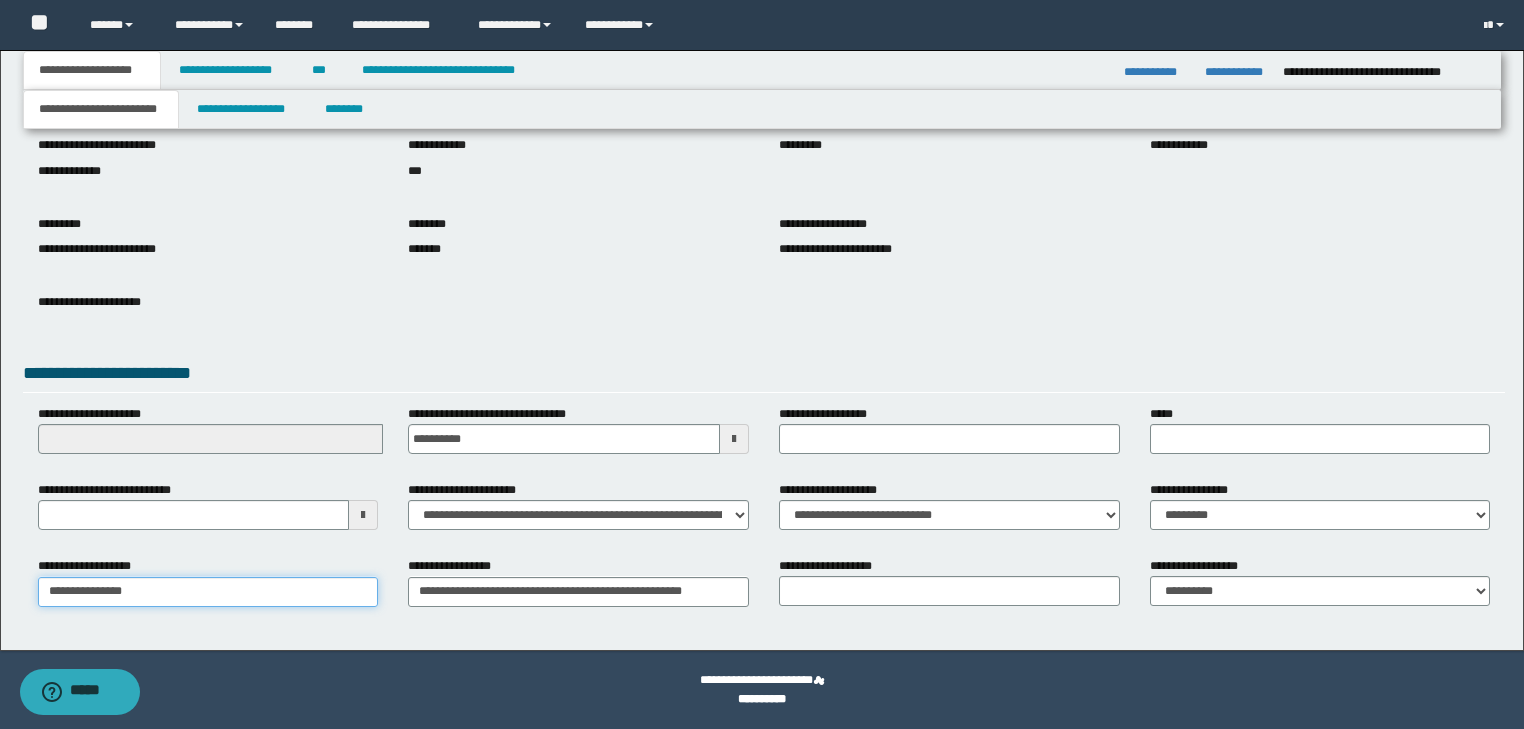 type on "**********" 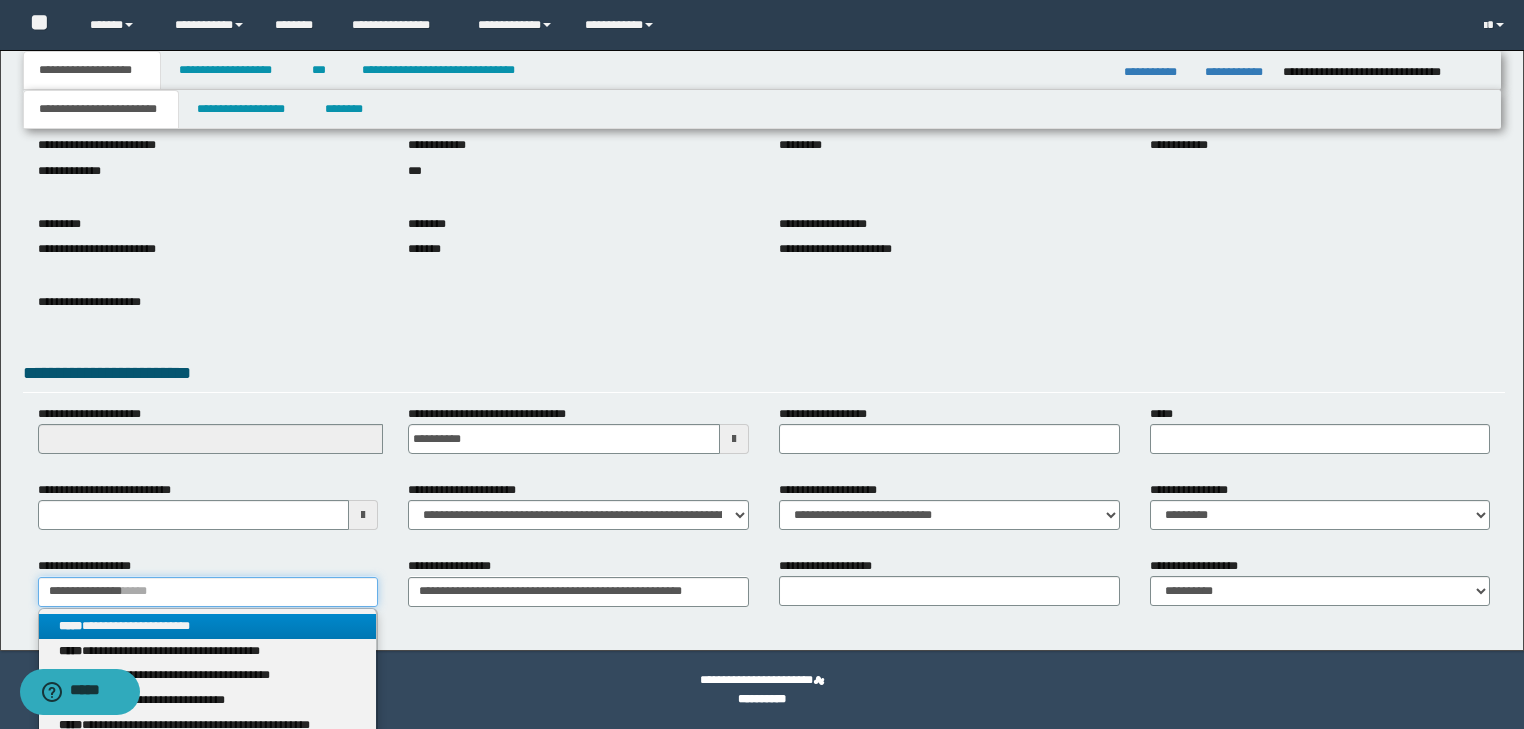 type on "**********" 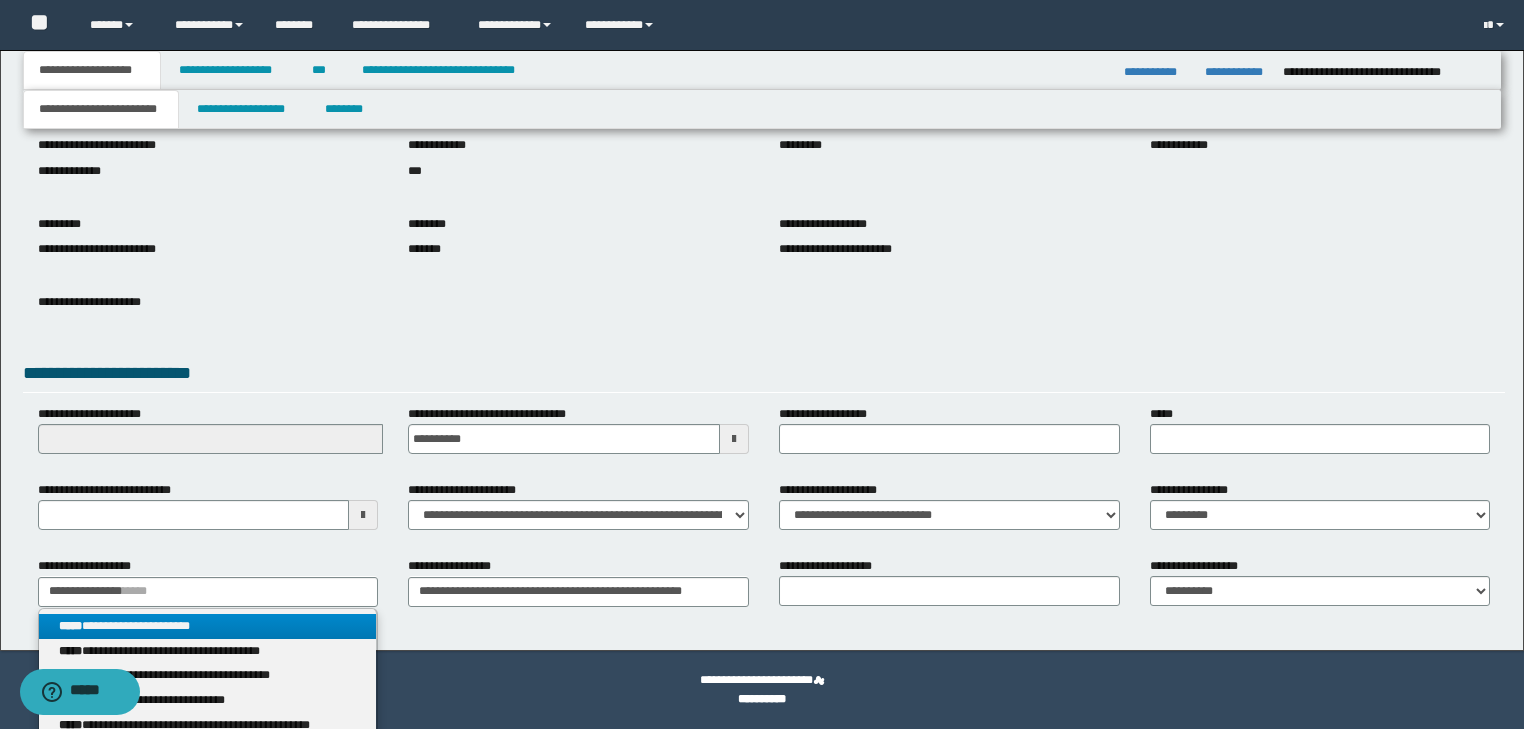 click on "**********" at bounding box center (208, 626) 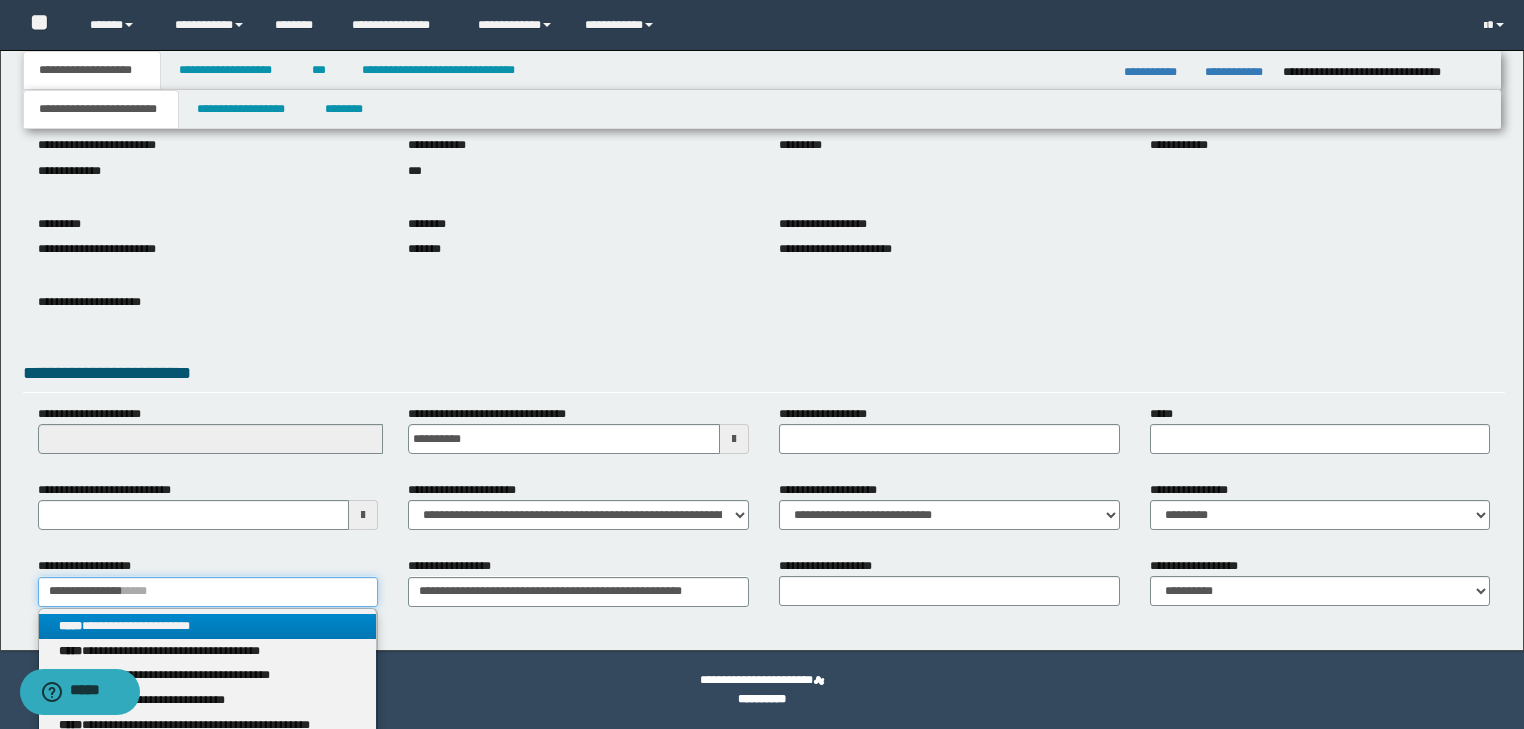 type 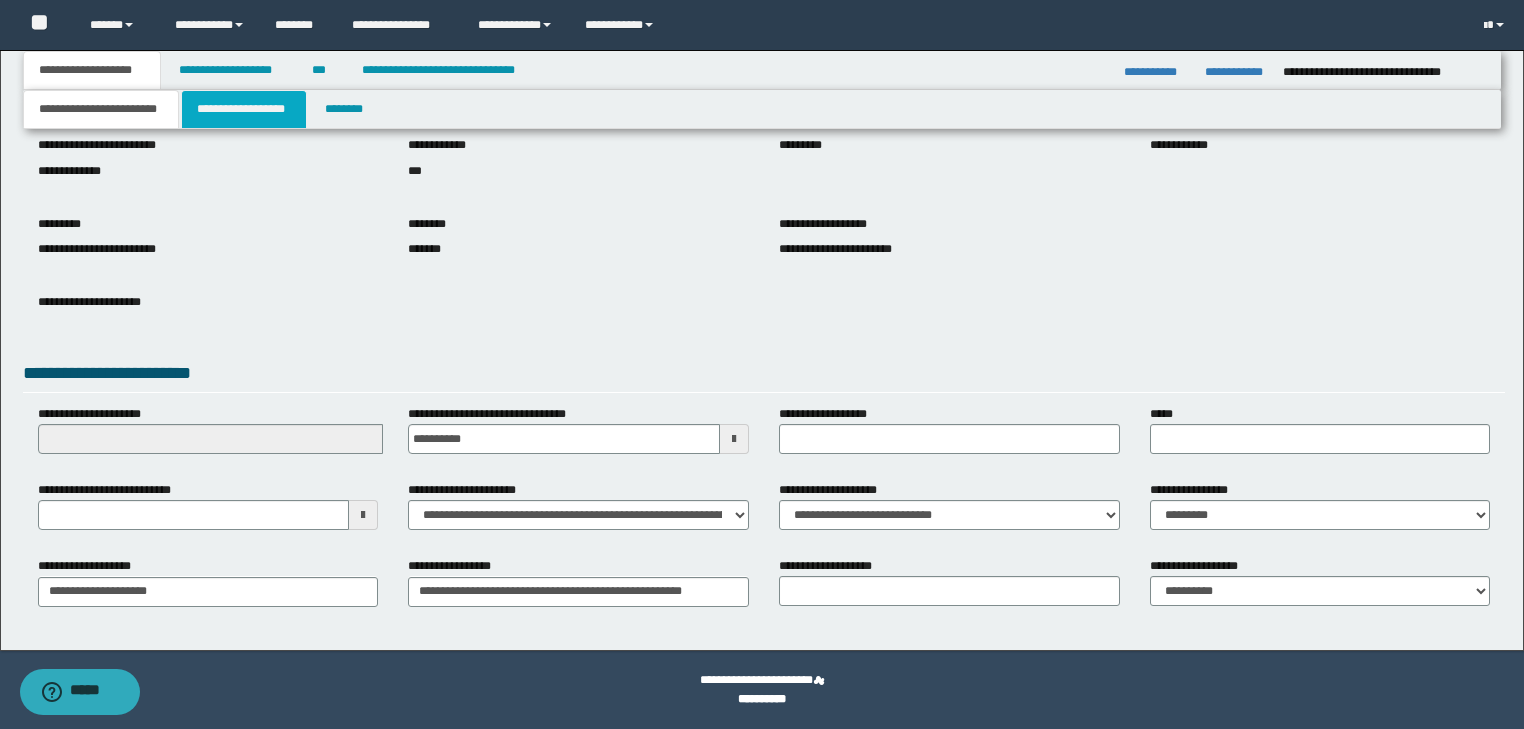 click on "**********" at bounding box center [244, 109] 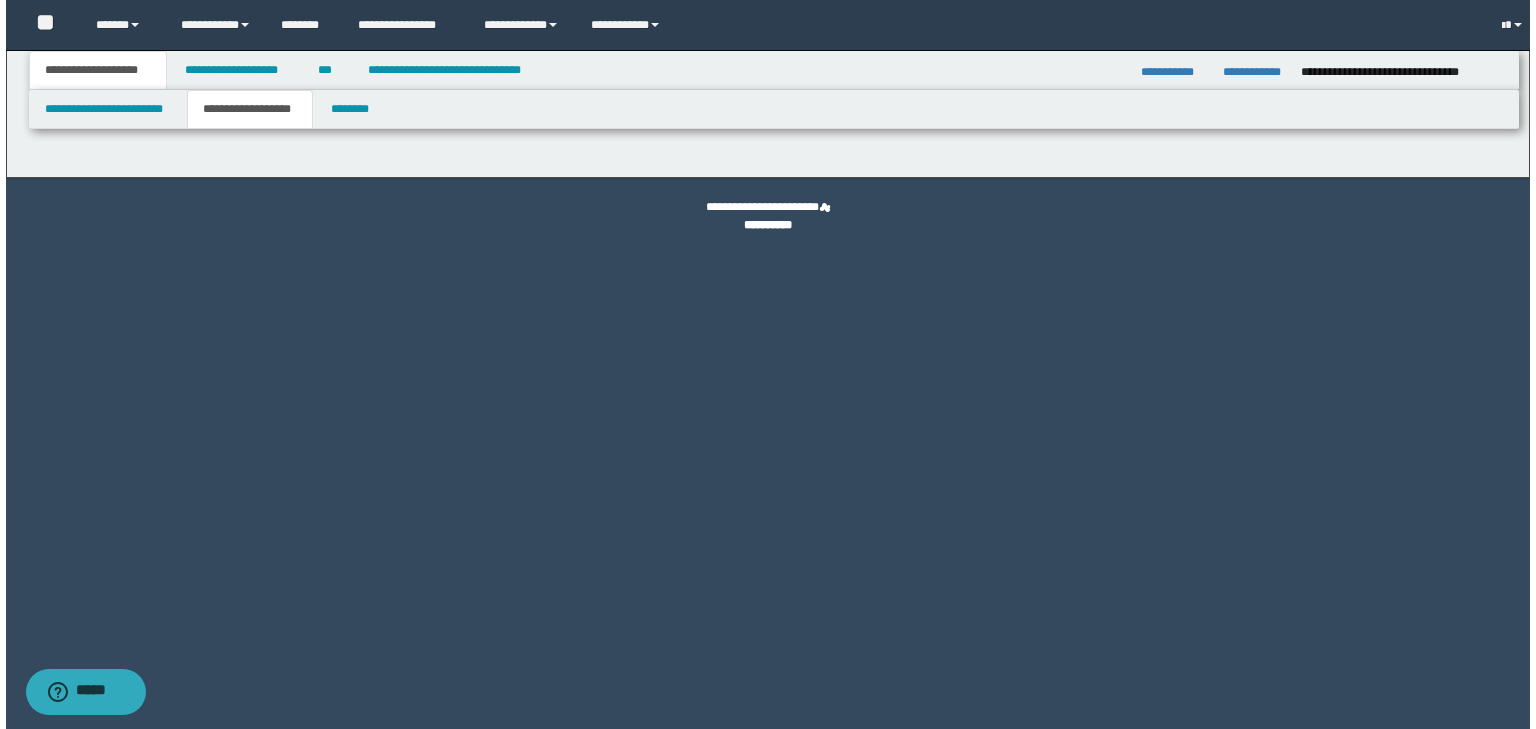 scroll, scrollTop: 0, scrollLeft: 0, axis: both 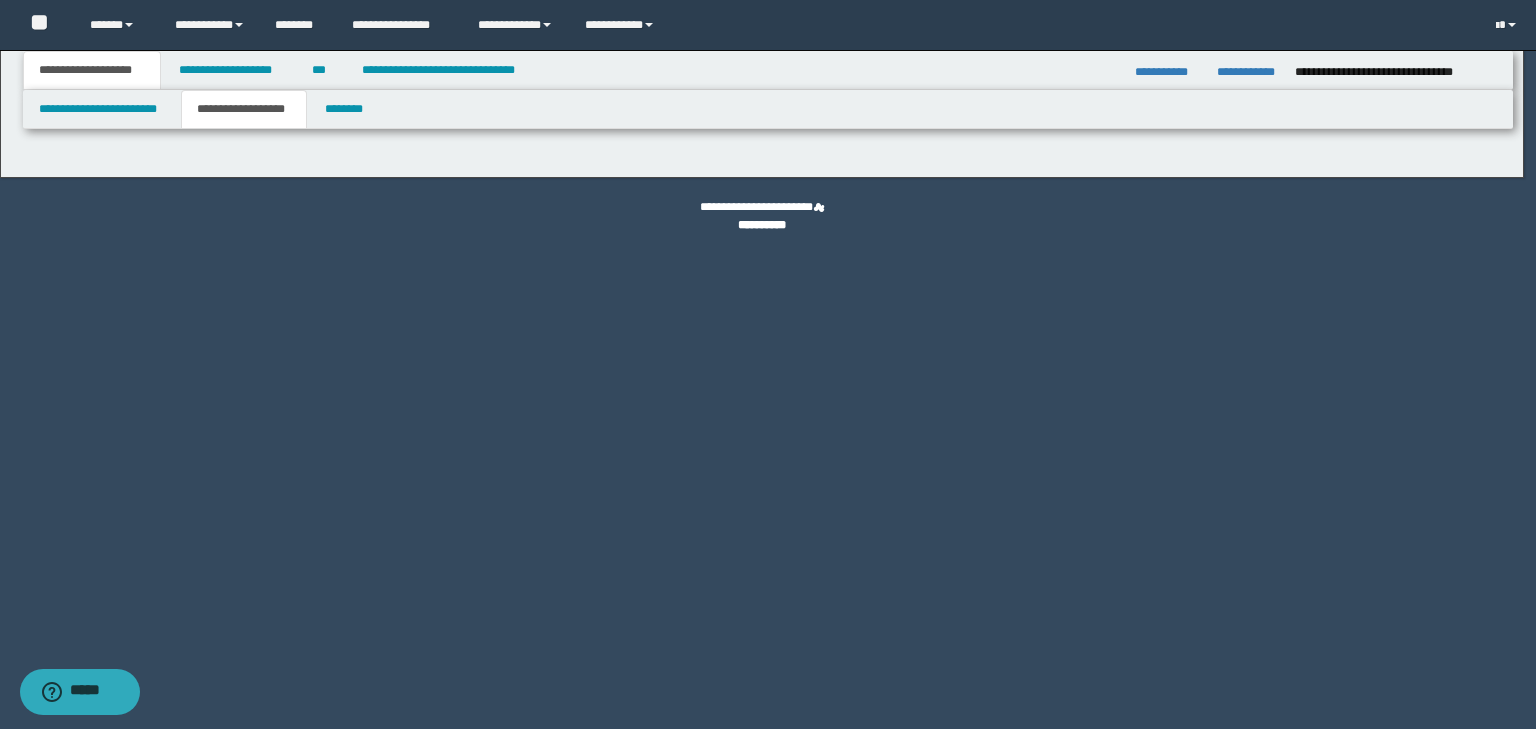 type on "**********" 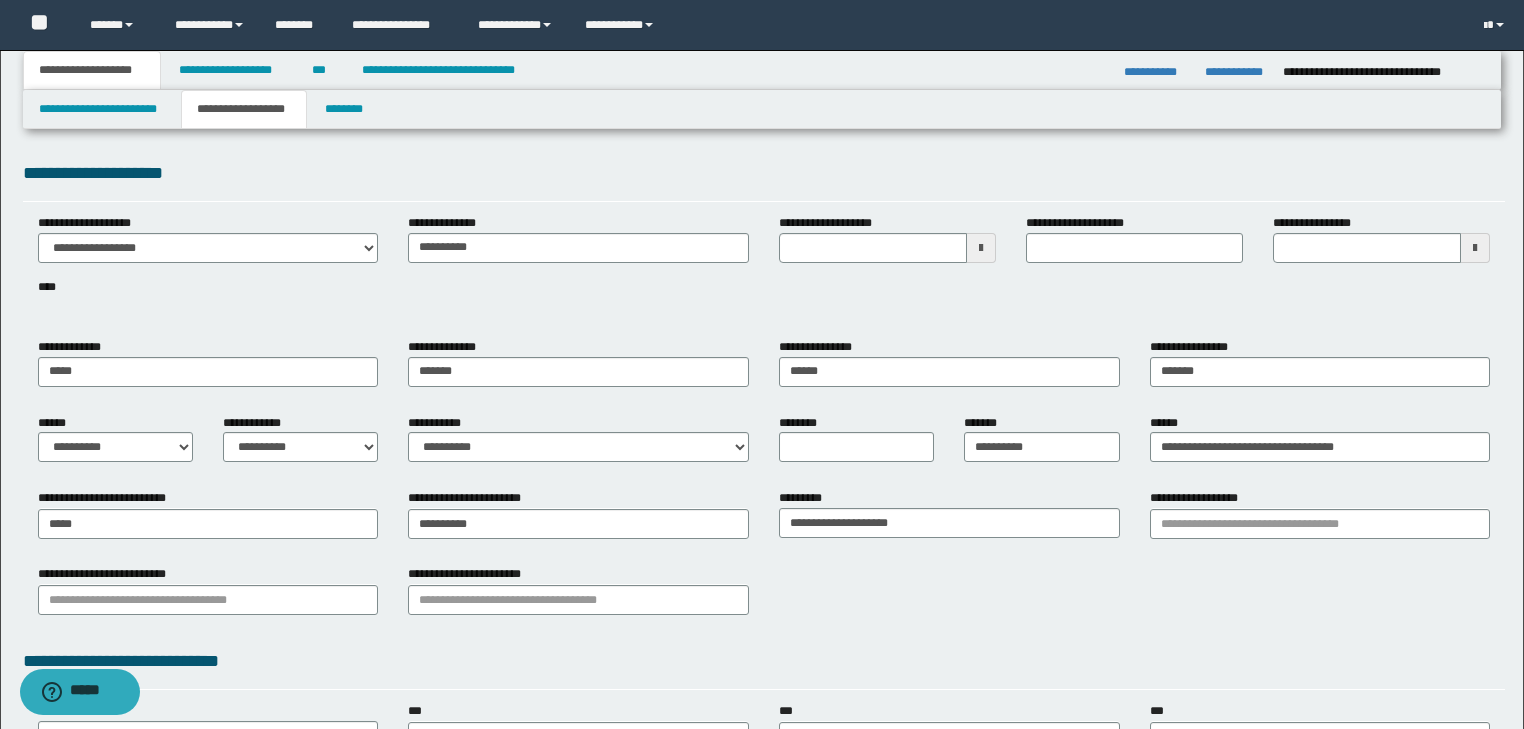 type 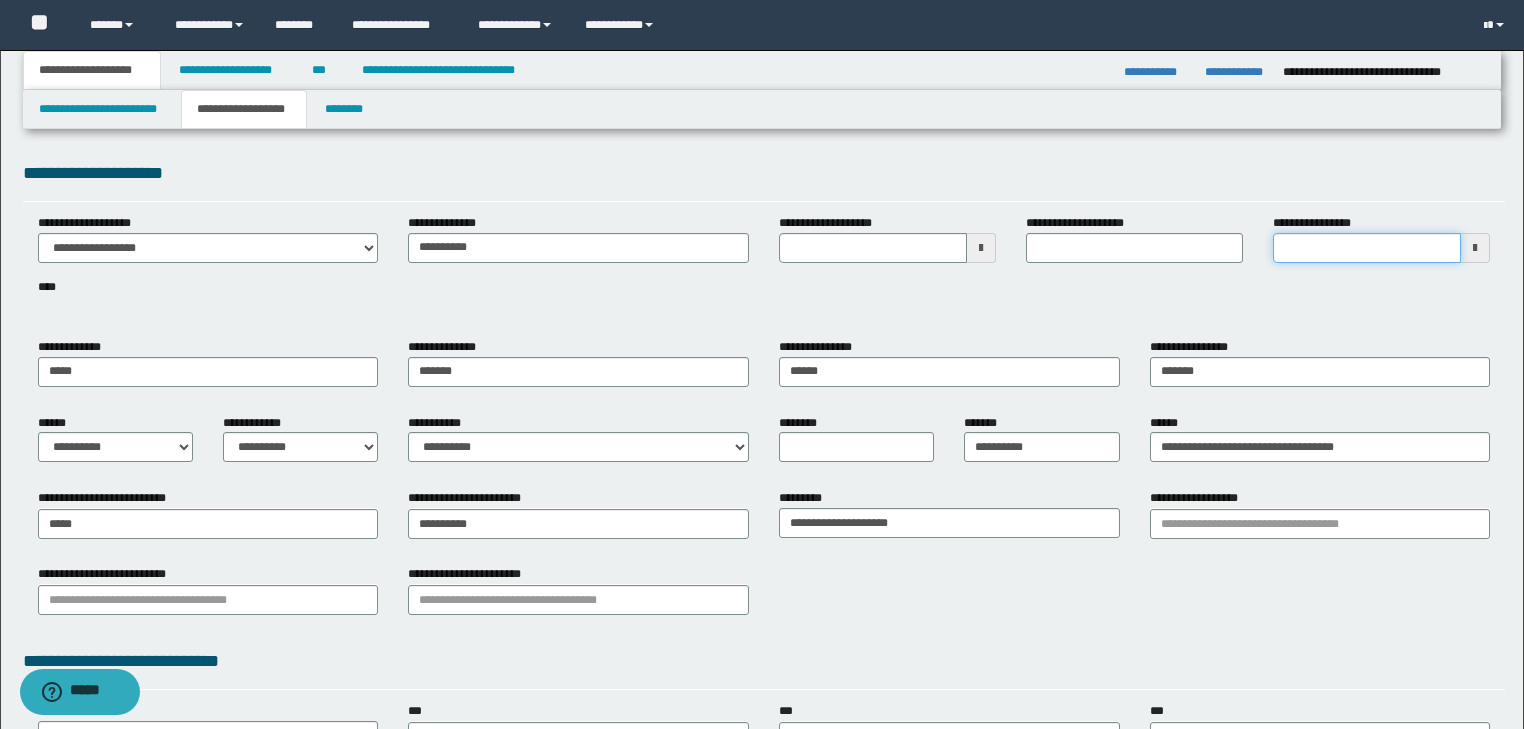 click on "**********" at bounding box center [1367, 248] 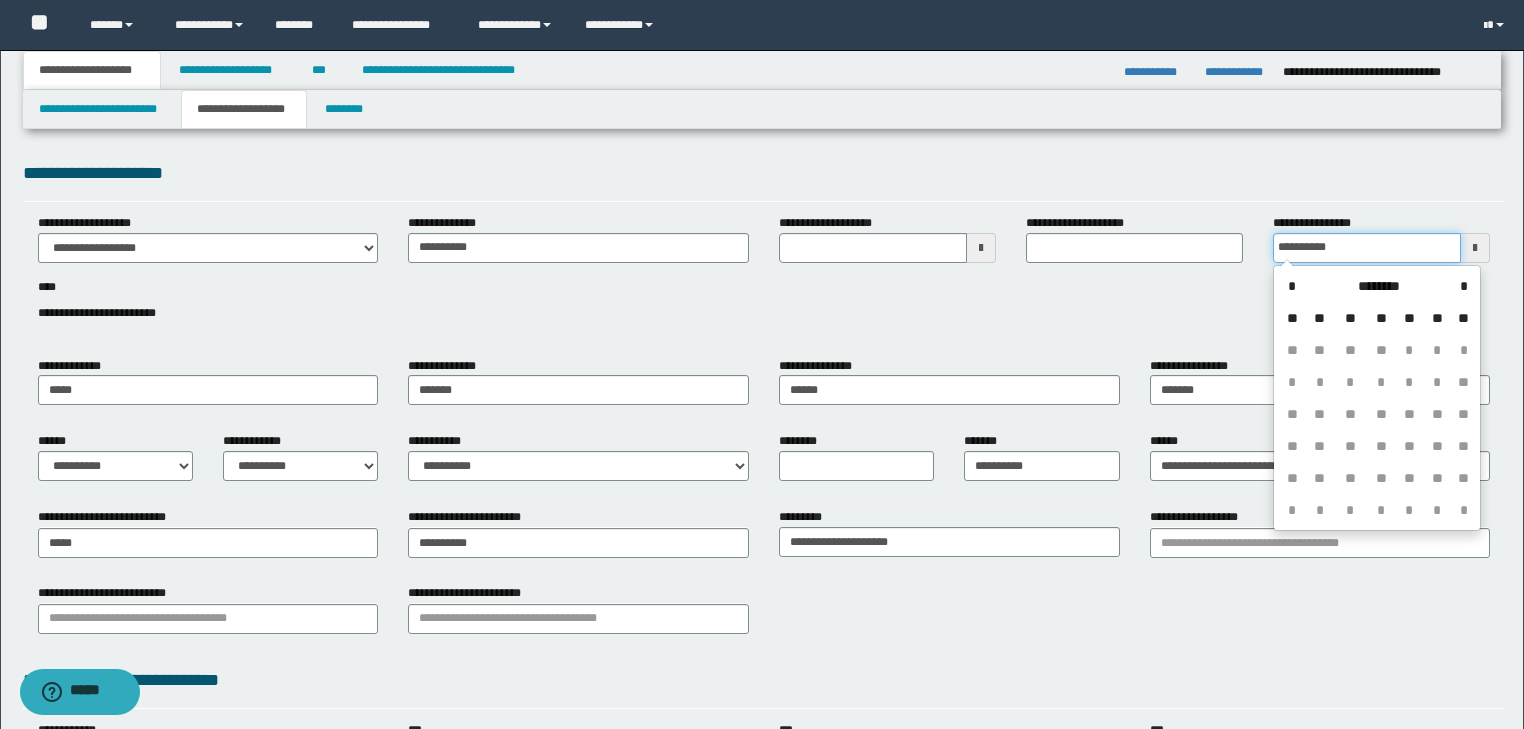click on "**********" at bounding box center (1367, 248) 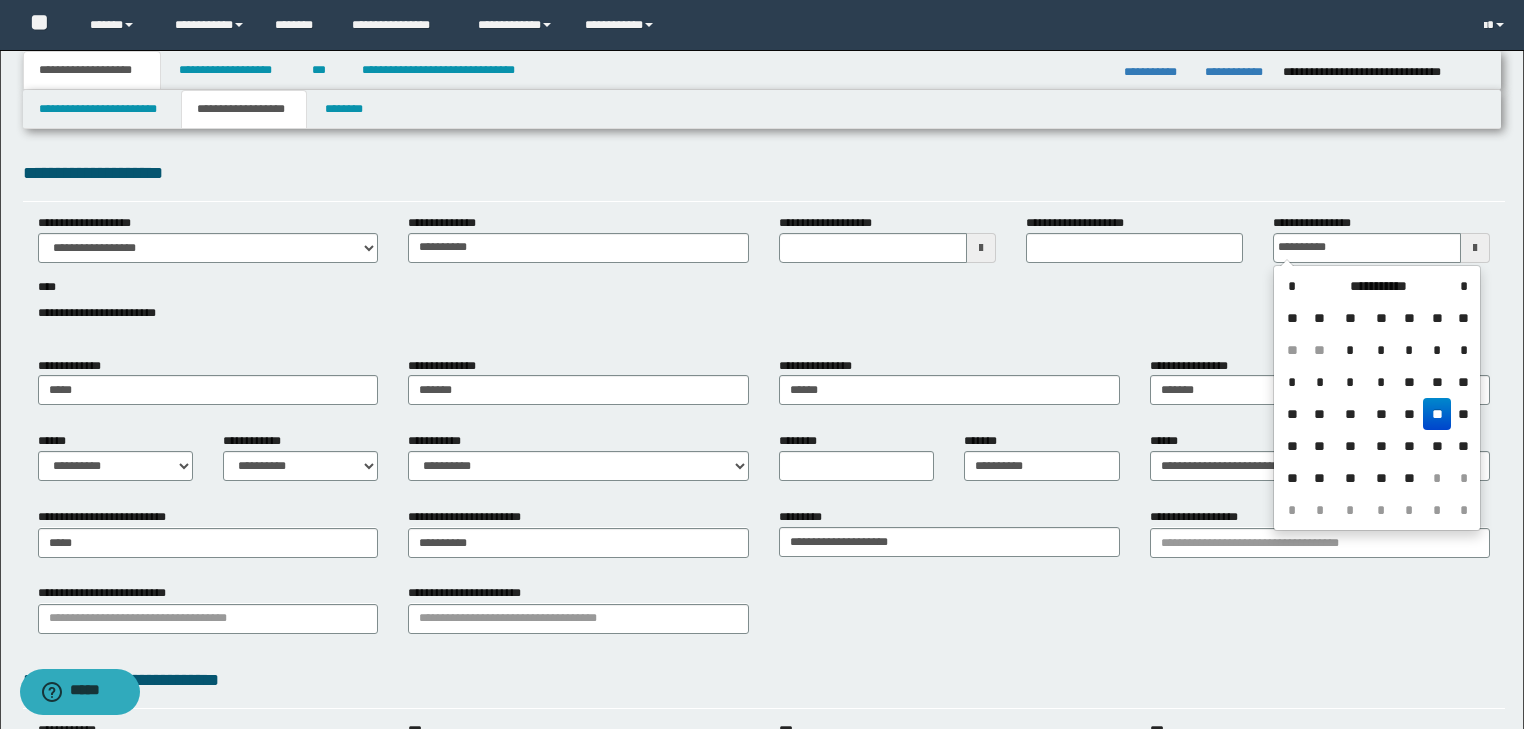 type on "**********" 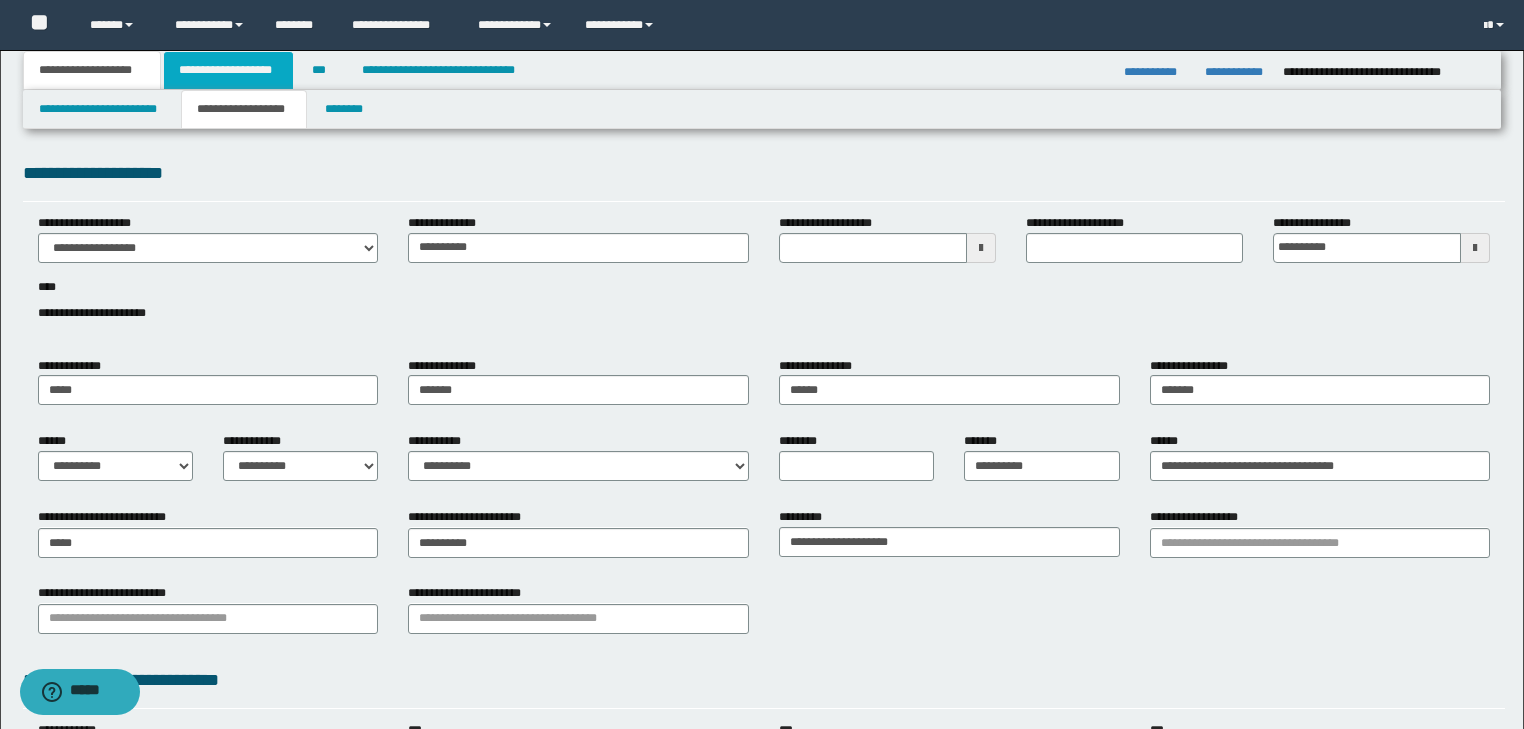 click on "**********" at bounding box center [228, 70] 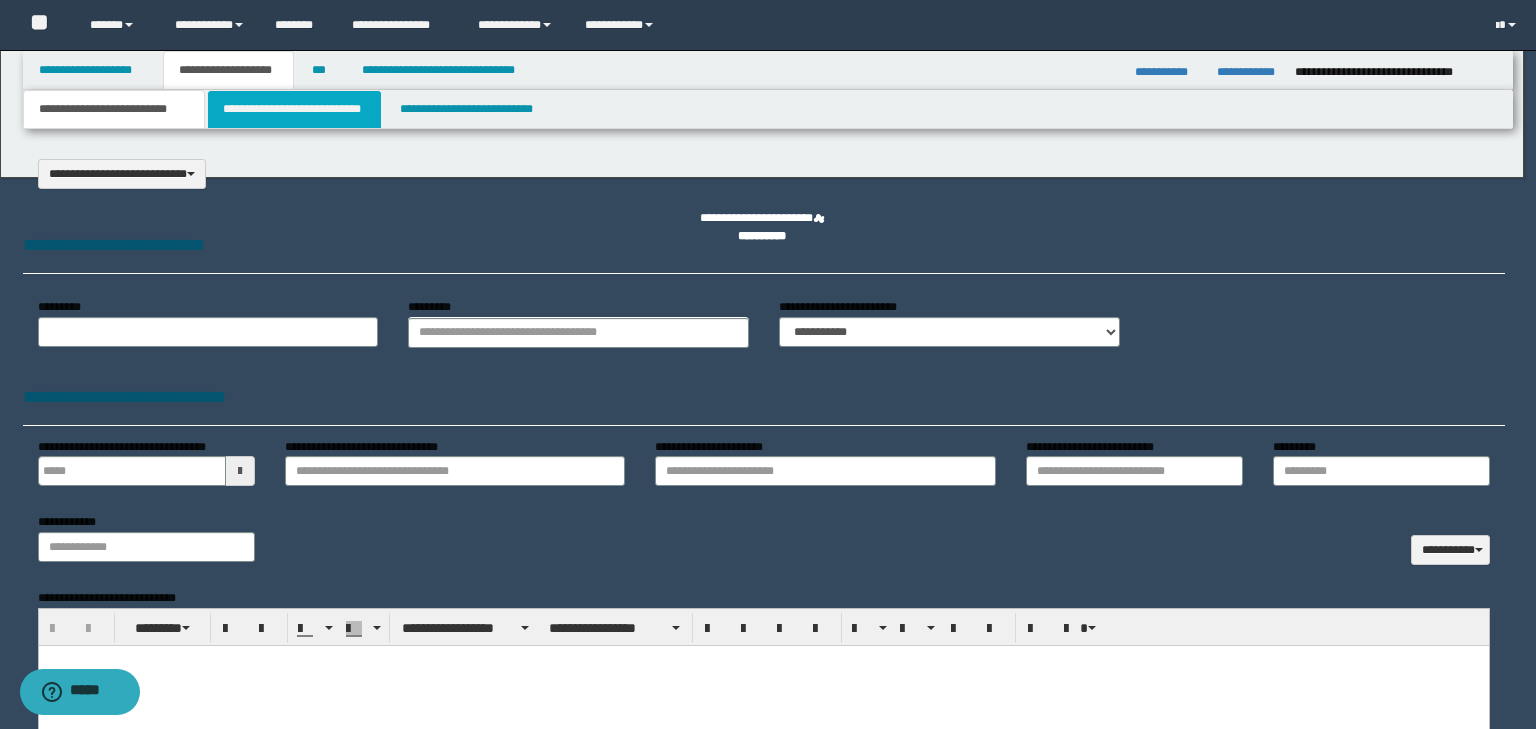 select on "*" 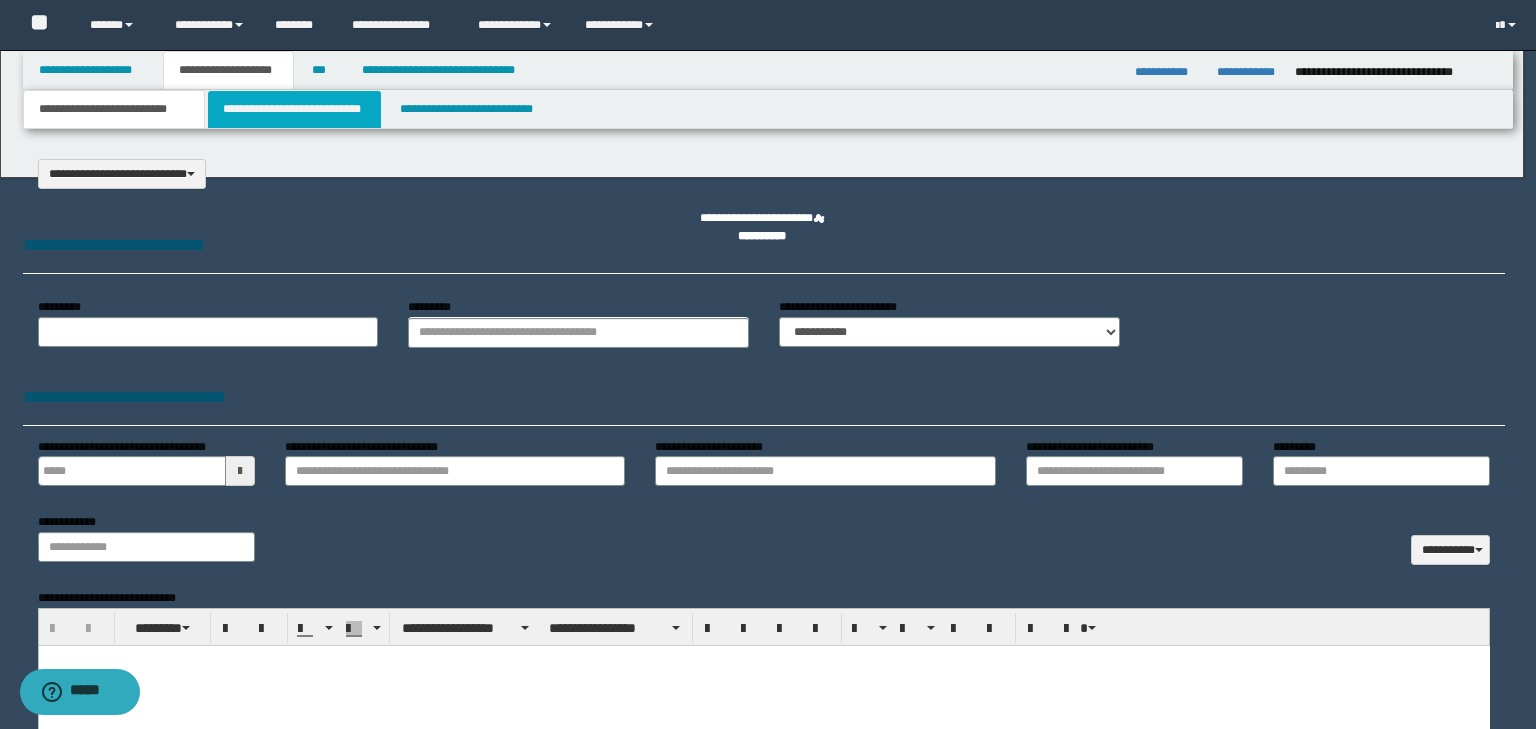 scroll, scrollTop: 0, scrollLeft: 0, axis: both 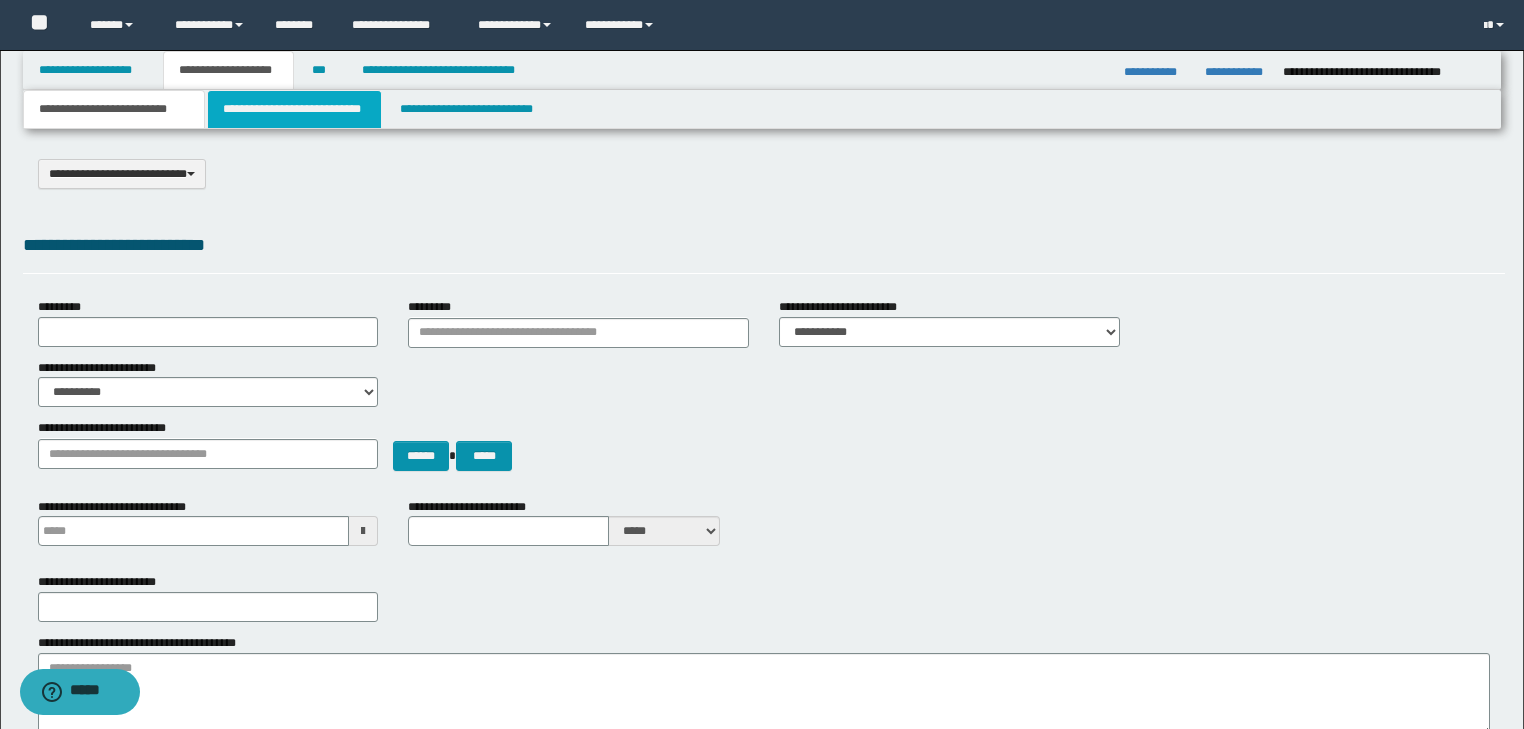 click on "**********" at bounding box center (294, 109) 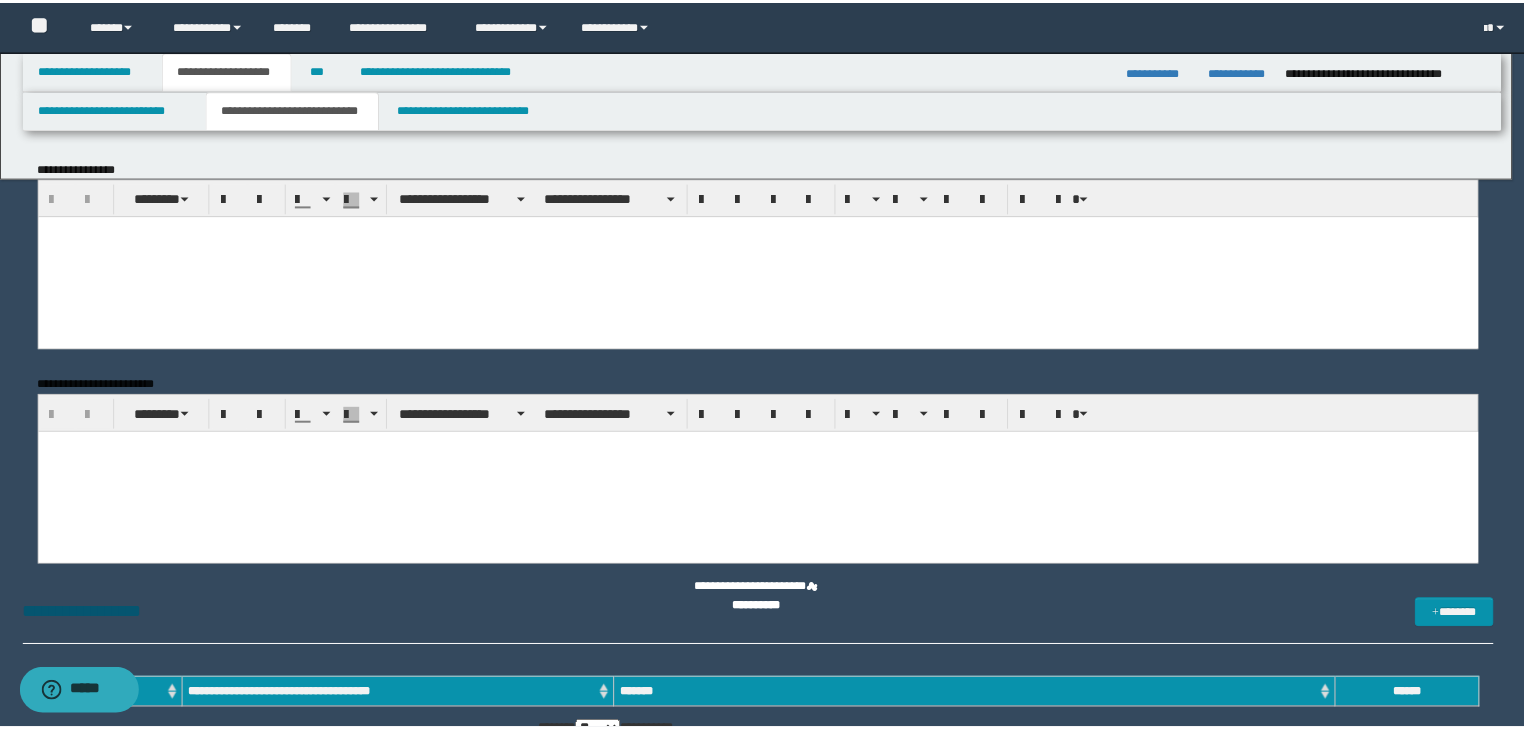 scroll, scrollTop: 0, scrollLeft: 0, axis: both 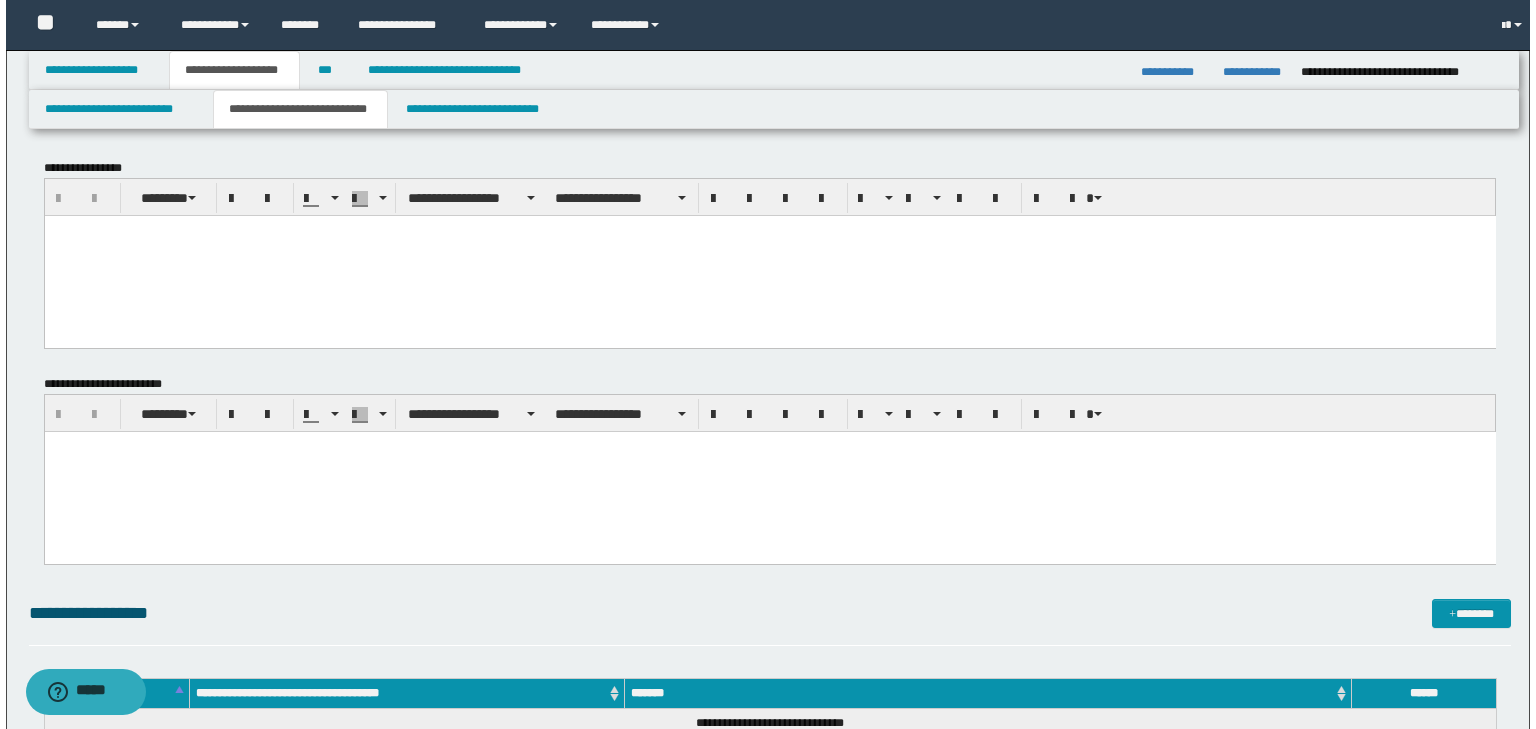 click at bounding box center [769, 255] 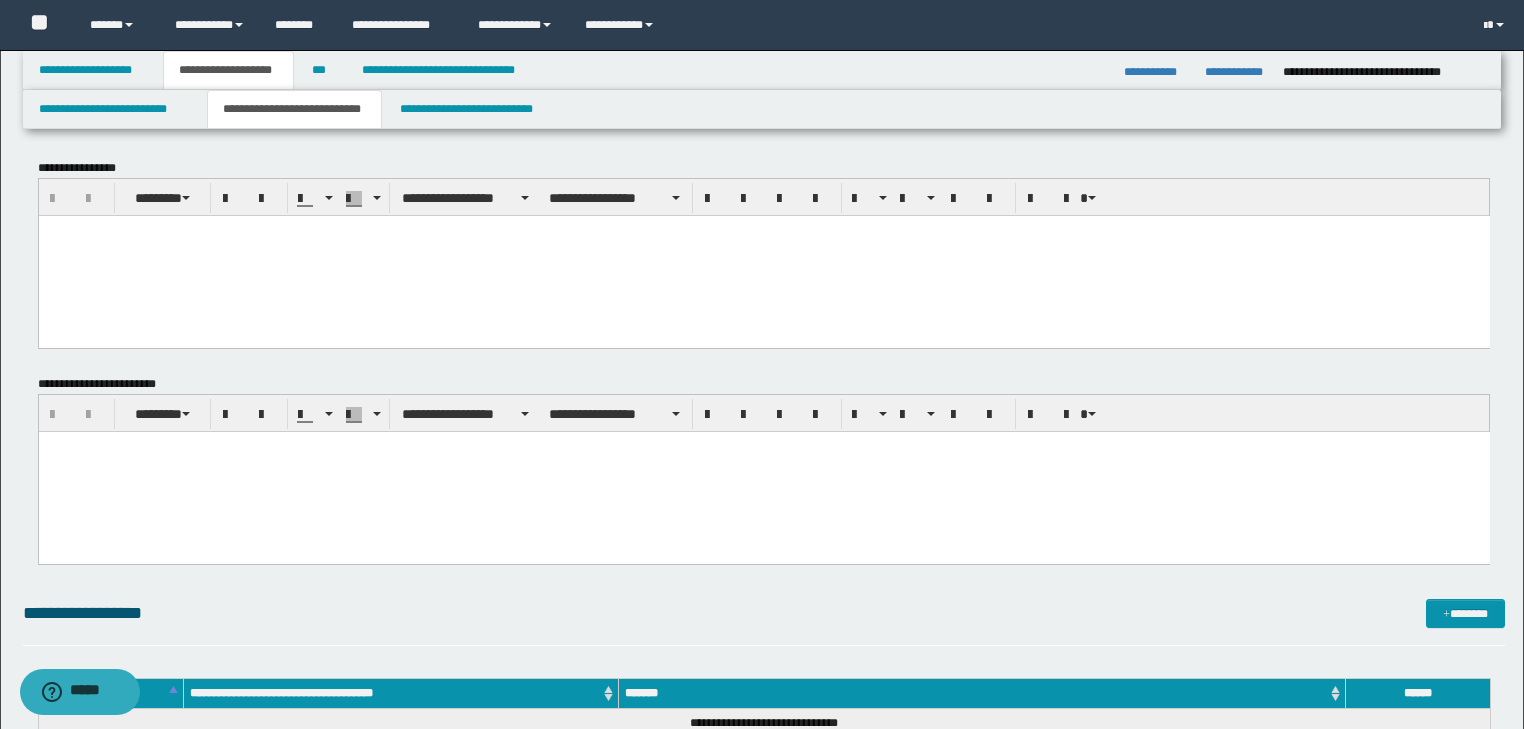 type 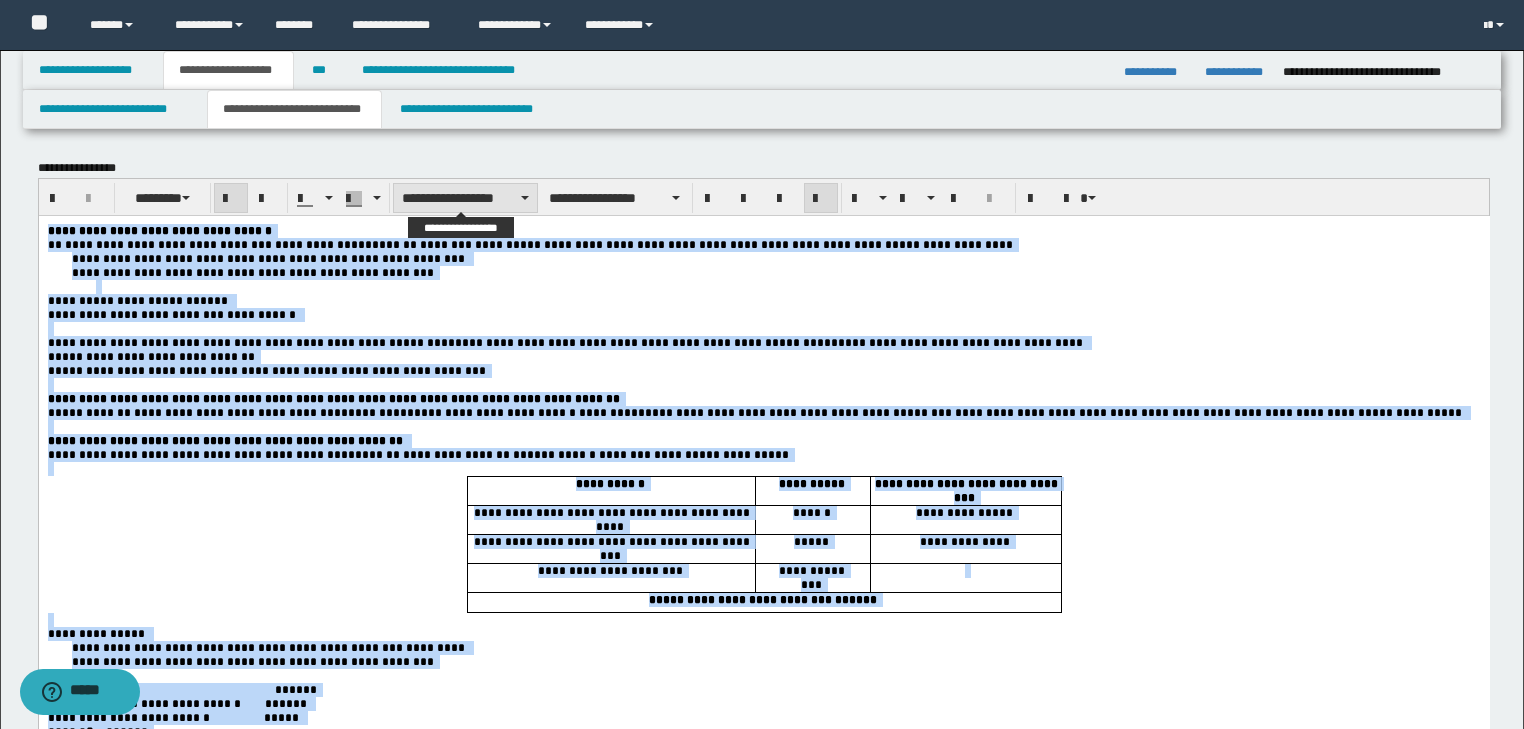 click on "**********" at bounding box center (465, 198) 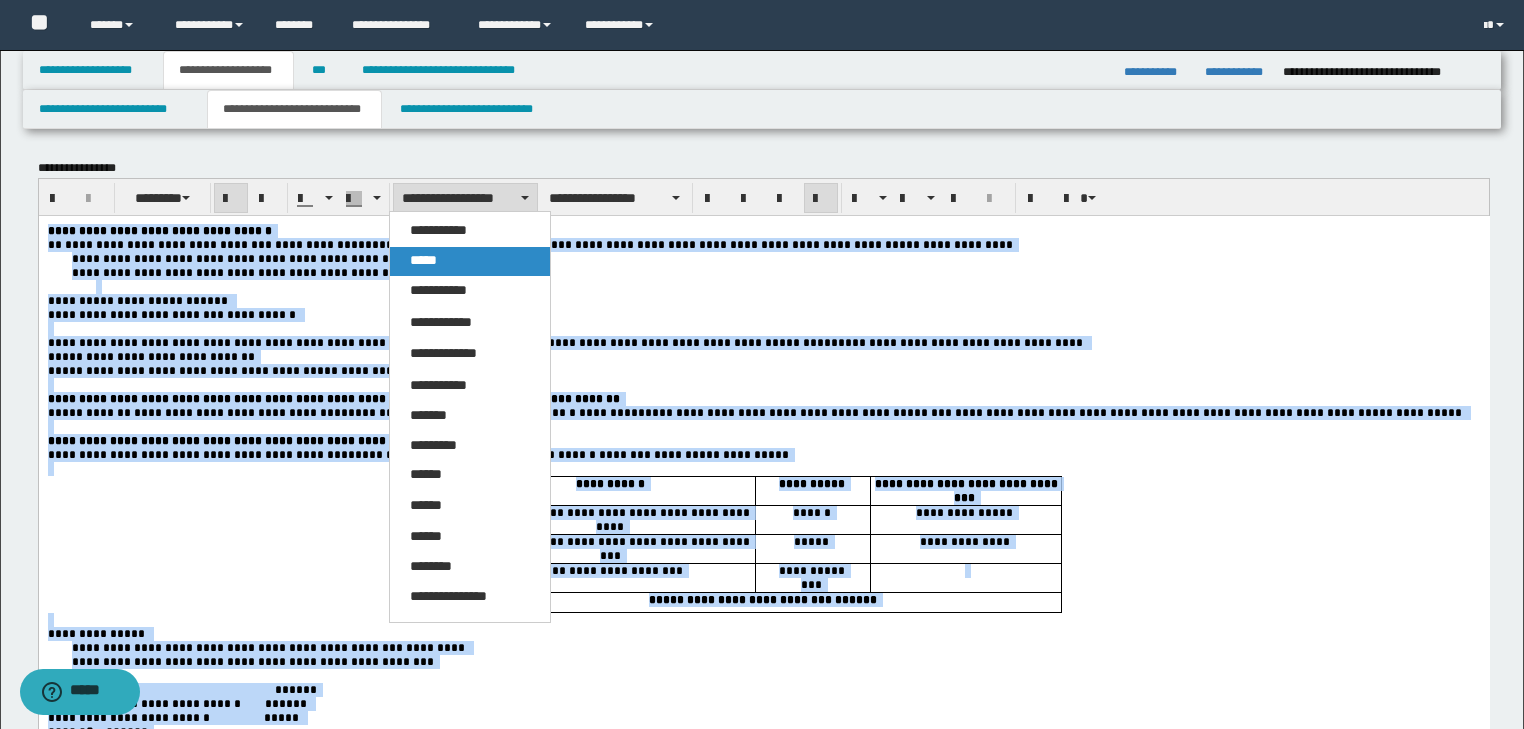 click on "*****" at bounding box center [470, 261] 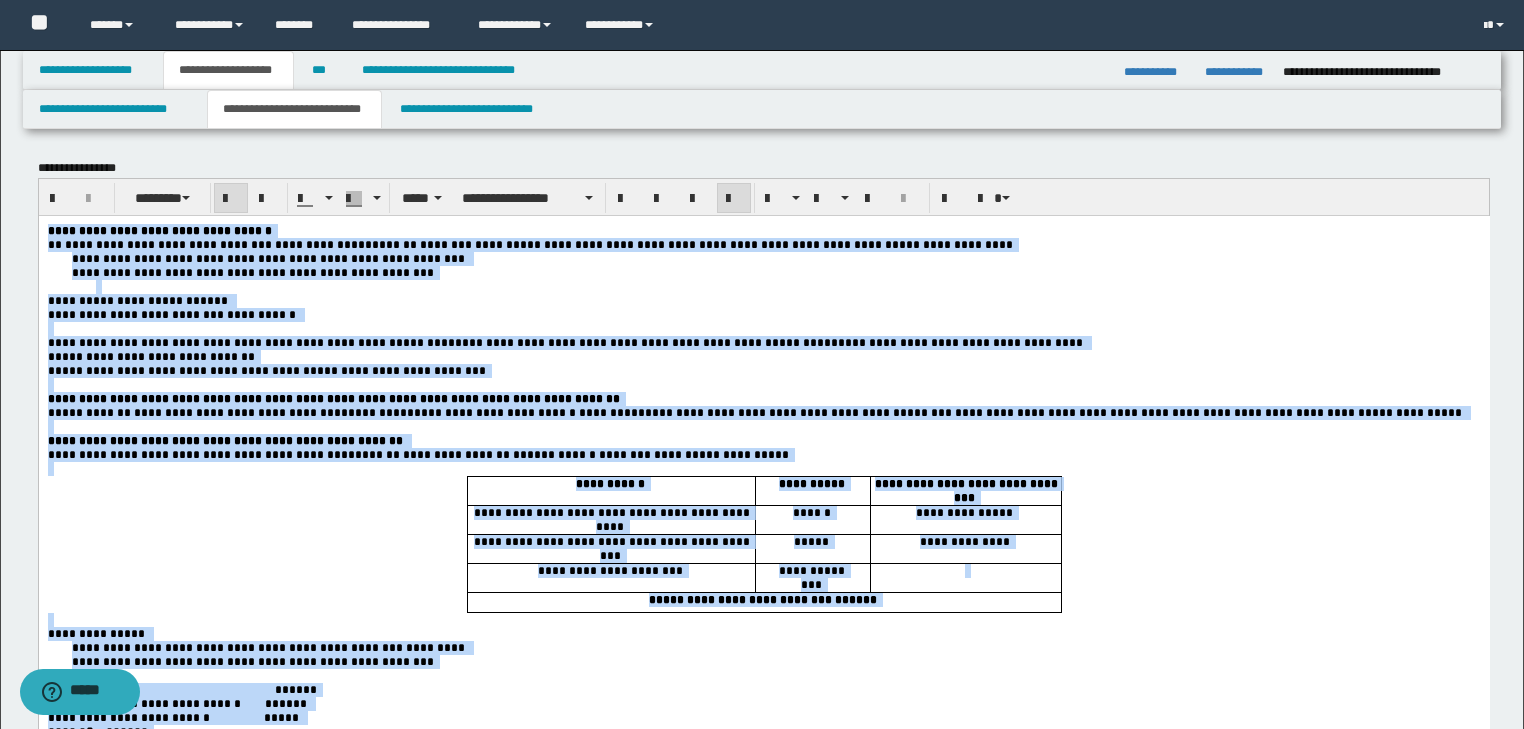 click on "**********" at bounding box center [763, 300] 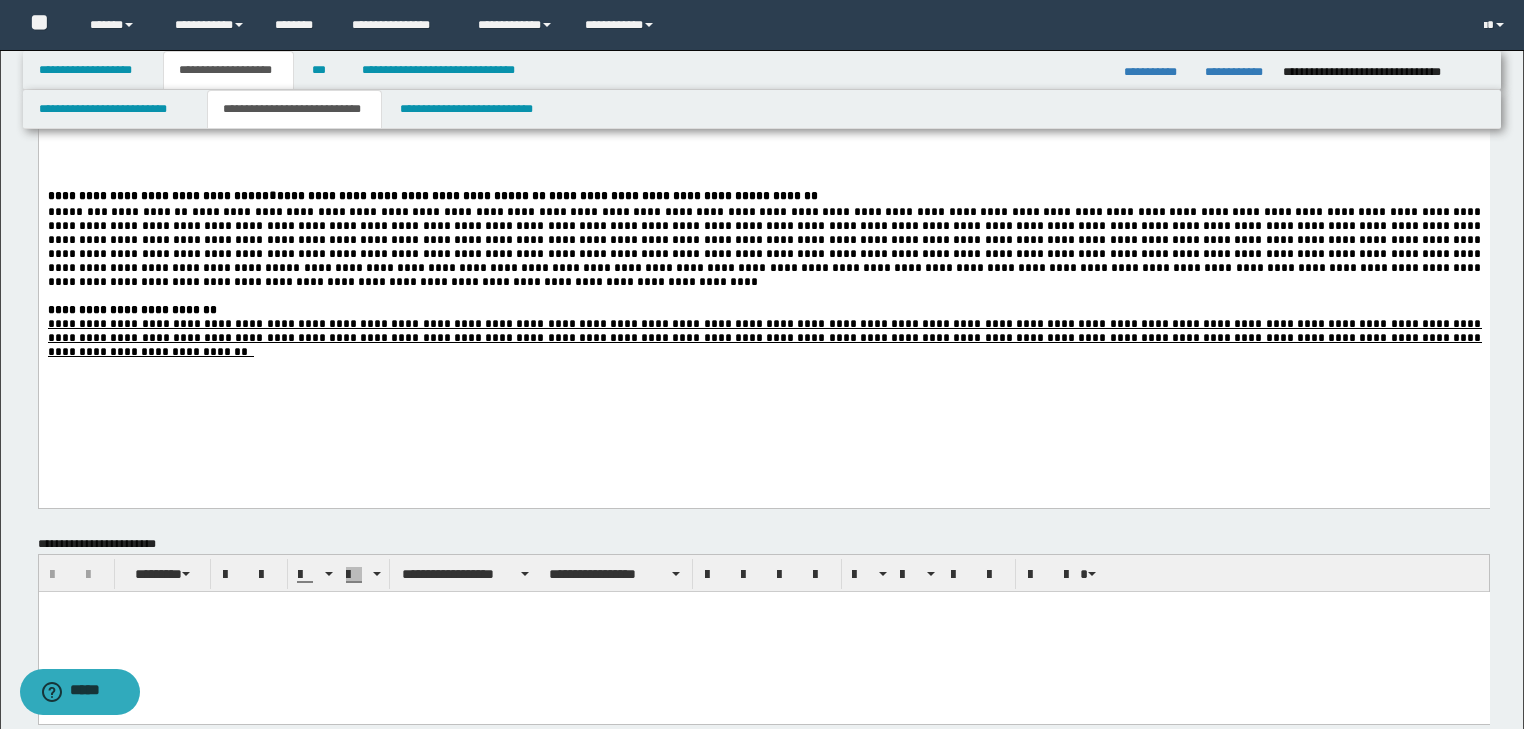 scroll, scrollTop: 1520, scrollLeft: 0, axis: vertical 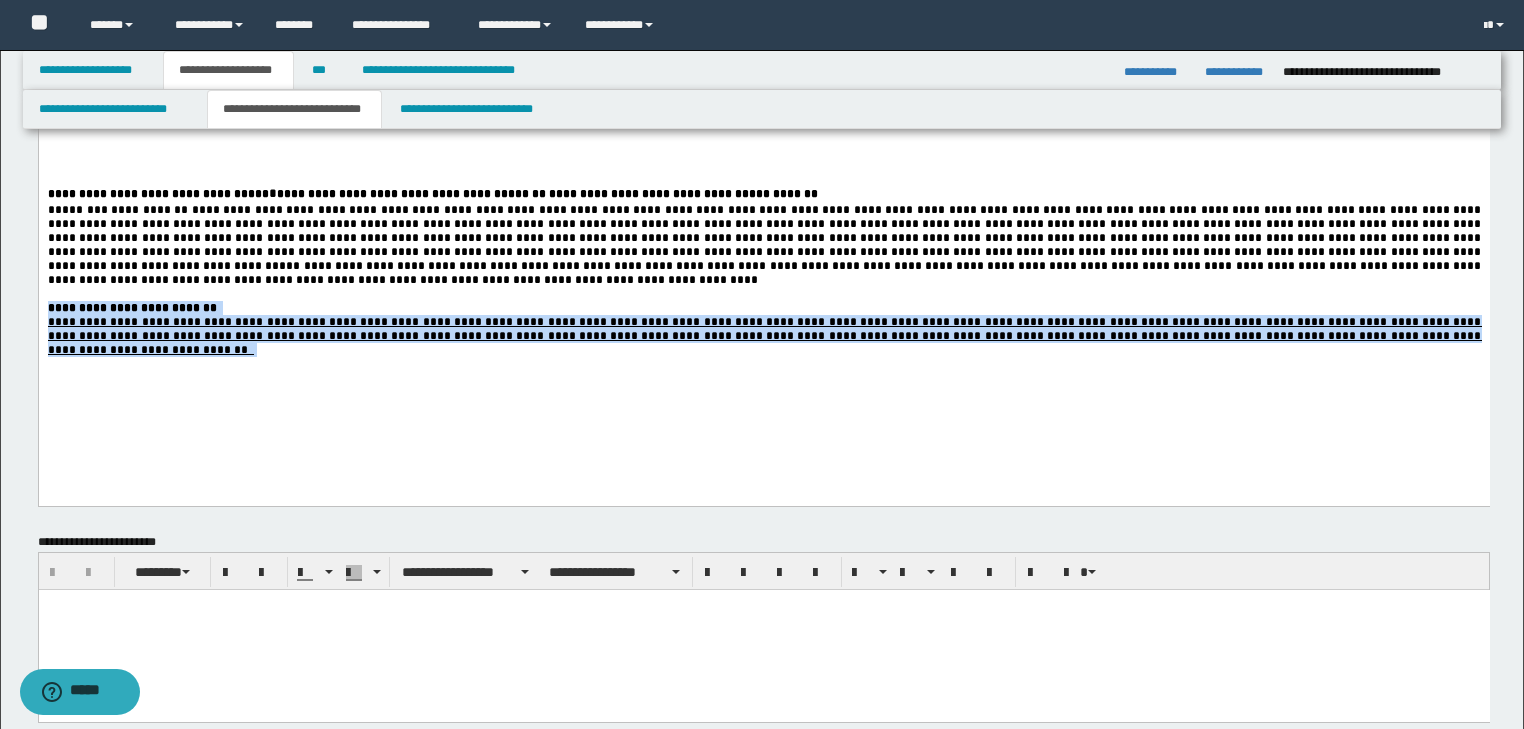 drag, startPoint x: 1071, startPoint y: 396, endPoint x: 38, endPoint y: -946, distance: 1693.5327 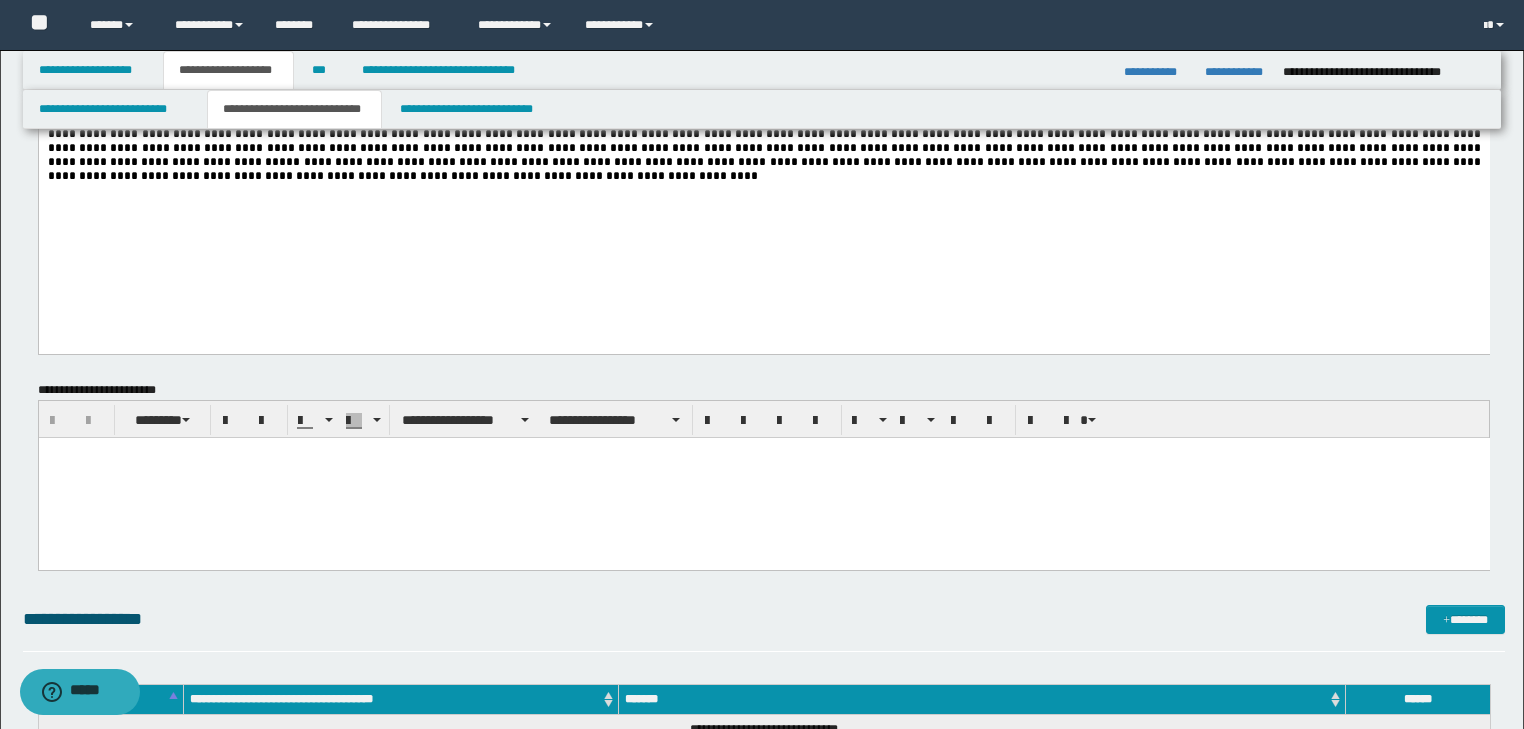 scroll, scrollTop: 1760, scrollLeft: 0, axis: vertical 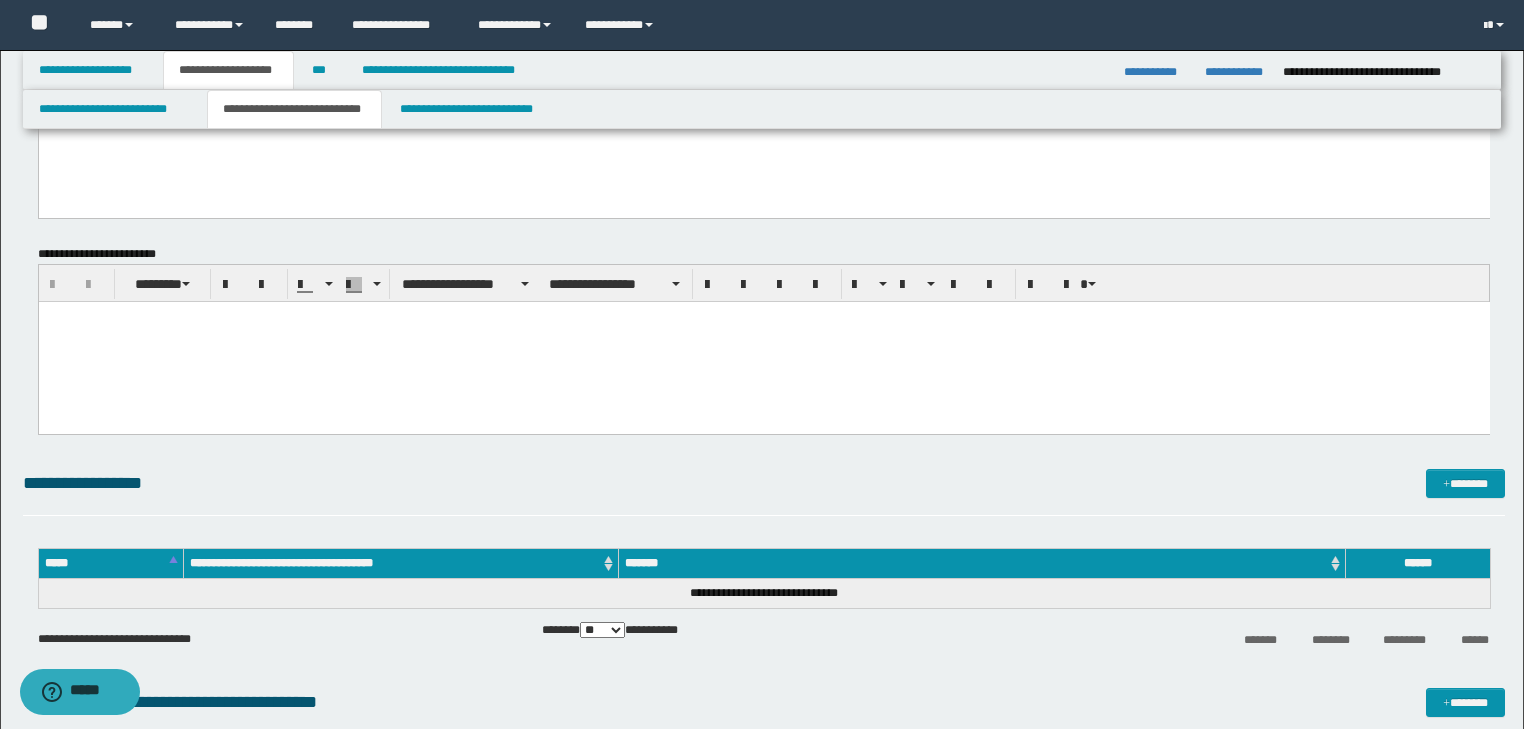 click at bounding box center (763, 341) 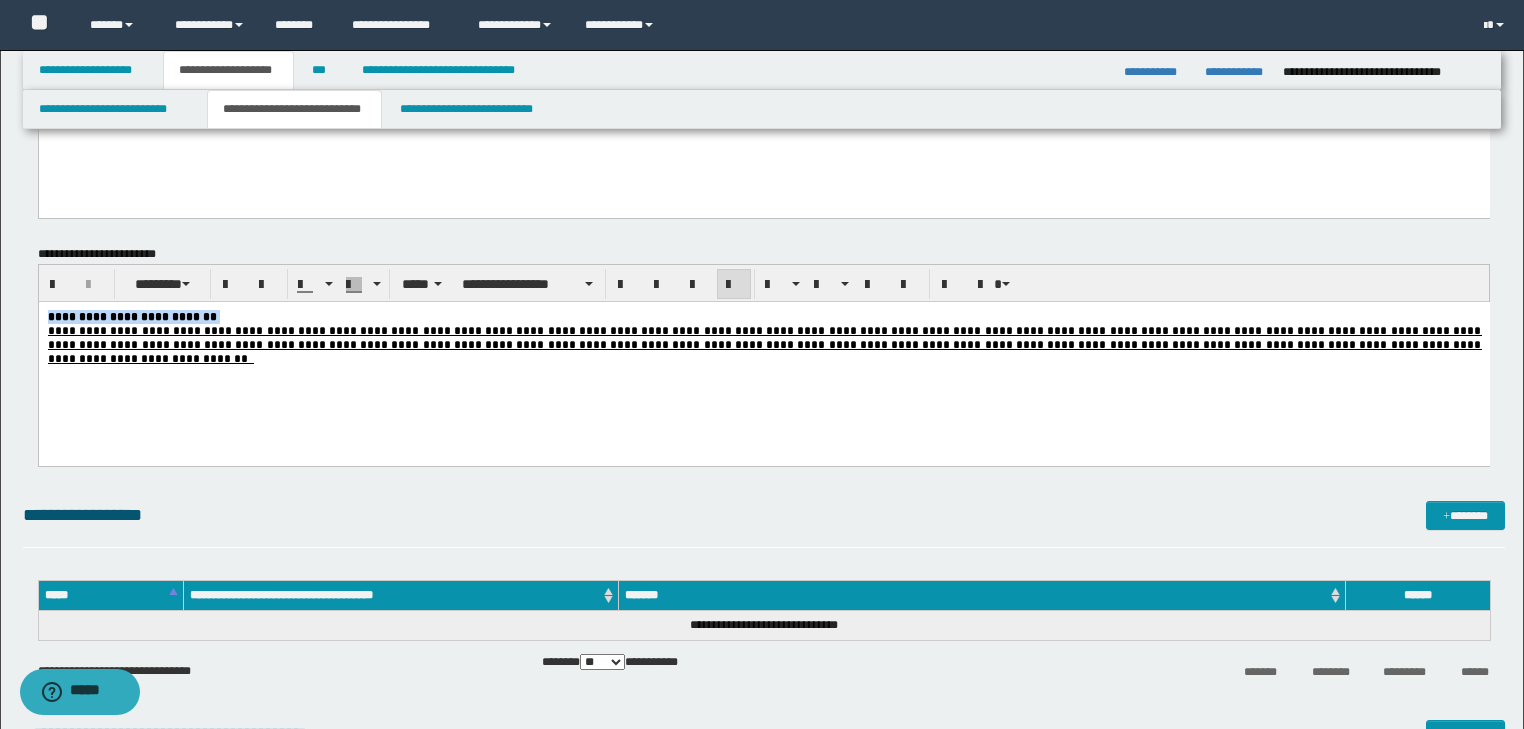 drag, startPoint x: 215, startPoint y: 321, endPoint x: -1, endPoint y: 314, distance: 216.1134 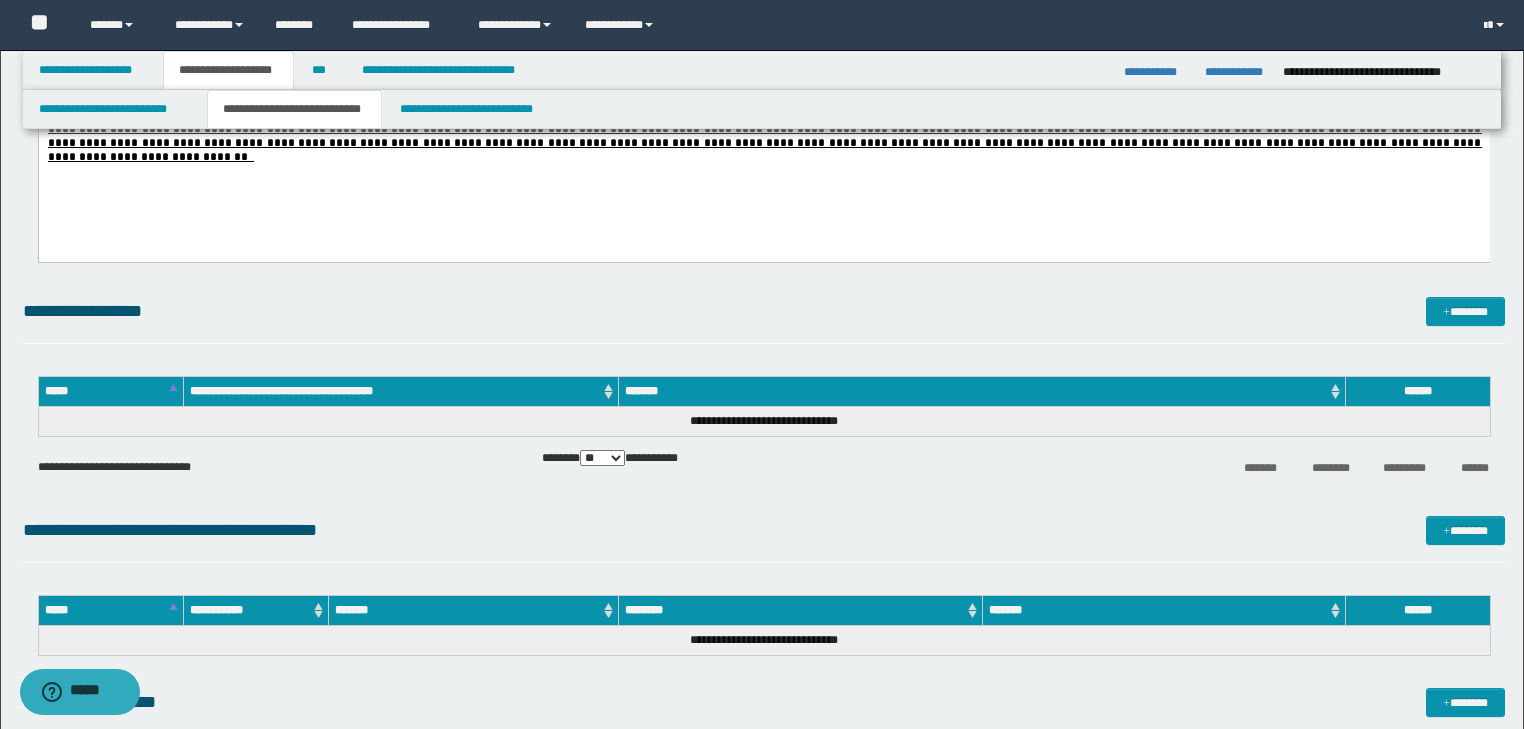 scroll, scrollTop: 2000, scrollLeft: 0, axis: vertical 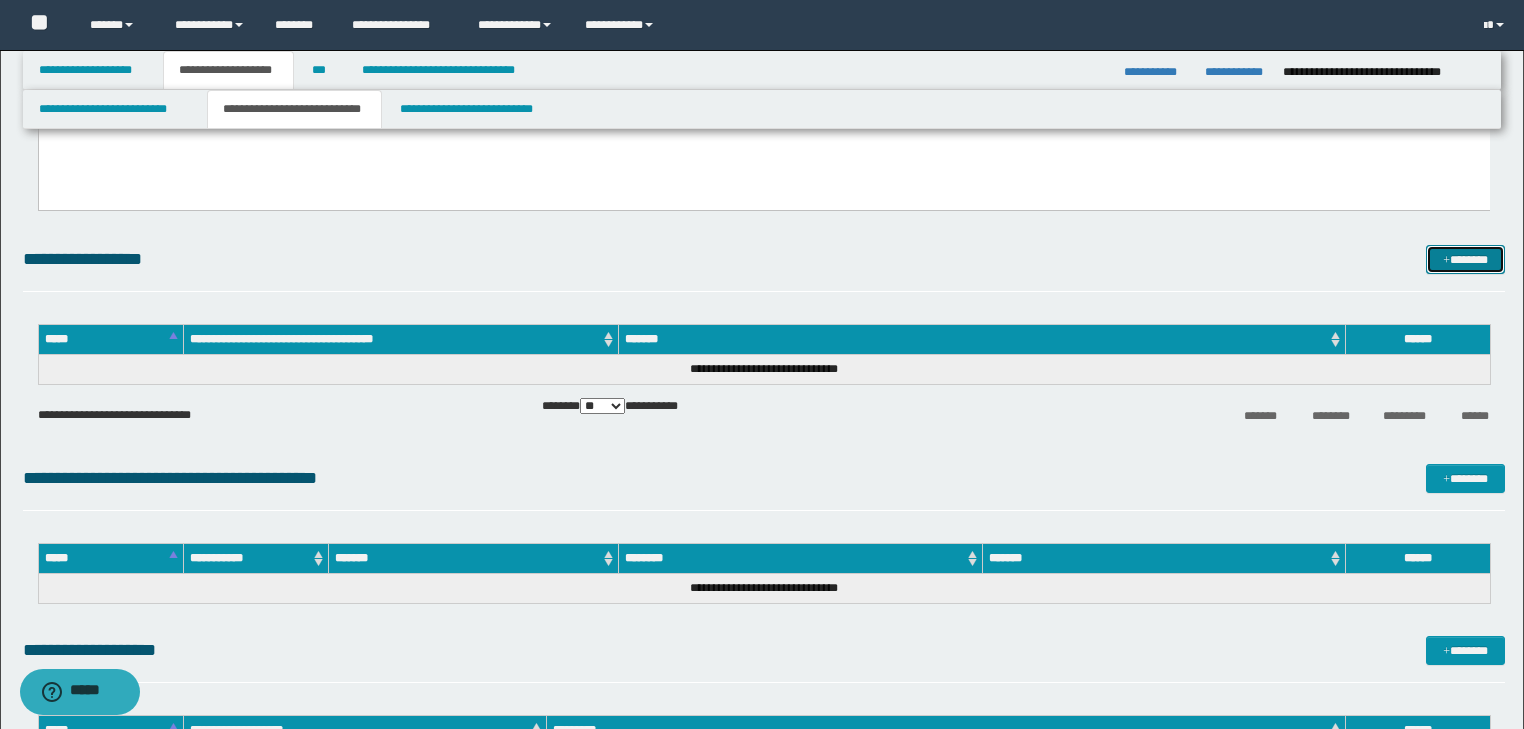 click on "*******" at bounding box center (1465, 260) 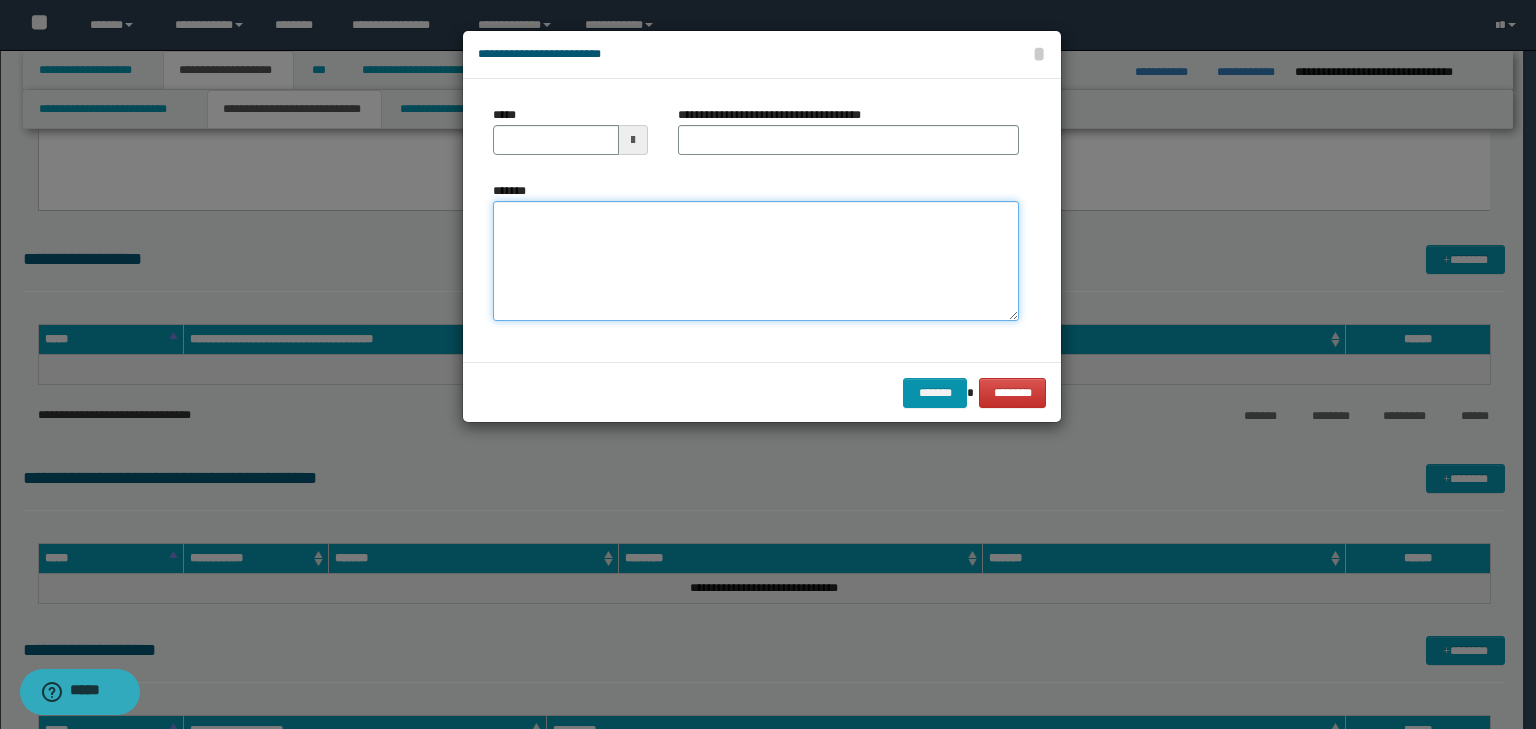 click on "*******" at bounding box center [756, 261] 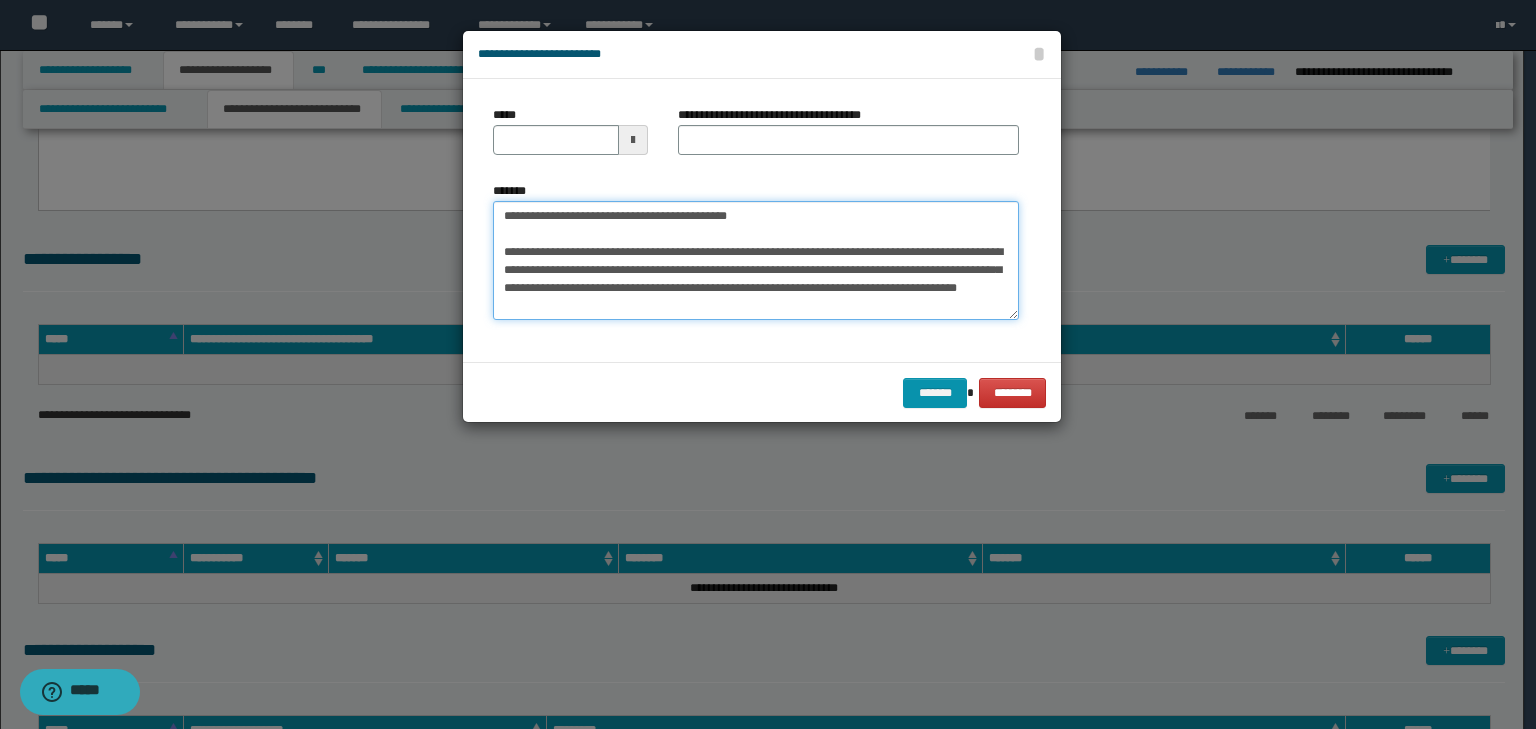 scroll, scrollTop: 0, scrollLeft: 0, axis: both 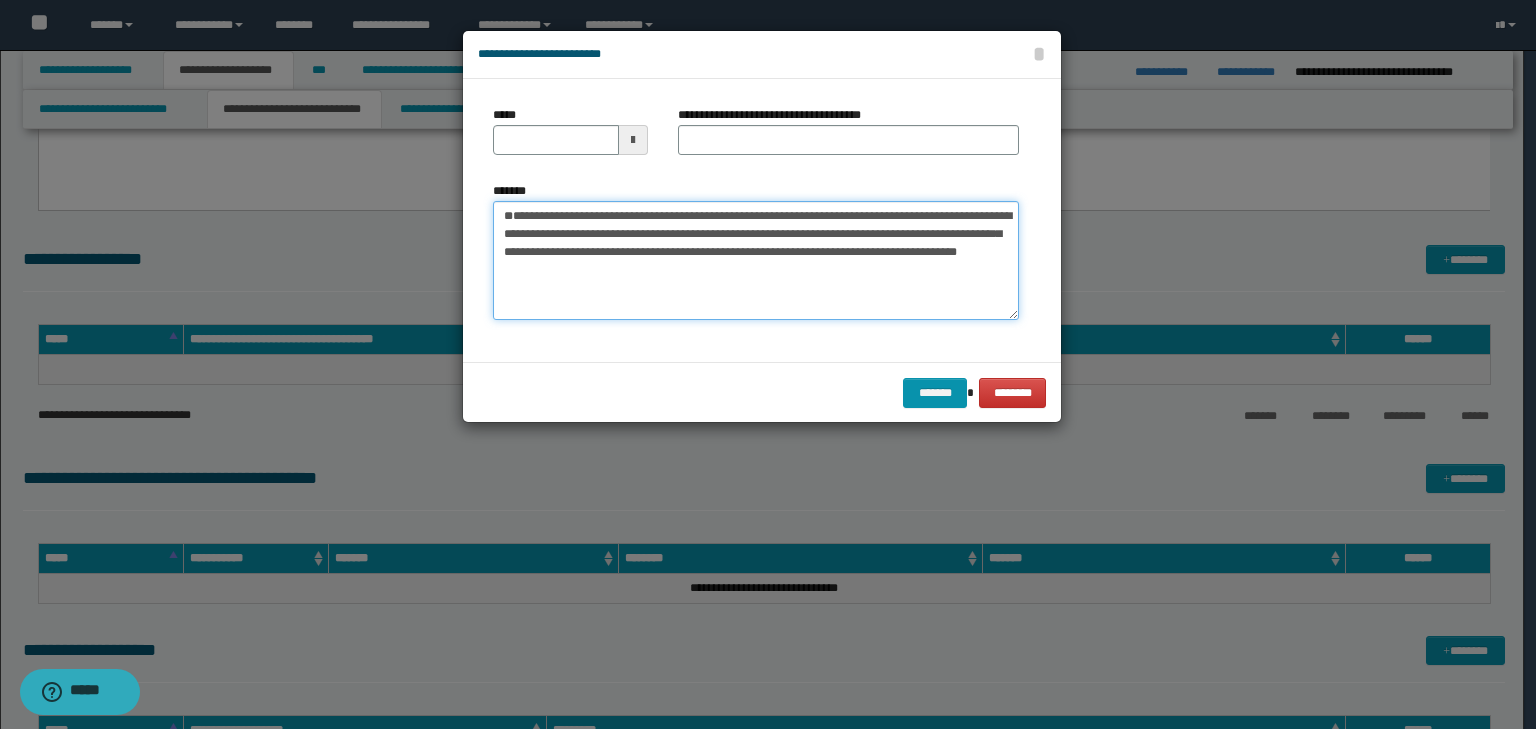 type 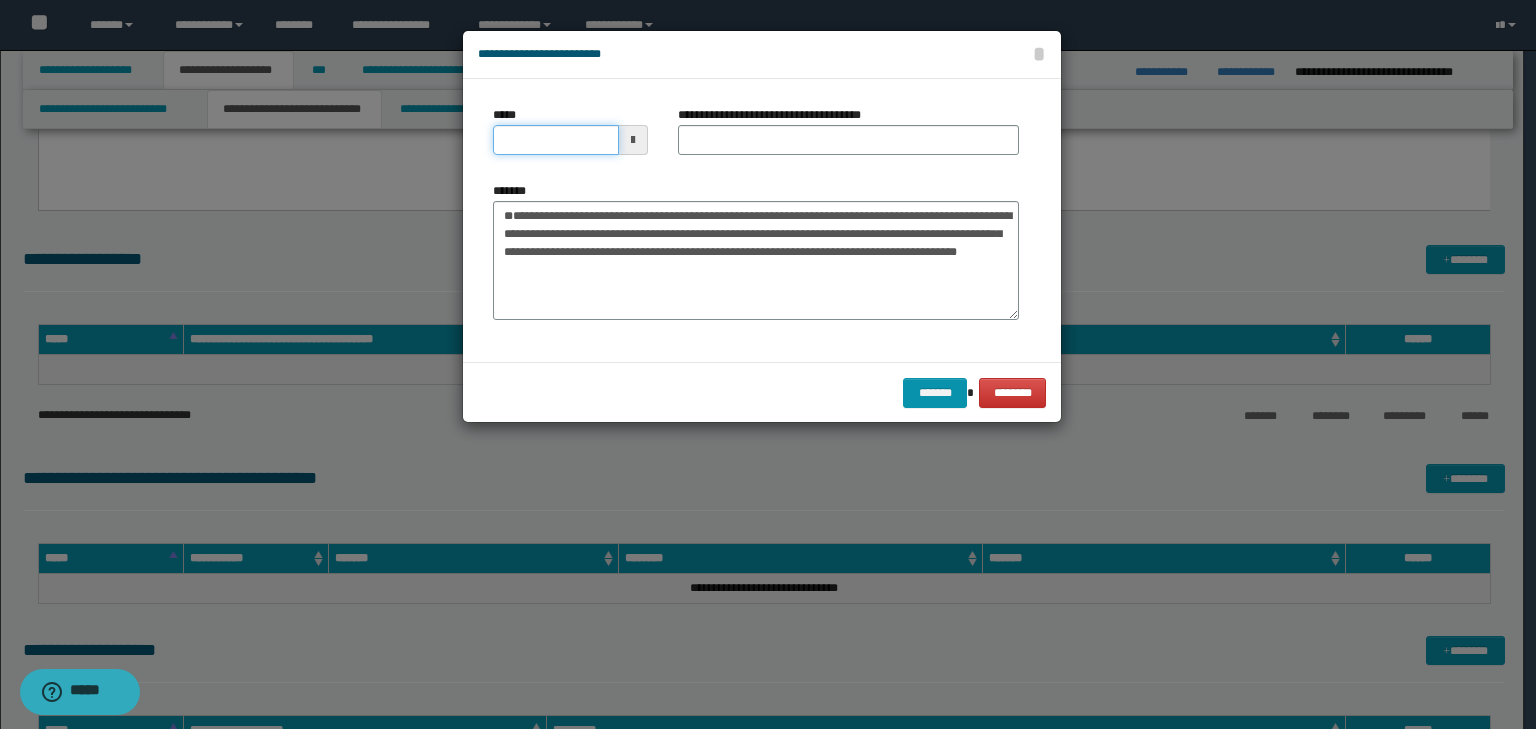 click on "*****" at bounding box center (556, 140) 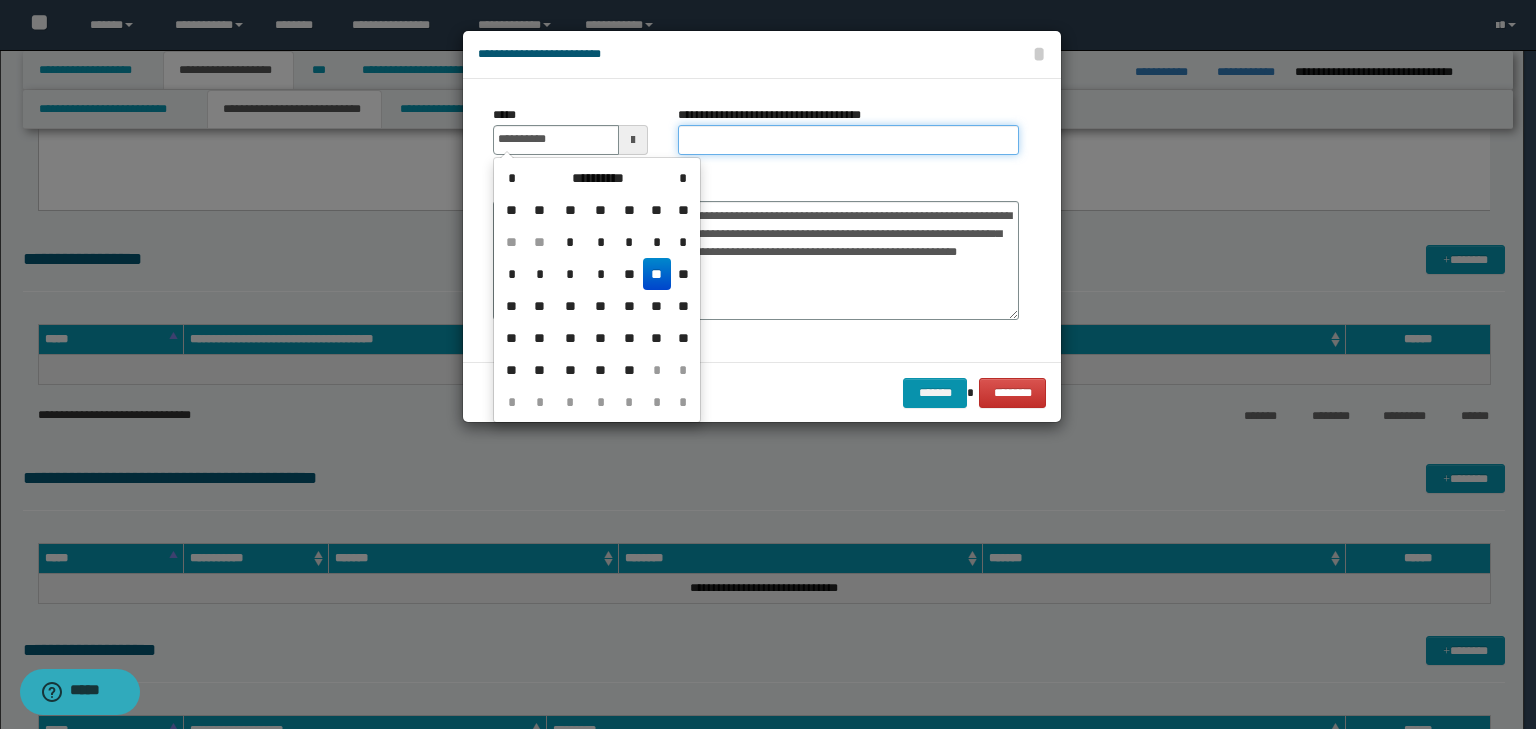 type on "**********" 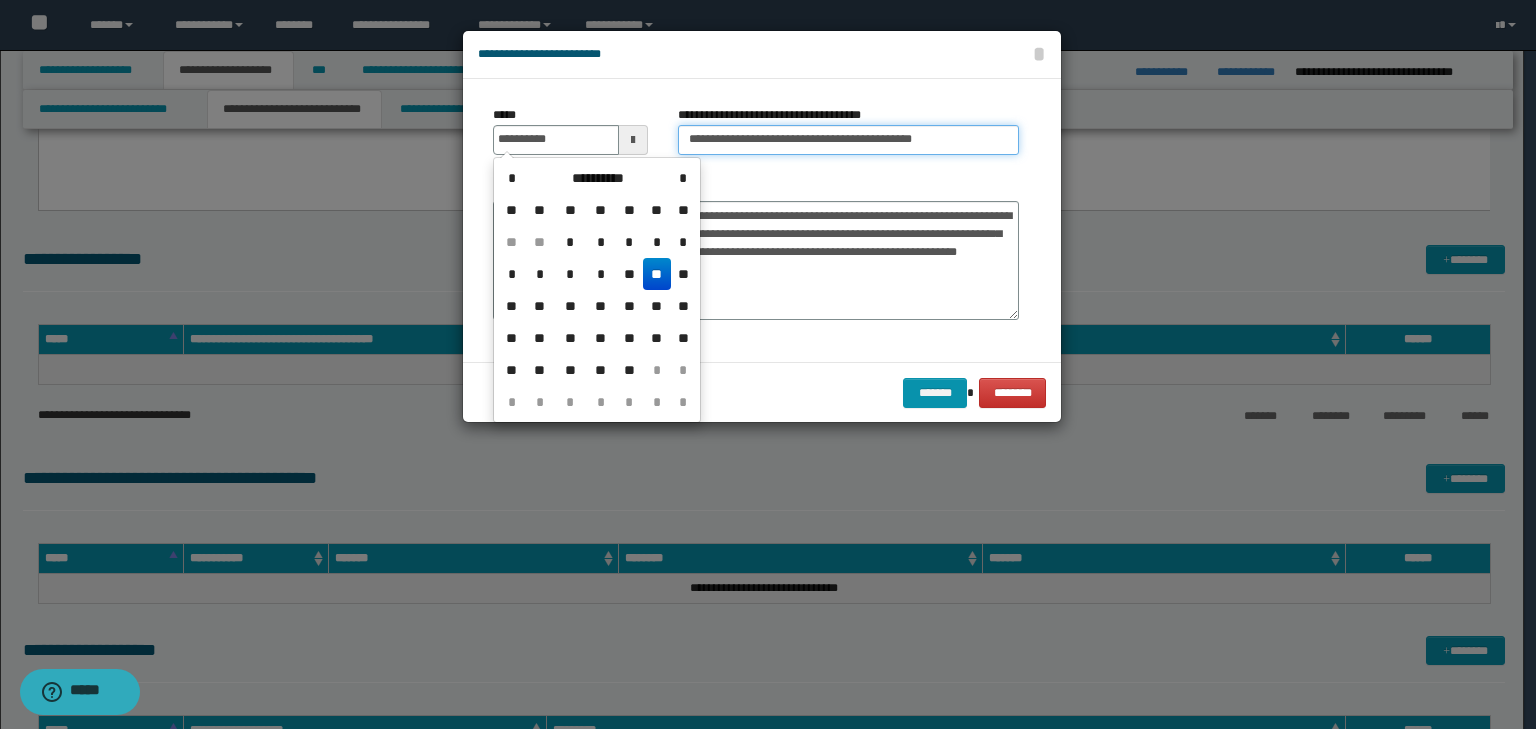 click on "**********" at bounding box center (848, 140) 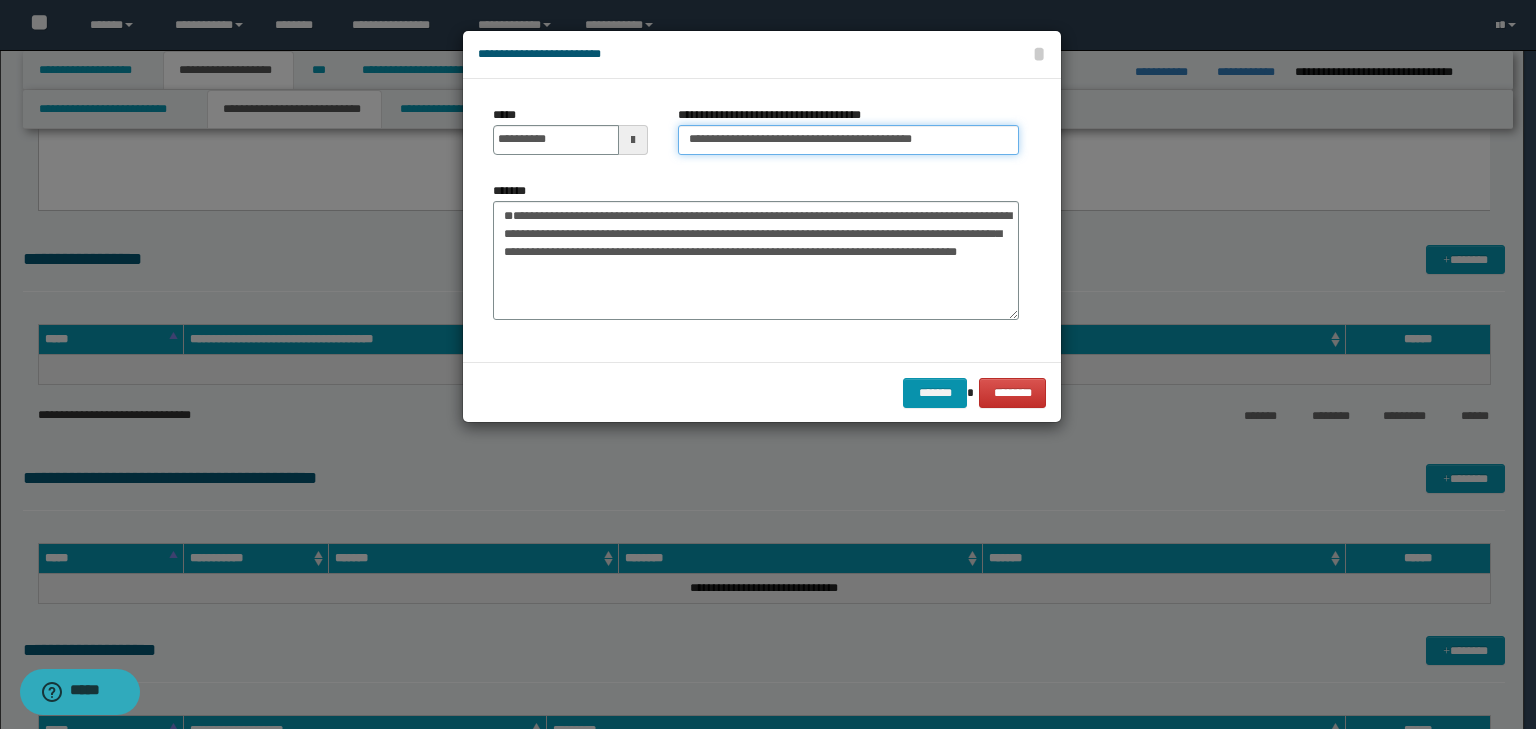 drag, startPoint x: 748, startPoint y: 134, endPoint x: 316, endPoint y: 132, distance: 432.00464 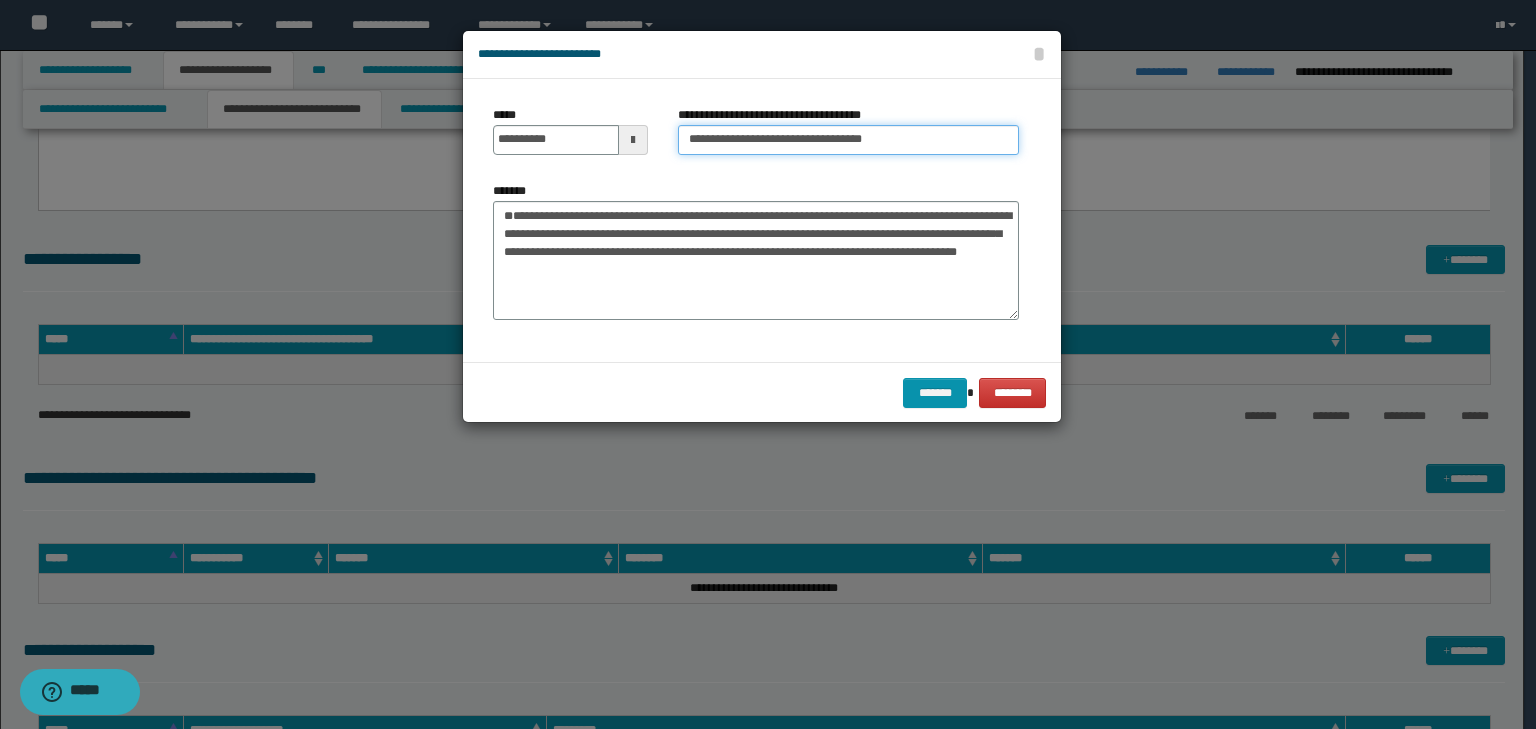type on "**********" 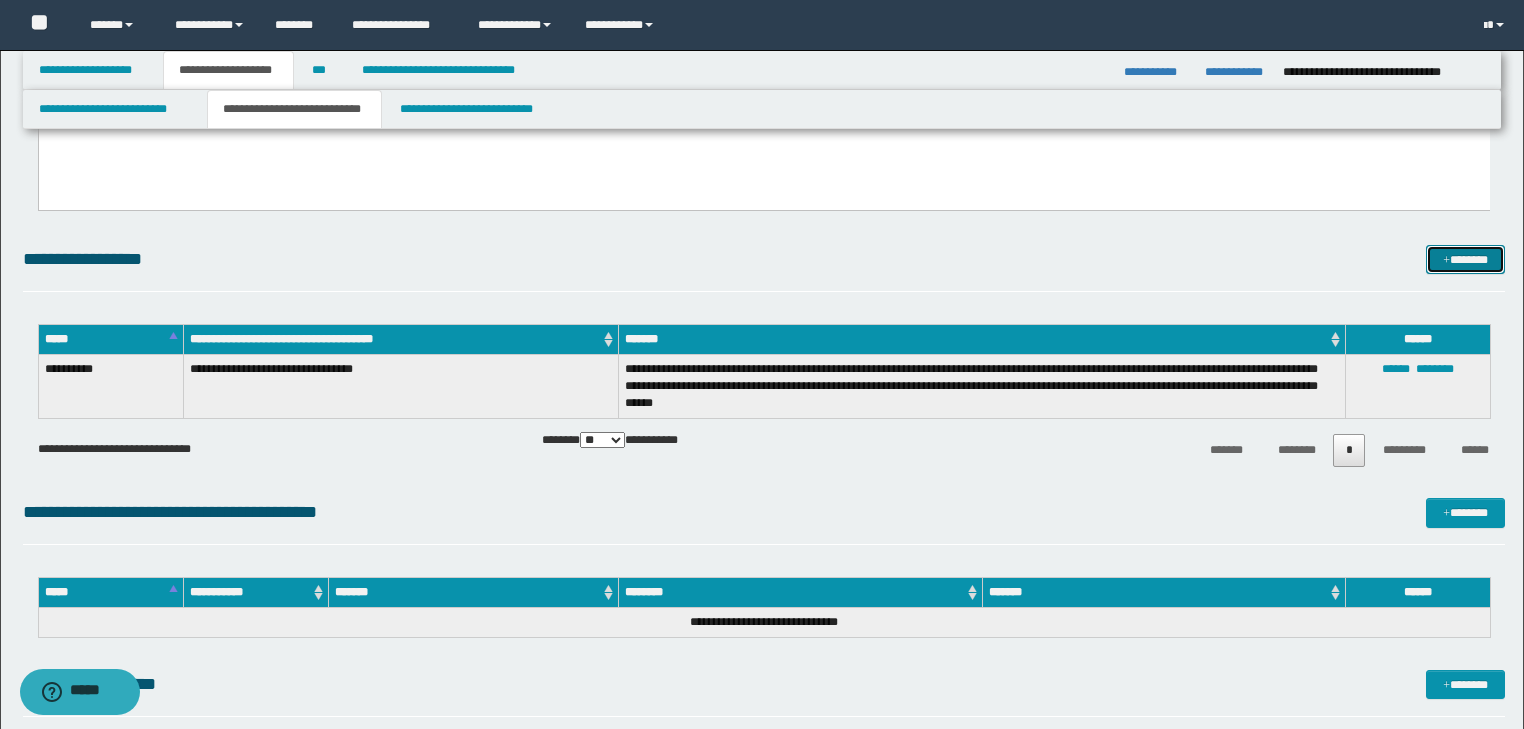 click on "*******" at bounding box center [1465, 260] 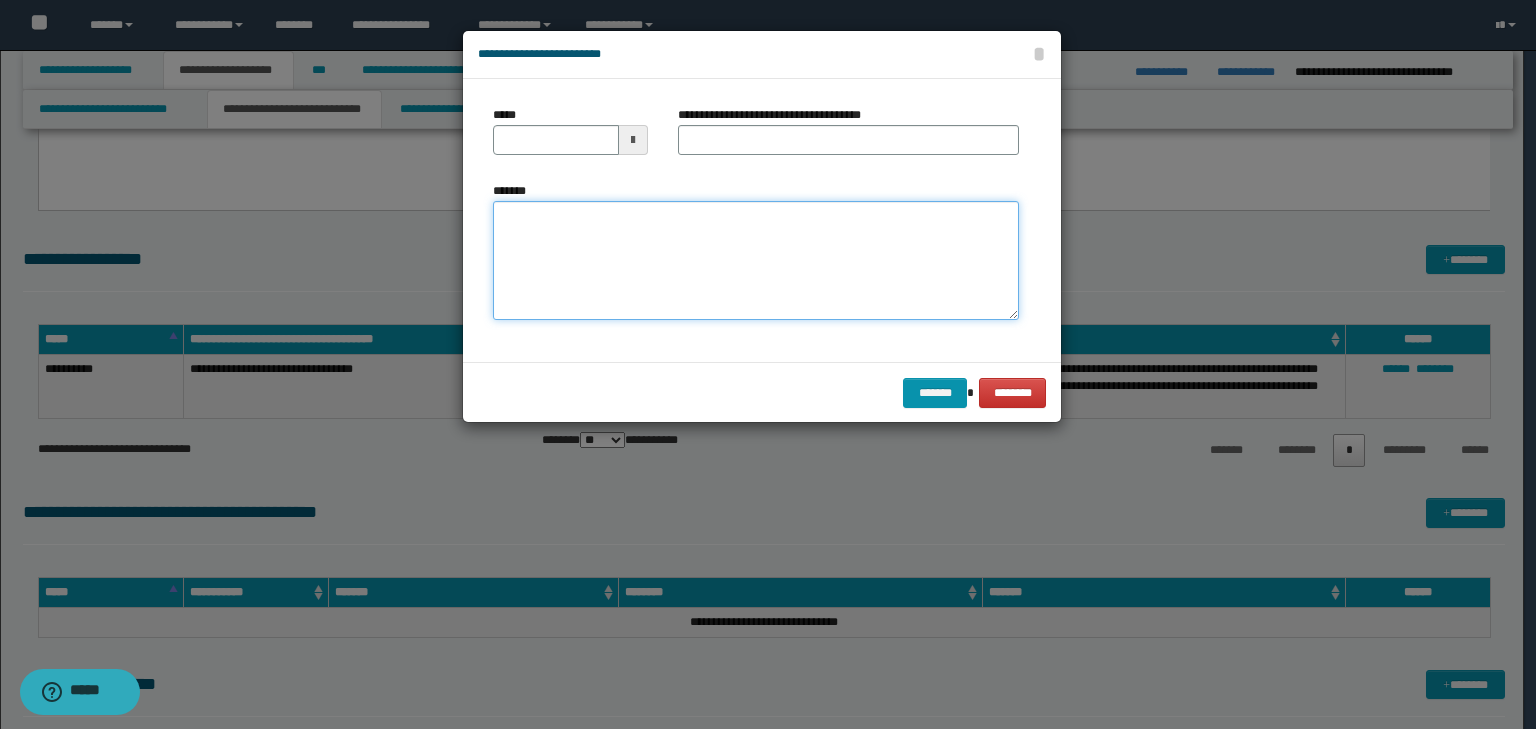 click on "*******" at bounding box center (756, 261) 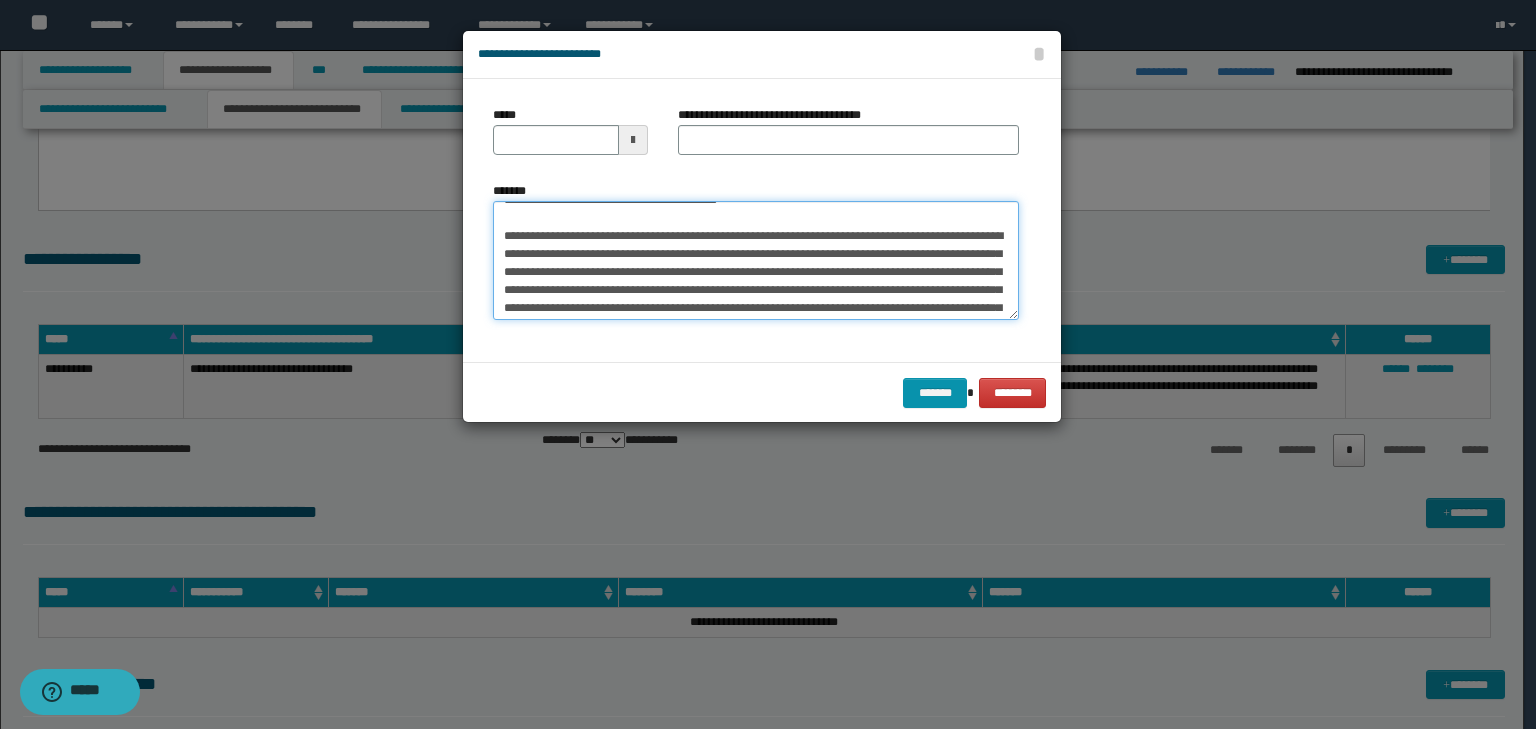 scroll, scrollTop: 0, scrollLeft: 0, axis: both 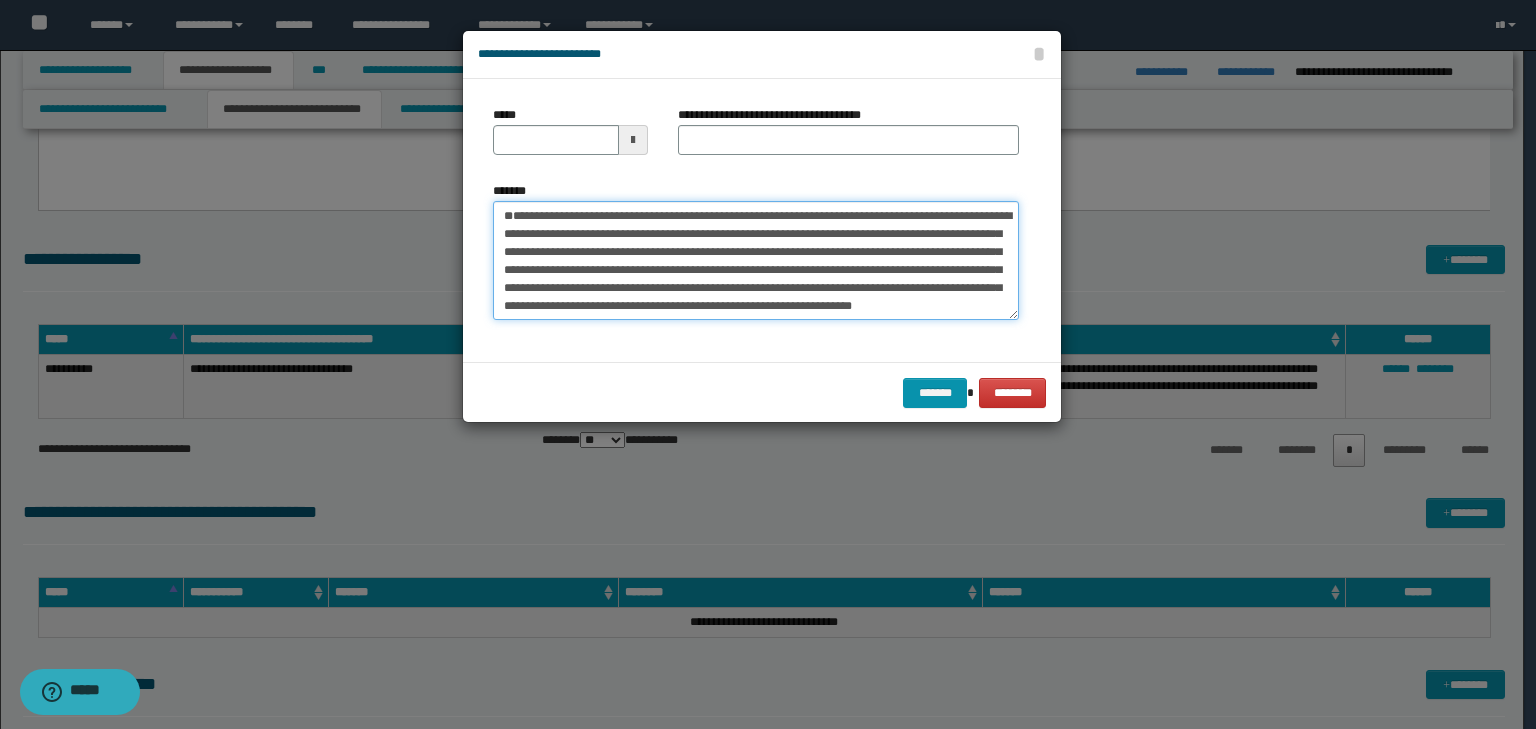 drag, startPoint x: 713, startPoint y: 216, endPoint x: 306, endPoint y: 216, distance: 407 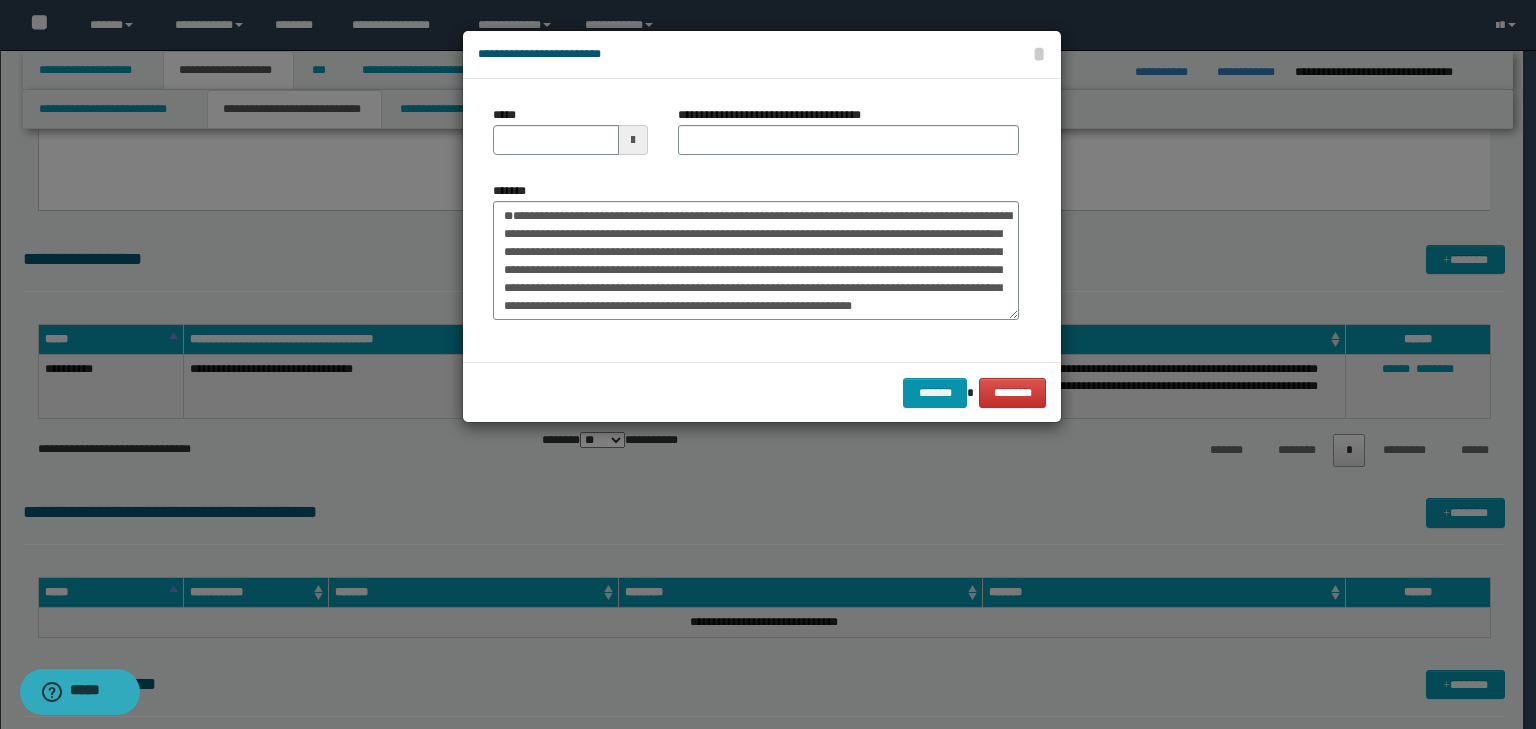 type on "**********" 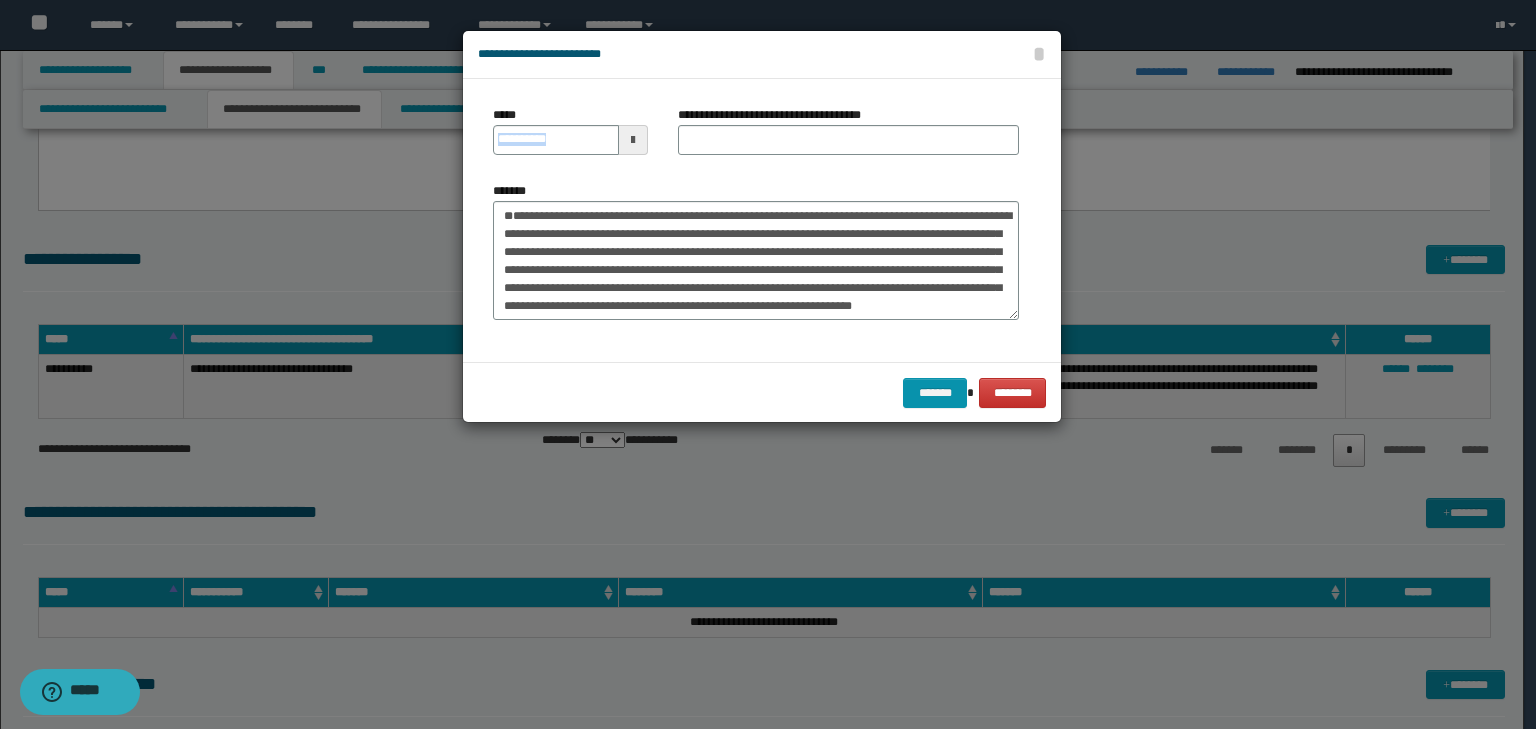 drag, startPoint x: 548, startPoint y: 155, endPoint x: 680, endPoint y: 139, distance: 132.96616 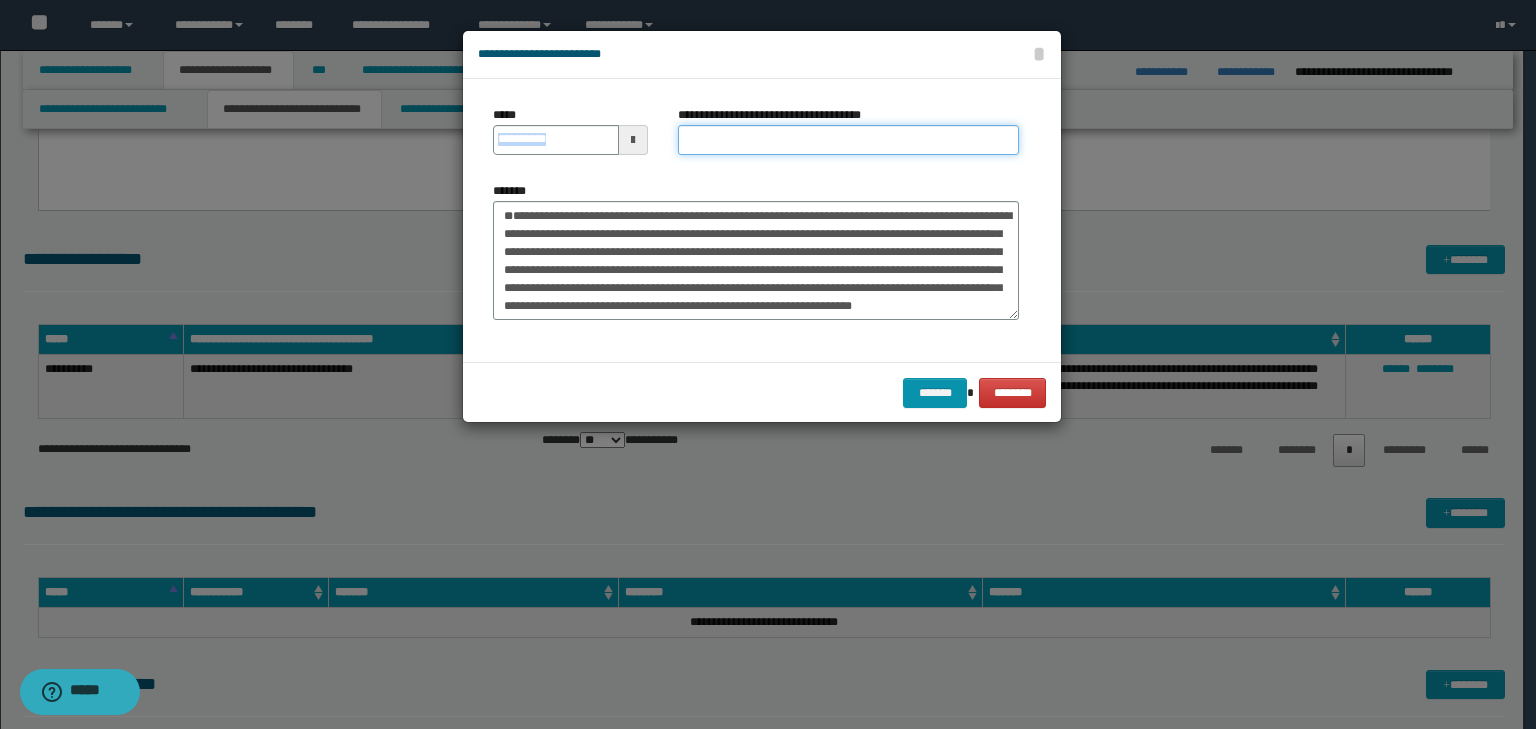 paste on "**********" 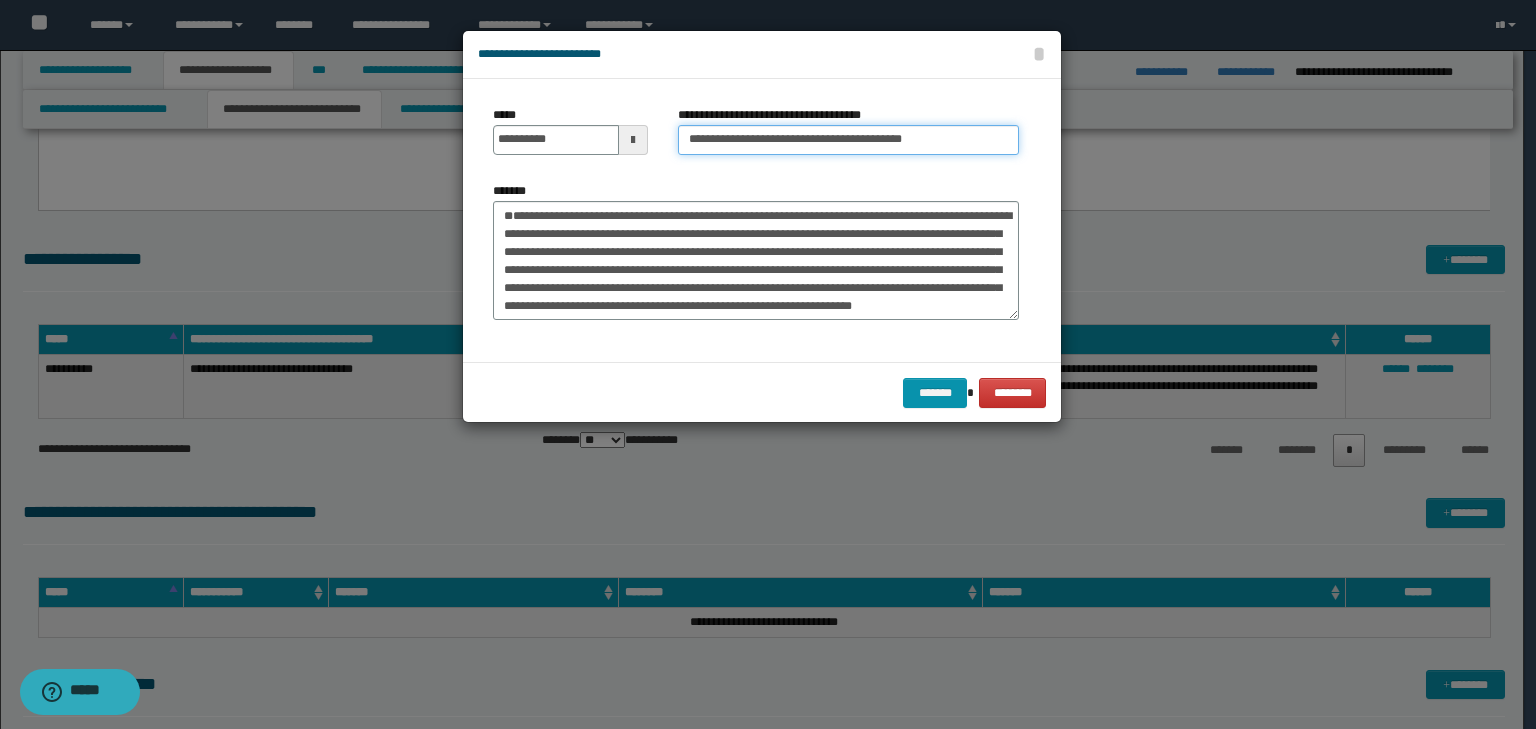 click on "**********" at bounding box center [848, 140] 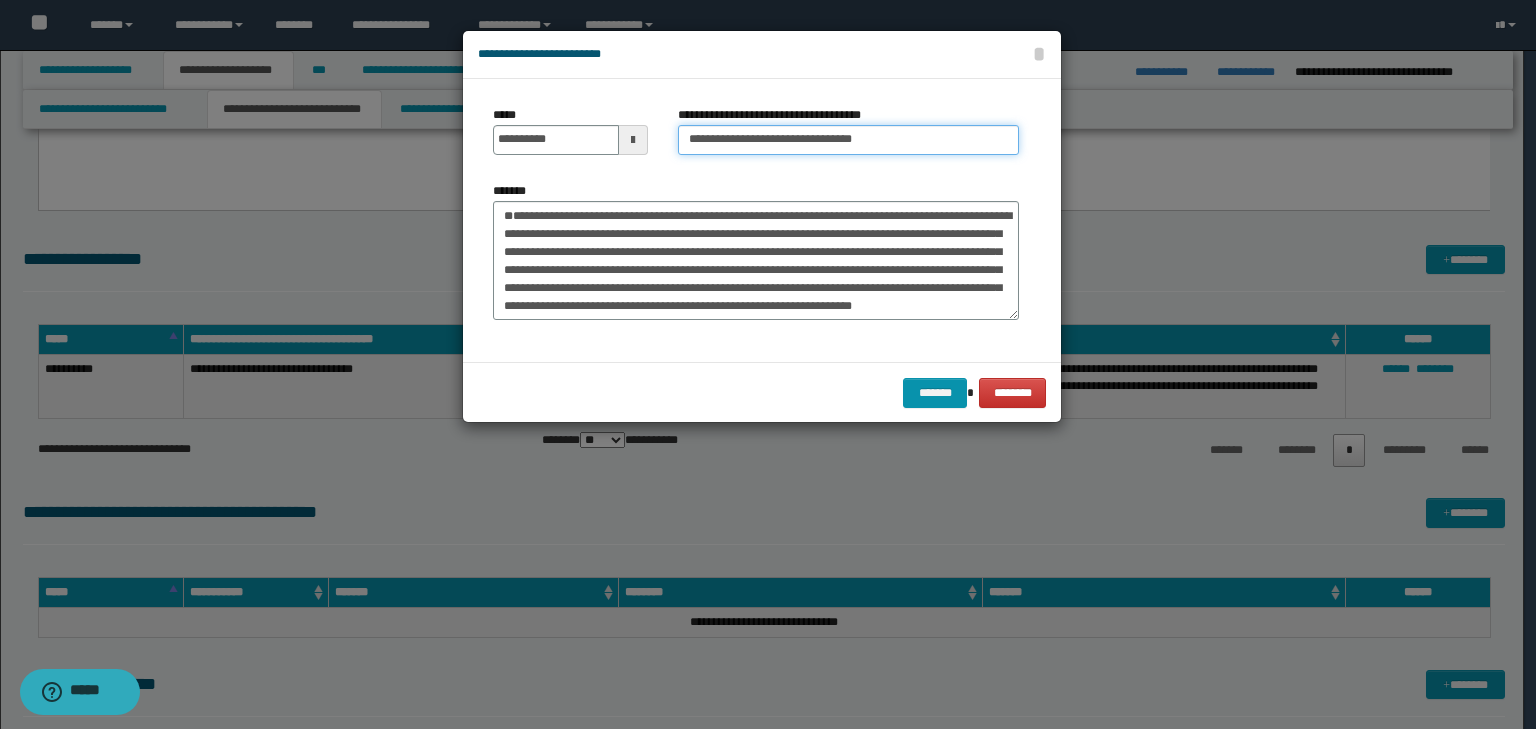 type on "**********" 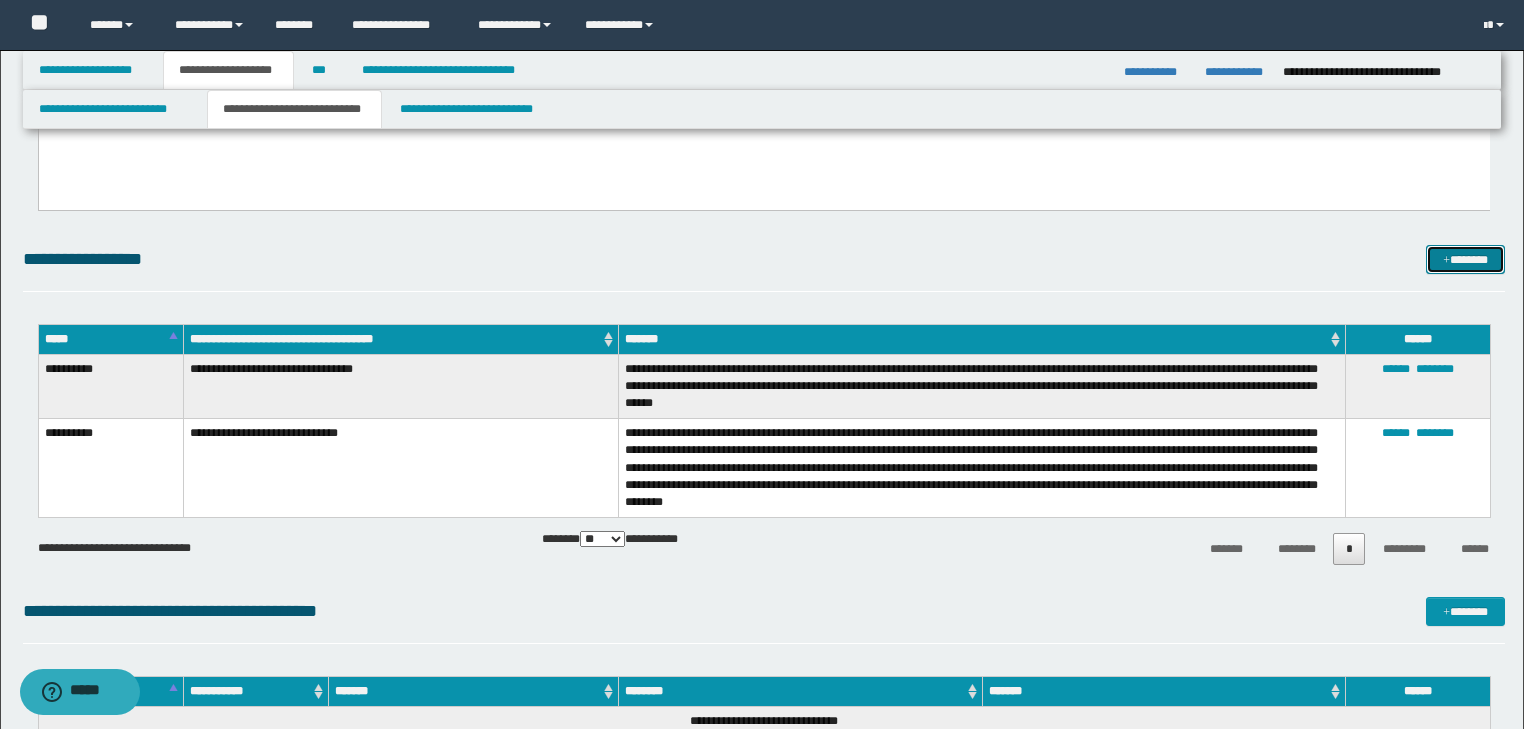 click on "*******" at bounding box center (1465, 260) 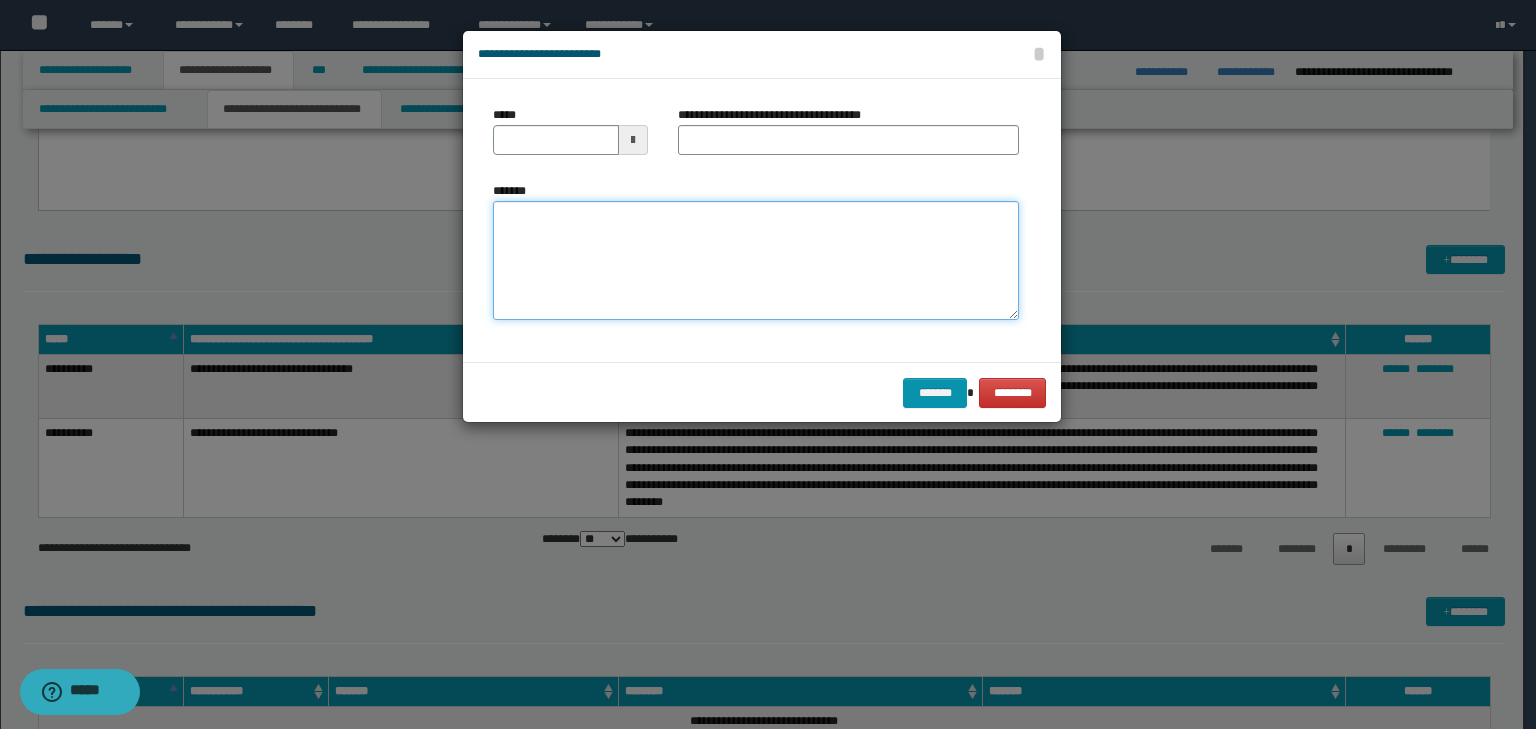 click on "*******" at bounding box center (756, 261) 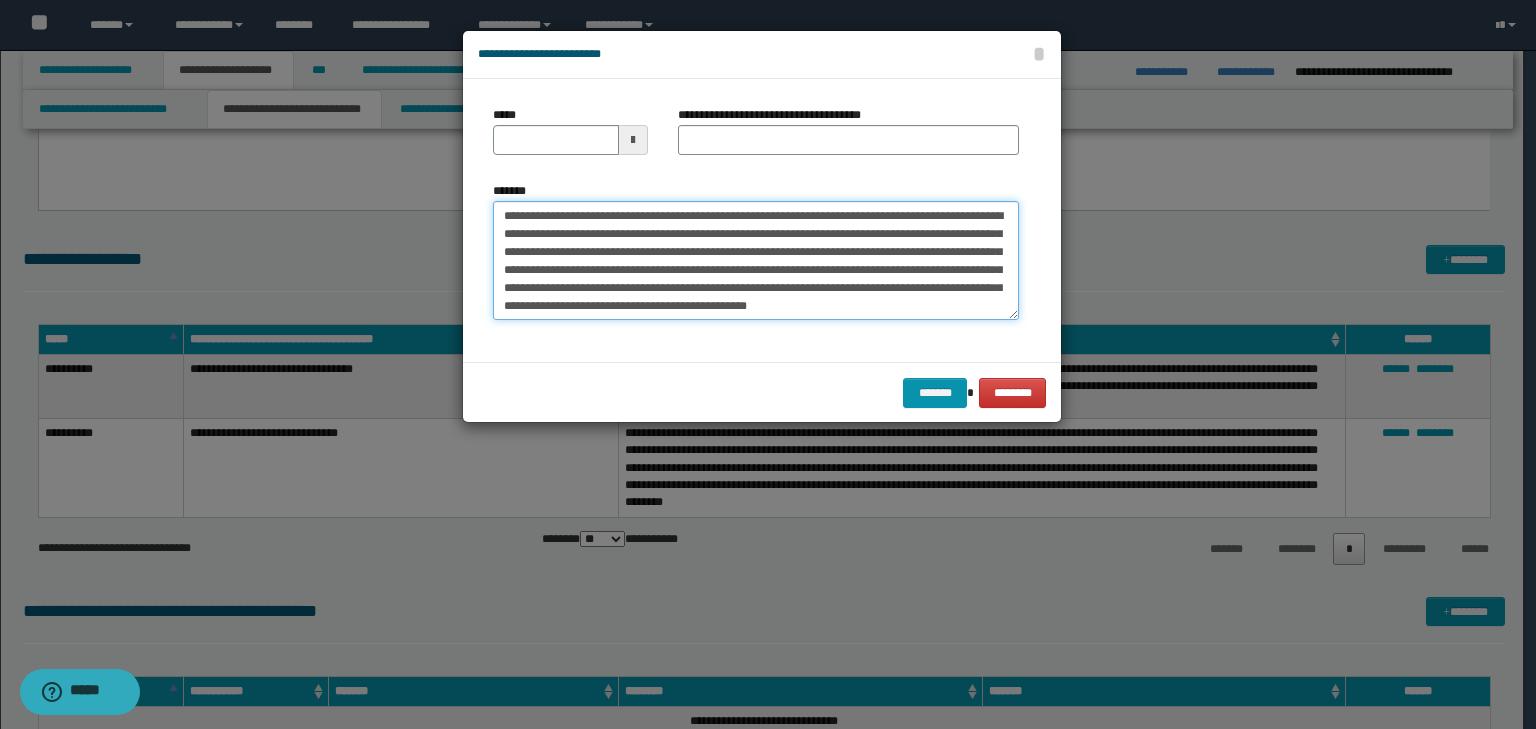 scroll, scrollTop: 0, scrollLeft: 0, axis: both 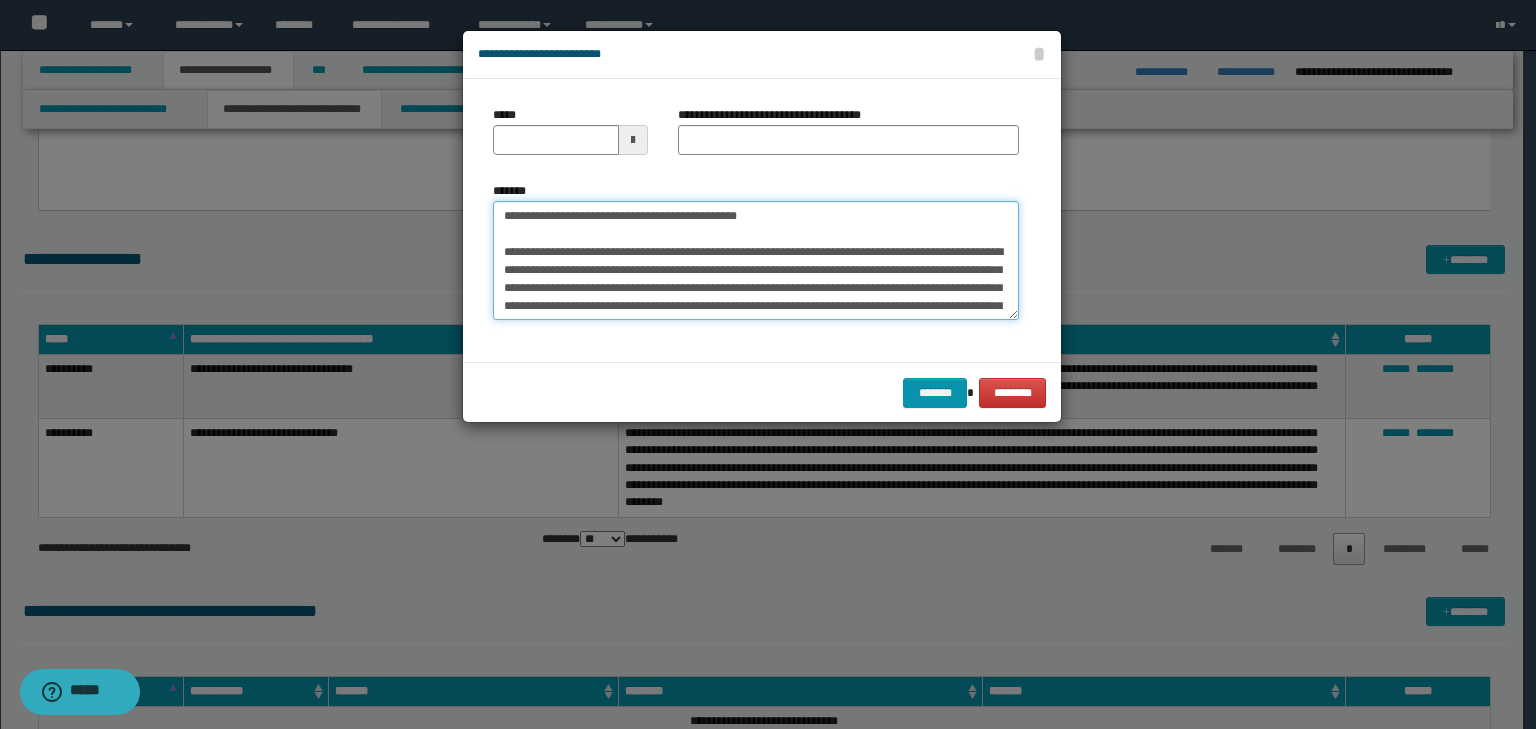 type on "**********" 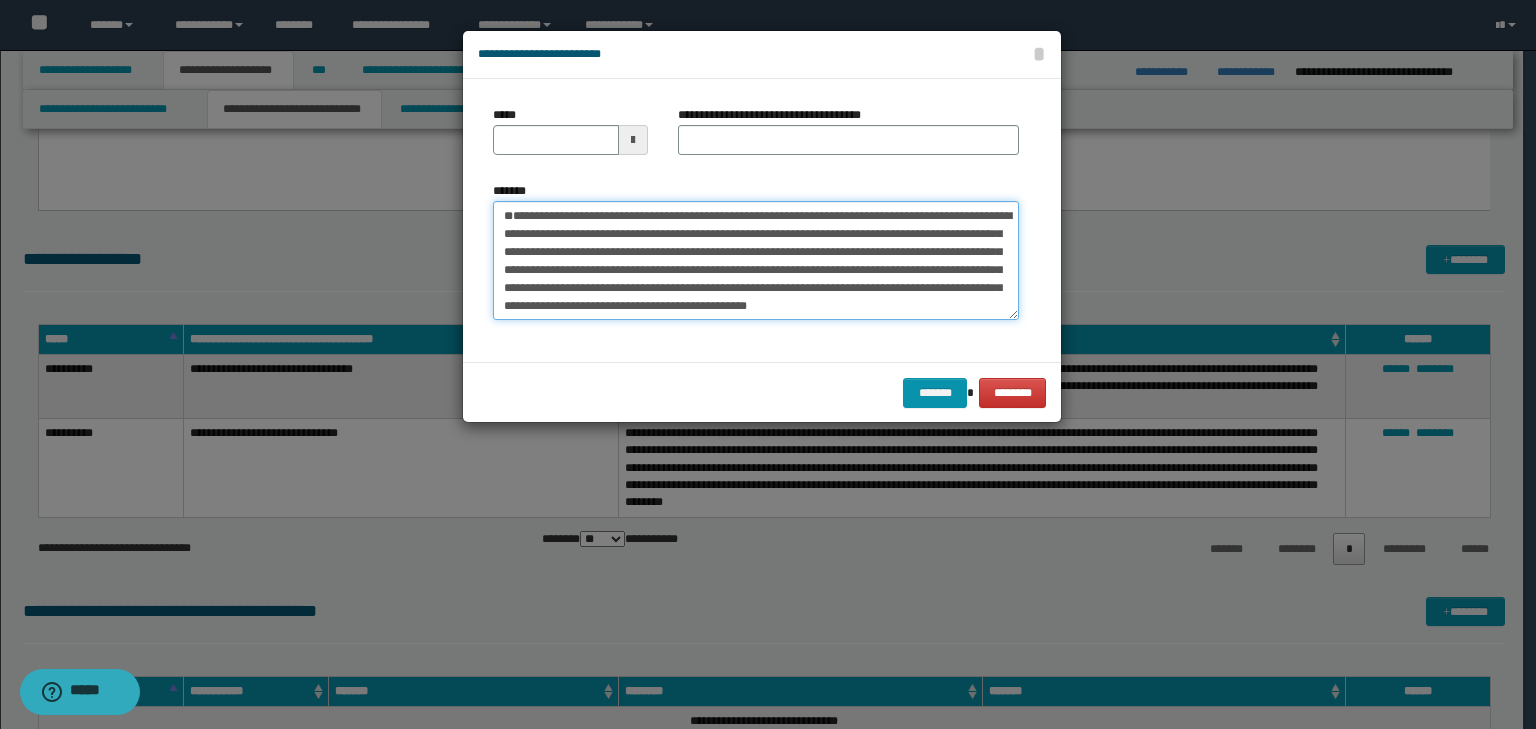 drag, startPoint x: 419, startPoint y: 208, endPoint x: 377, endPoint y: 200, distance: 42.755116 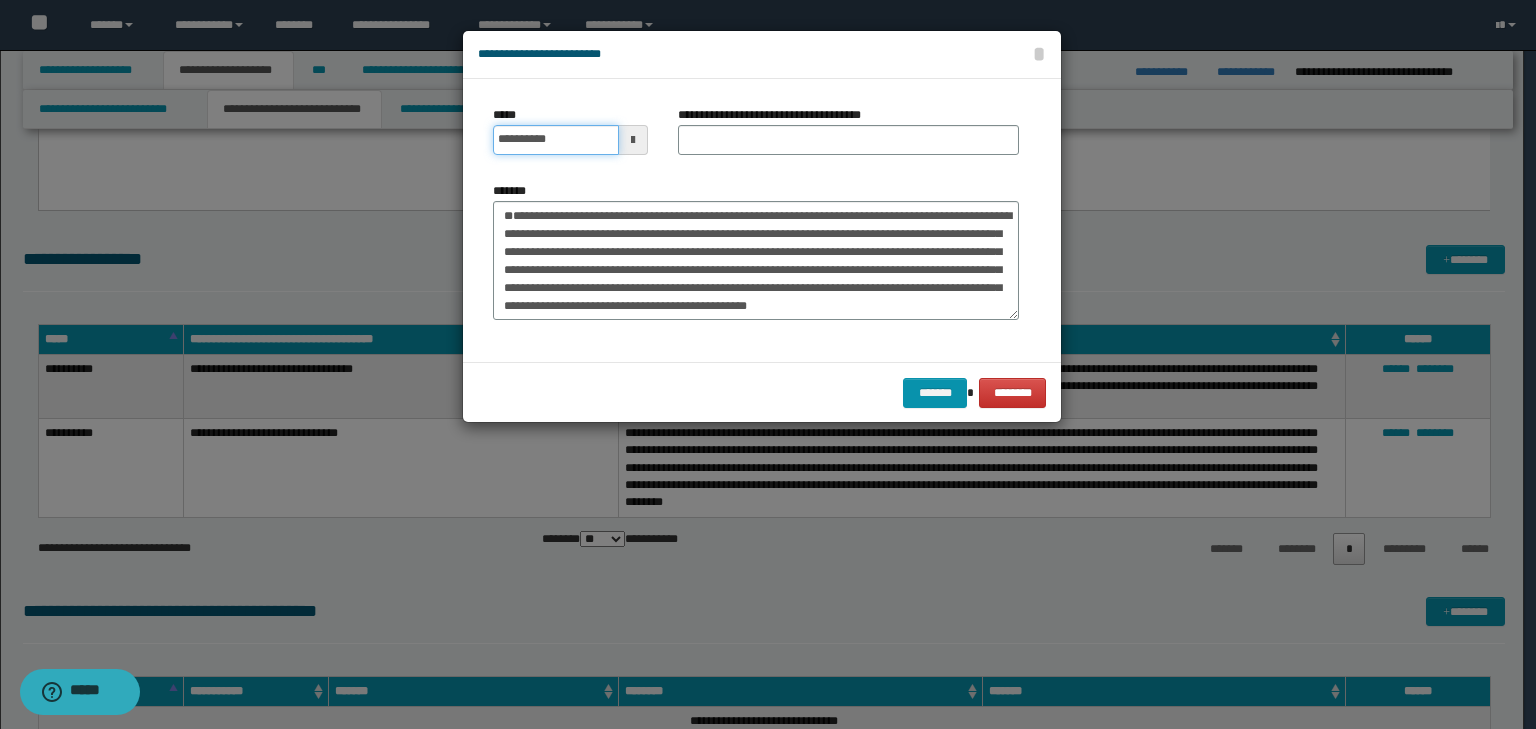 click on "**********" at bounding box center (570, 140) 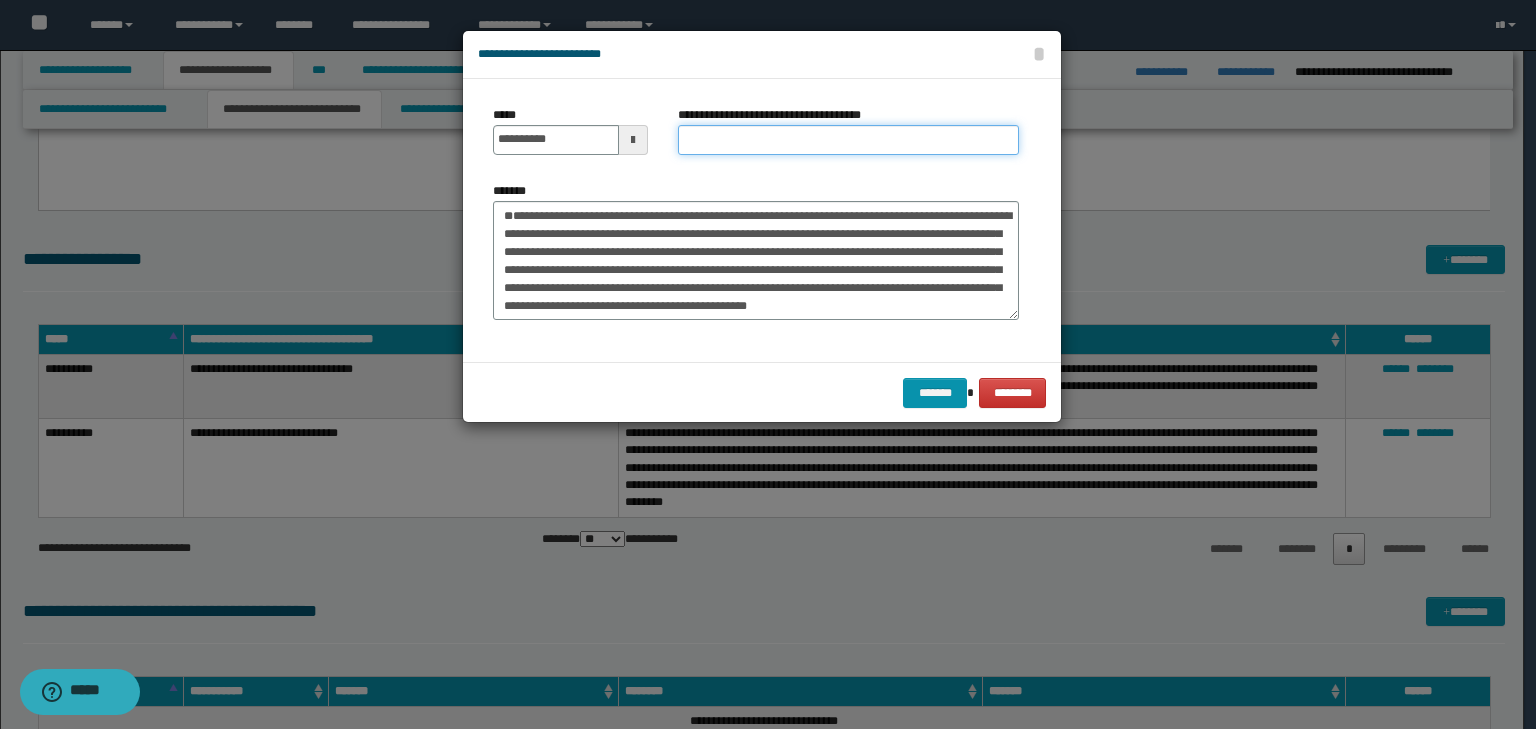 type on "**********" 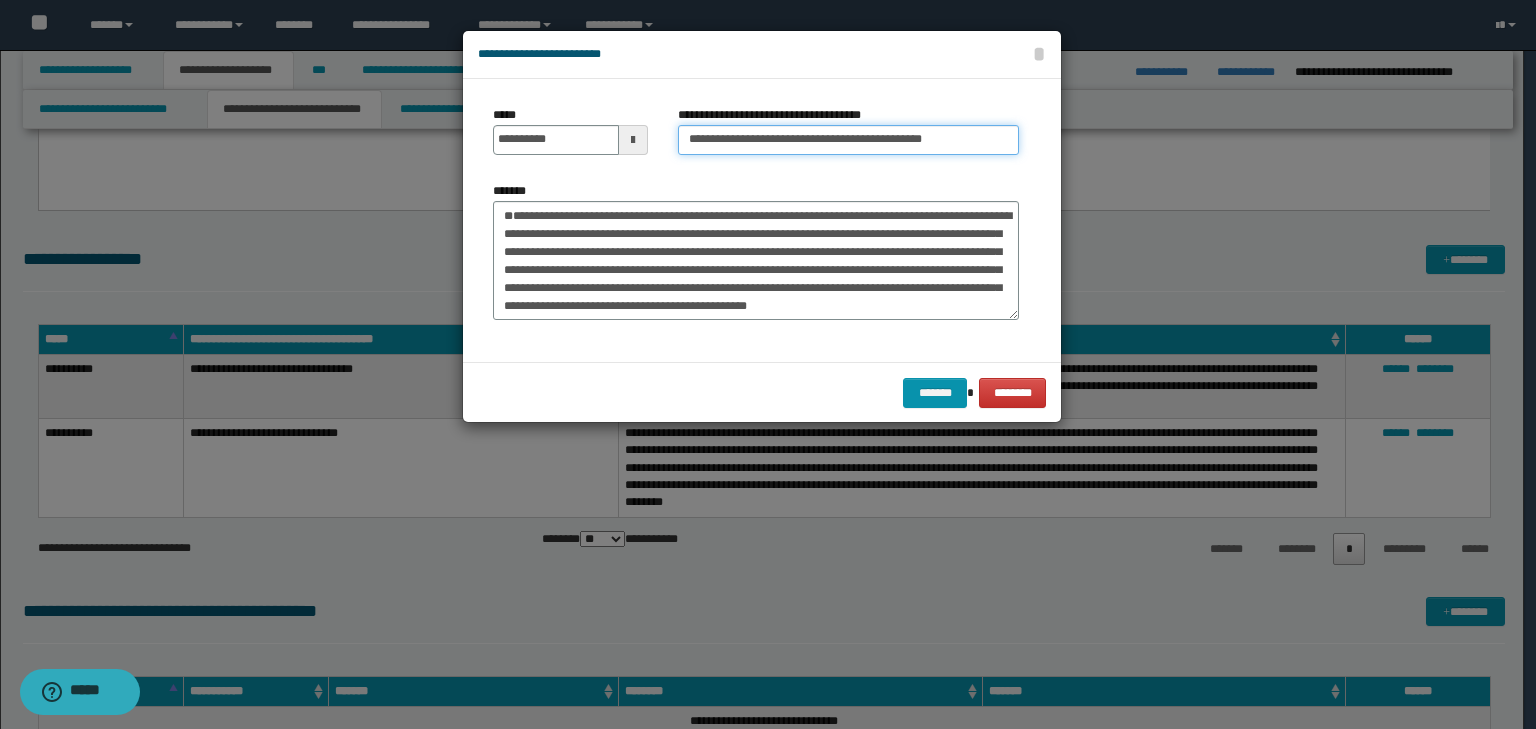 drag, startPoint x: 744, startPoint y: 136, endPoint x: 761, endPoint y: 140, distance: 17.464249 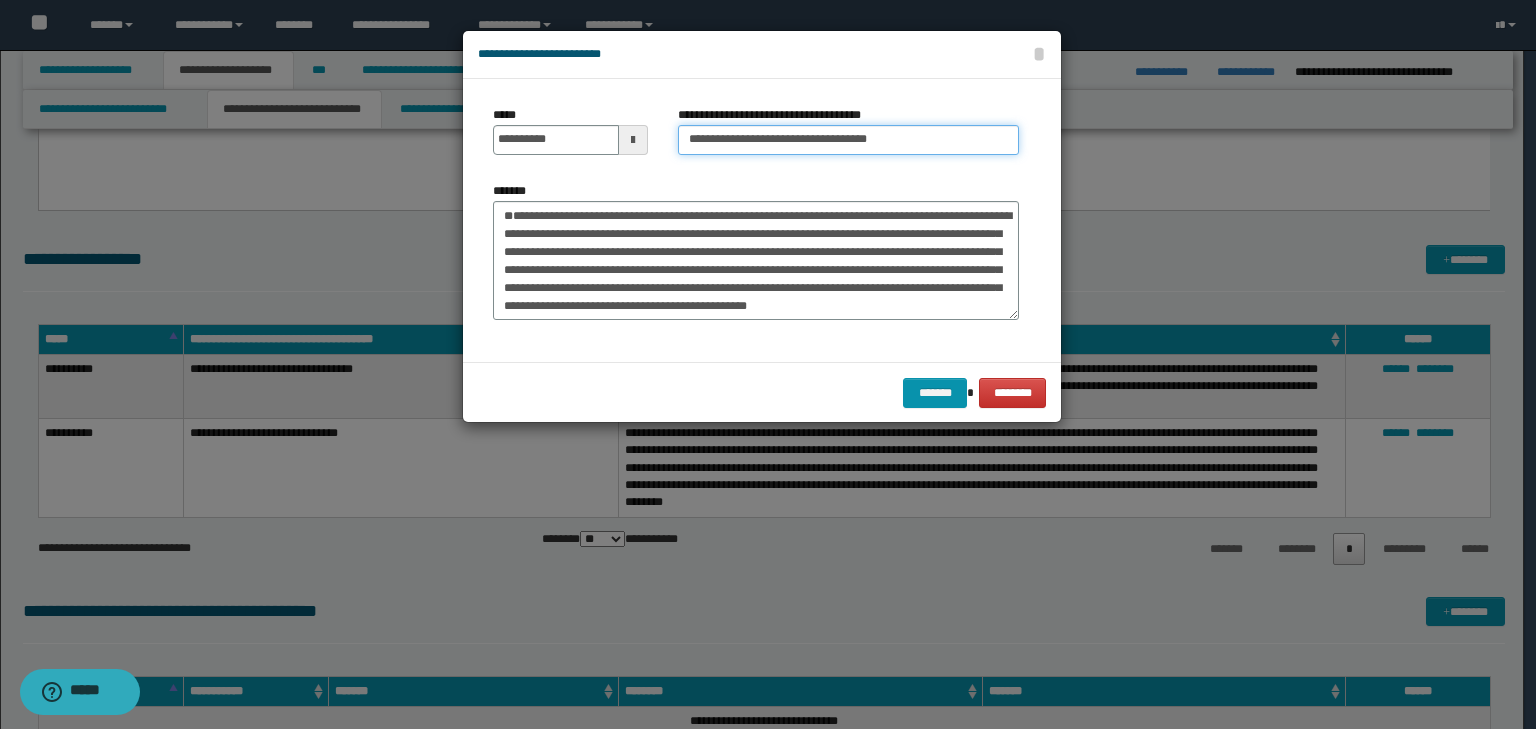 type on "**********" 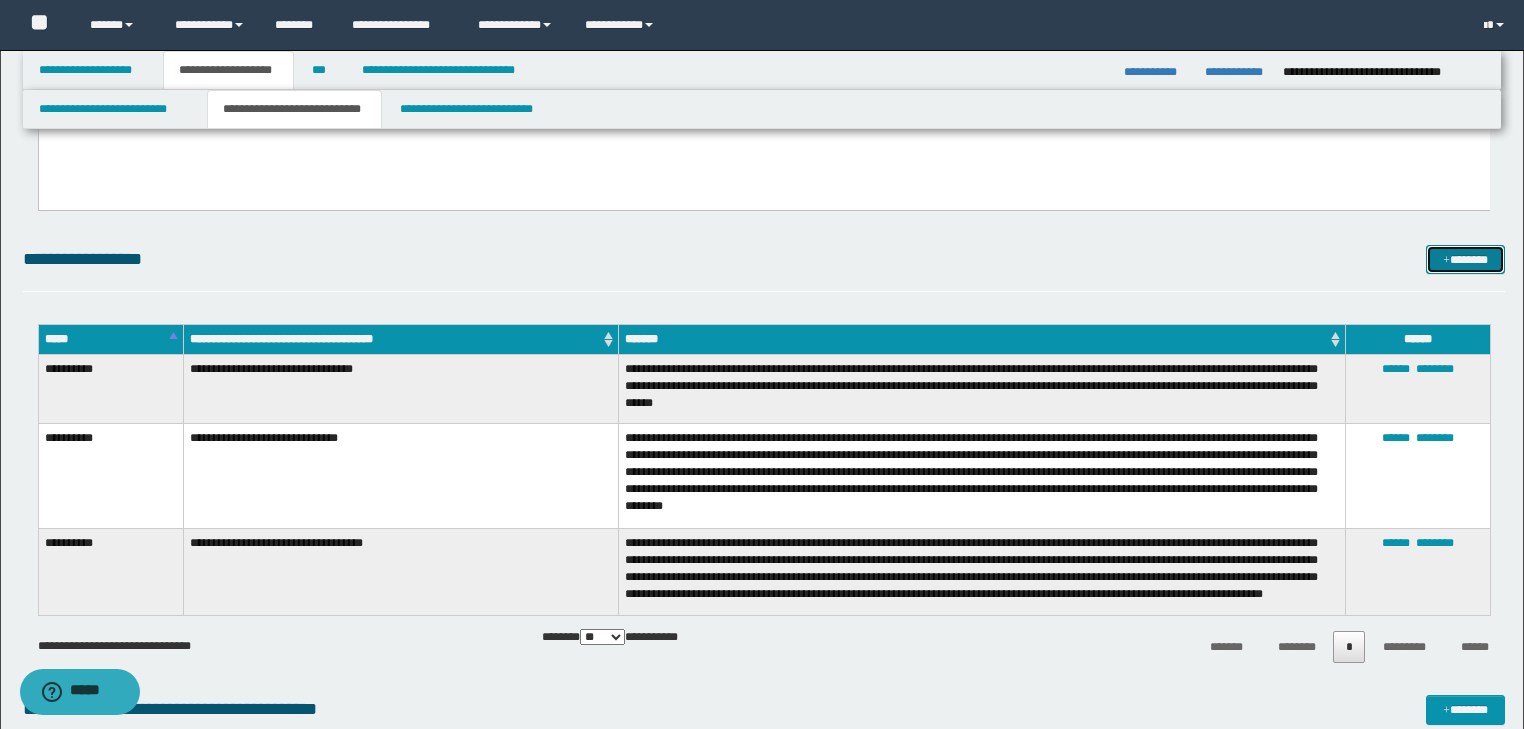 click on "*******" at bounding box center (1465, 260) 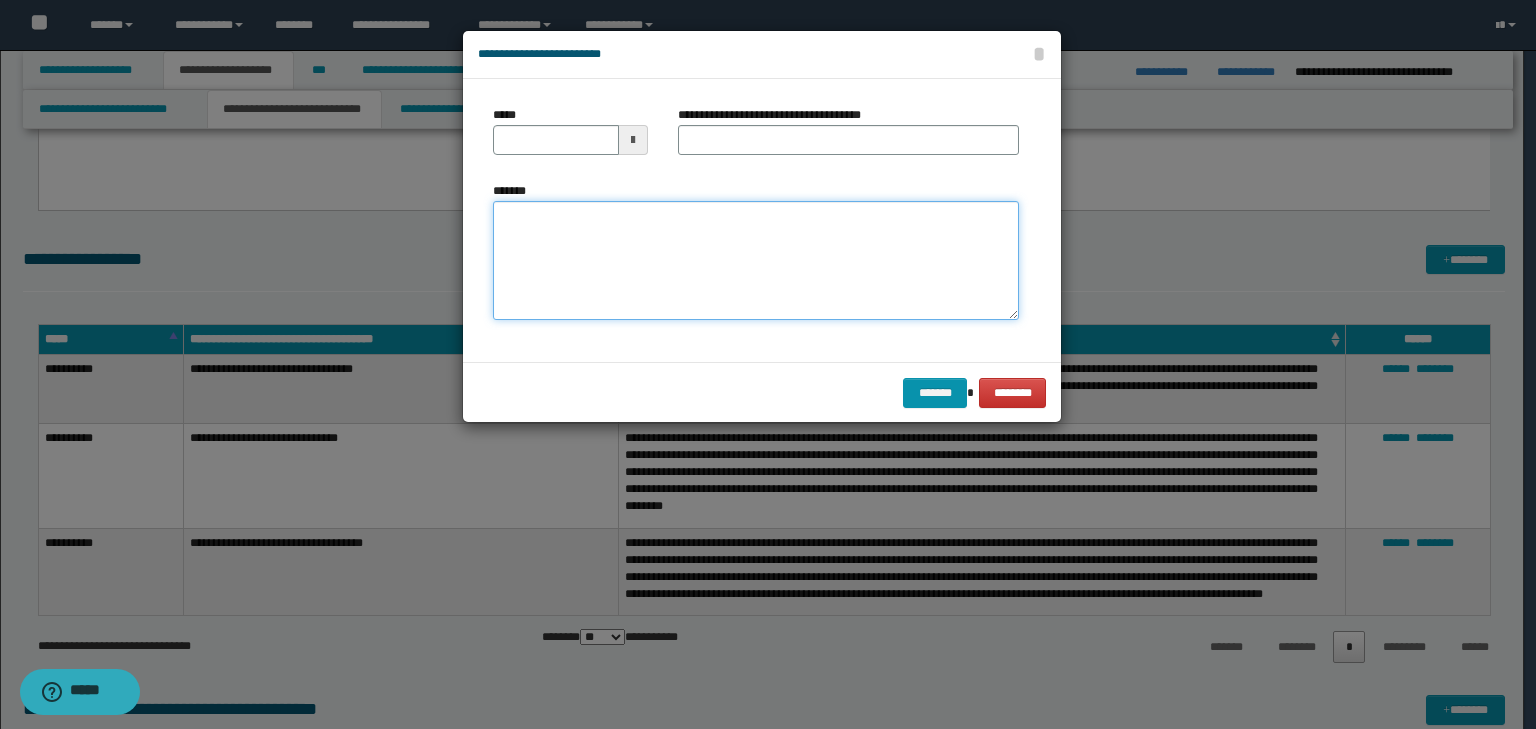 click on "*******" at bounding box center [756, 261] 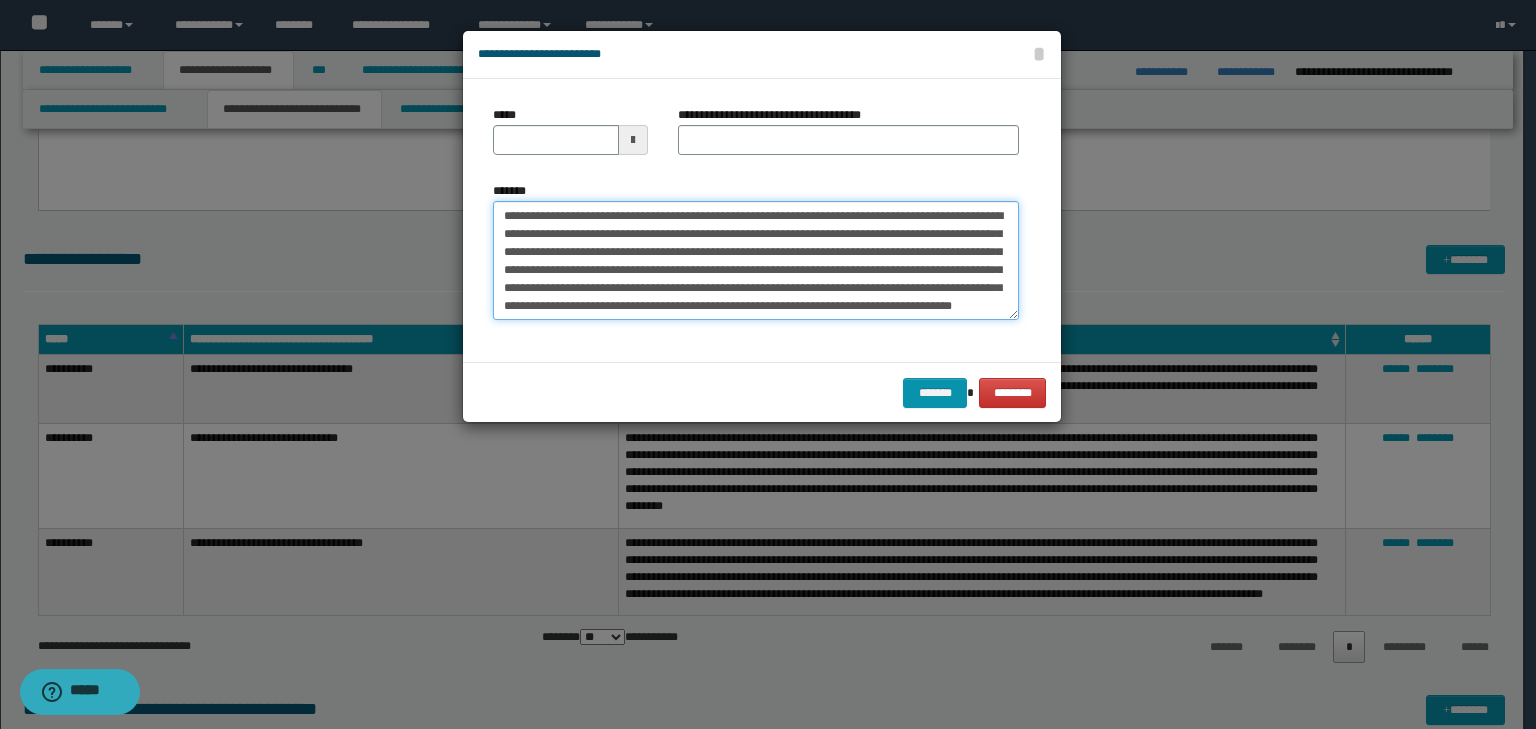 scroll, scrollTop: 0, scrollLeft: 0, axis: both 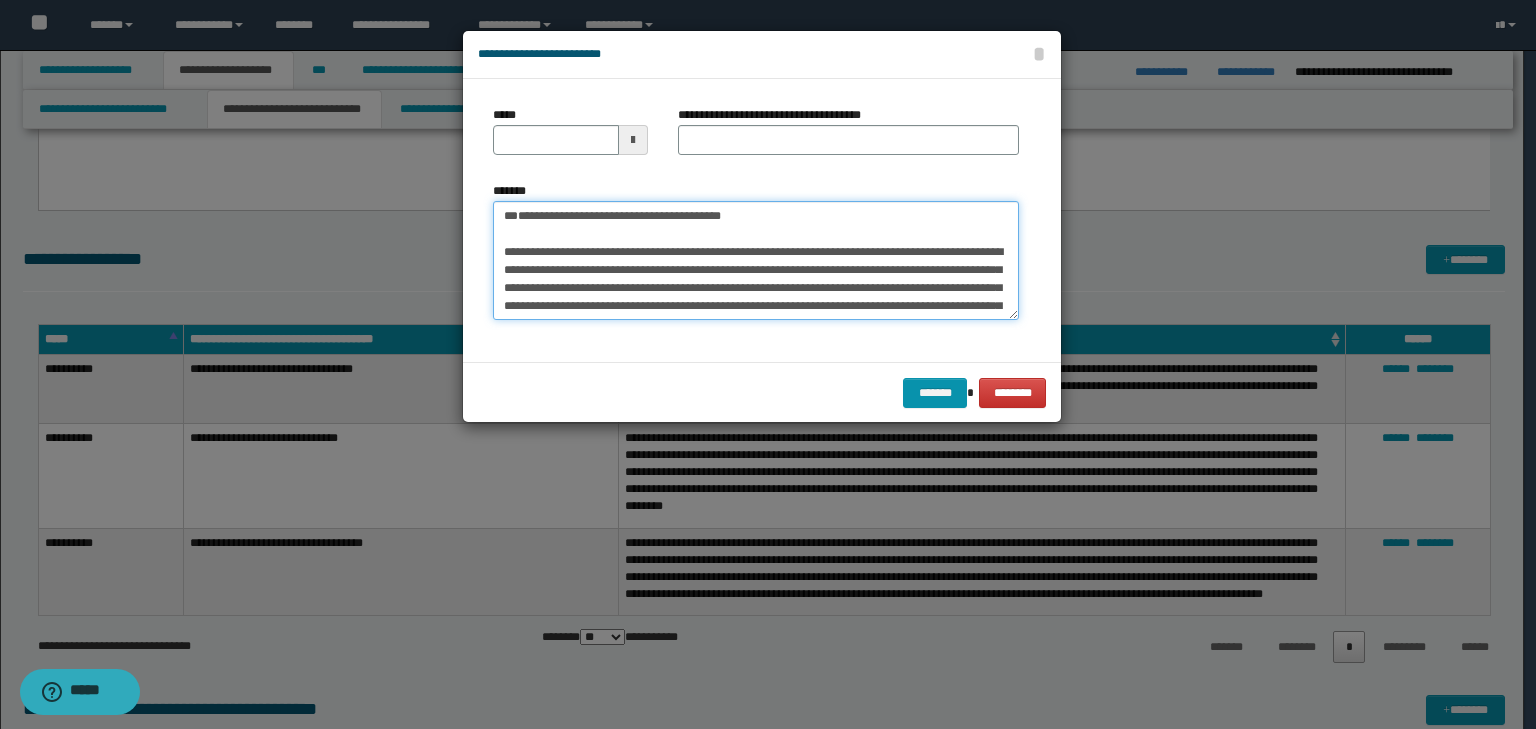 drag, startPoint x: 516, startPoint y: 223, endPoint x: 402, endPoint y: 176, distance: 123.308556 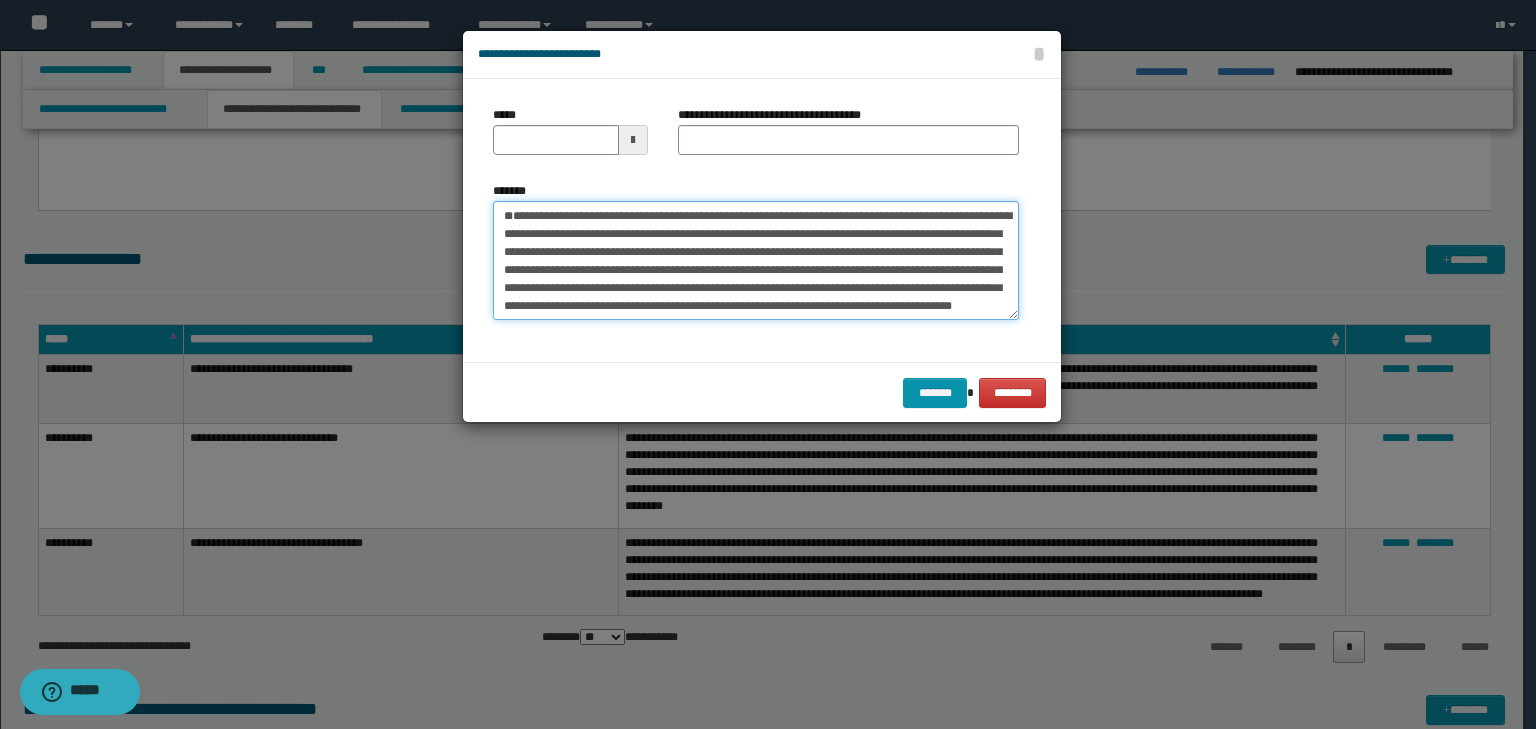 type 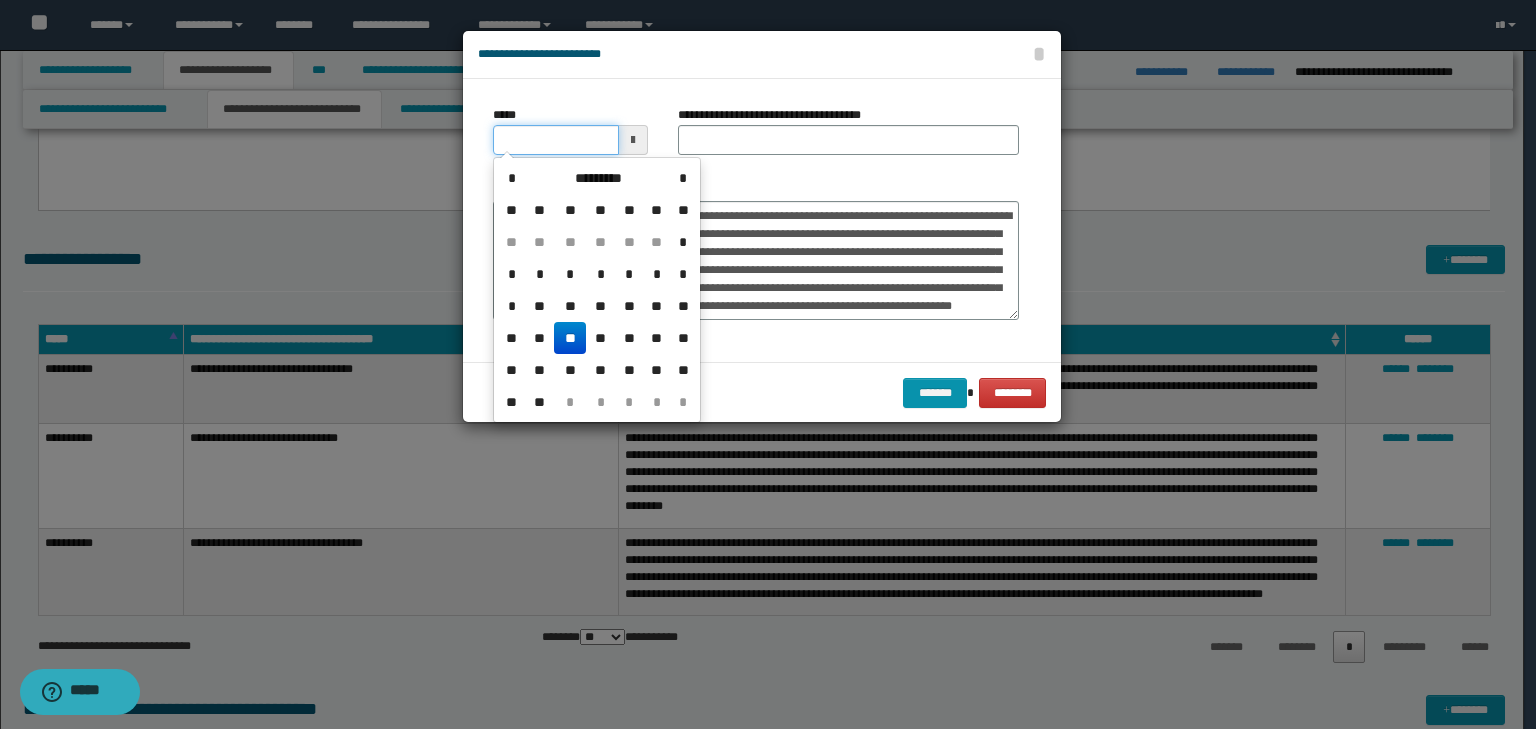 drag, startPoint x: 542, startPoint y: 132, endPoint x: 712, endPoint y: 151, distance: 171.05847 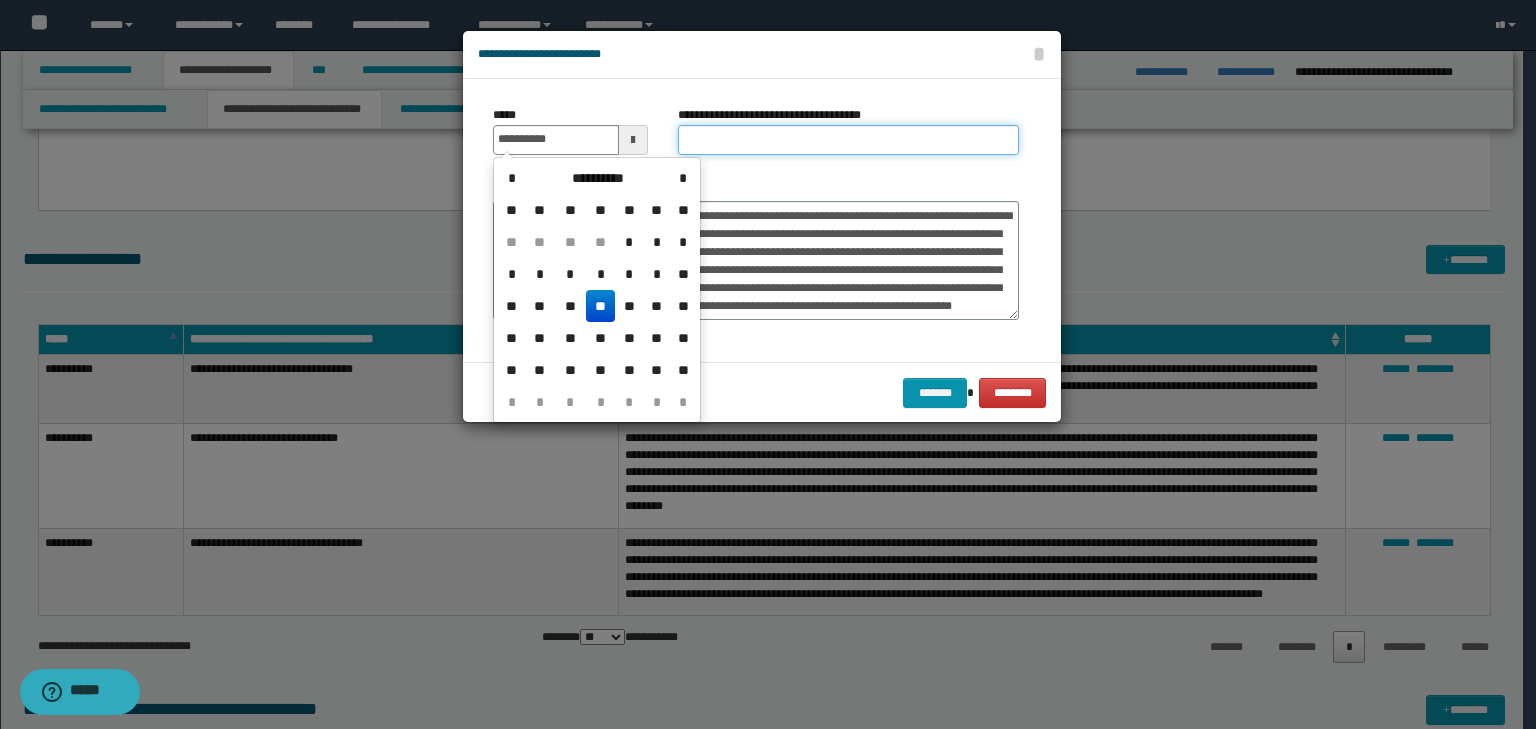 type on "**********" 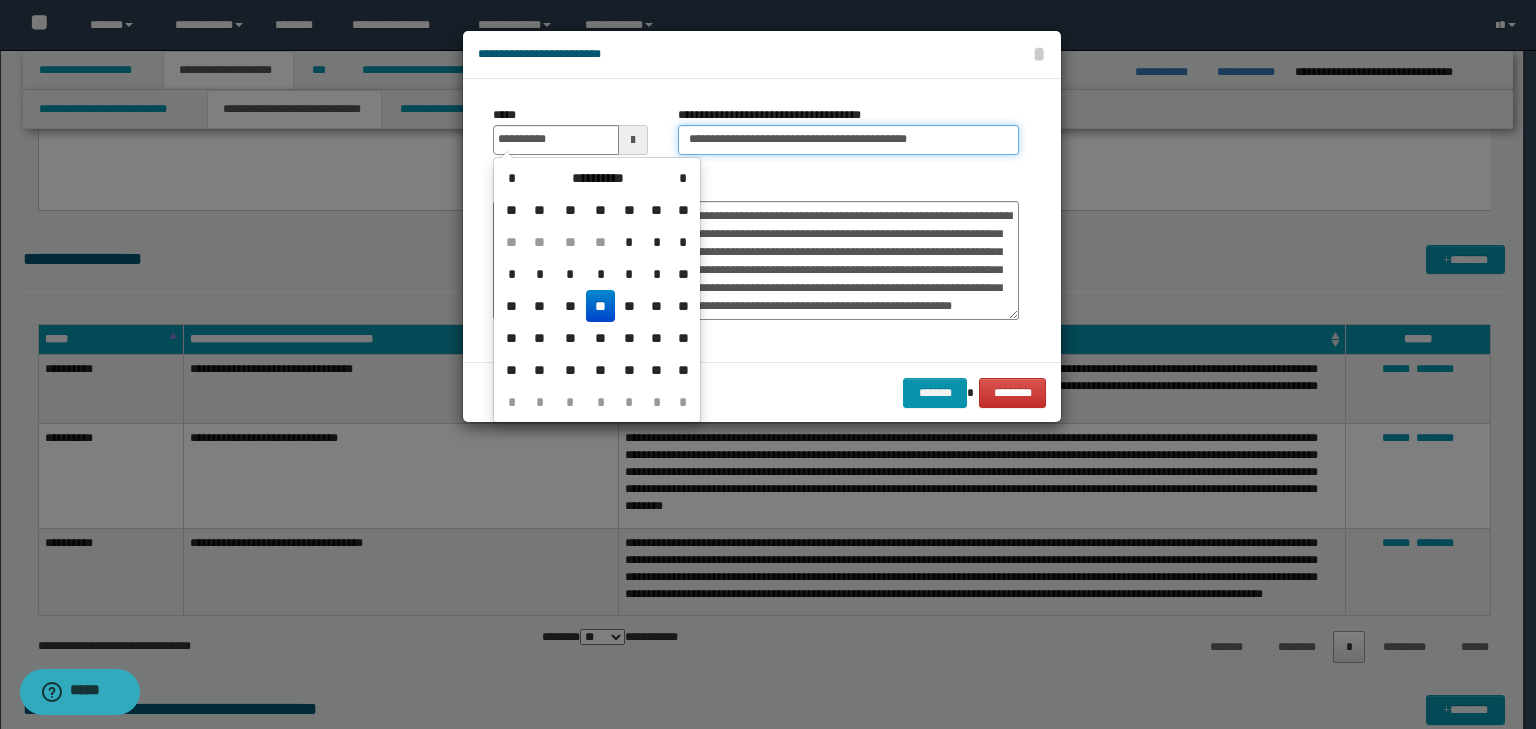 click on "**********" at bounding box center (848, 140) 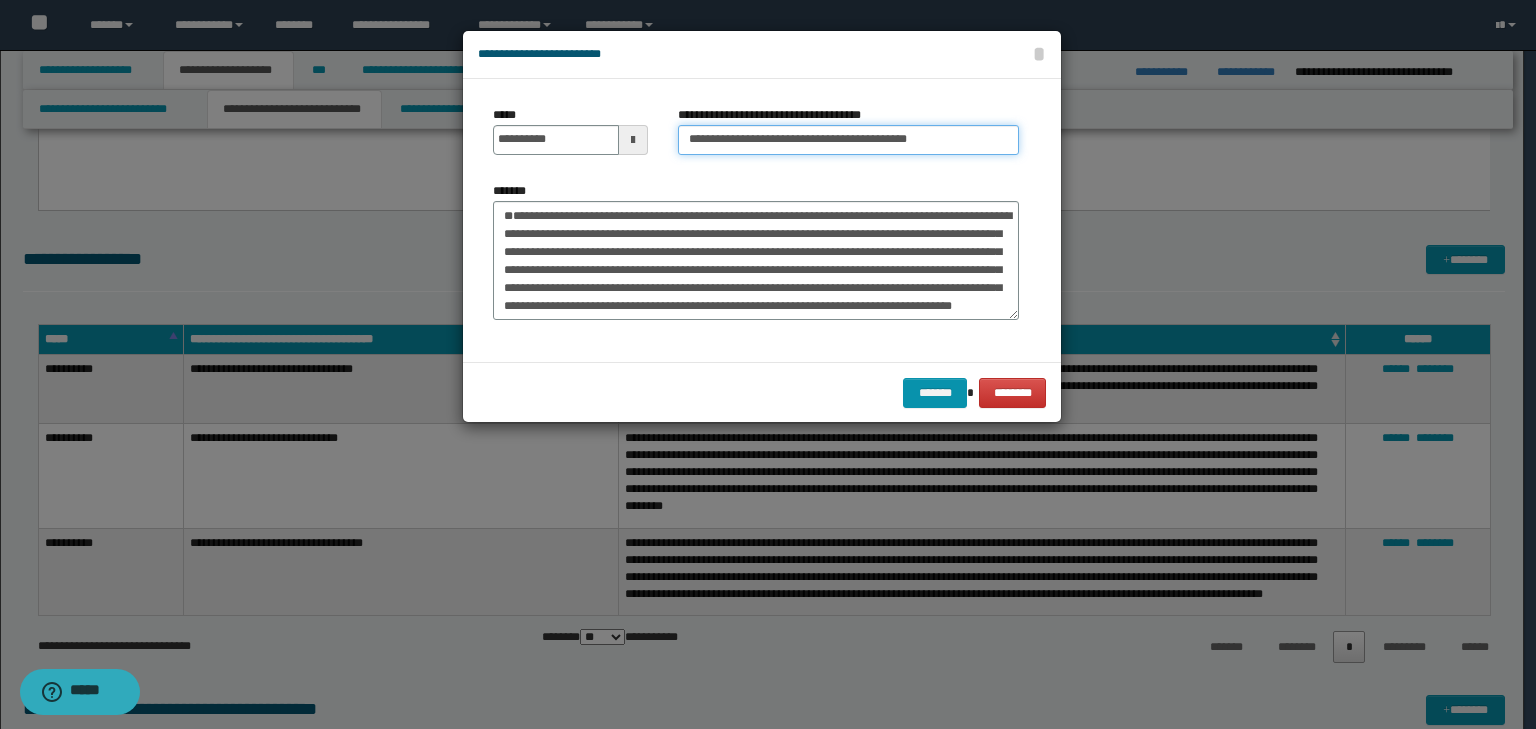 drag, startPoint x: 763, startPoint y: 141, endPoint x: 314, endPoint y: 100, distance: 450.86804 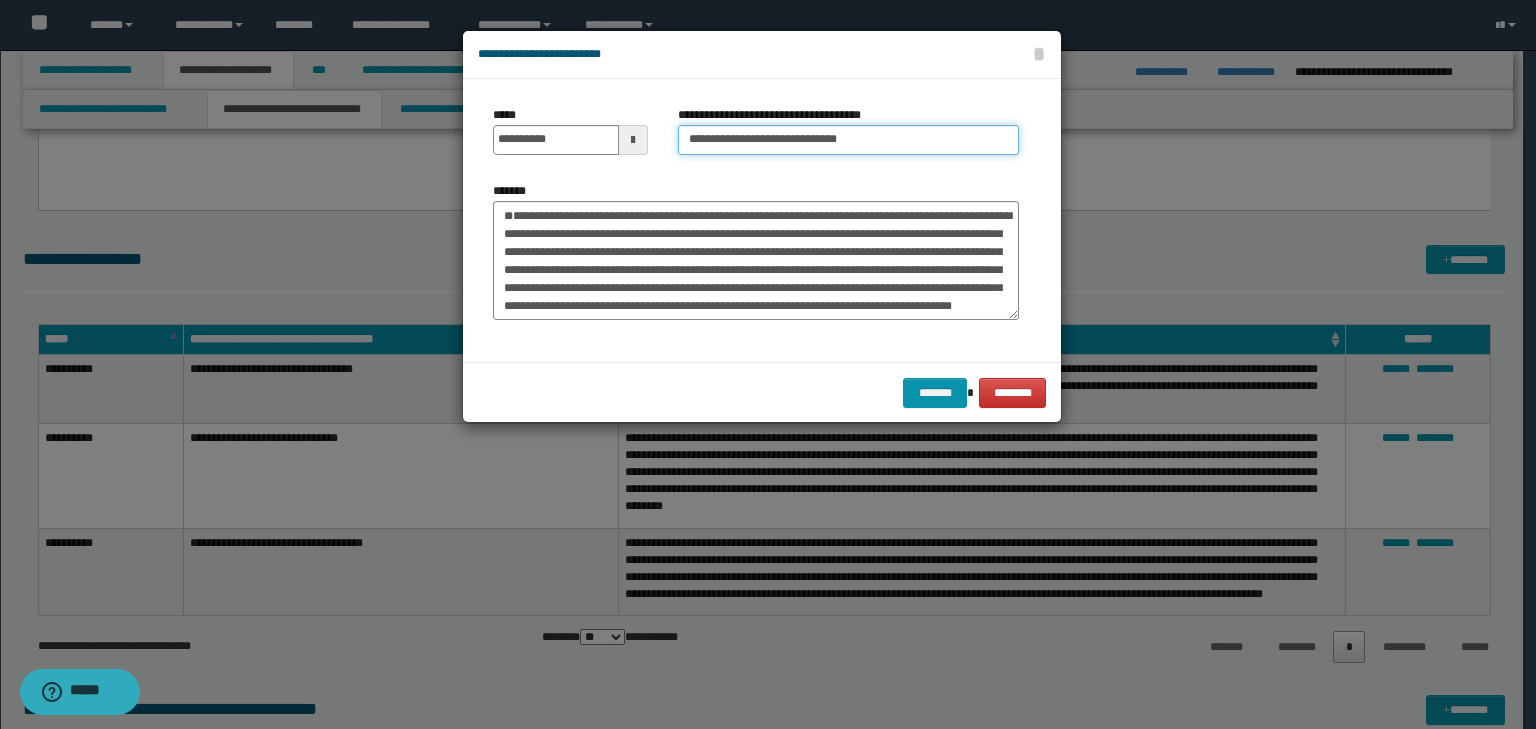 type on "**********" 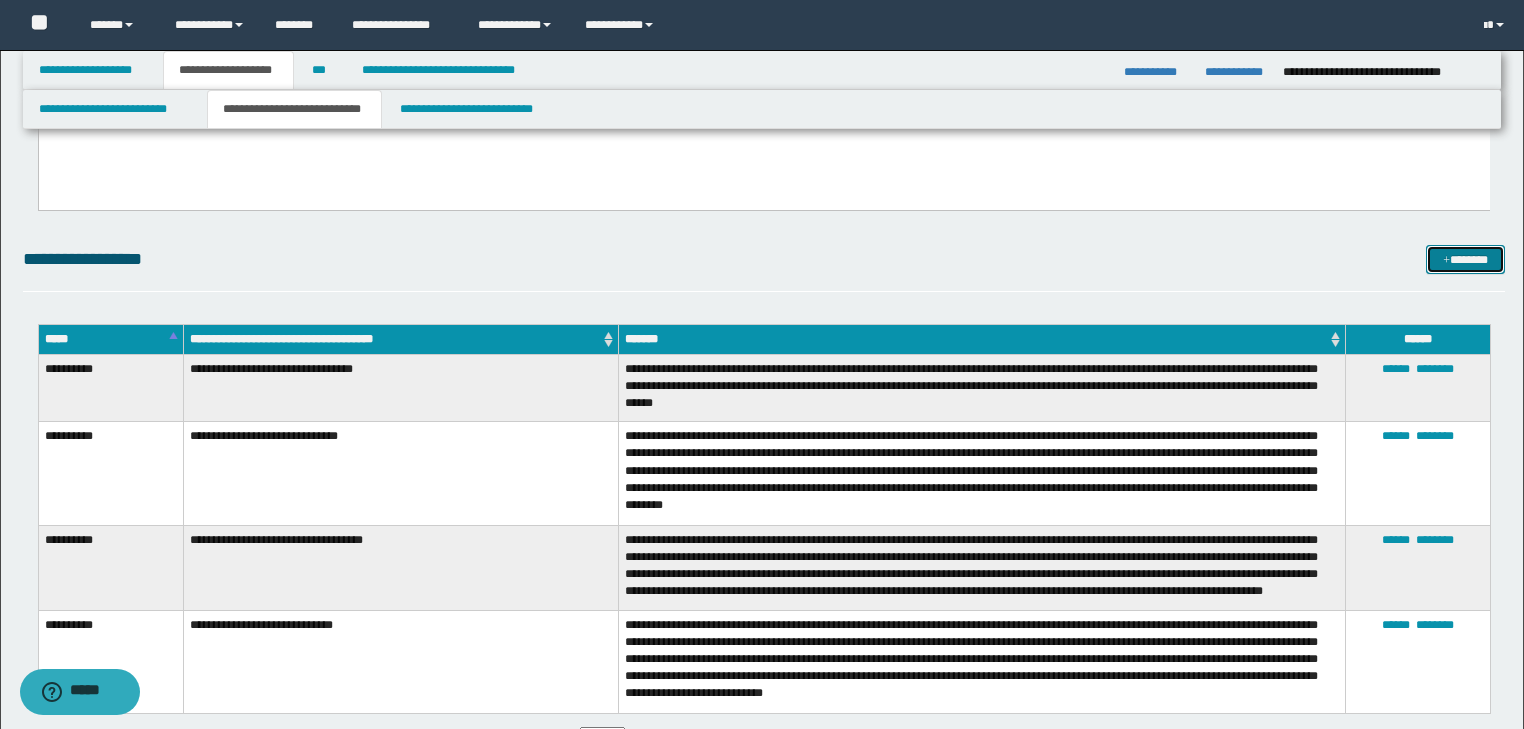 click on "*******" at bounding box center [1465, 260] 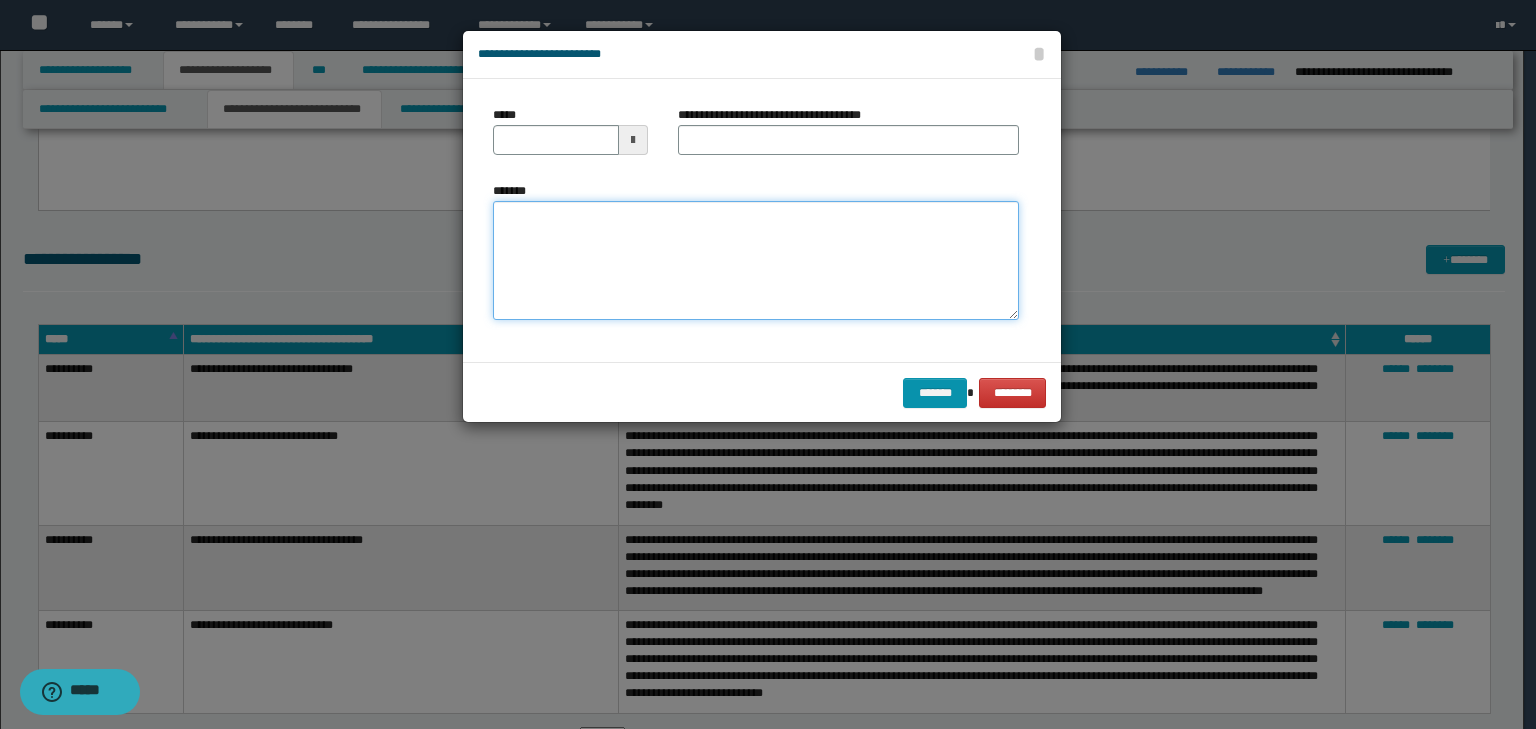 click on "*******" at bounding box center [756, 261] 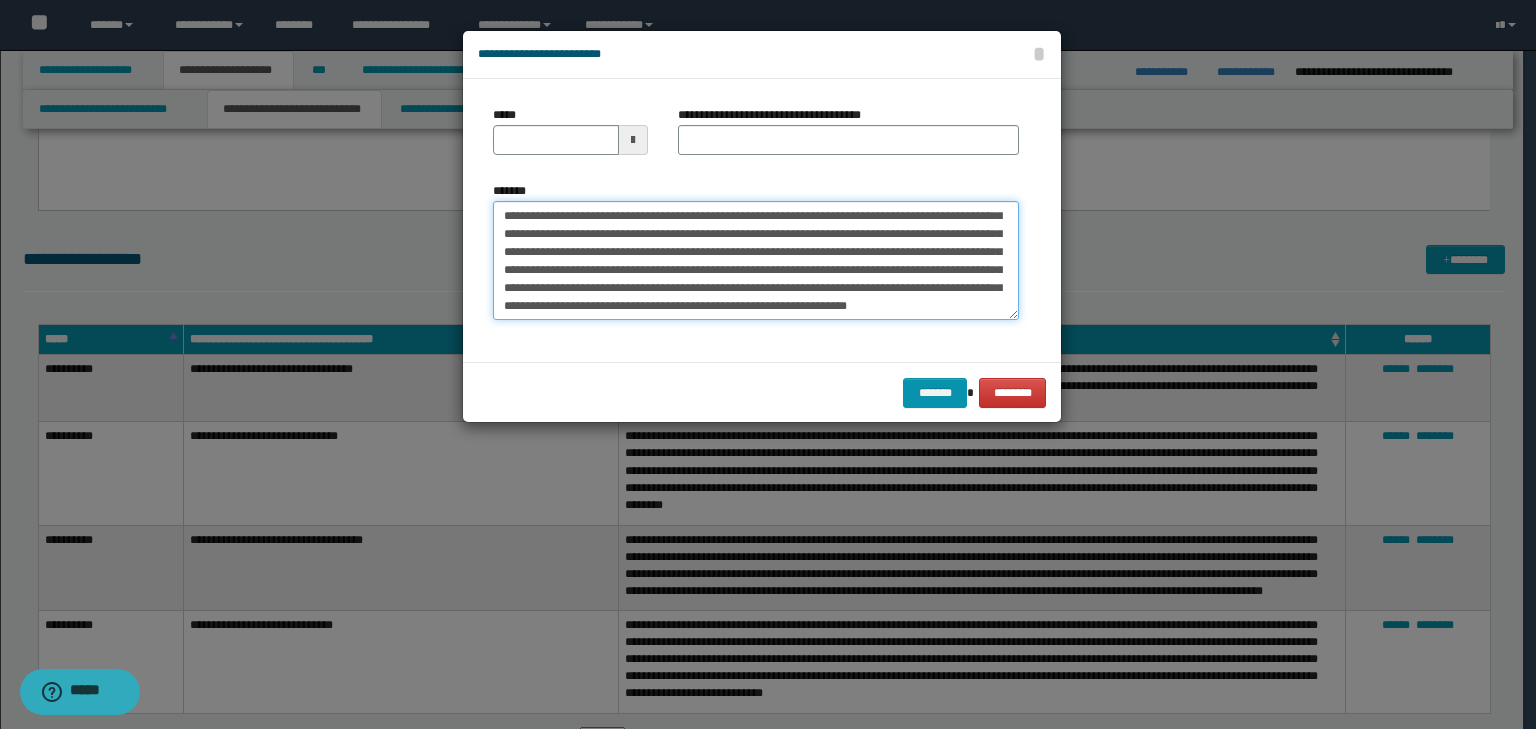 scroll, scrollTop: 0, scrollLeft: 0, axis: both 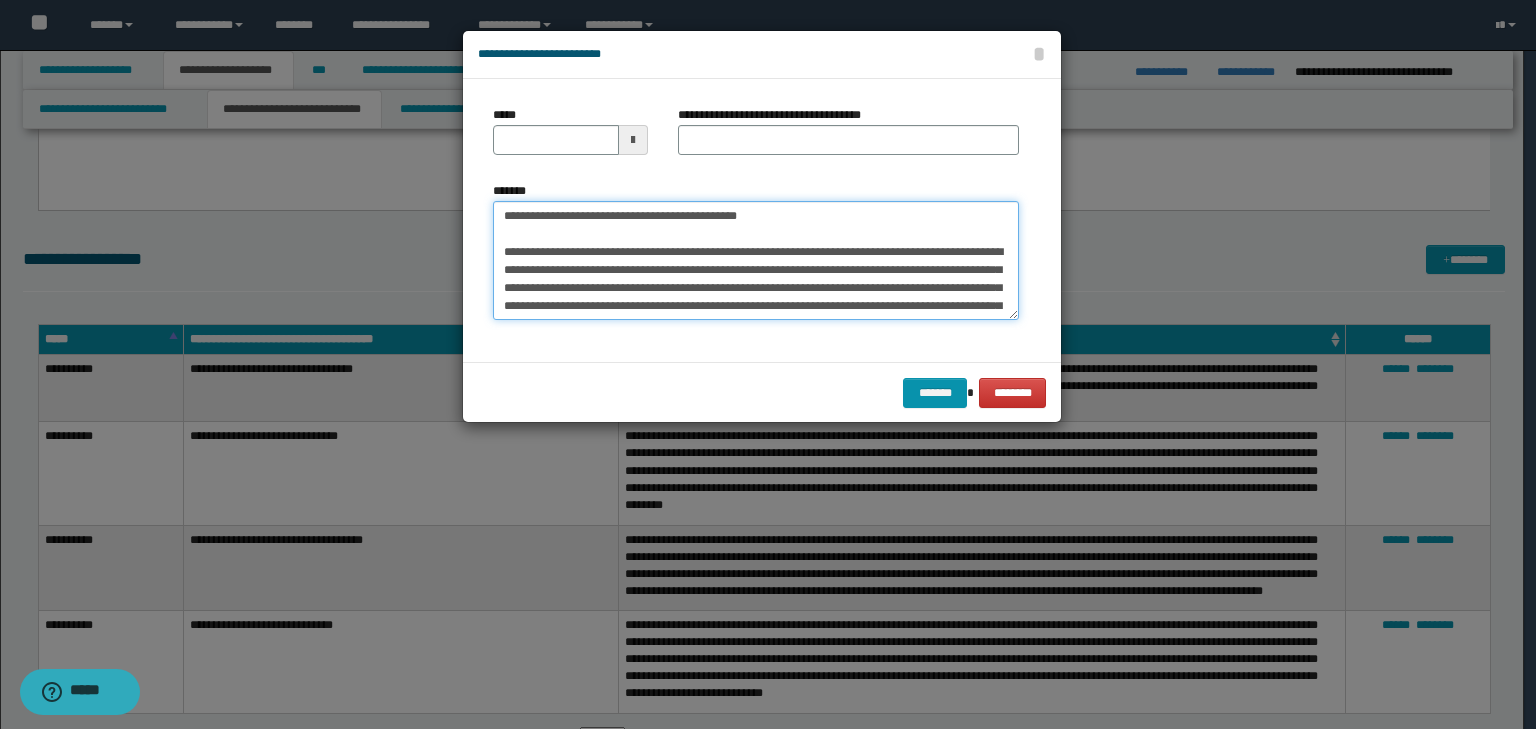 drag, startPoint x: 777, startPoint y: 224, endPoint x: 327, endPoint y: 179, distance: 452.24442 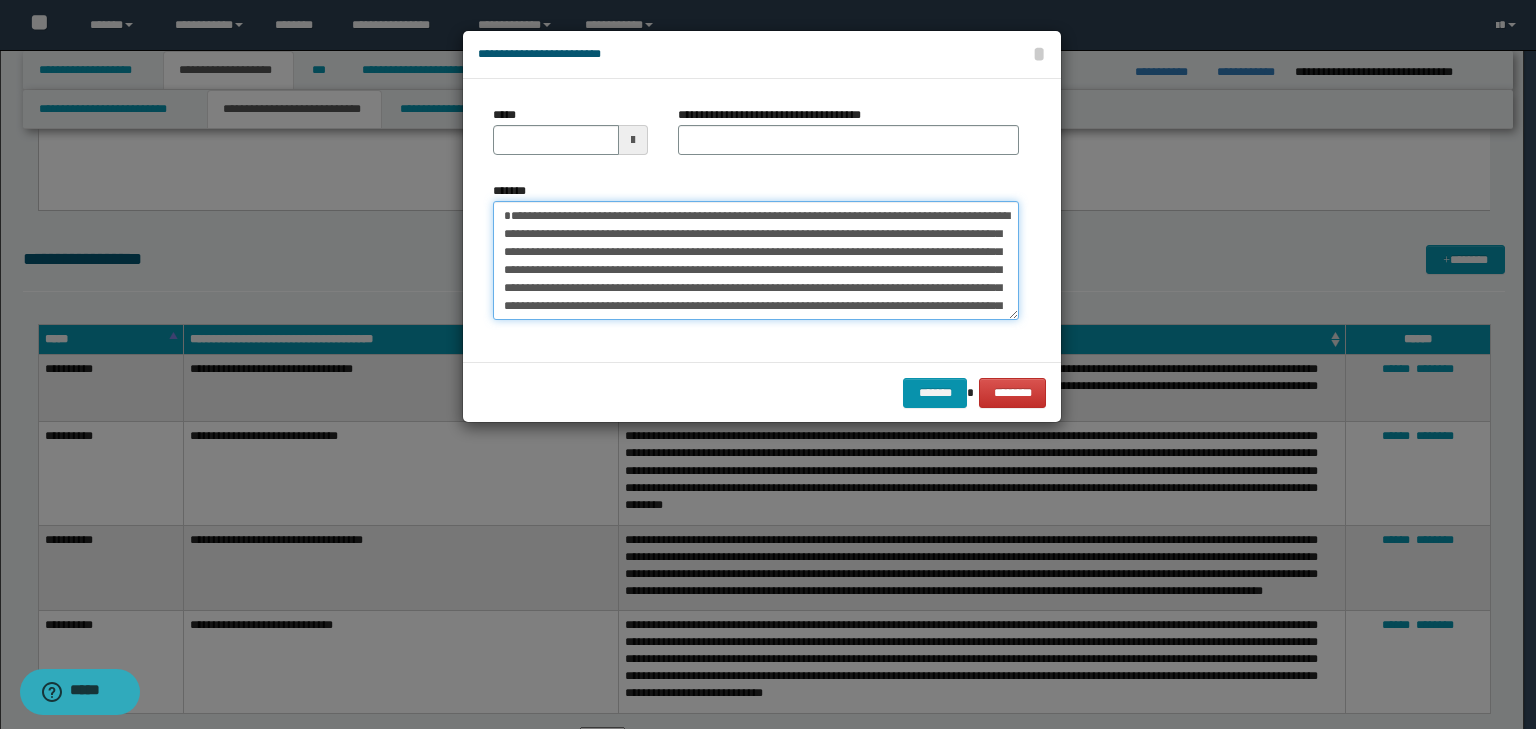 type 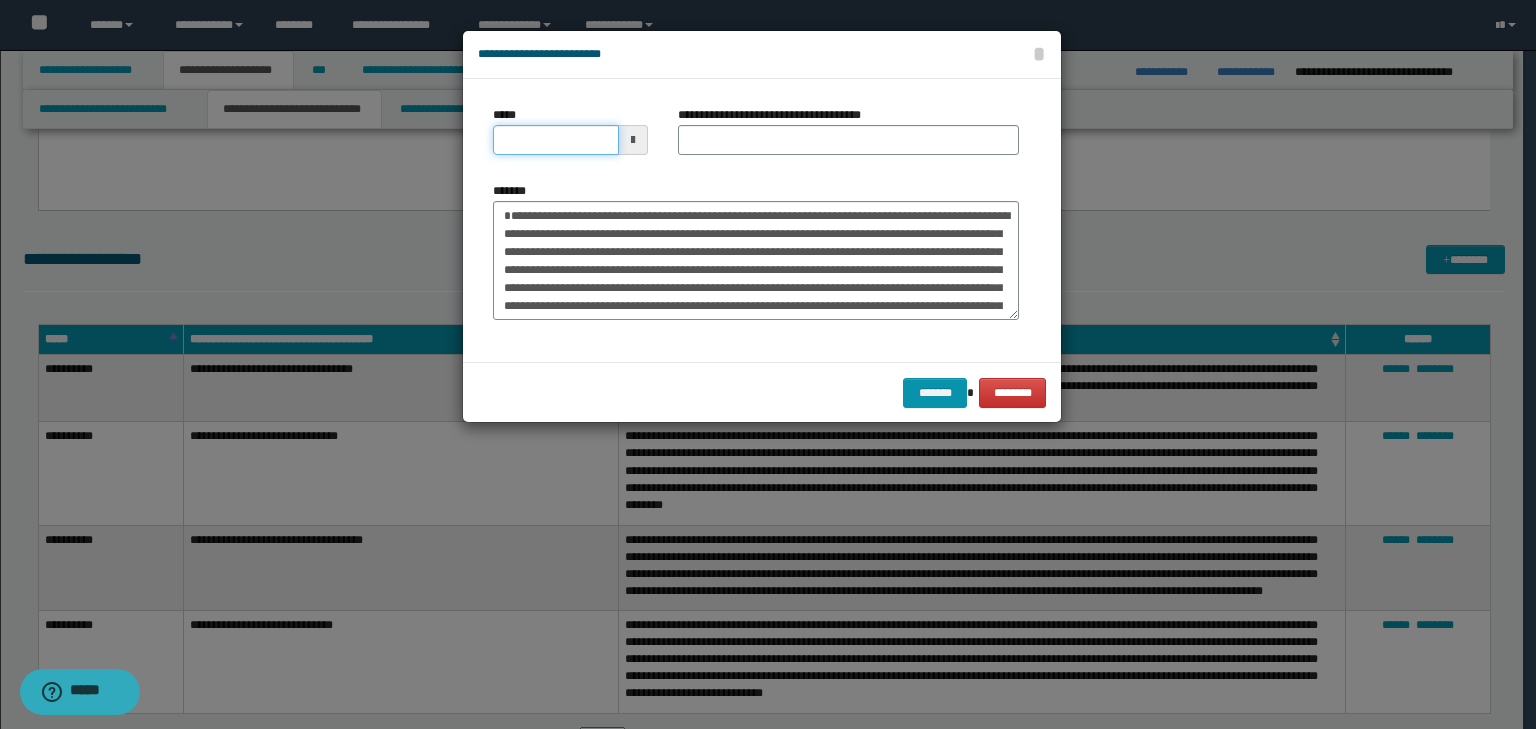drag, startPoint x: 560, startPoint y: 142, endPoint x: 667, endPoint y: 138, distance: 107.07474 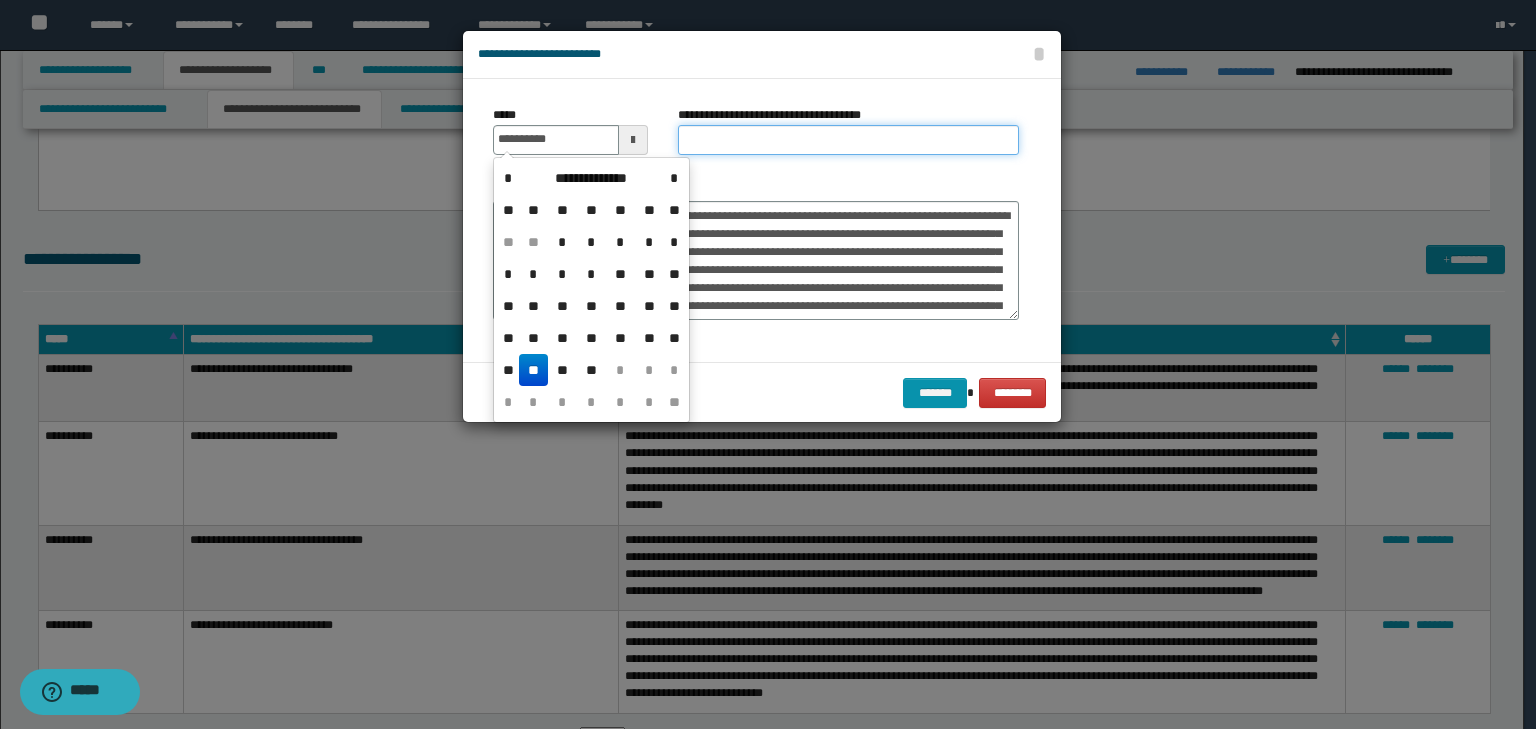 type on "**********" 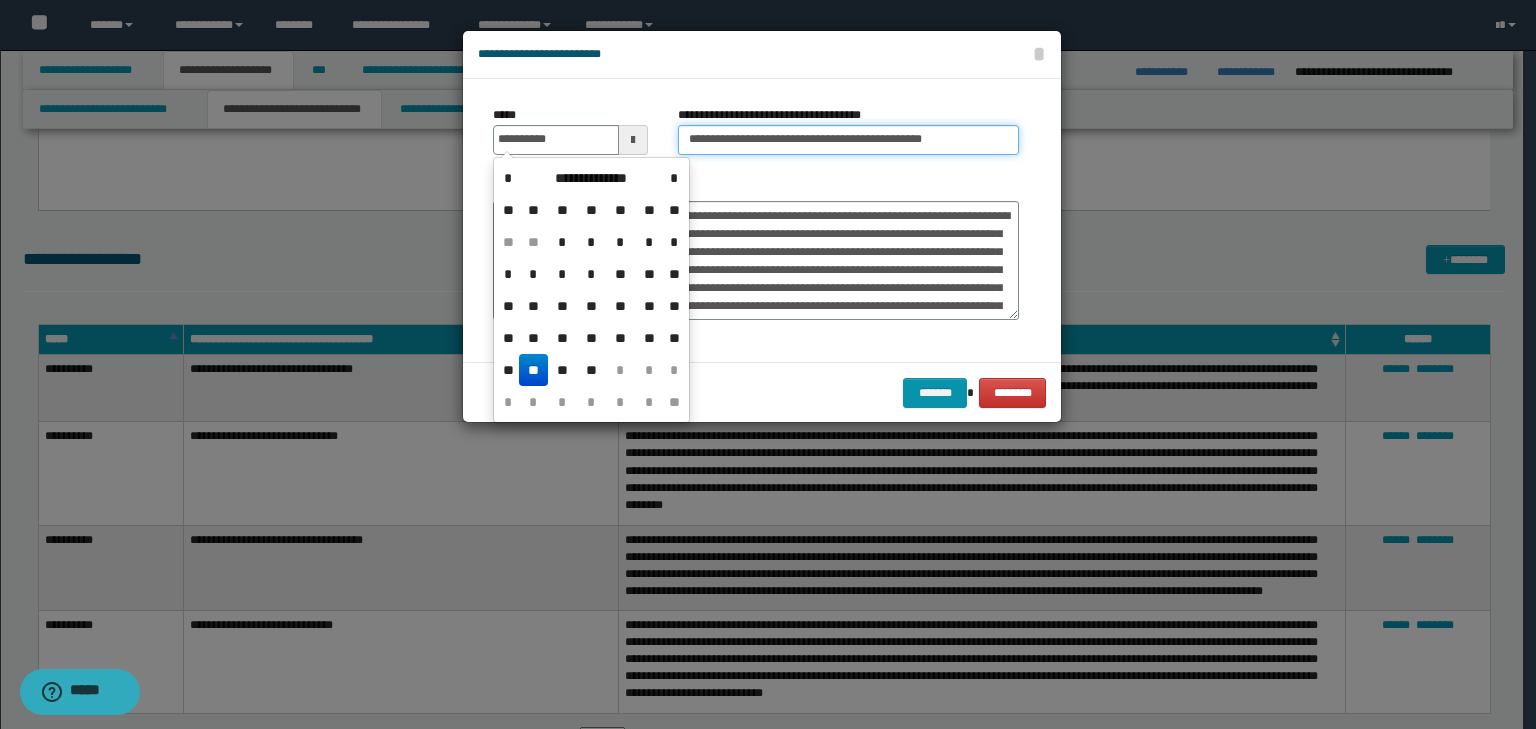 click on "**********" at bounding box center (848, 140) 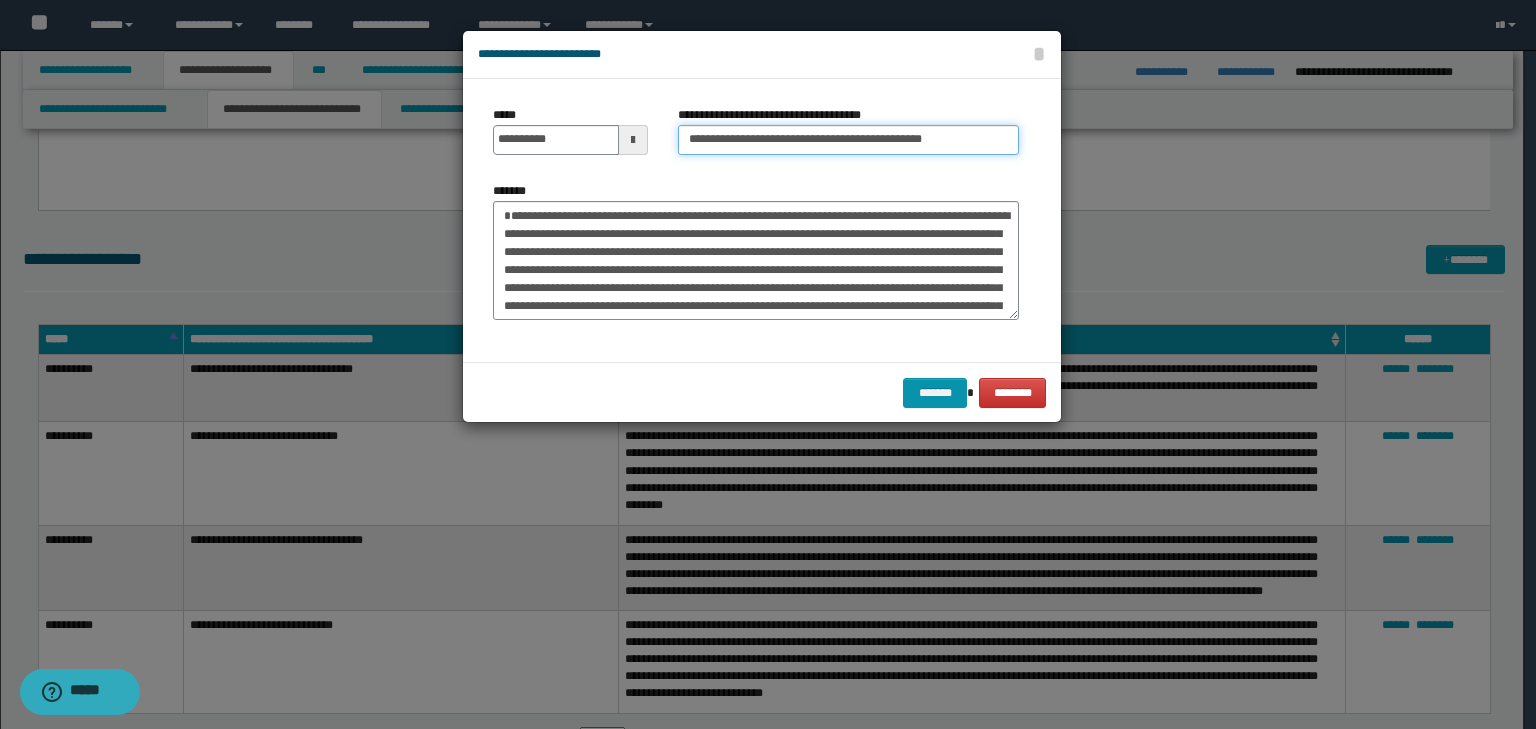 drag, startPoint x: 752, startPoint y: 138, endPoint x: 416, endPoint y: 137, distance: 336.0015 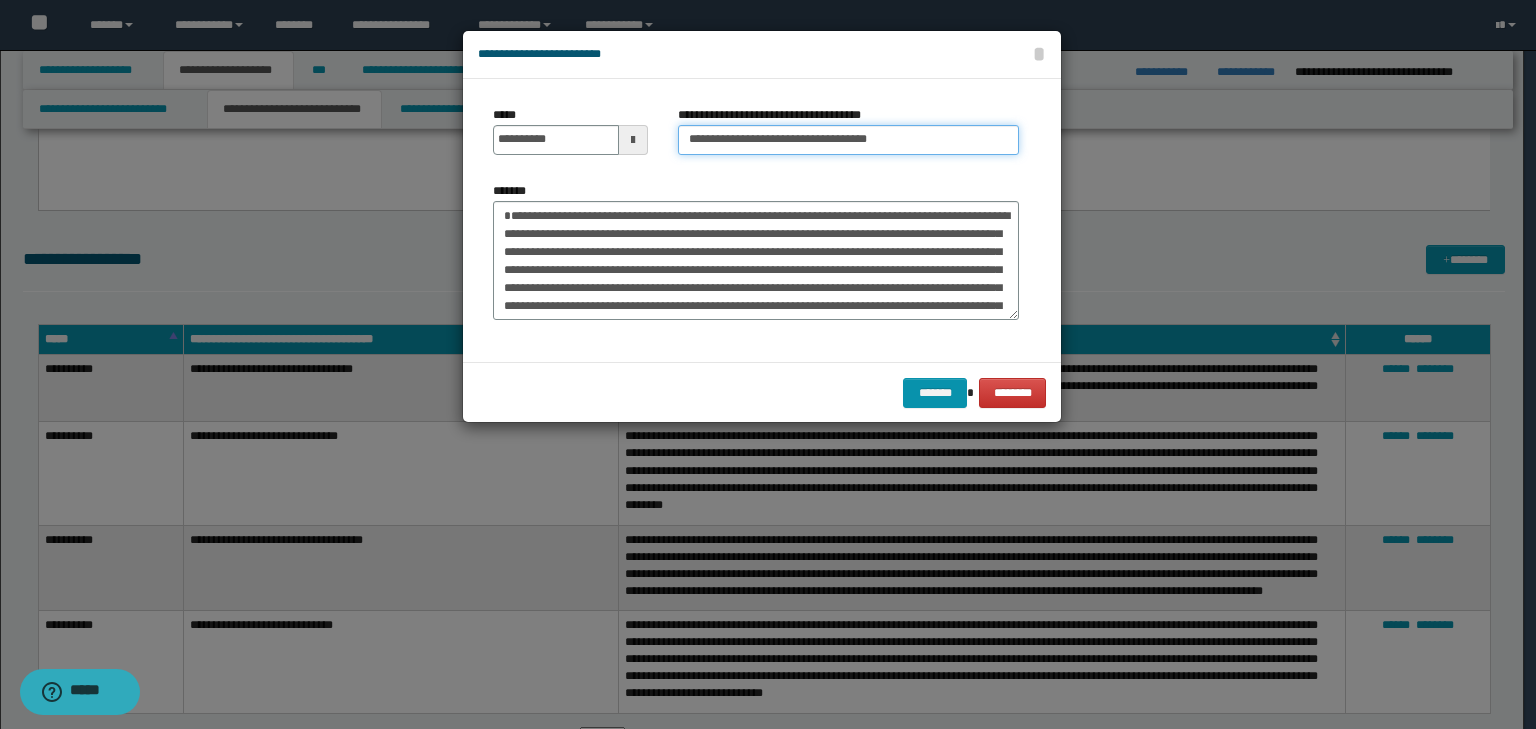 type on "**********" 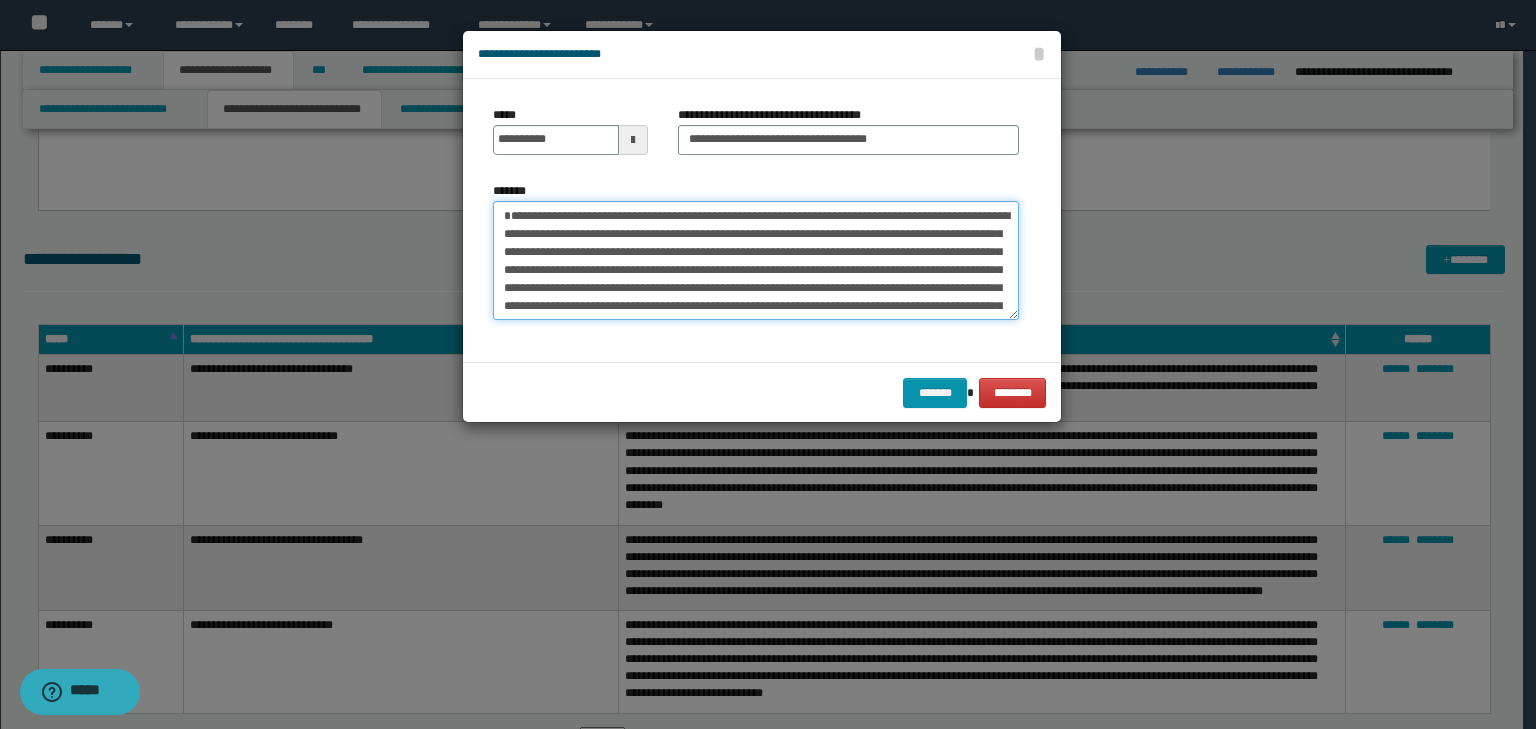 click on "**********" at bounding box center [756, 261] 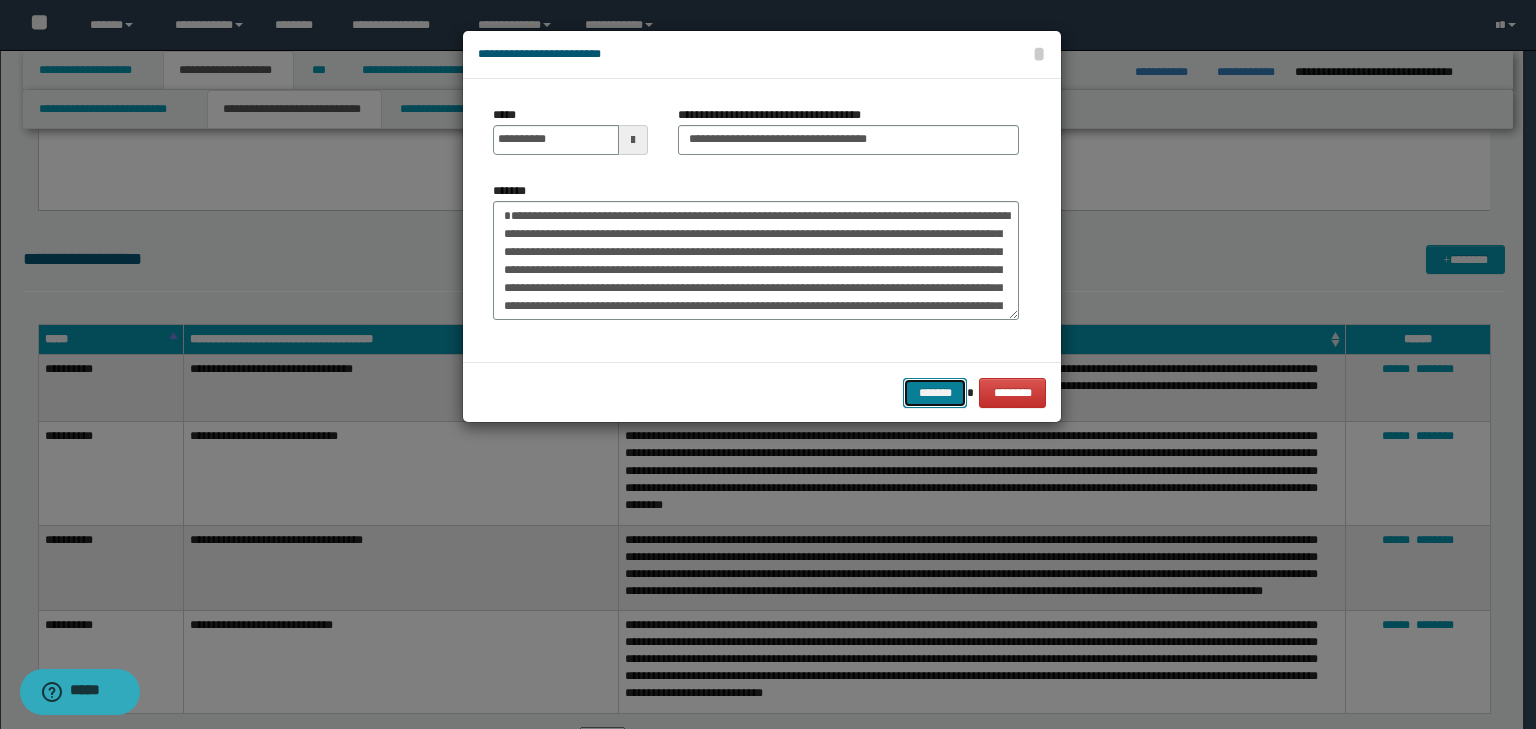 click on "*******" at bounding box center (935, 393) 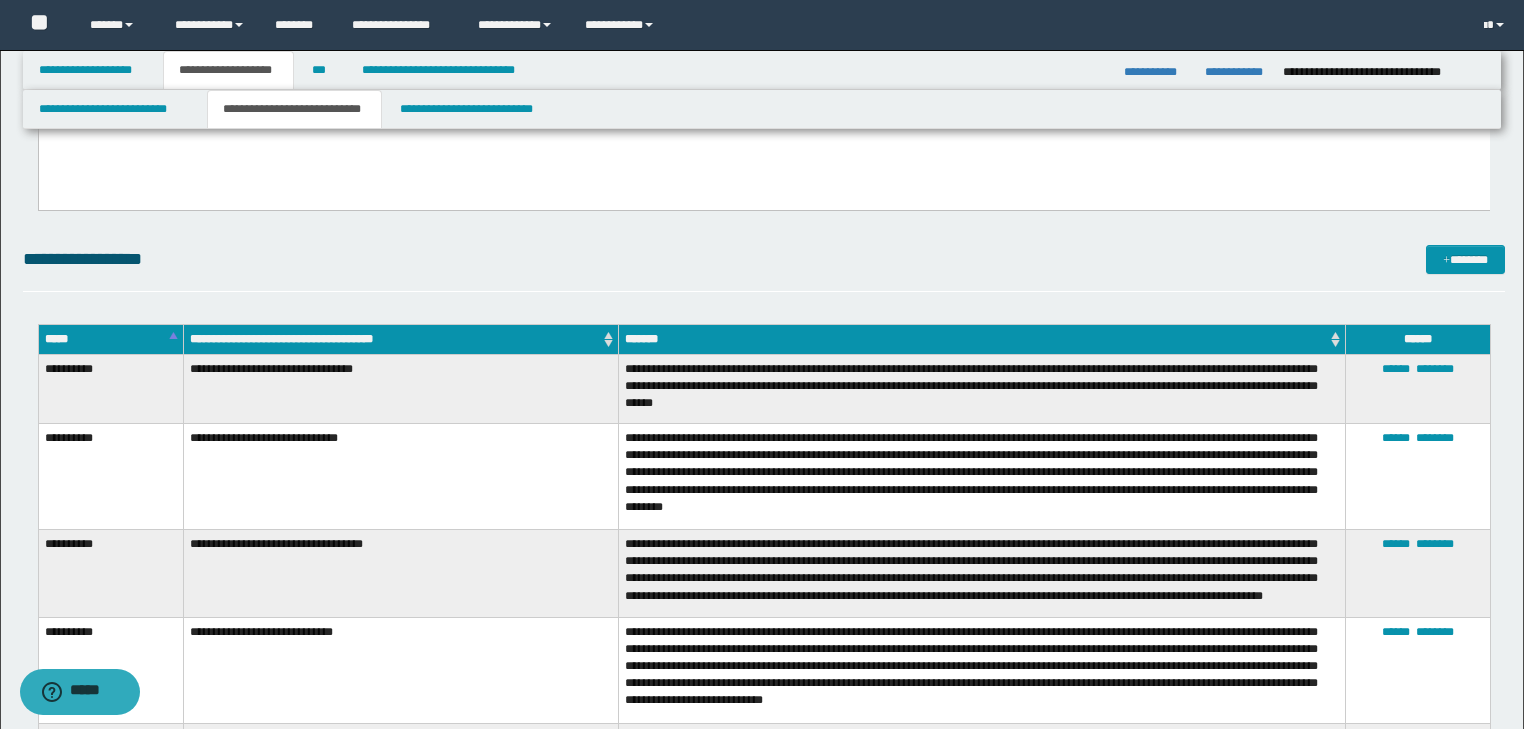 click on "**********" at bounding box center (764, 268) 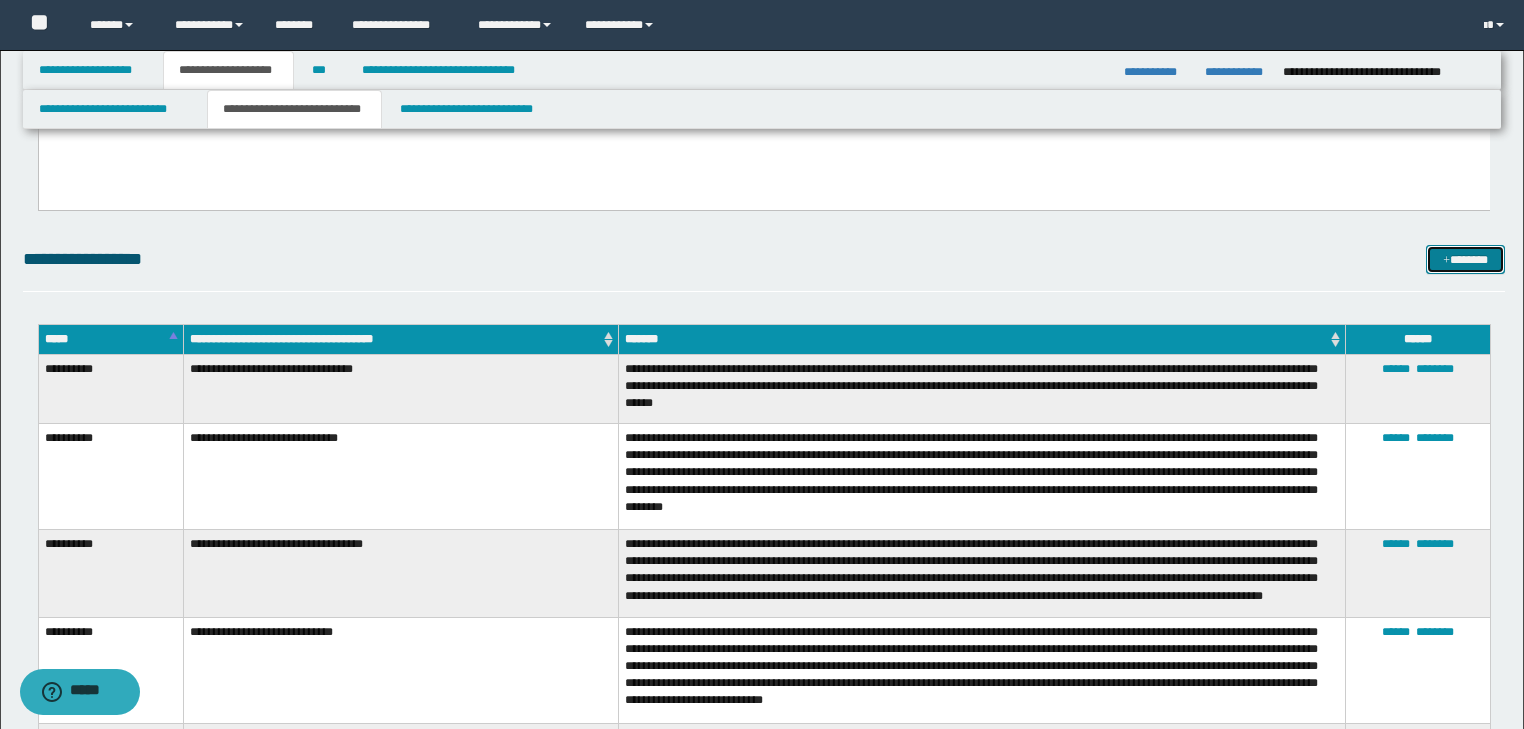 click on "*******" at bounding box center (1465, 260) 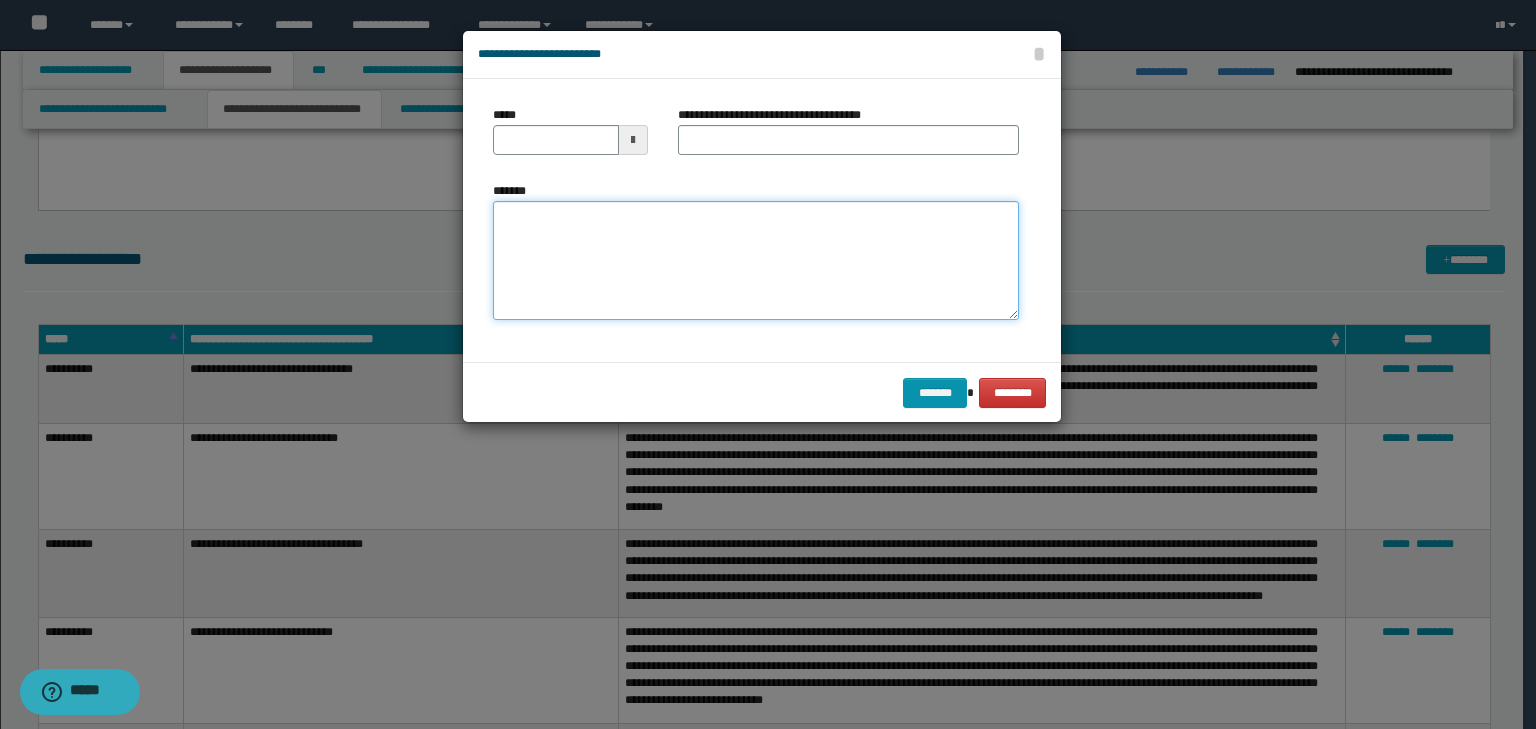 click on "*******" at bounding box center [756, 261] 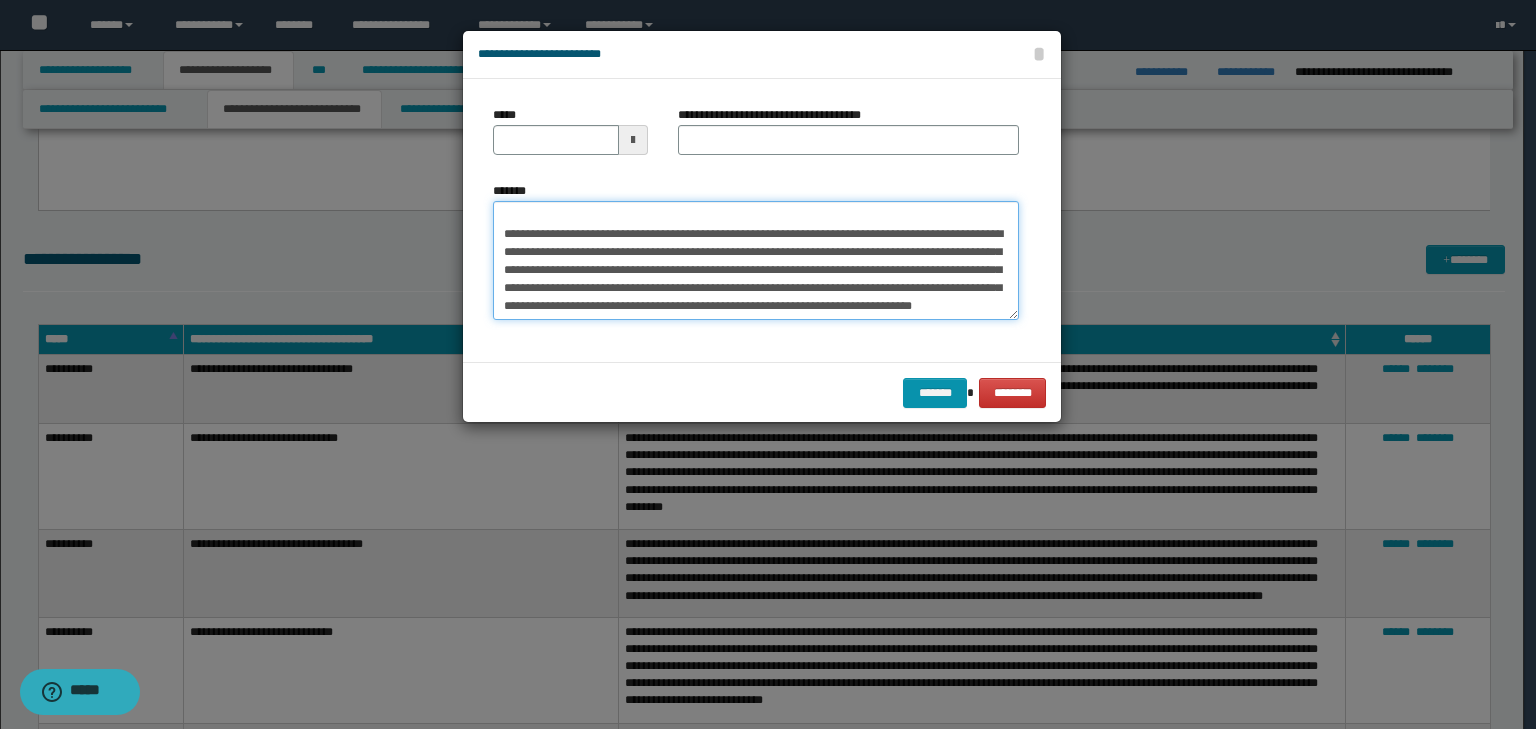 scroll, scrollTop: 0, scrollLeft: 0, axis: both 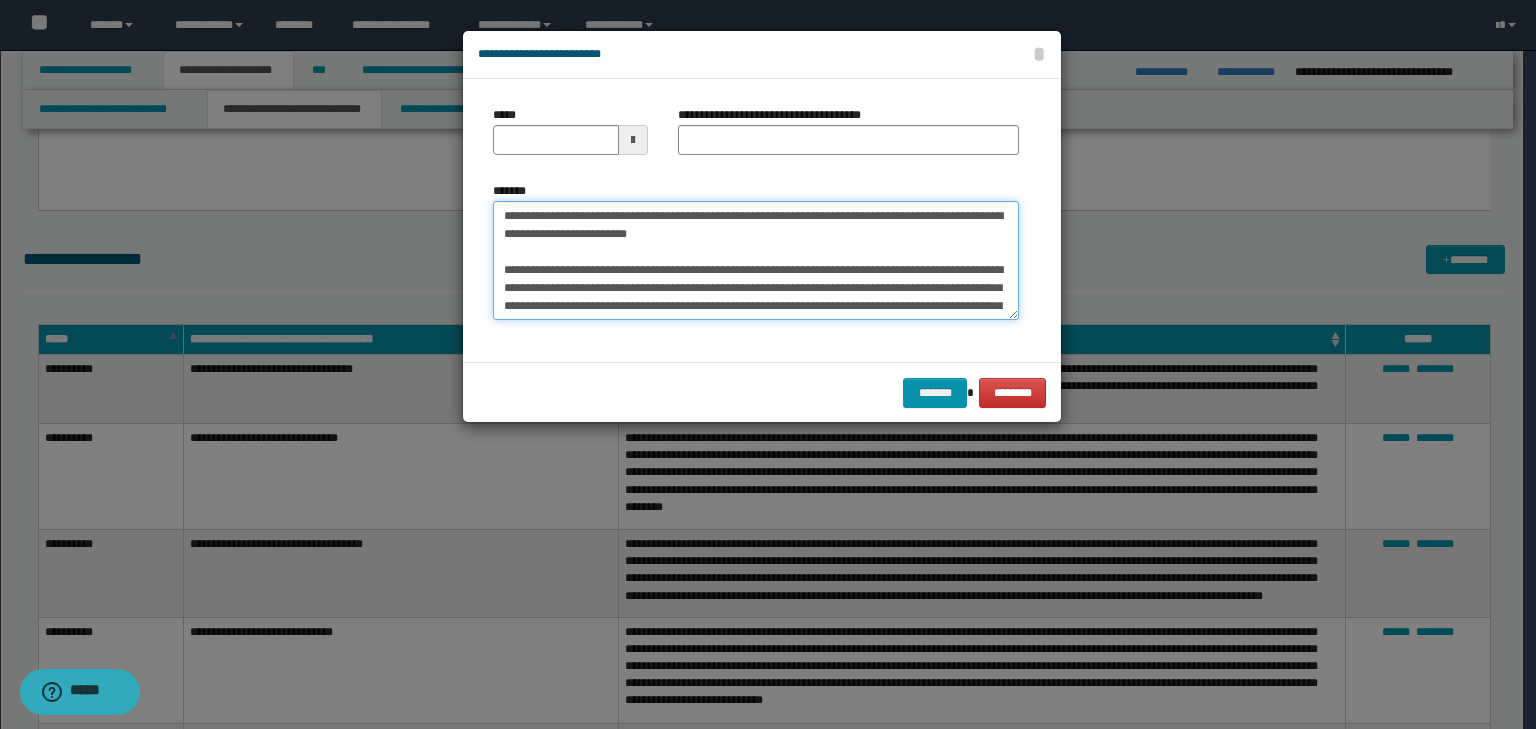 click on "**********" at bounding box center [756, 261] 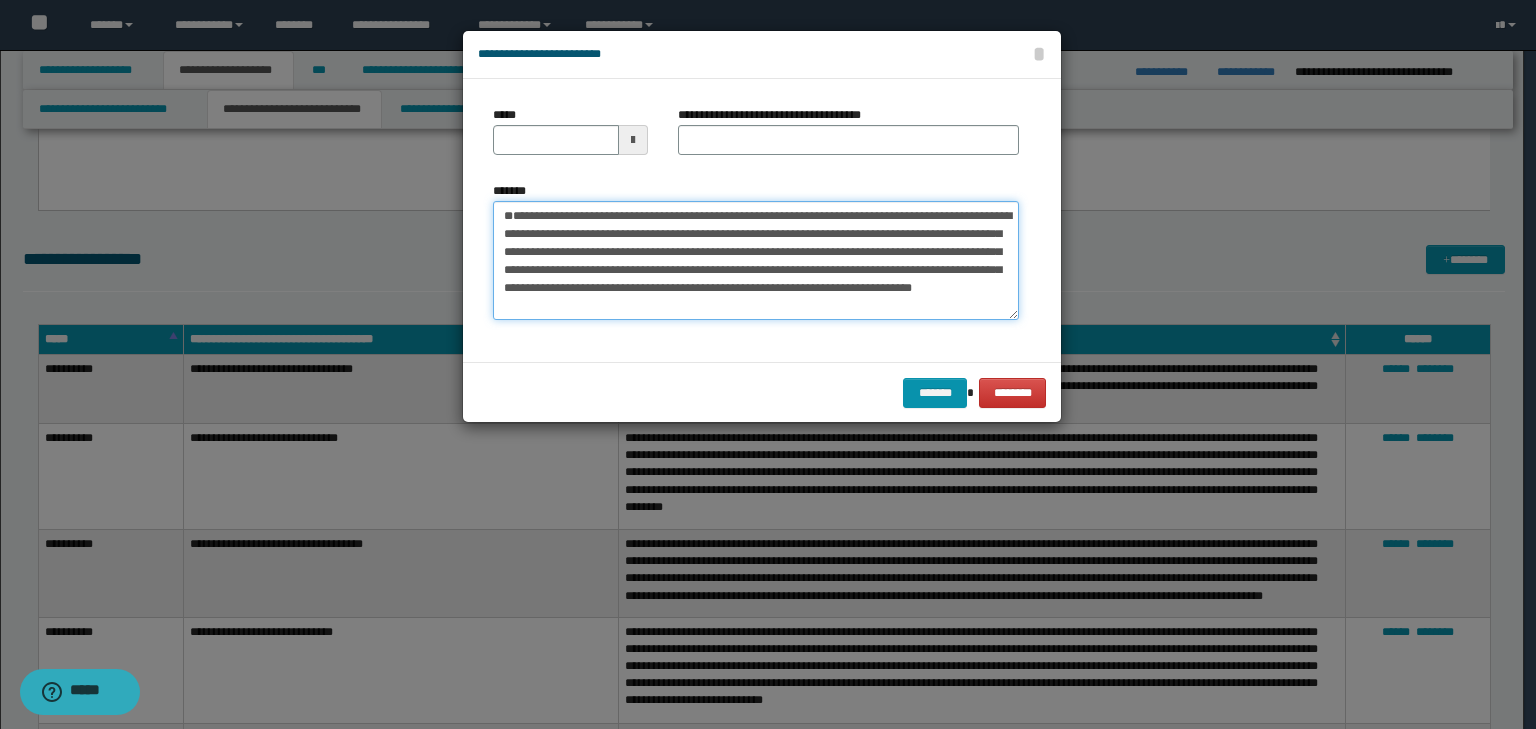 type 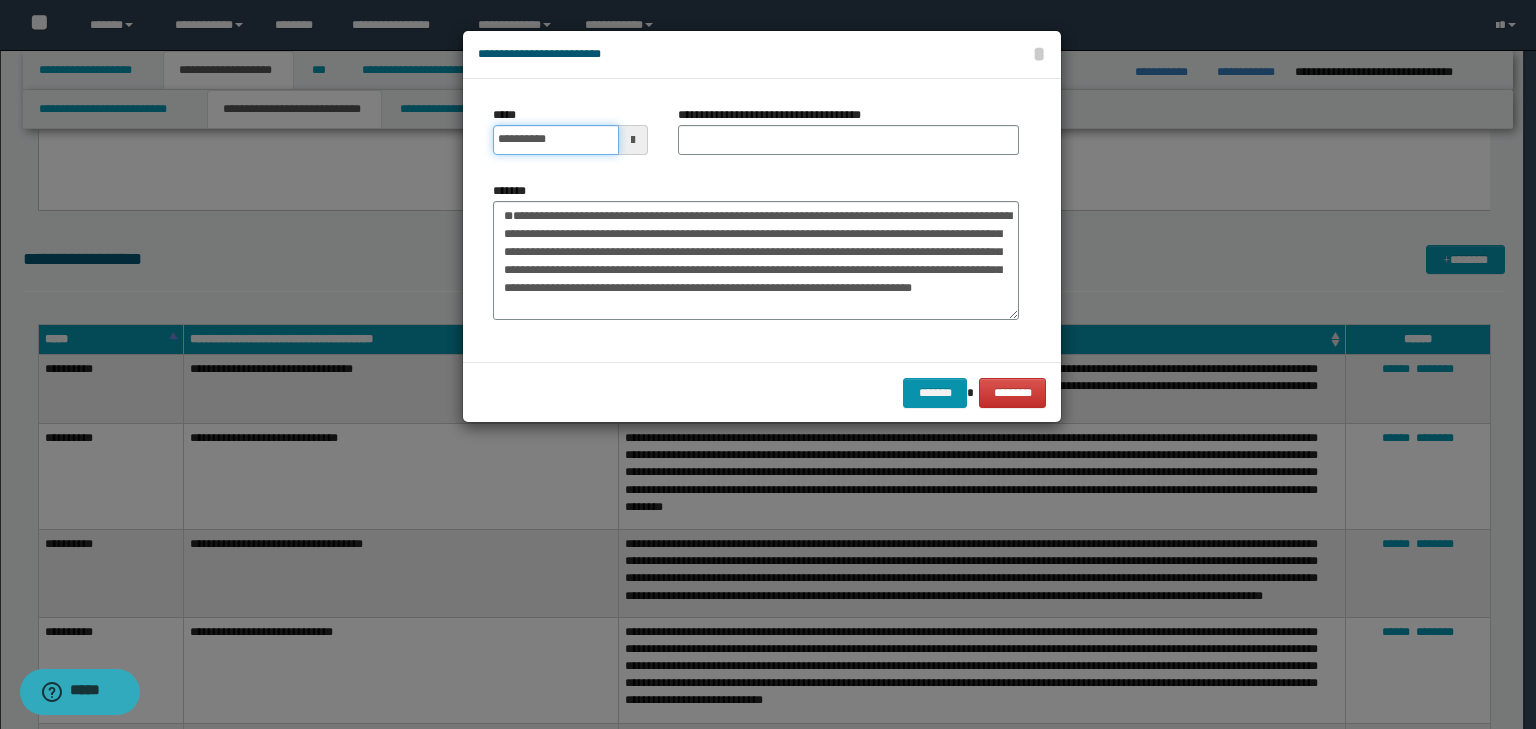 drag, startPoint x: 550, startPoint y: 145, endPoint x: 677, endPoint y: 132, distance: 127.66362 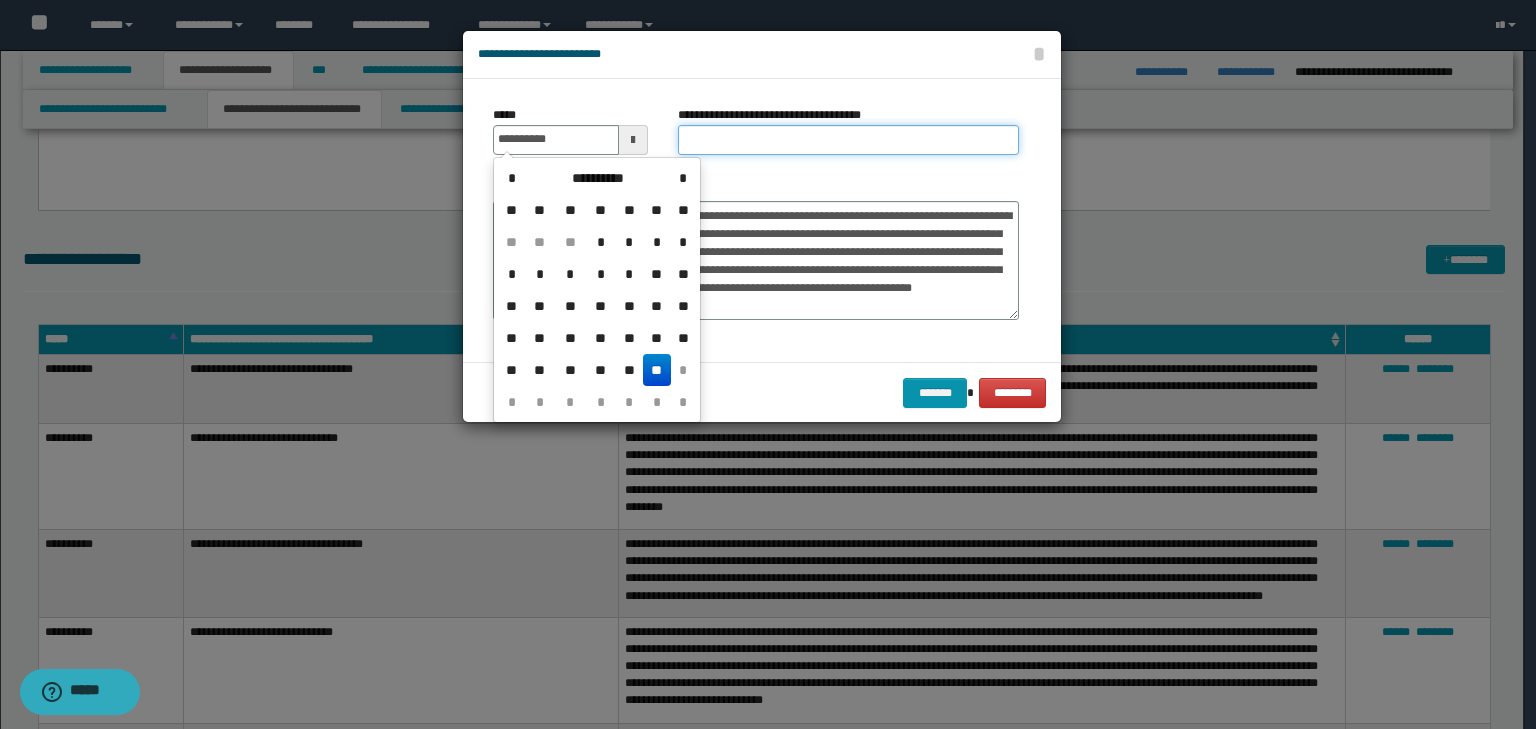 type on "**********" 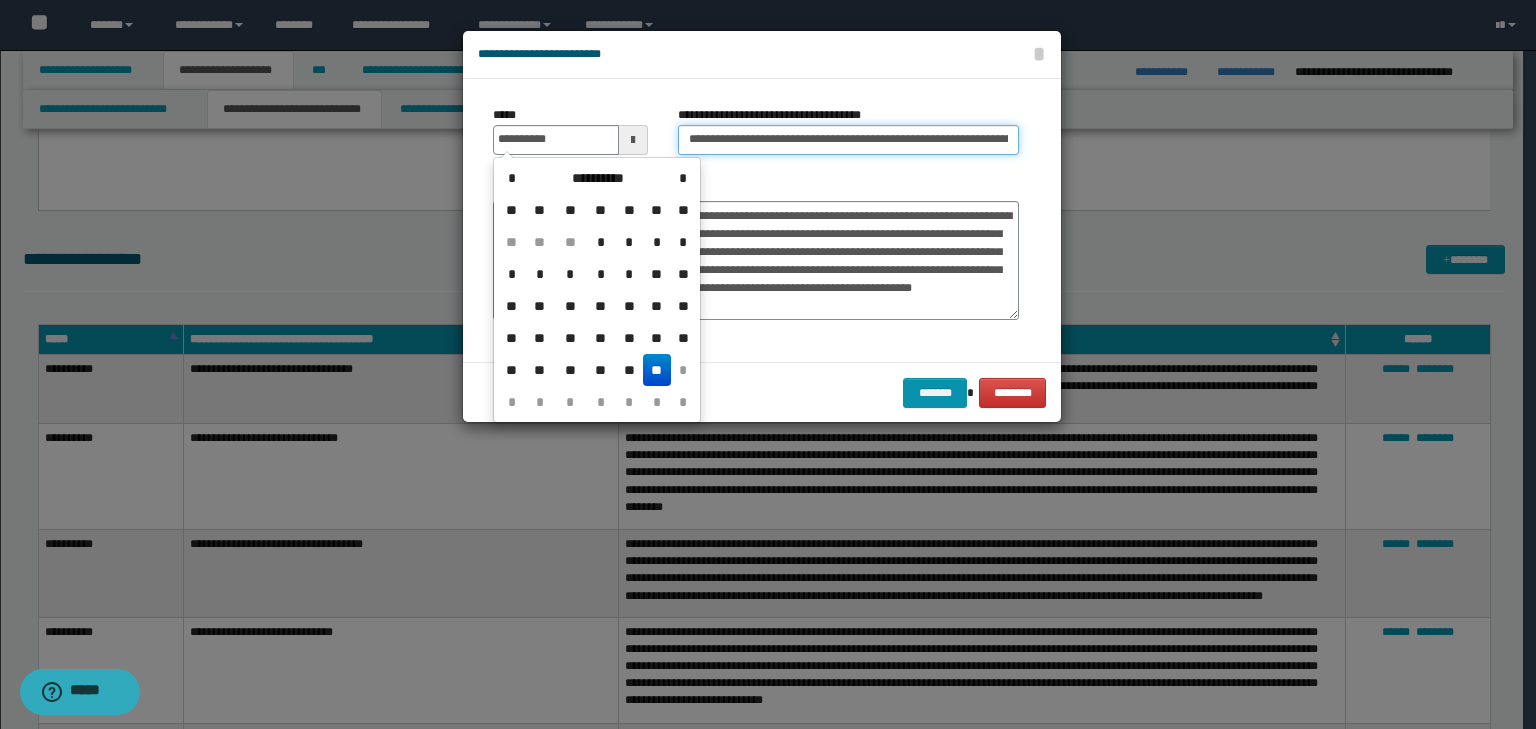 click on "**********" at bounding box center [848, 140] 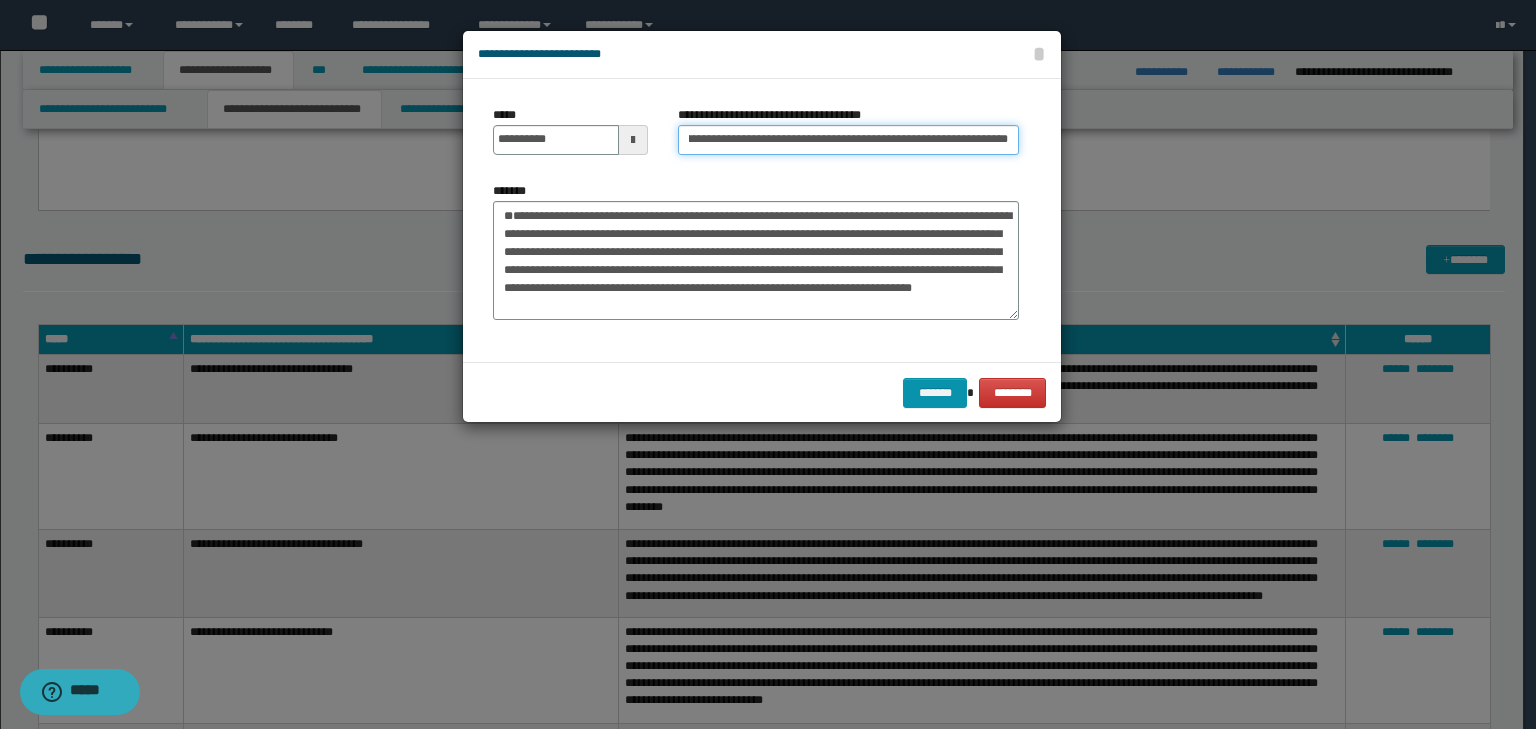 drag, startPoint x: 754, startPoint y: 139, endPoint x: 296, endPoint y: 117, distance: 458.52808 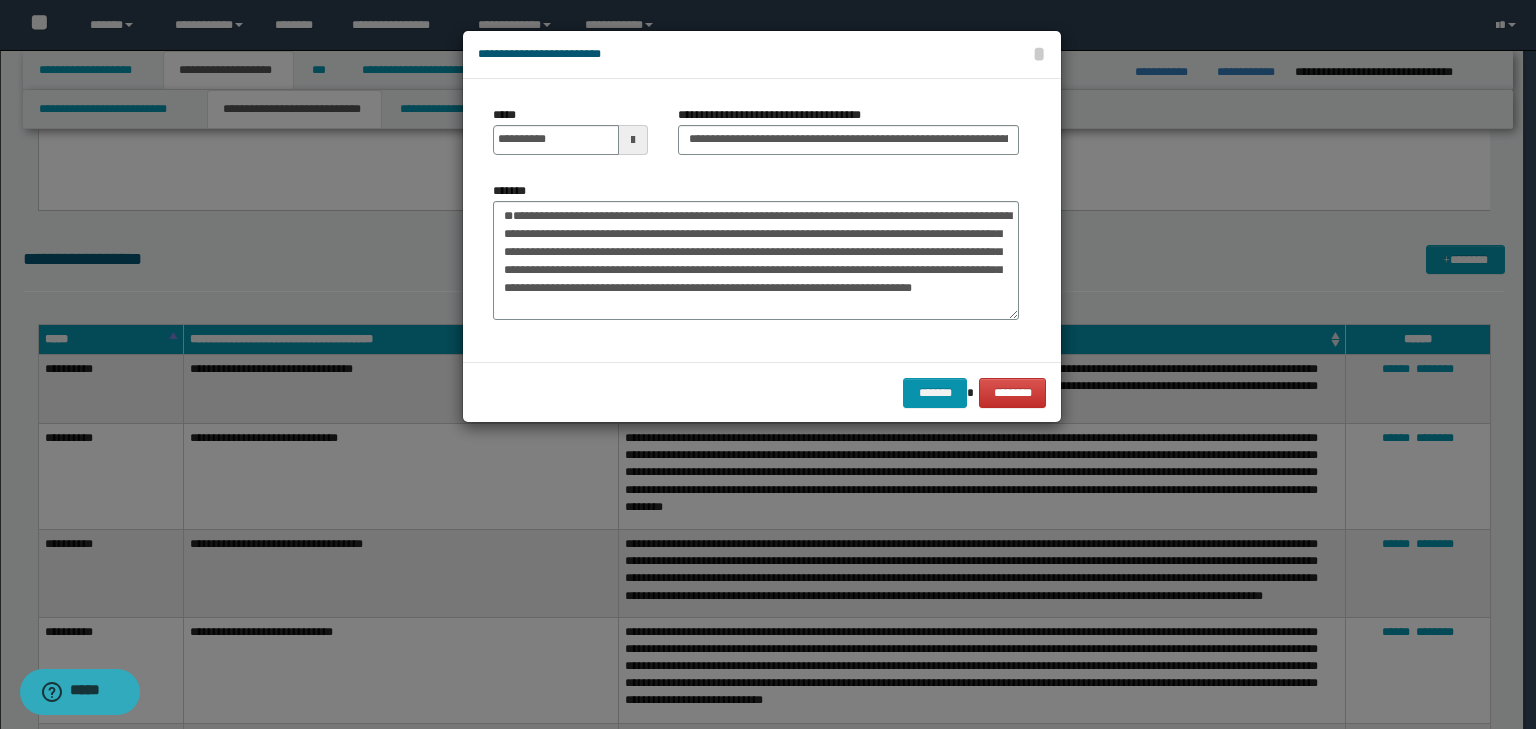 click on "**********" at bounding box center (756, 220) 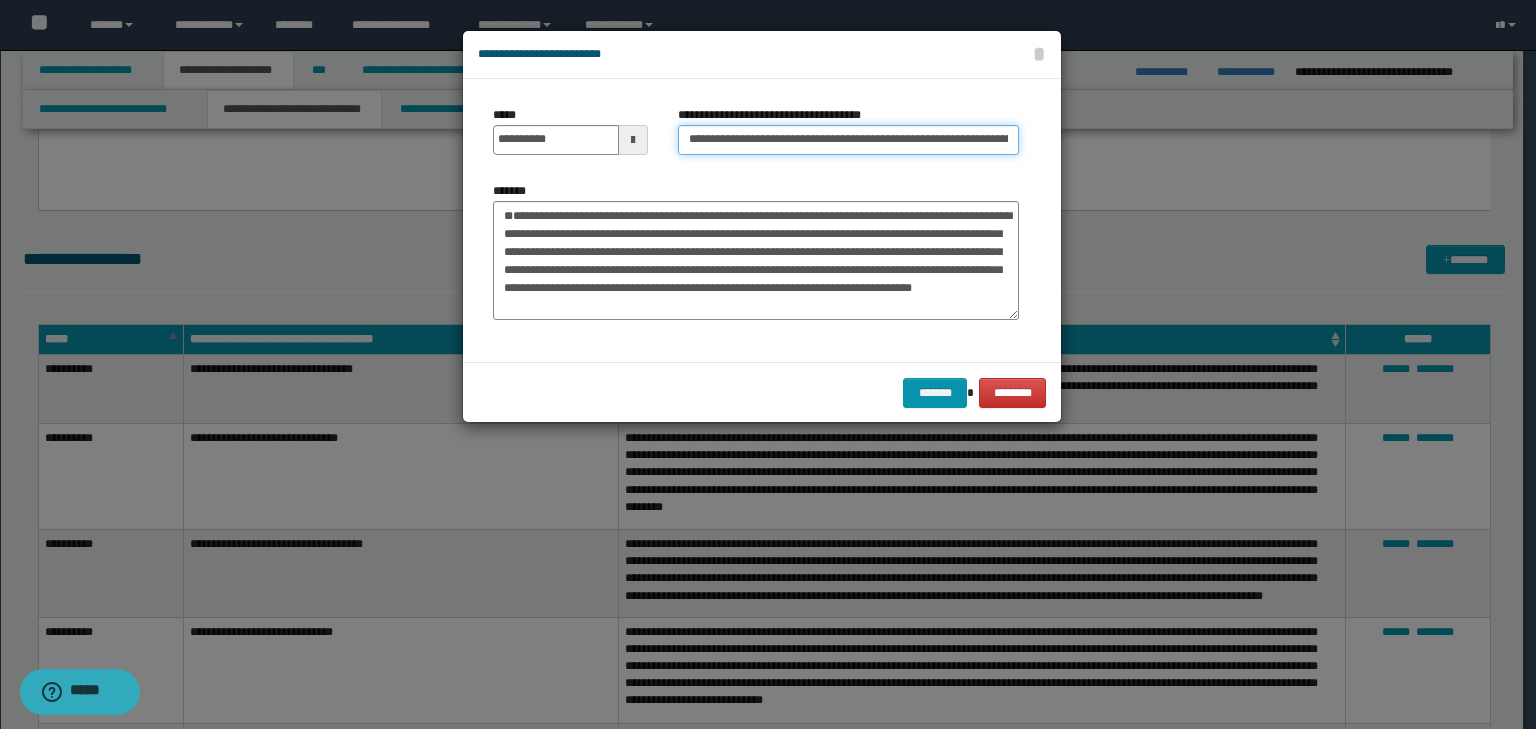 drag, startPoint x: 747, startPoint y: 134, endPoint x: 223, endPoint y: 104, distance: 524.8581 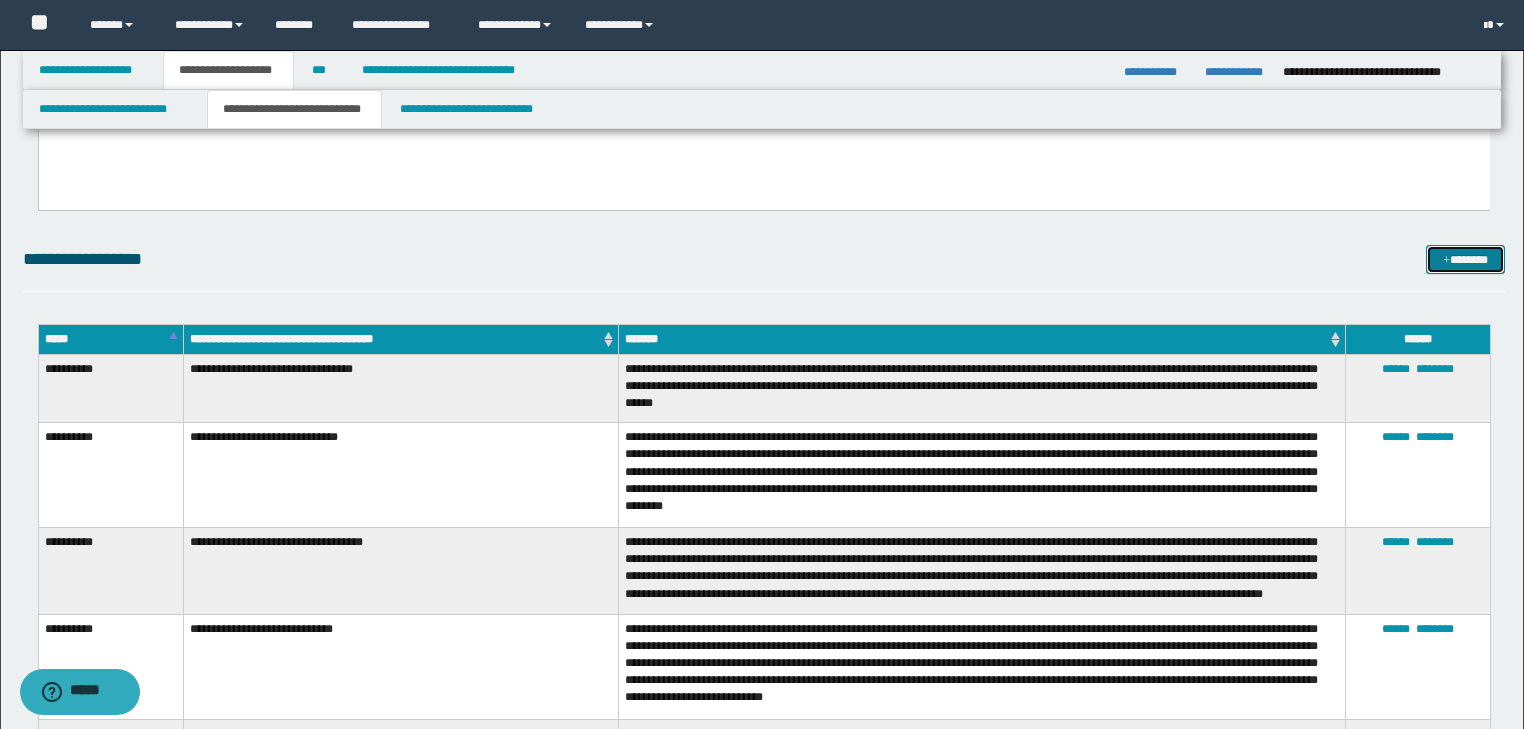 click on "*******" at bounding box center [1465, 260] 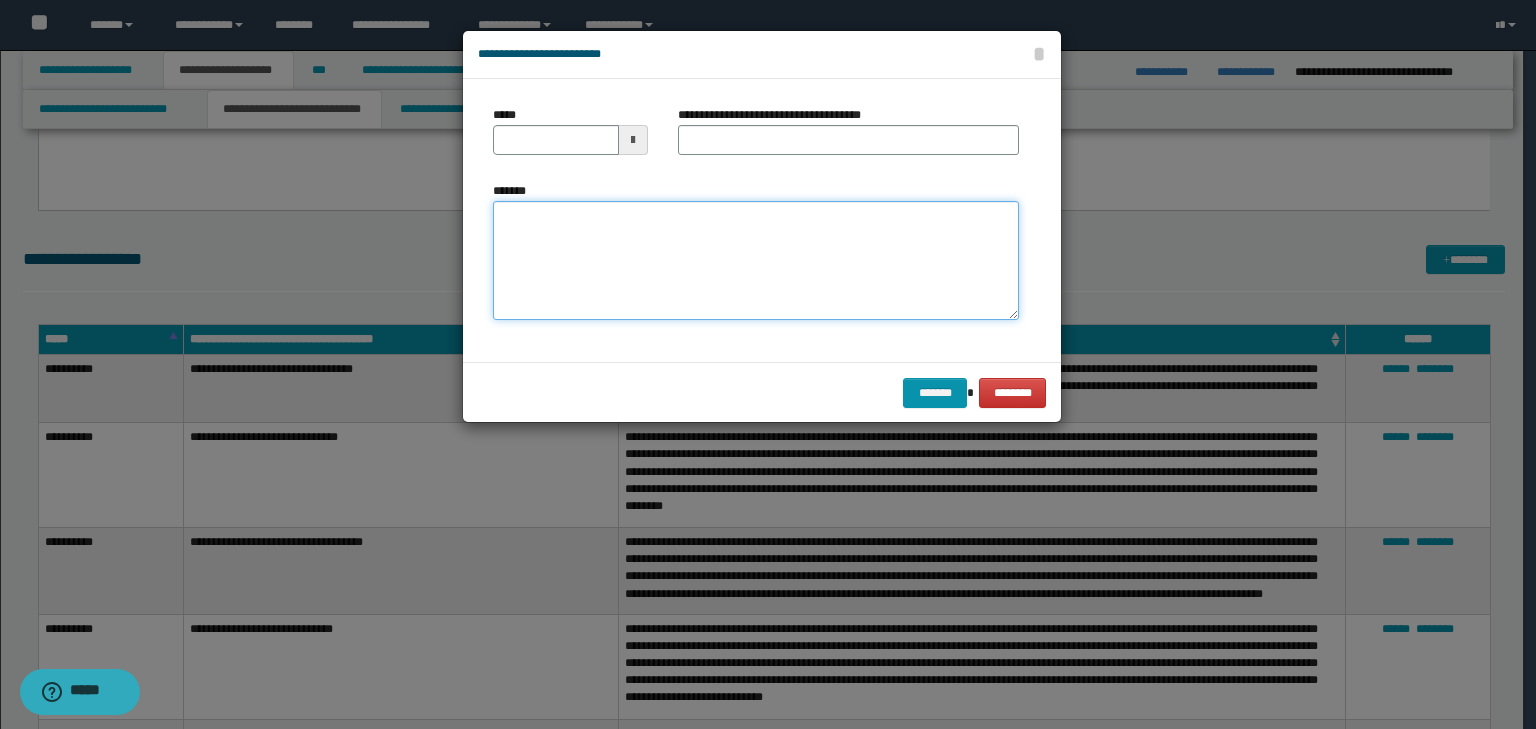 click on "*******" at bounding box center (756, 261) 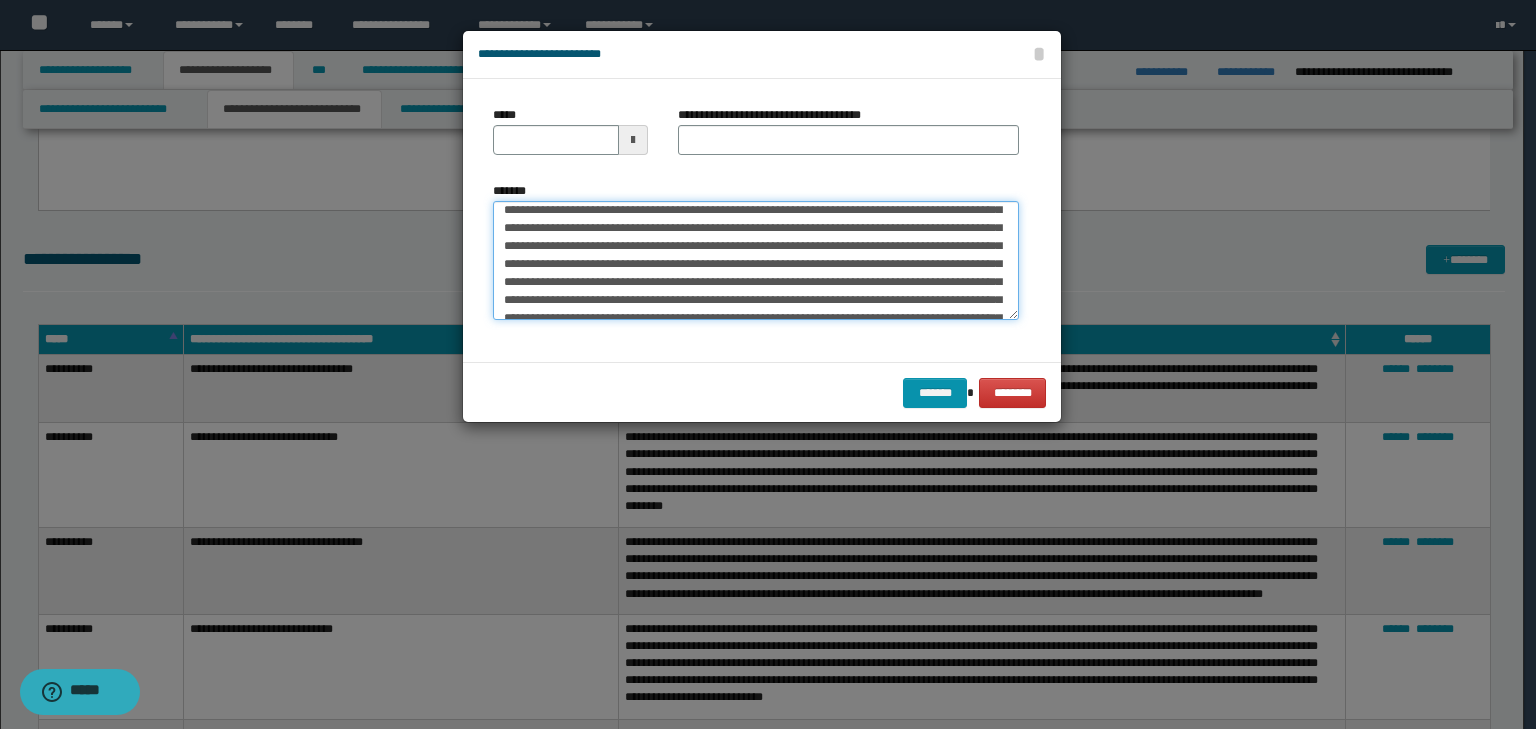 scroll, scrollTop: 0, scrollLeft: 0, axis: both 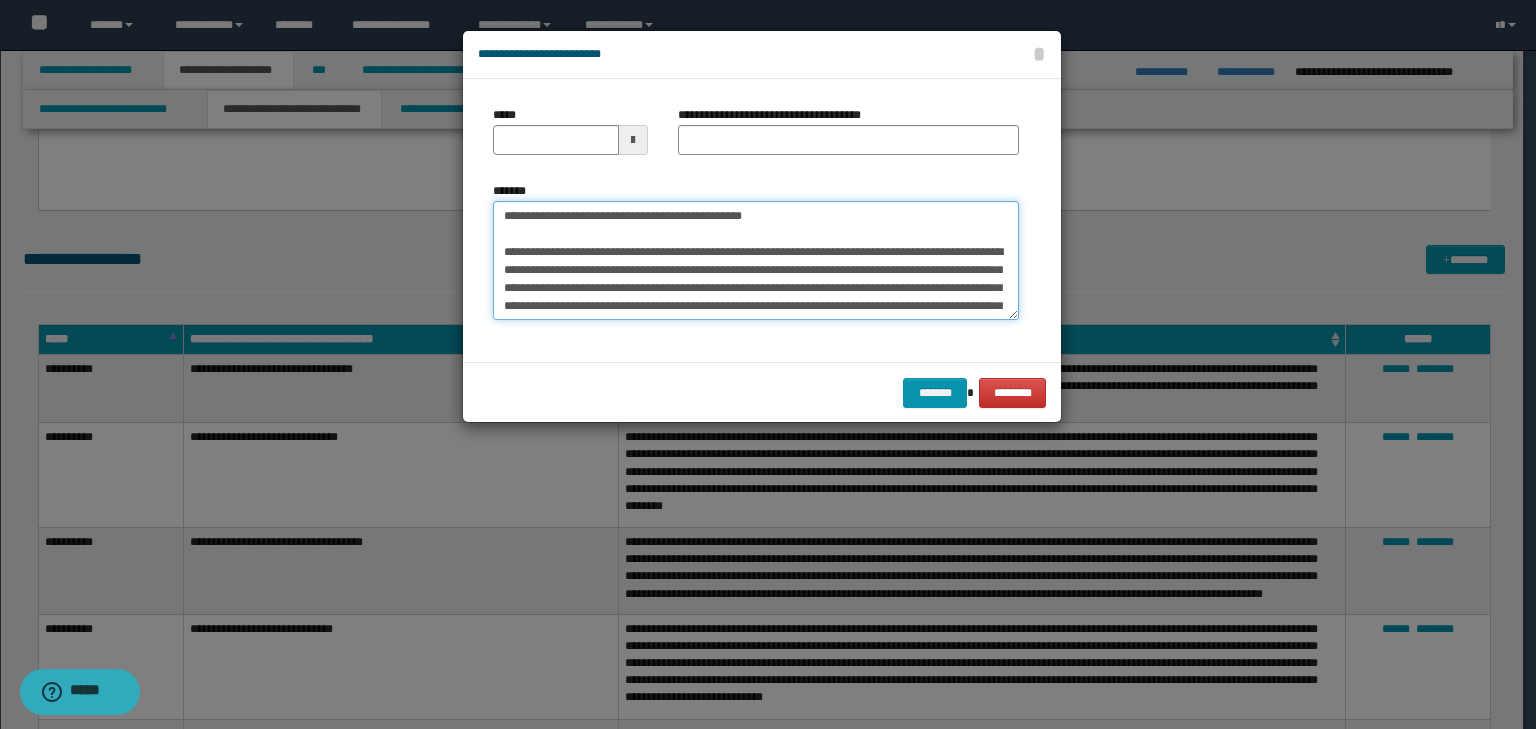 drag, startPoint x: 521, startPoint y: 218, endPoint x: 432, endPoint y: 208, distance: 89.560036 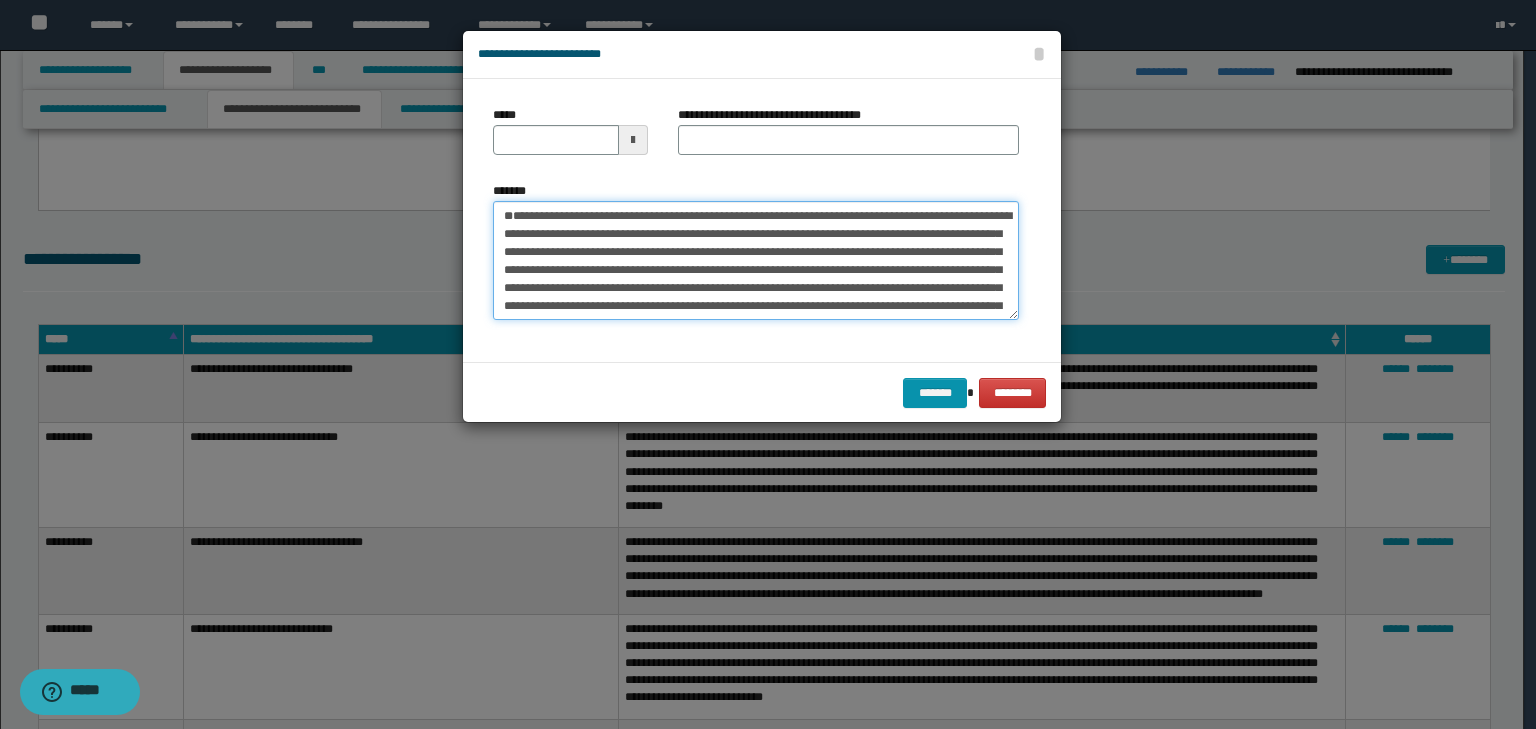 type on "**********" 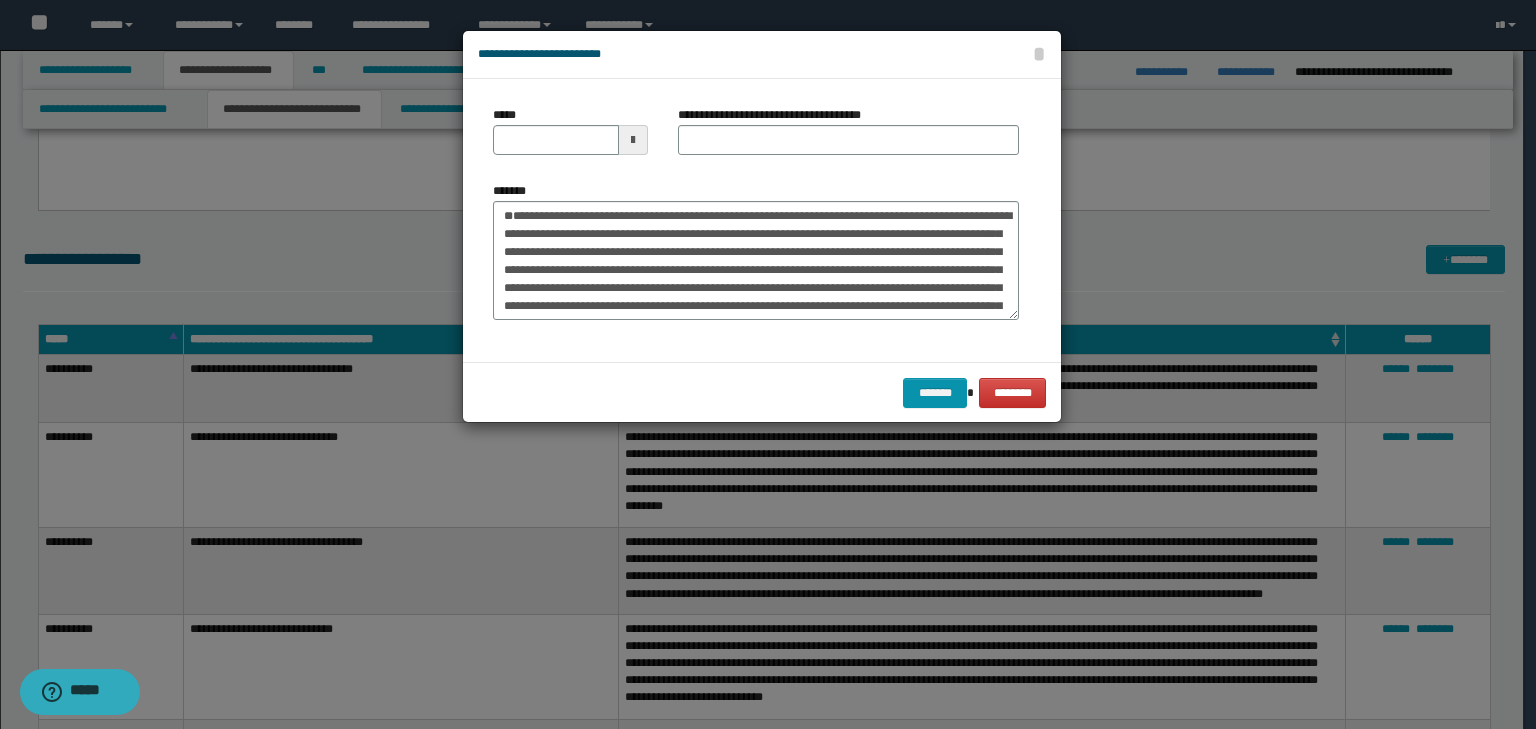 drag, startPoint x: 598, startPoint y: 150, endPoint x: 645, endPoint y: 140, distance: 48.052055 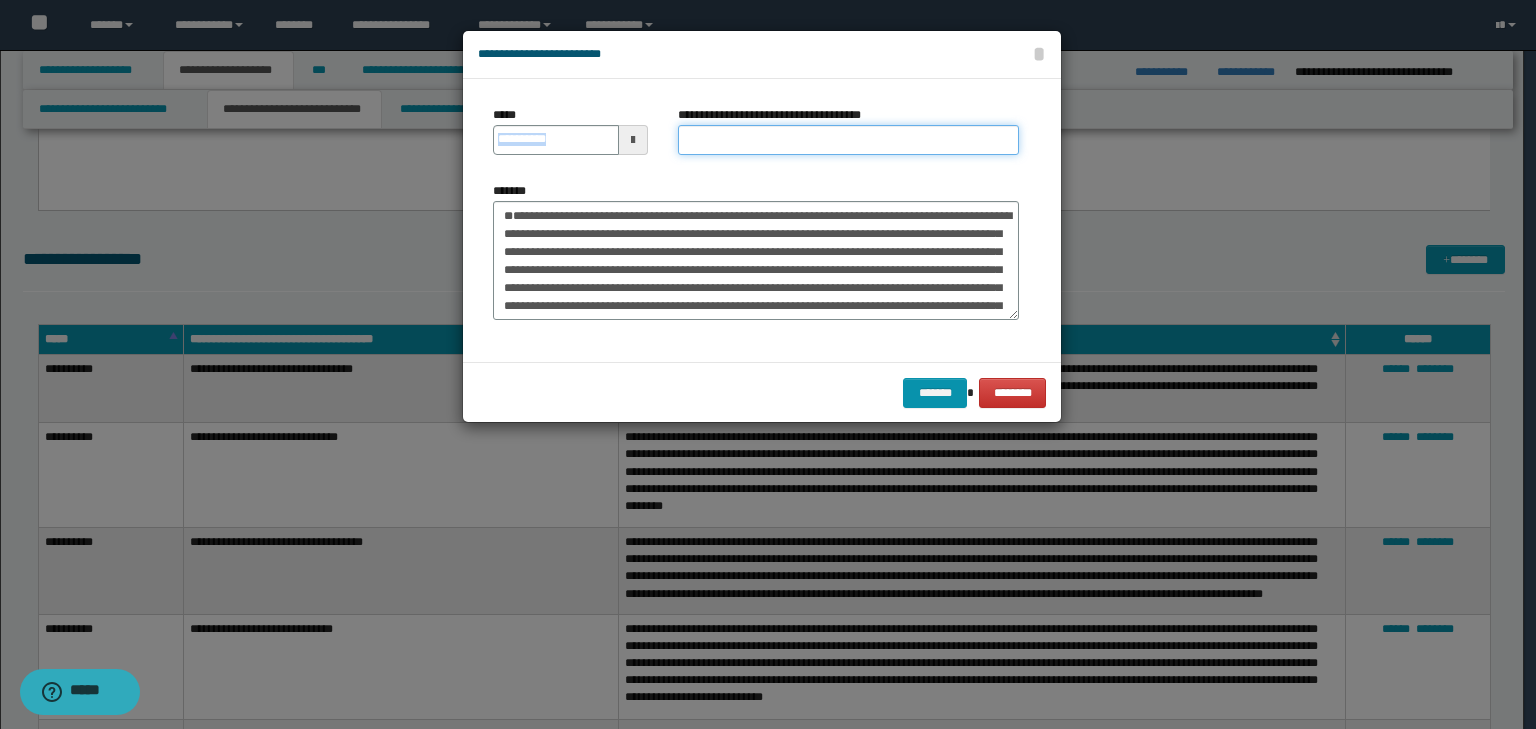 paste on "**********" 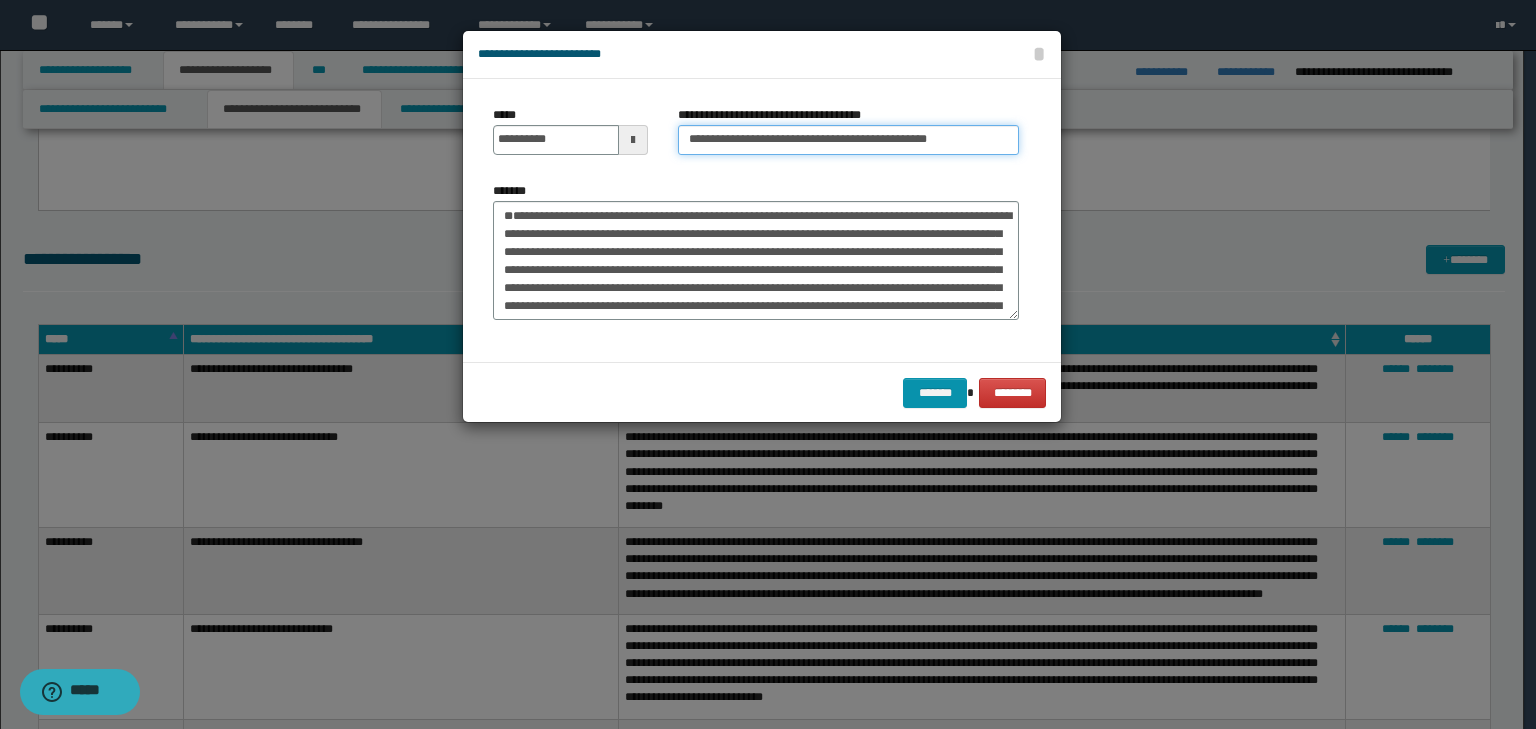 click on "**********" at bounding box center [848, 140] 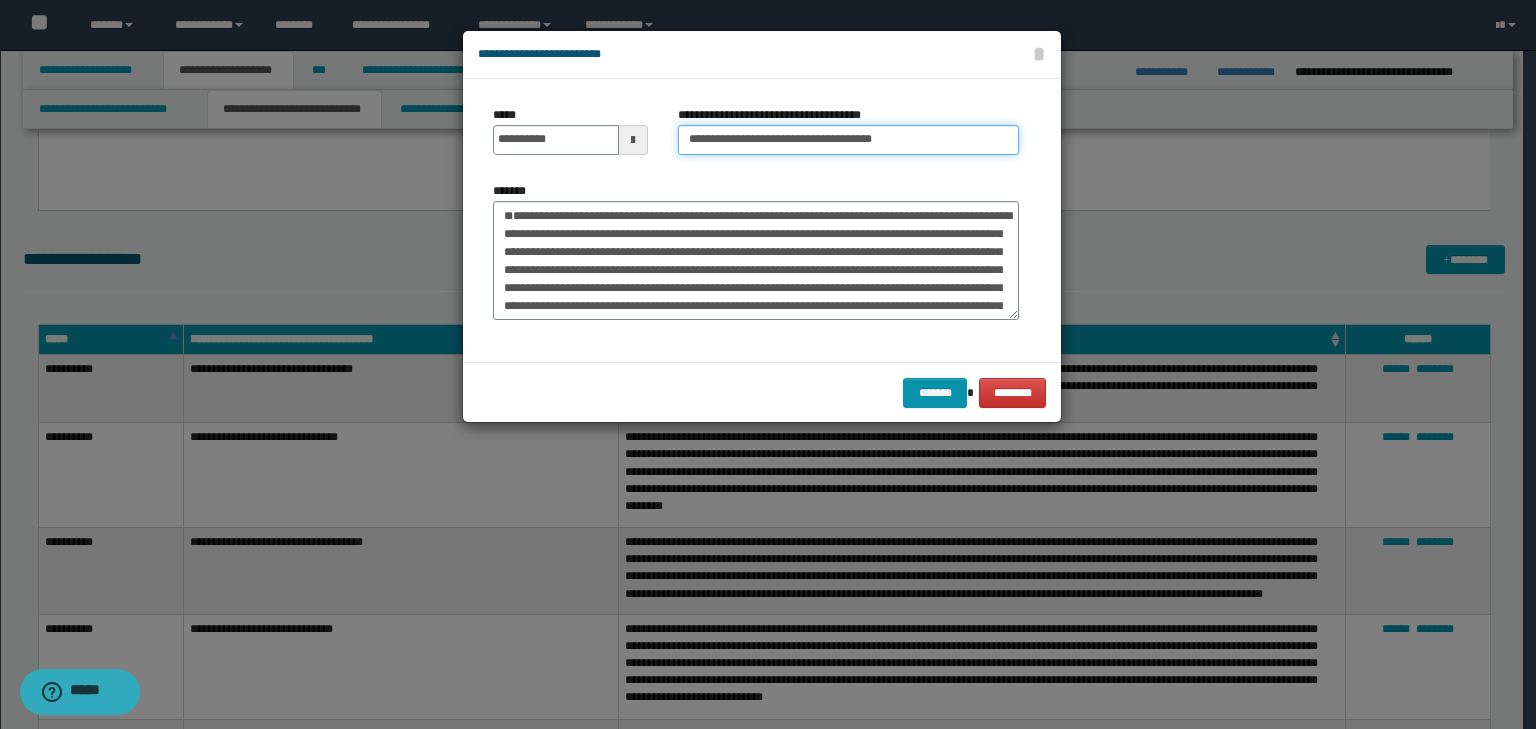 type on "**********" 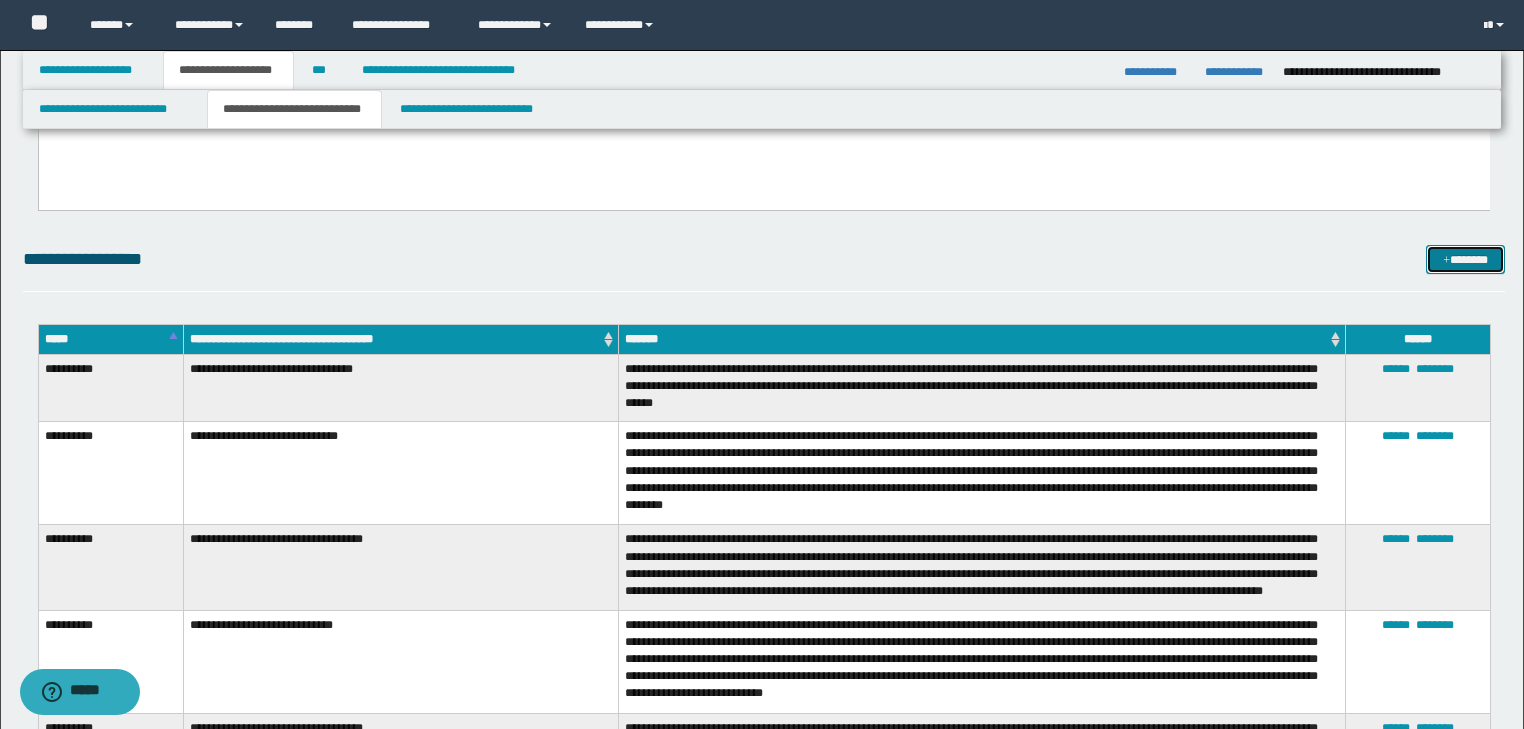 click on "*******" at bounding box center (1465, 260) 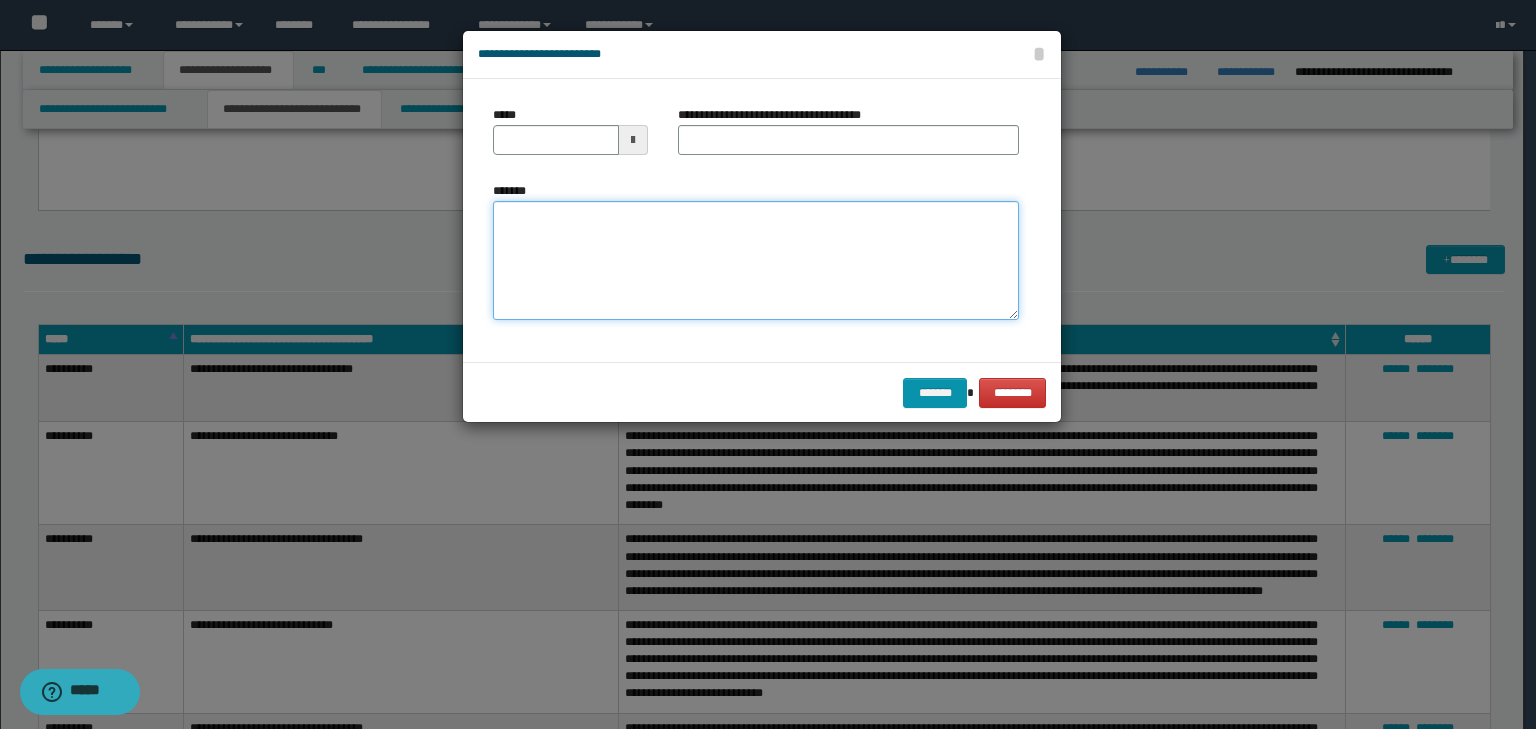 click on "*******" at bounding box center (756, 261) 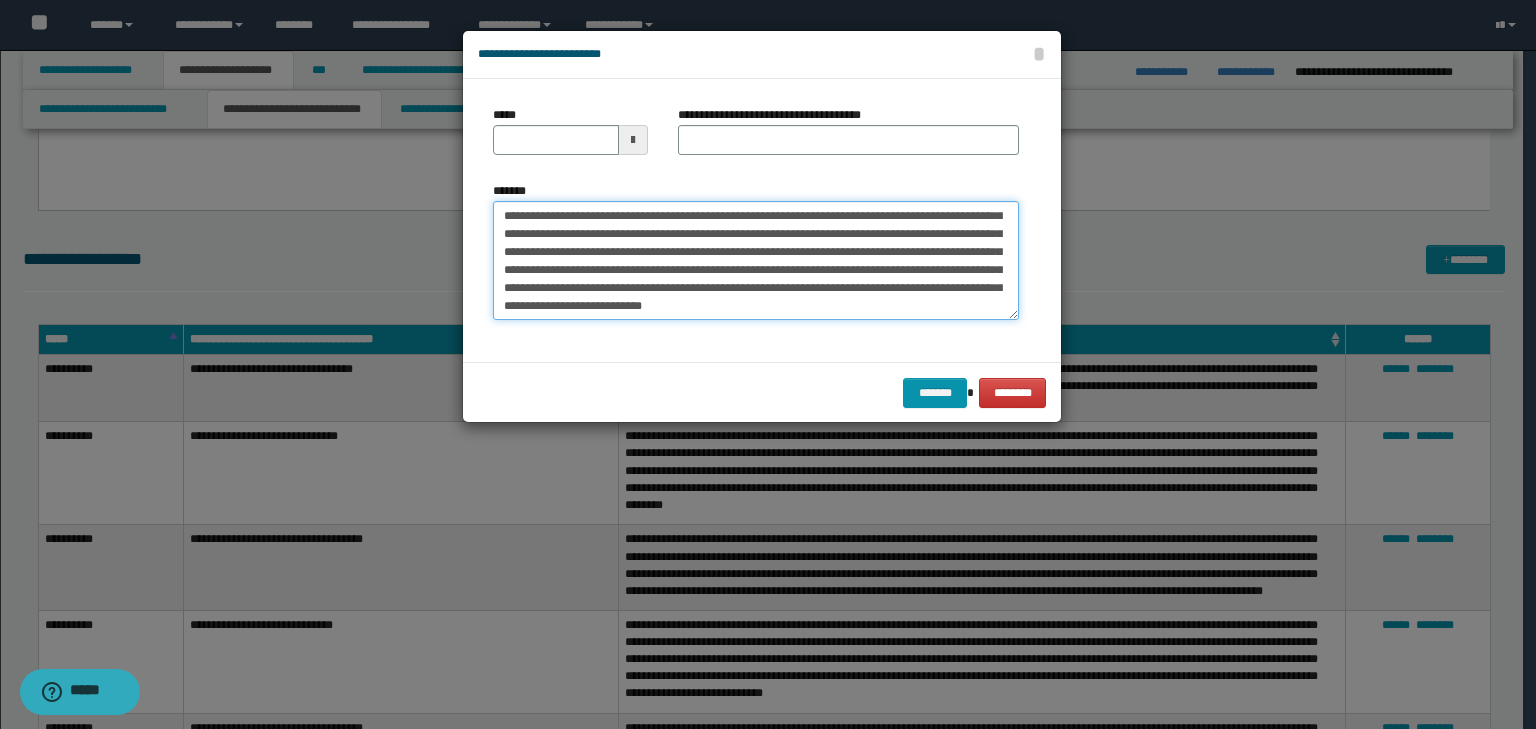 scroll, scrollTop: 0, scrollLeft: 0, axis: both 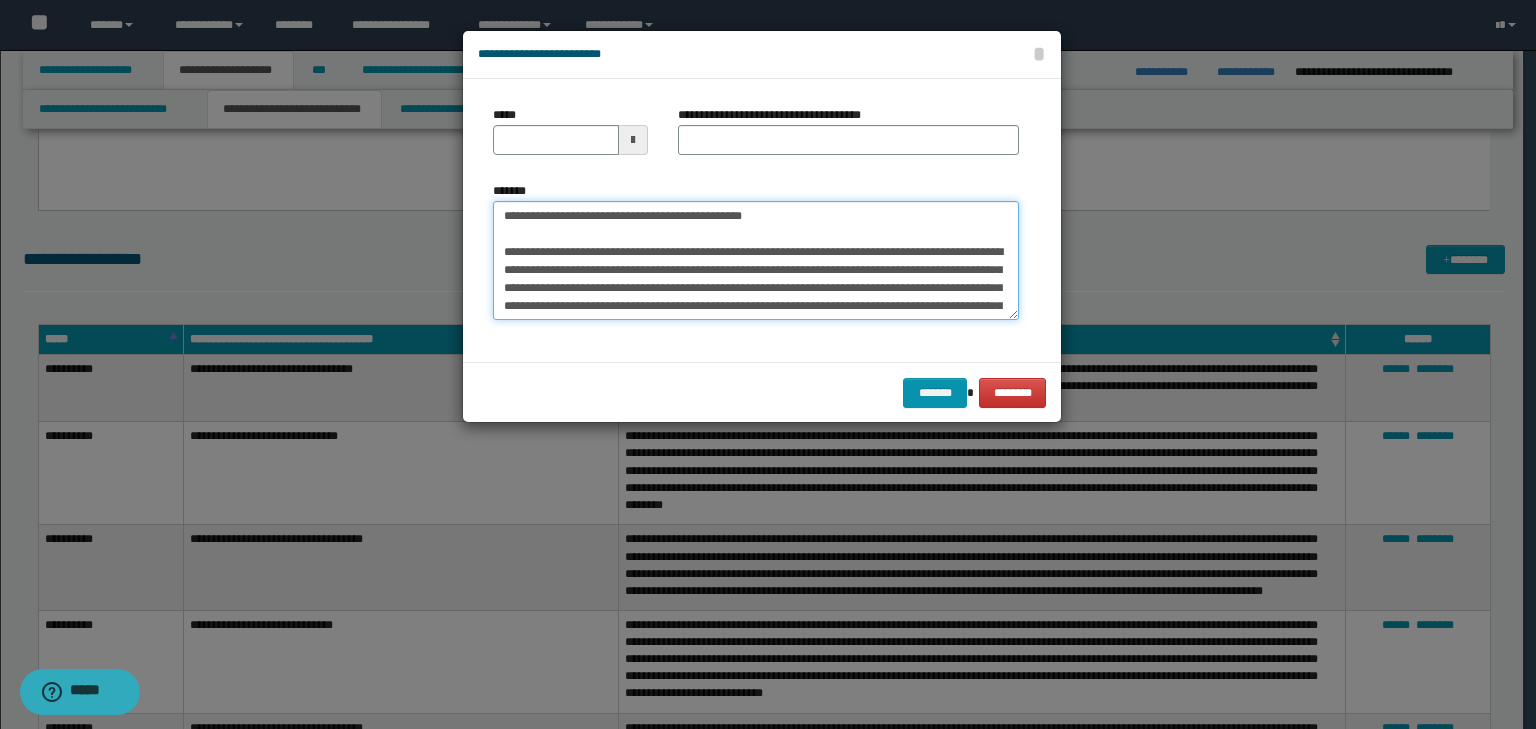 click on "**********" at bounding box center [768, 364] 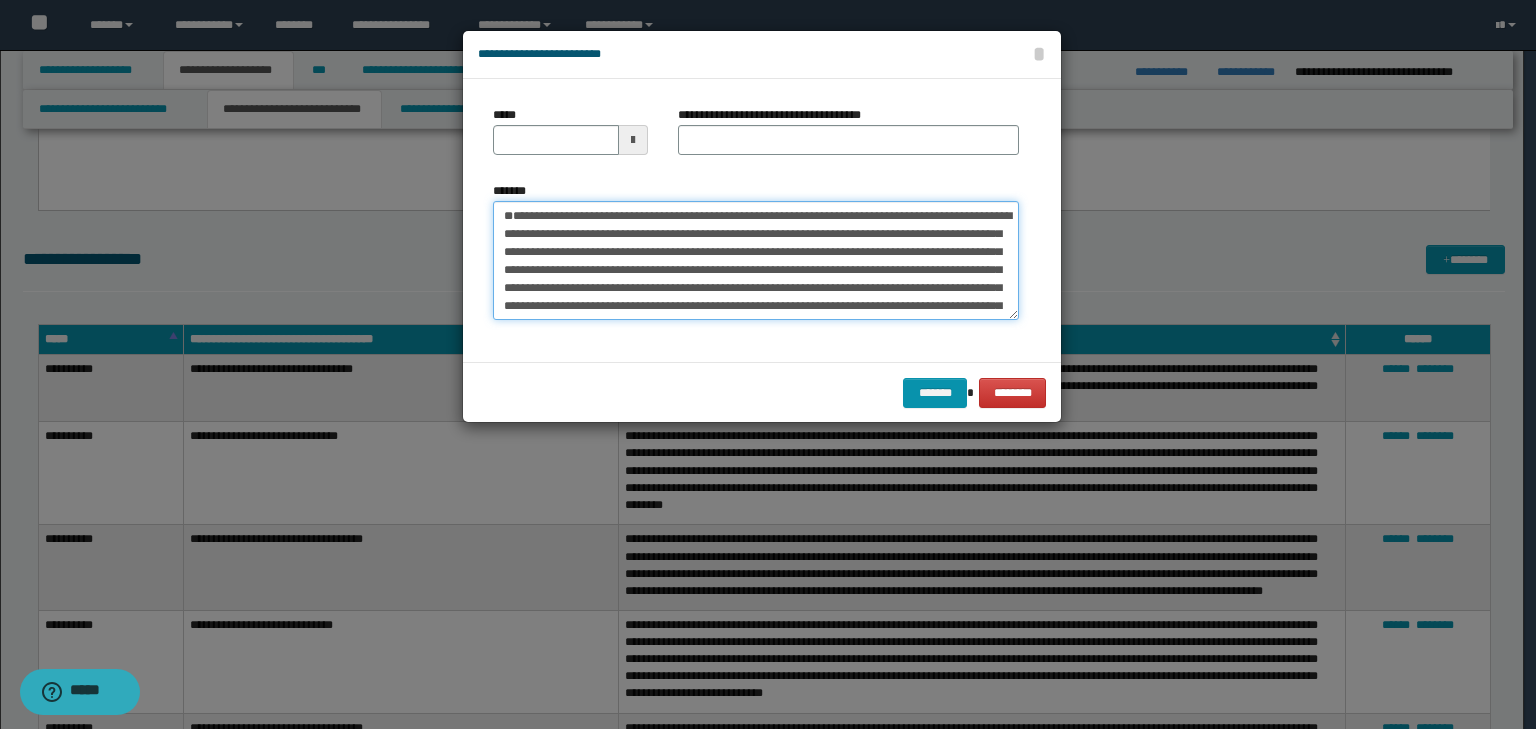 type 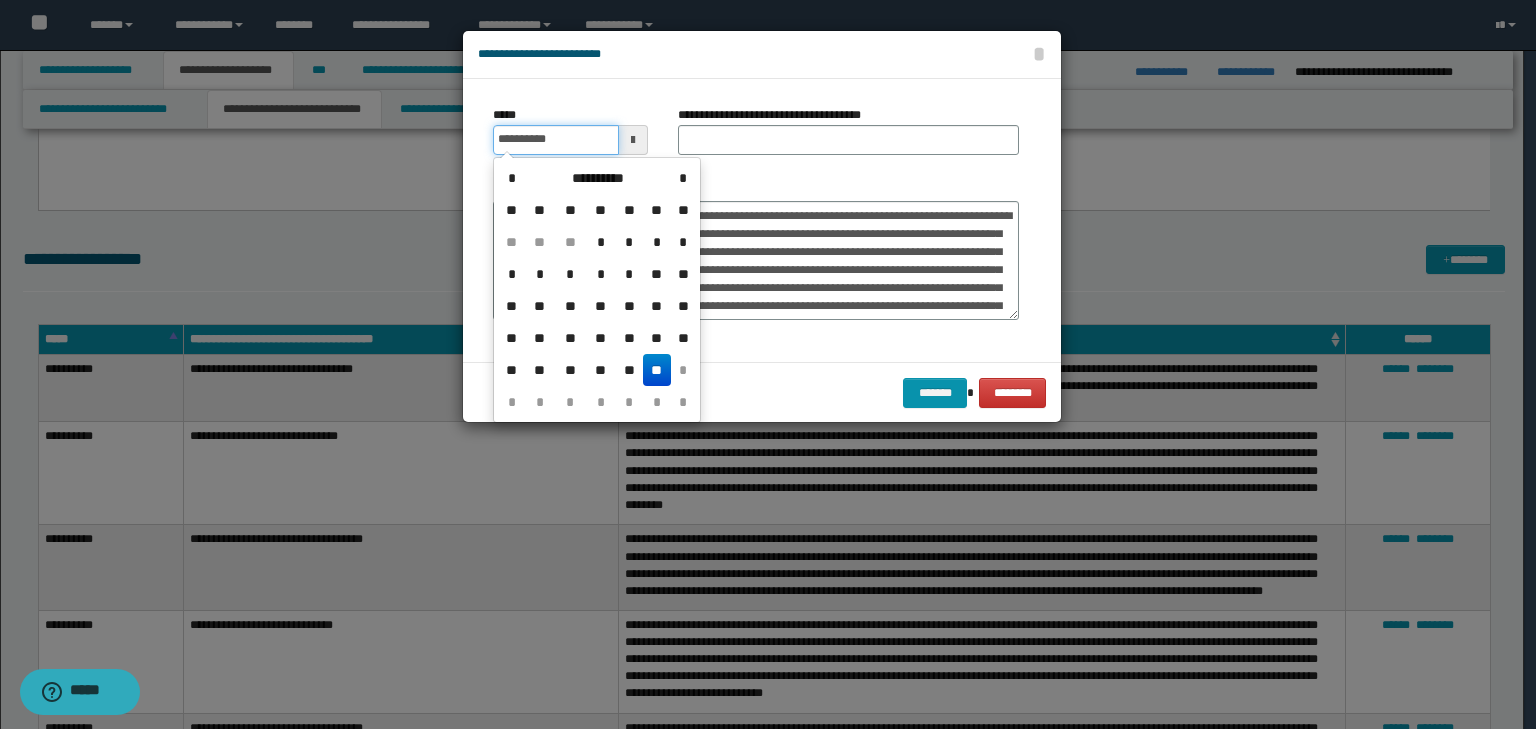 drag, startPoint x: 560, startPoint y: 144, endPoint x: 597, endPoint y: 136, distance: 37.85499 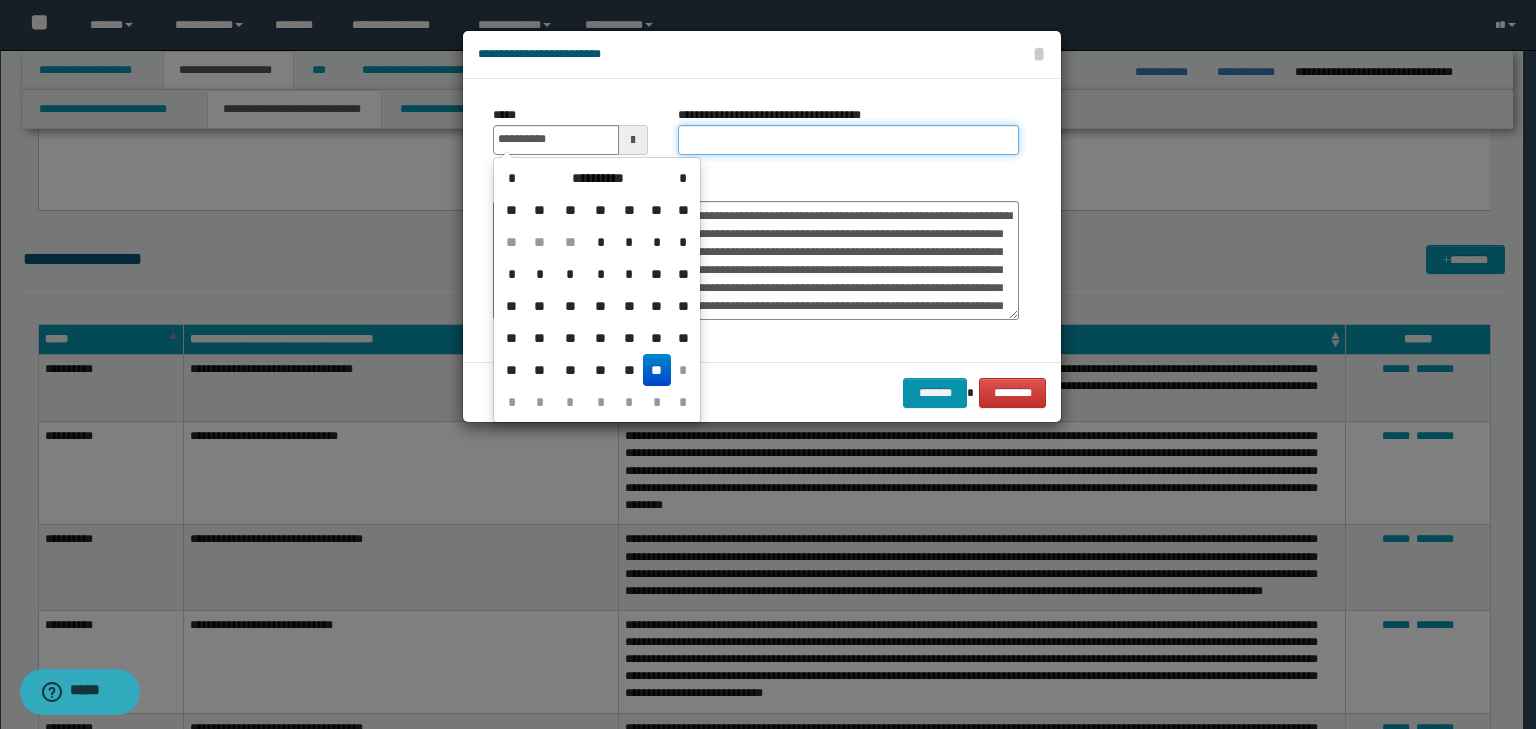 type on "**********" 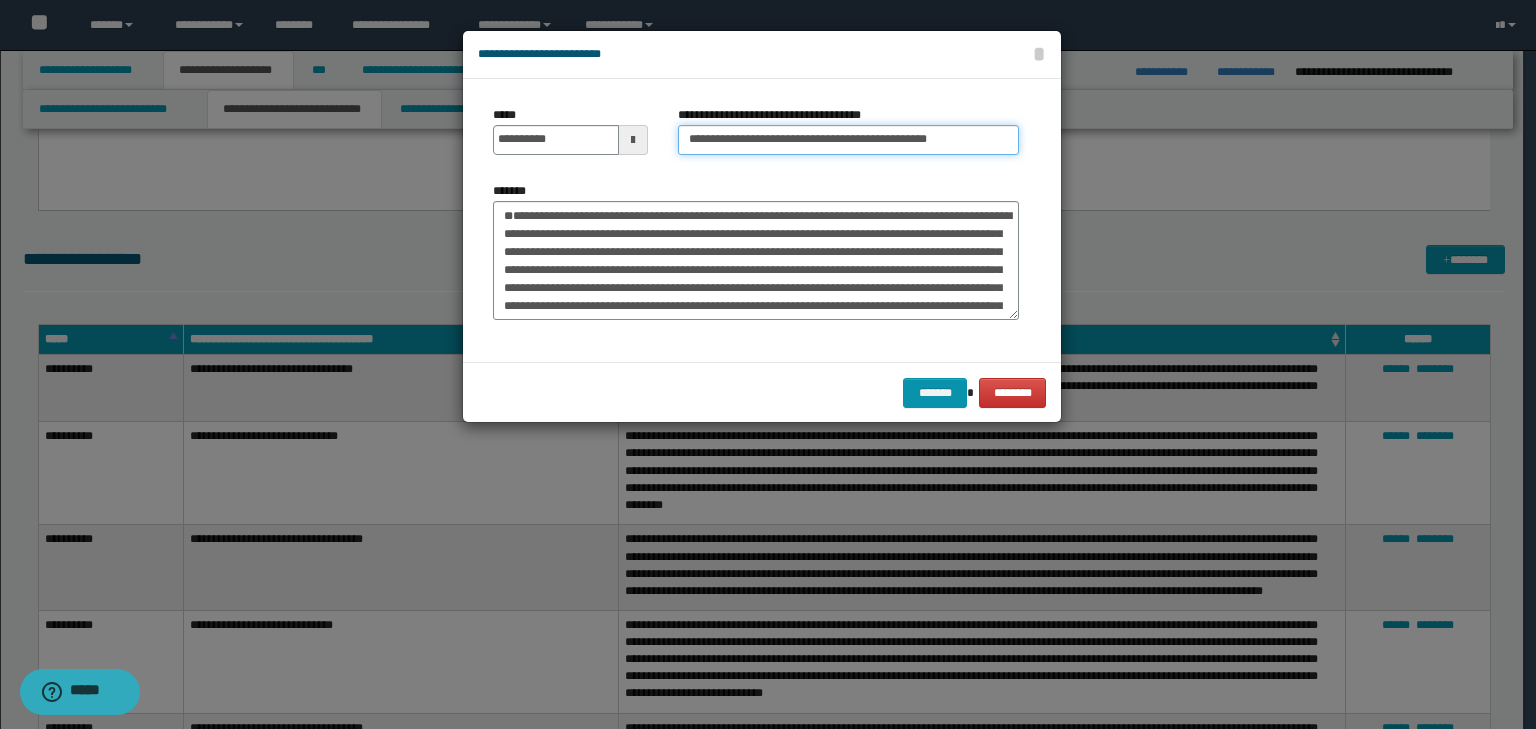 click on "**********" at bounding box center [848, 140] 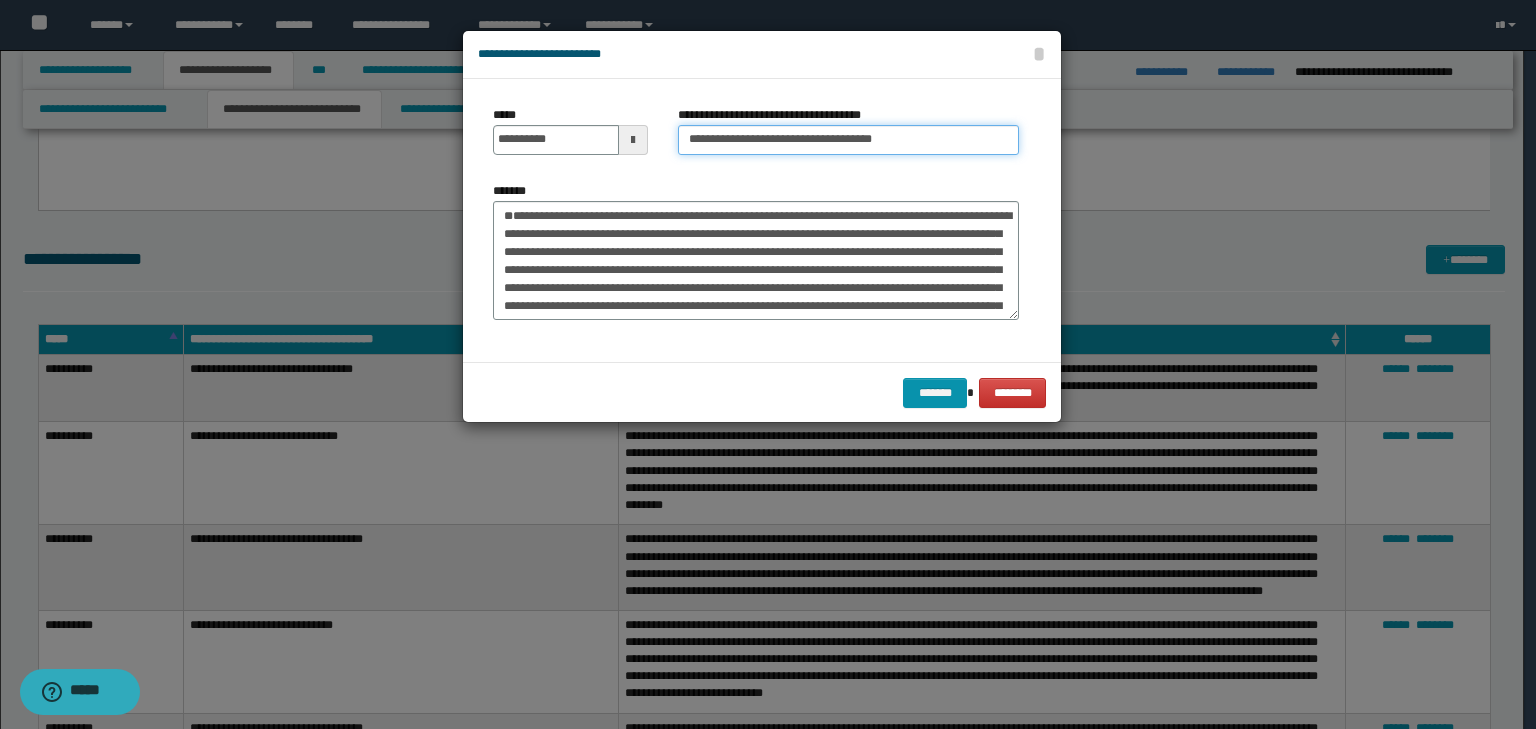 type on "**********" 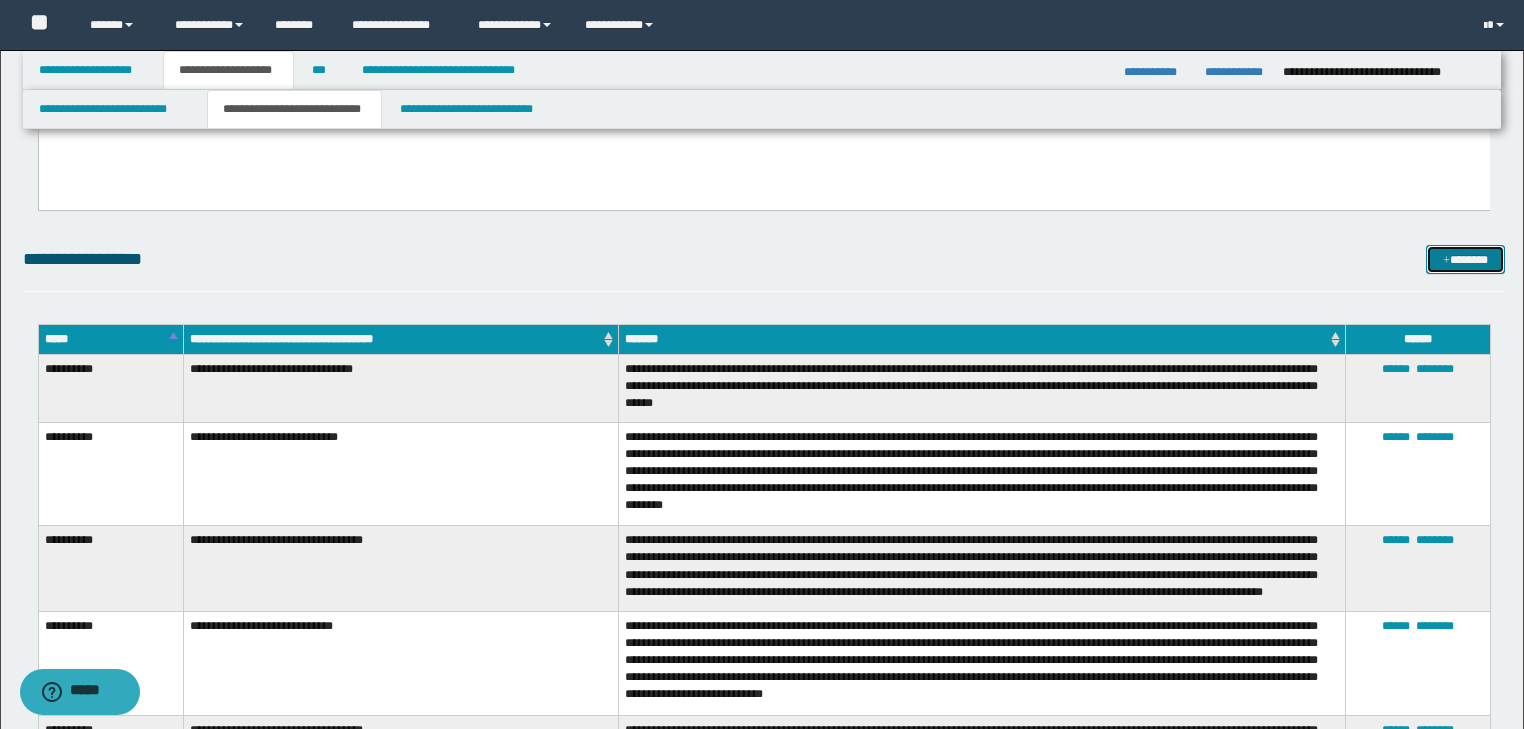 click on "*******" at bounding box center (1465, 260) 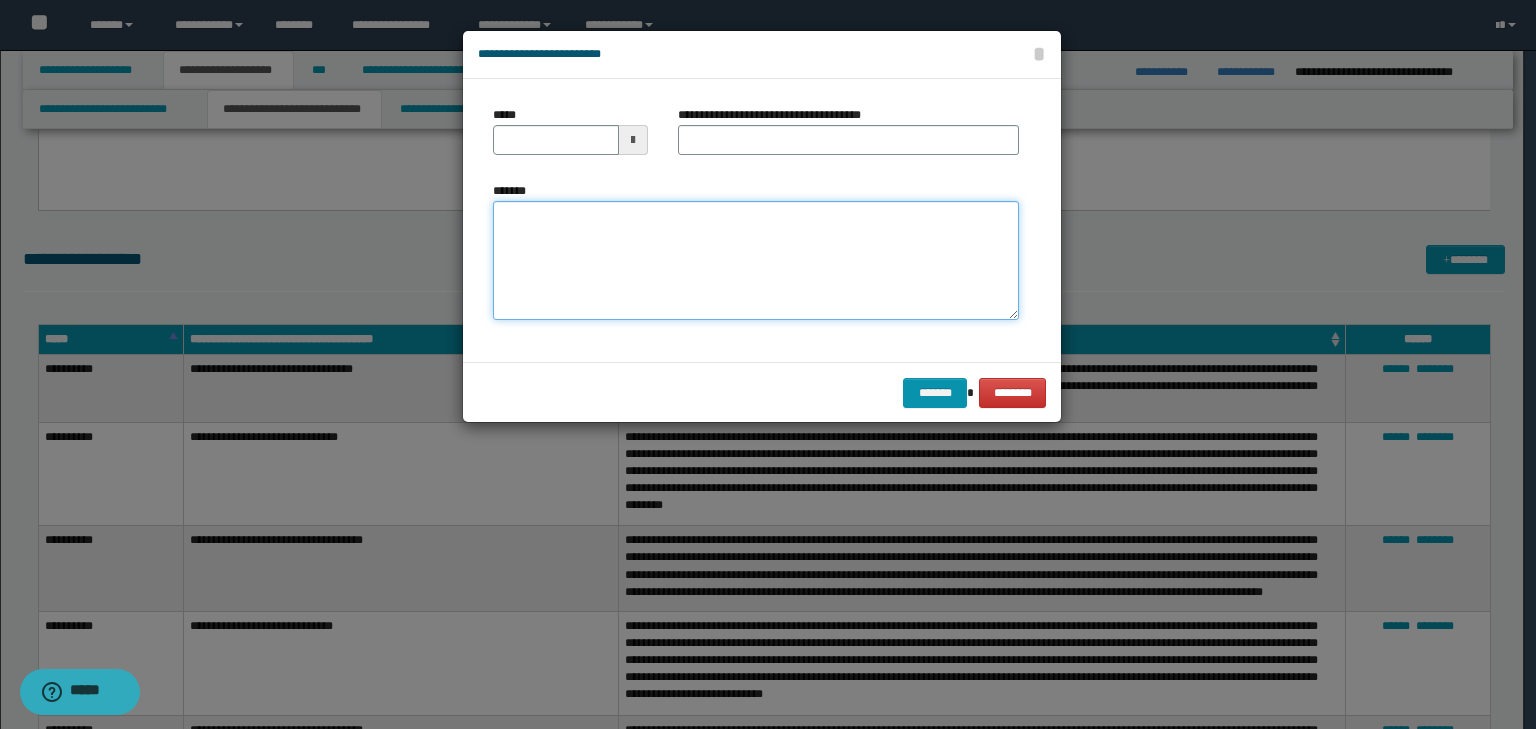 click on "*******" at bounding box center [756, 261] 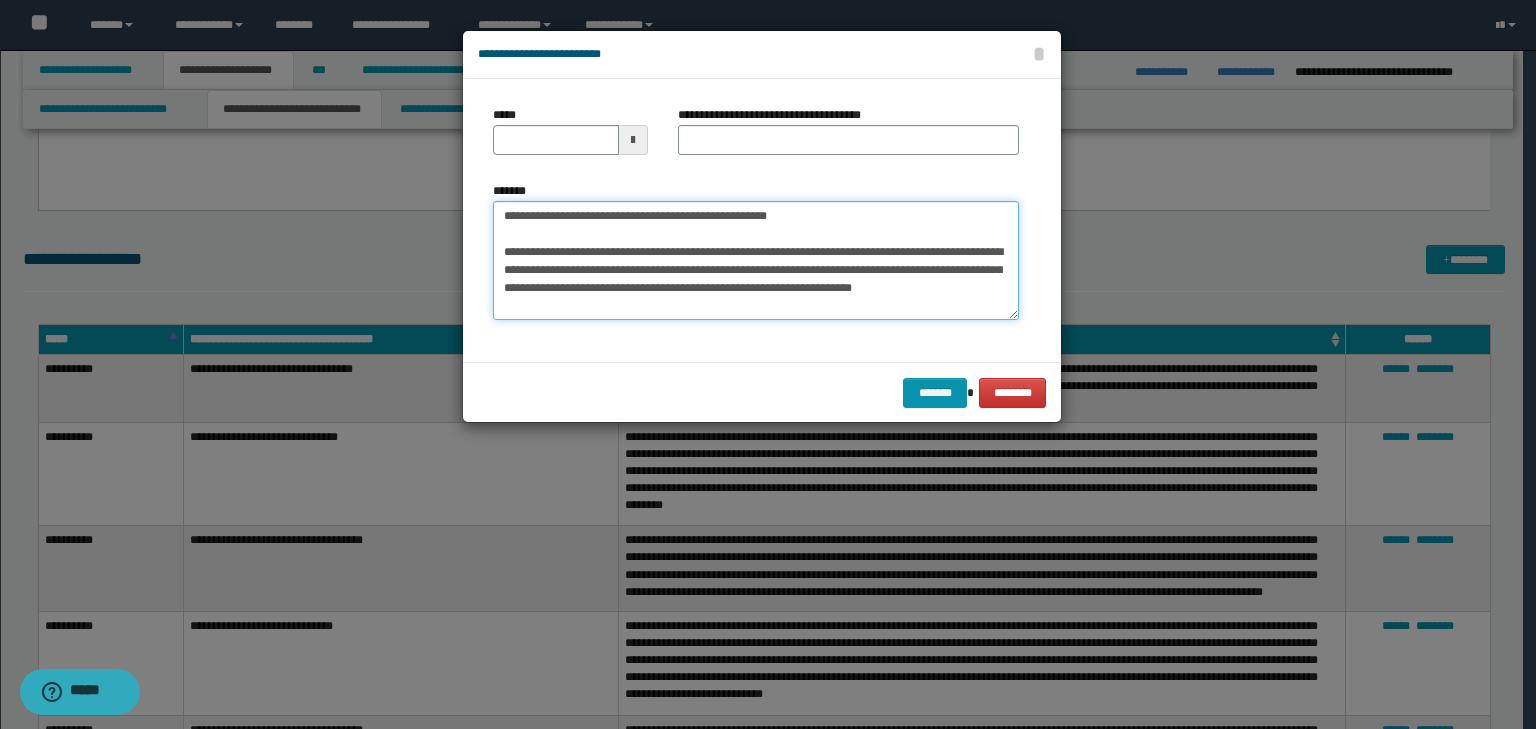 drag, startPoint x: 776, startPoint y: 214, endPoint x: 320, endPoint y: 178, distance: 457.41885 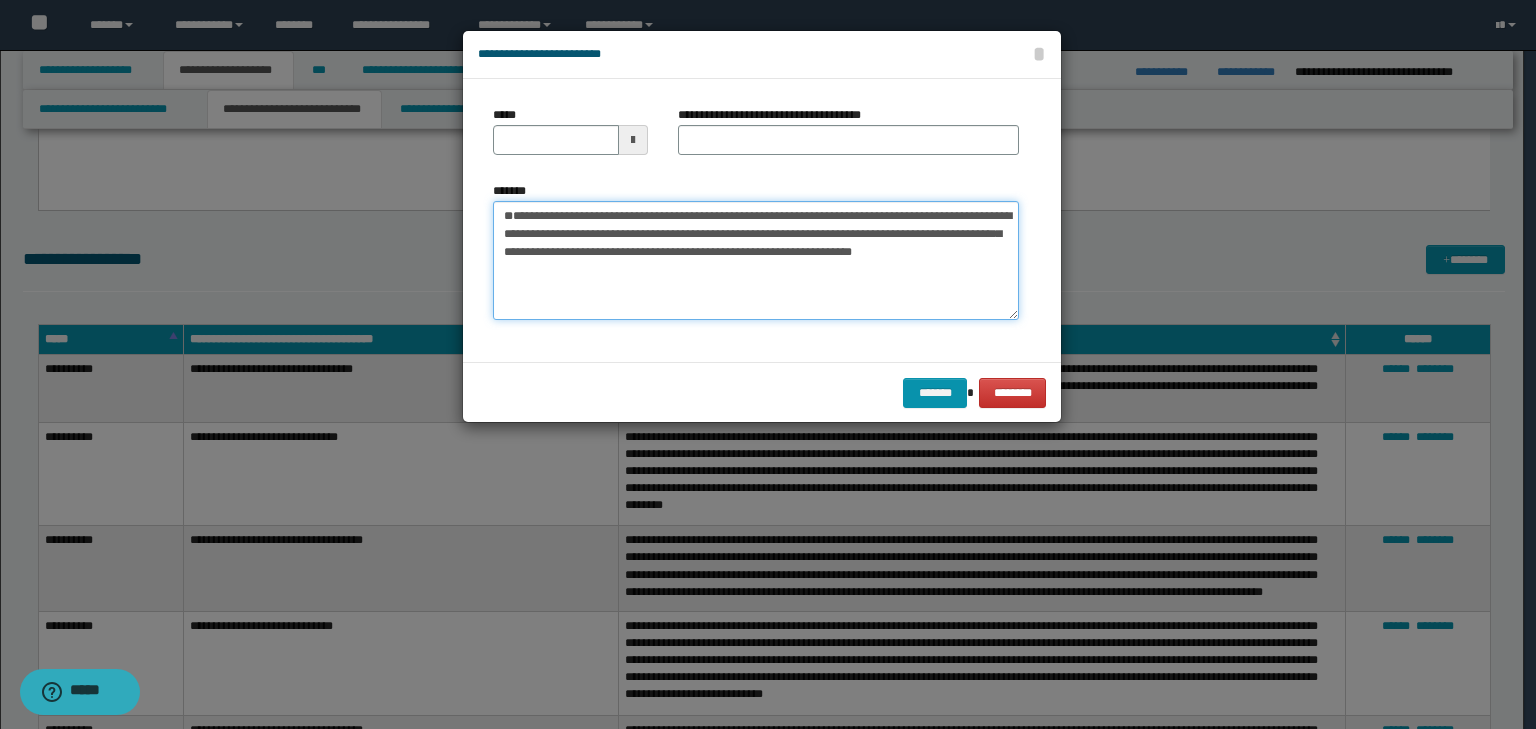 type 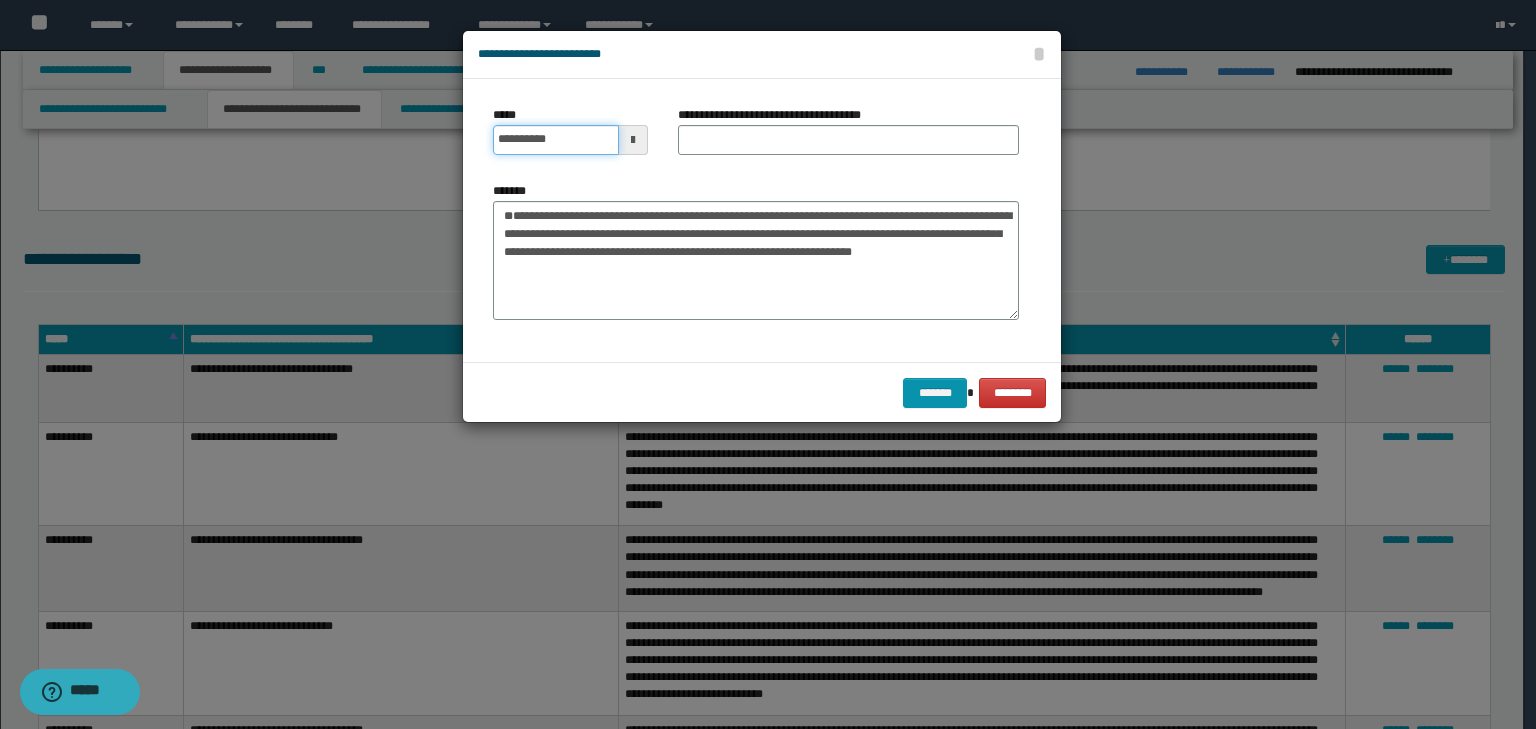 drag, startPoint x: 552, startPoint y: 145, endPoint x: 658, endPoint y: 148, distance: 106.04244 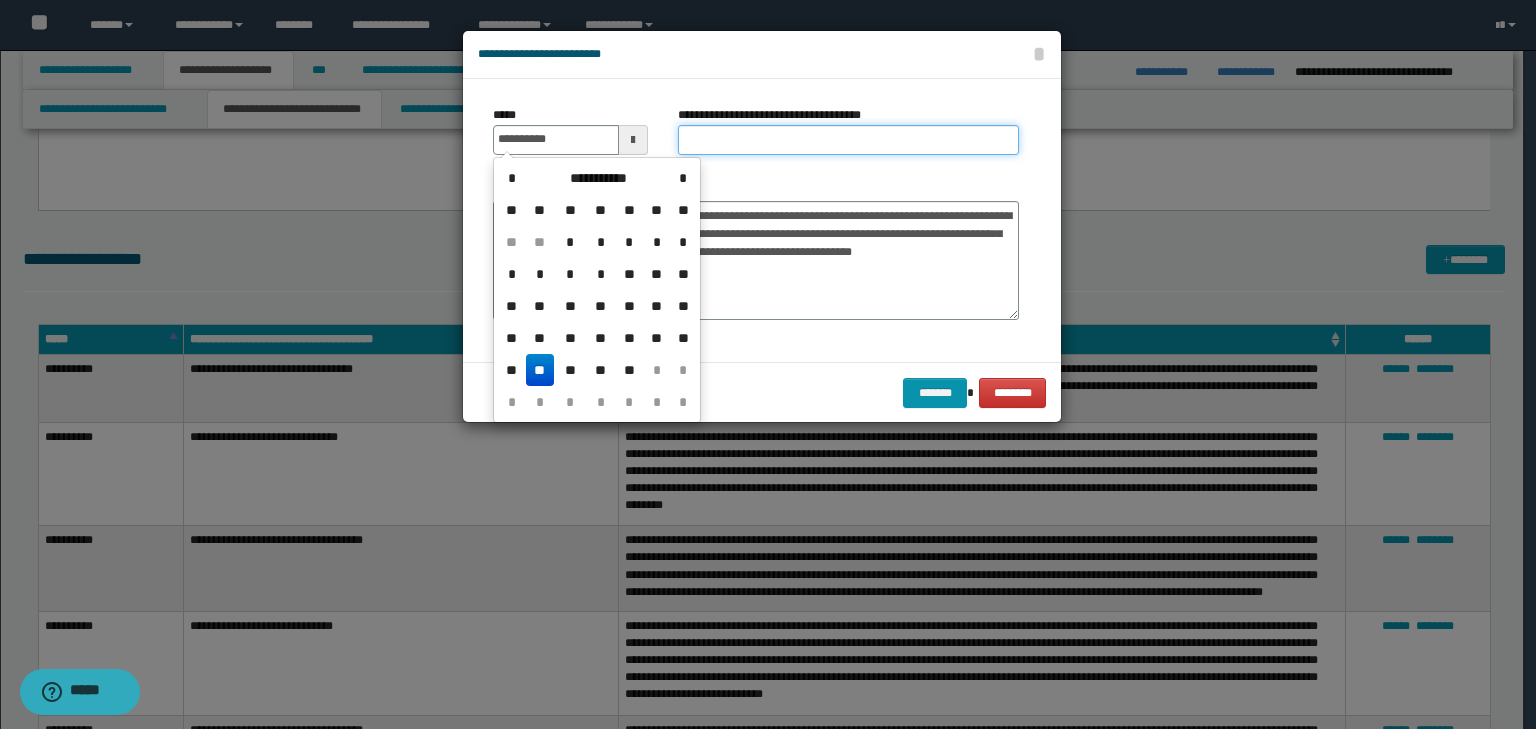 type on "**********" 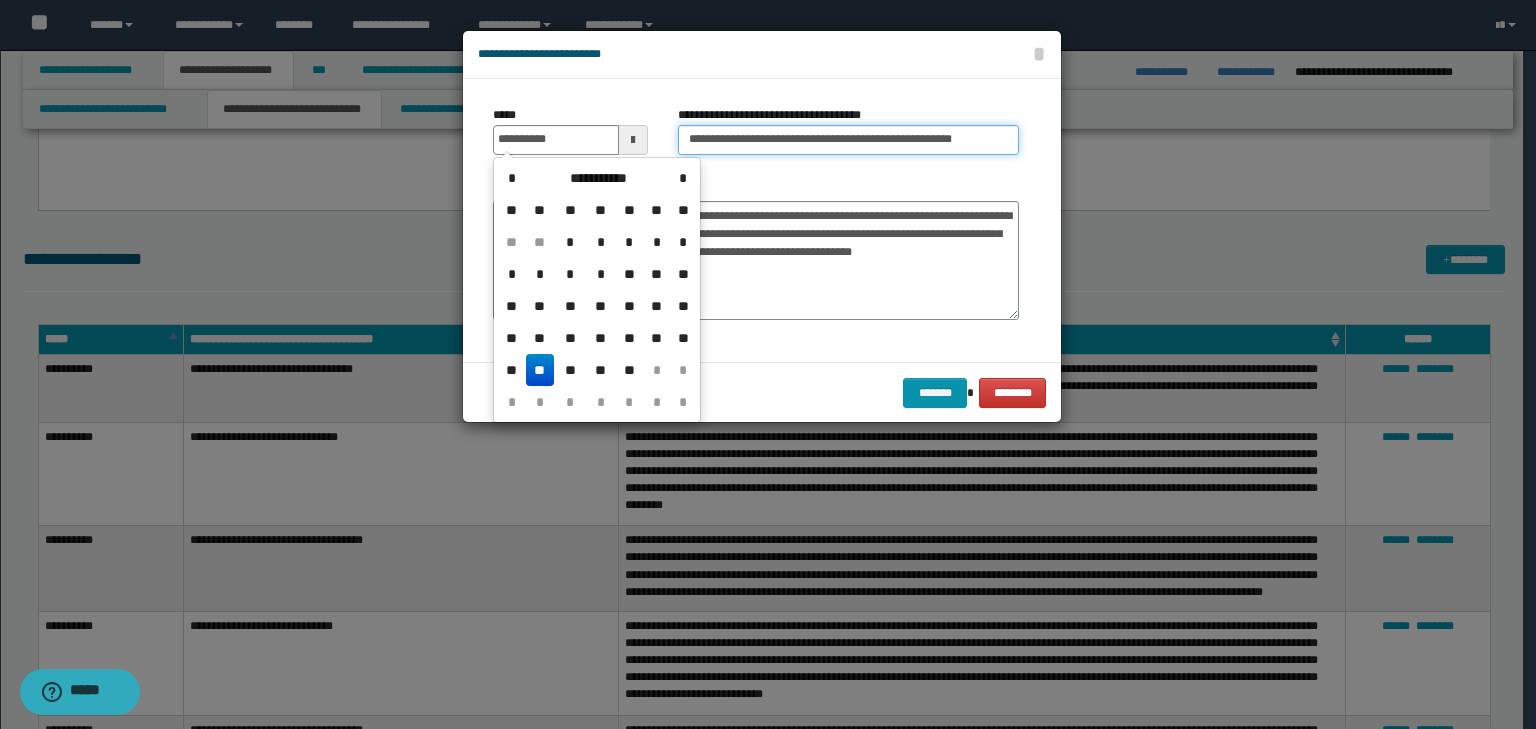 click on "**********" at bounding box center [848, 140] 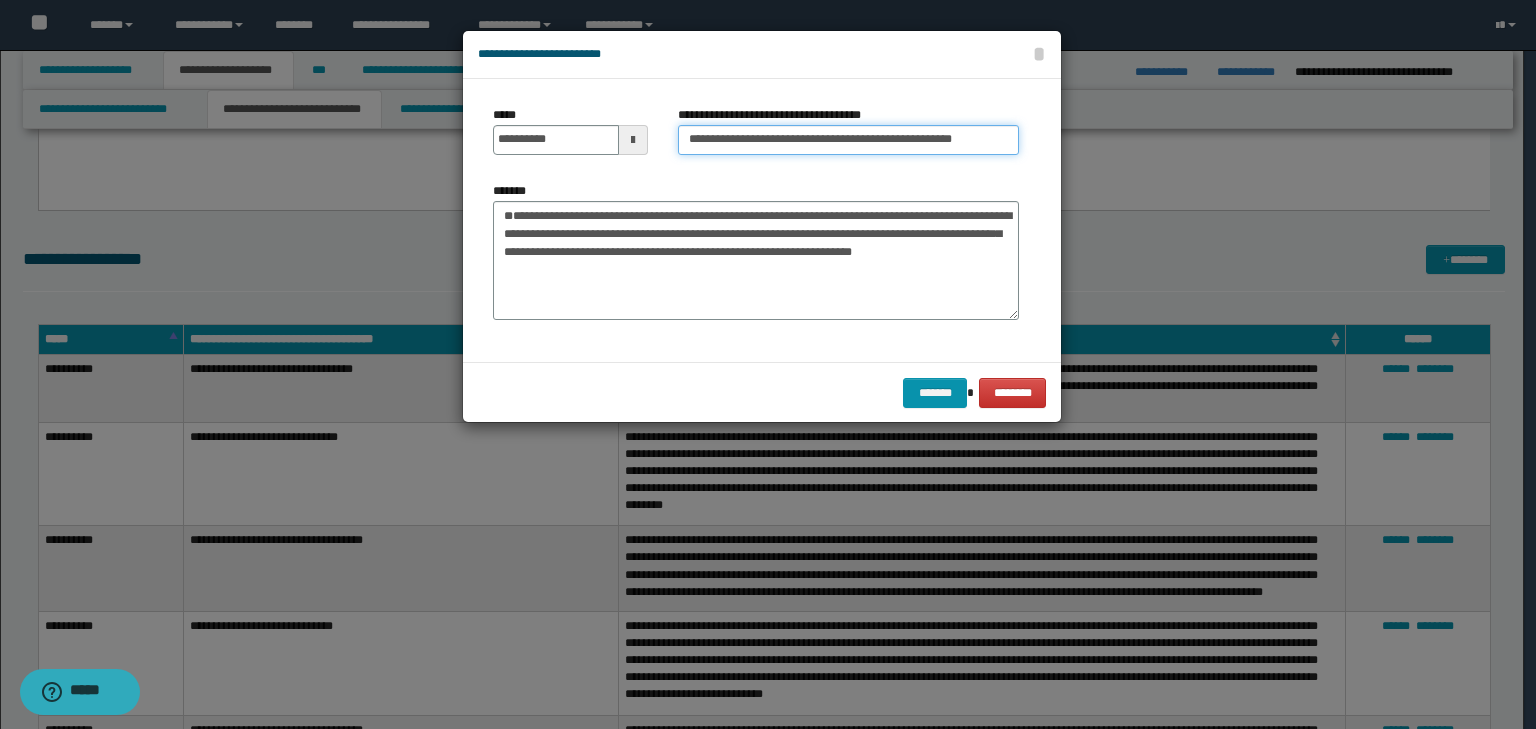 drag, startPoint x: 753, startPoint y: 140, endPoint x: 304, endPoint y: 123, distance: 449.32172 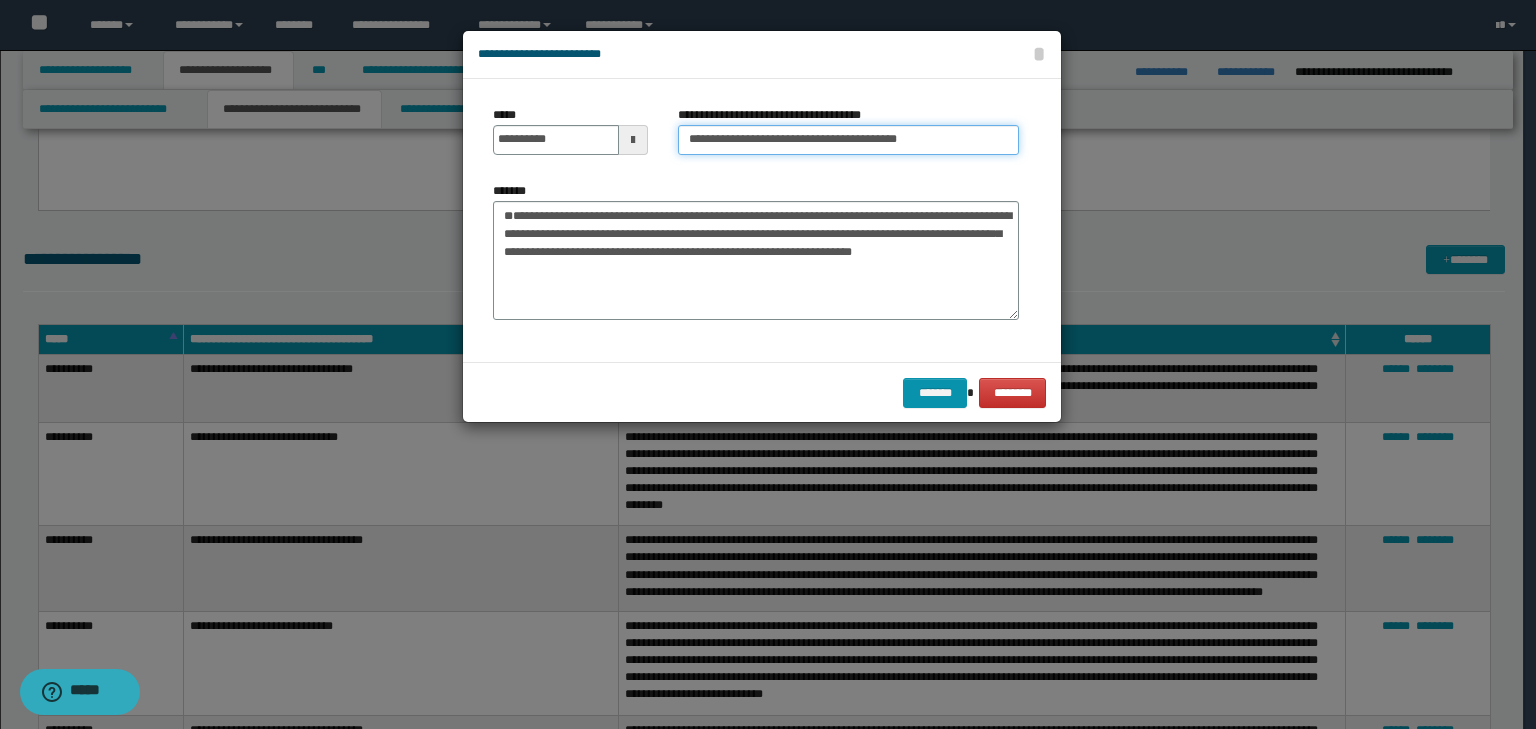 type on "**********" 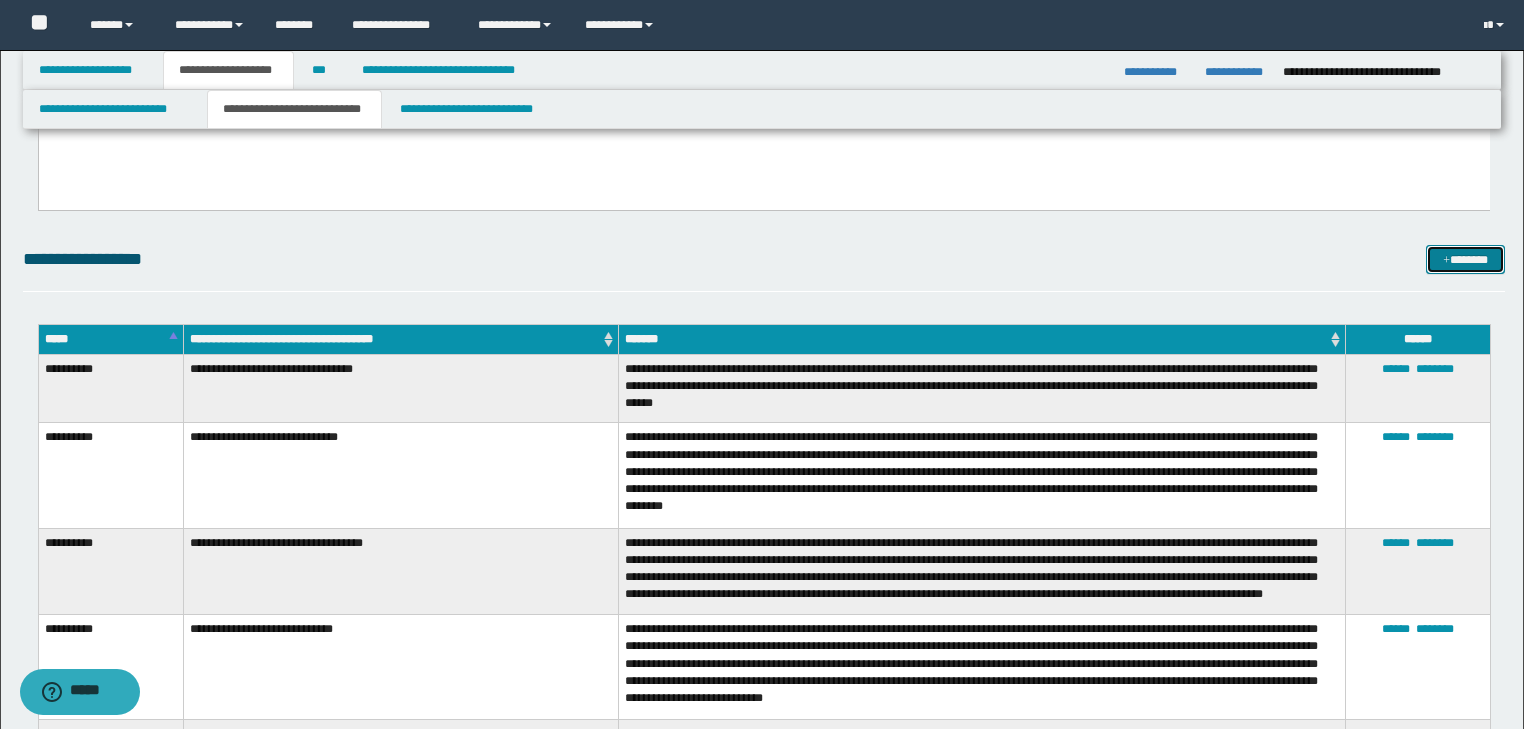 click on "*******" at bounding box center (1465, 260) 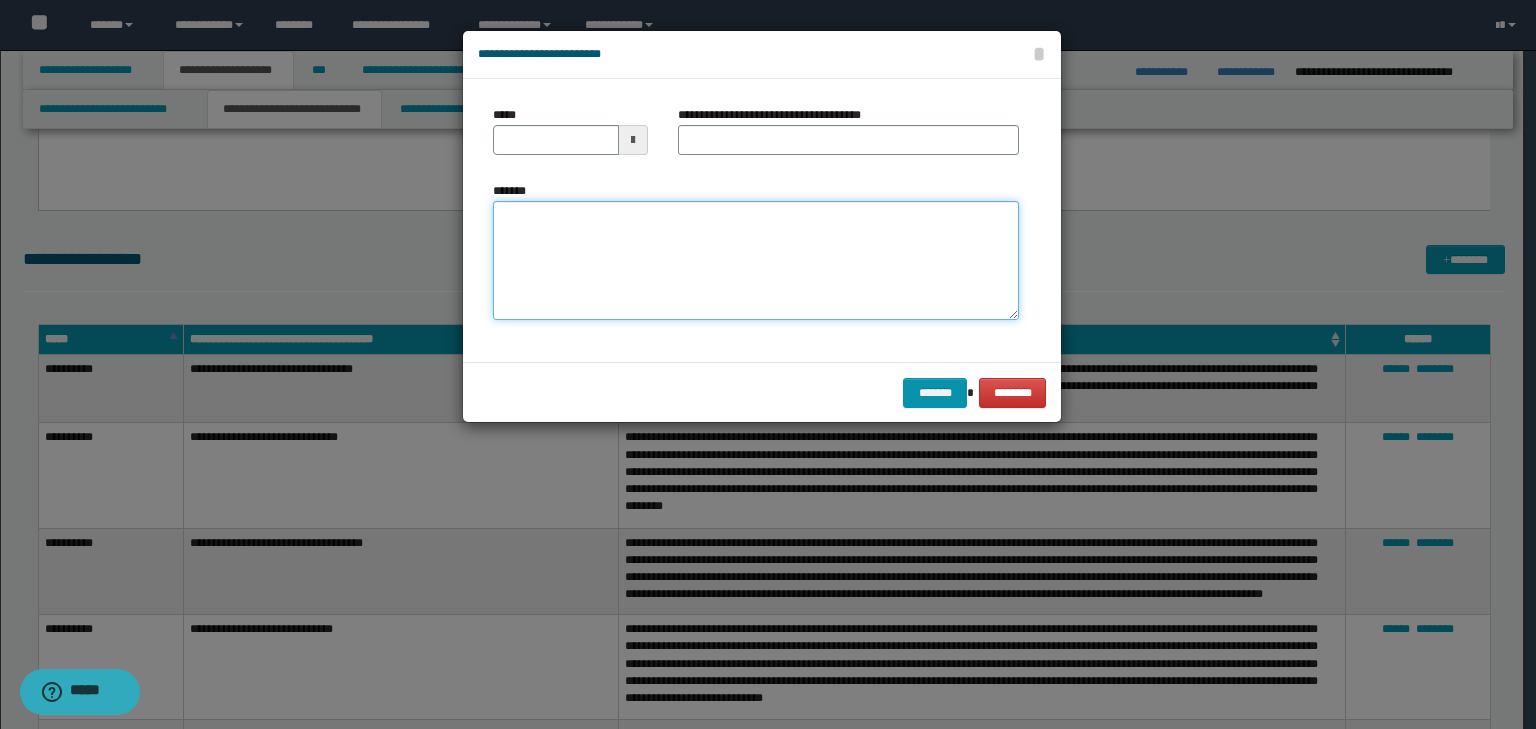 click on "*******" at bounding box center [756, 261] 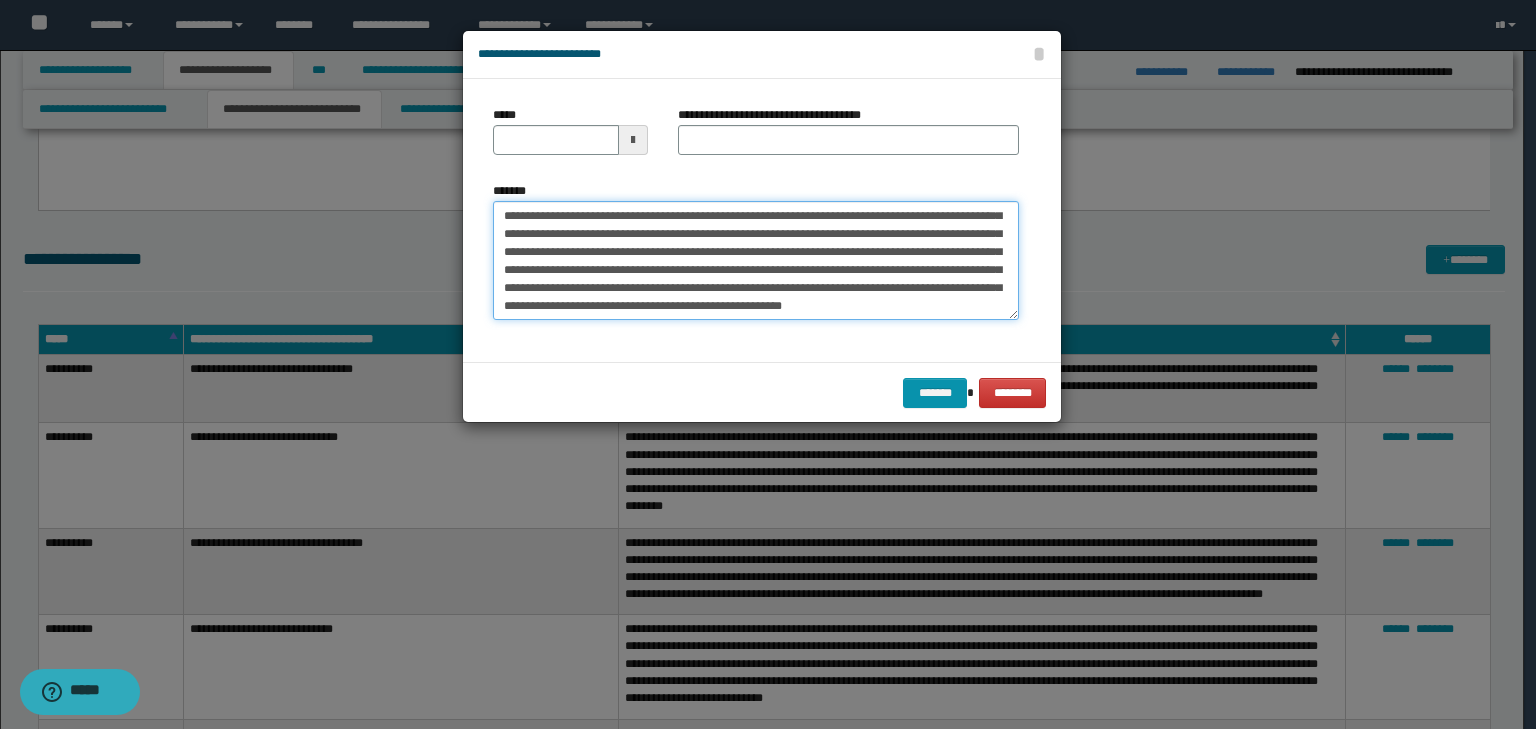 scroll, scrollTop: 0, scrollLeft: 0, axis: both 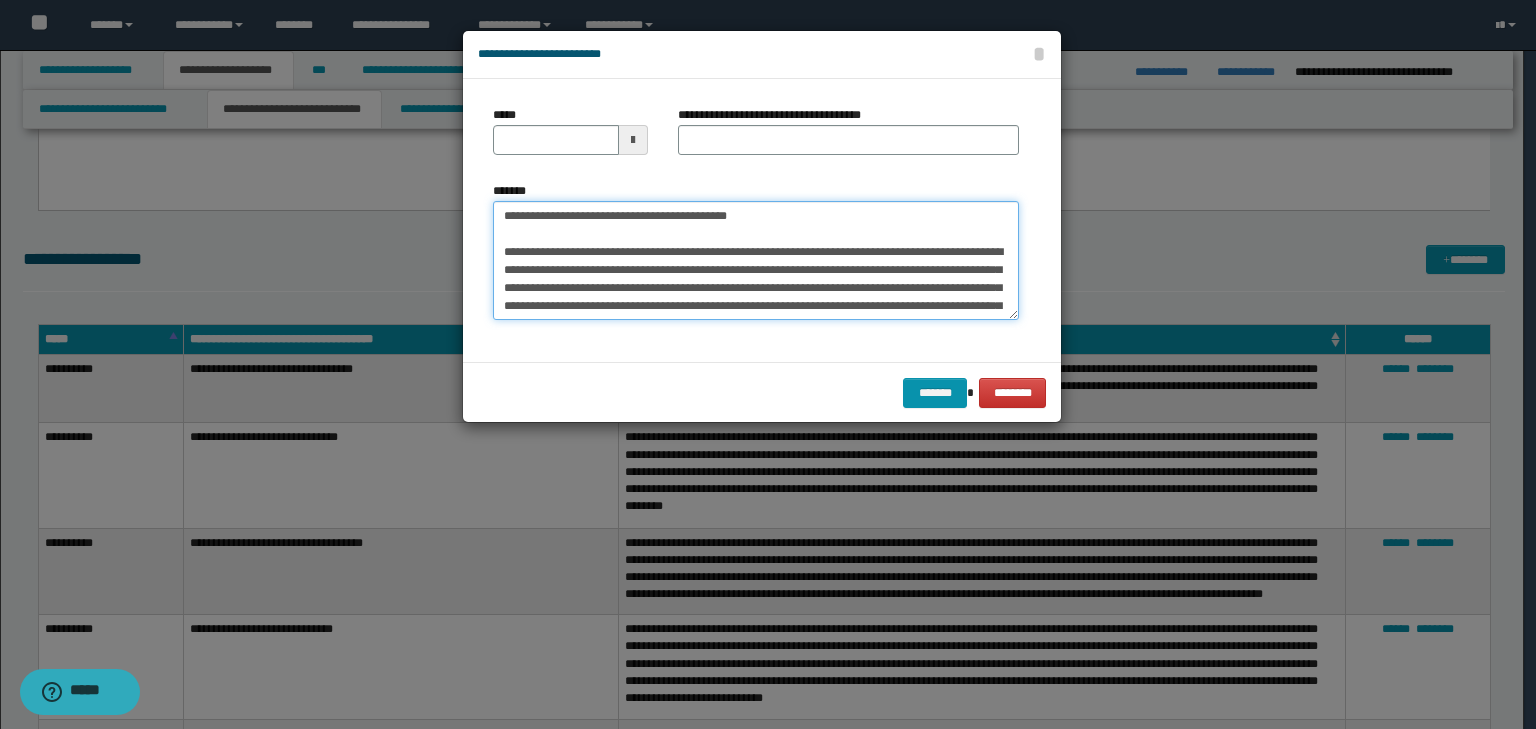 drag, startPoint x: 749, startPoint y: 216, endPoint x: 261, endPoint y: 205, distance: 488.12396 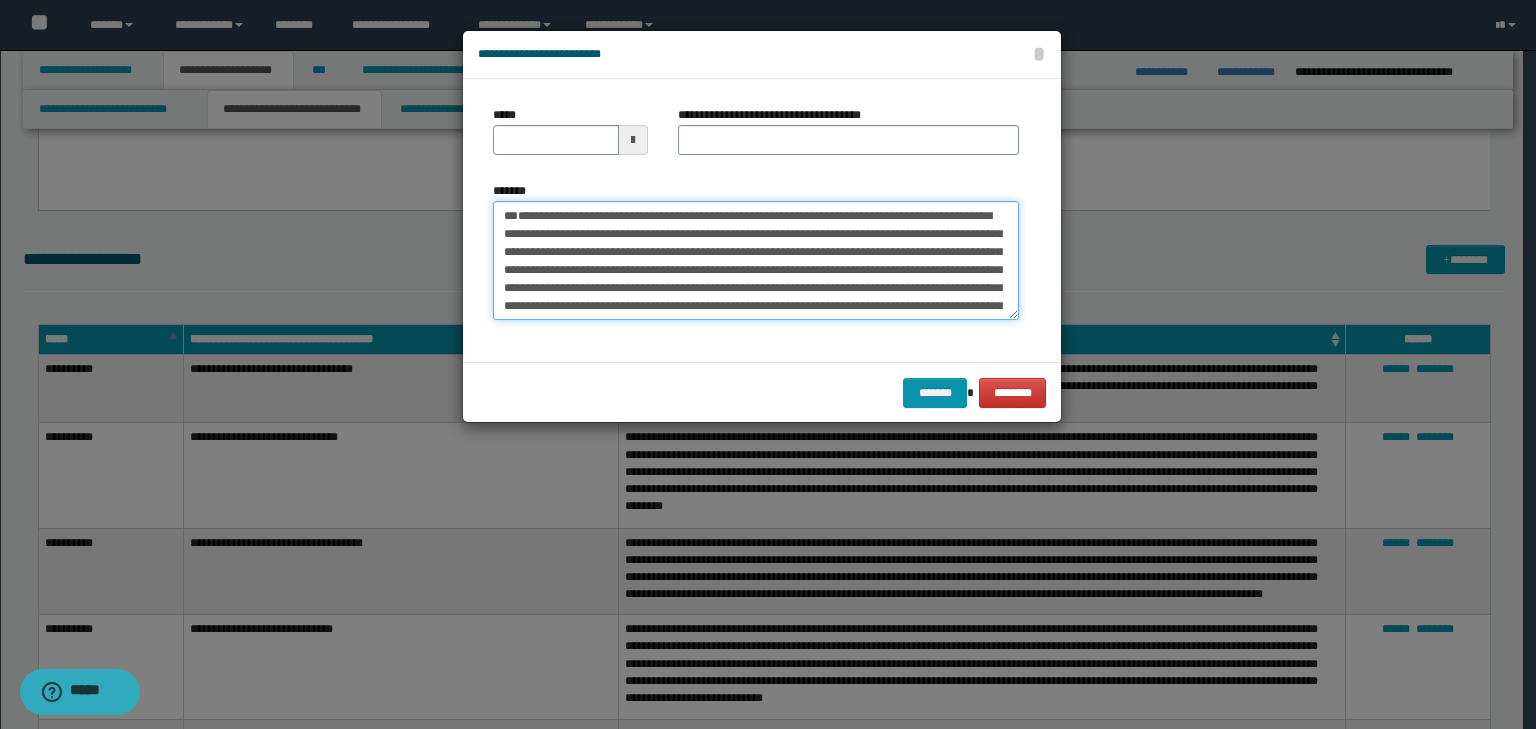 type 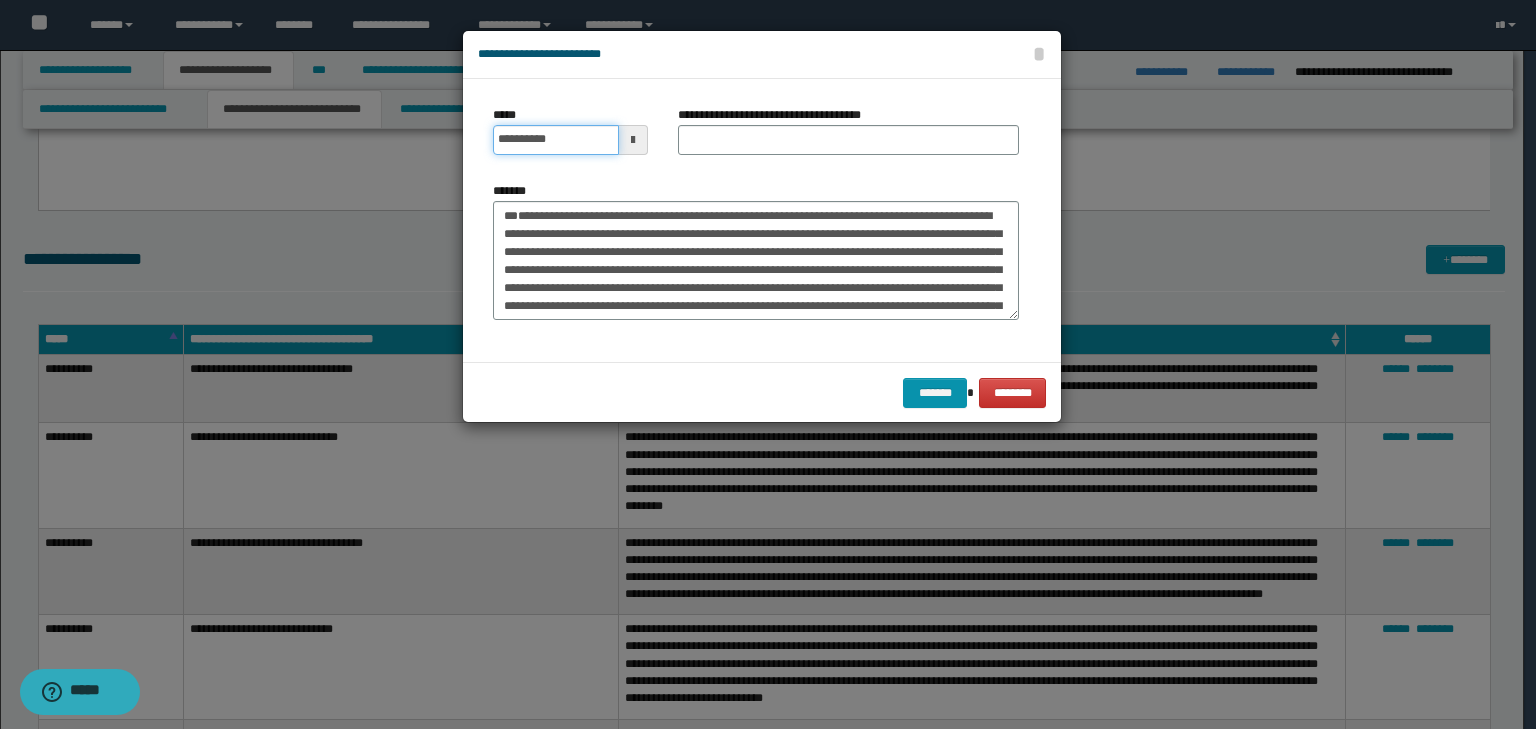 drag, startPoint x: 539, startPoint y: 150, endPoint x: 657, endPoint y: 148, distance: 118.016945 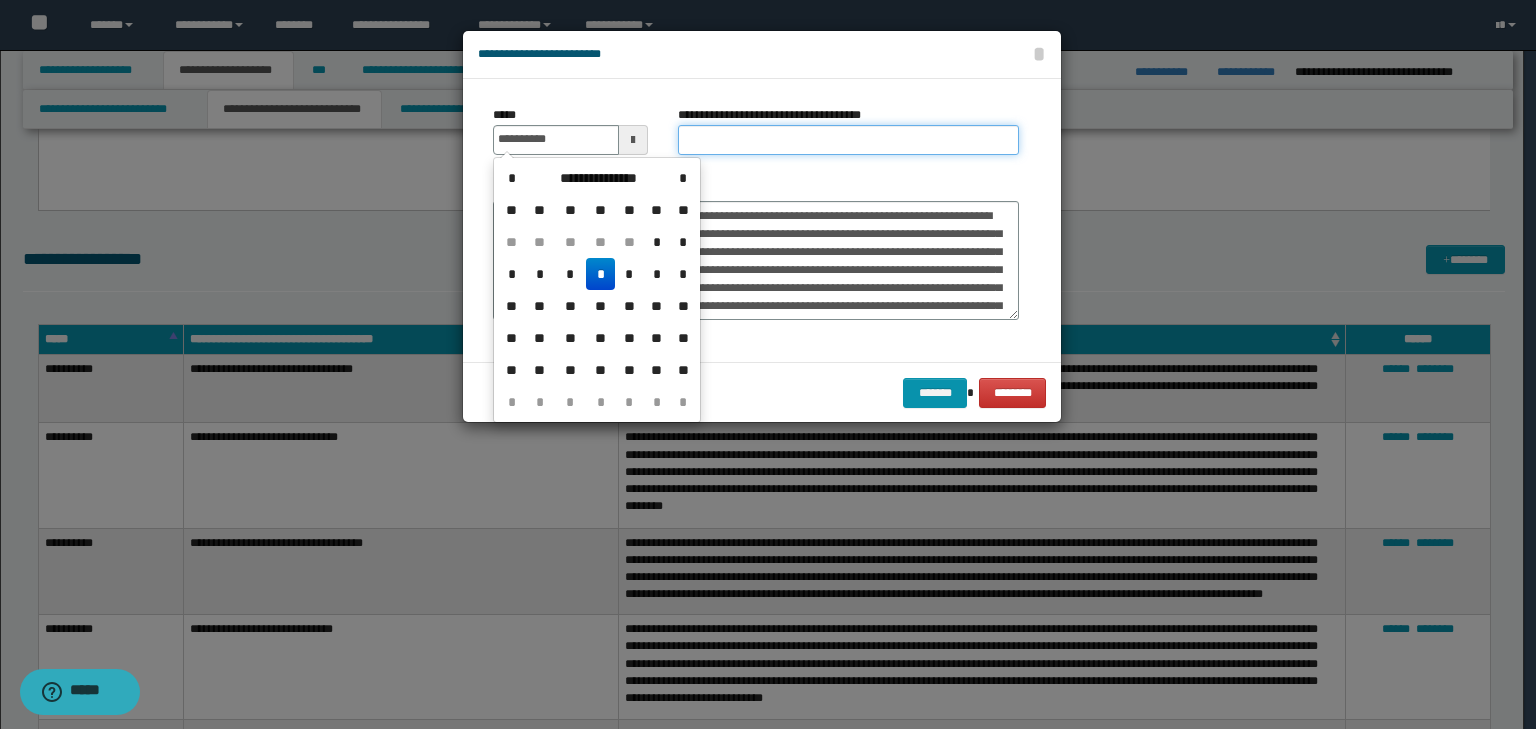 type on "**********" 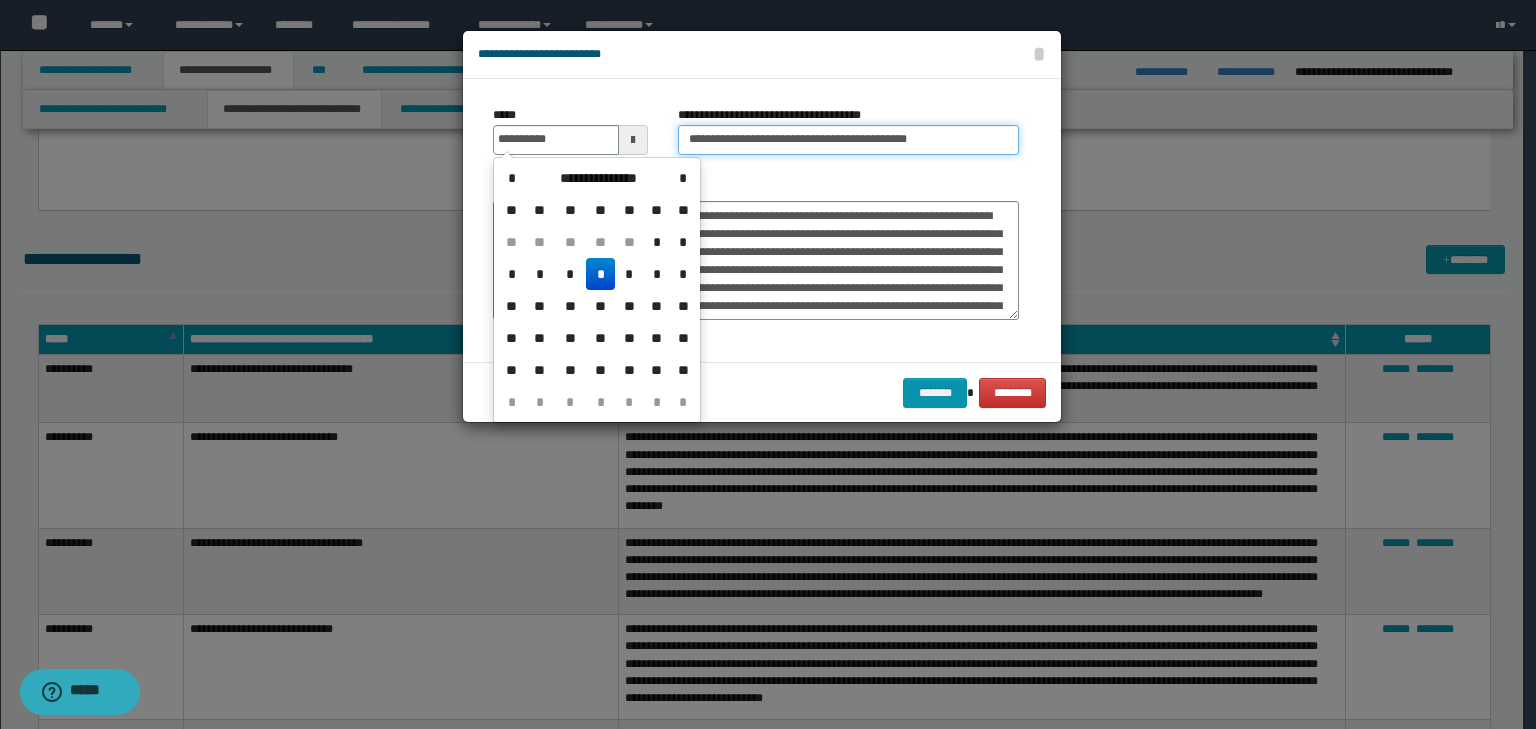click on "**********" at bounding box center (848, 140) 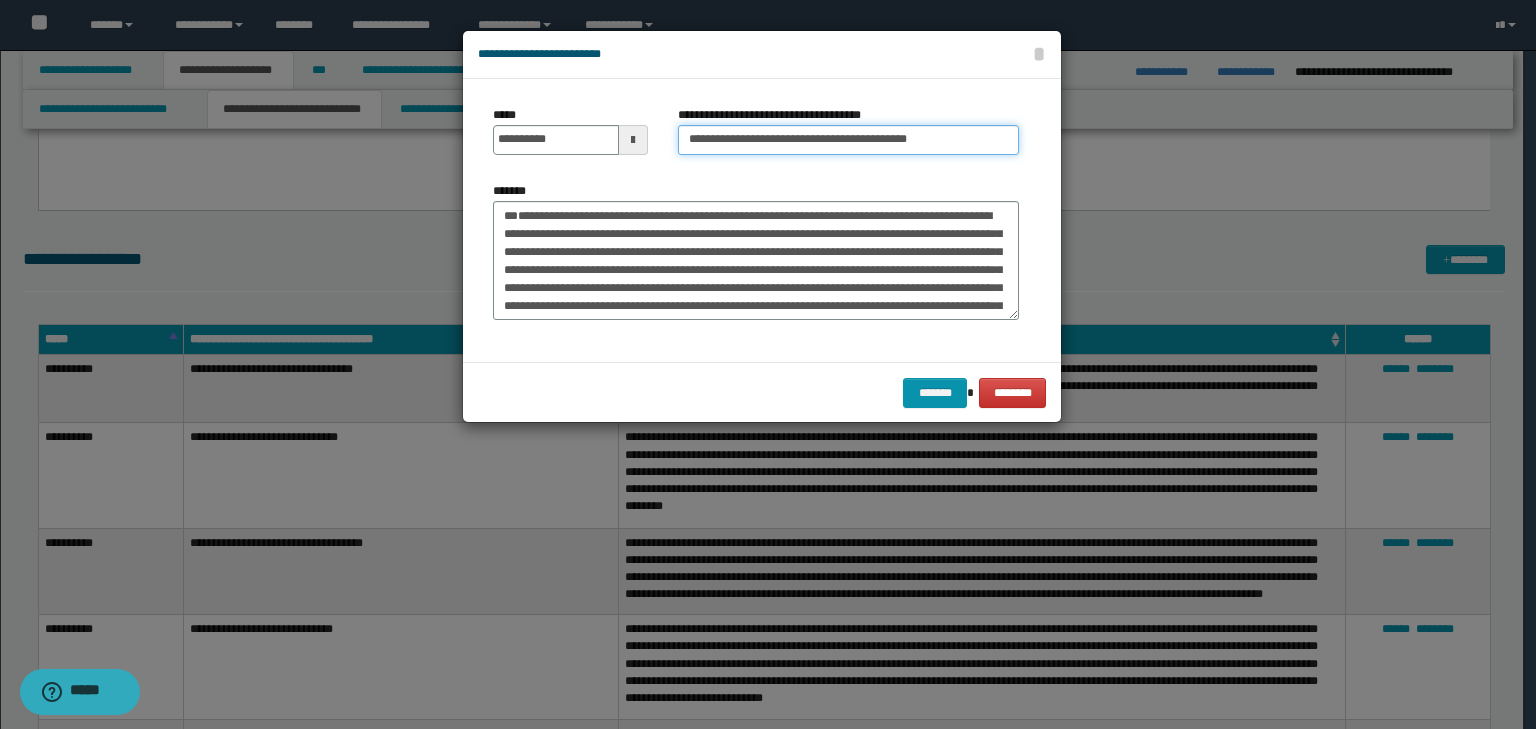 drag, startPoint x: 758, startPoint y: 128, endPoint x: 722, endPoint y: 139, distance: 37.64306 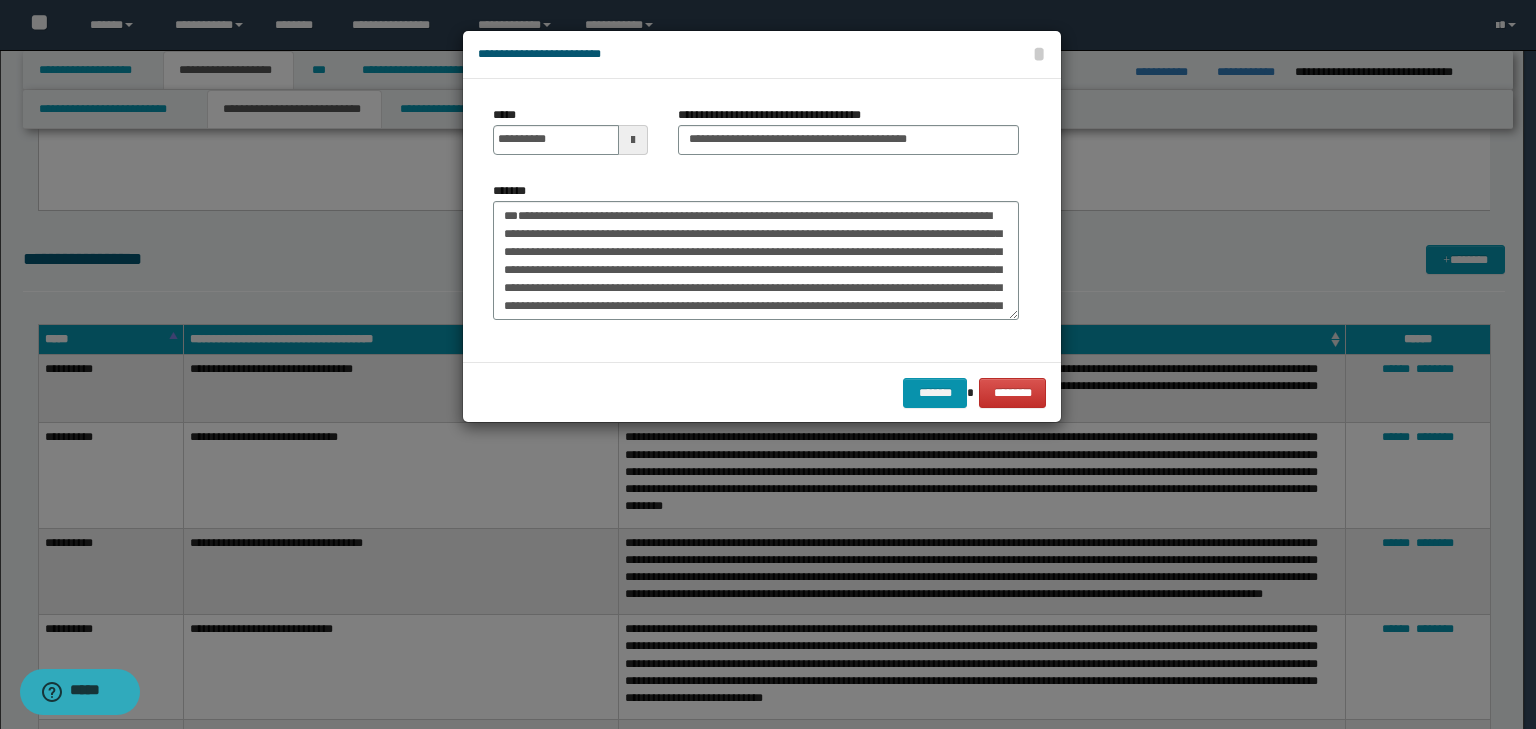 click on "**********" at bounding box center (756, 251) 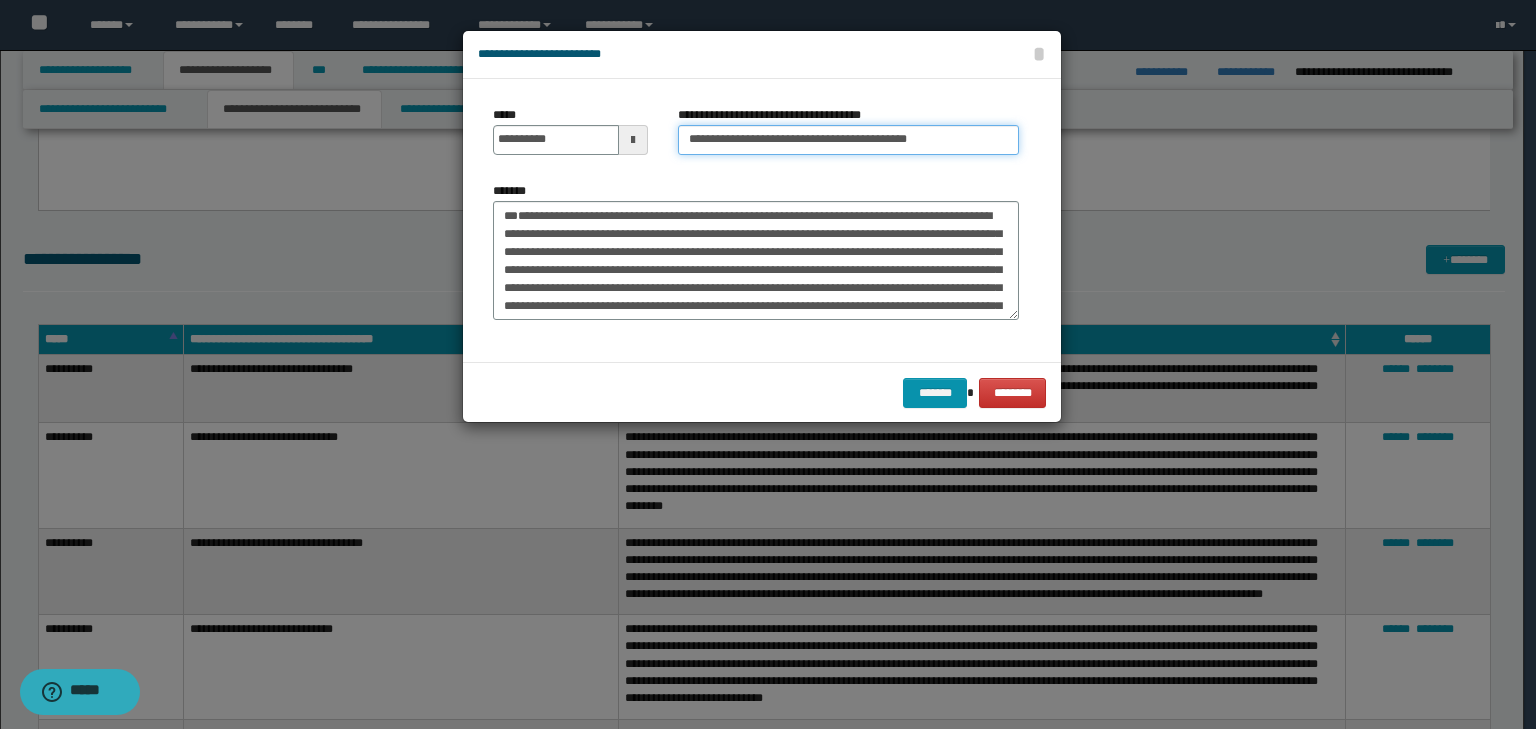 drag, startPoint x: 725, startPoint y: 136, endPoint x: 409, endPoint y: 128, distance: 316.10126 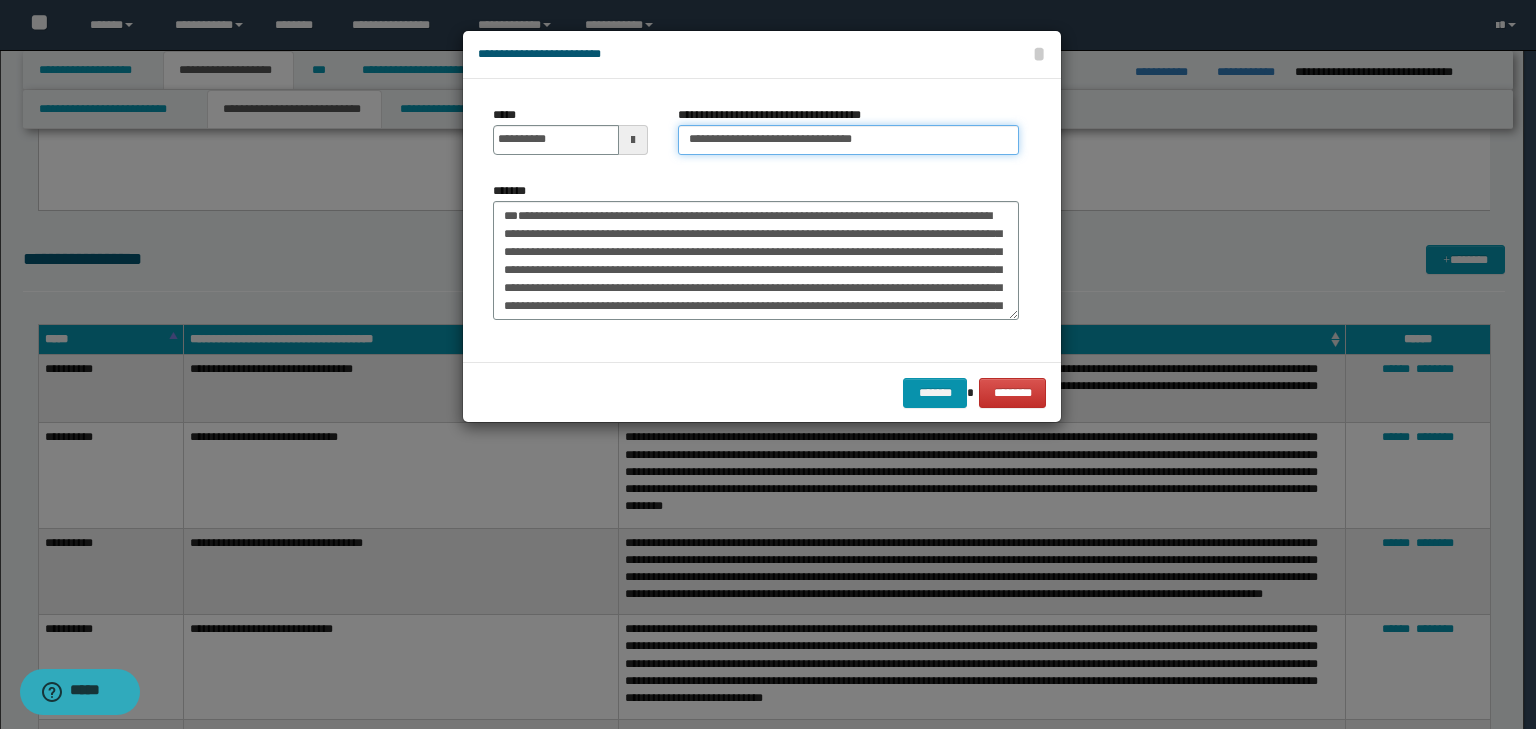 type on "**********" 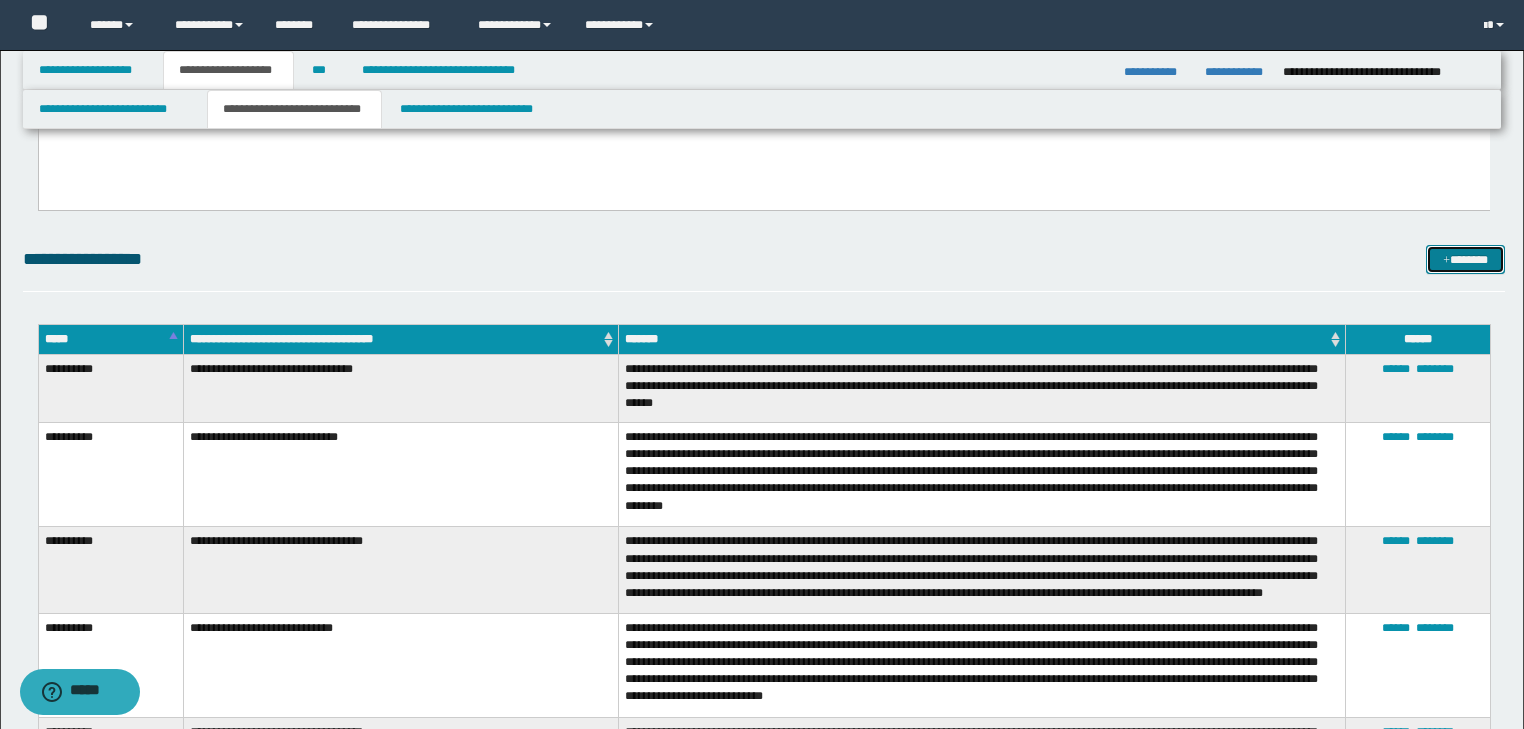 click on "*******" at bounding box center [1465, 260] 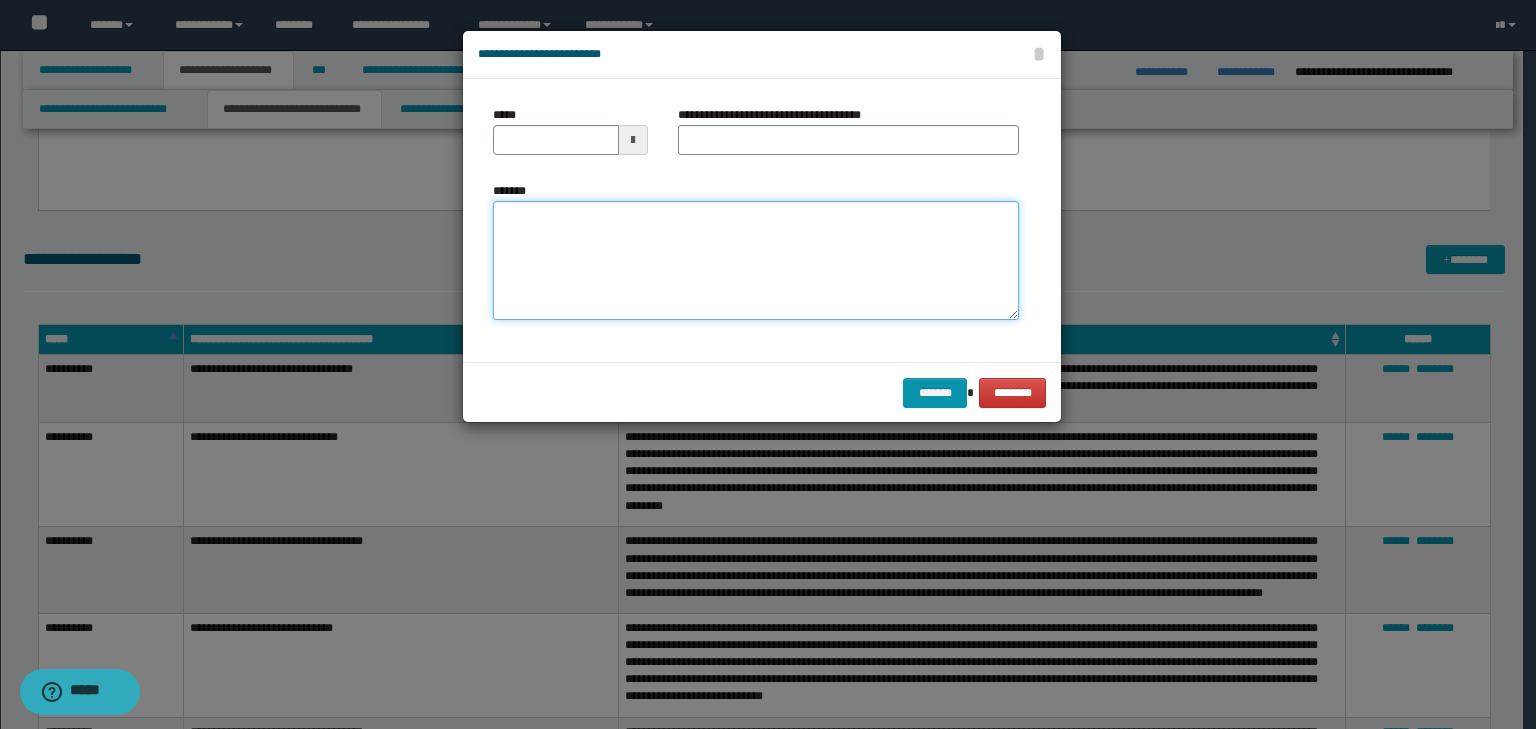 click on "*******" at bounding box center [756, 261] 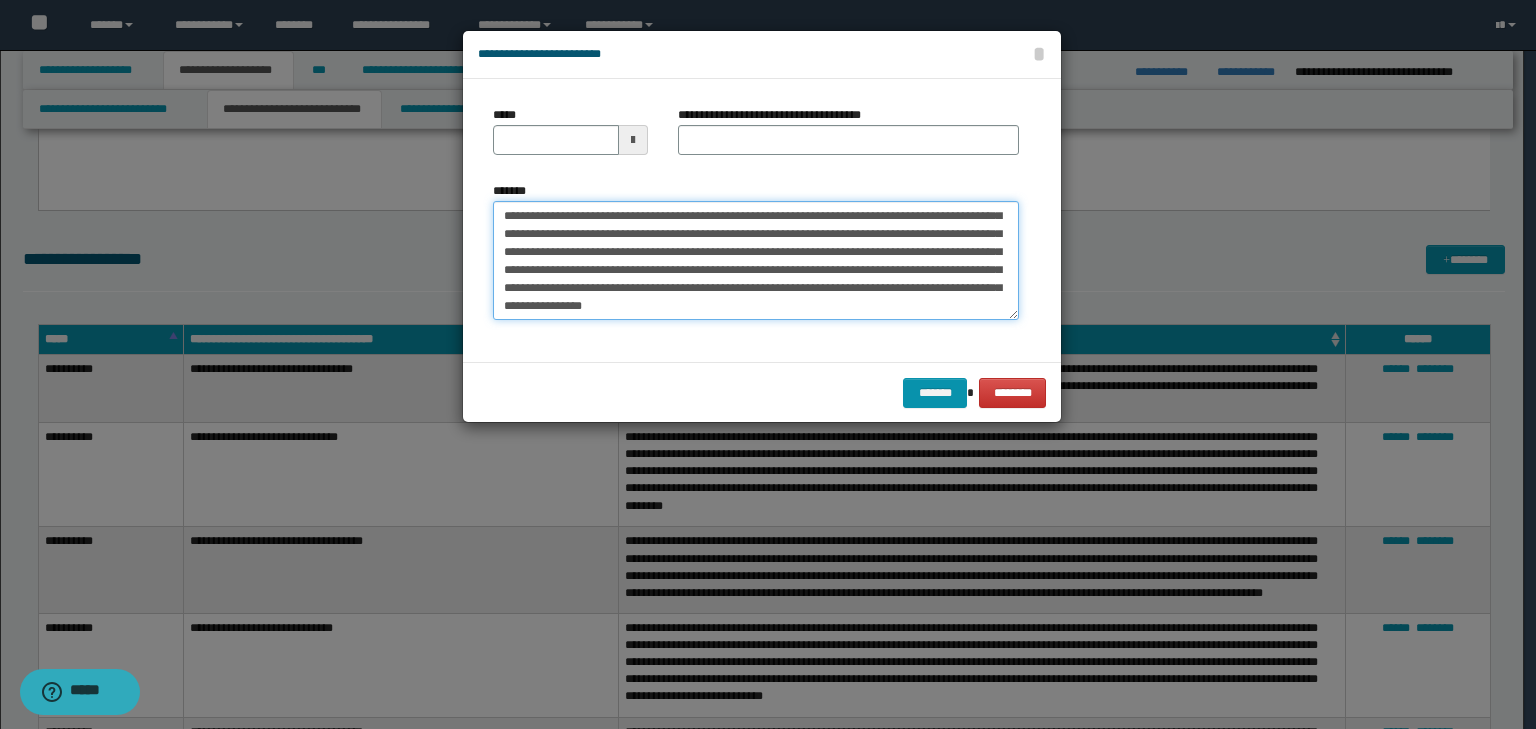 scroll, scrollTop: 0, scrollLeft: 0, axis: both 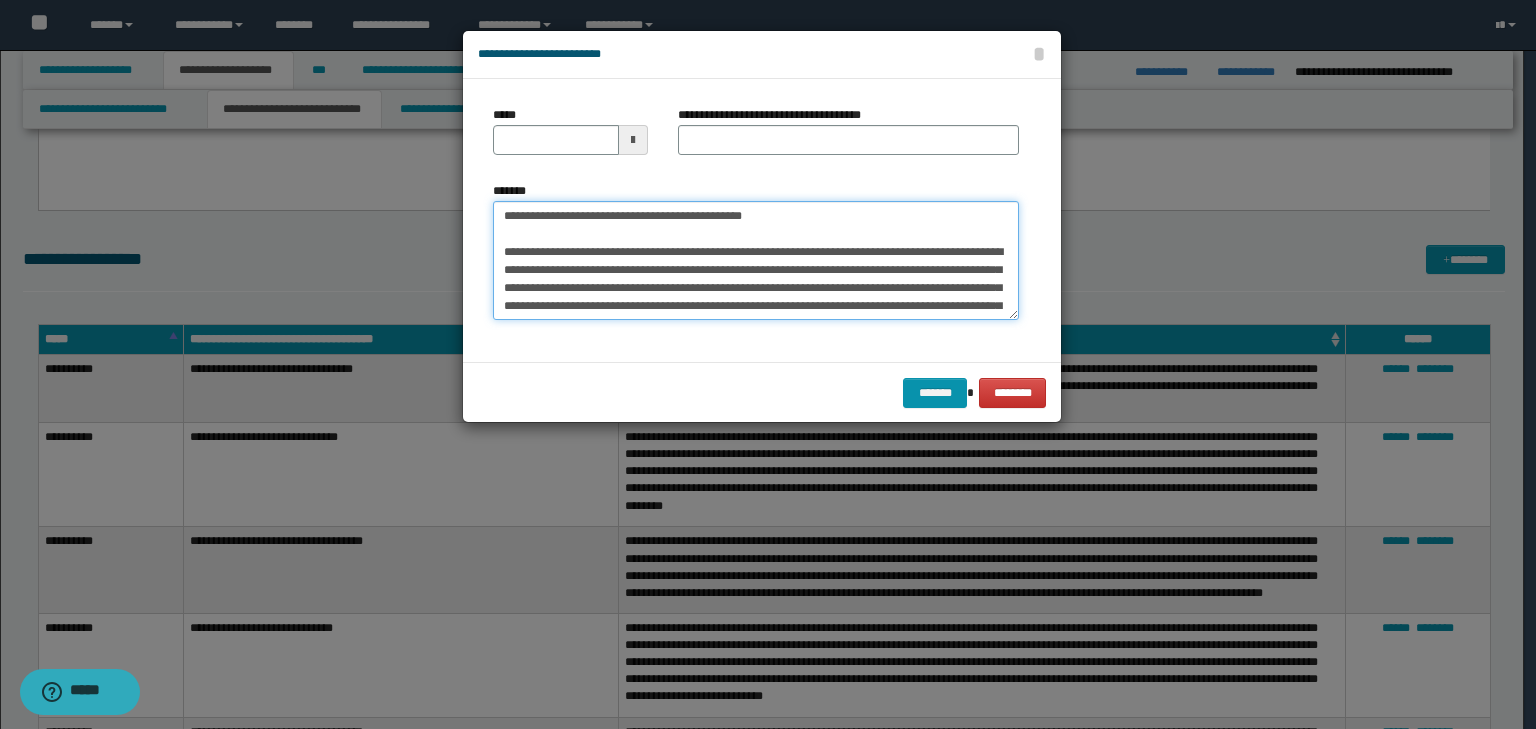 type on "**********" 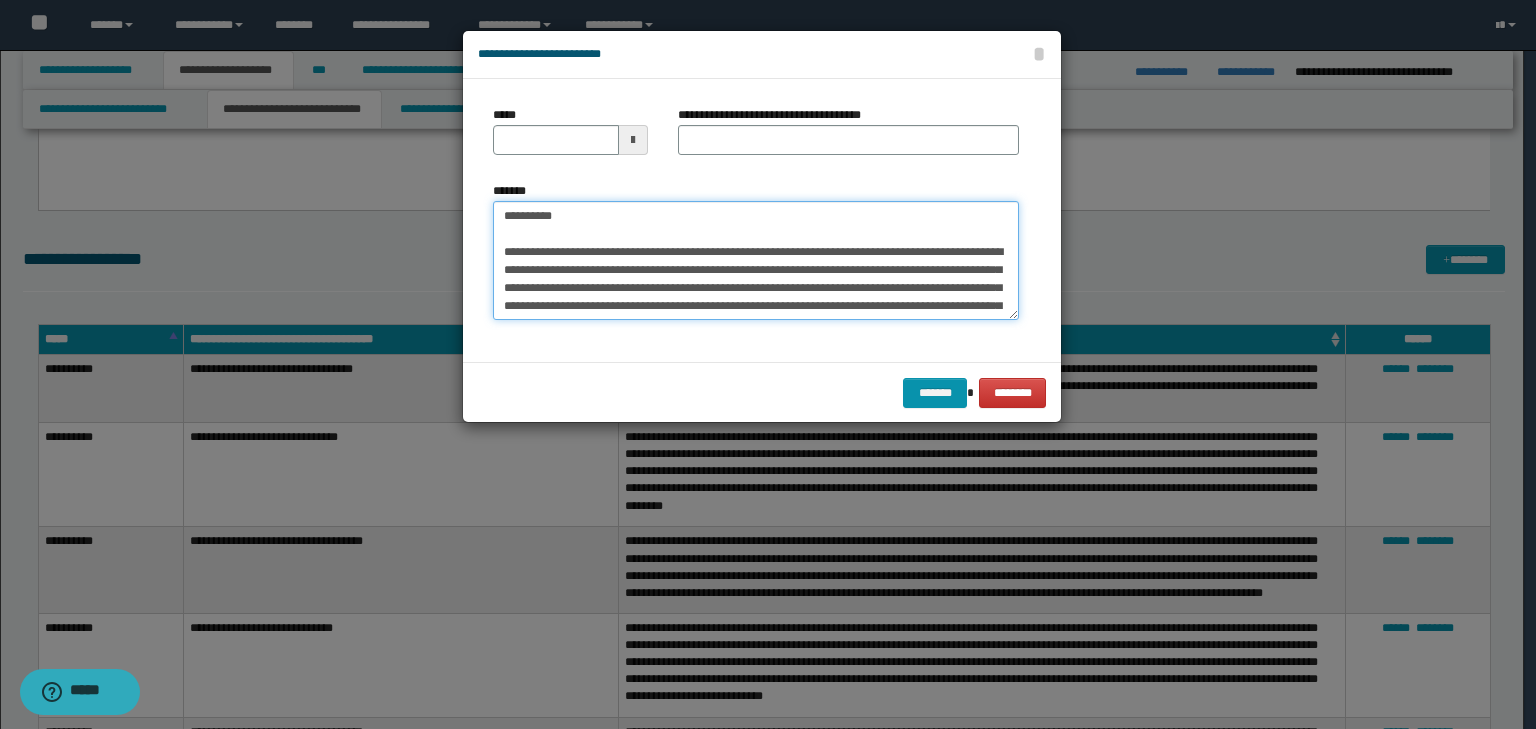 drag, startPoint x: 788, startPoint y: 220, endPoint x: 382, endPoint y: 195, distance: 406.76898 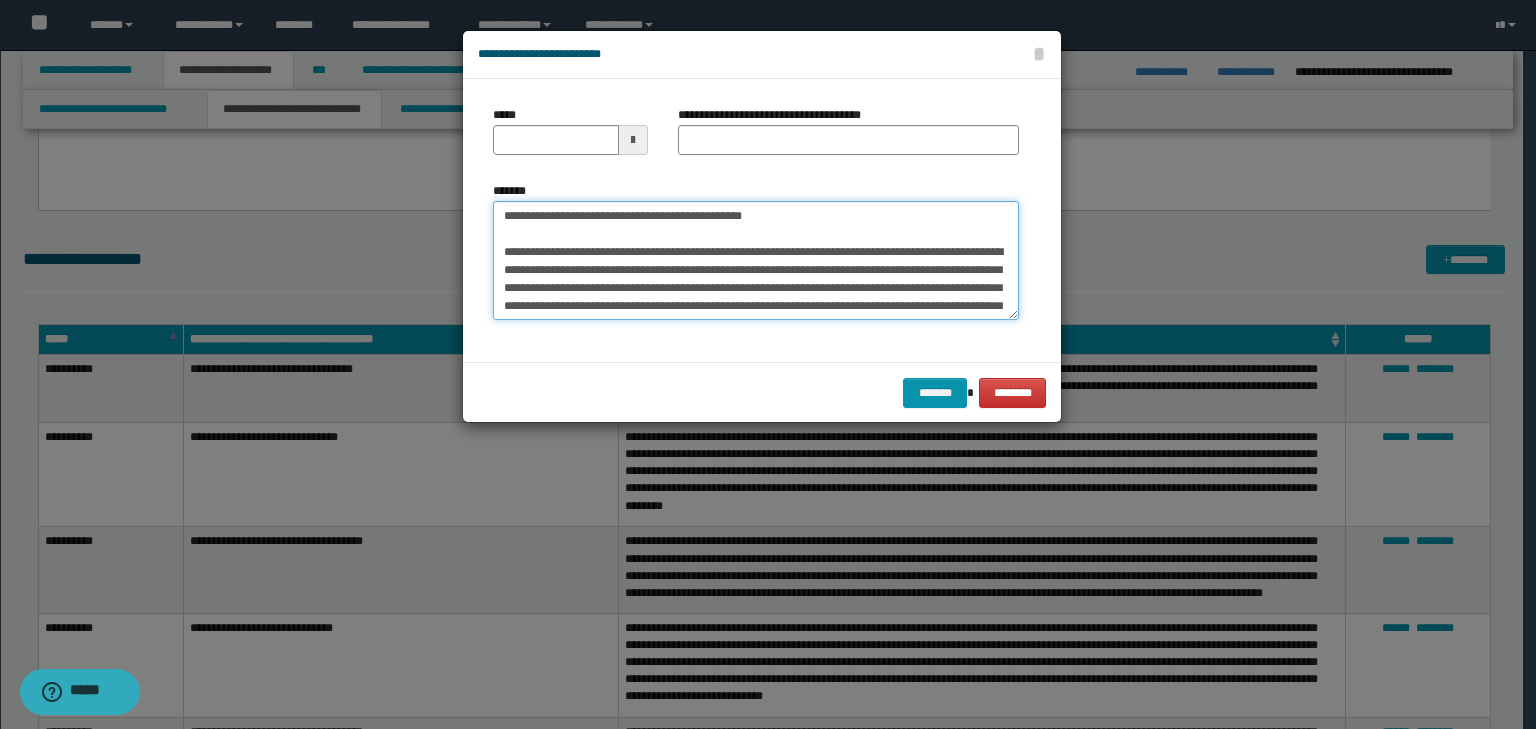 click on "**********" at bounding box center (756, 261) 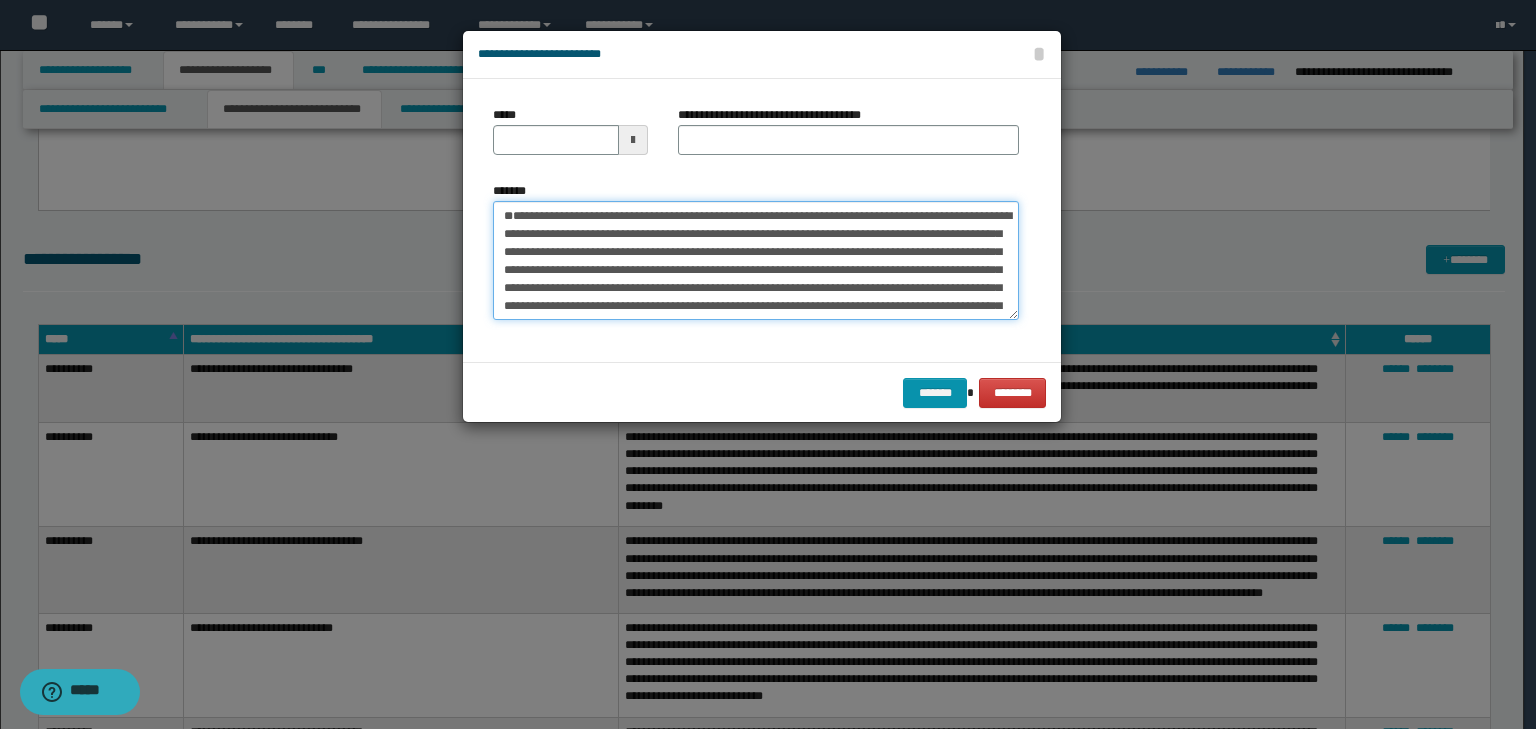 type 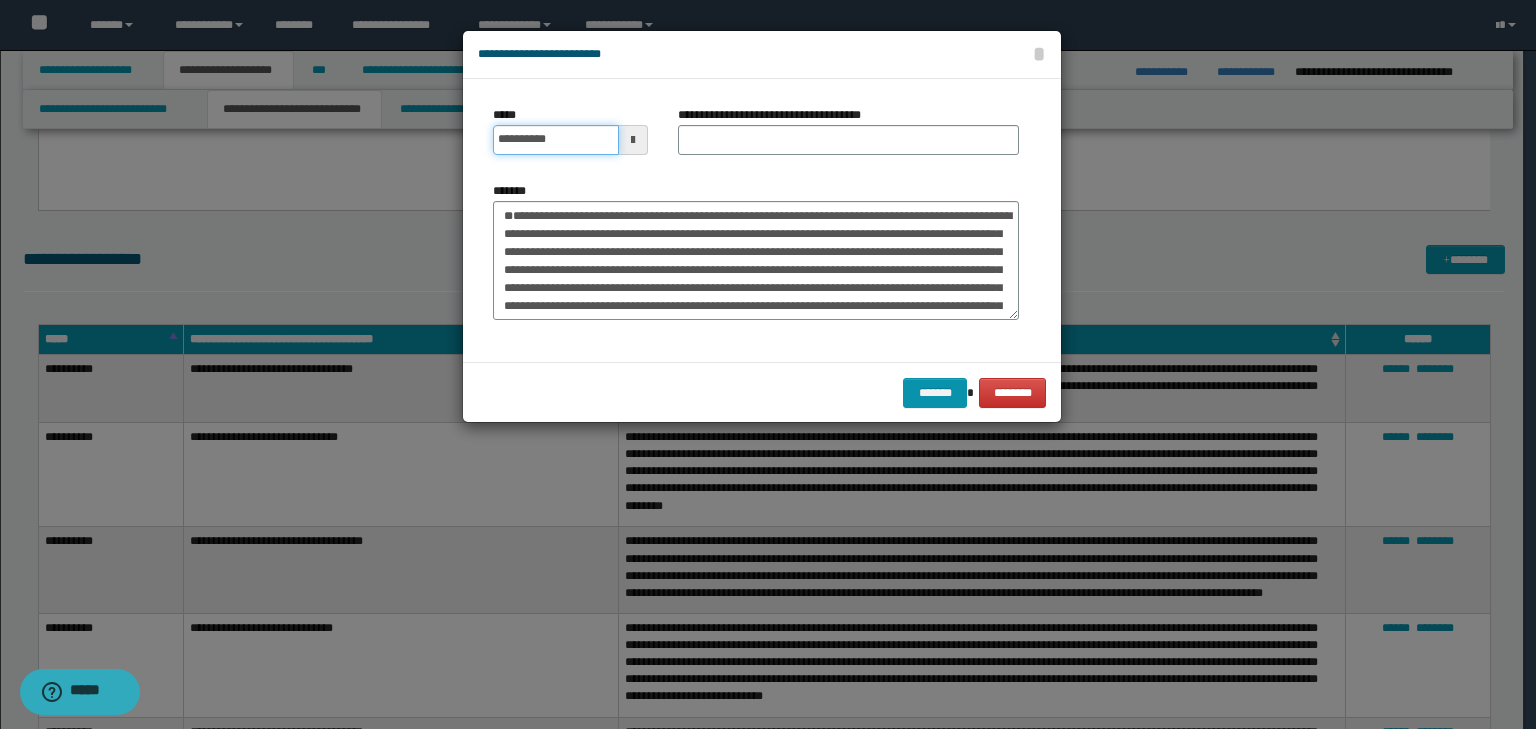 click on "**********" at bounding box center (556, 140) 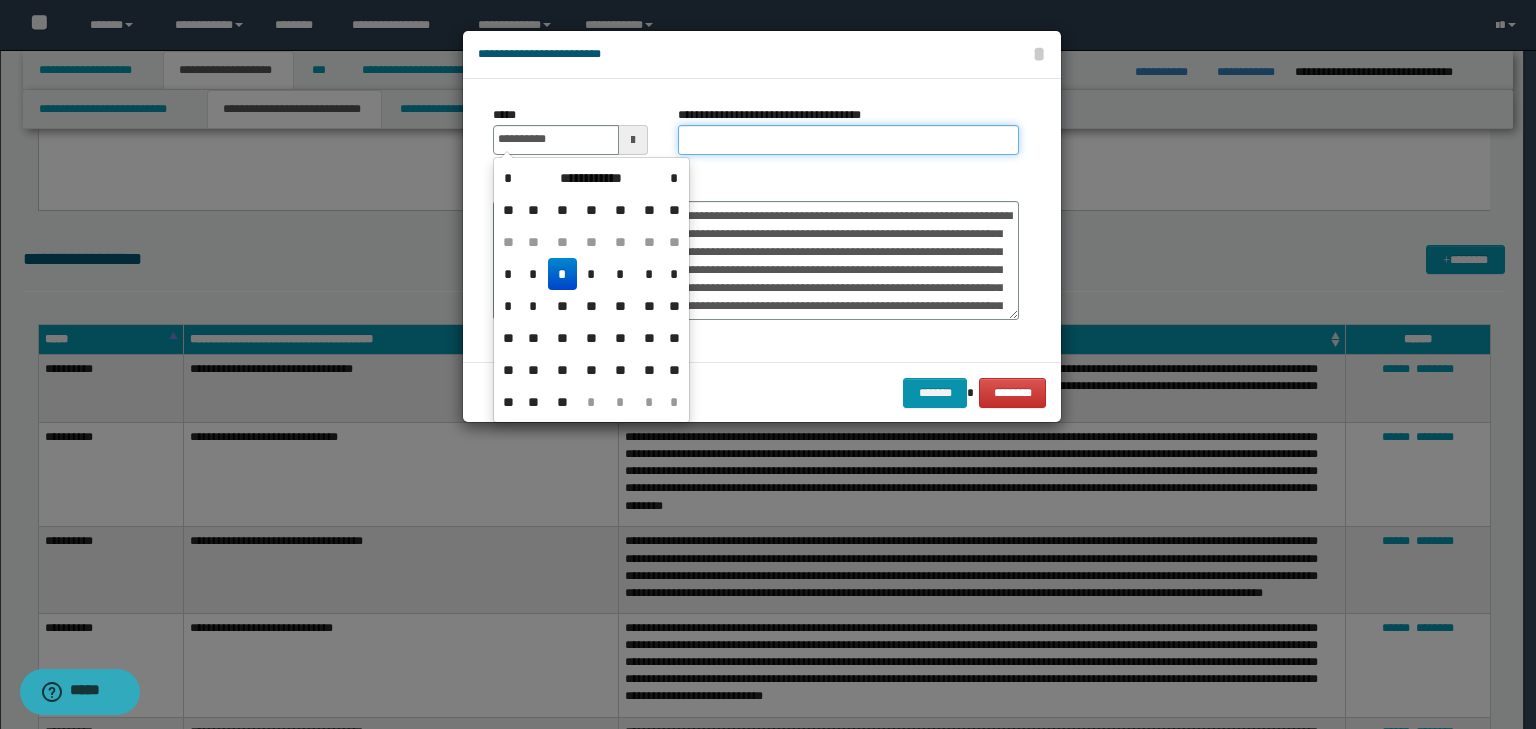 type on "**********" 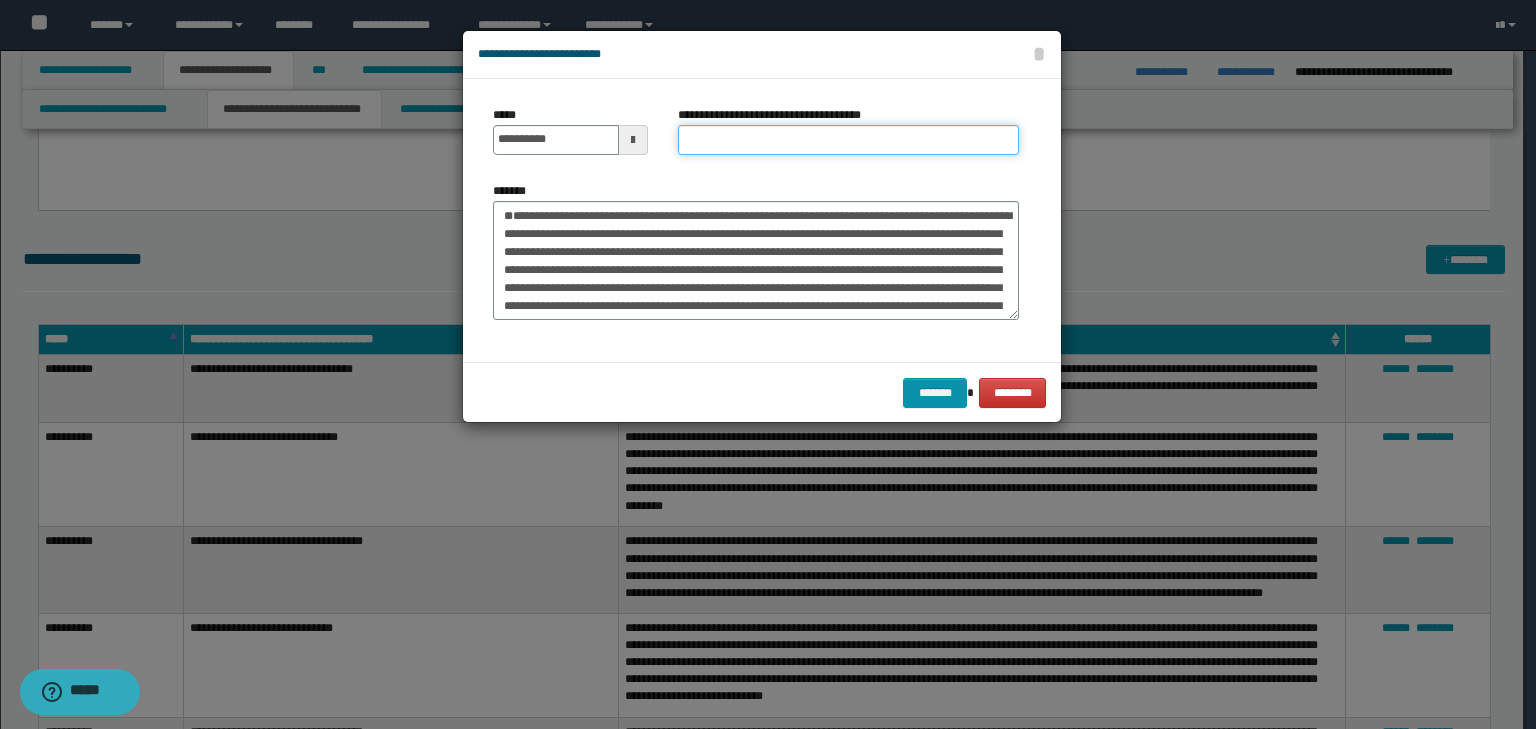 paste on "**********" 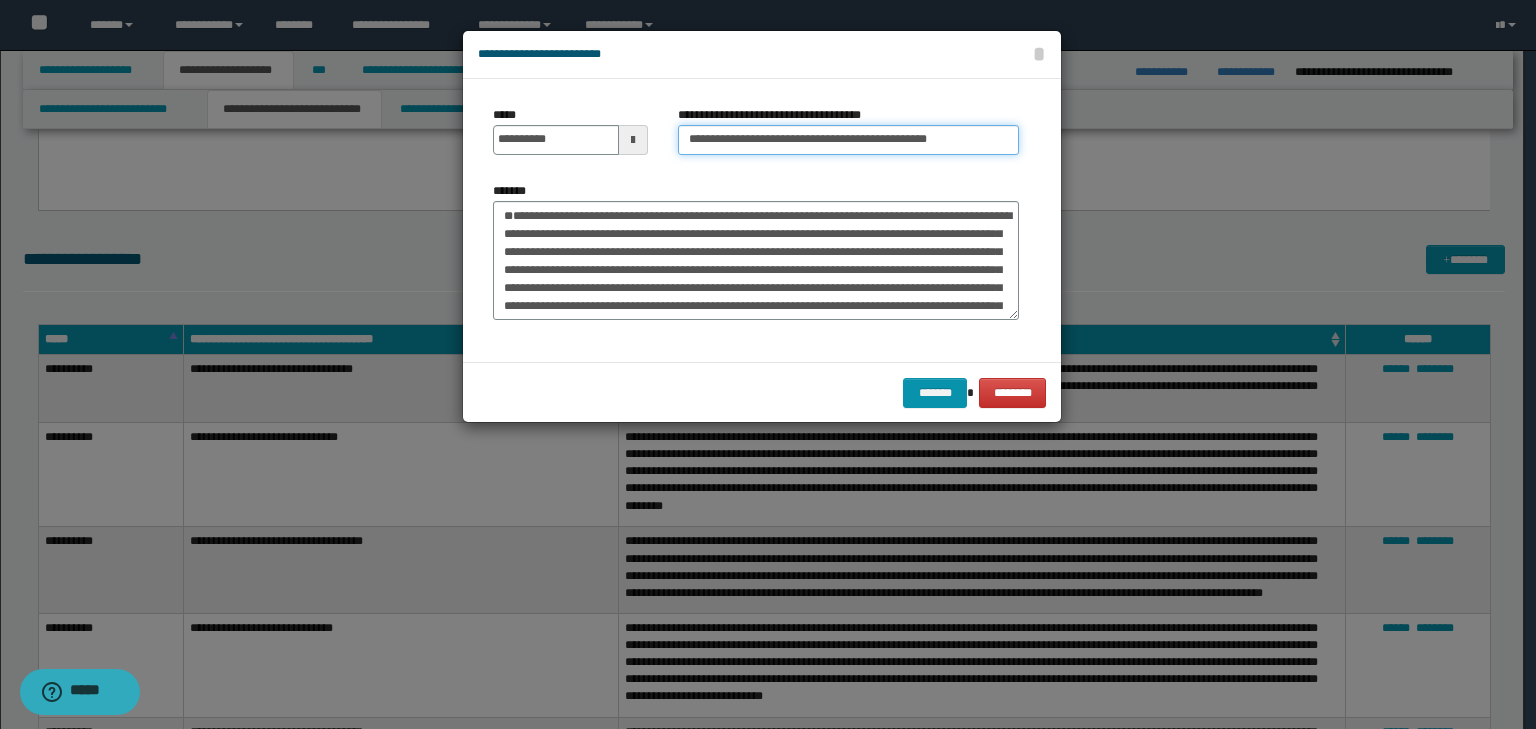 drag, startPoint x: 753, startPoint y: 137, endPoint x: 301, endPoint y: 124, distance: 452.18692 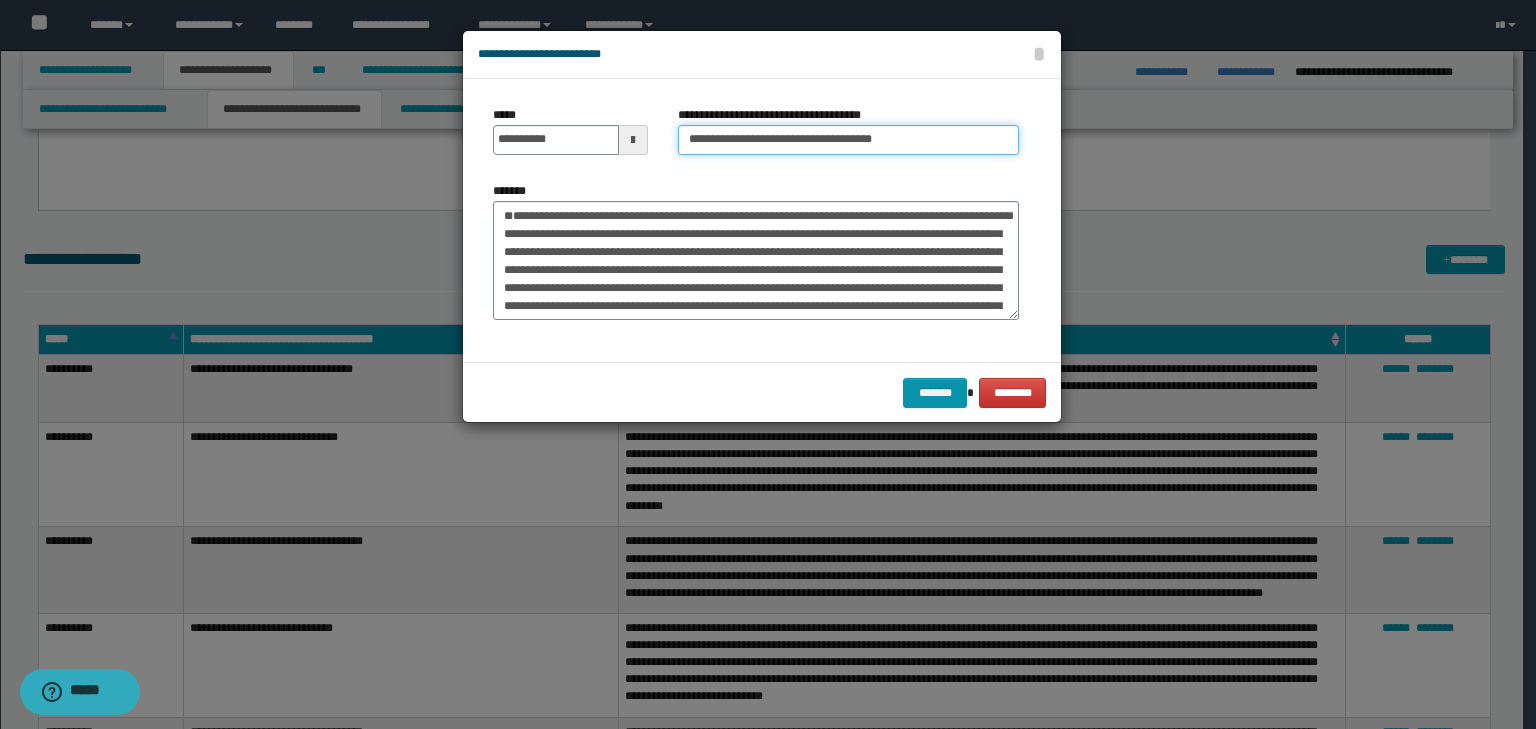 click on "**********" at bounding box center (848, 140) 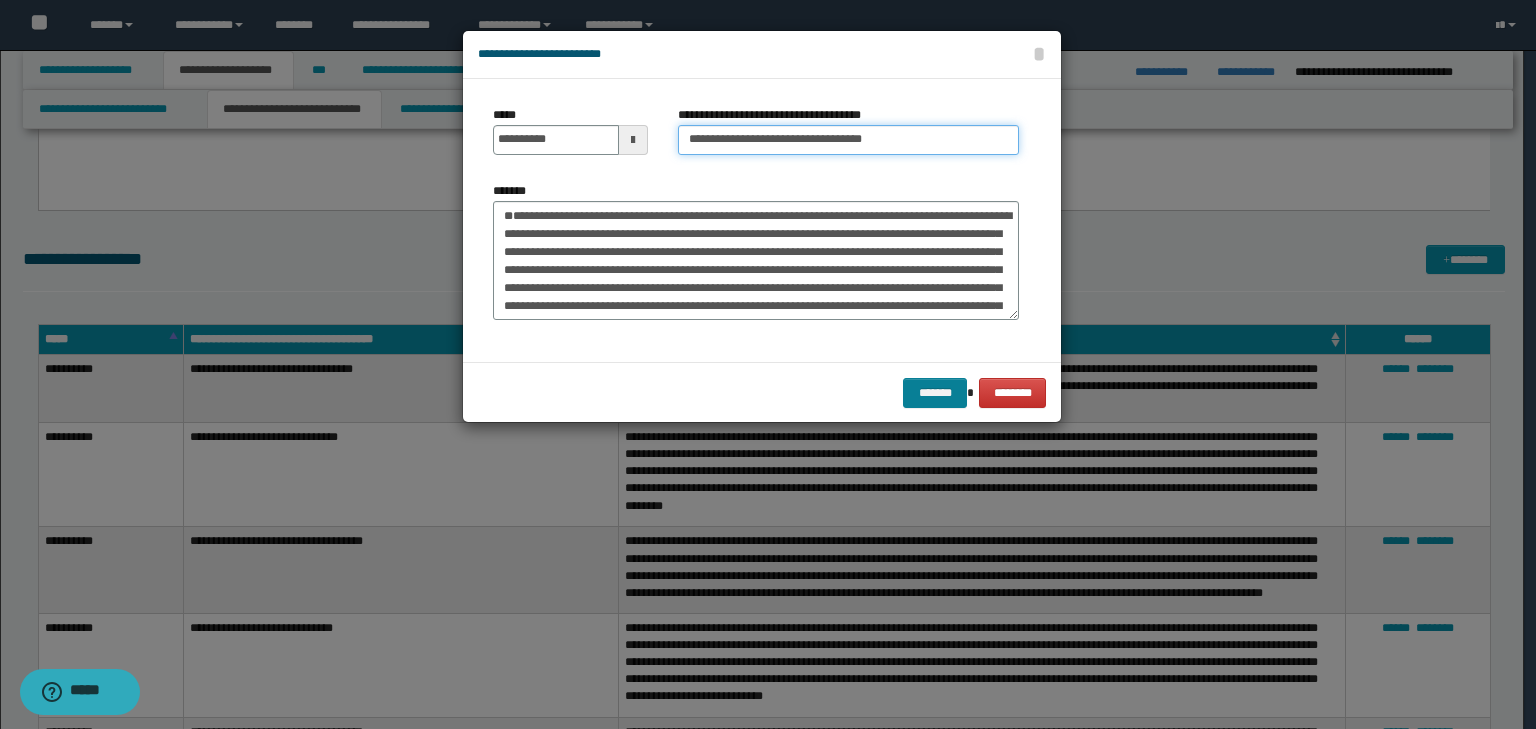 type on "**********" 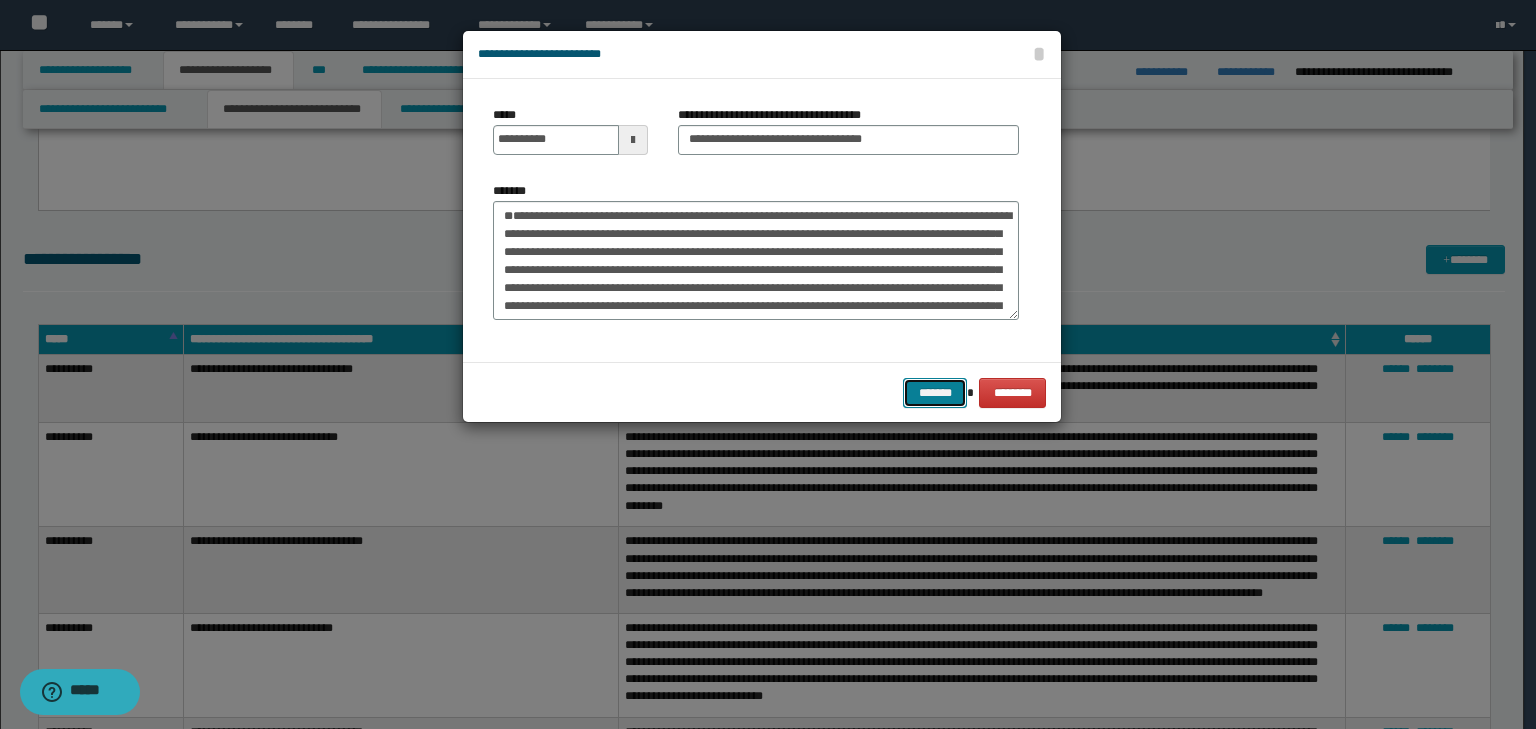 click on "*******" at bounding box center [935, 393] 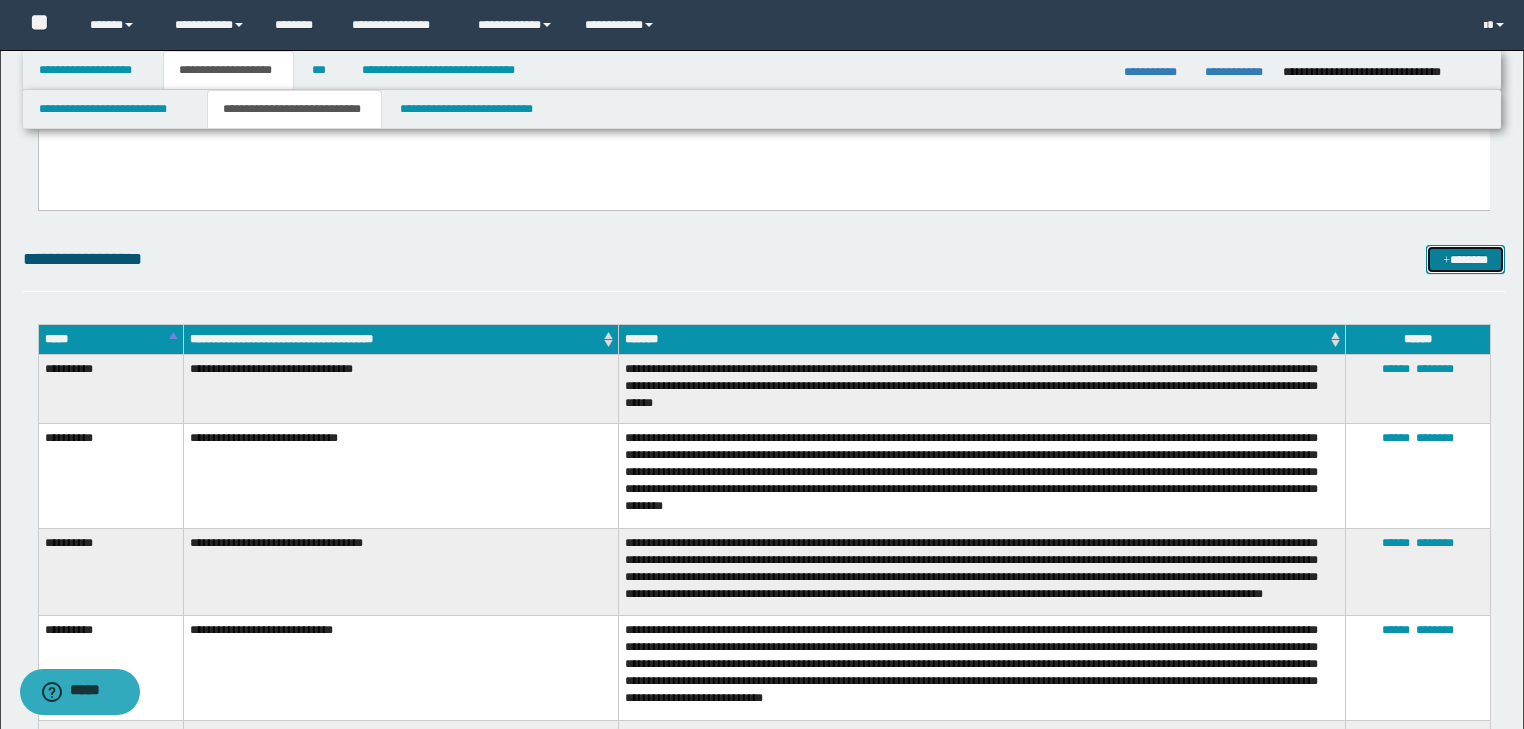 click on "*******" at bounding box center (1465, 260) 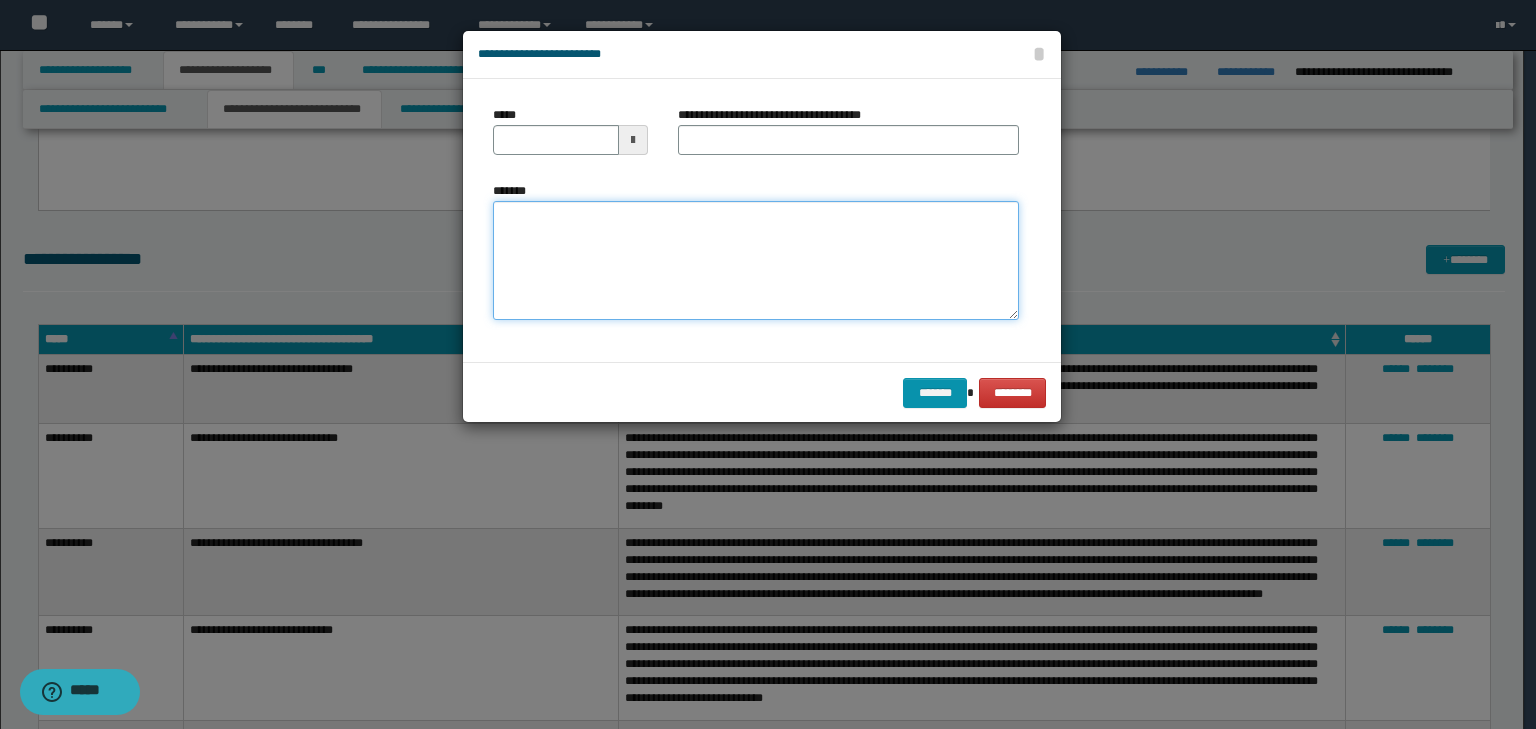 click on "*******" at bounding box center [756, 261] 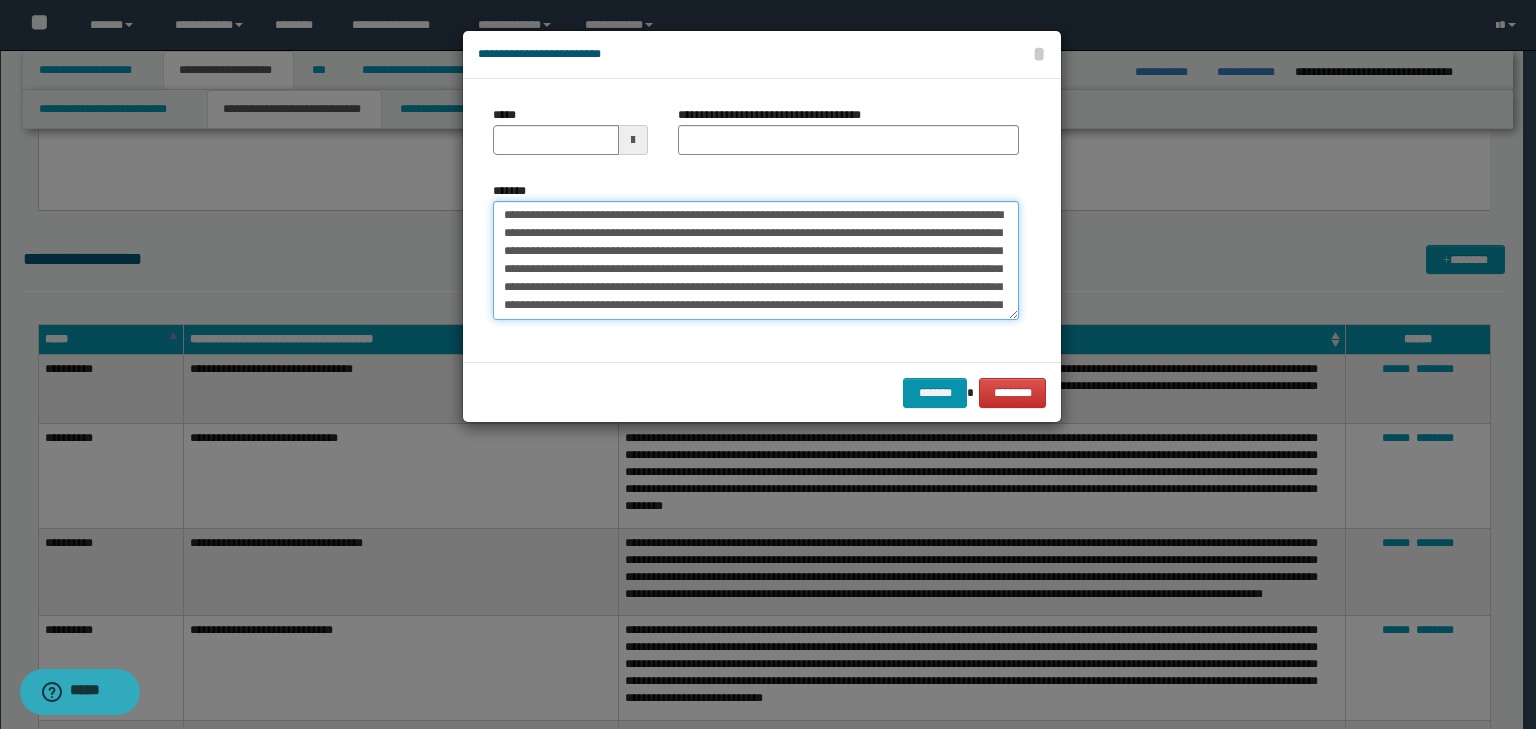 scroll, scrollTop: 0, scrollLeft: 0, axis: both 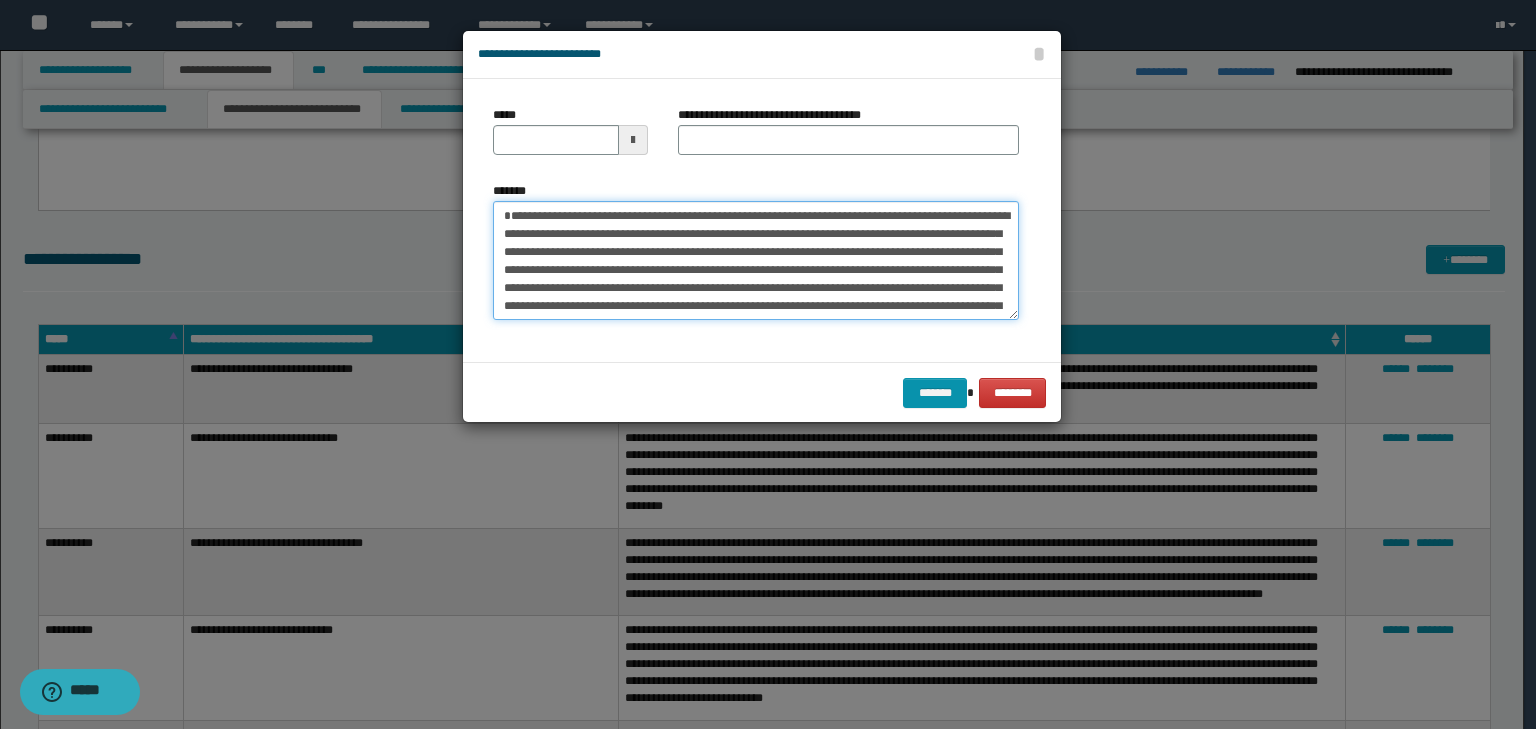 drag, startPoint x: 634, startPoint y: 222, endPoint x: 370, endPoint y: 188, distance: 266.1804 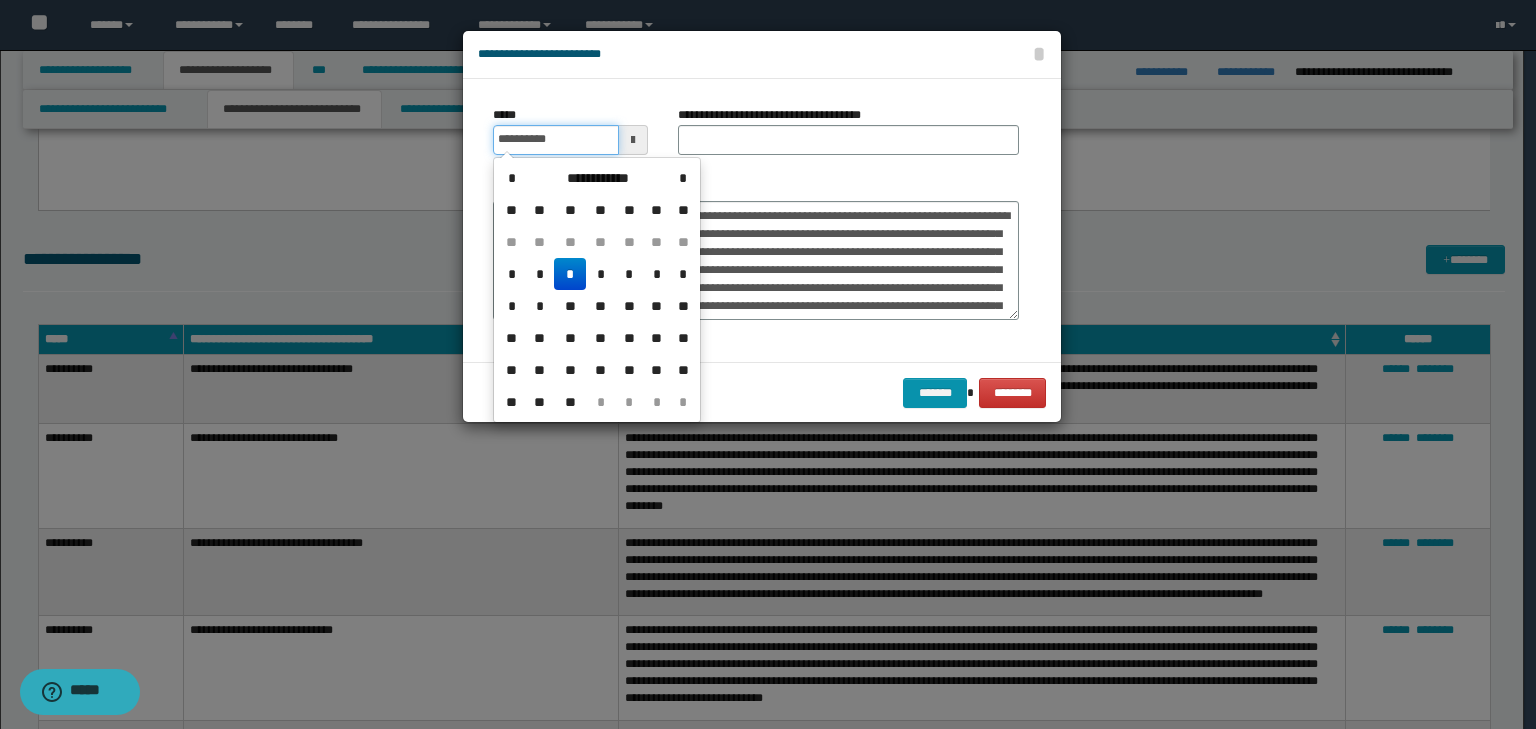 drag, startPoint x: 535, startPoint y: 151, endPoint x: 708, endPoint y: 131, distance: 174.15224 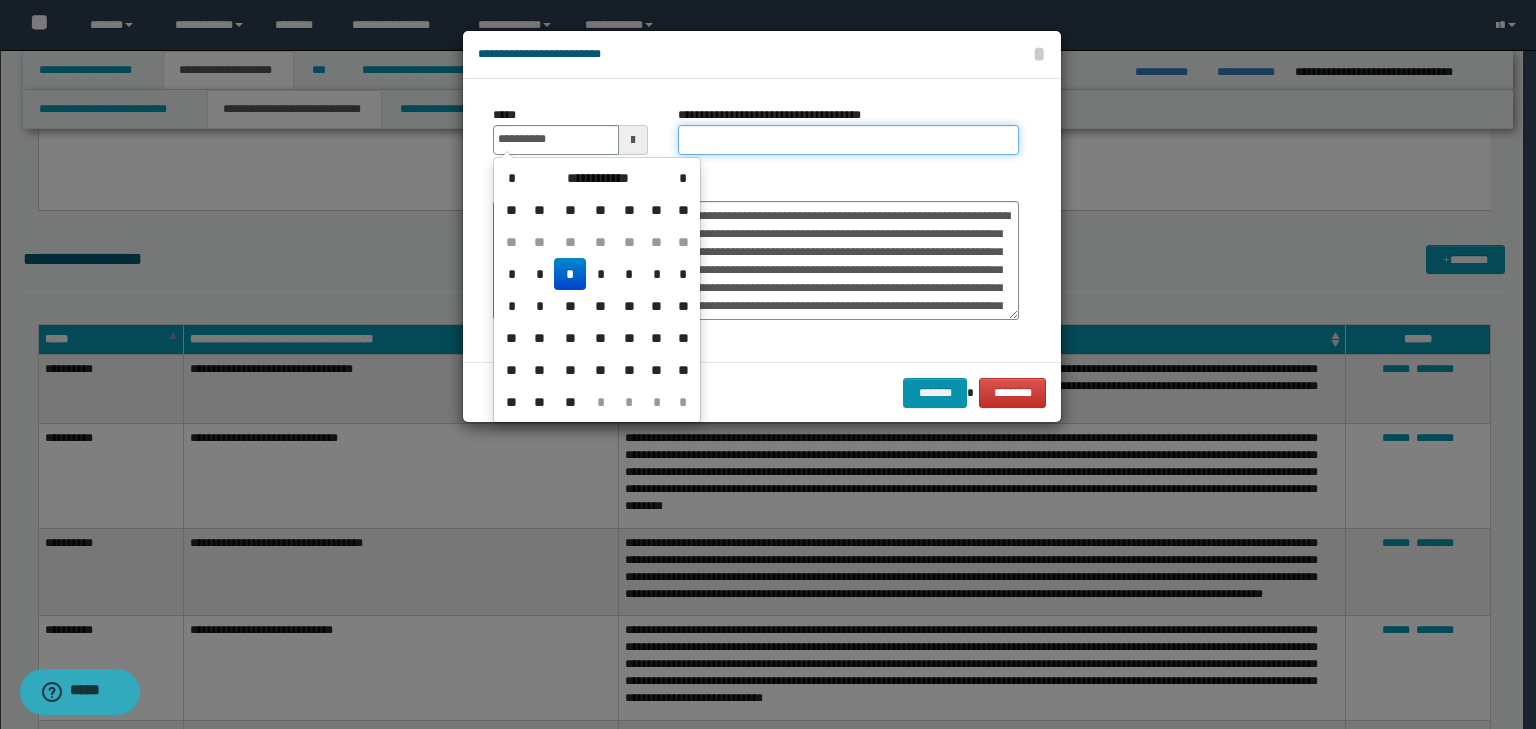 type on "**********" 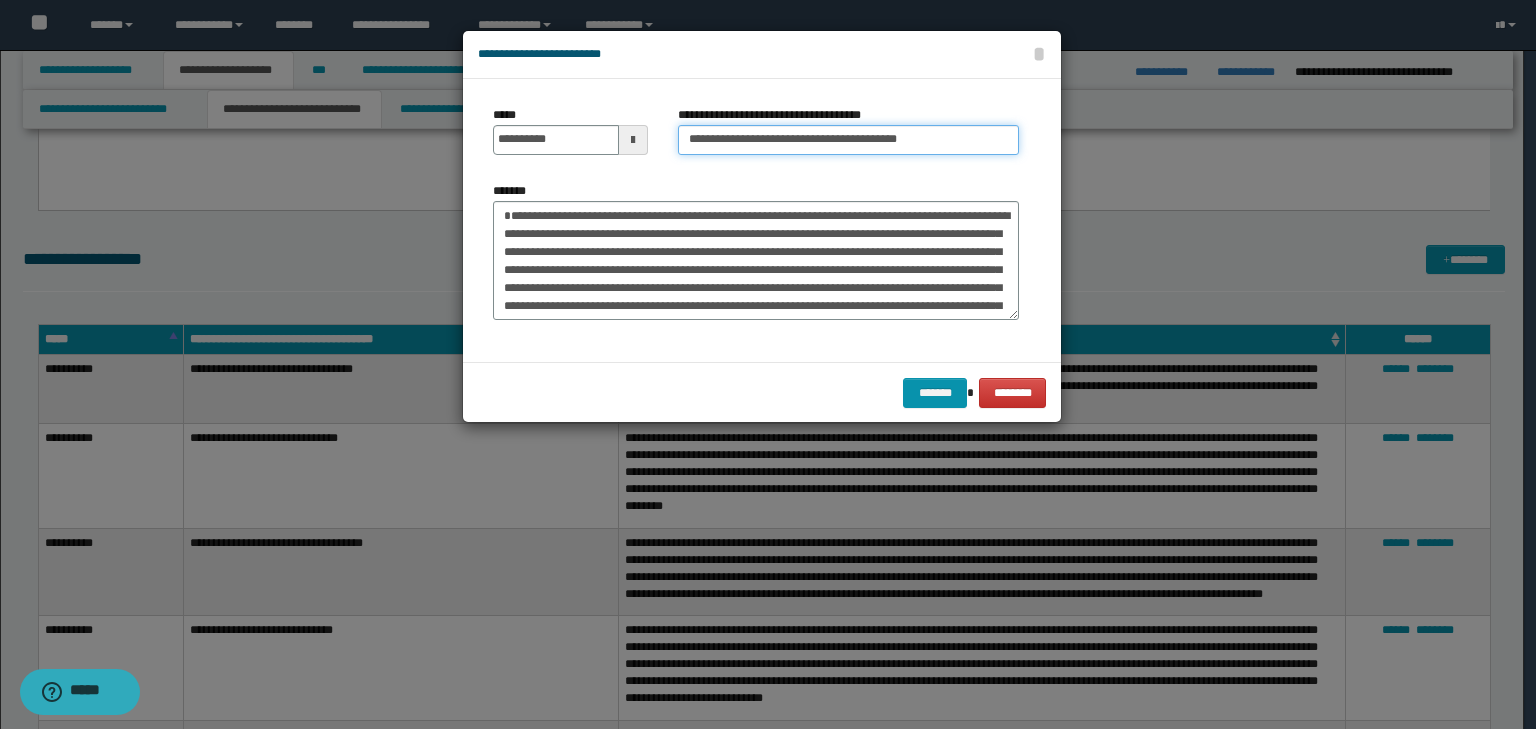 click on "**********" at bounding box center [848, 140] 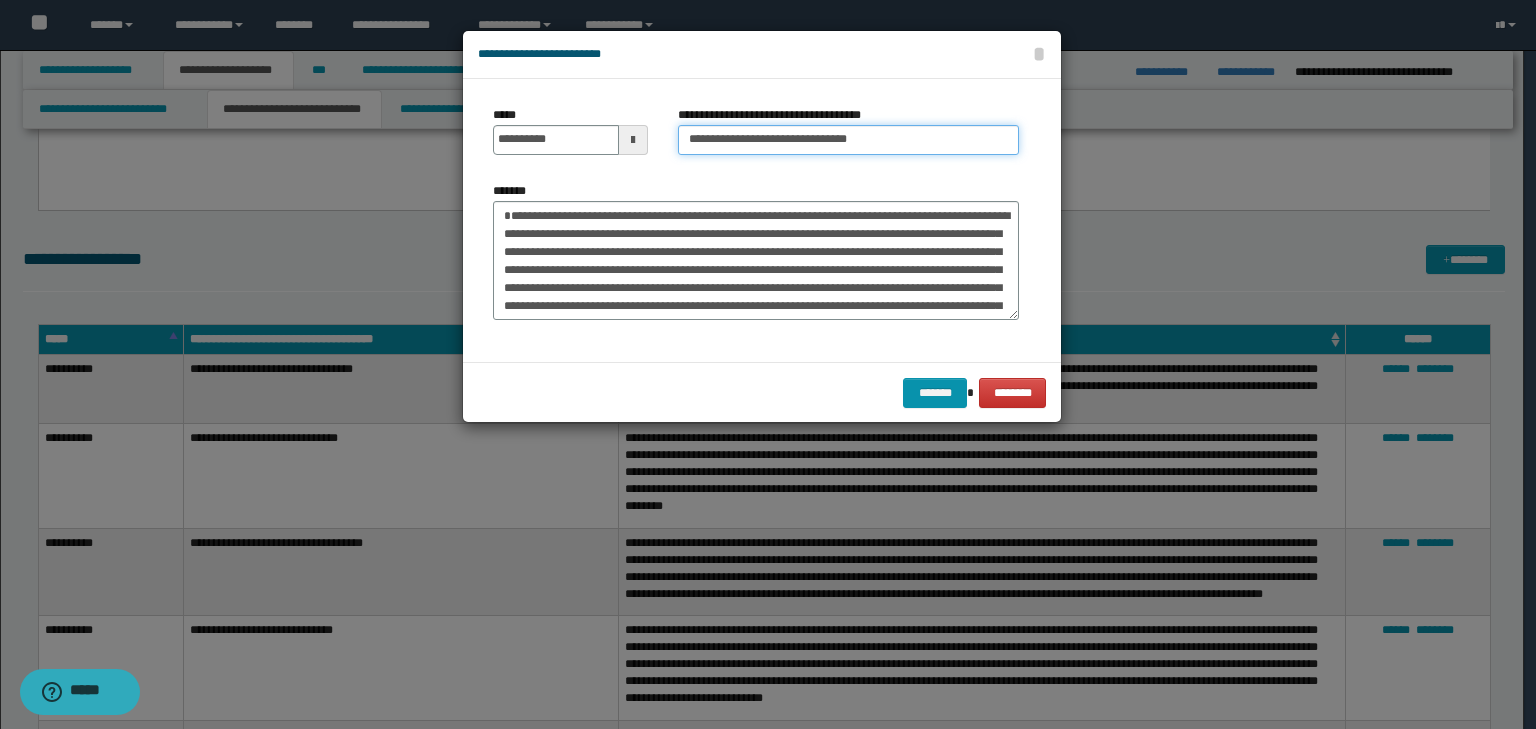 type on "**********" 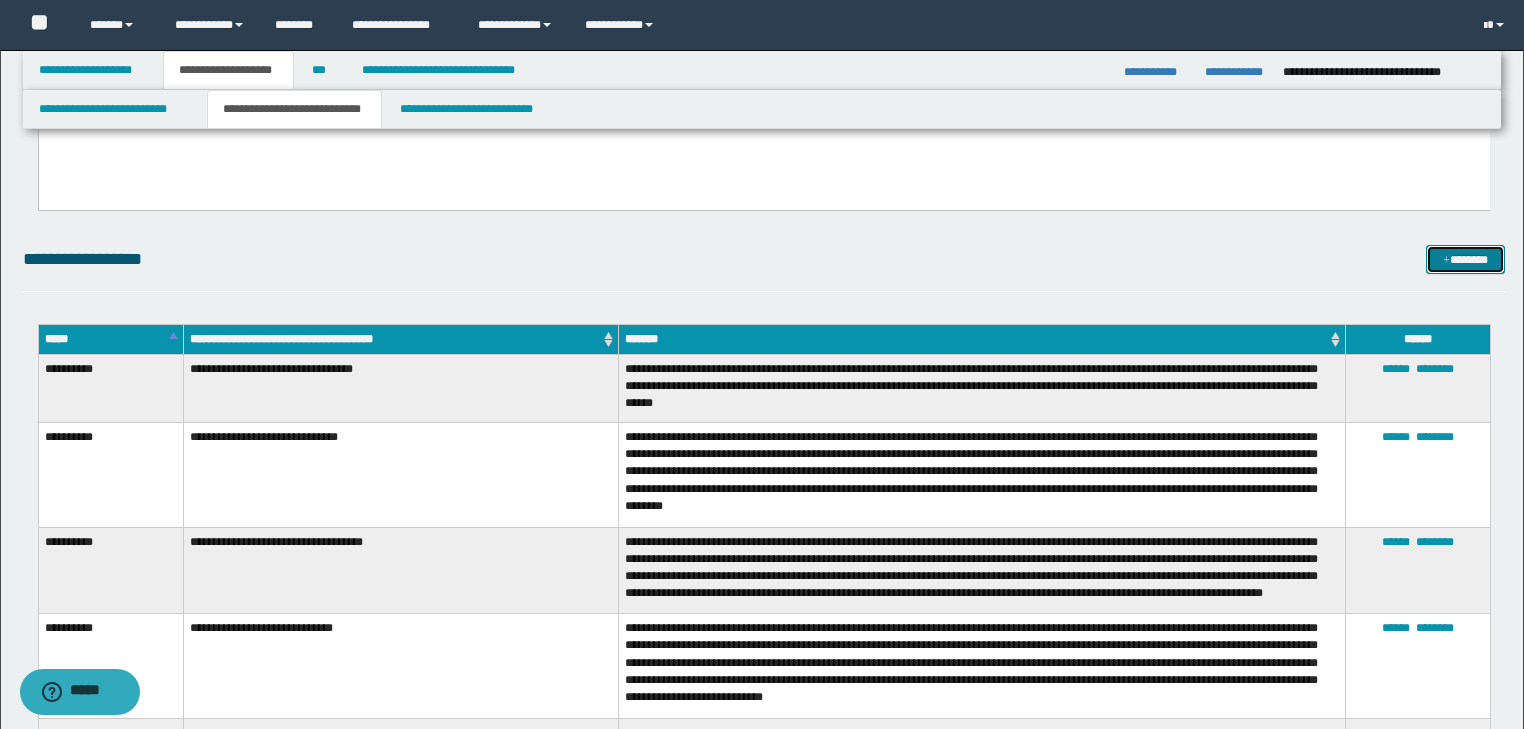 click on "*******" at bounding box center (1465, 260) 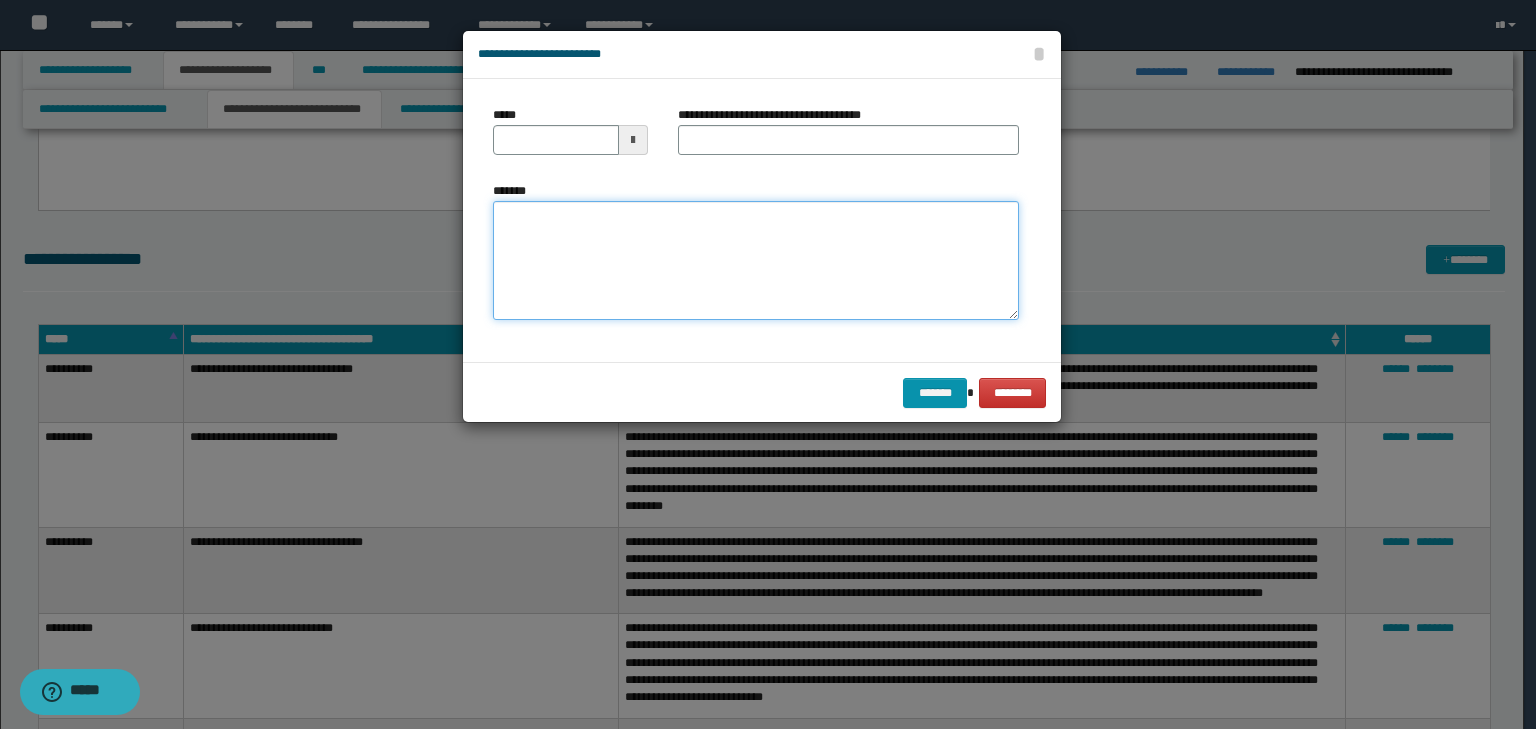 click on "*******" at bounding box center [756, 261] 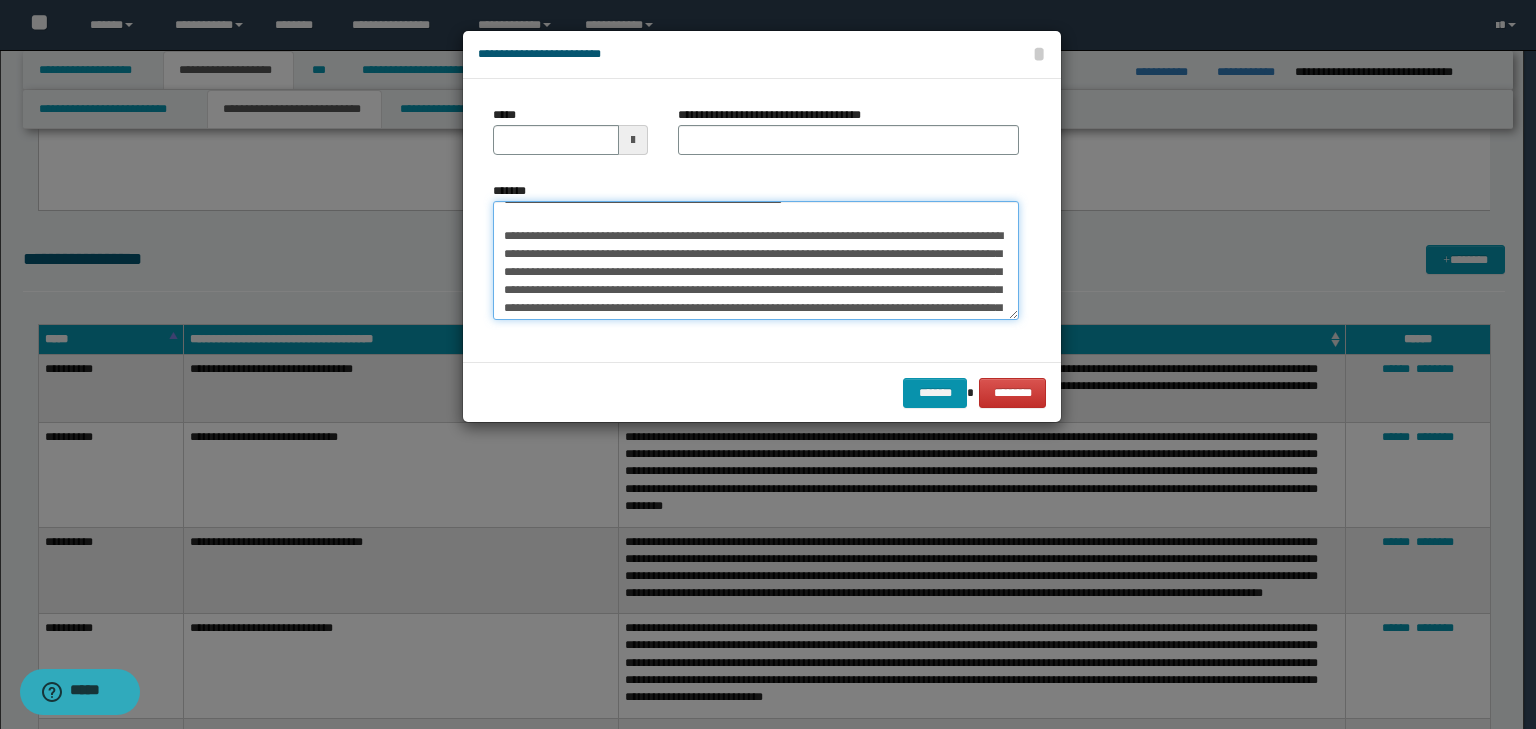 scroll, scrollTop: 0, scrollLeft: 0, axis: both 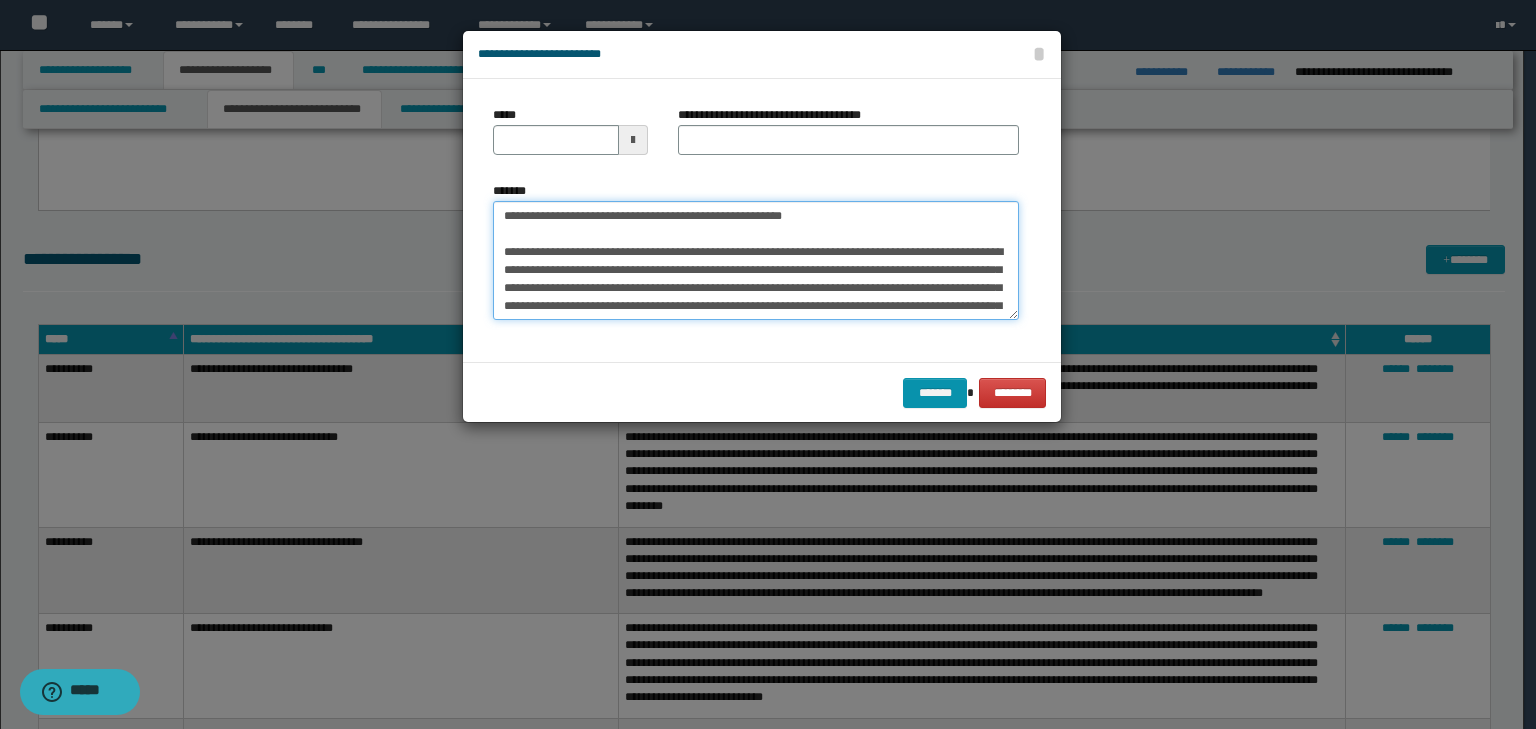 drag, startPoint x: 779, startPoint y: 202, endPoint x: 444, endPoint y: 200, distance: 335.00598 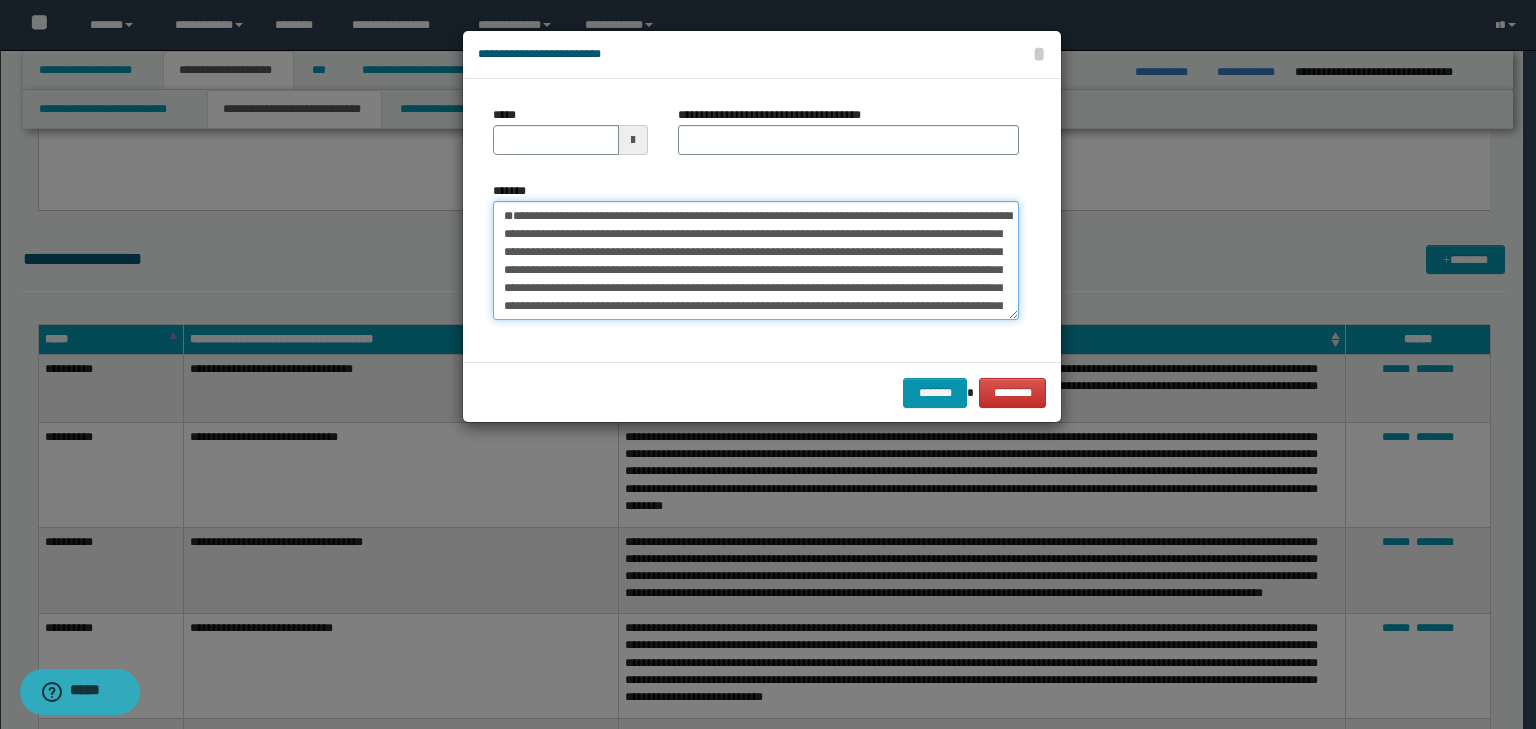 type 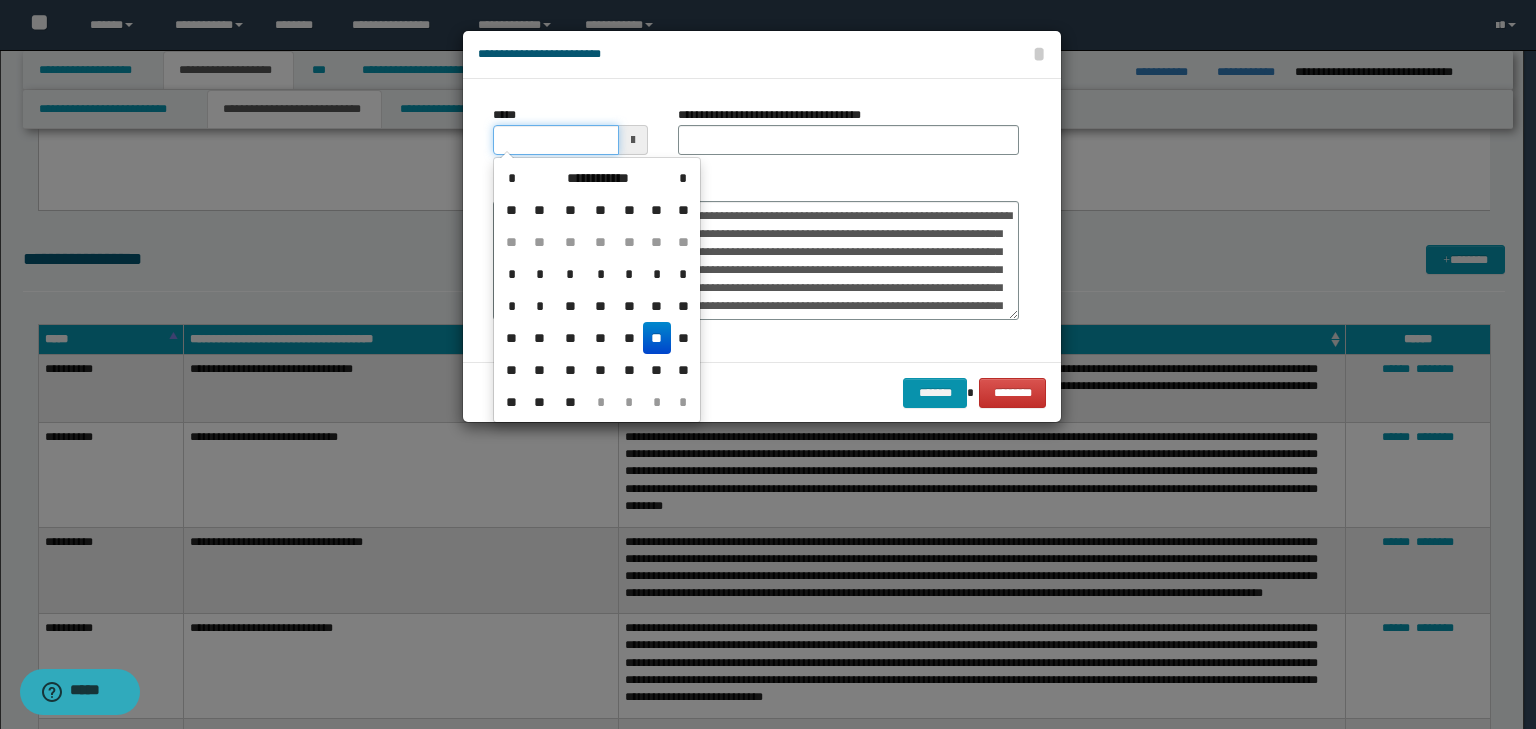 drag, startPoint x: 576, startPoint y: 146, endPoint x: 667, endPoint y: 137, distance: 91.44397 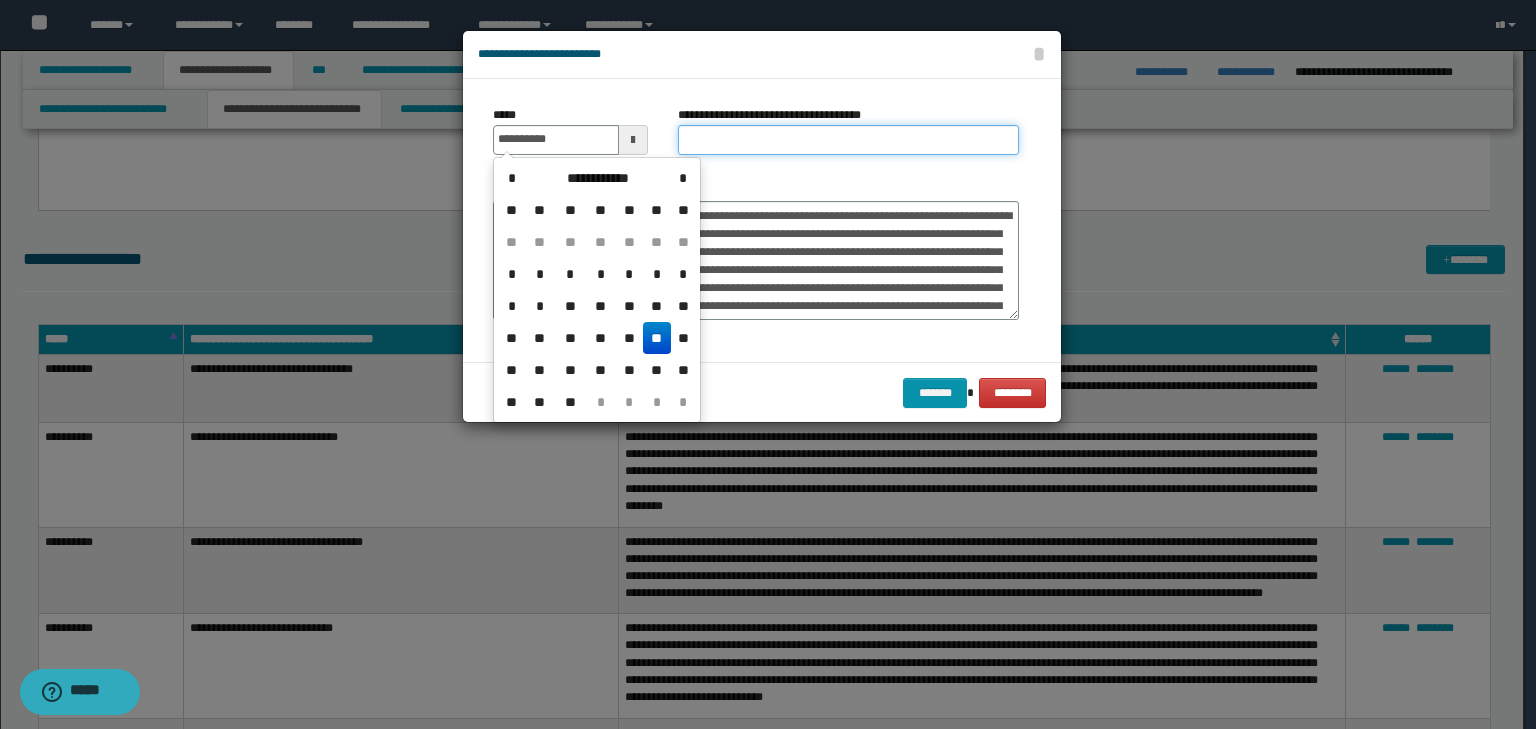 type on "**********" 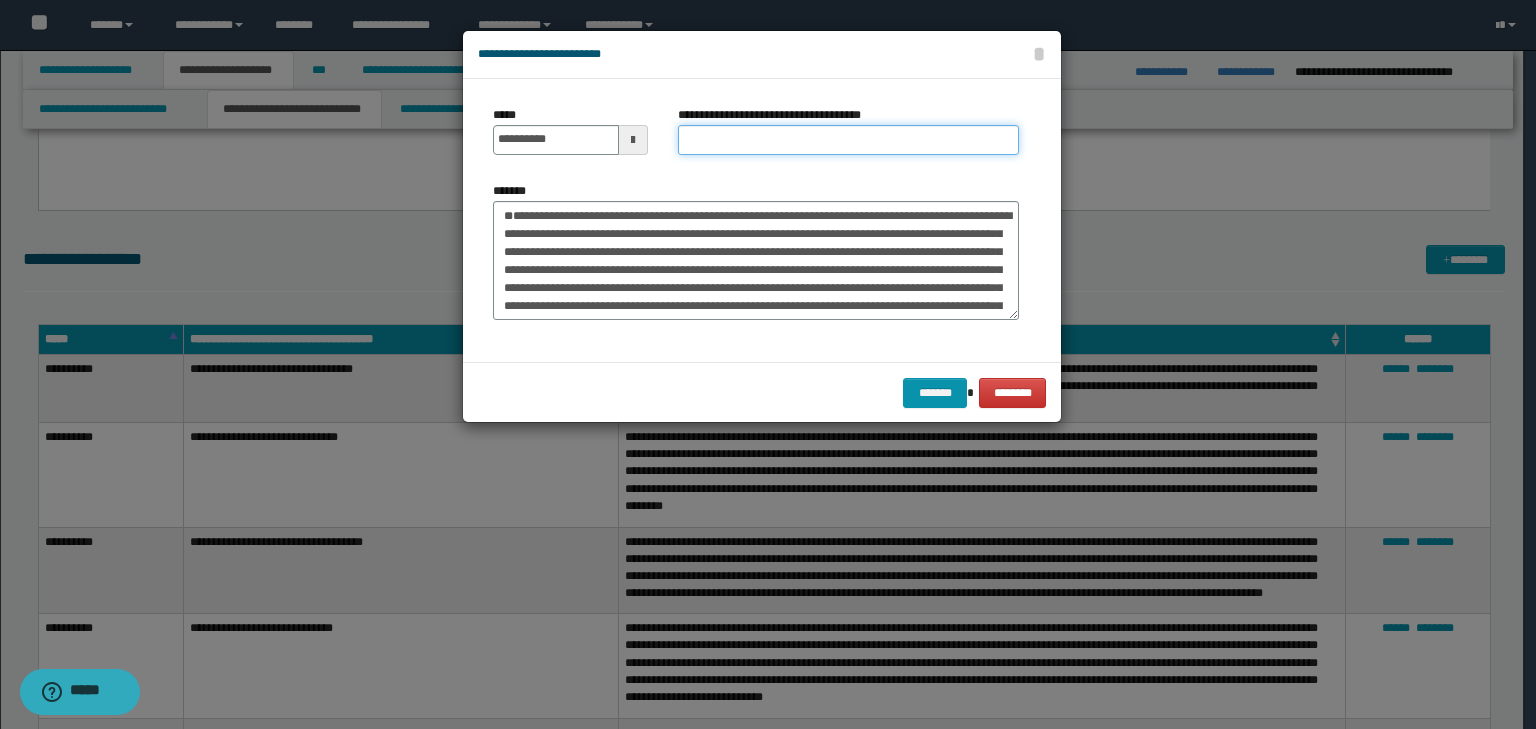 paste on "**********" 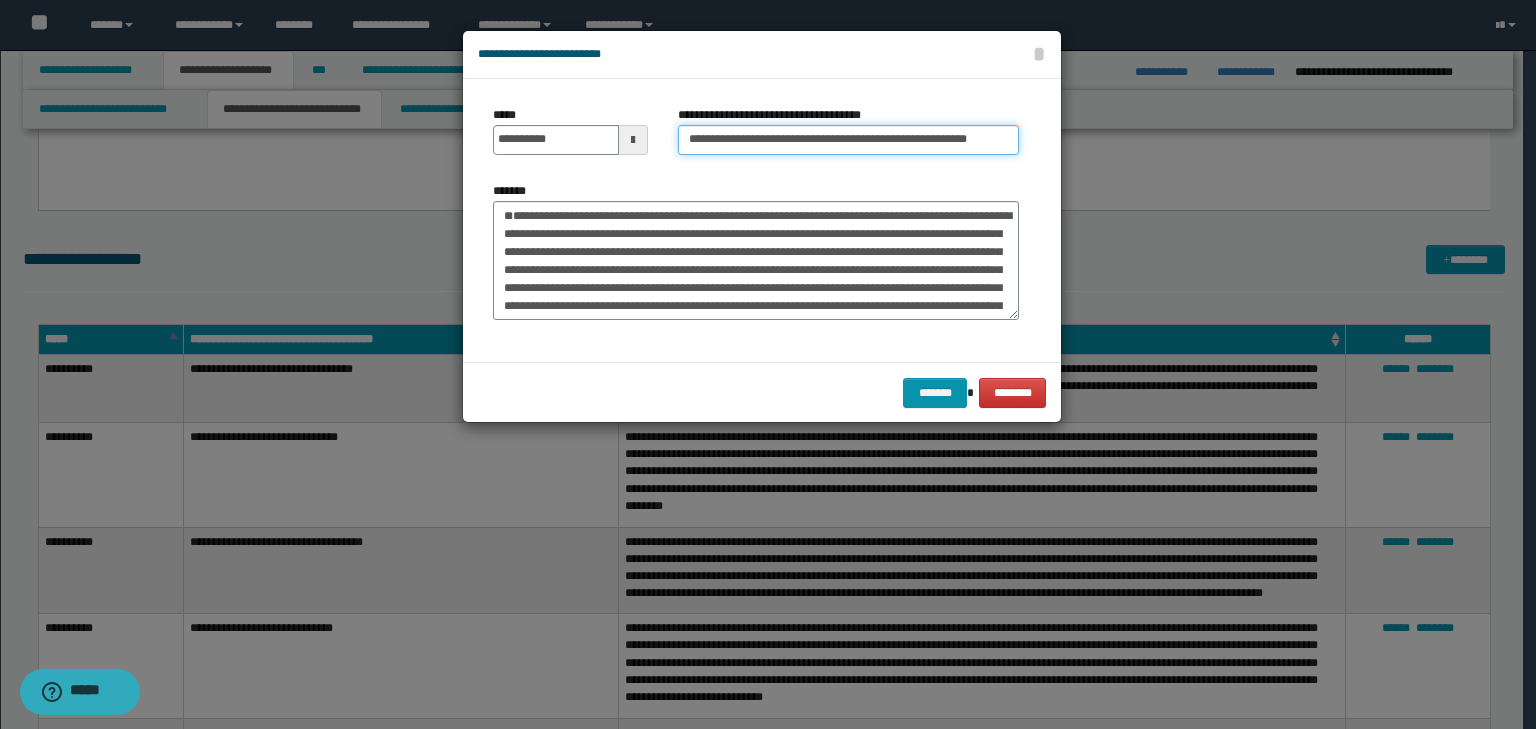 click on "**********" at bounding box center [848, 140] 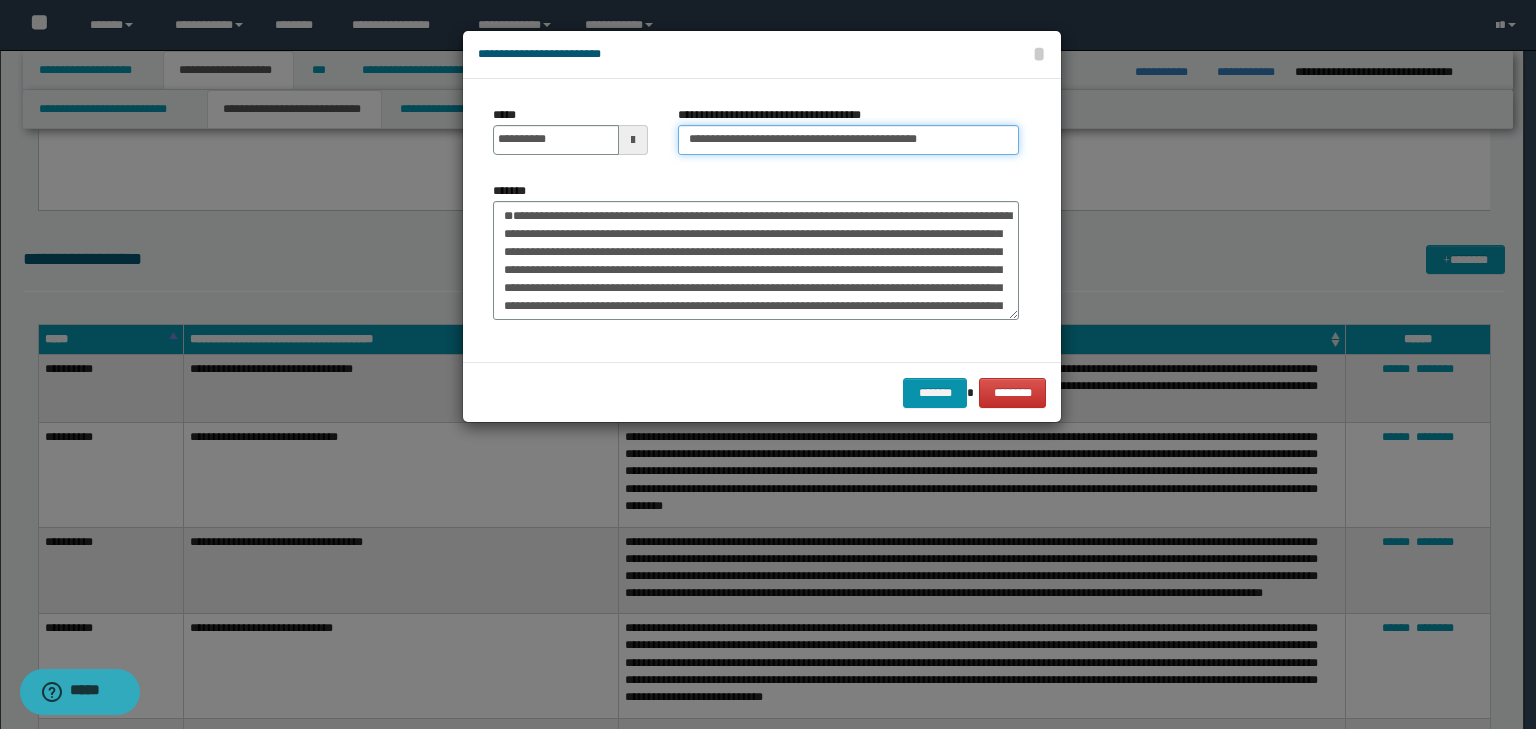 type on "**********" 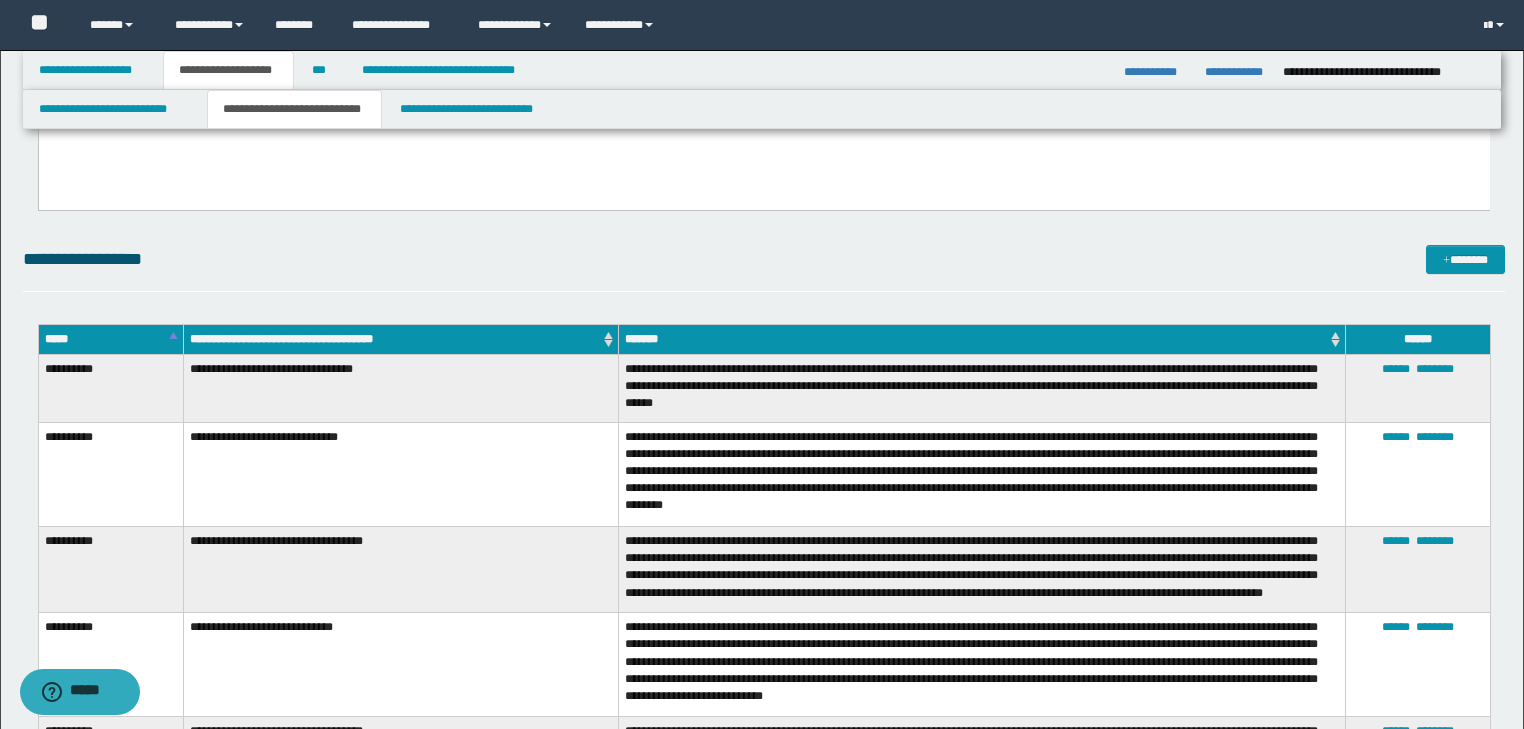 click on "**********" at bounding box center (764, 259) 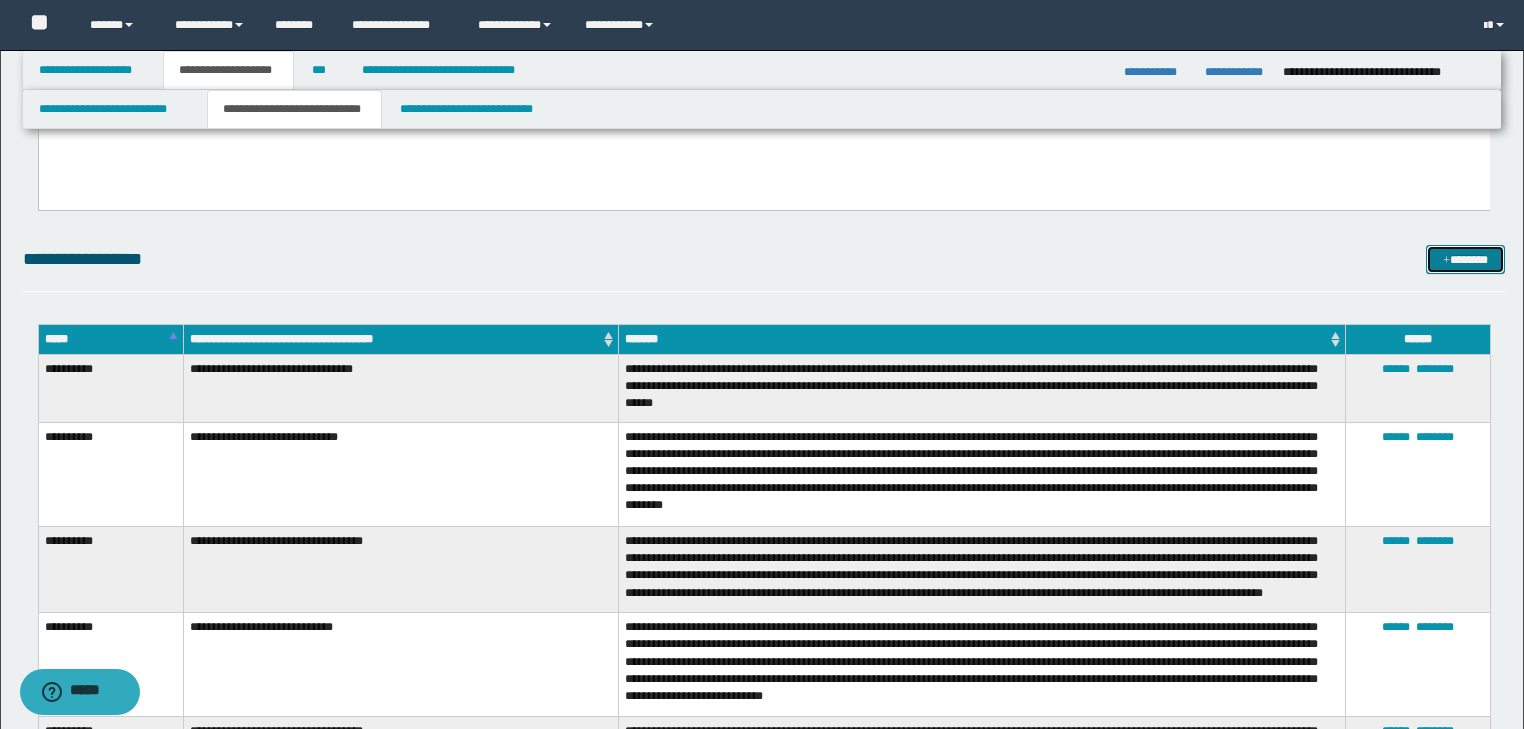 click on "*******" at bounding box center (1465, 260) 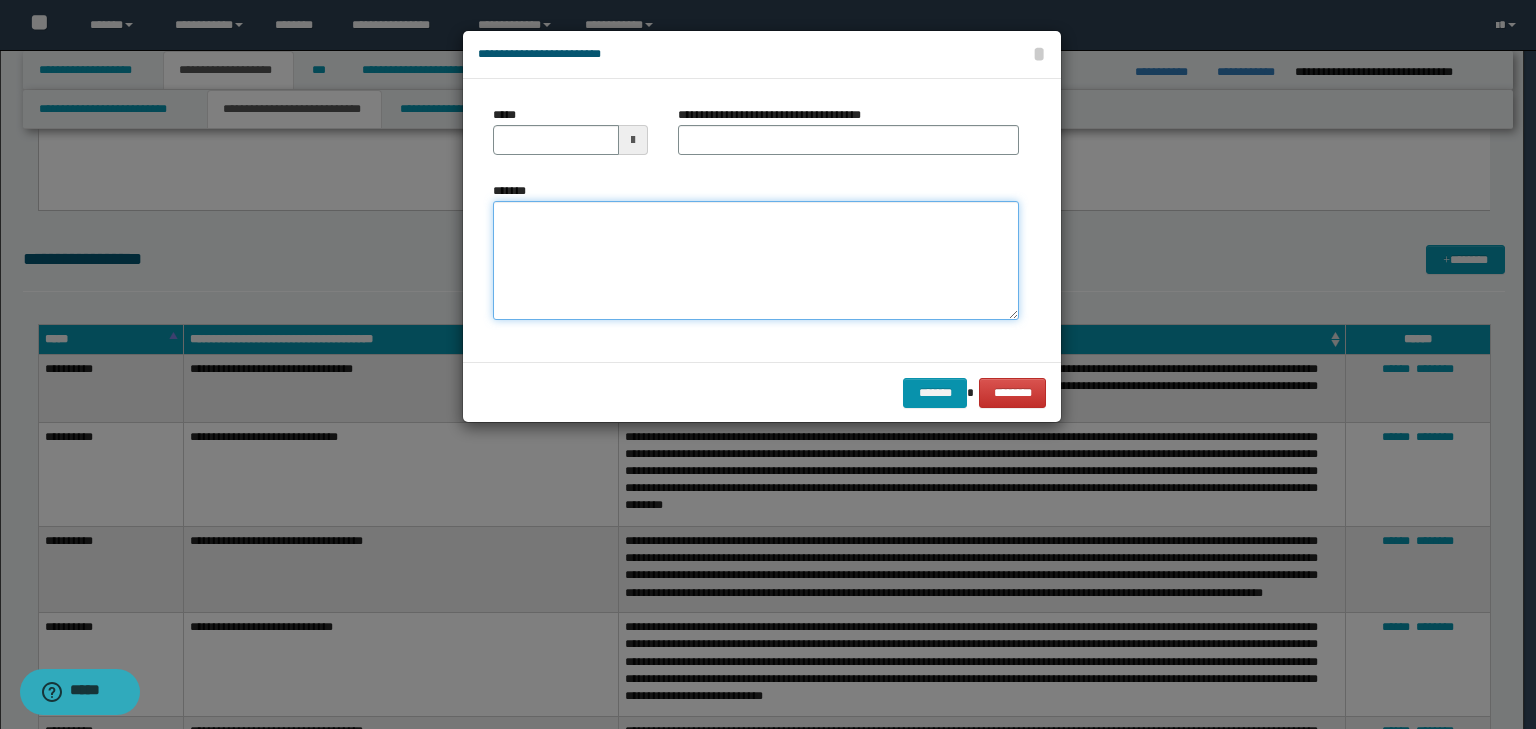 drag, startPoint x: 651, startPoint y: 216, endPoint x: 641, endPoint y: 211, distance: 11.18034 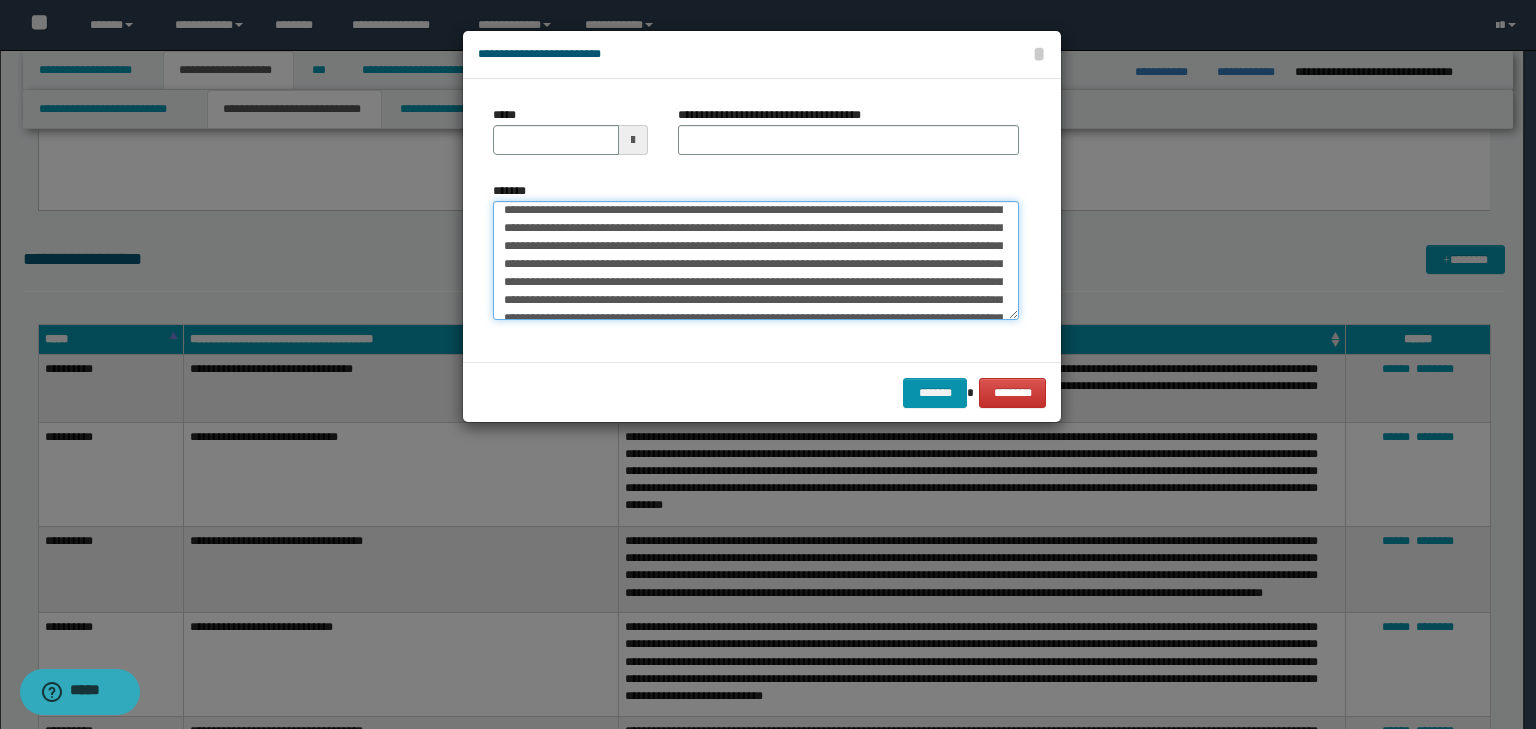scroll, scrollTop: 0, scrollLeft: 0, axis: both 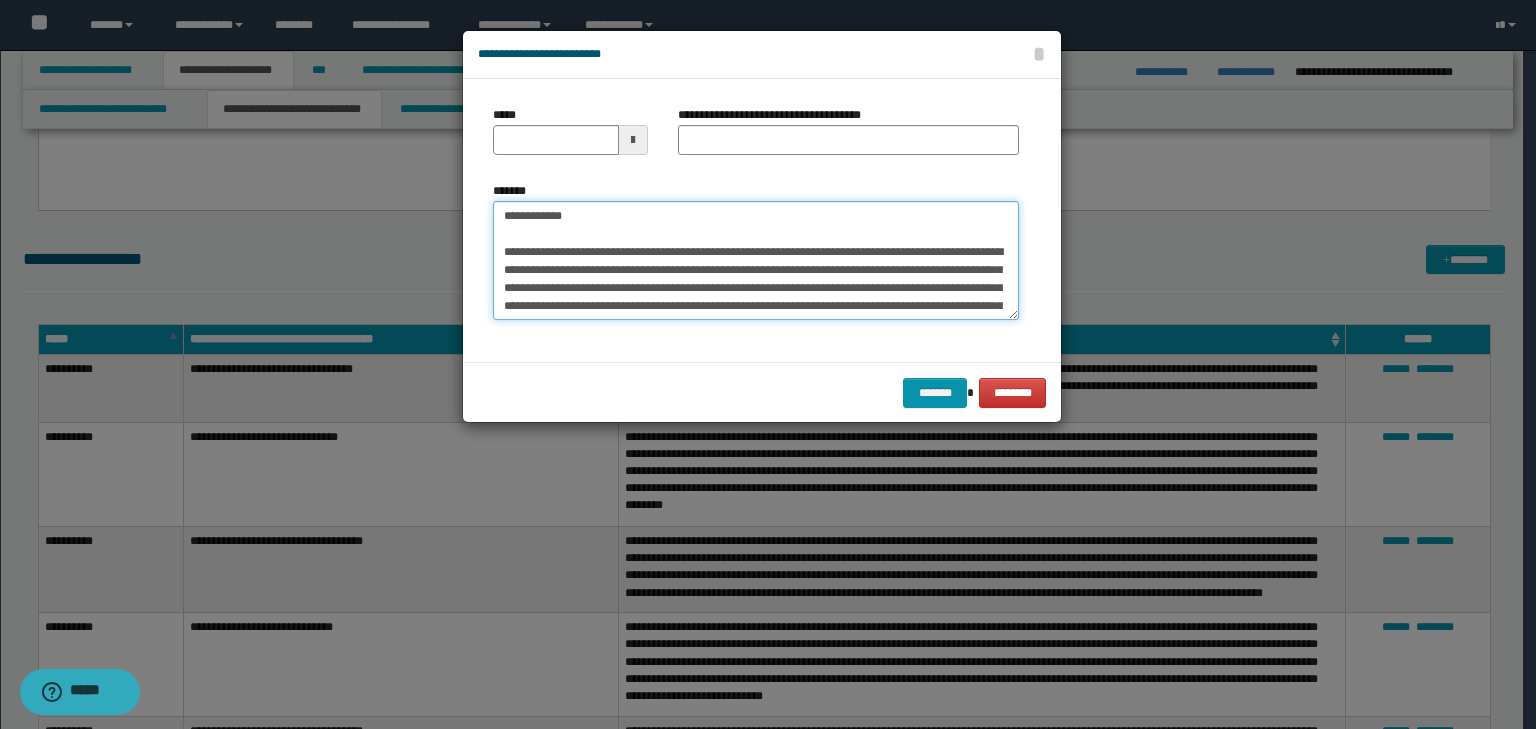 drag, startPoint x: 727, startPoint y: 218, endPoint x: 347, endPoint y: 187, distance: 381.2624 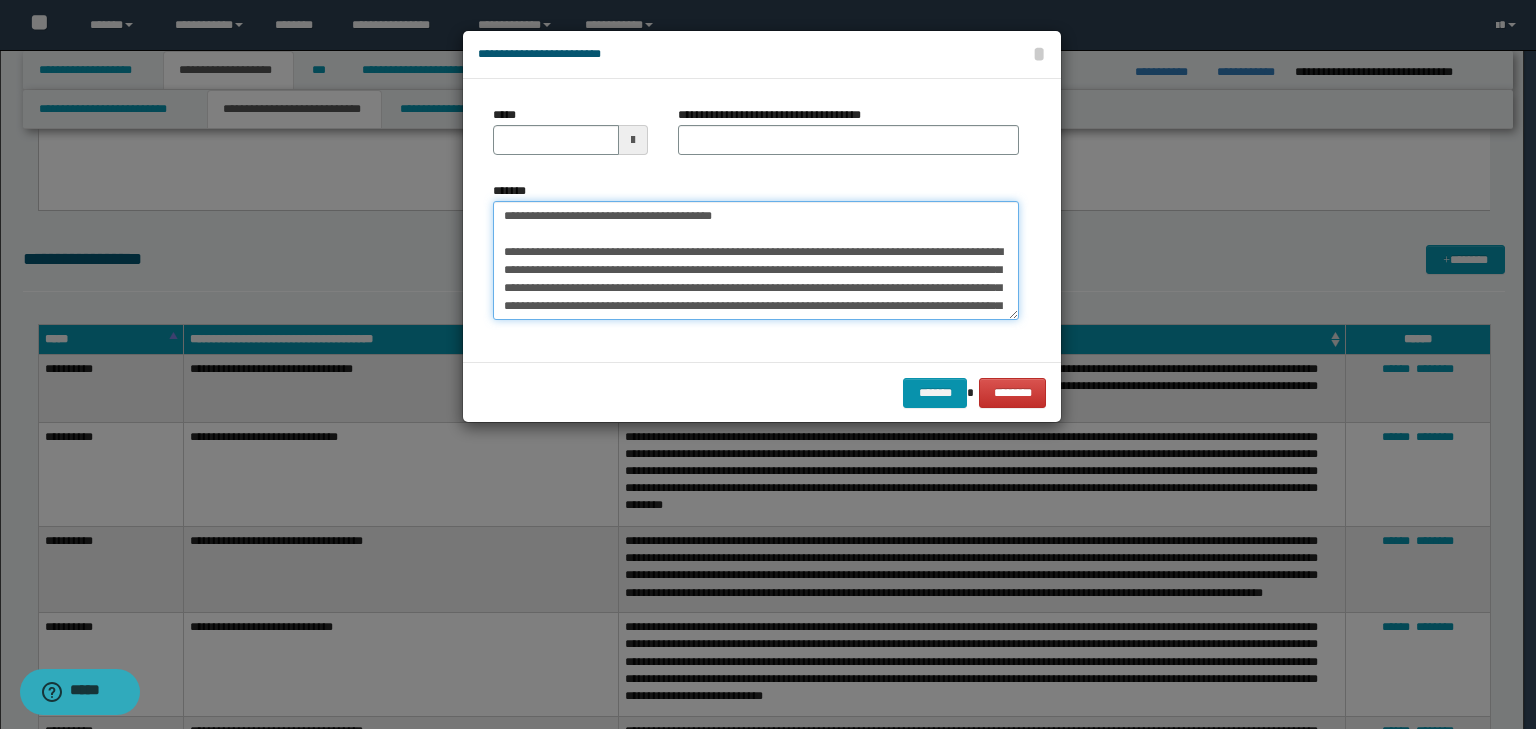 drag, startPoint x: 727, startPoint y: 272, endPoint x: 724, endPoint y: 257, distance: 15.297058 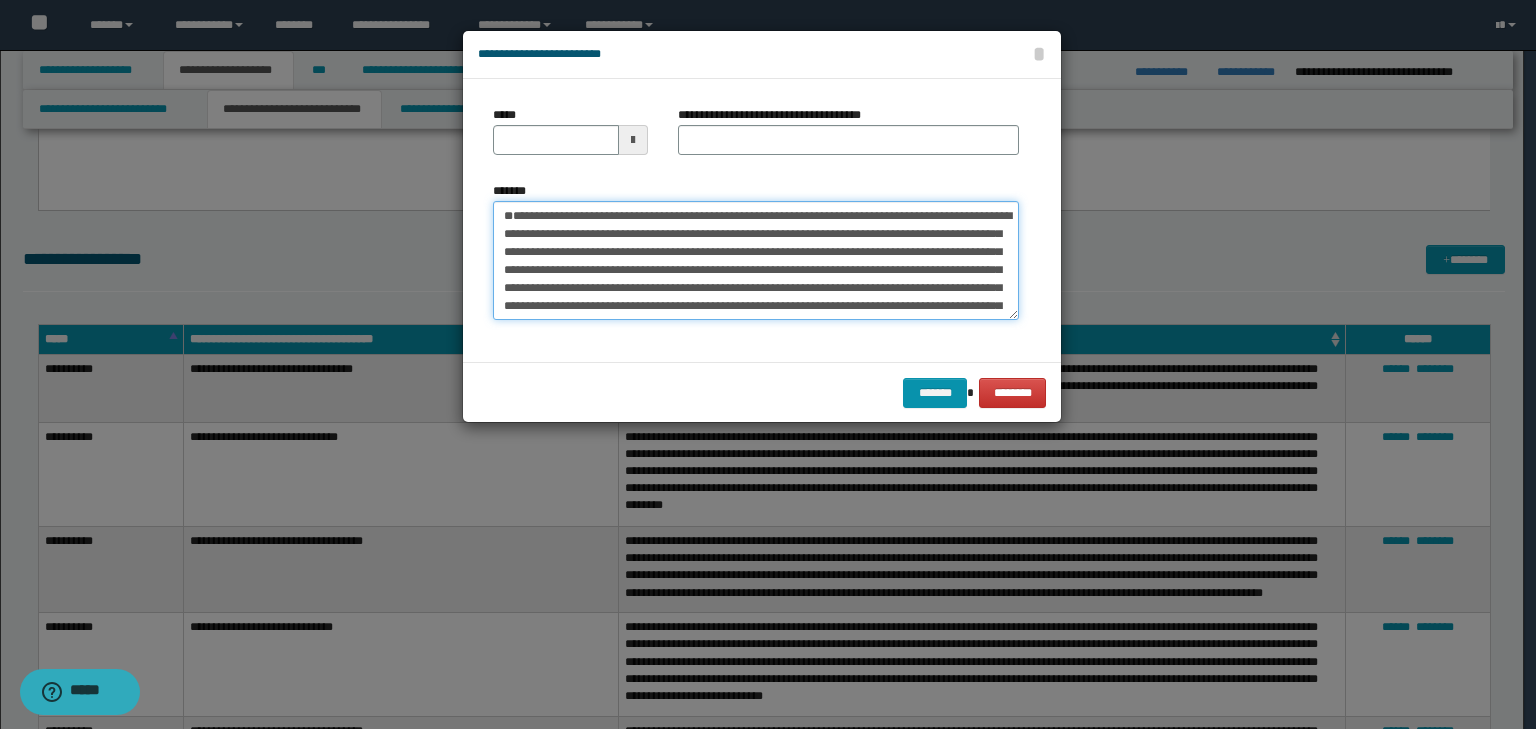 type 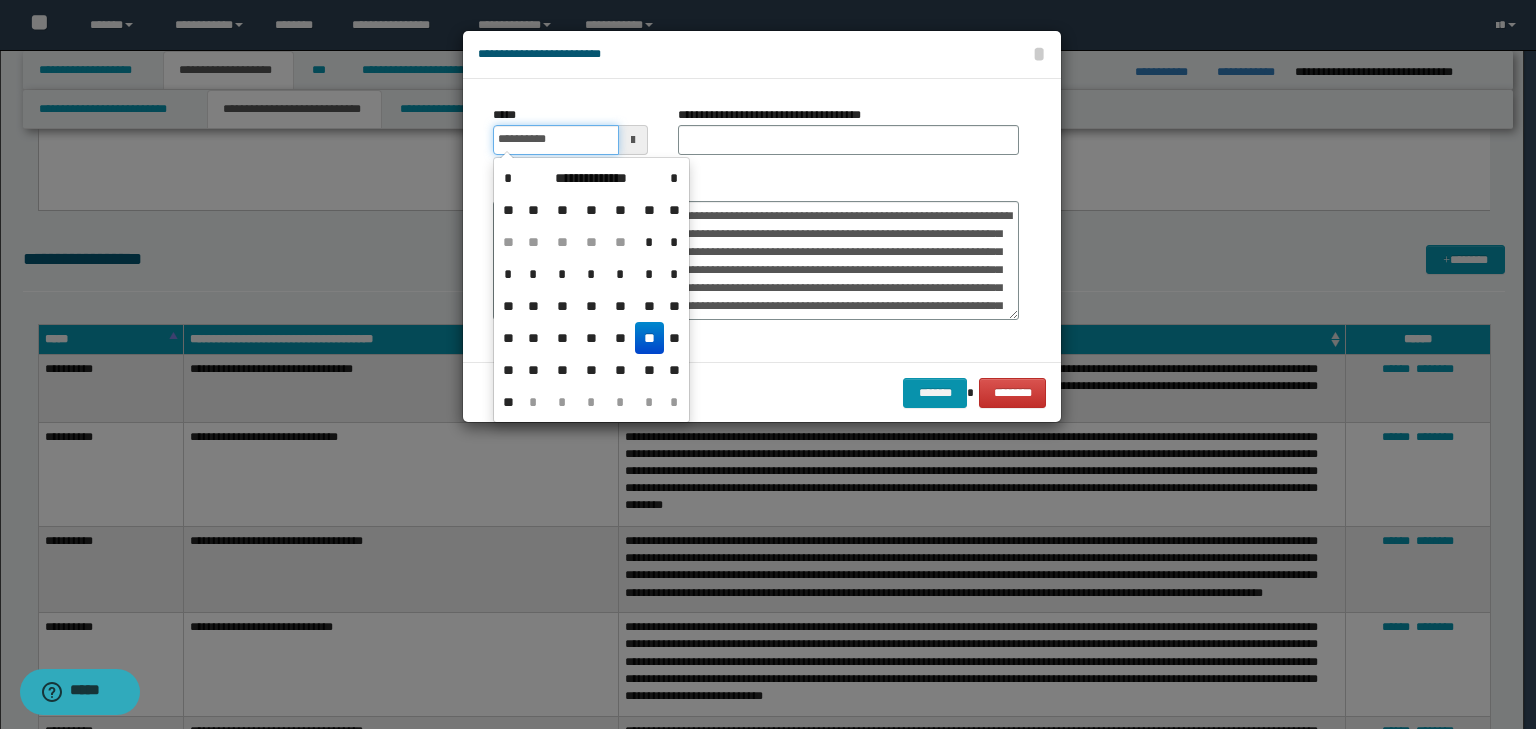 drag, startPoint x: 579, startPoint y: 139, endPoint x: 680, endPoint y: 132, distance: 101.24229 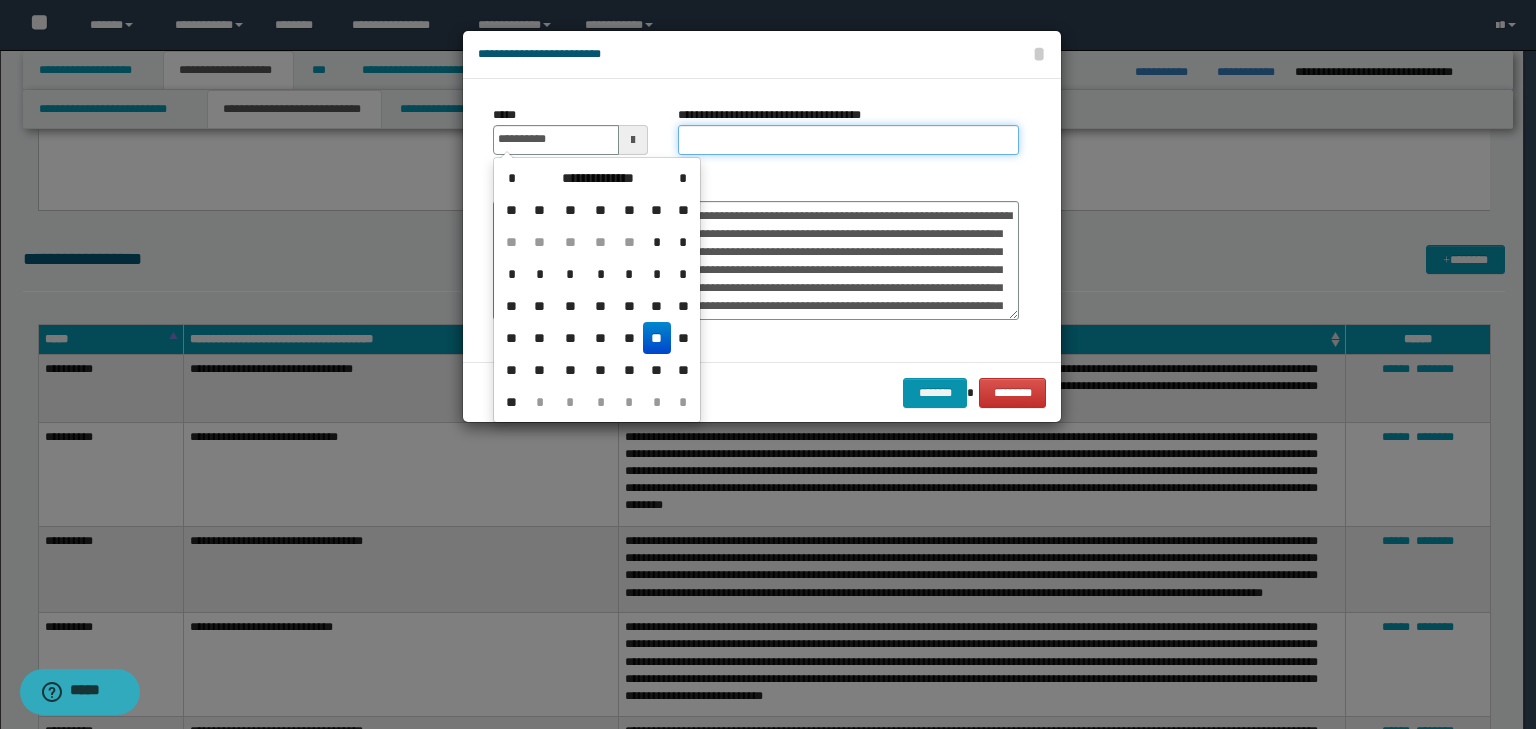 type on "**********" 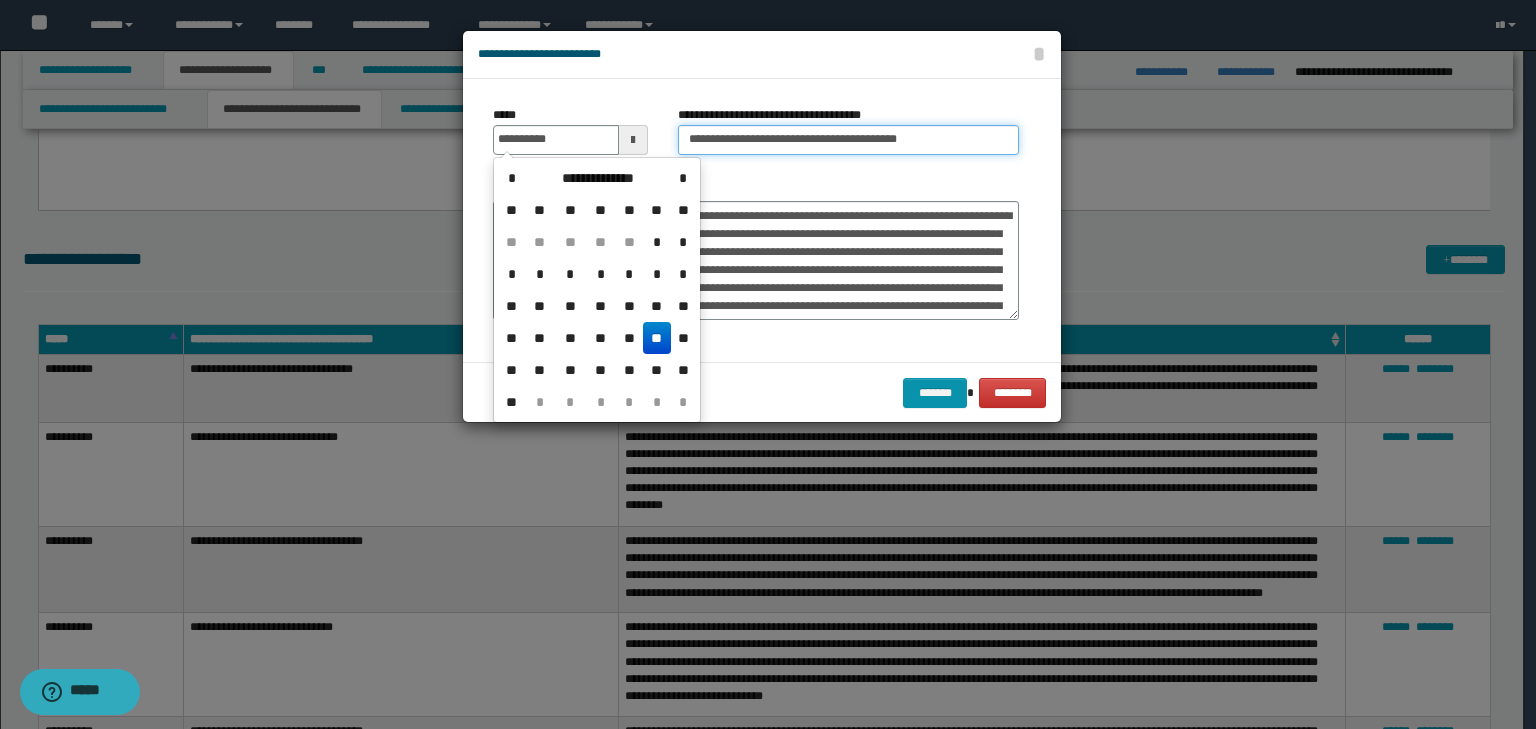 click on "**********" at bounding box center [848, 140] 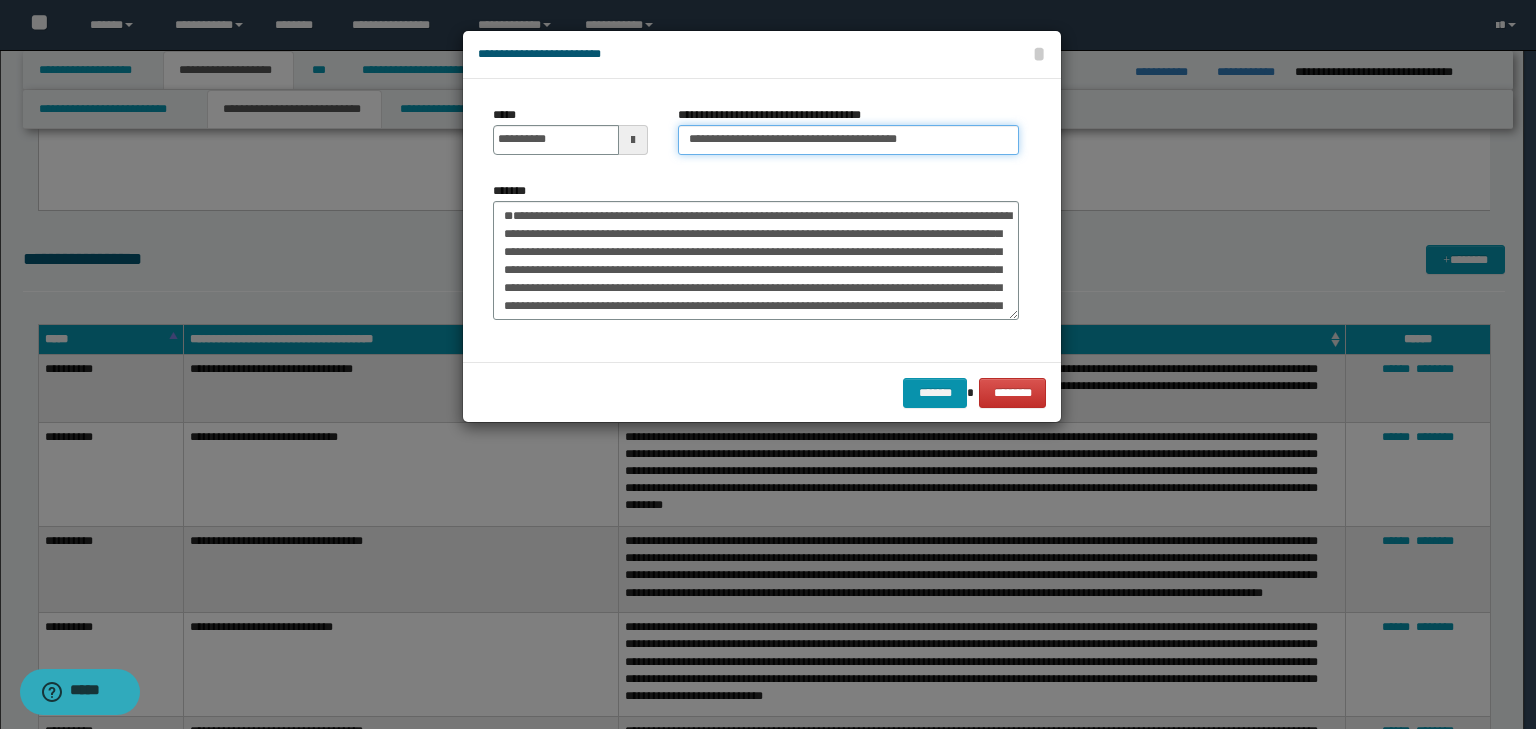 drag, startPoint x: 752, startPoint y: 142, endPoint x: 314, endPoint y: 180, distance: 439.64532 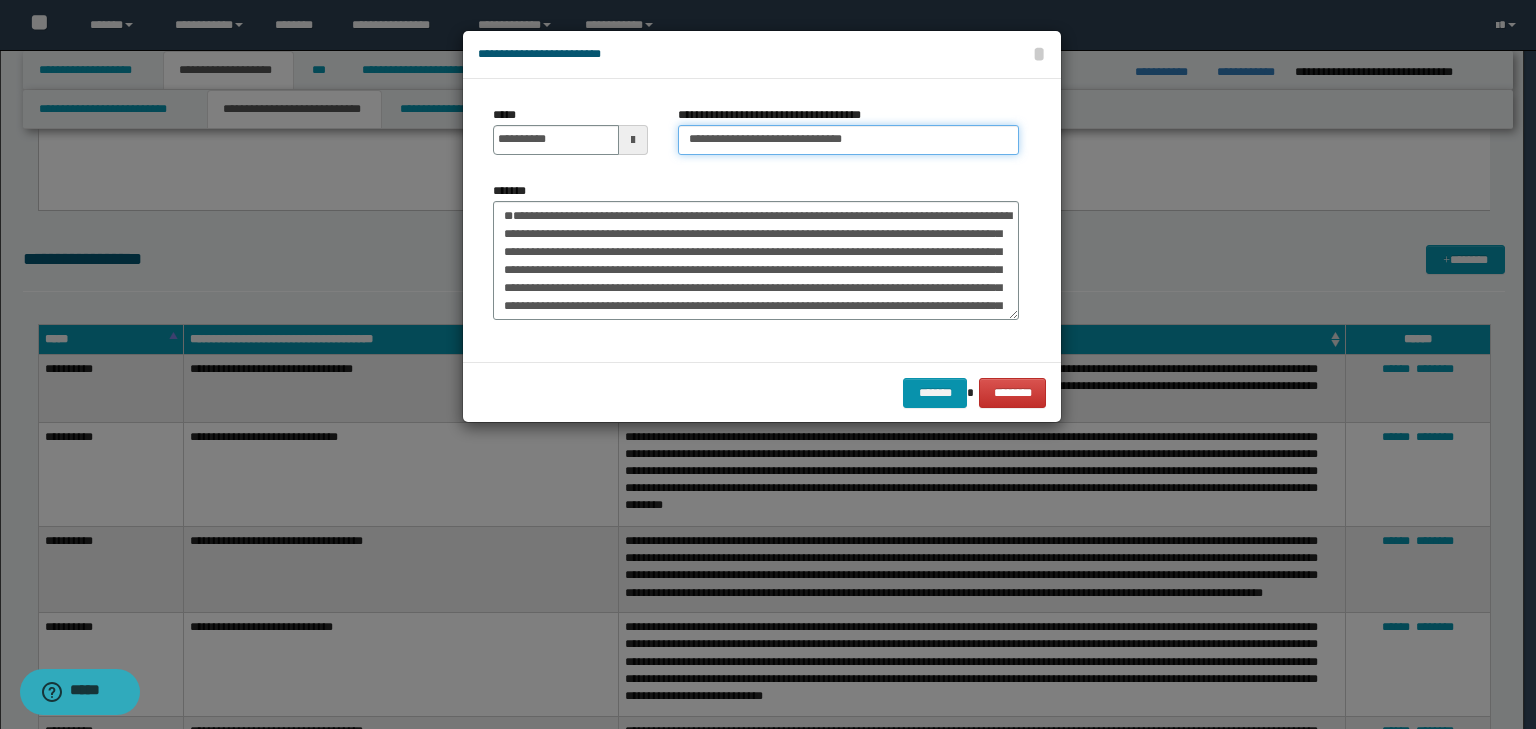 type on "**********" 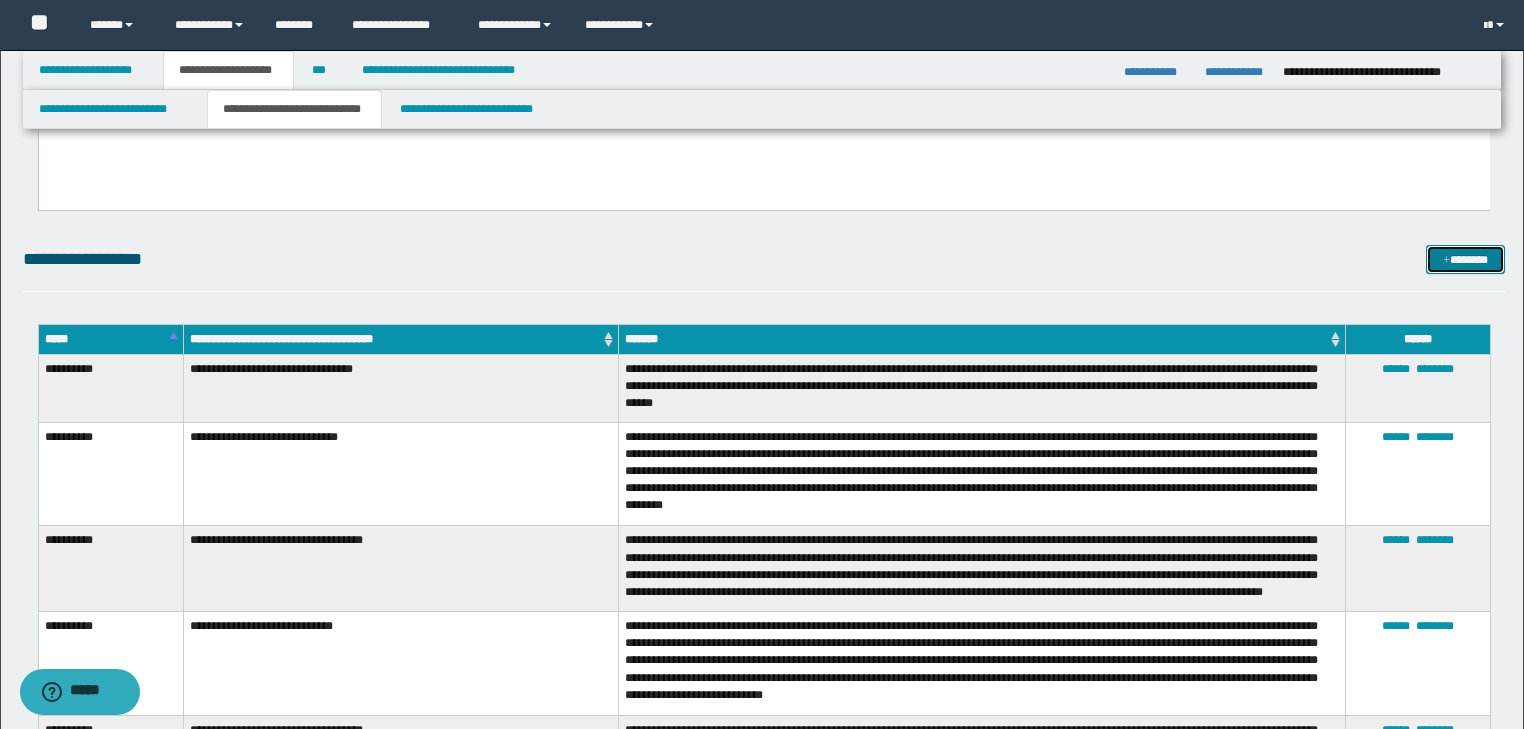 click on "*******" at bounding box center [1465, 260] 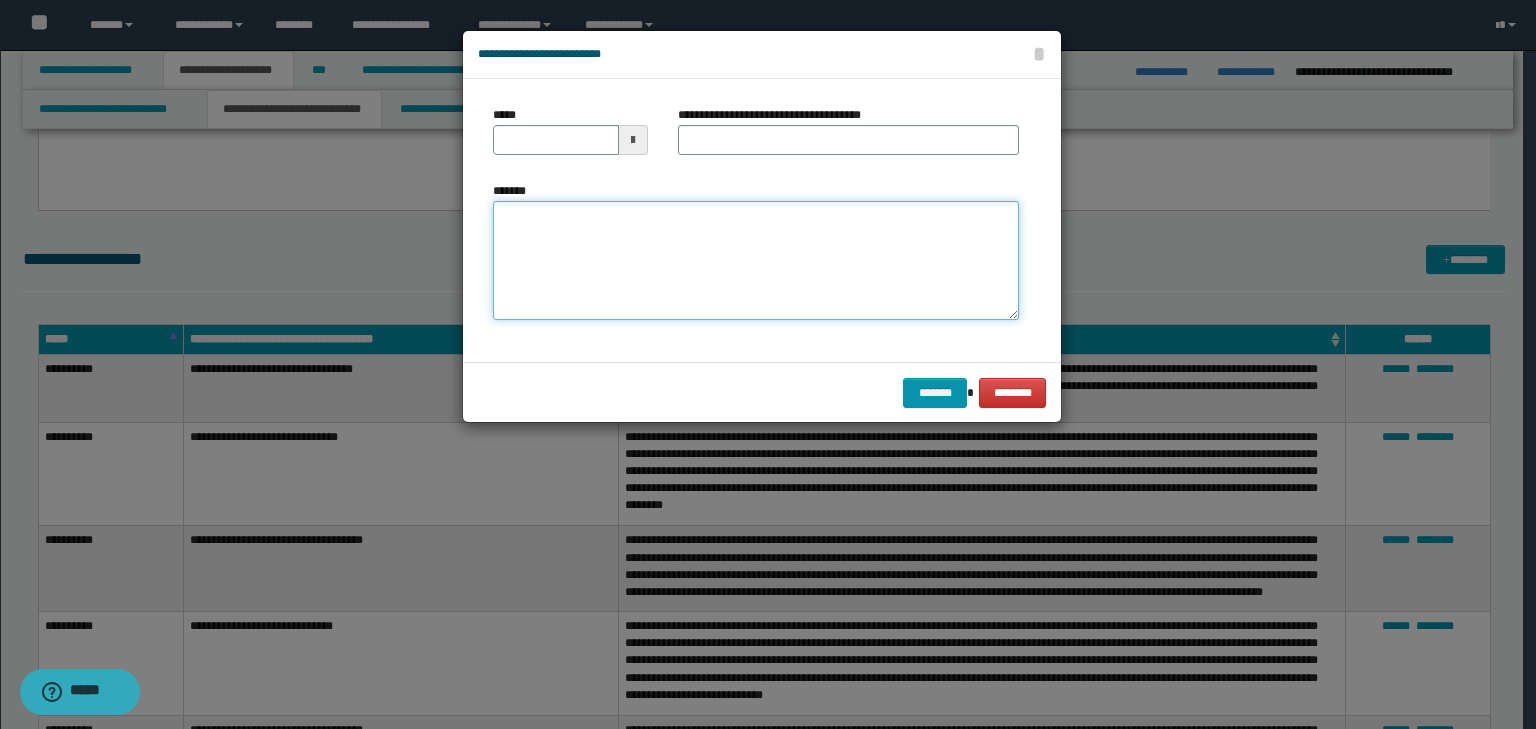 click on "*******" at bounding box center (756, 261) 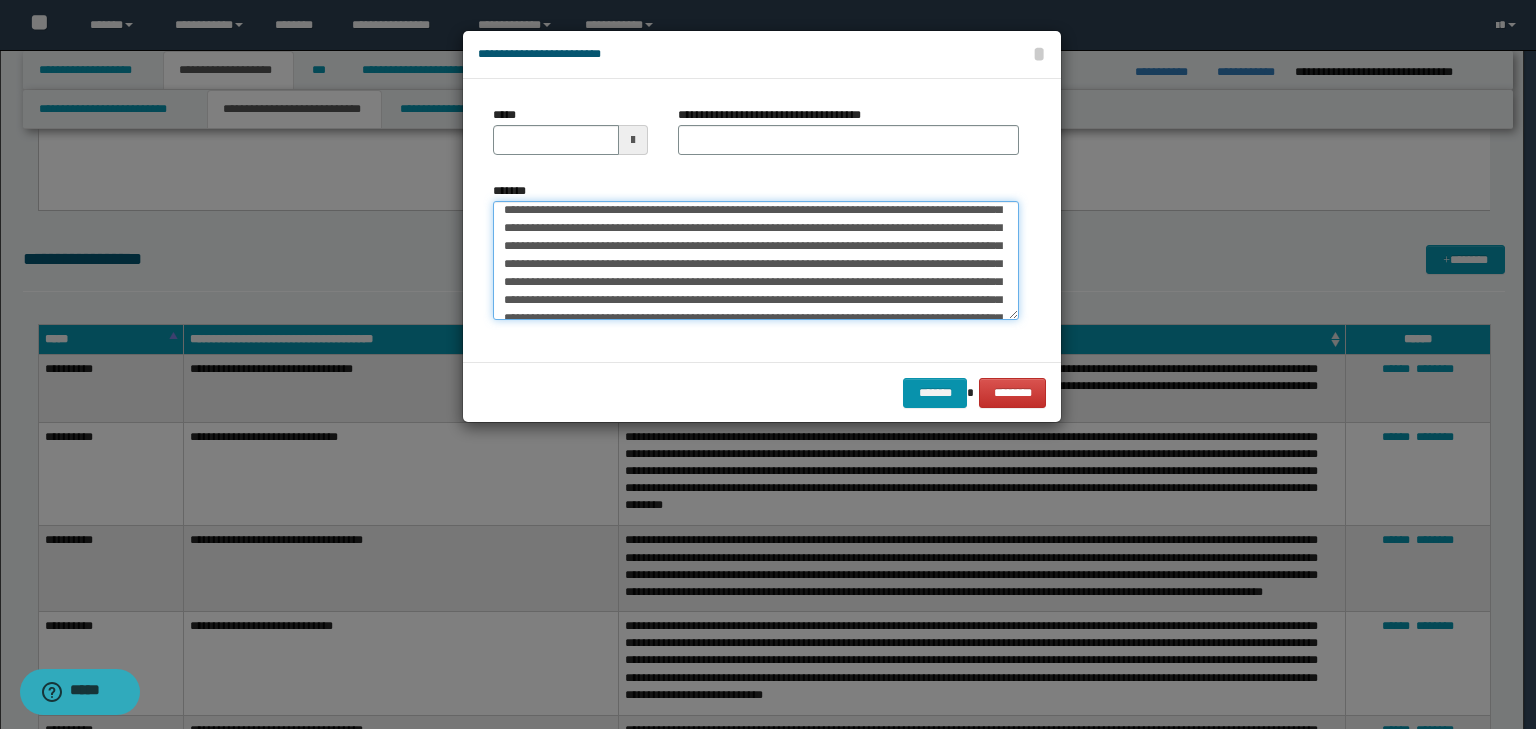 scroll, scrollTop: 0, scrollLeft: 0, axis: both 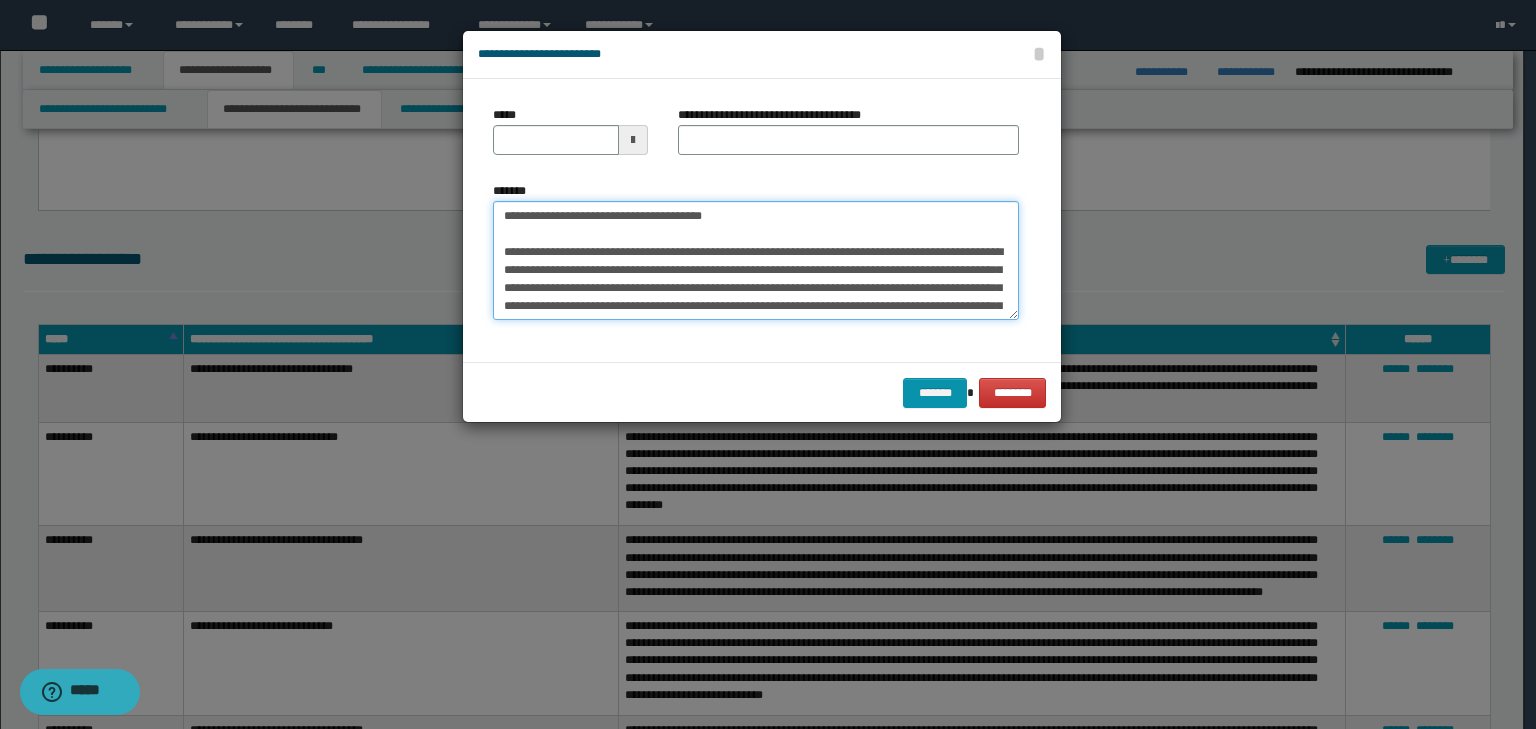 drag, startPoint x: 628, startPoint y: 194, endPoint x: 332, endPoint y: 164, distance: 297.5164 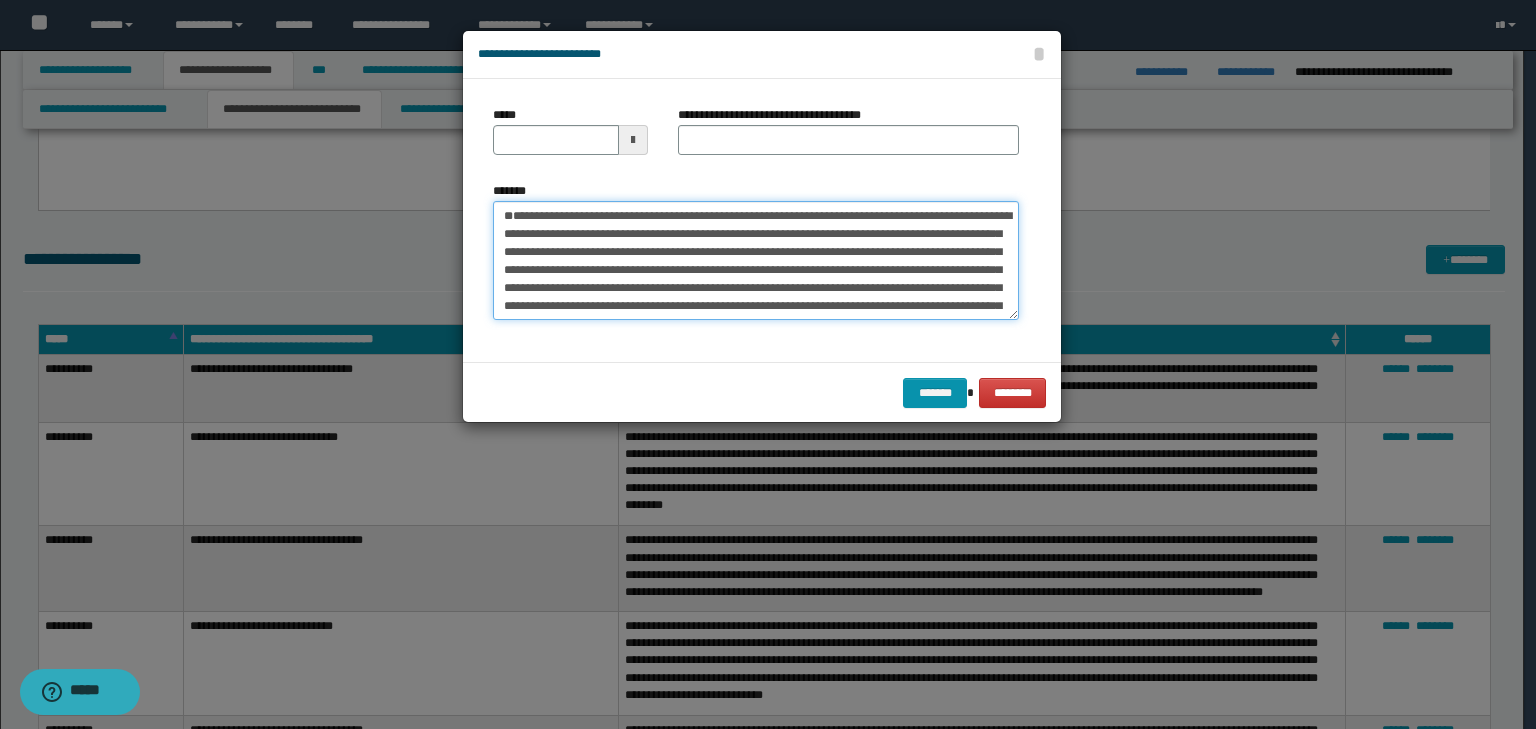 type 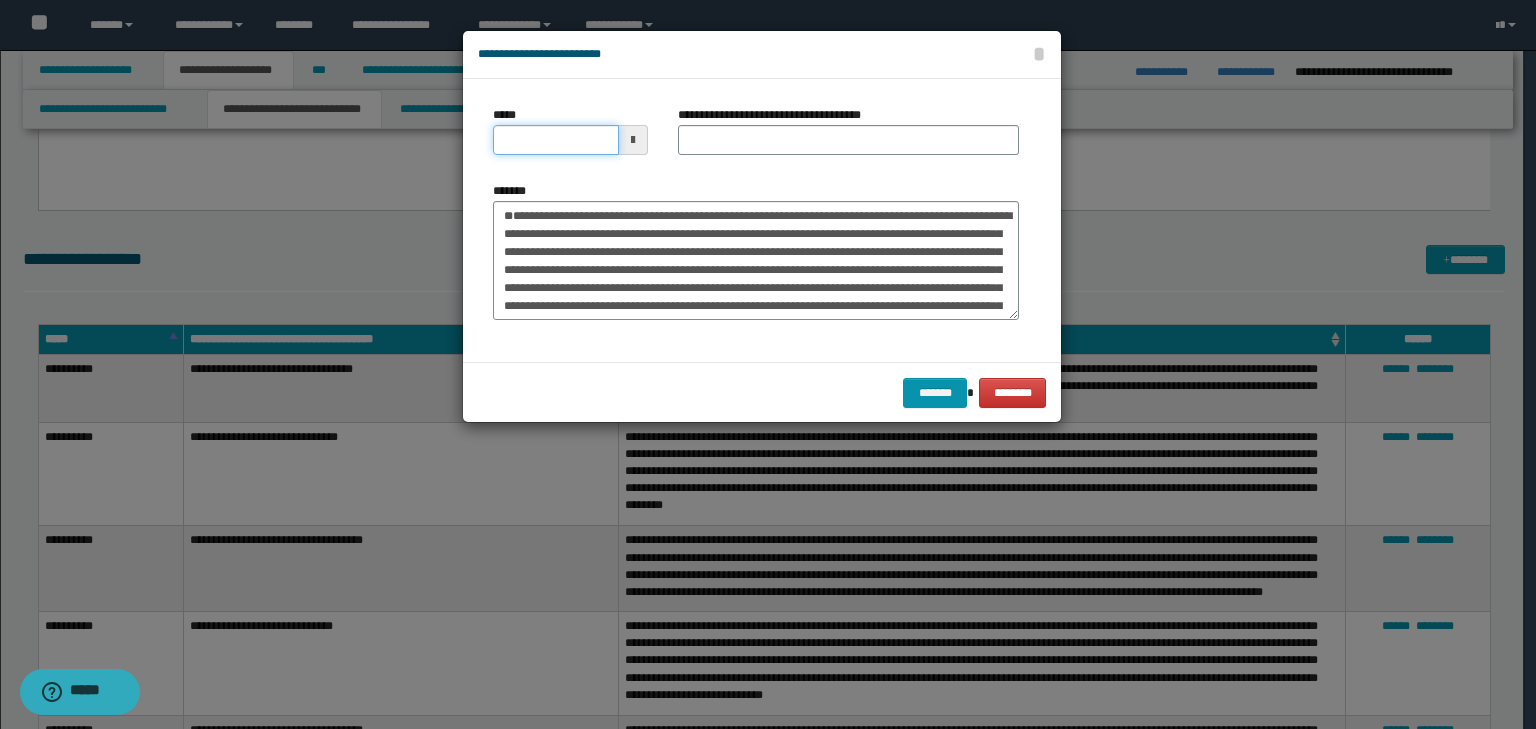 drag, startPoint x: 535, startPoint y: 128, endPoint x: 628, endPoint y: 133, distance: 93.13431 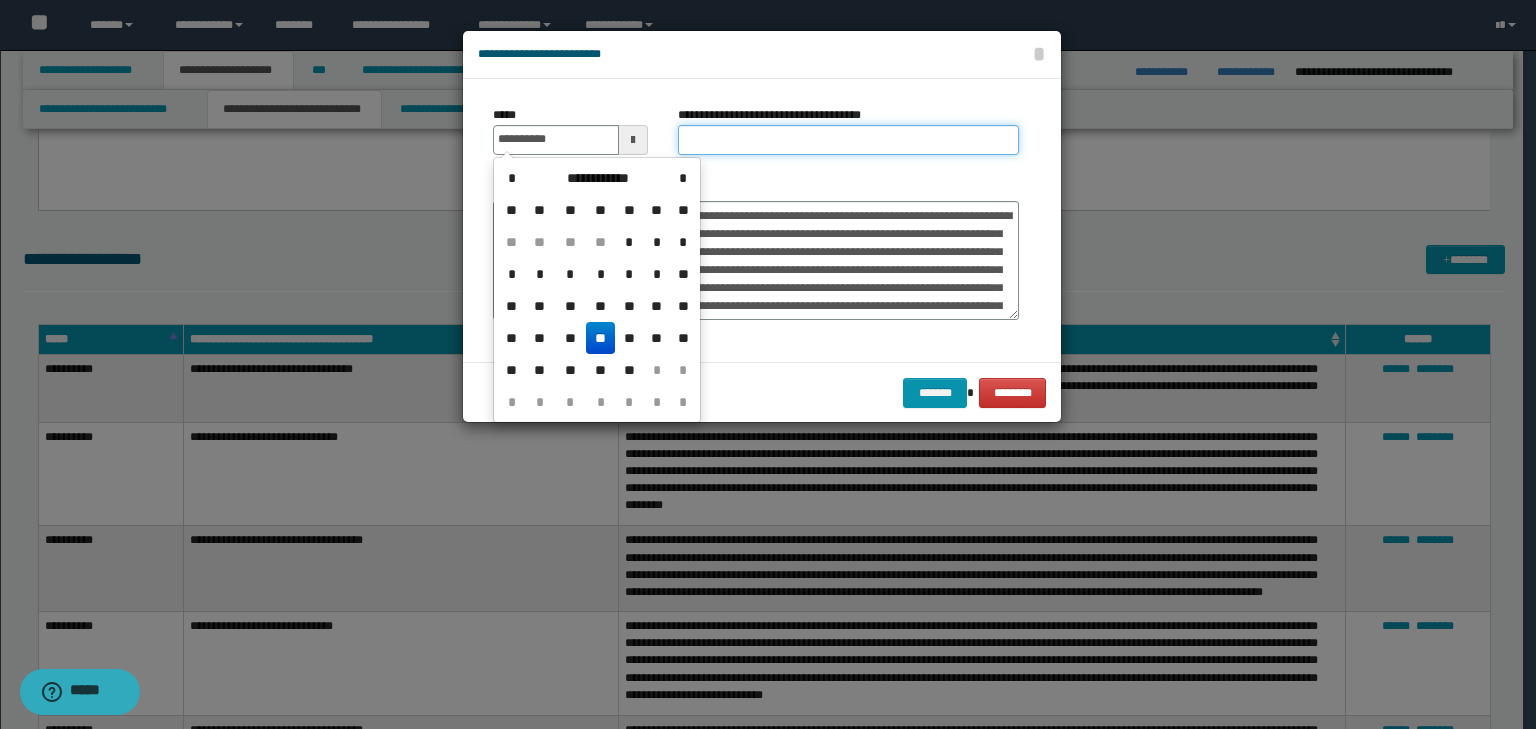 type on "**********" 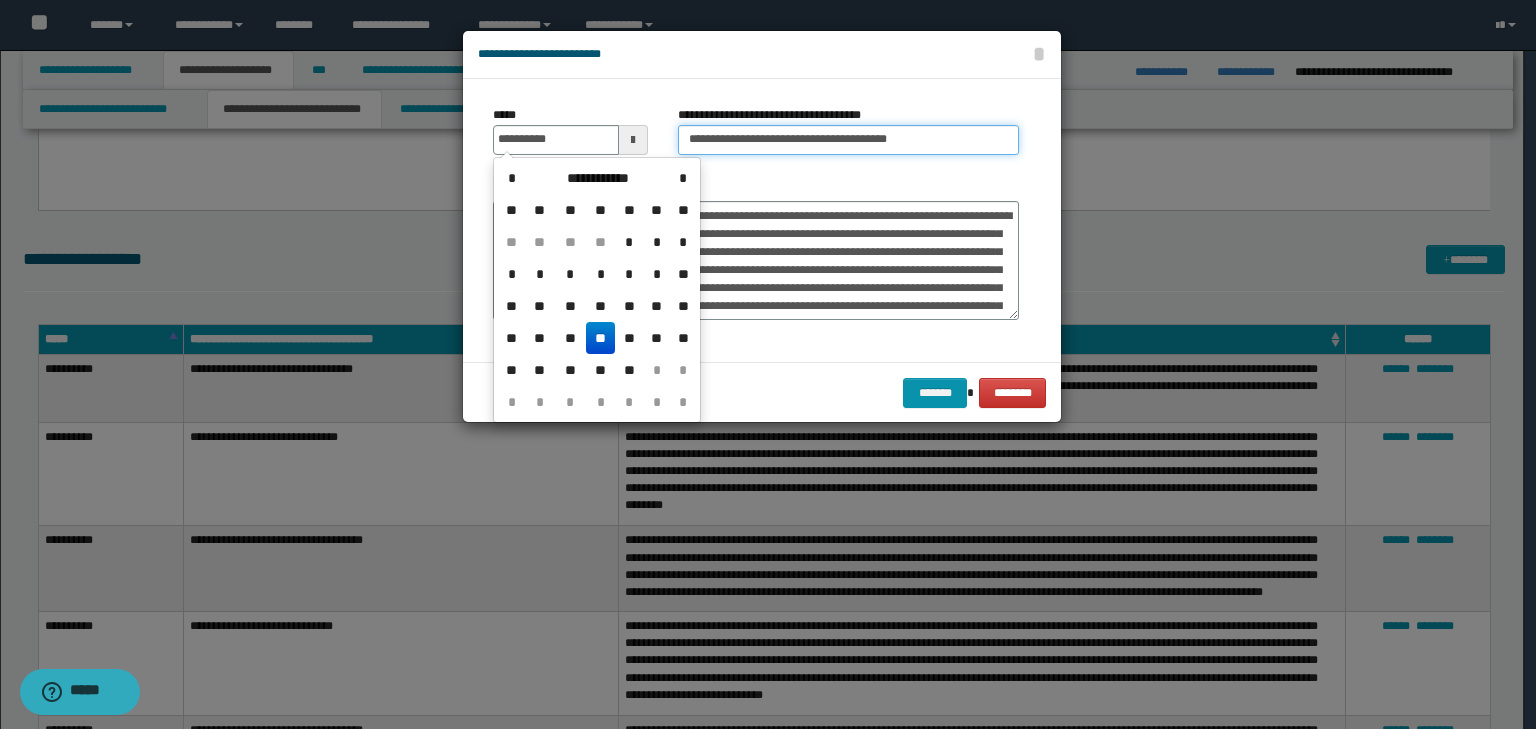 click on "**********" at bounding box center (848, 140) 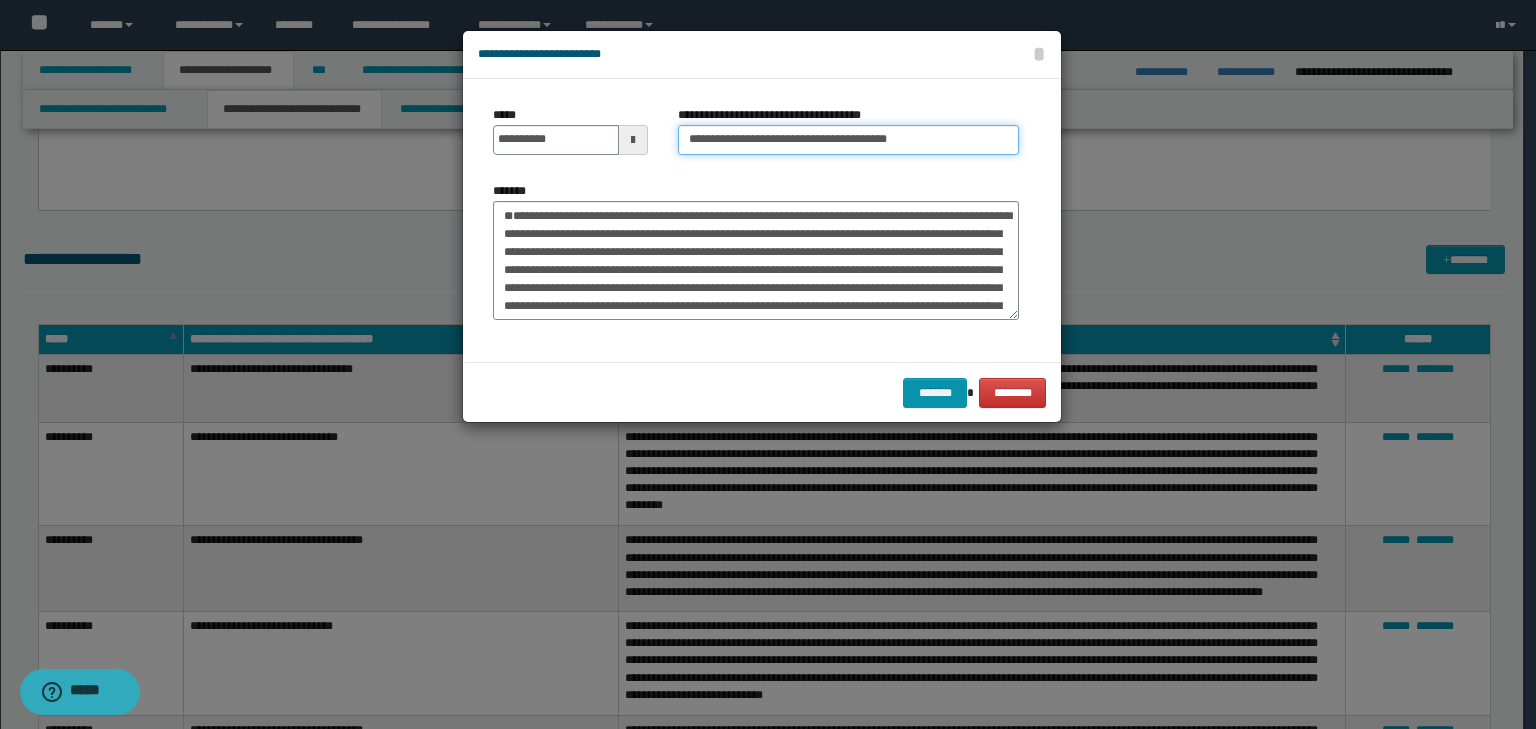 drag, startPoint x: 751, startPoint y: 134, endPoint x: 471, endPoint y: 115, distance: 280.6439 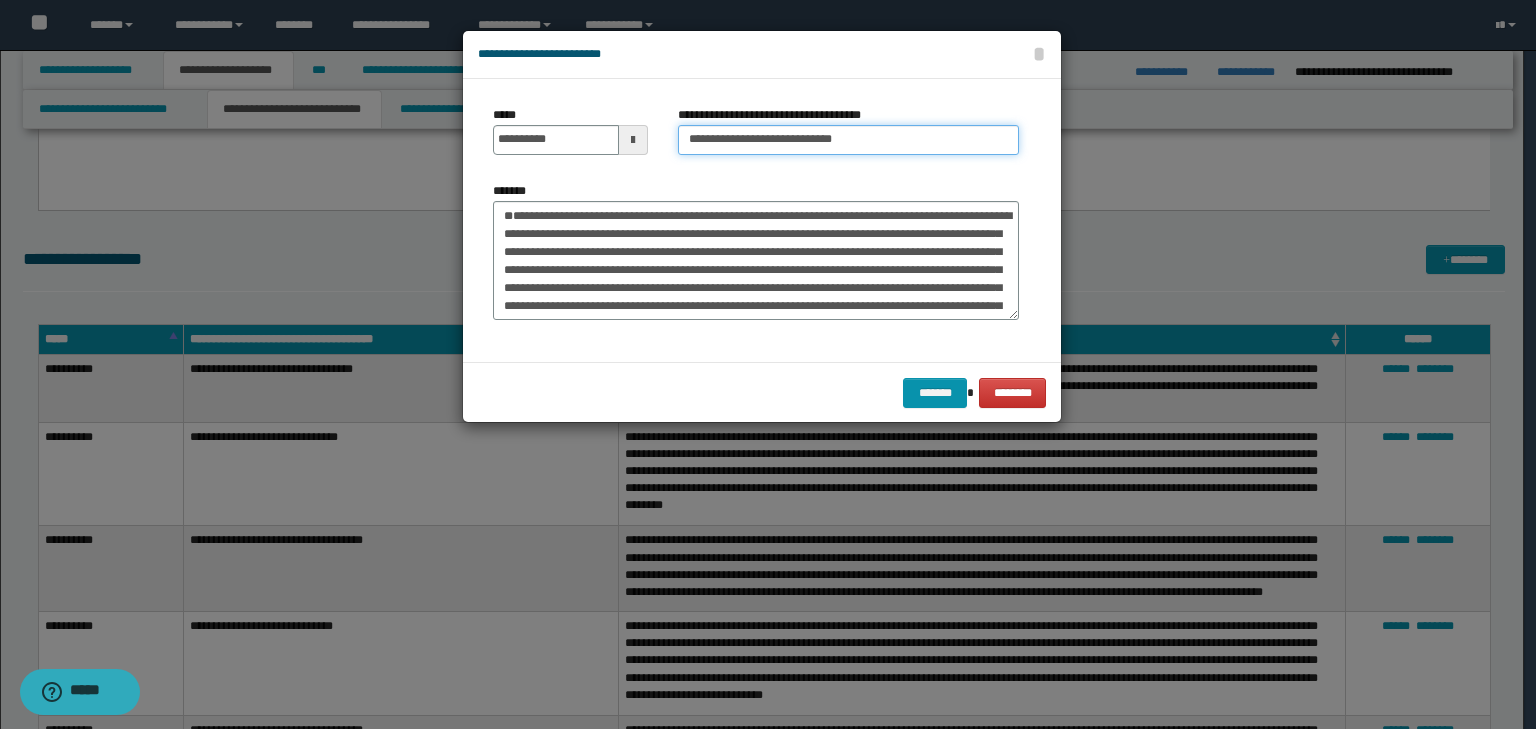 type on "**********" 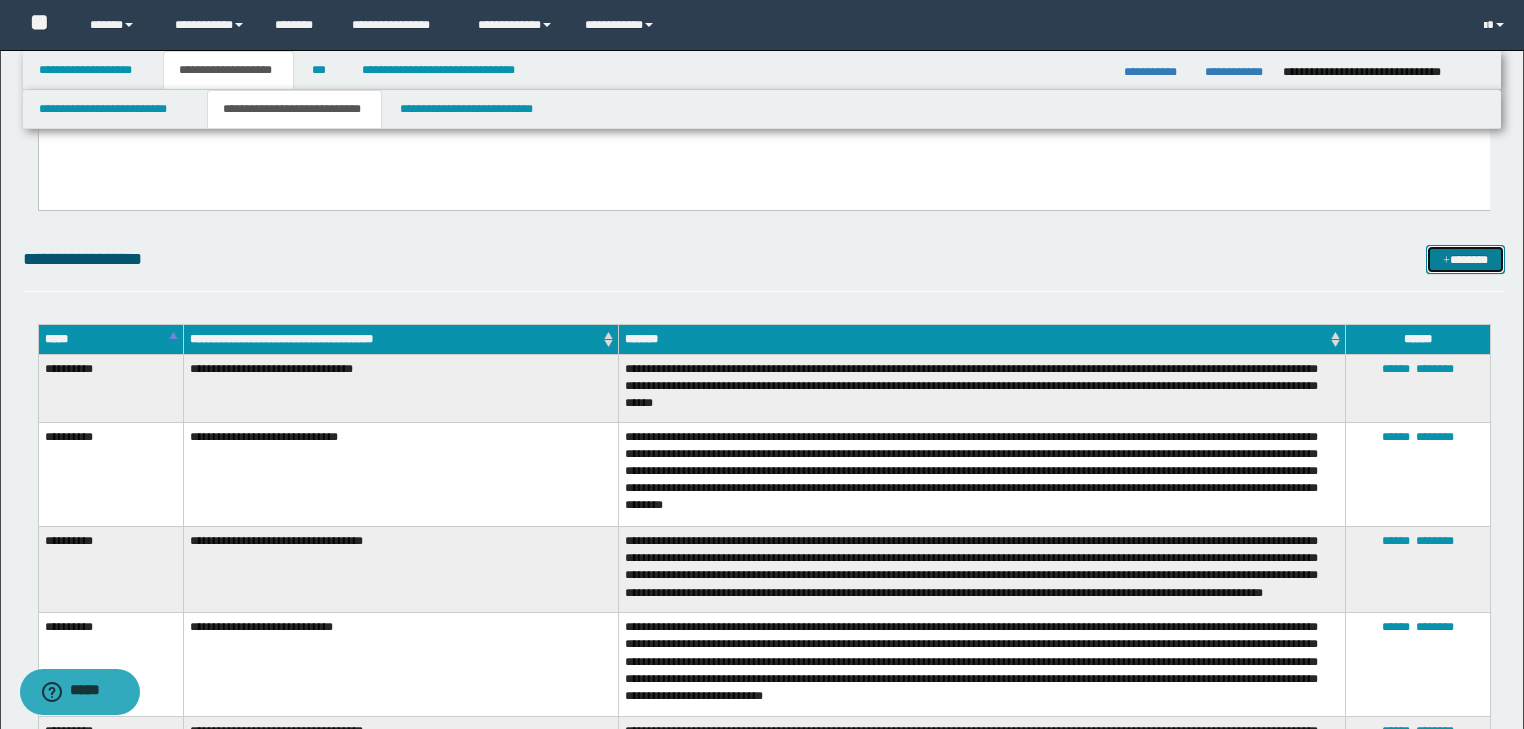 click on "*******" at bounding box center (1465, 260) 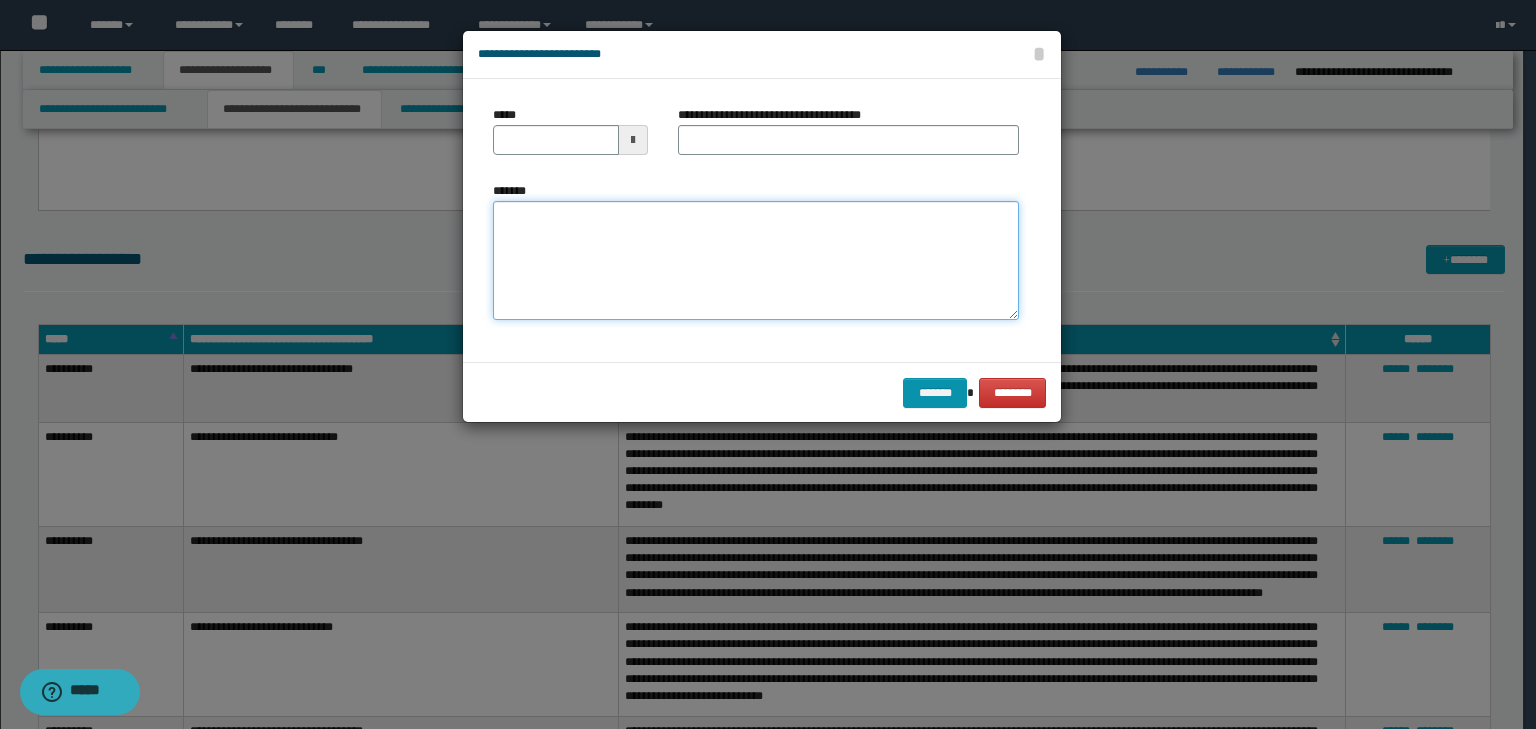 paste on "**********" 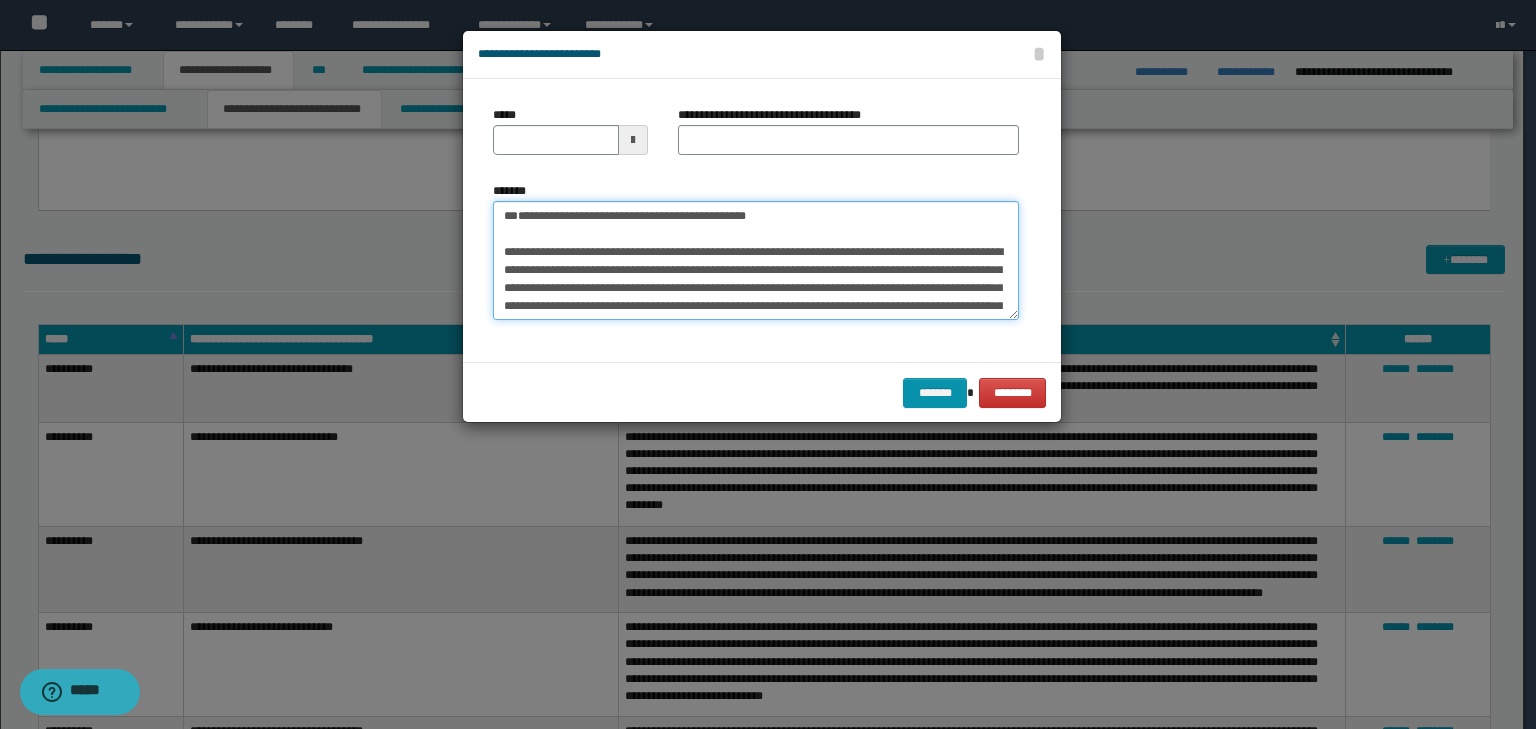 click on "**********" at bounding box center [756, 261] 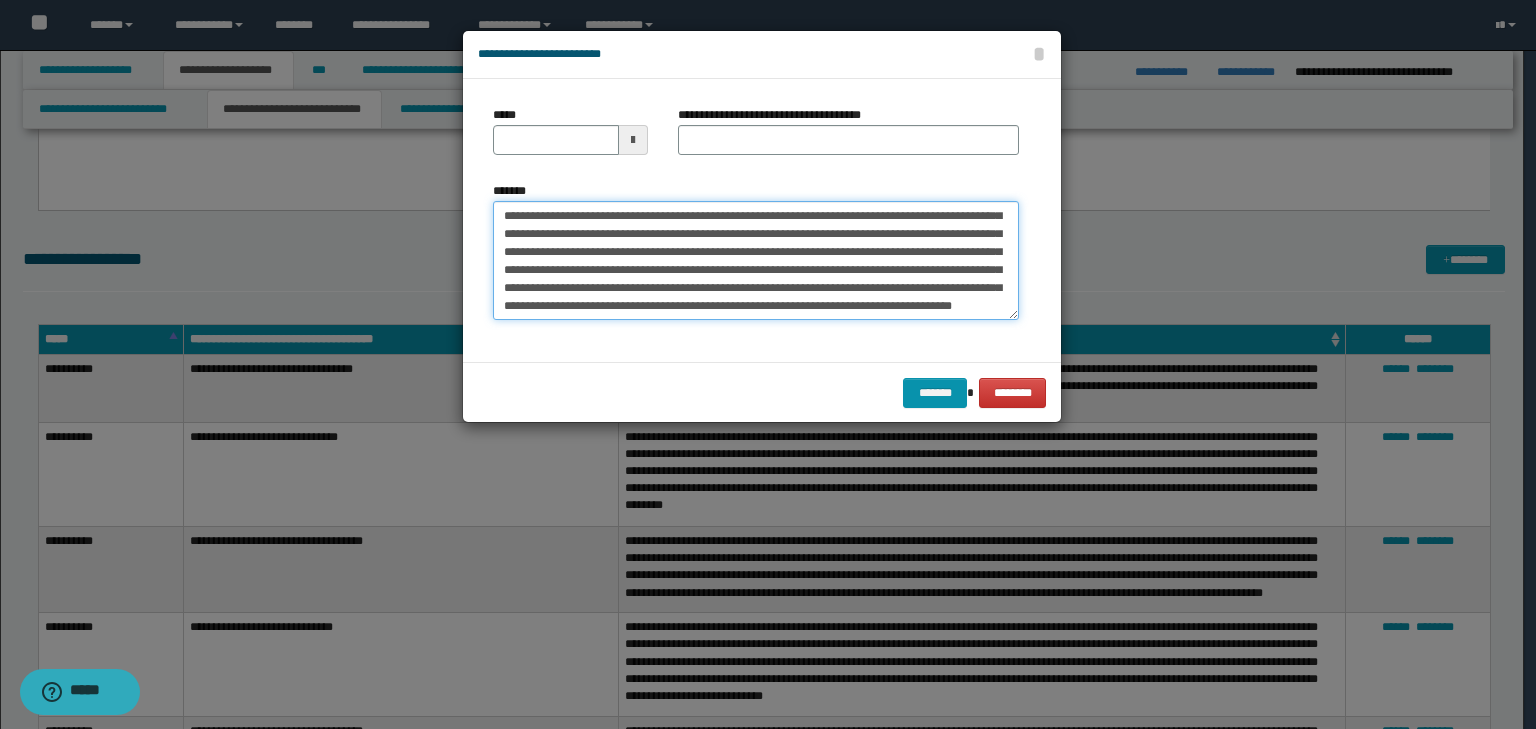 scroll, scrollTop: 0, scrollLeft: 0, axis: both 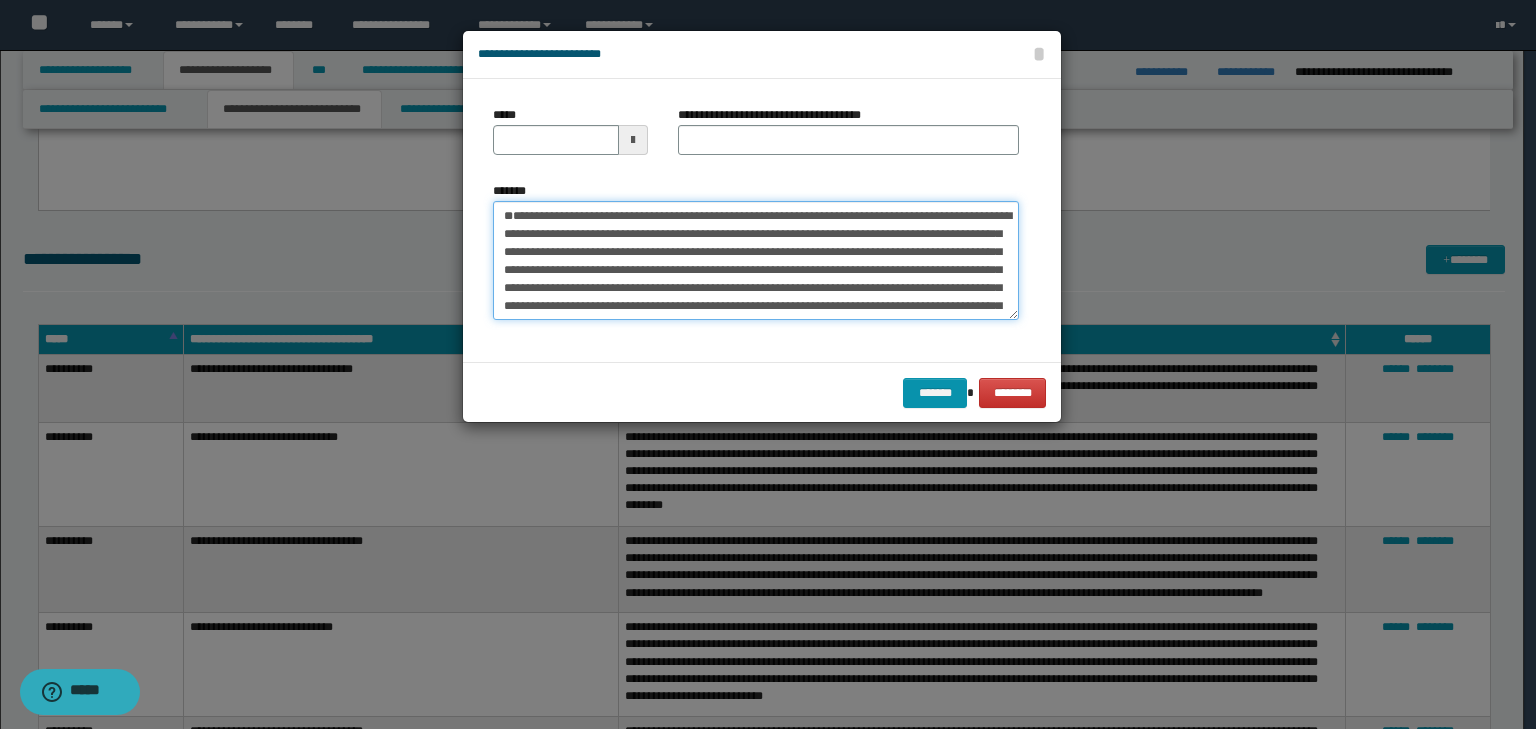 drag, startPoint x: 738, startPoint y: 252, endPoint x: 266, endPoint y: 196, distance: 475.31042 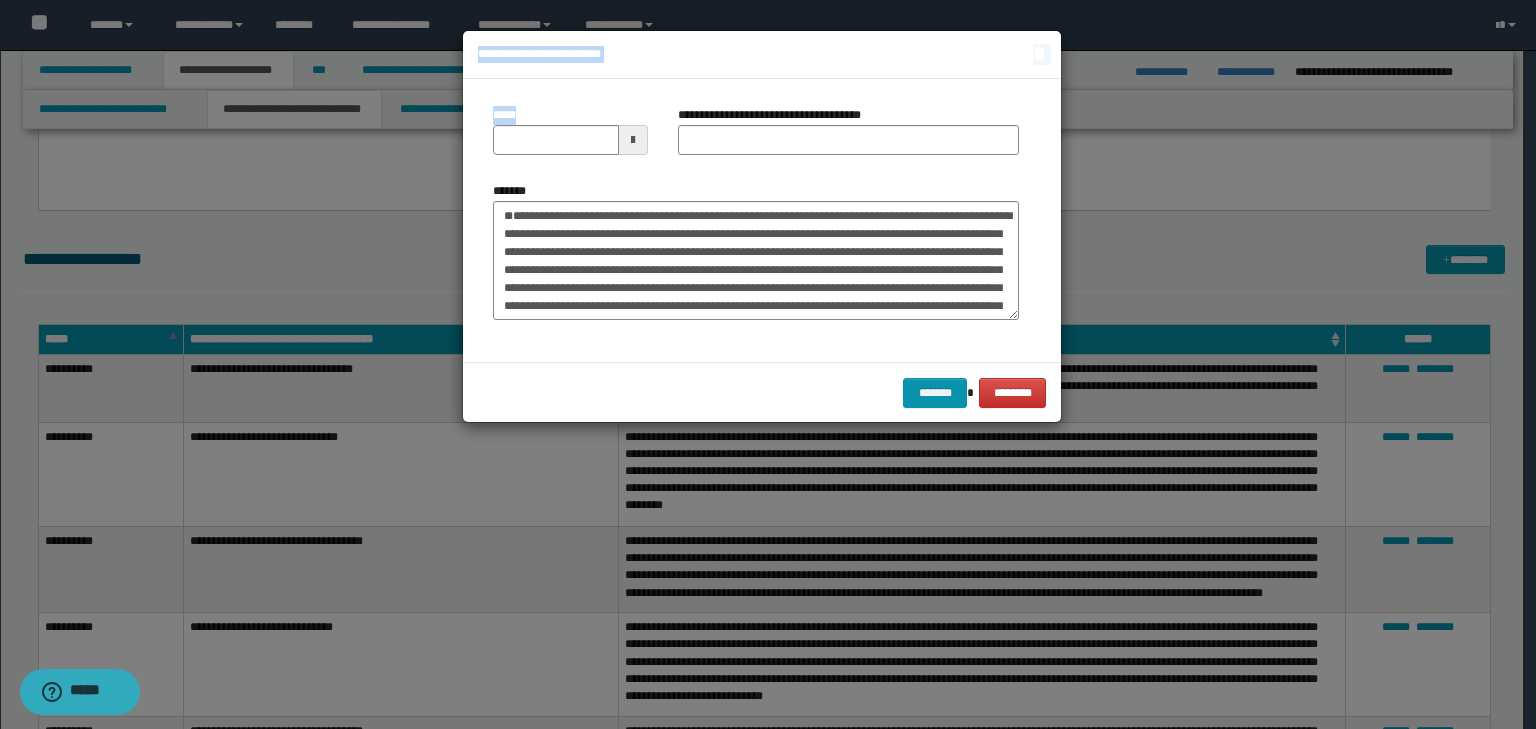 drag, startPoint x: 452, startPoint y: 157, endPoint x: 656, endPoint y: 144, distance: 204.4138 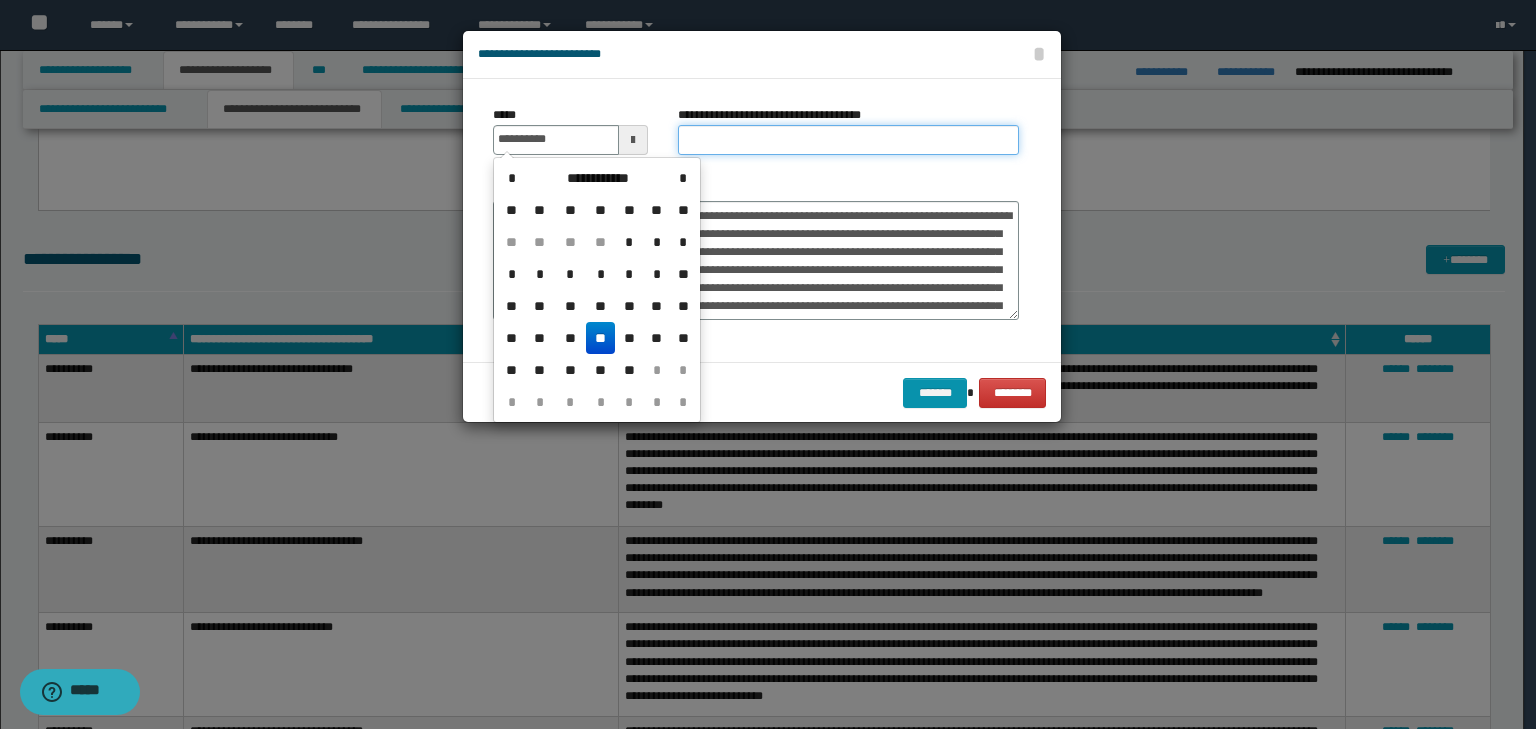 type on "**********" 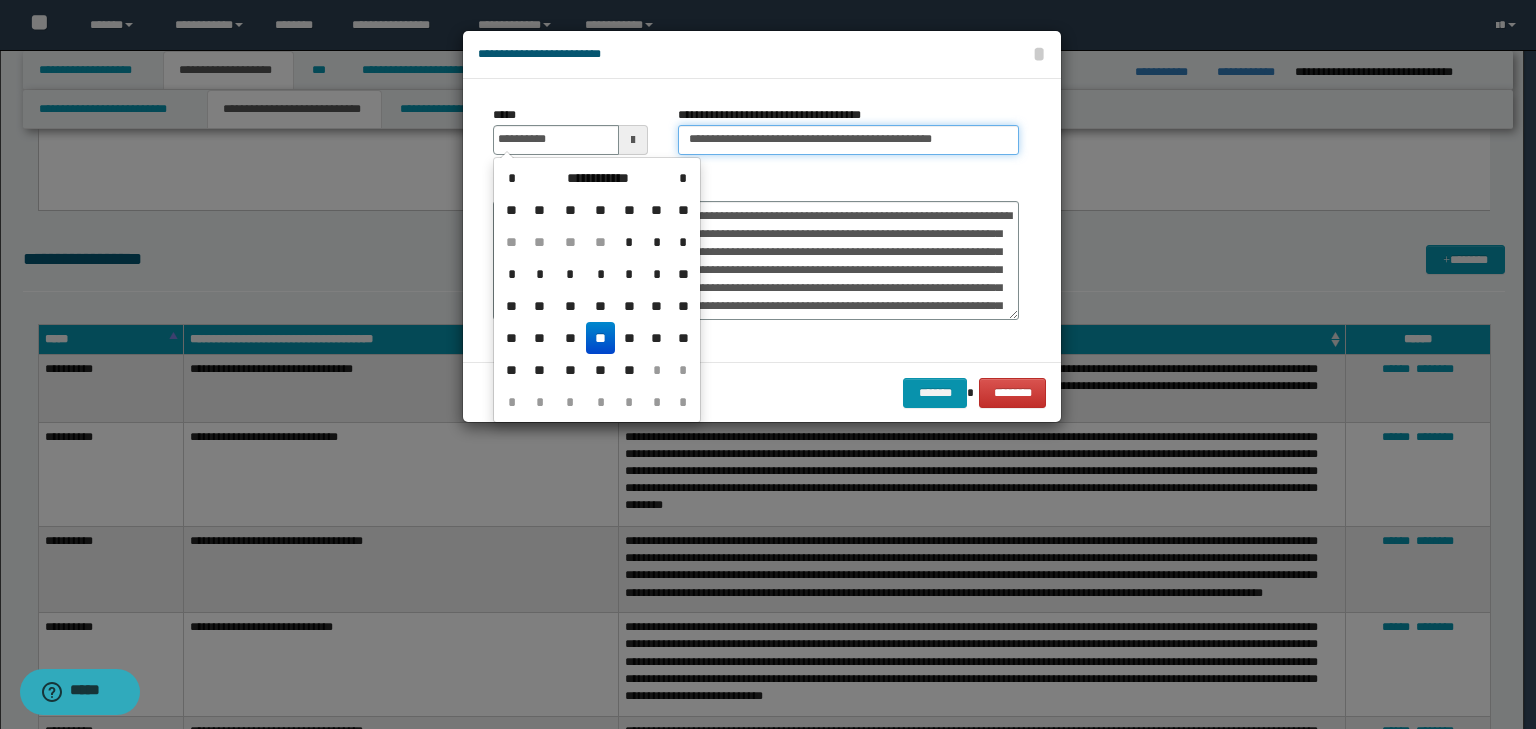 click on "**********" at bounding box center (848, 140) 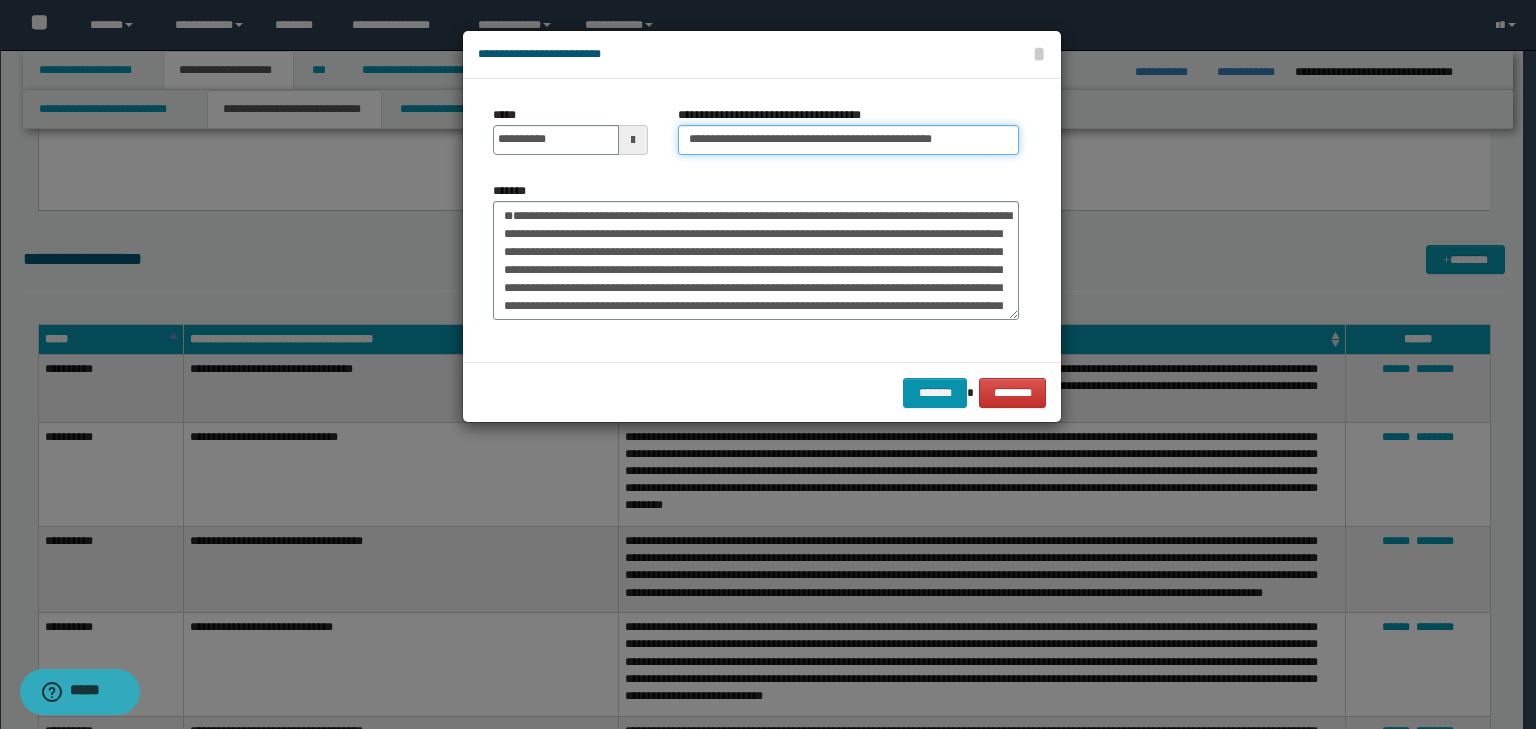 drag, startPoint x: 762, startPoint y: 138, endPoint x: 316, endPoint y: 144, distance: 446.04034 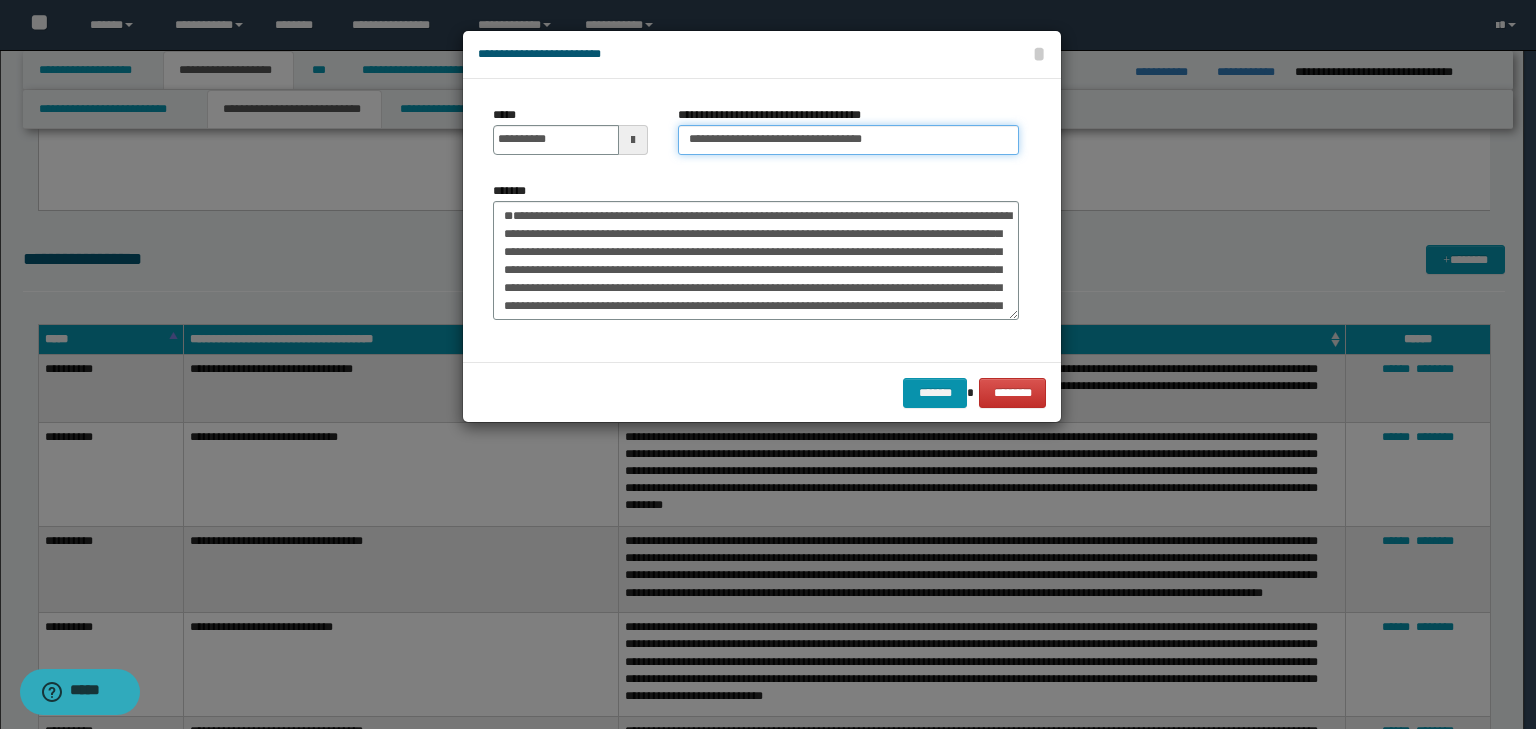 type on "**********" 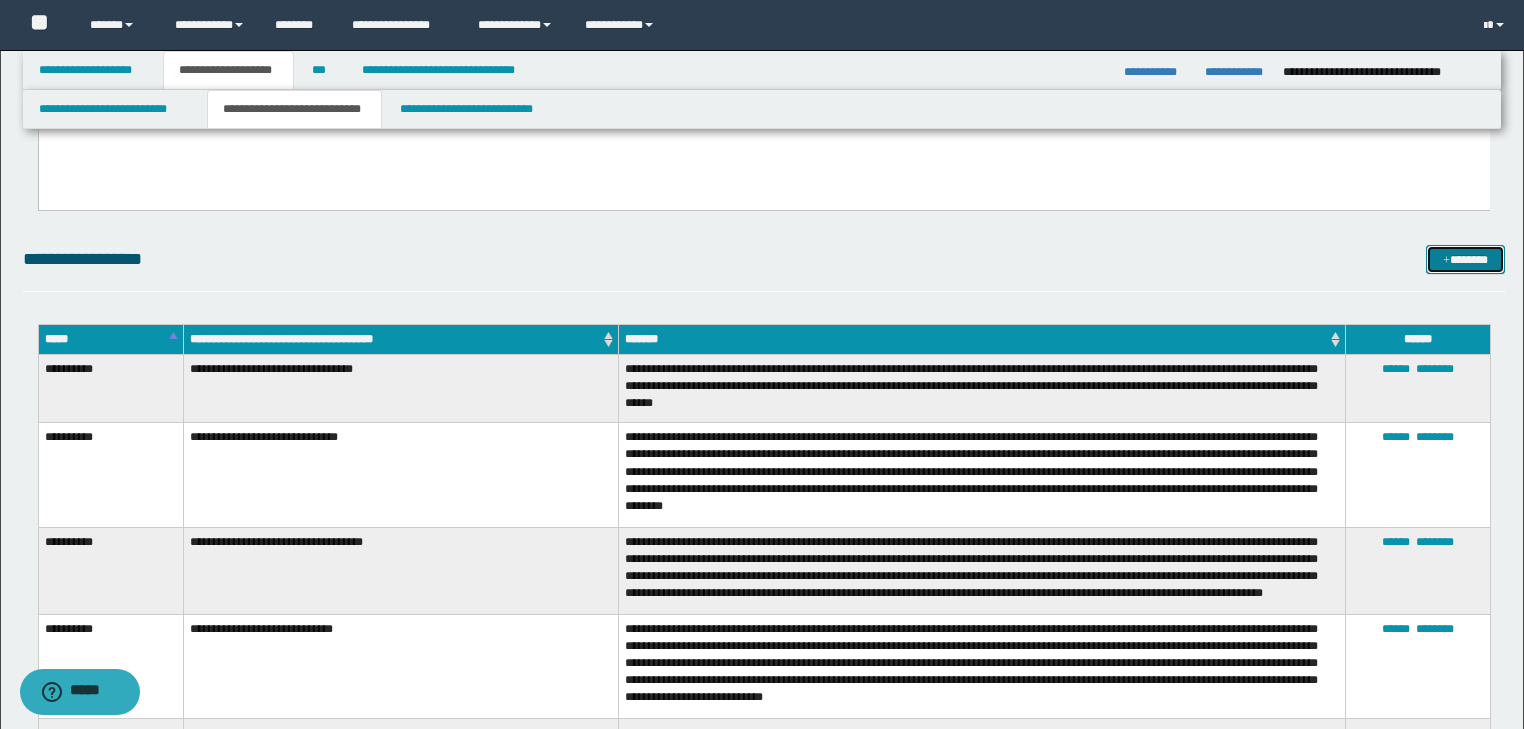 click on "*******" at bounding box center (1465, 260) 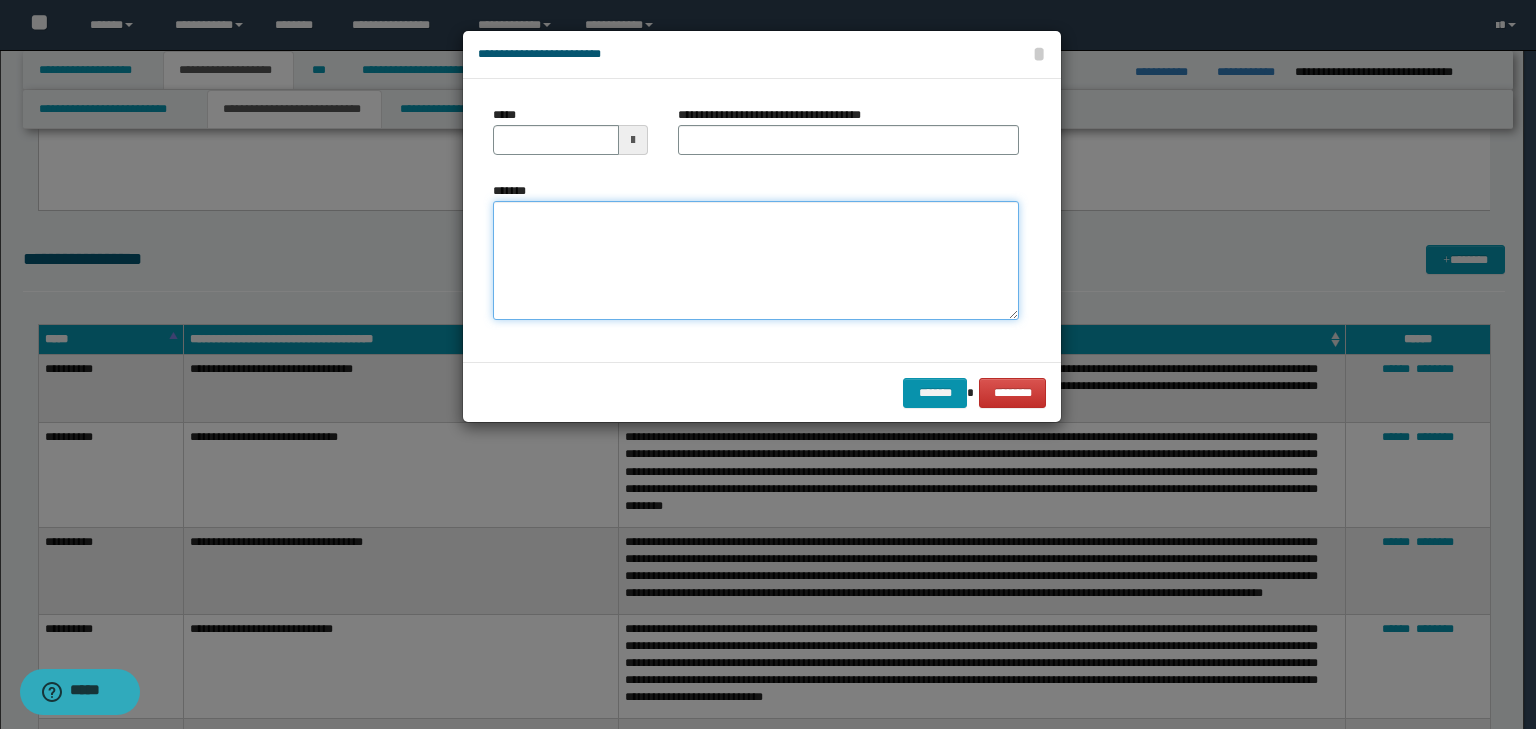 drag, startPoint x: 709, startPoint y: 302, endPoint x: 726, endPoint y: 275, distance: 31.906113 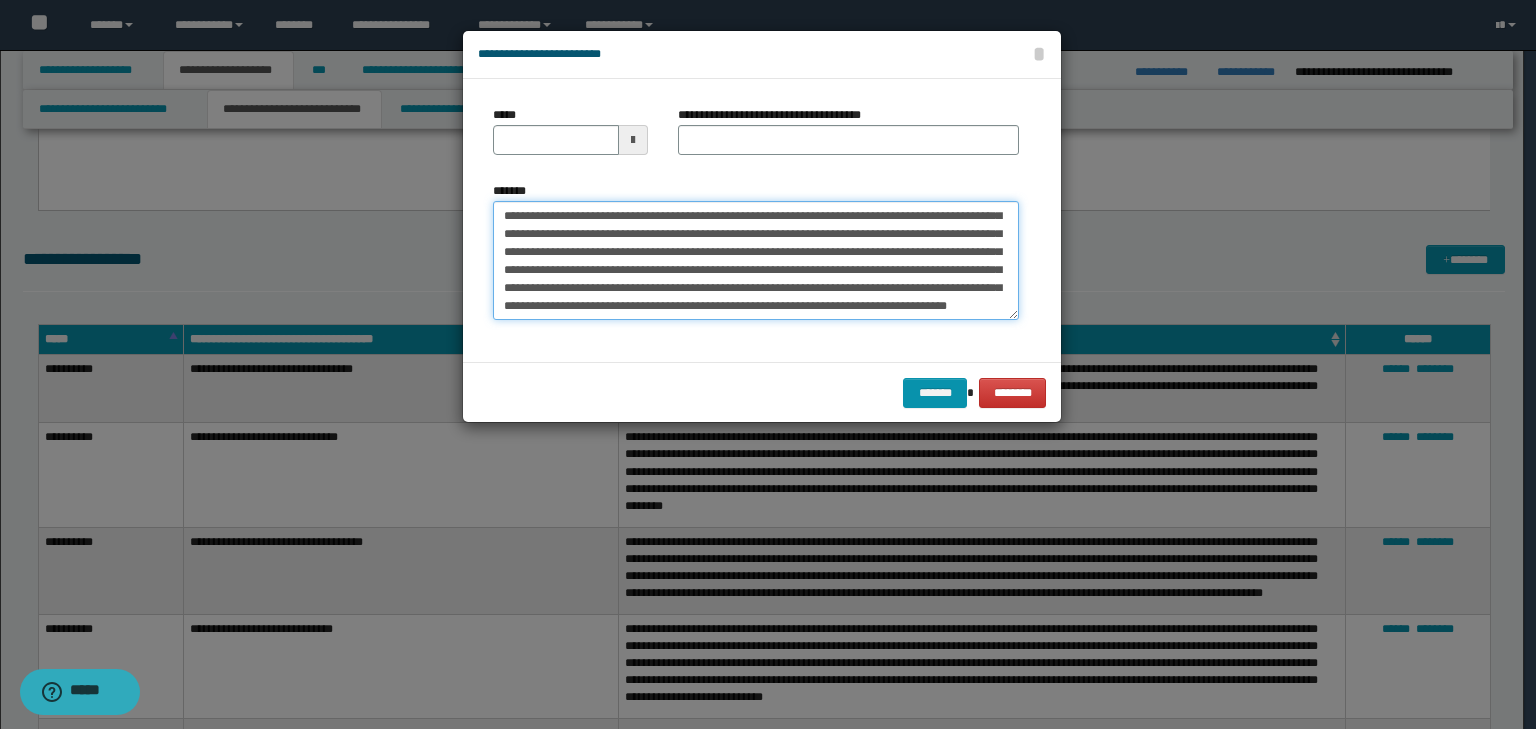 scroll, scrollTop: 0, scrollLeft: 0, axis: both 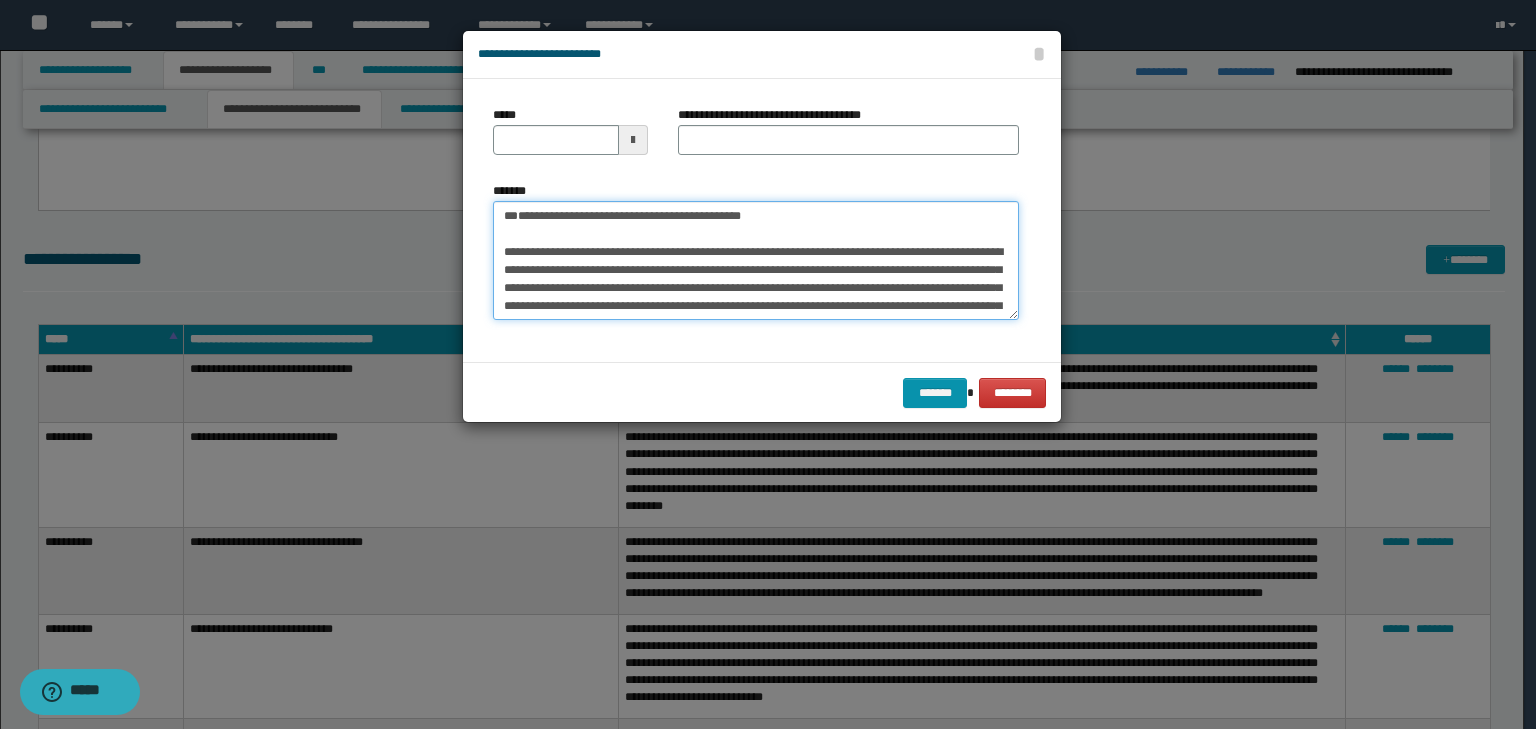 drag, startPoint x: 712, startPoint y: 250, endPoint x: 496, endPoint y: 187, distance: 225 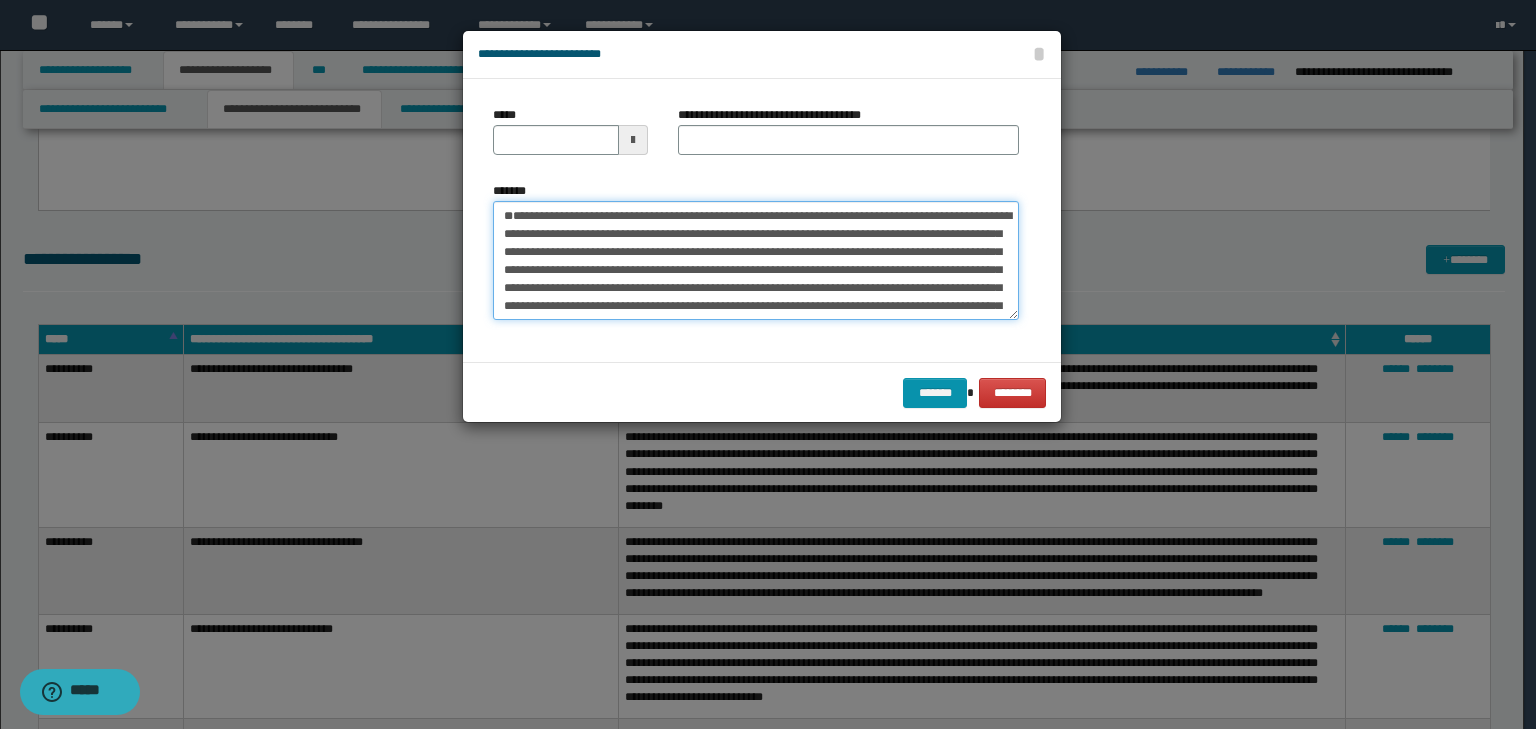 type 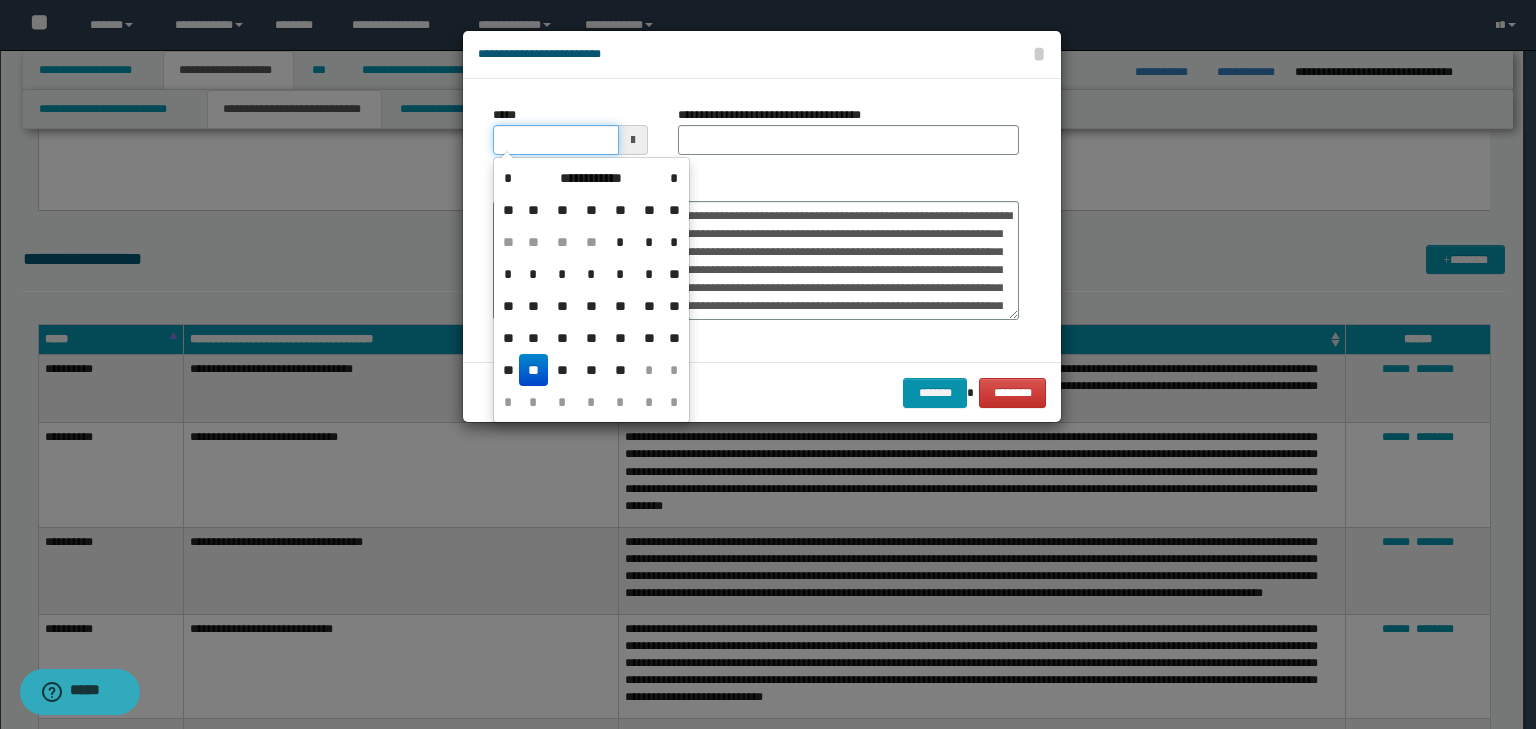 click on "*****" at bounding box center (556, 140) 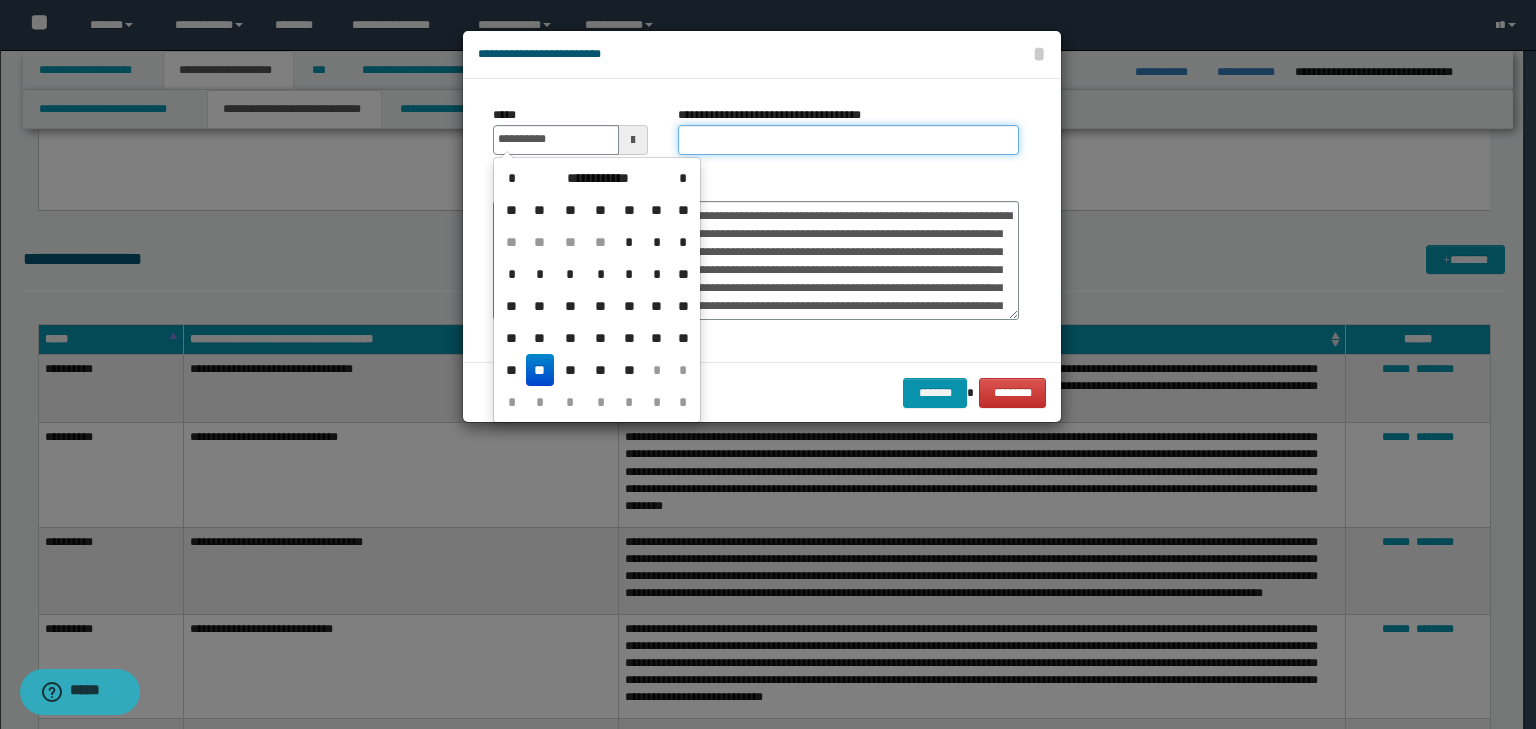 type on "**********" 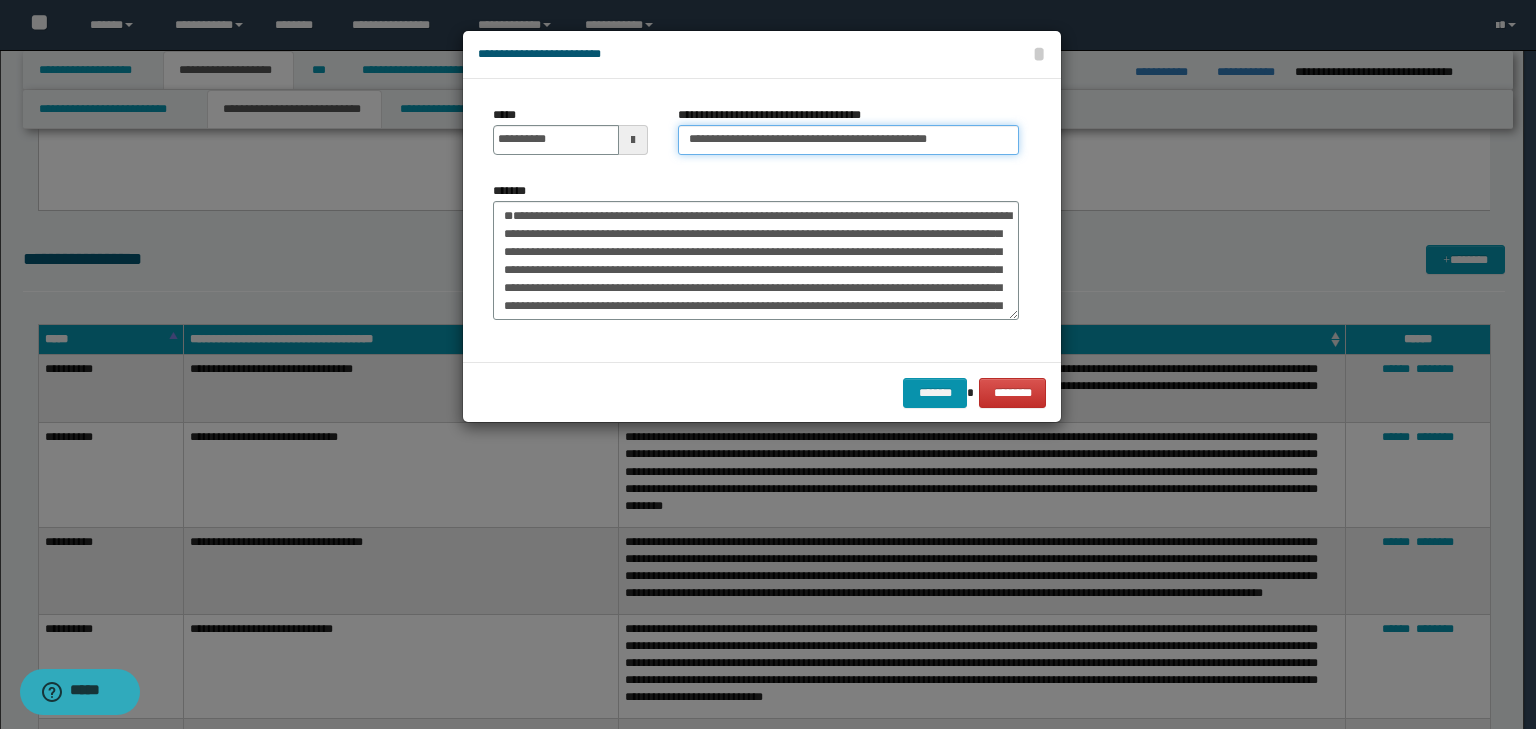 drag, startPoint x: 739, startPoint y: 143, endPoint x: 758, endPoint y: 140, distance: 19.235384 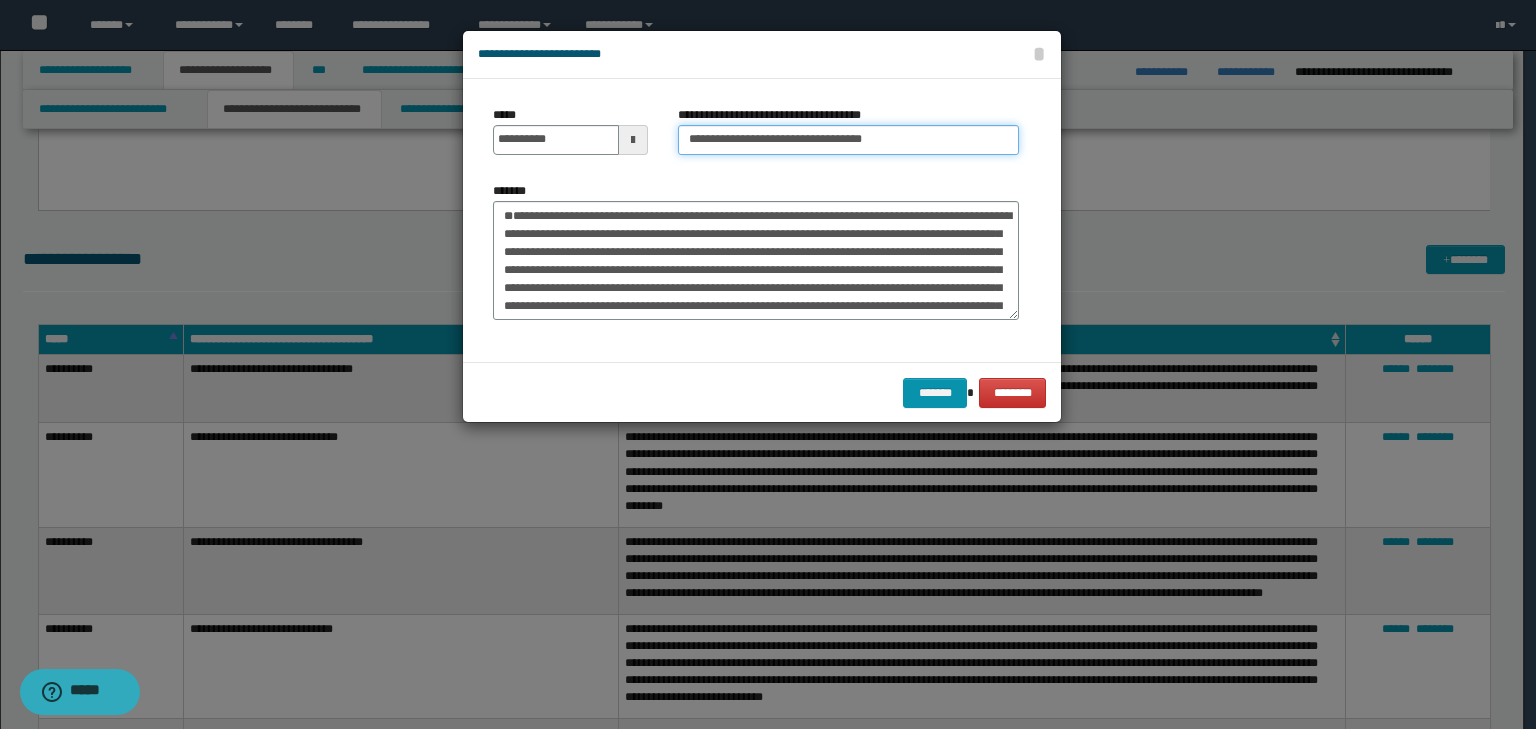 type on "**********" 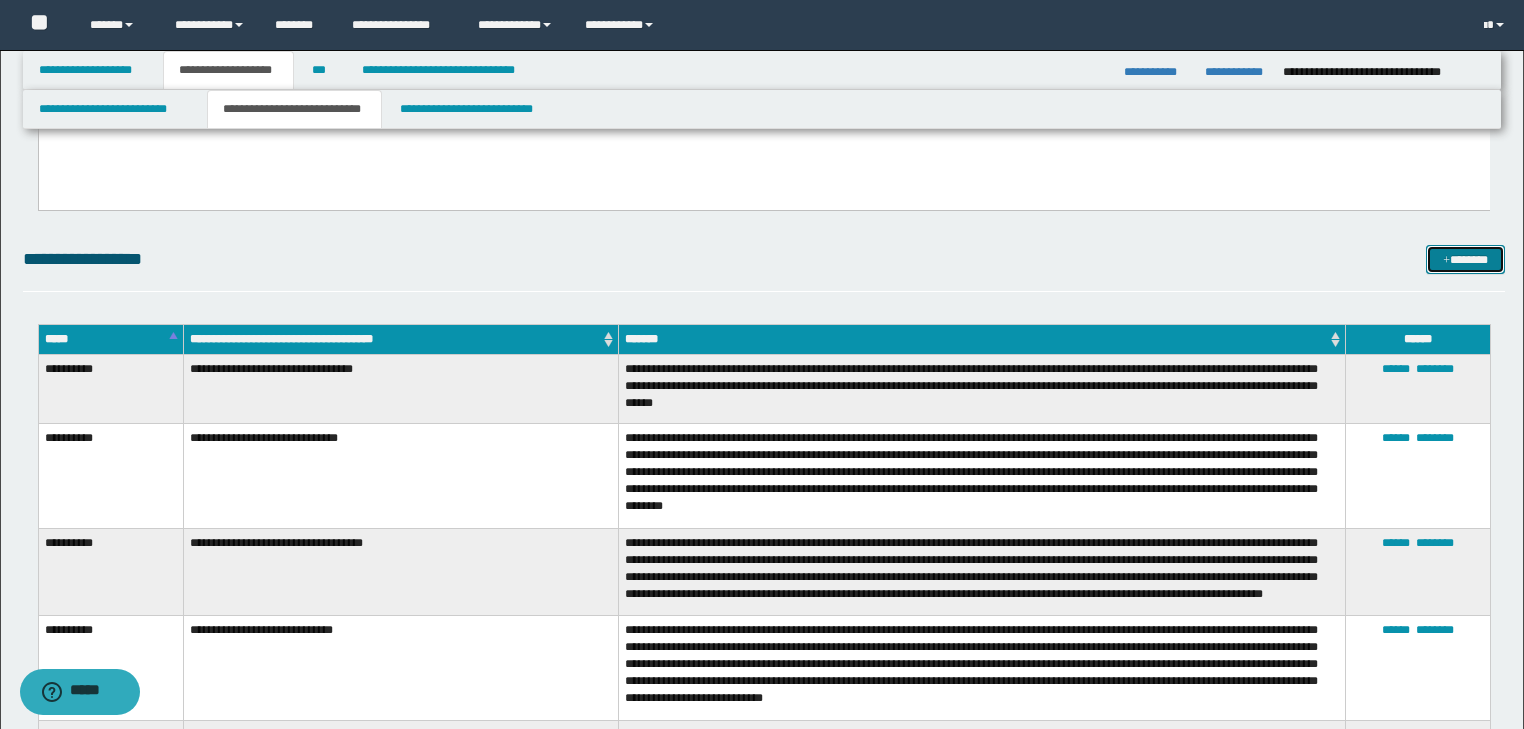 click on "*******" at bounding box center (1465, 260) 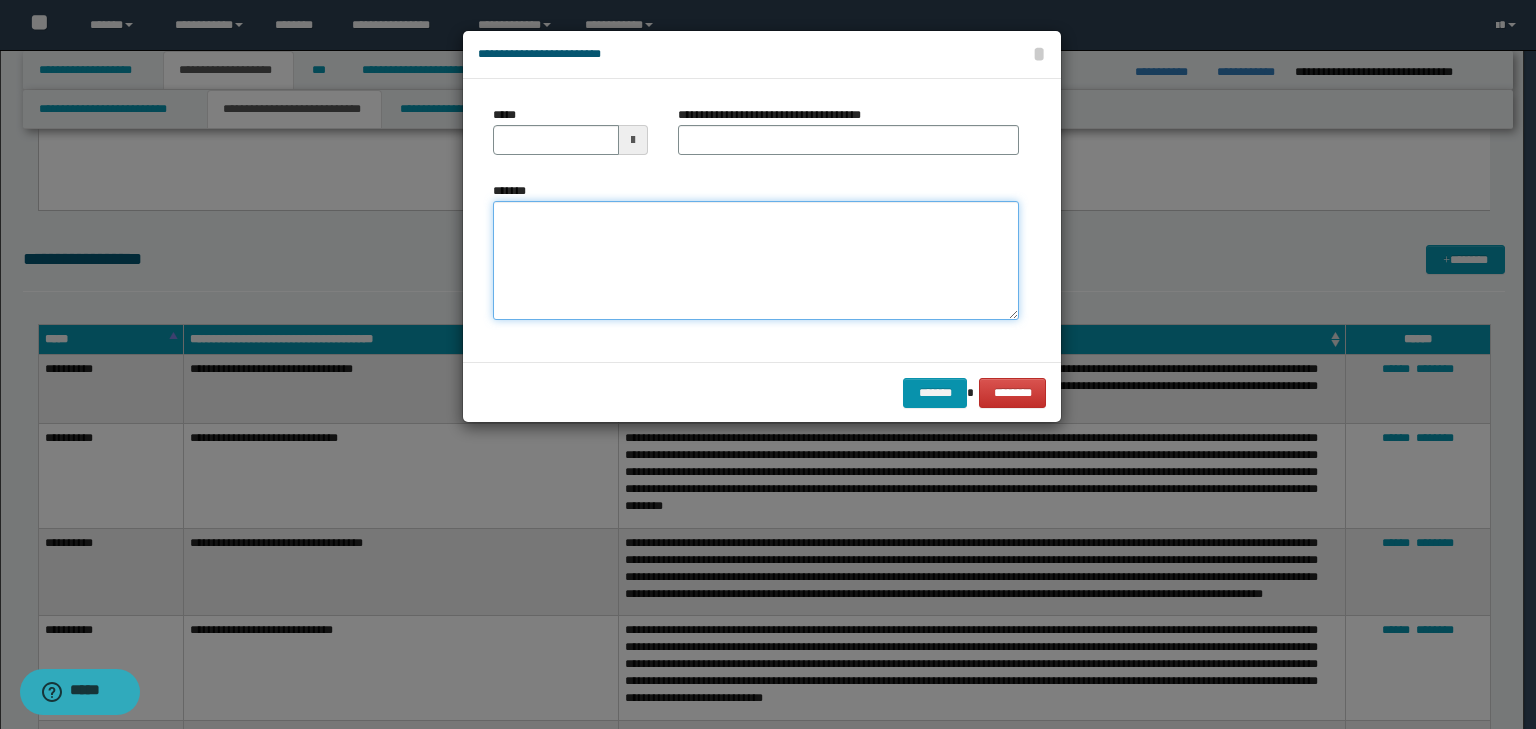 click on "*******" at bounding box center [756, 261] 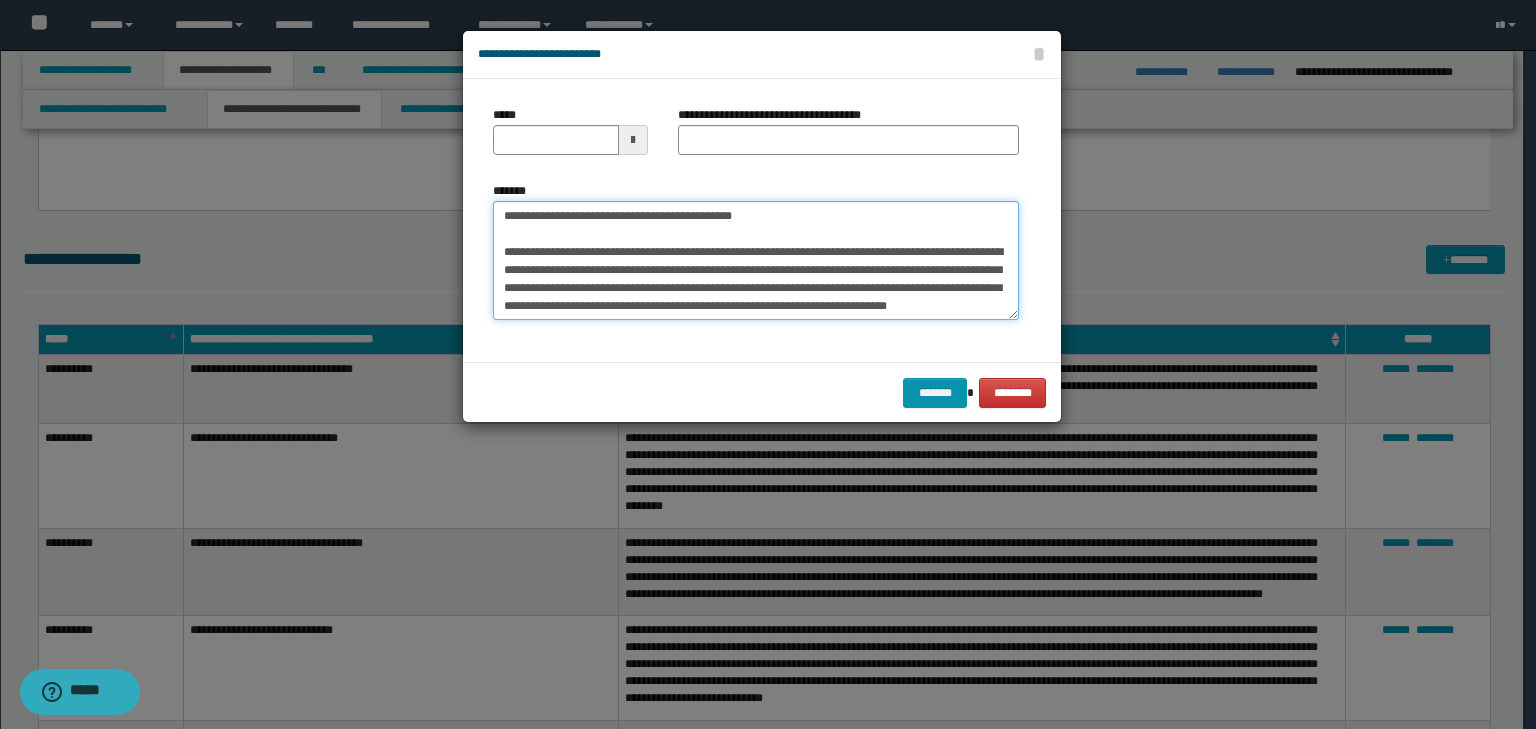 scroll, scrollTop: 0, scrollLeft: 0, axis: both 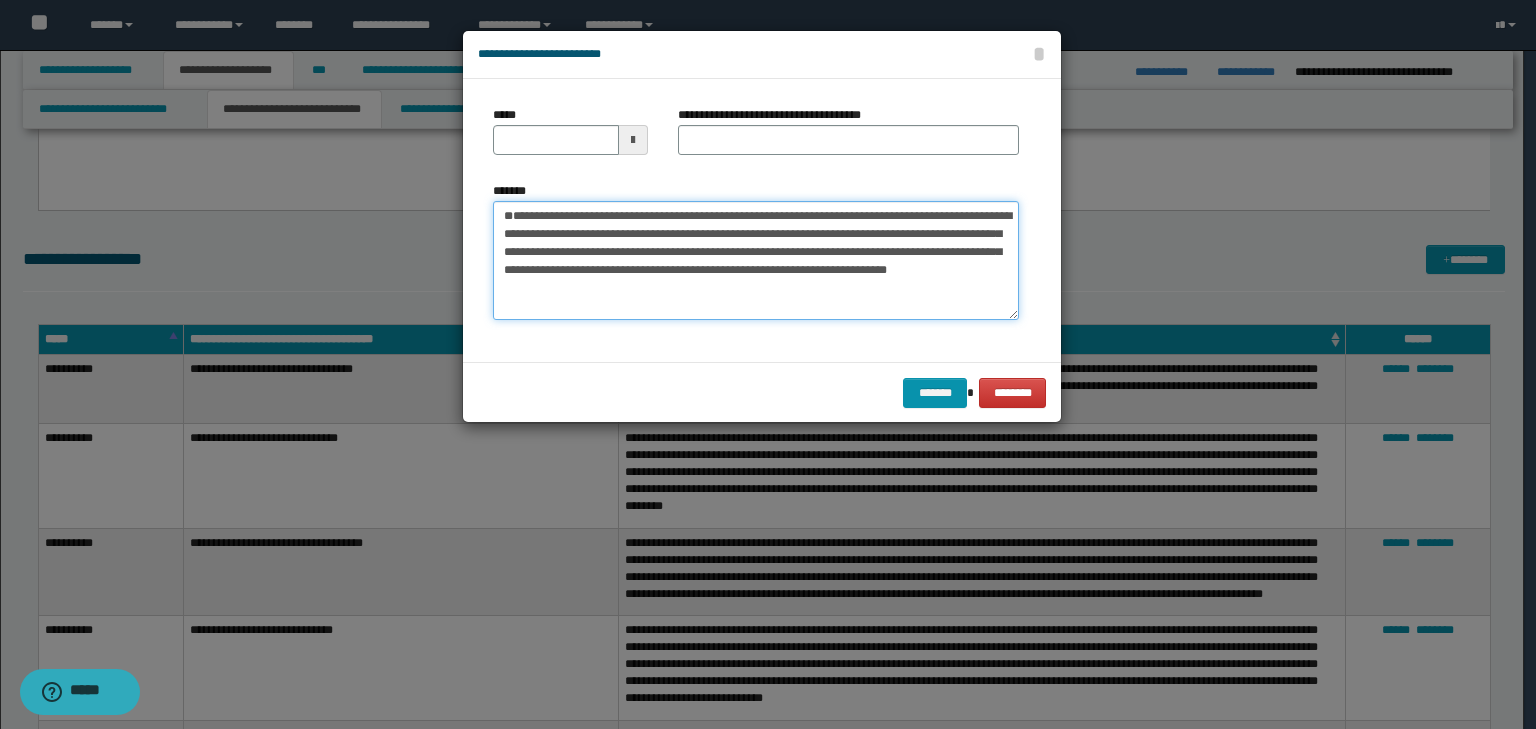type 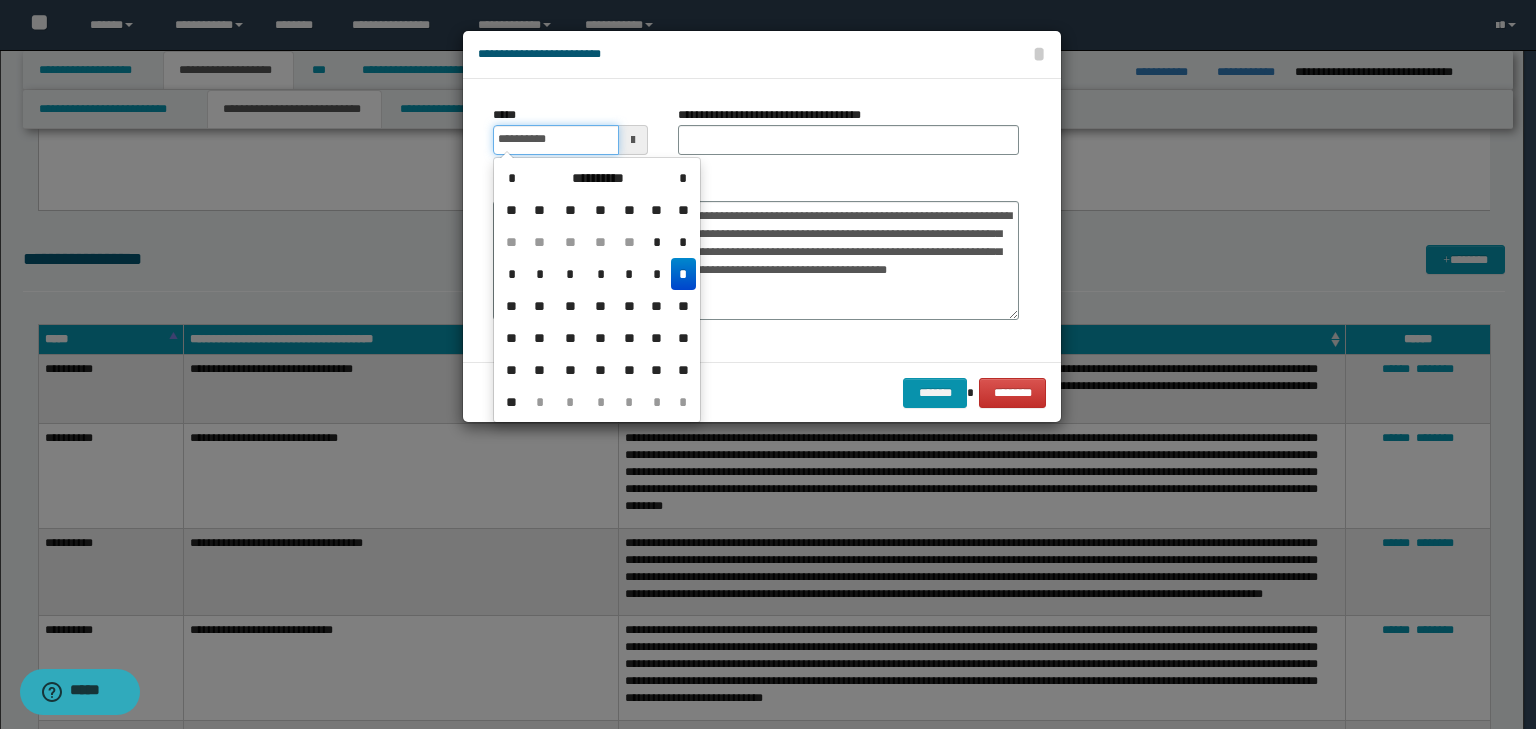 drag, startPoint x: 545, startPoint y: 140, endPoint x: 700, endPoint y: 136, distance: 155.0516 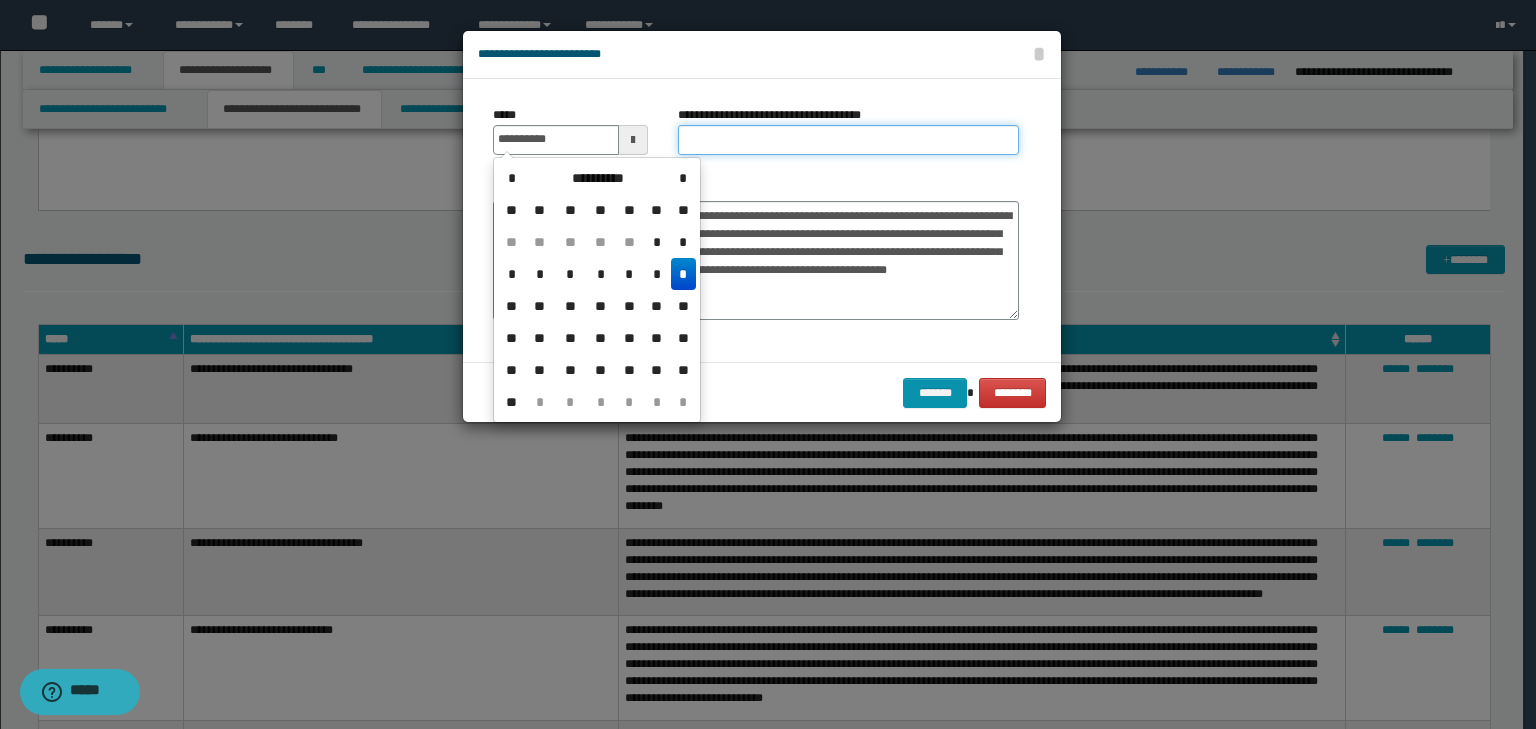 type on "**********" 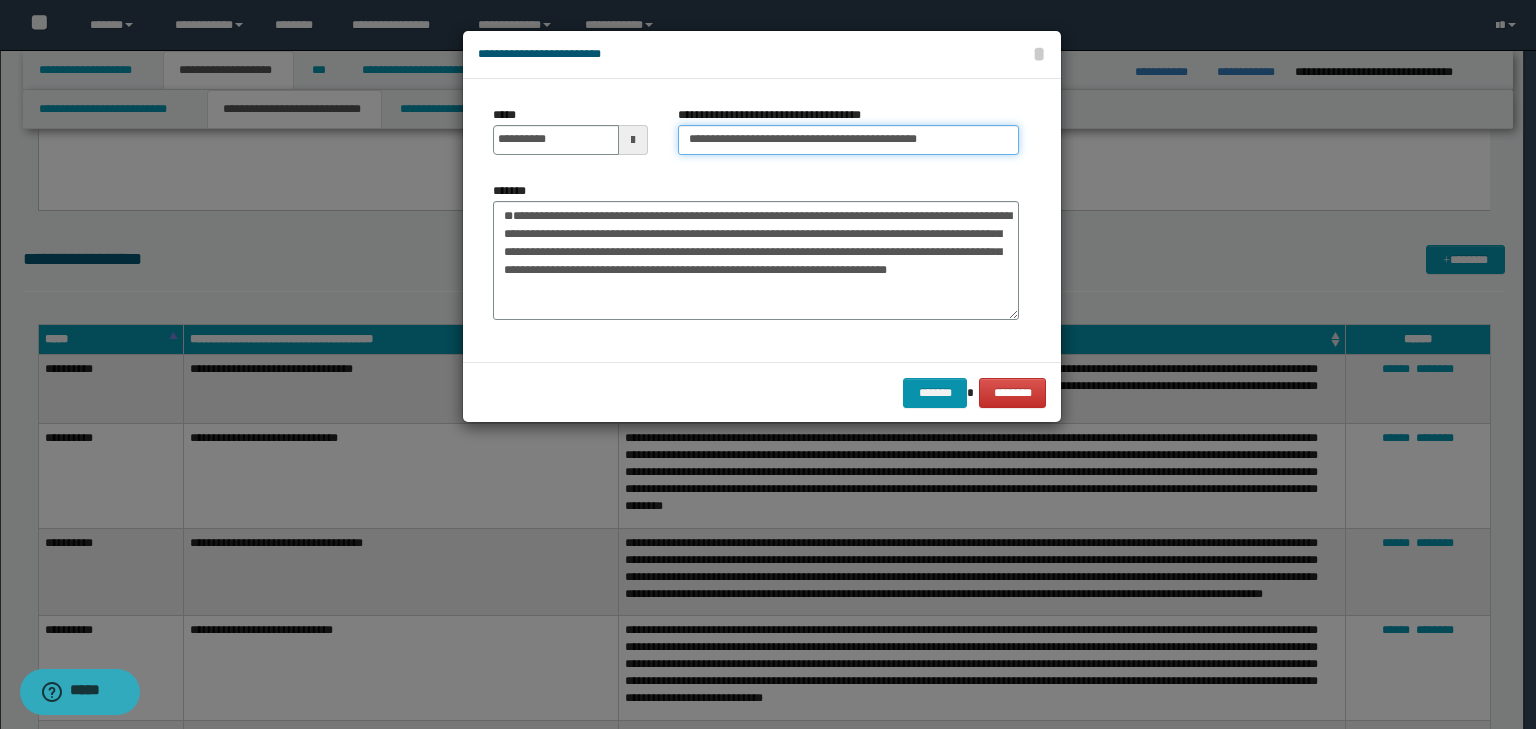click on "**********" at bounding box center [848, 140] 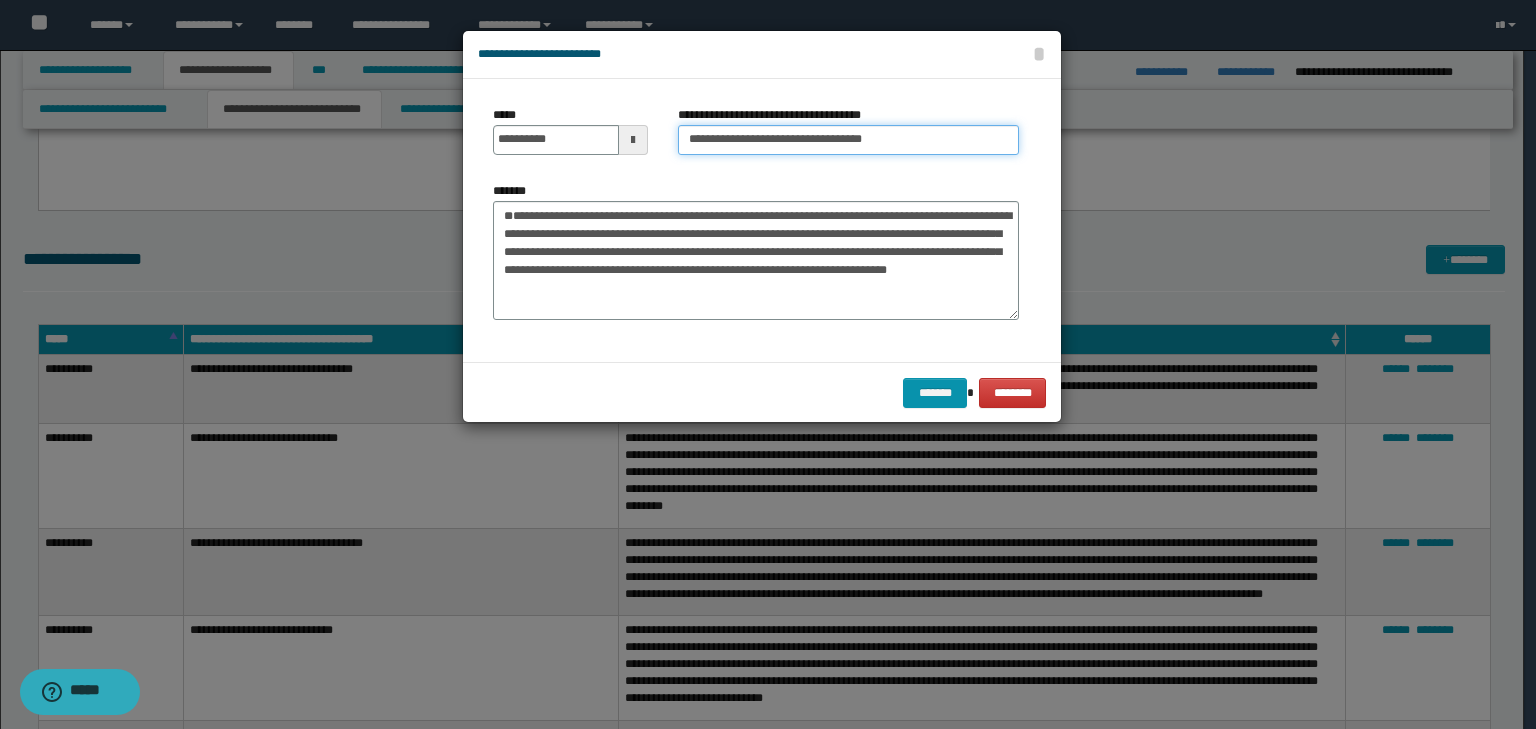 type on "**********" 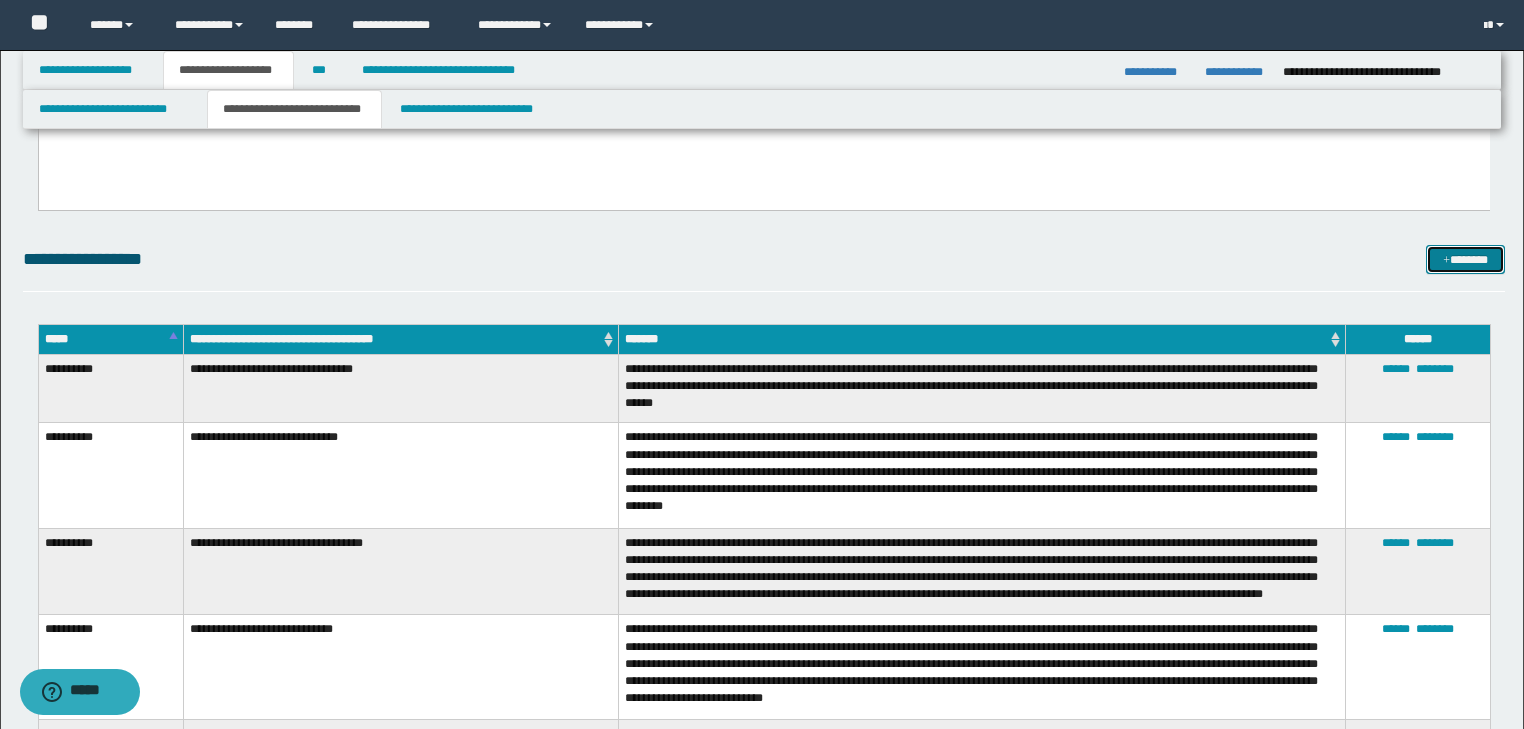 click on "*******" at bounding box center (1465, 260) 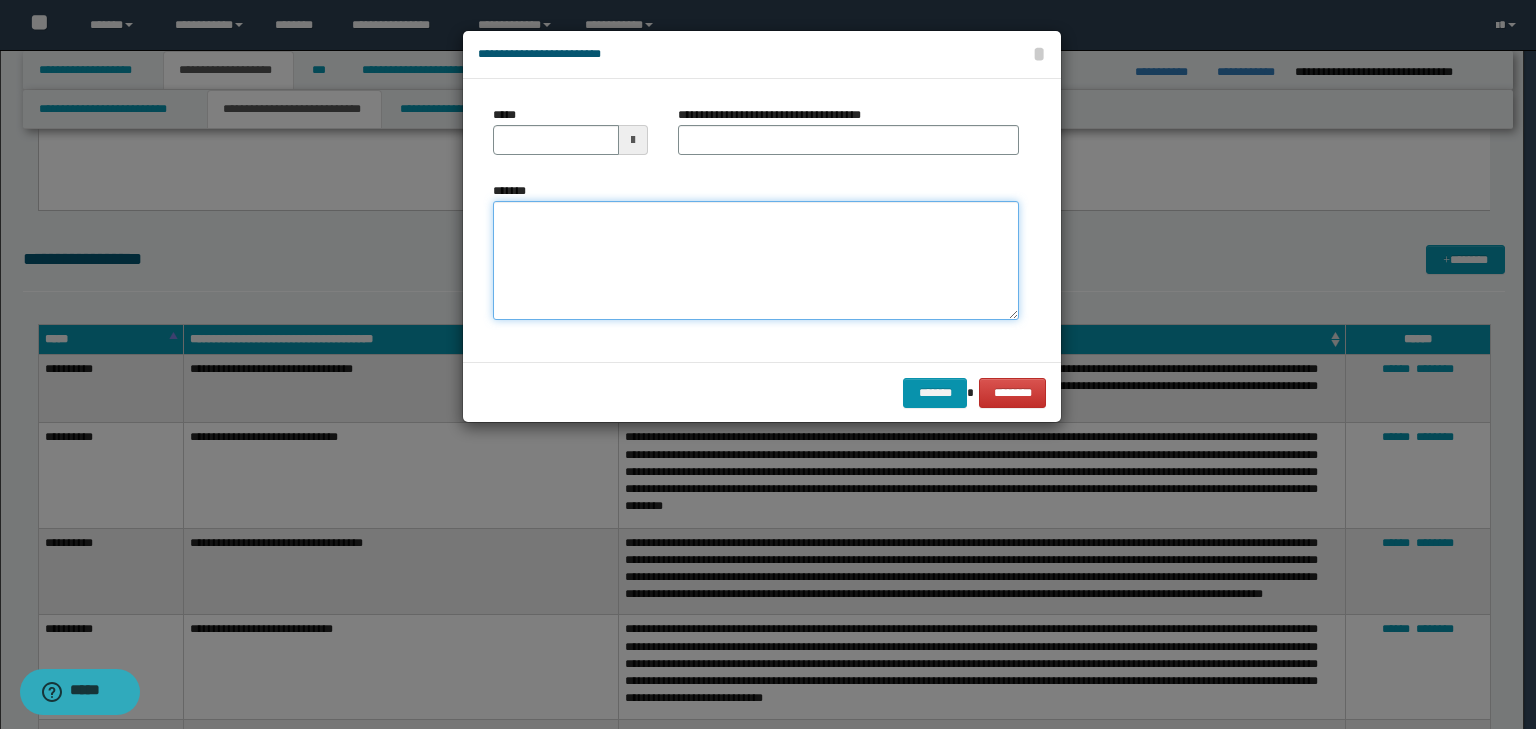 click on "*******" at bounding box center [756, 261] 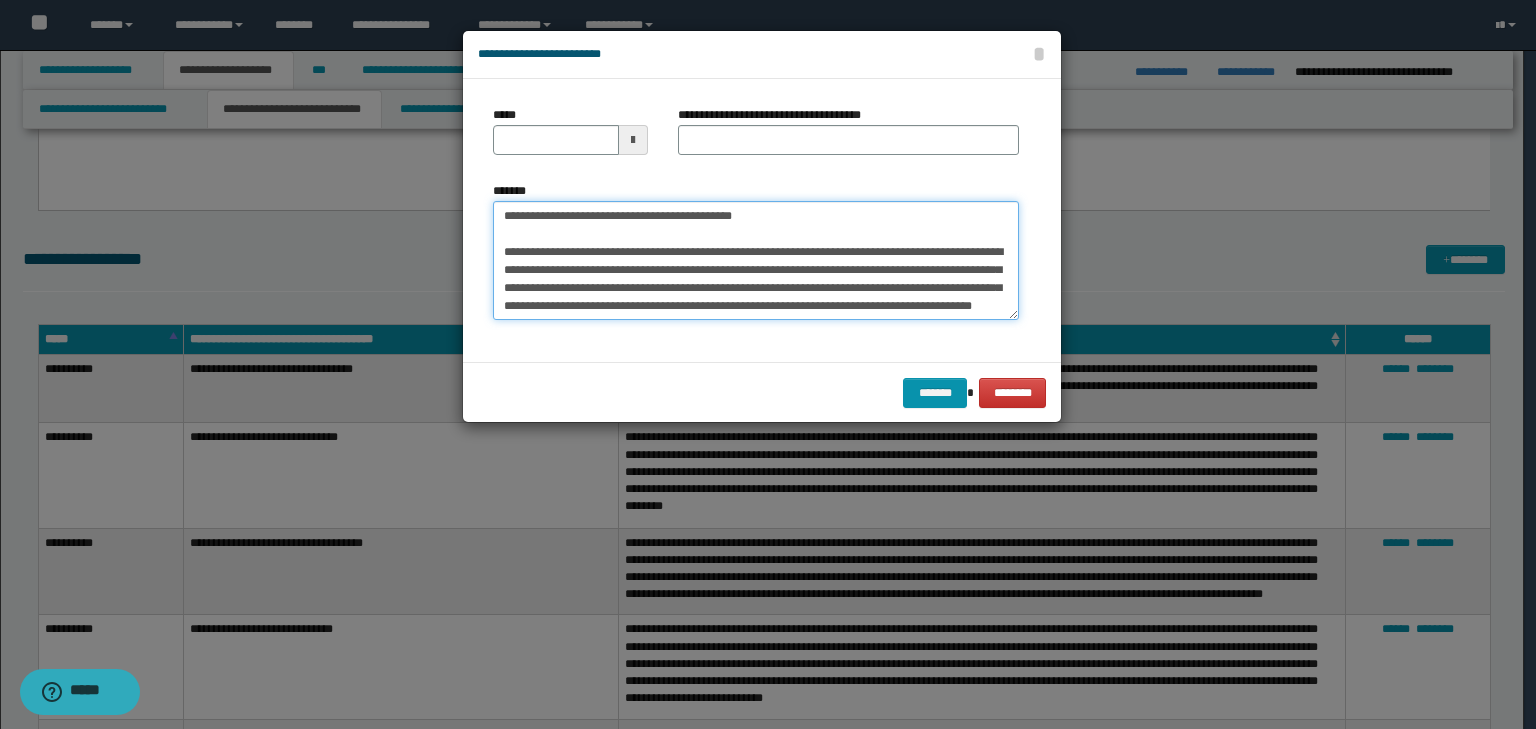 scroll, scrollTop: 0, scrollLeft: 0, axis: both 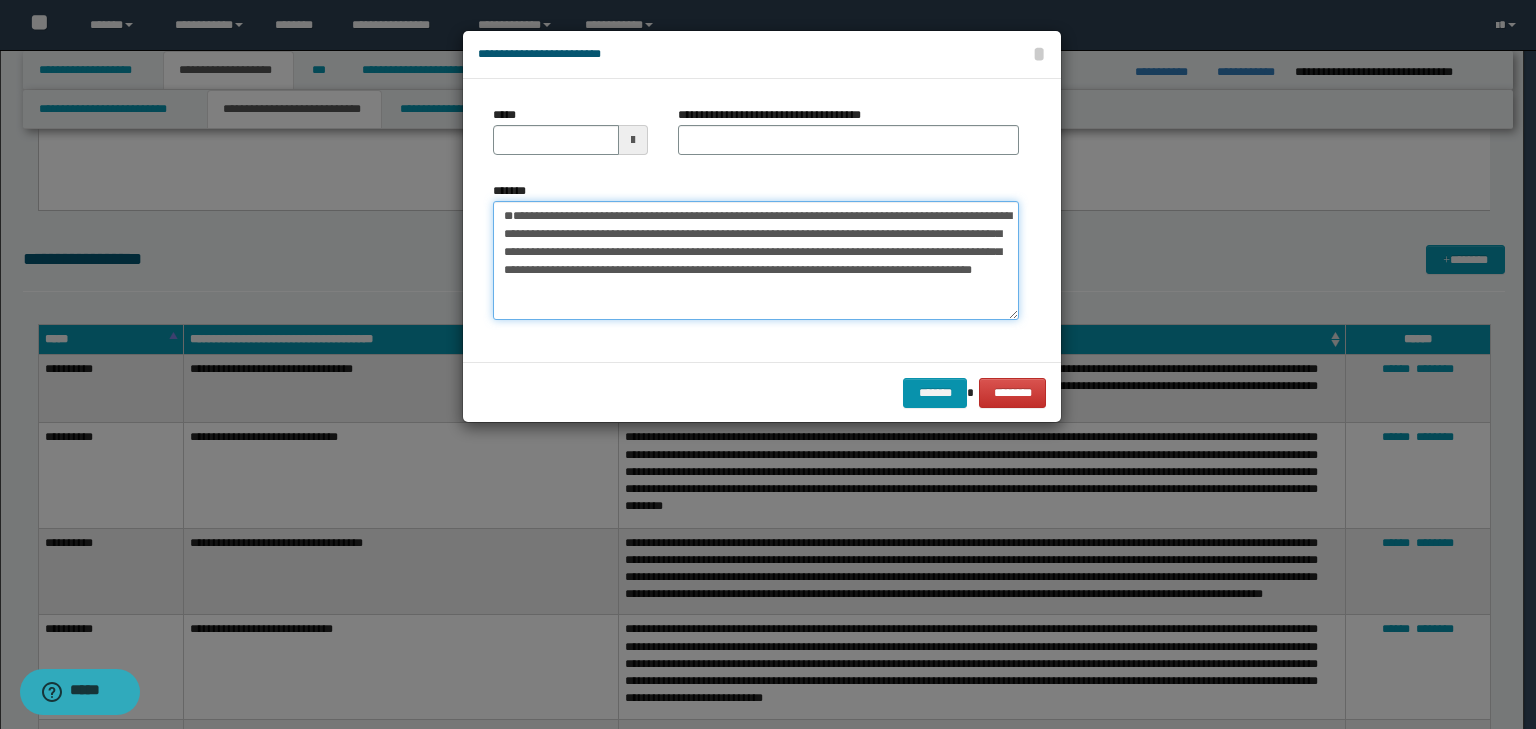 type 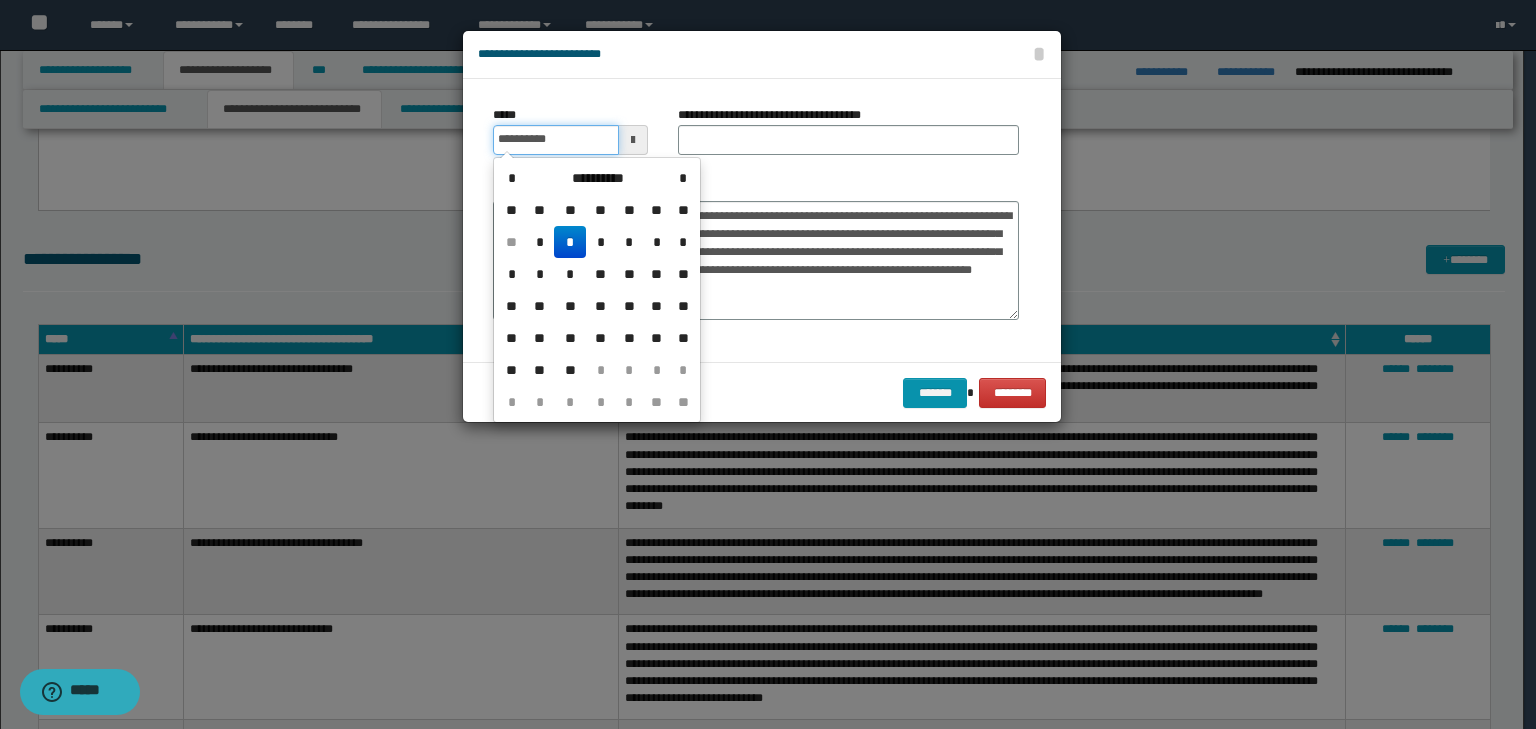 drag, startPoint x: 545, startPoint y: 140, endPoint x: 672, endPoint y: 136, distance: 127.06297 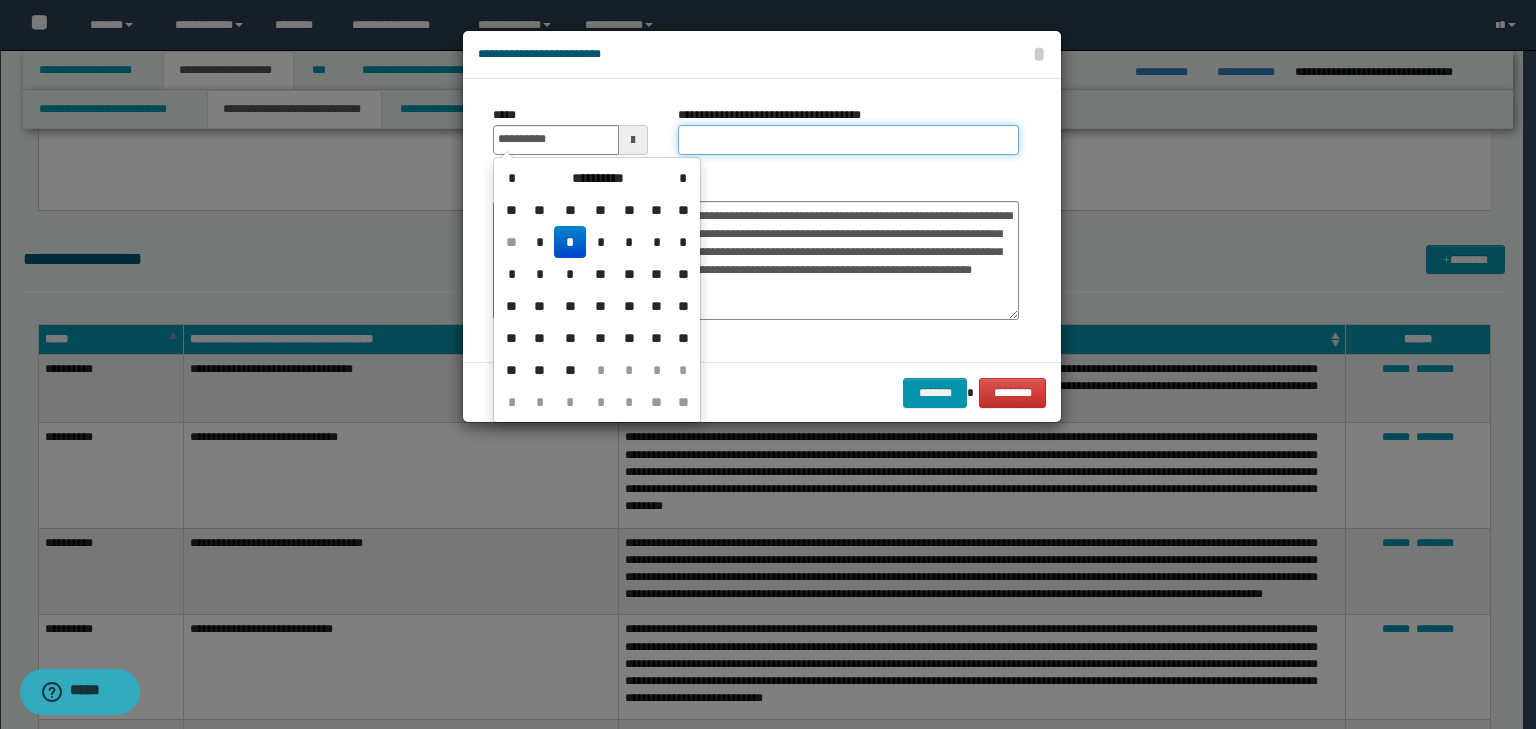 type on "**********" 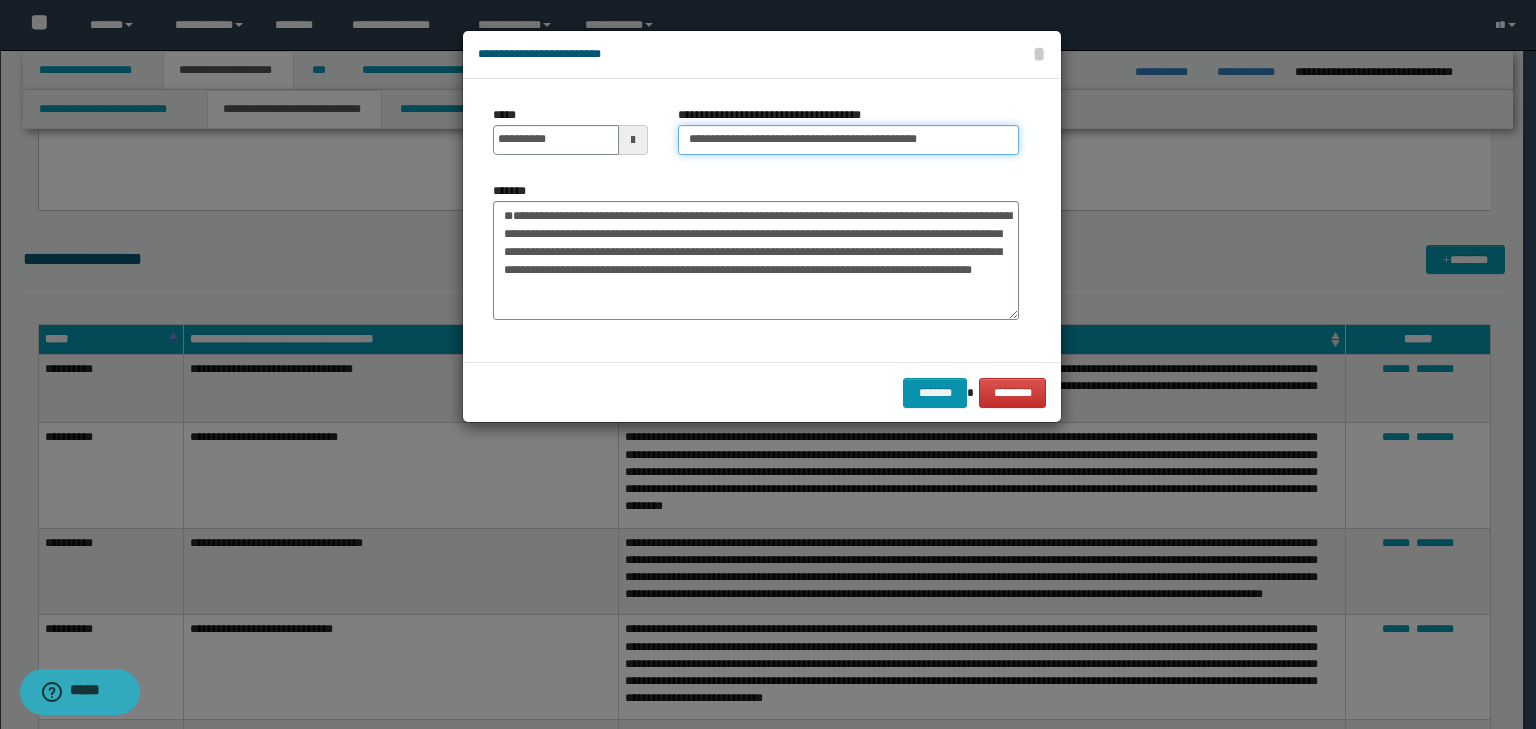 click on "**********" at bounding box center (848, 140) 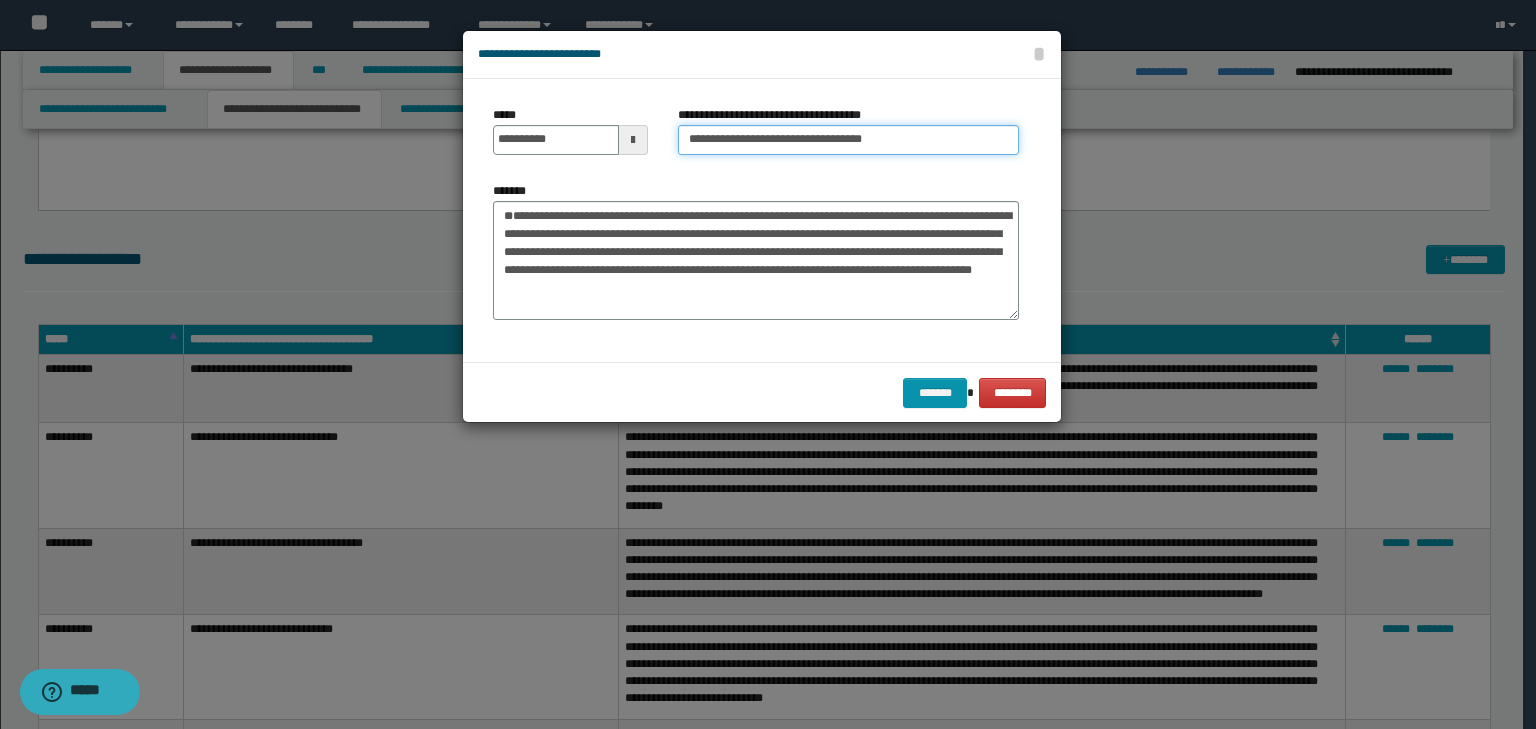 type on "**********" 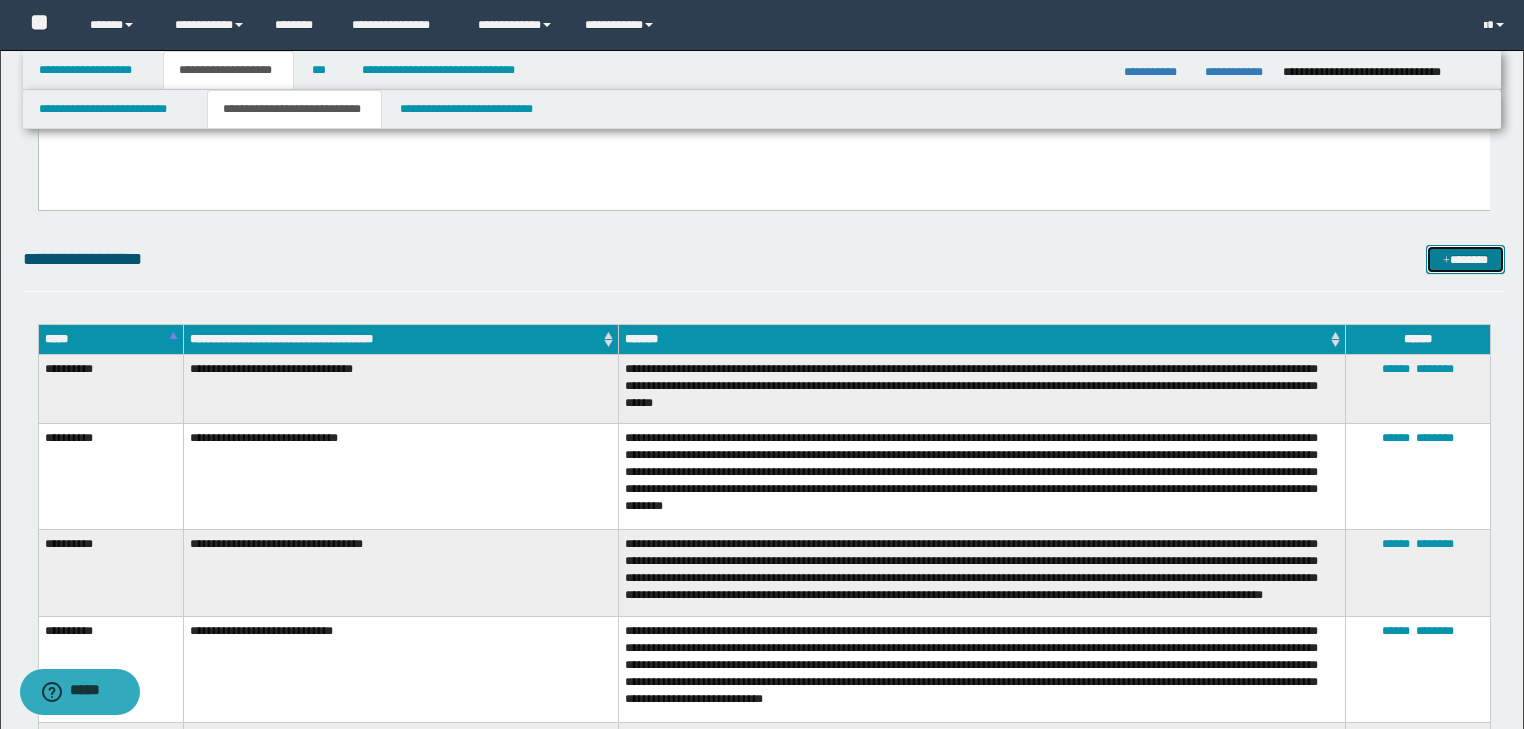 click on "*******" at bounding box center [1465, 260] 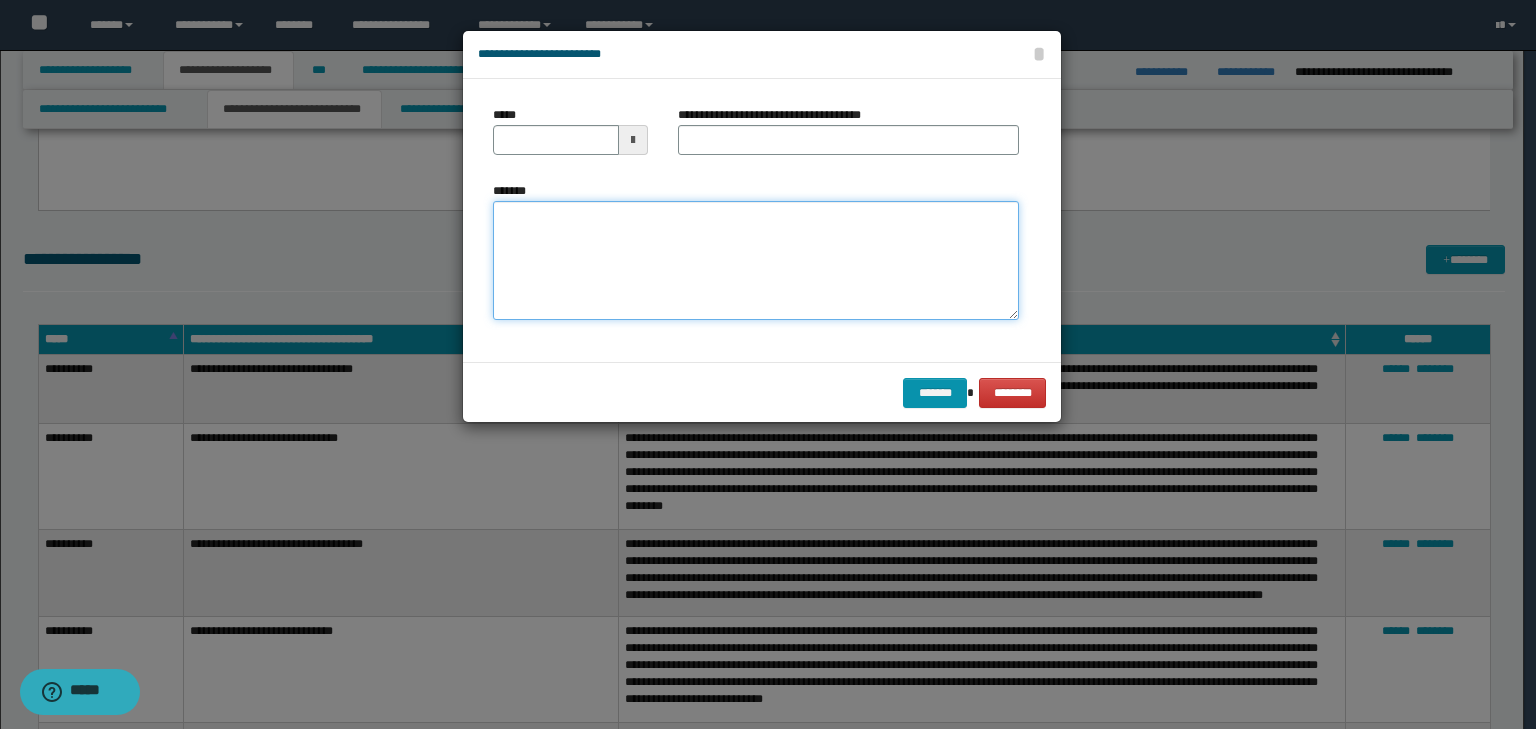 drag, startPoint x: 503, startPoint y: 221, endPoint x: 520, endPoint y: 228, distance: 18.384777 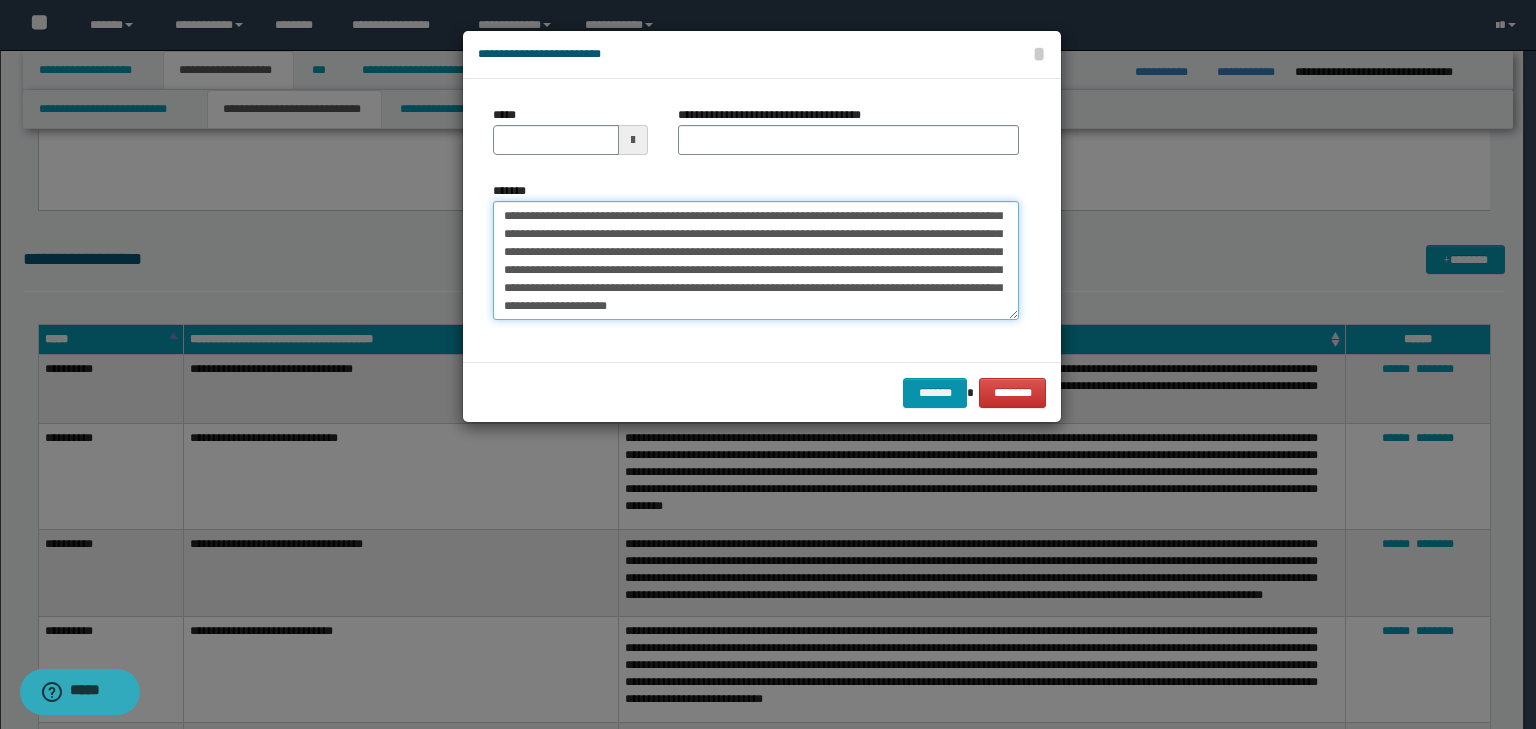 scroll, scrollTop: 0, scrollLeft: 0, axis: both 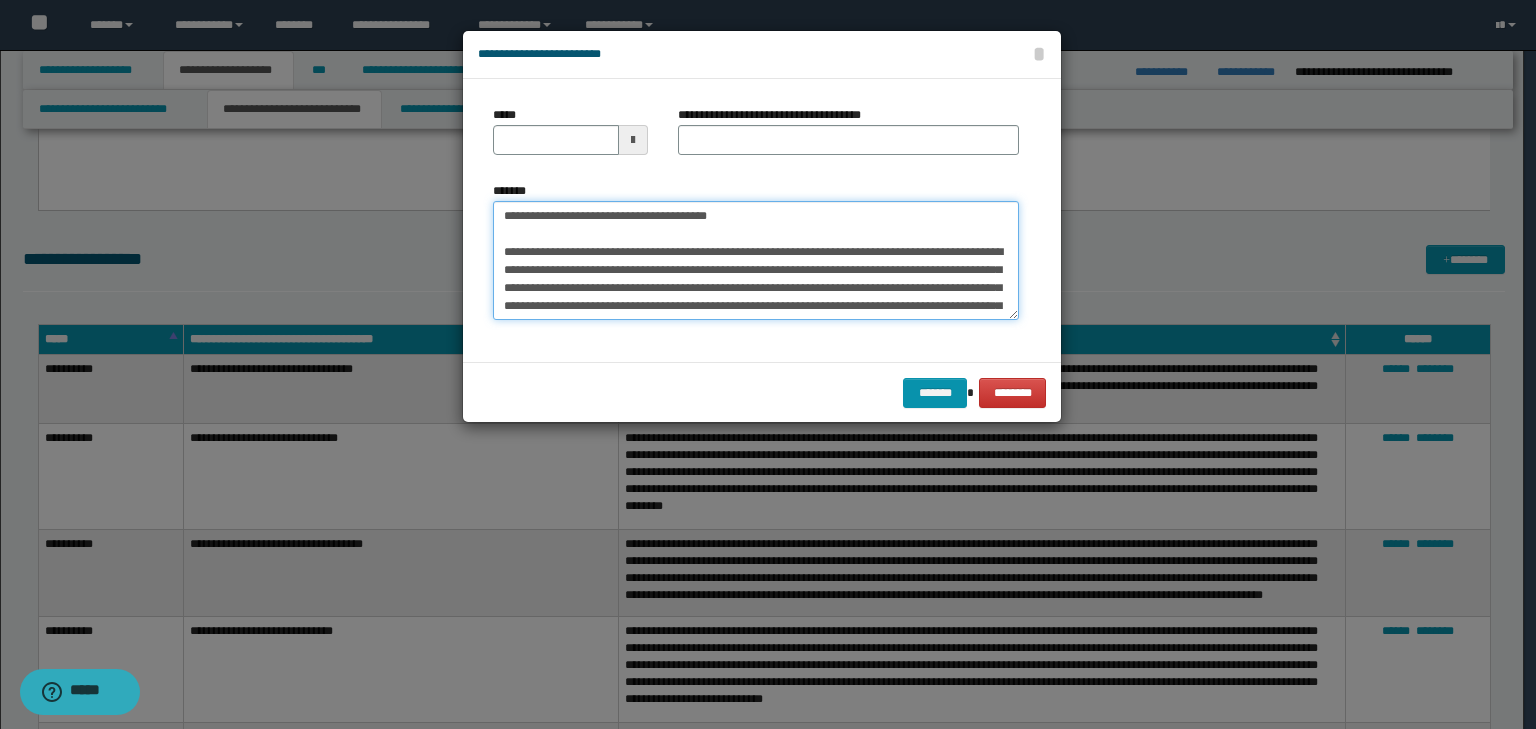 type on "**********" 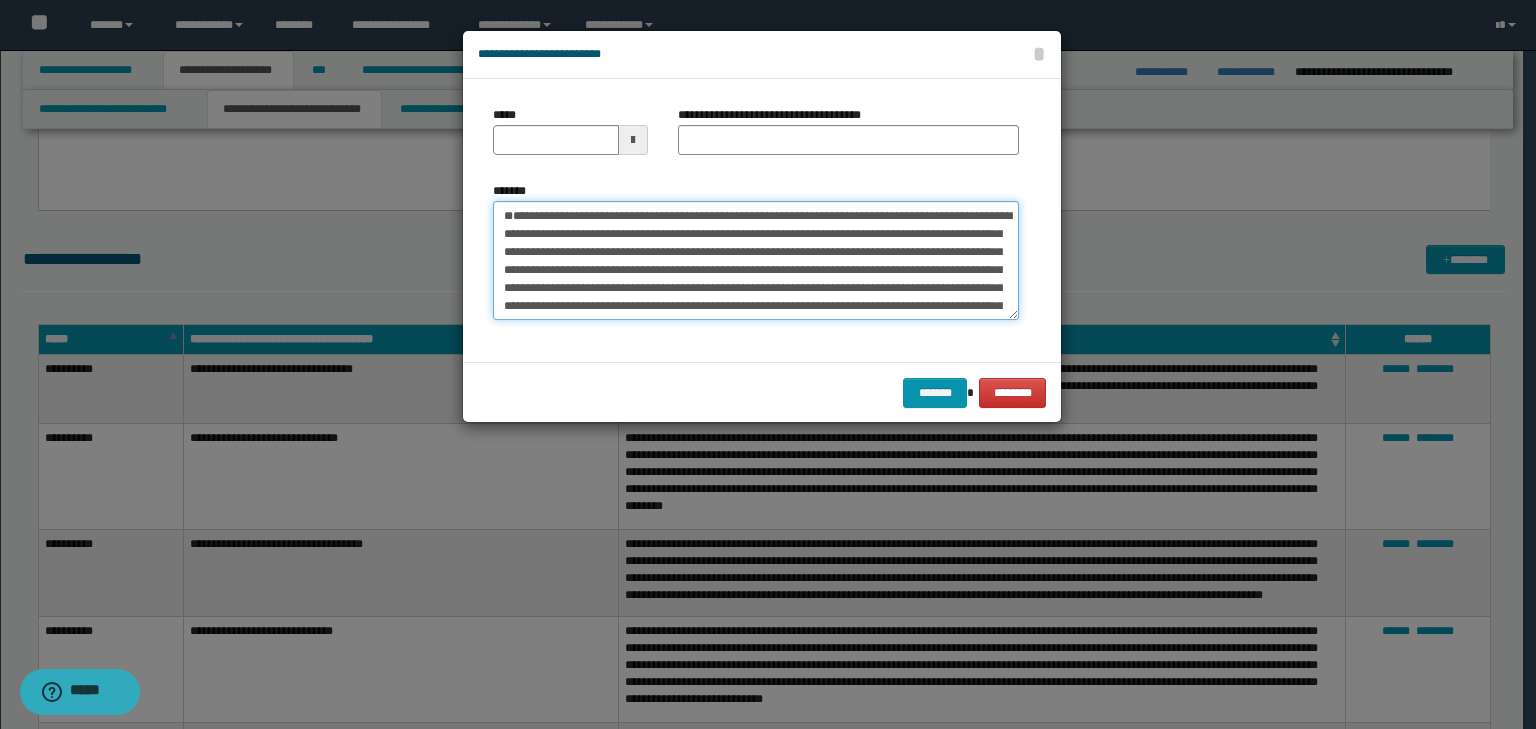 drag, startPoint x: 768, startPoint y: 216, endPoint x: 316, endPoint y: 188, distance: 452.86642 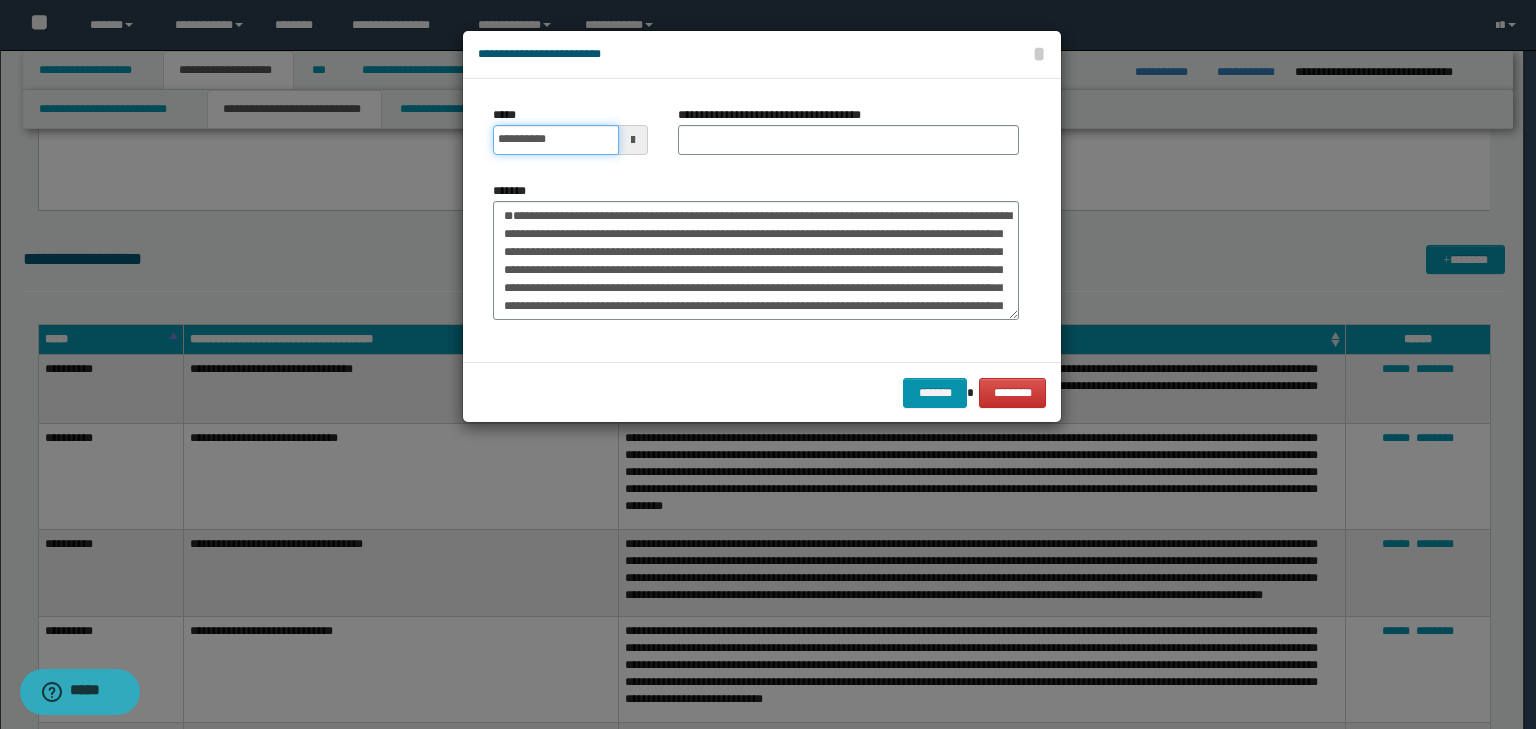 drag, startPoint x: 554, startPoint y: 139, endPoint x: 714, endPoint y: 150, distance: 160.37769 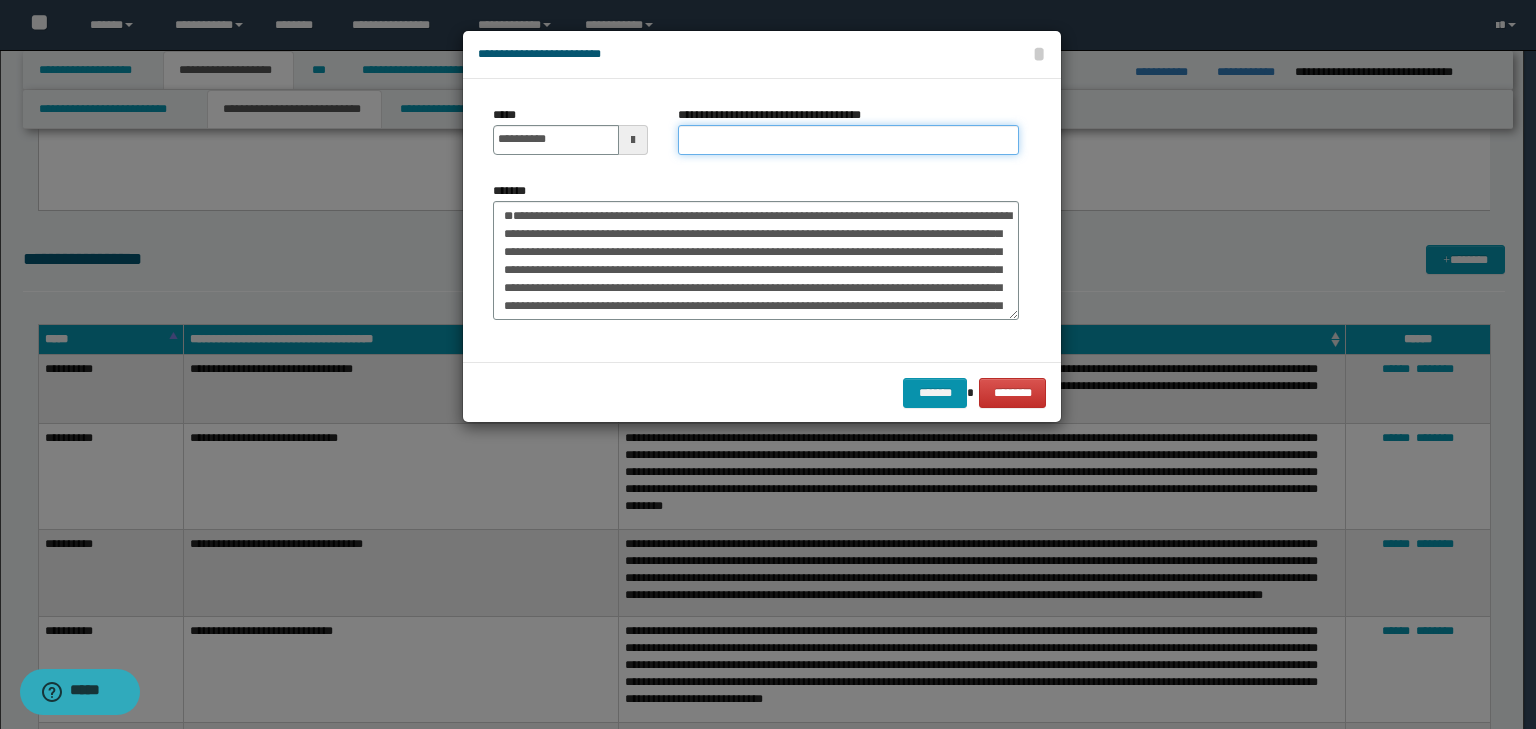 type on "**********" 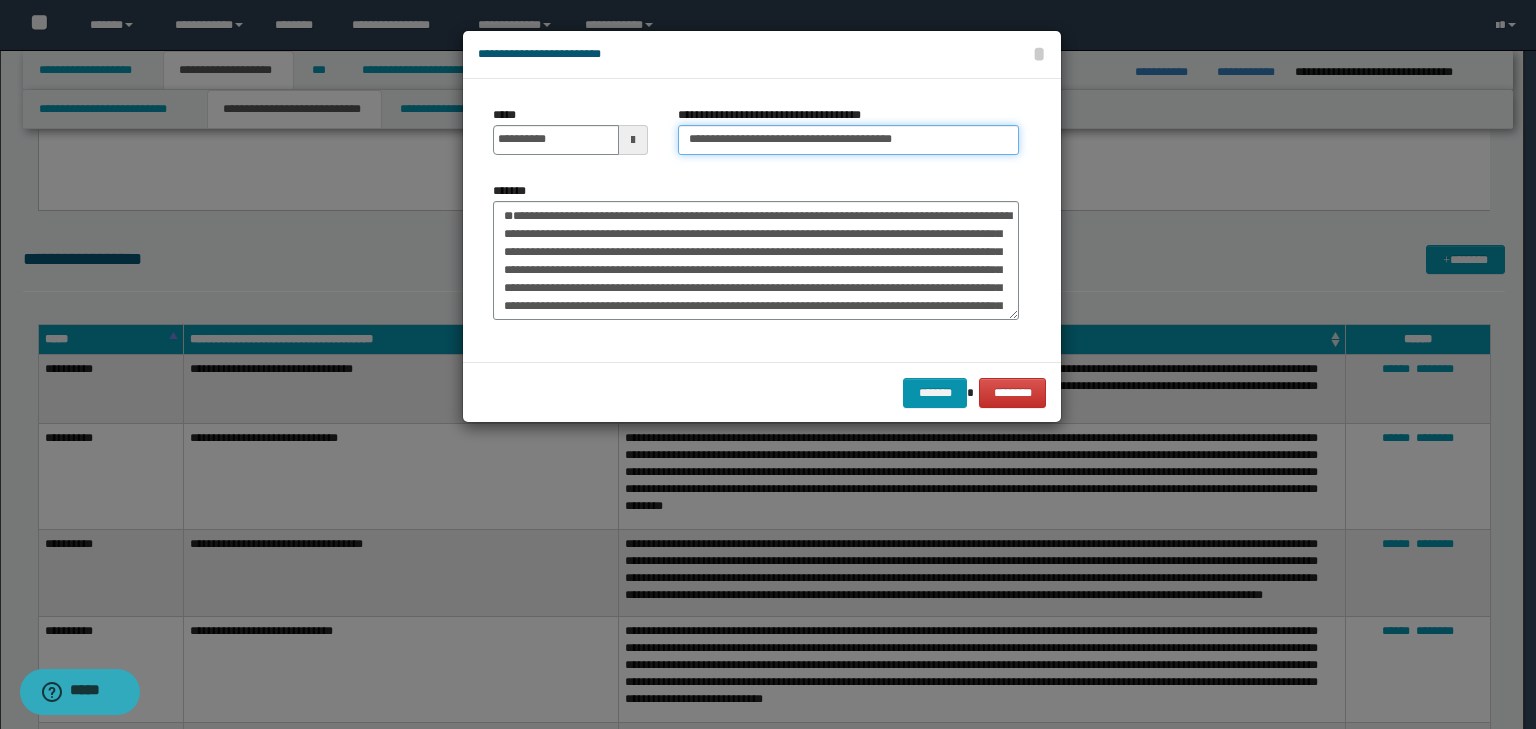 click on "**********" at bounding box center [848, 140] 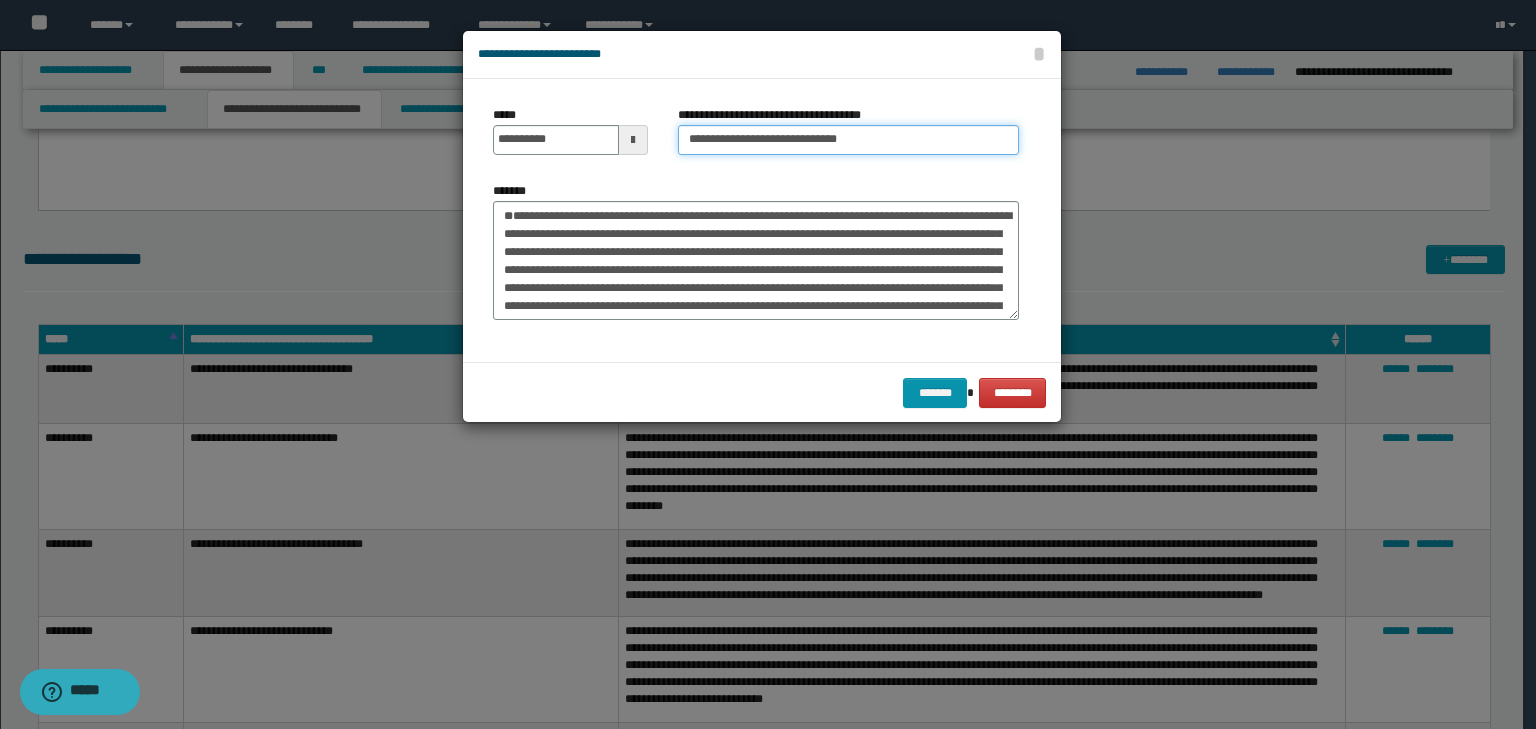 type on "**********" 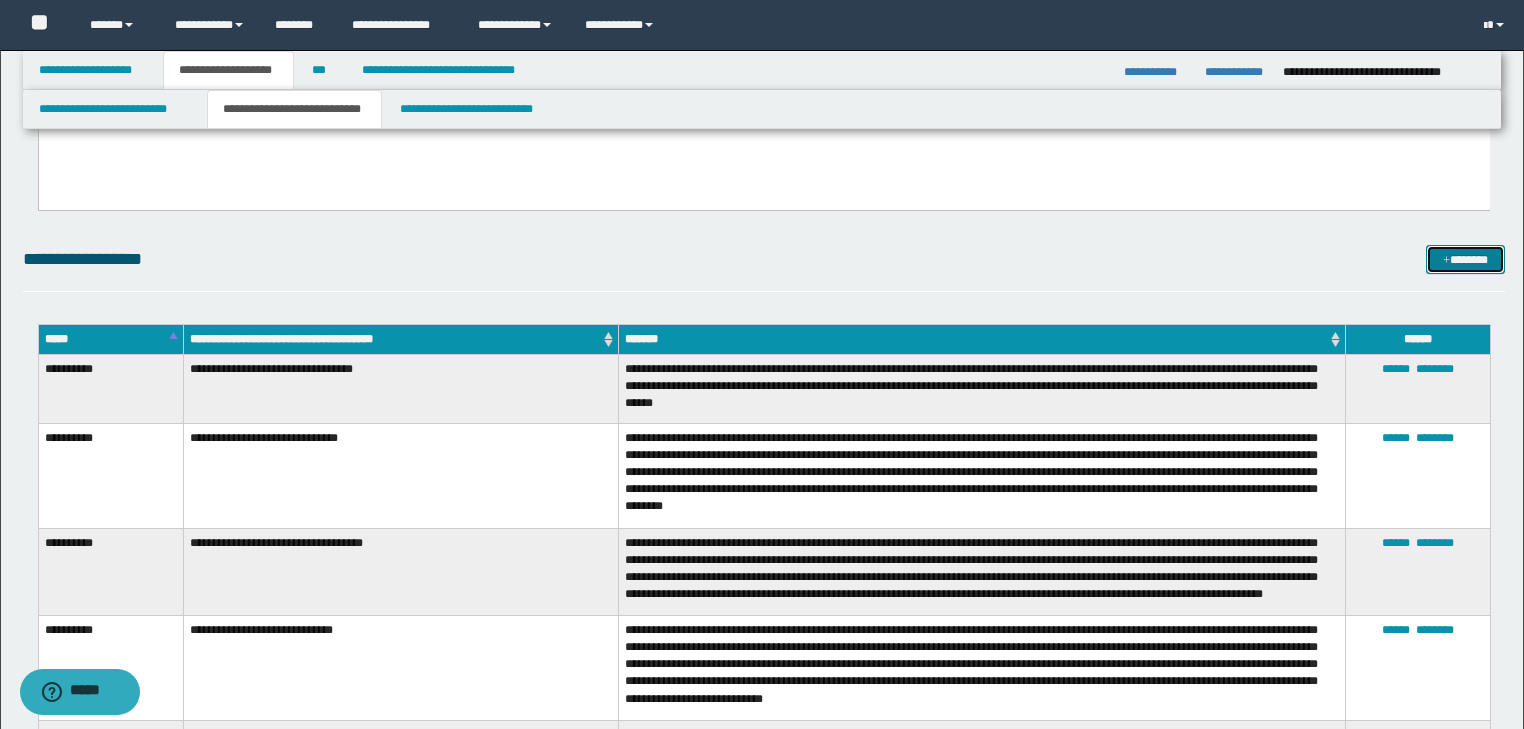click on "*******" at bounding box center (1465, 260) 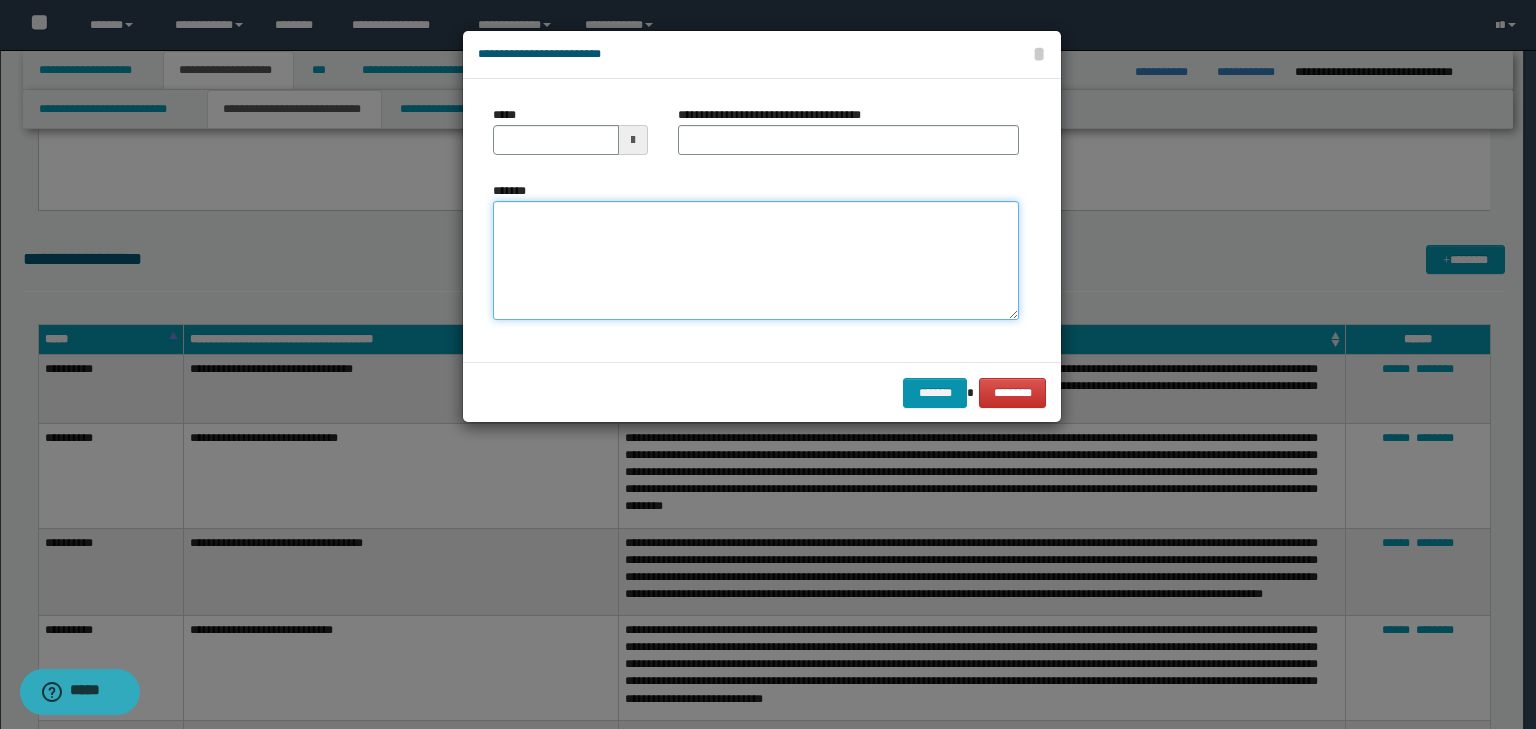 drag, startPoint x: 716, startPoint y: 238, endPoint x: 699, endPoint y: 220, distance: 24.758837 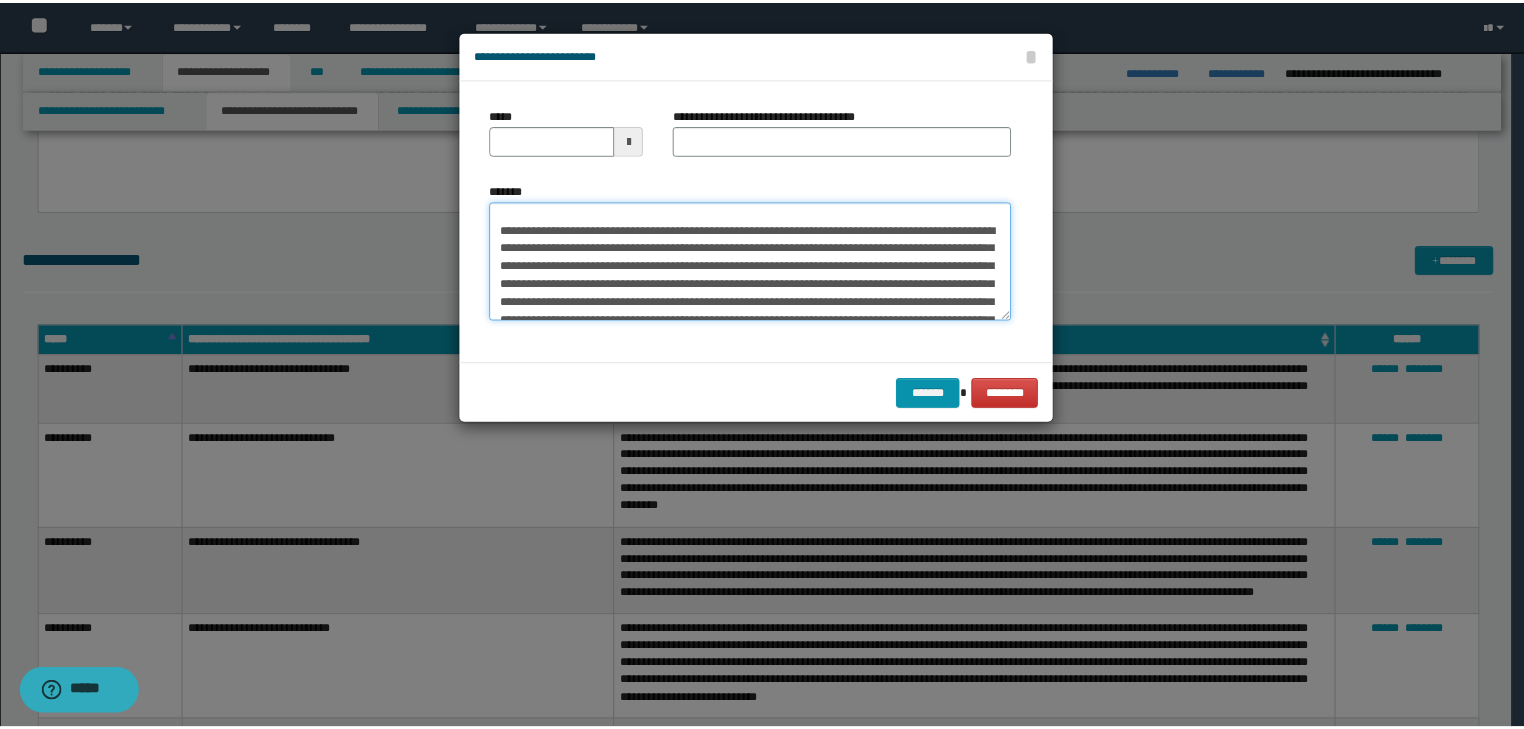 scroll, scrollTop: 0, scrollLeft: 0, axis: both 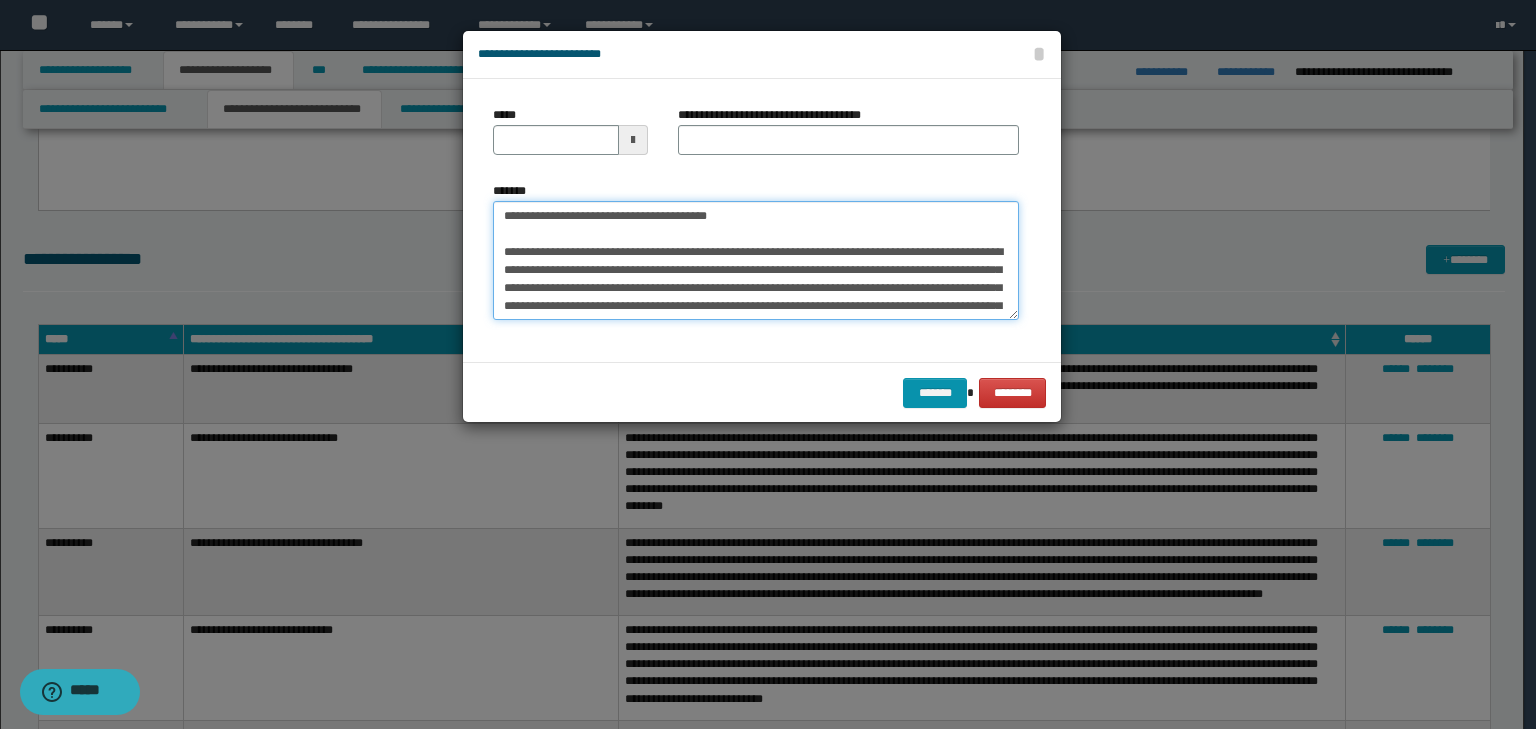 drag, startPoint x: 648, startPoint y: 200, endPoint x: 377, endPoint y: 160, distance: 273.93613 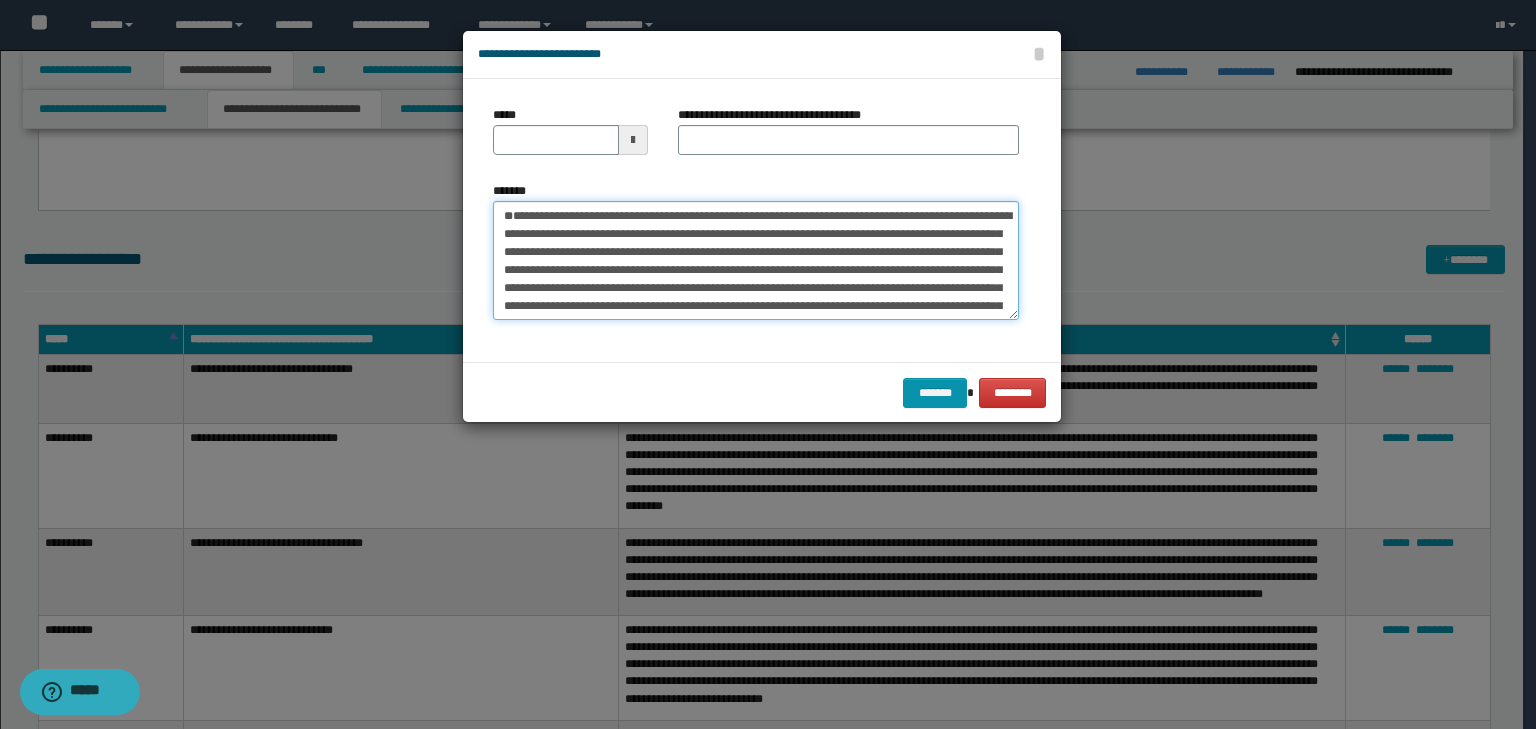 type 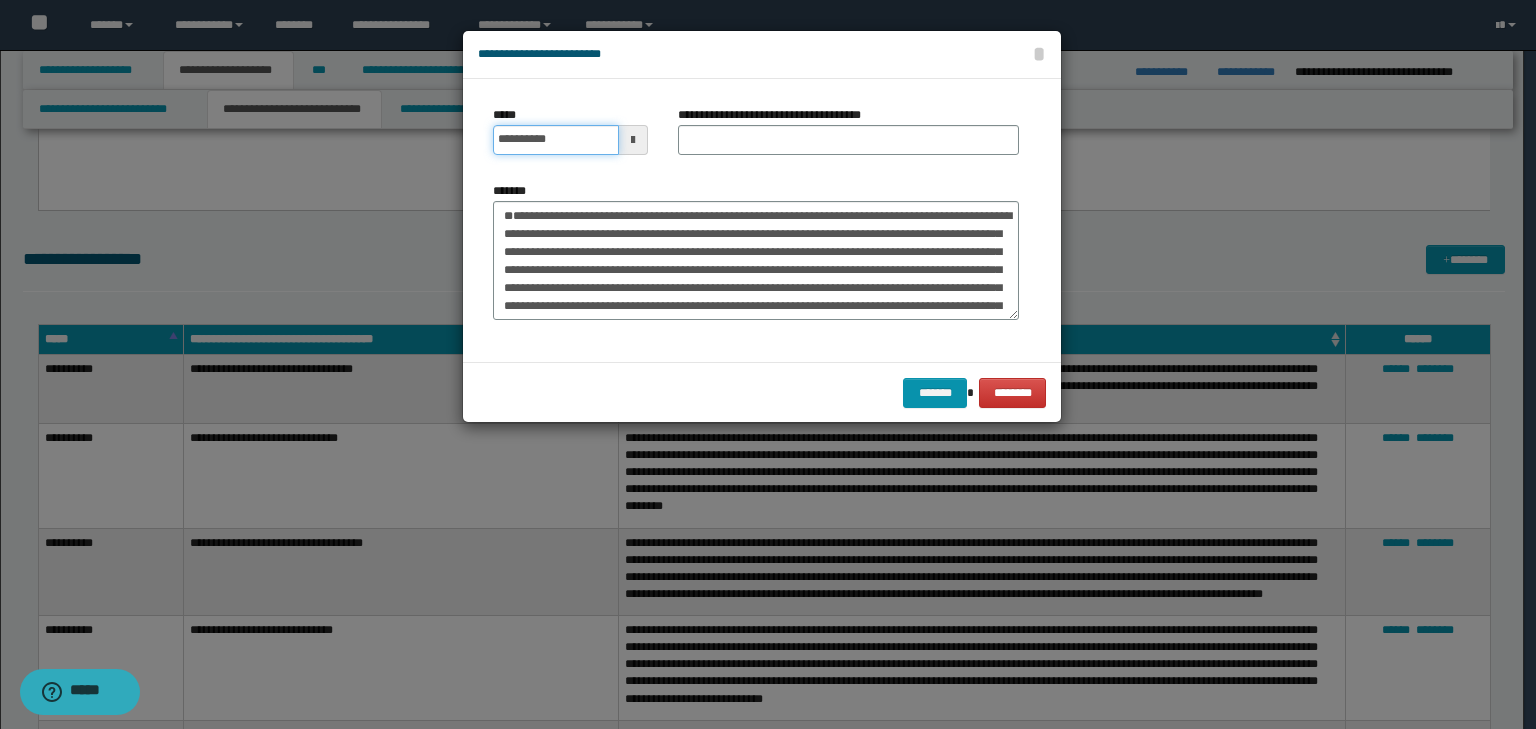 click on "**********" at bounding box center (556, 140) 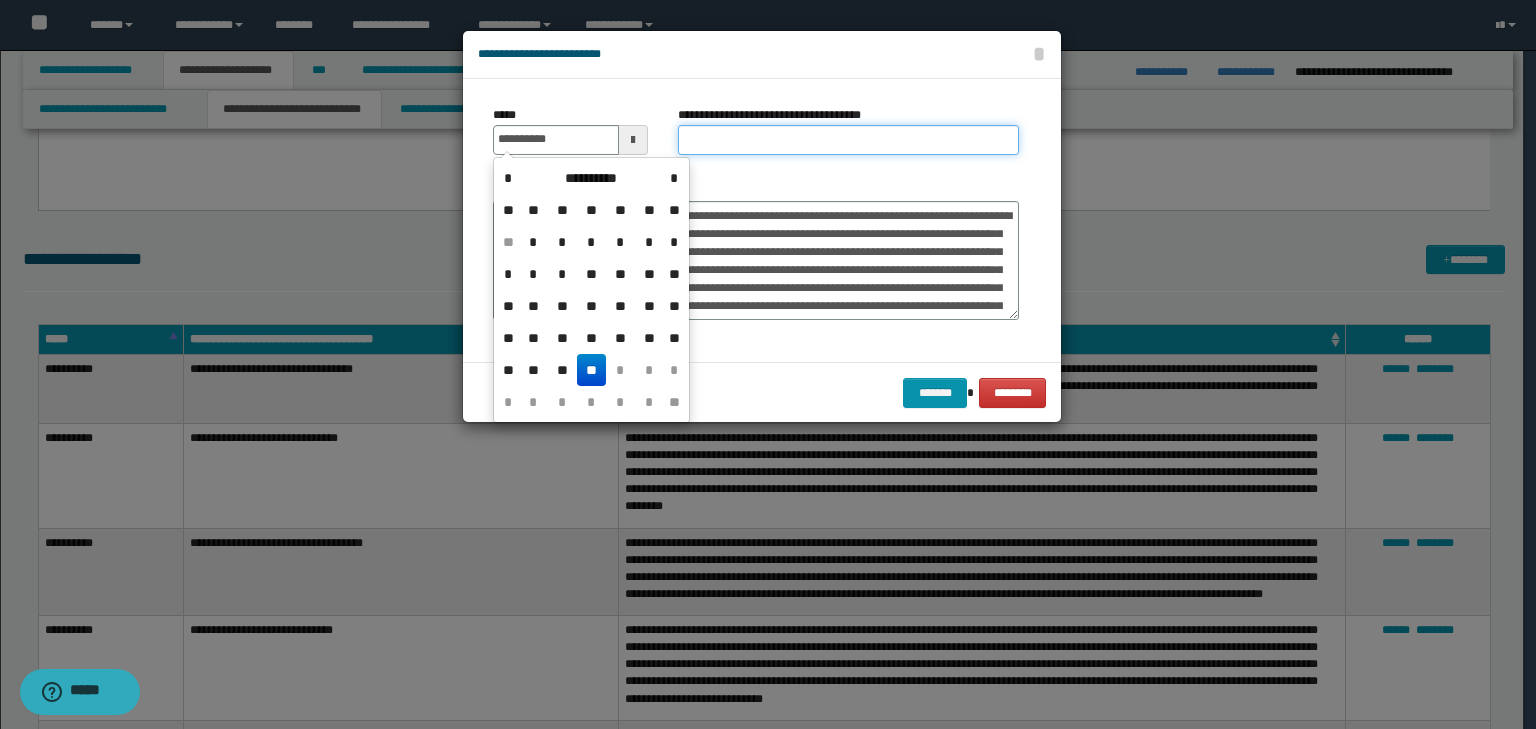 type on "**********" 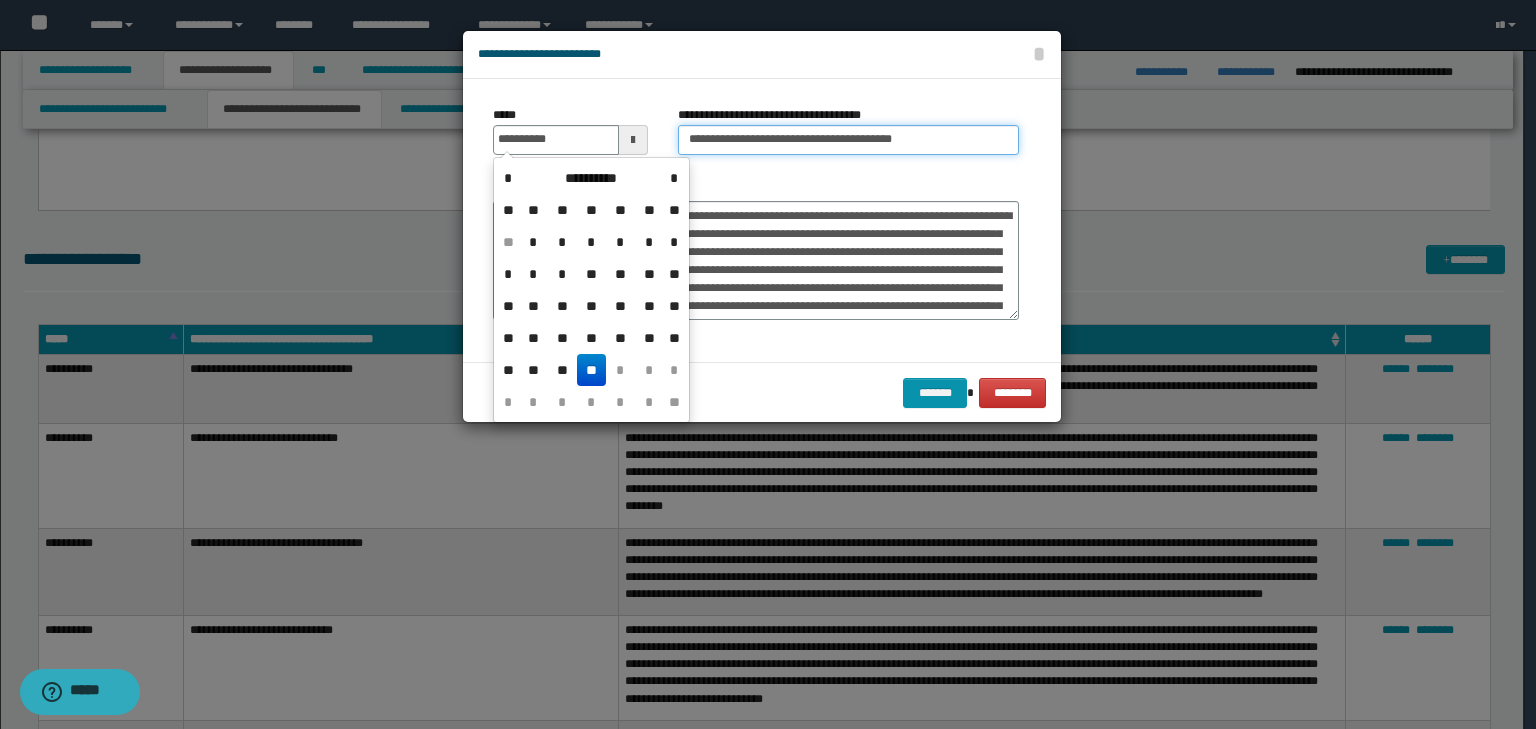 drag, startPoint x: 765, startPoint y: 140, endPoint x: 776, endPoint y: 140, distance: 11 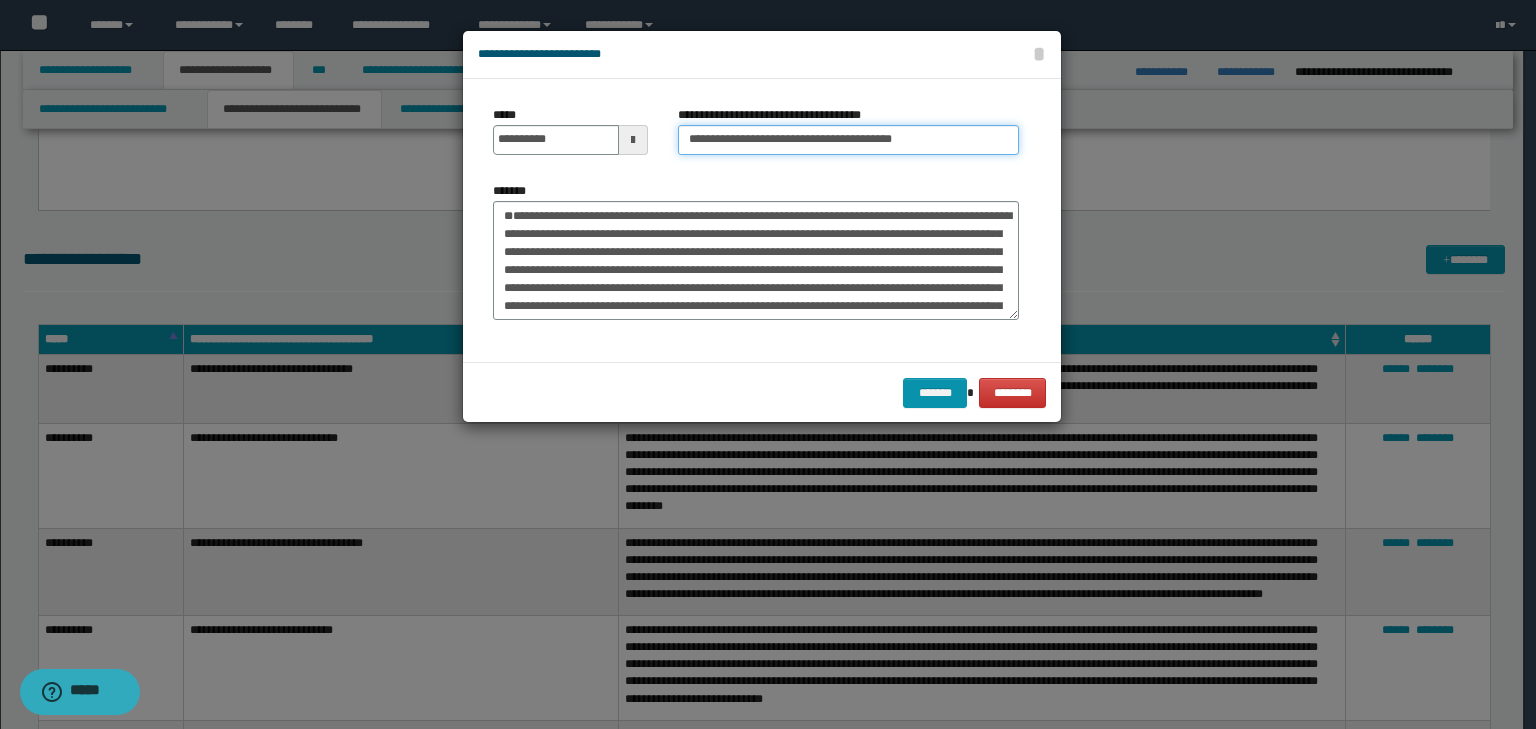drag, startPoint x: 748, startPoint y: 135, endPoint x: 322, endPoint y: 116, distance: 426.4235 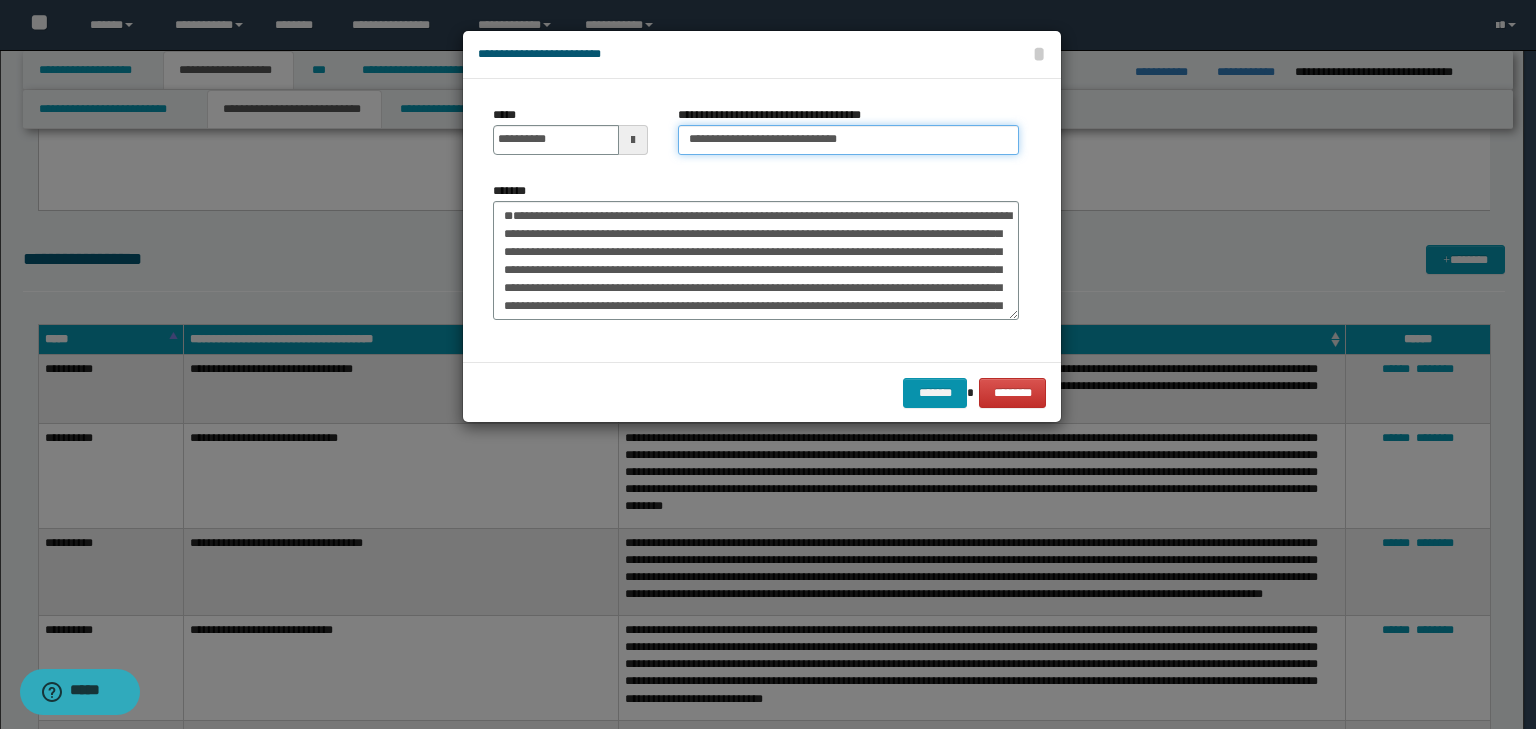 type on "**********" 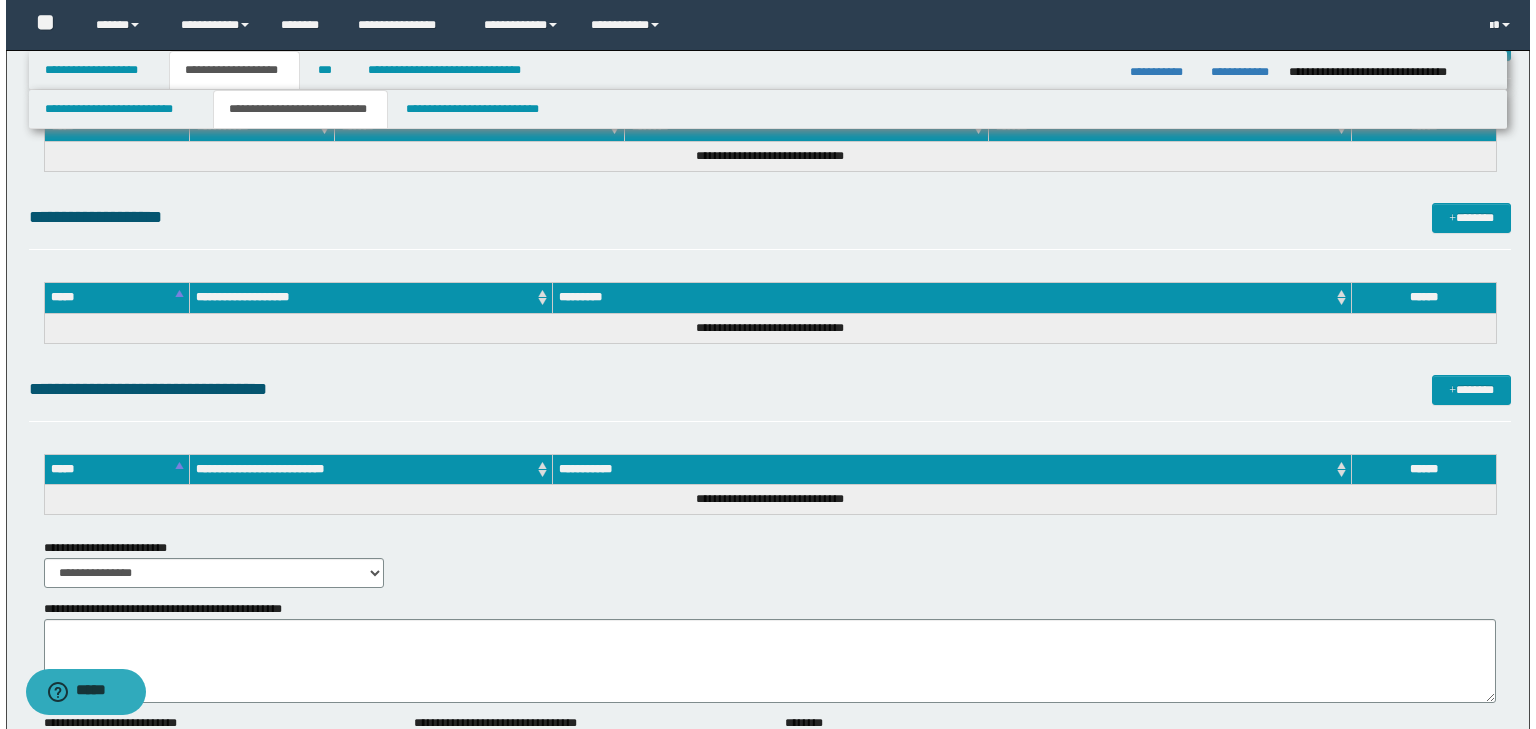 scroll, scrollTop: 4880, scrollLeft: 0, axis: vertical 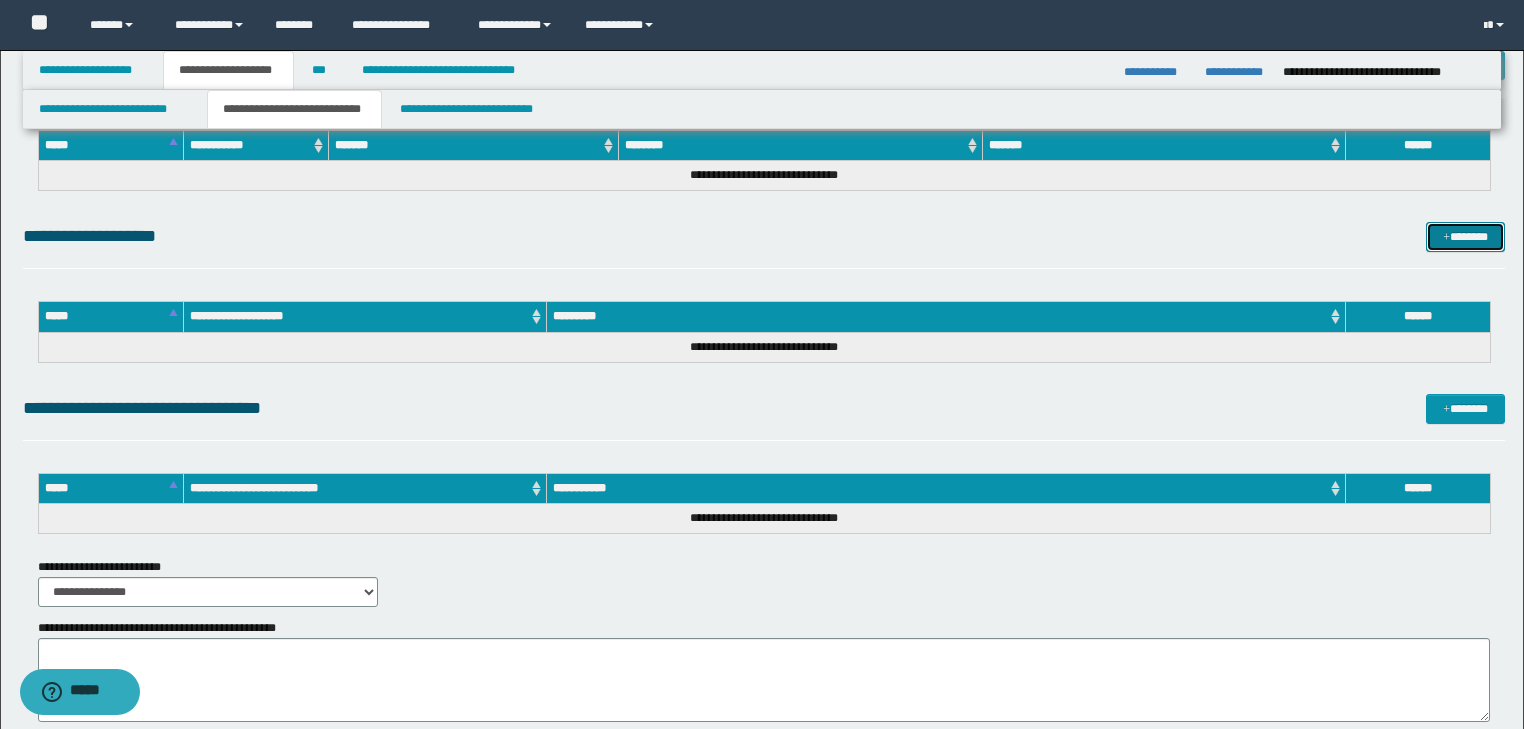click on "*******" at bounding box center (1465, 237) 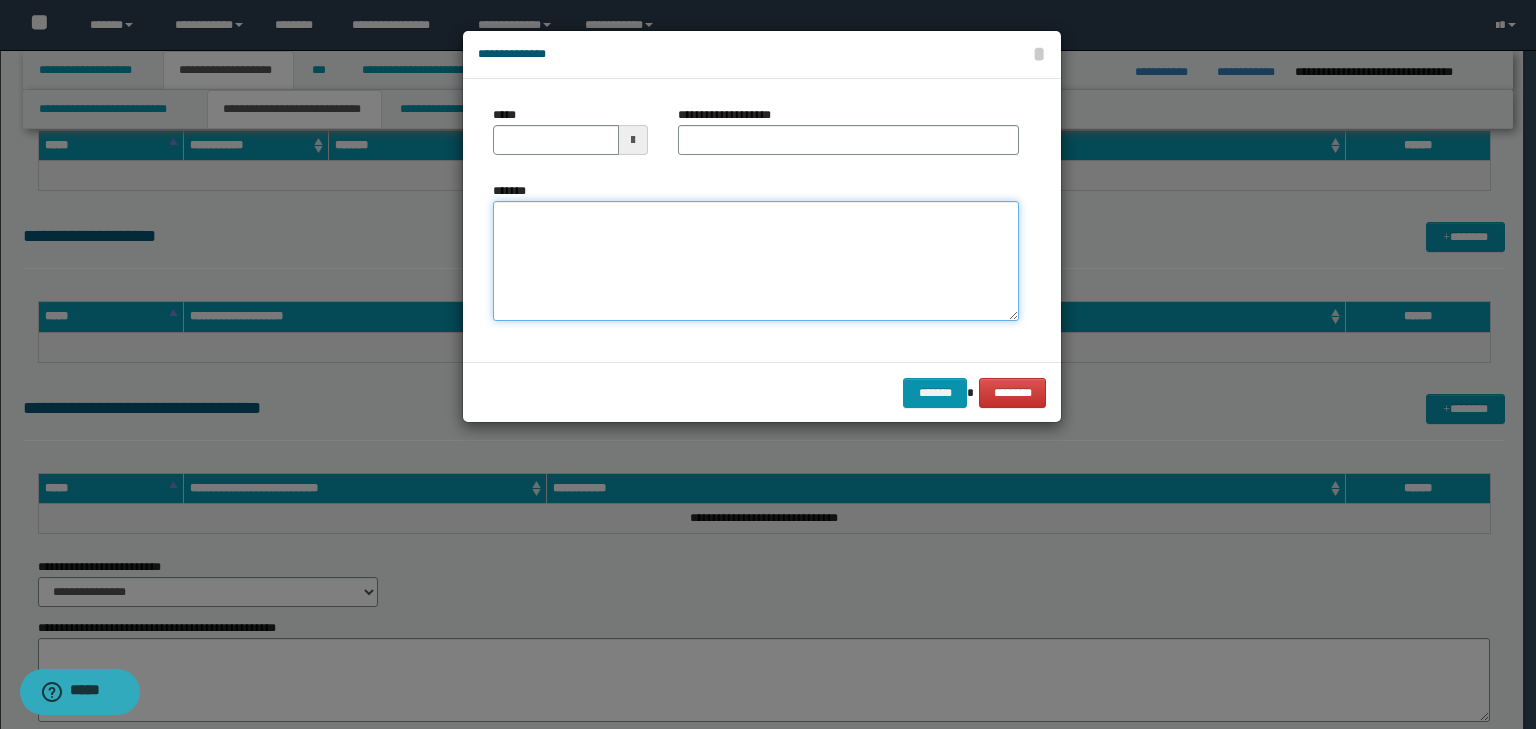 drag, startPoint x: 539, startPoint y: 241, endPoint x: 595, endPoint y: 245, distance: 56.142673 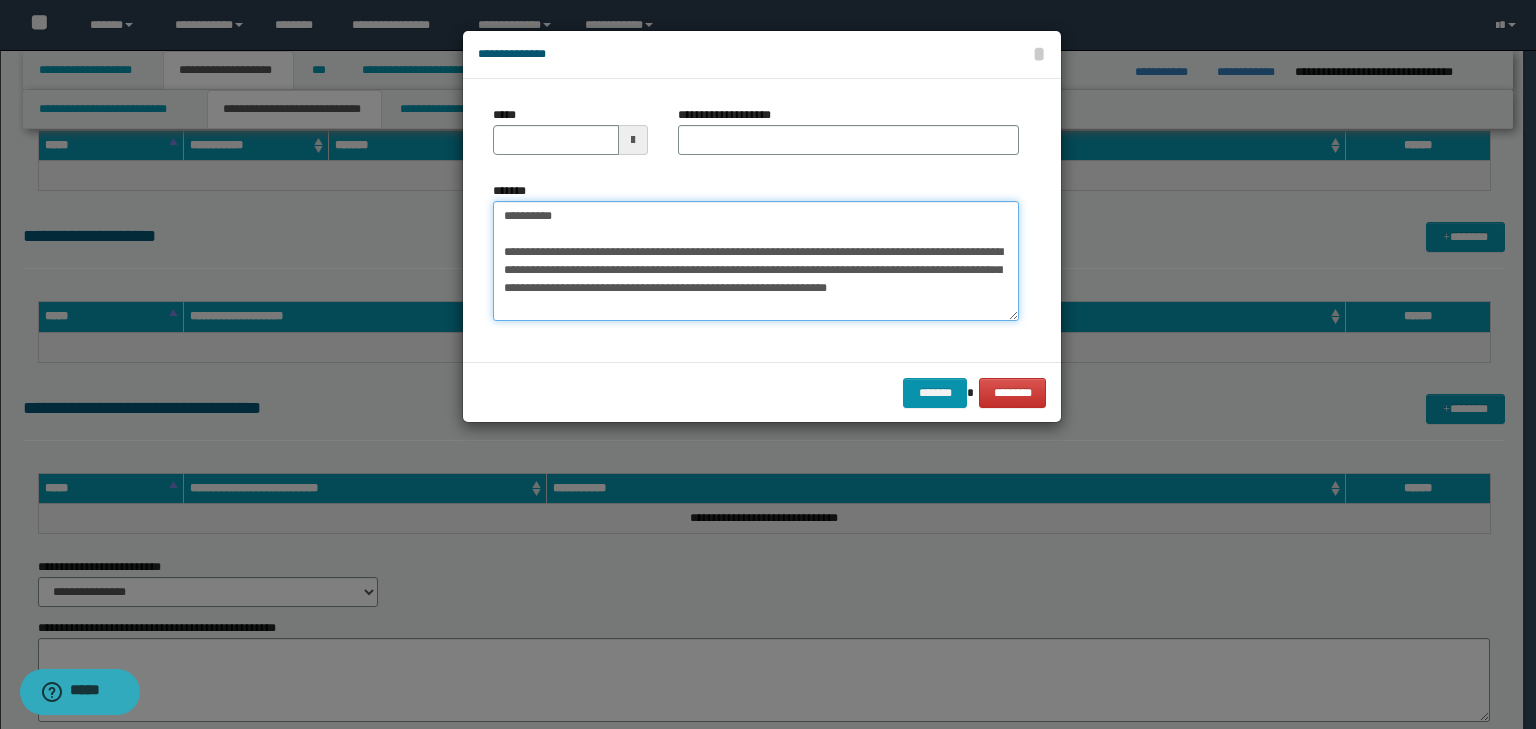 drag, startPoint x: 704, startPoint y: 207, endPoint x: 492, endPoint y: 198, distance: 212.19095 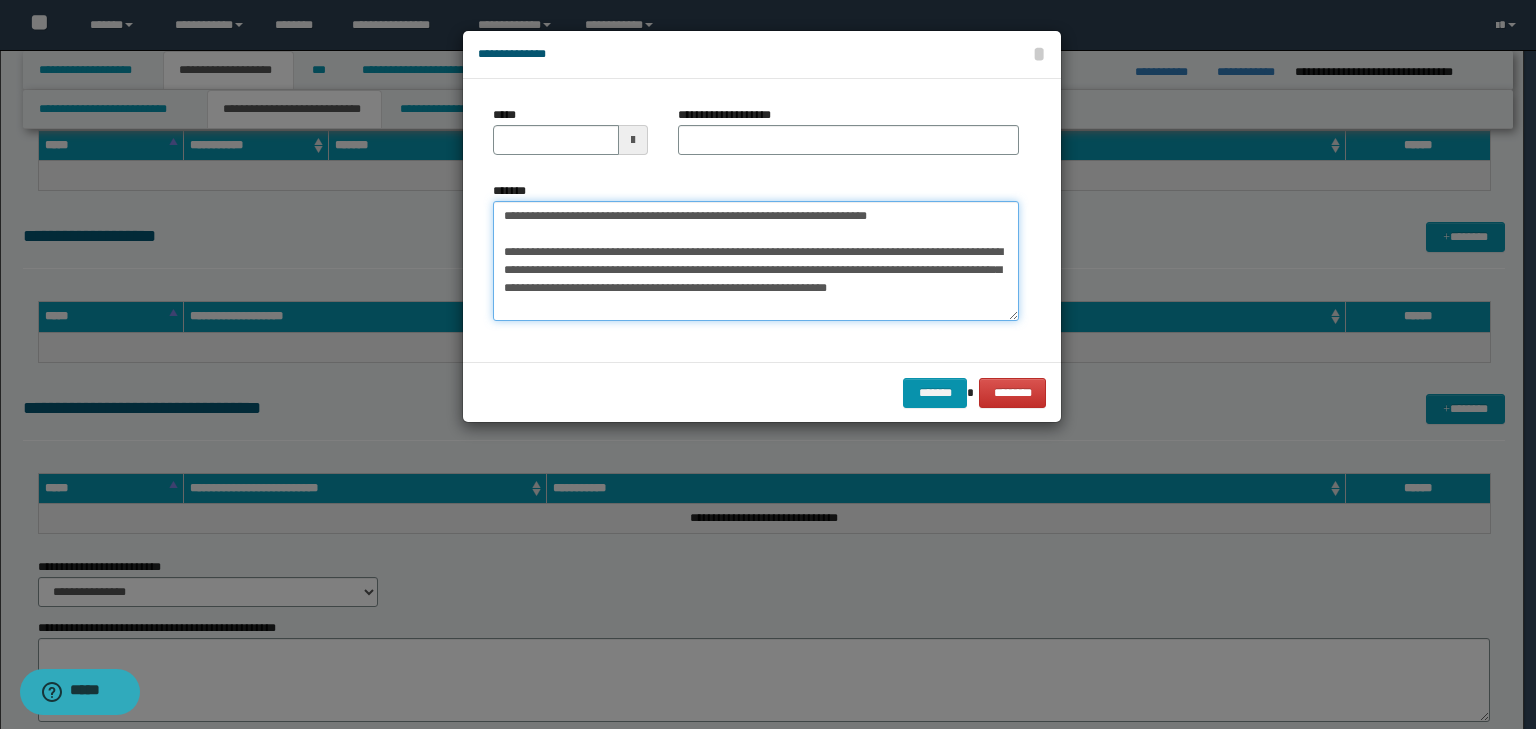 click on "**********" at bounding box center [756, 261] 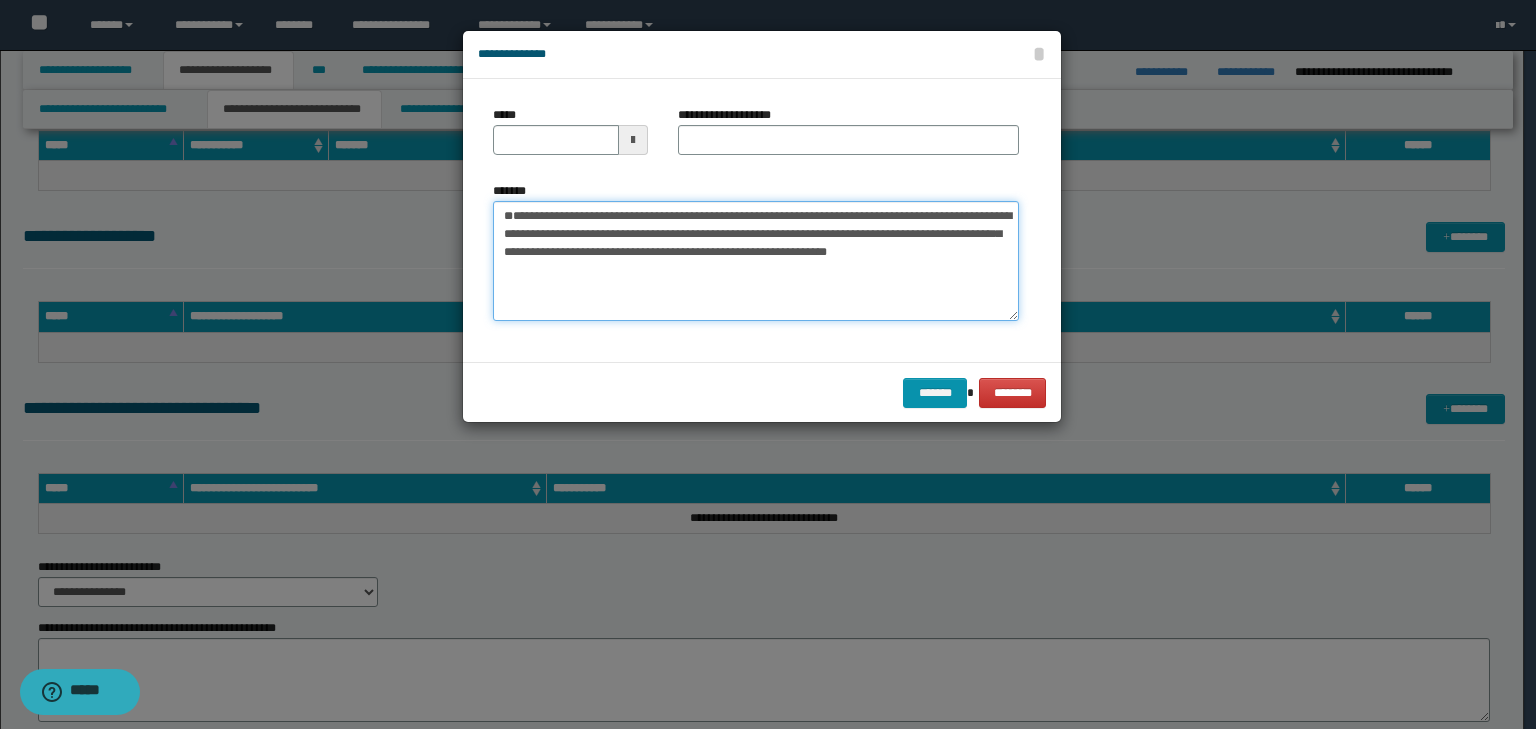 type 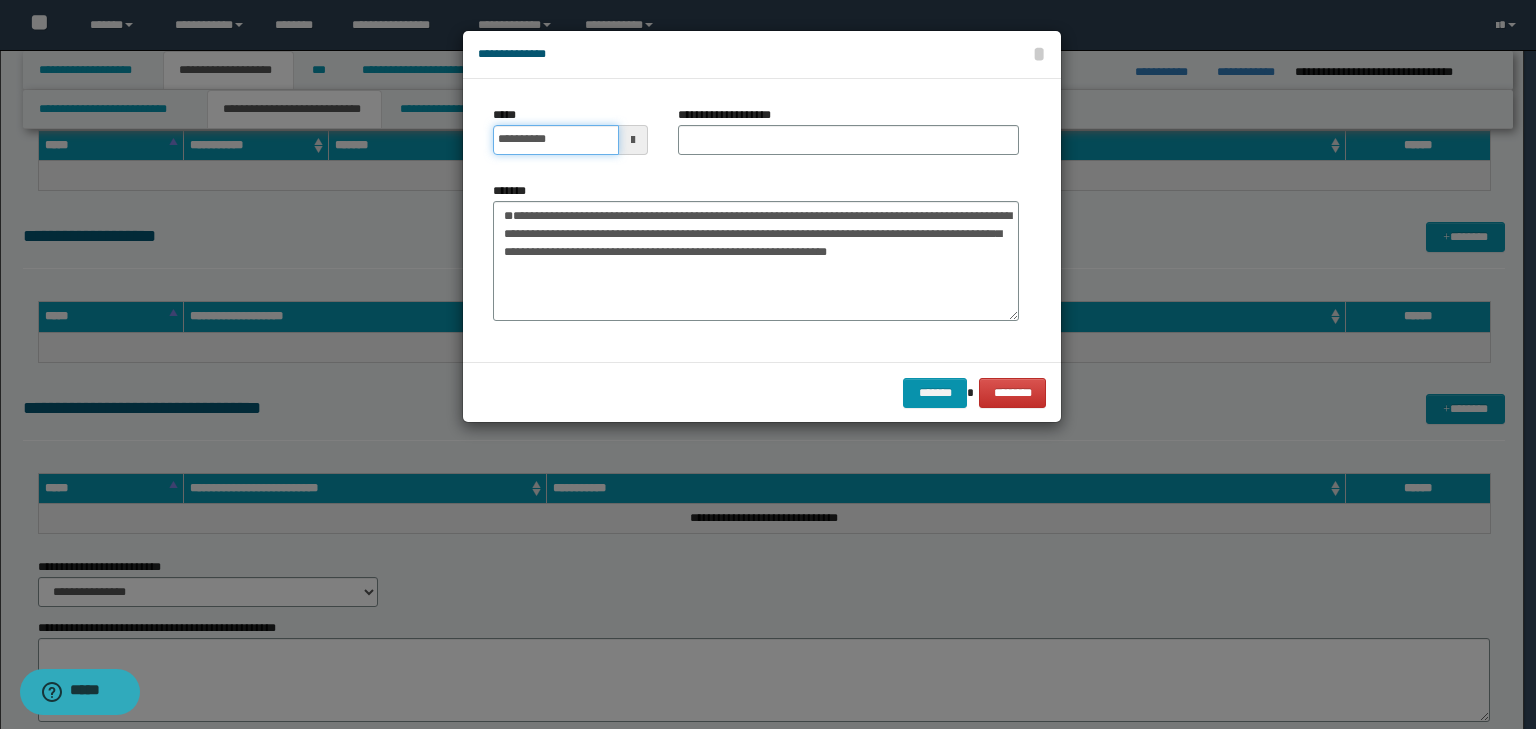 drag, startPoint x: 584, startPoint y: 139, endPoint x: 608, endPoint y: 134, distance: 24.5153 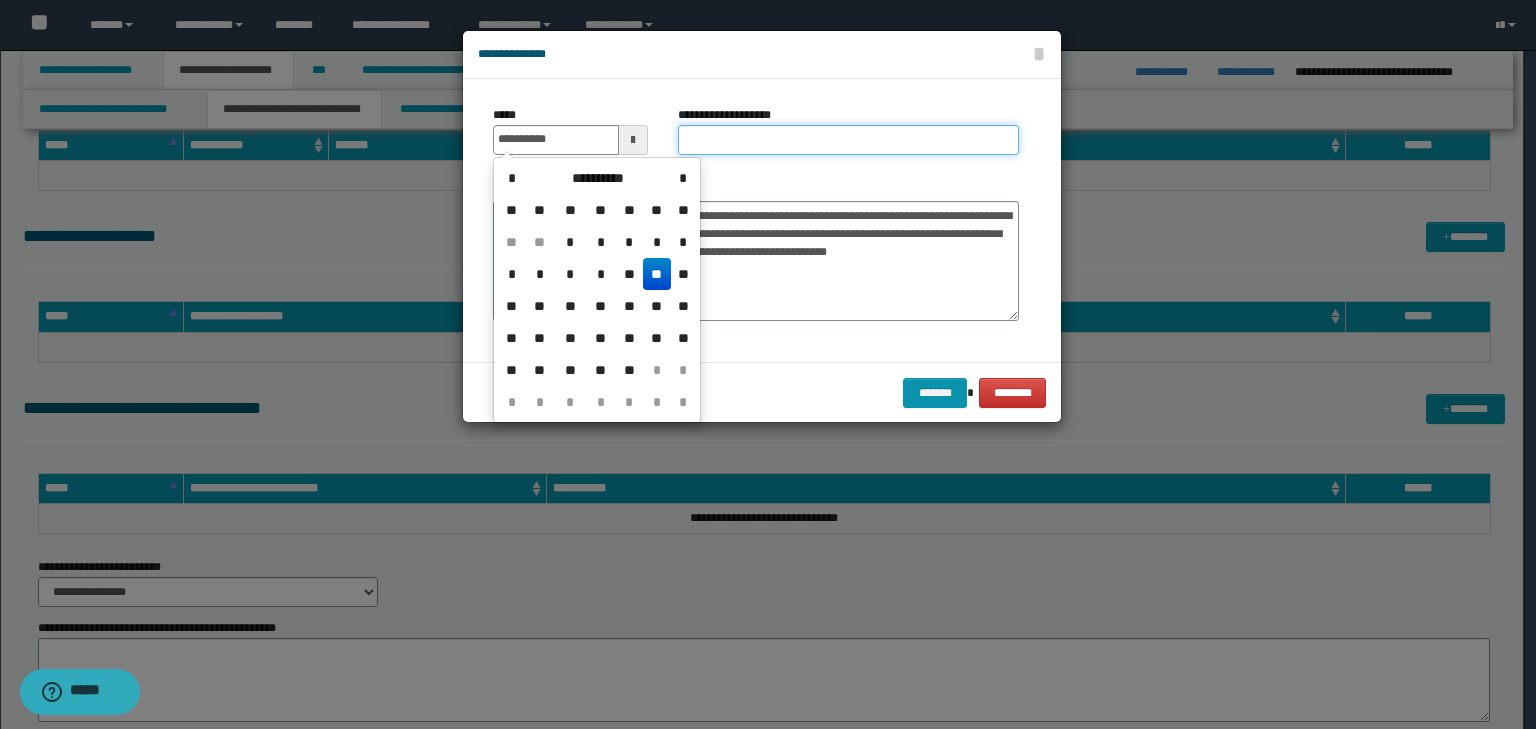 type on "**********" 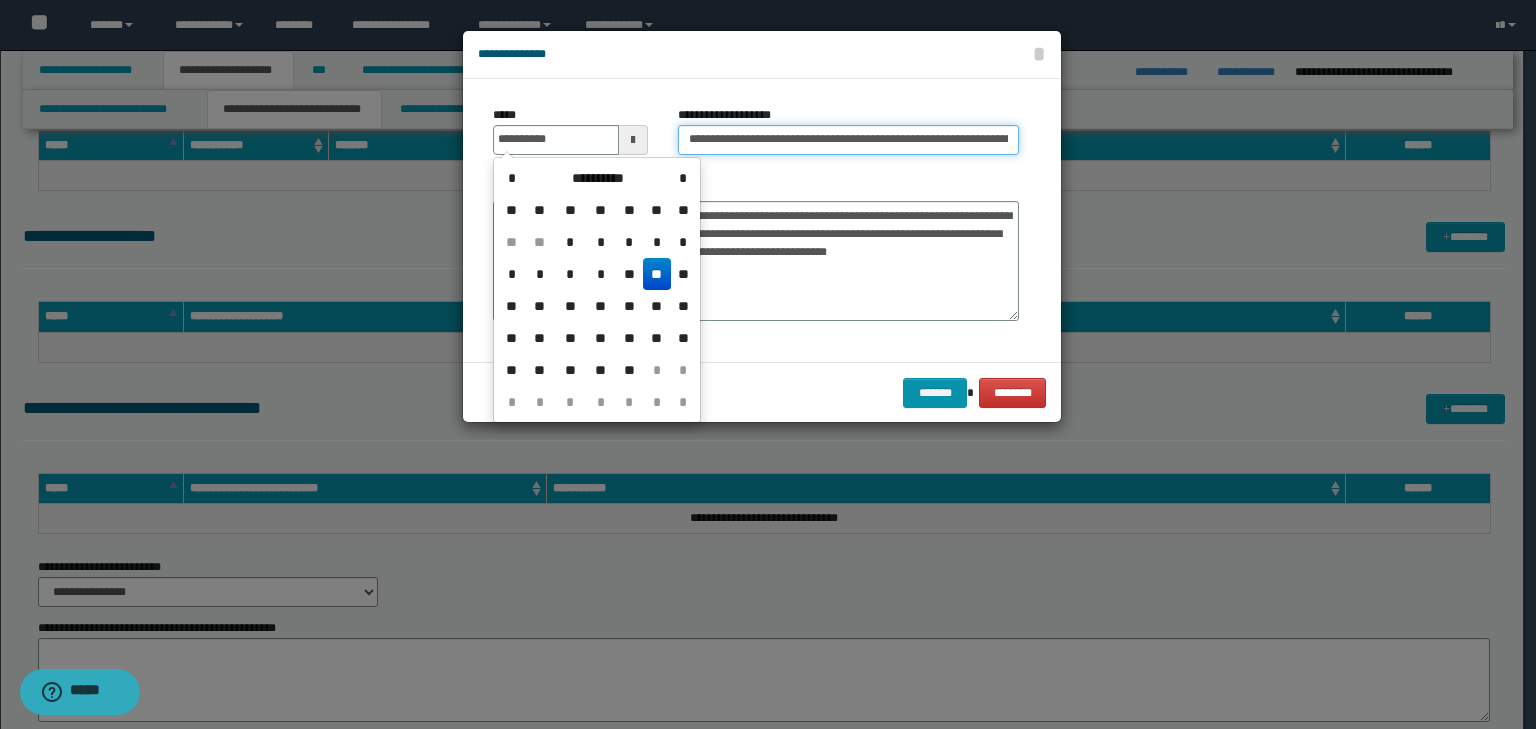 click on "**********" at bounding box center (848, 140) 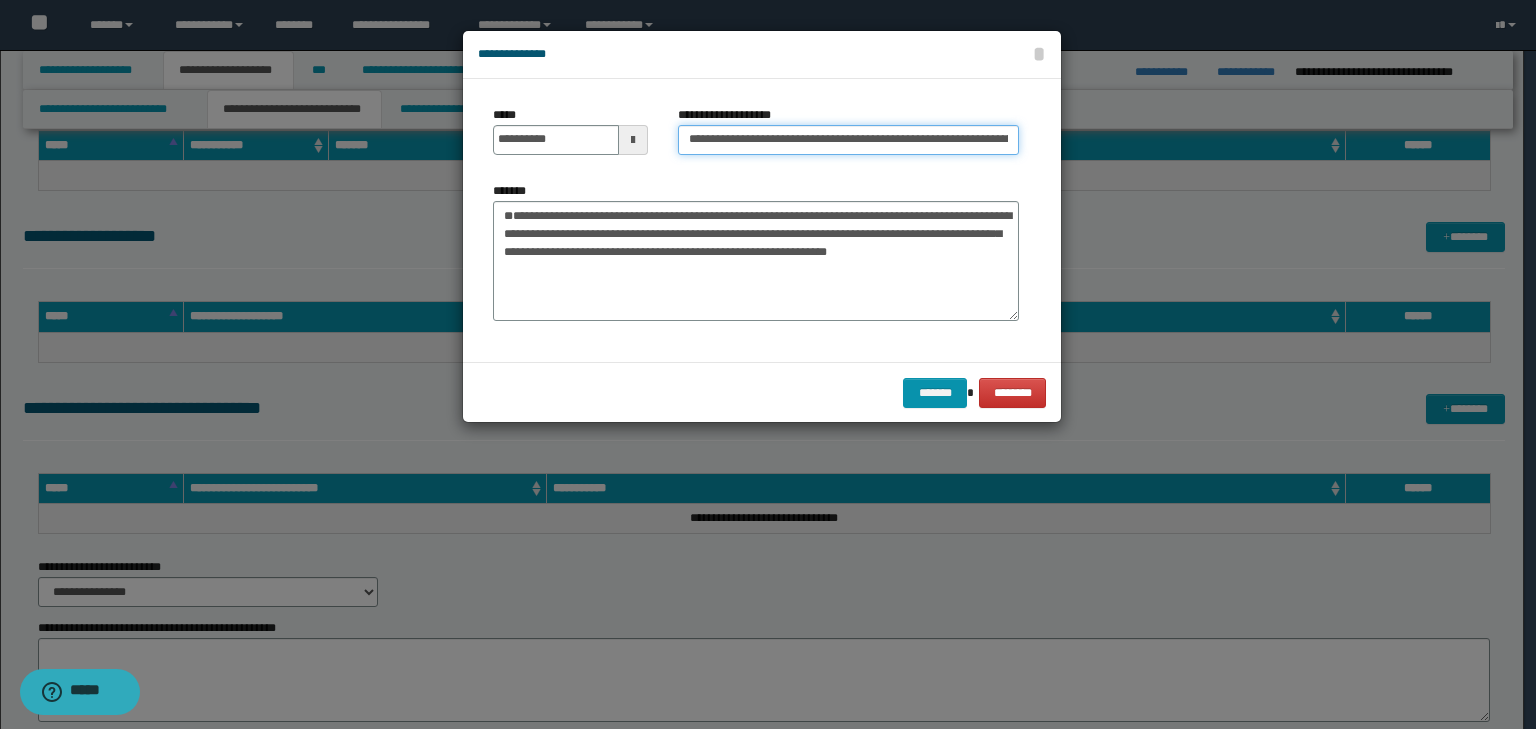 scroll, scrollTop: 0, scrollLeft: 72, axis: horizontal 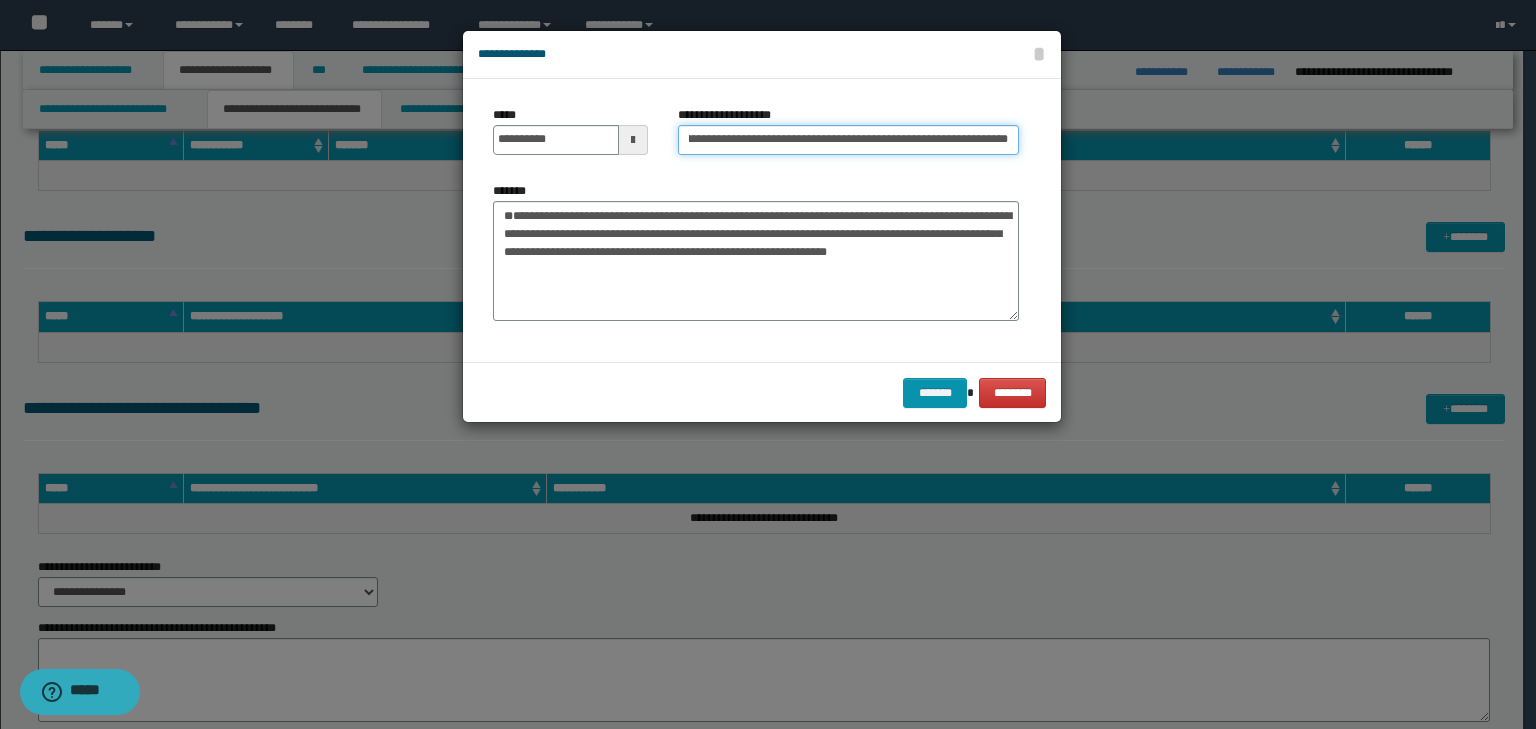 drag, startPoint x: 751, startPoint y: 140, endPoint x: 410, endPoint y: 133, distance: 341.07184 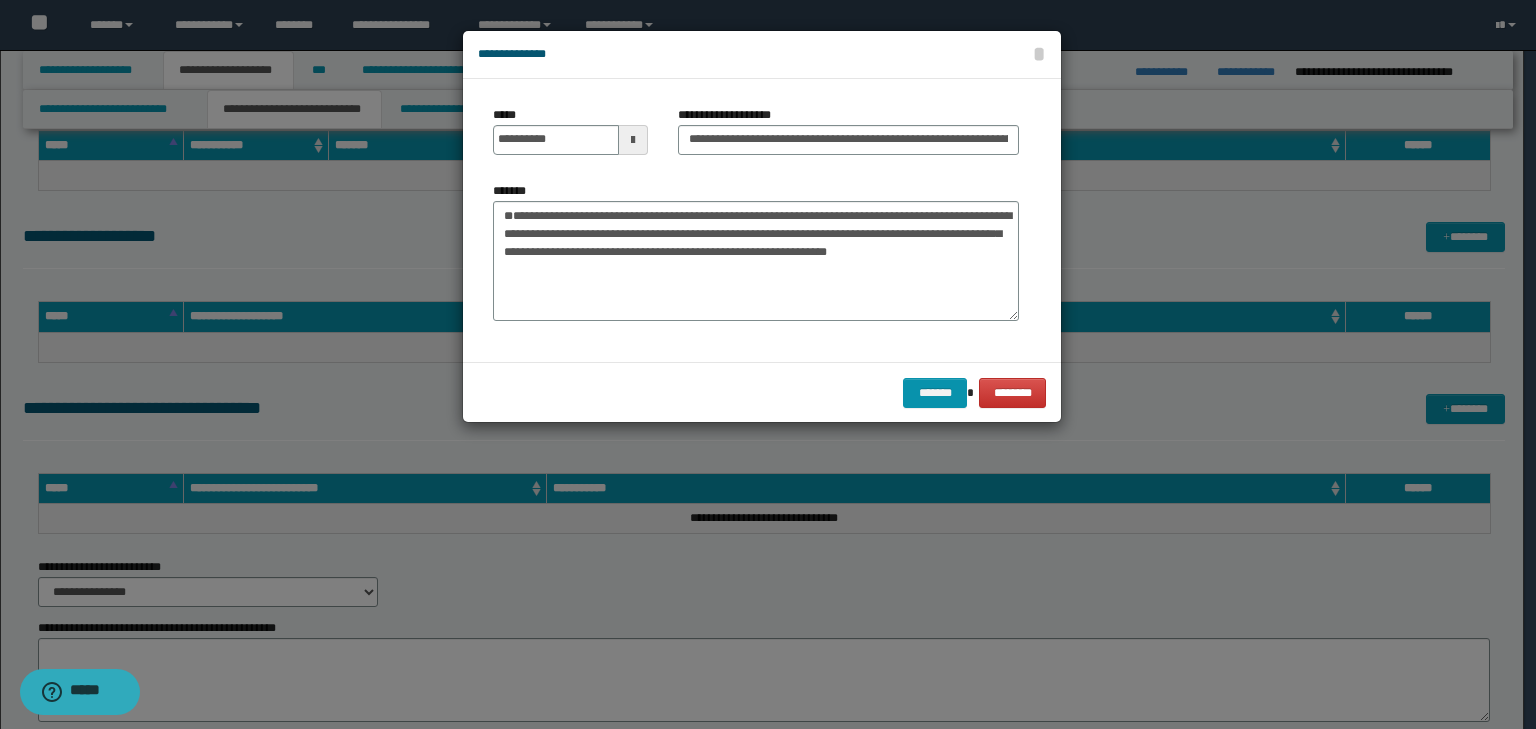 click on "**********" at bounding box center [848, 138] 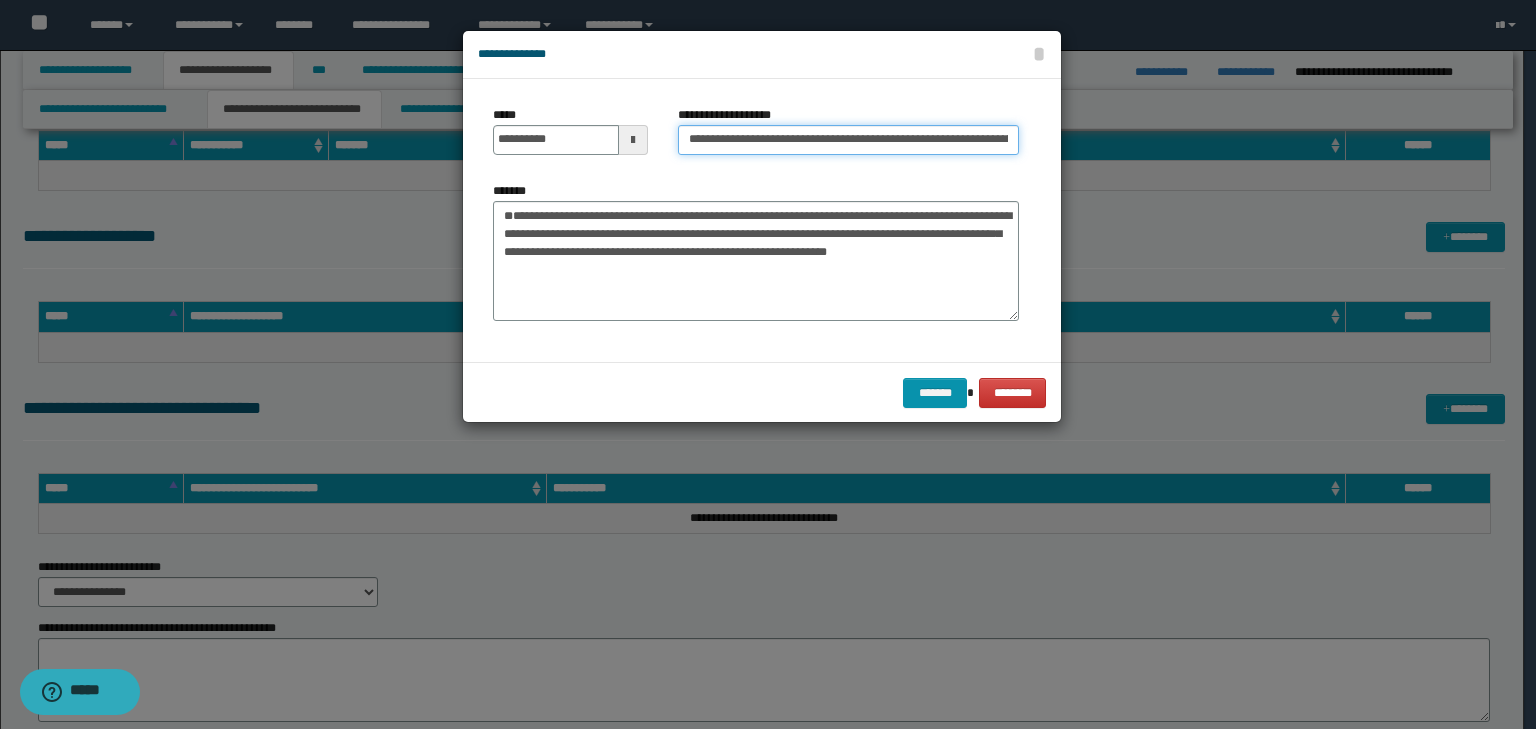 drag, startPoint x: 496, startPoint y: 112, endPoint x: 323, endPoint y: 104, distance: 173.18488 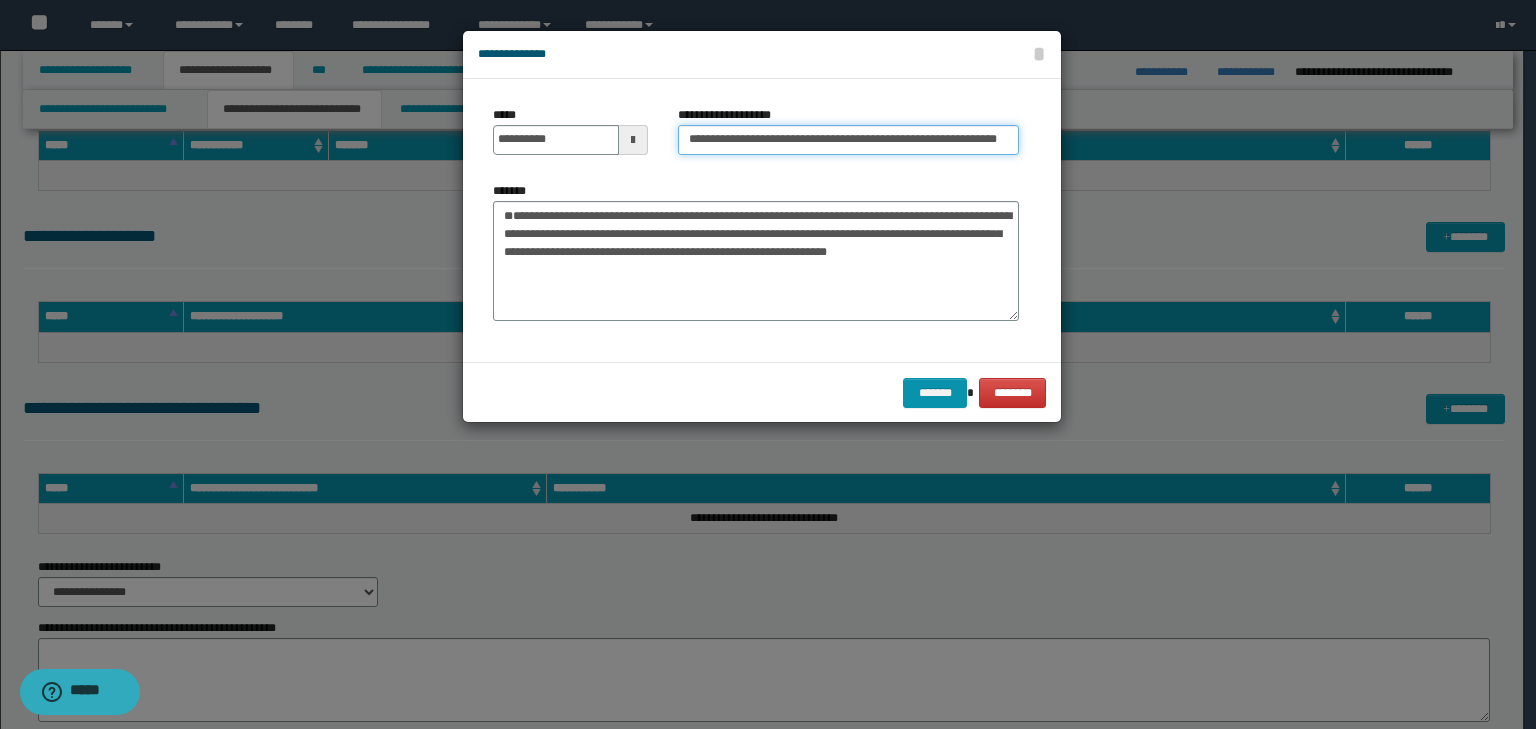 type on "**********" 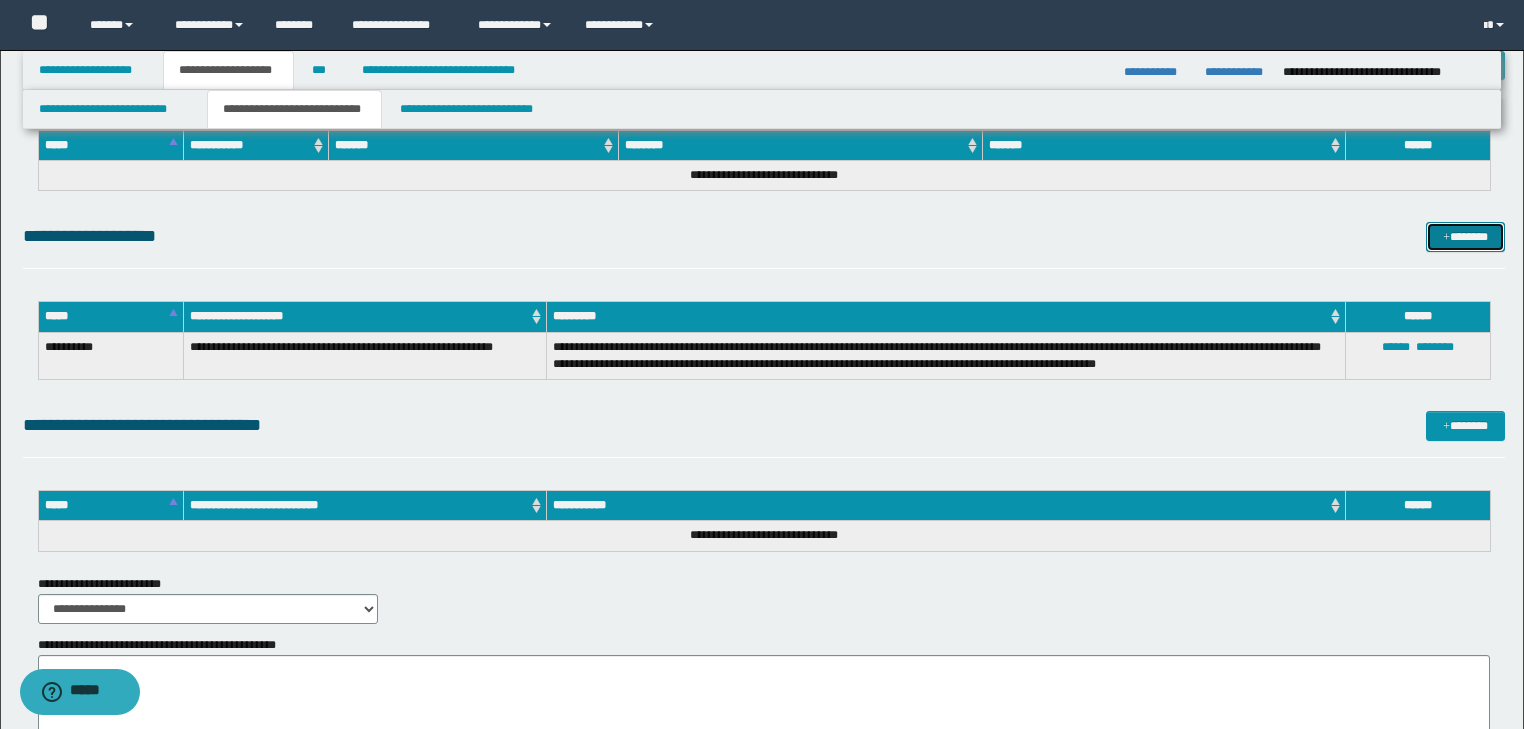 click on "*******" at bounding box center [1465, 237] 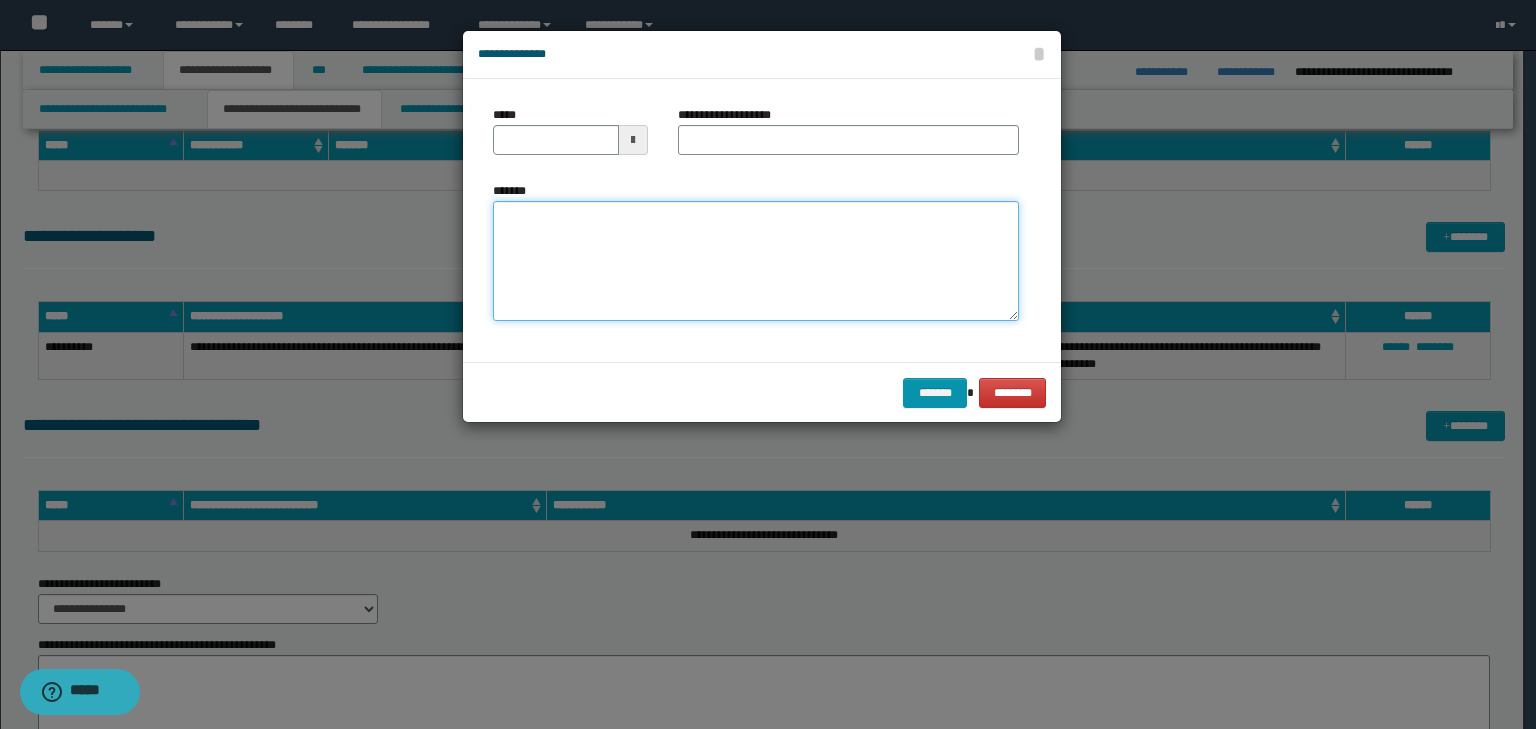 drag, startPoint x: 658, startPoint y: 294, endPoint x: 655, endPoint y: 269, distance: 25.179358 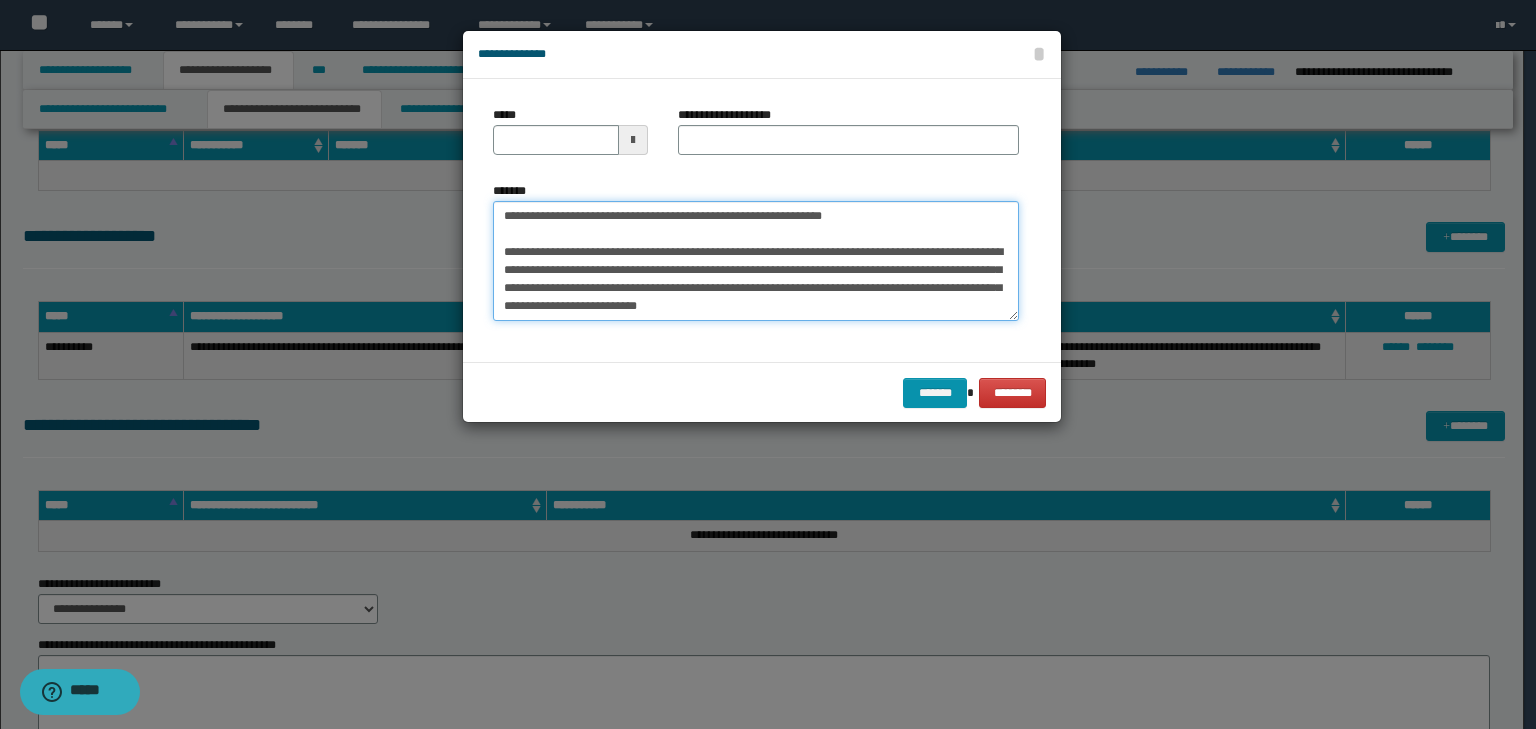 drag, startPoint x: 856, startPoint y: 210, endPoint x: 286, endPoint y: 176, distance: 571.0131 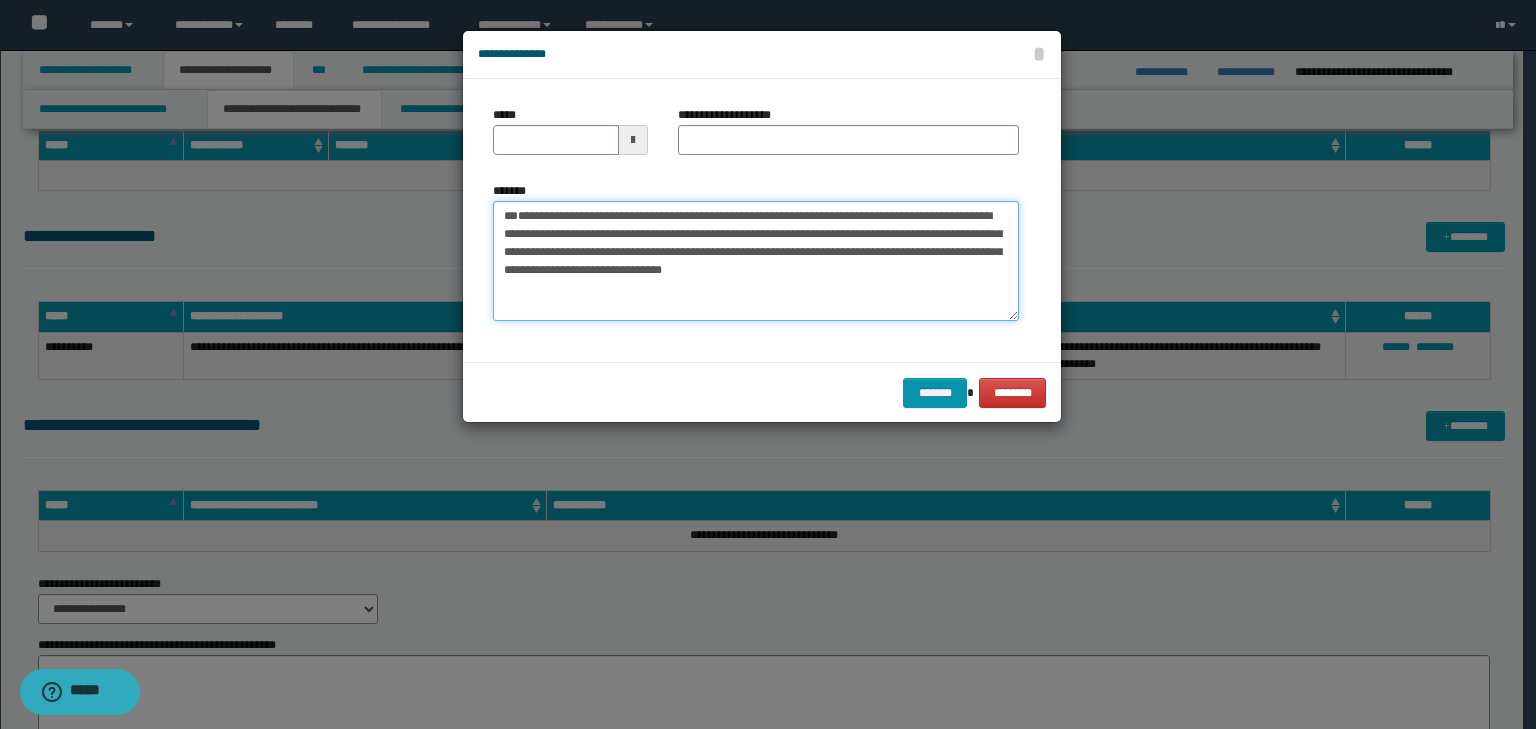 type 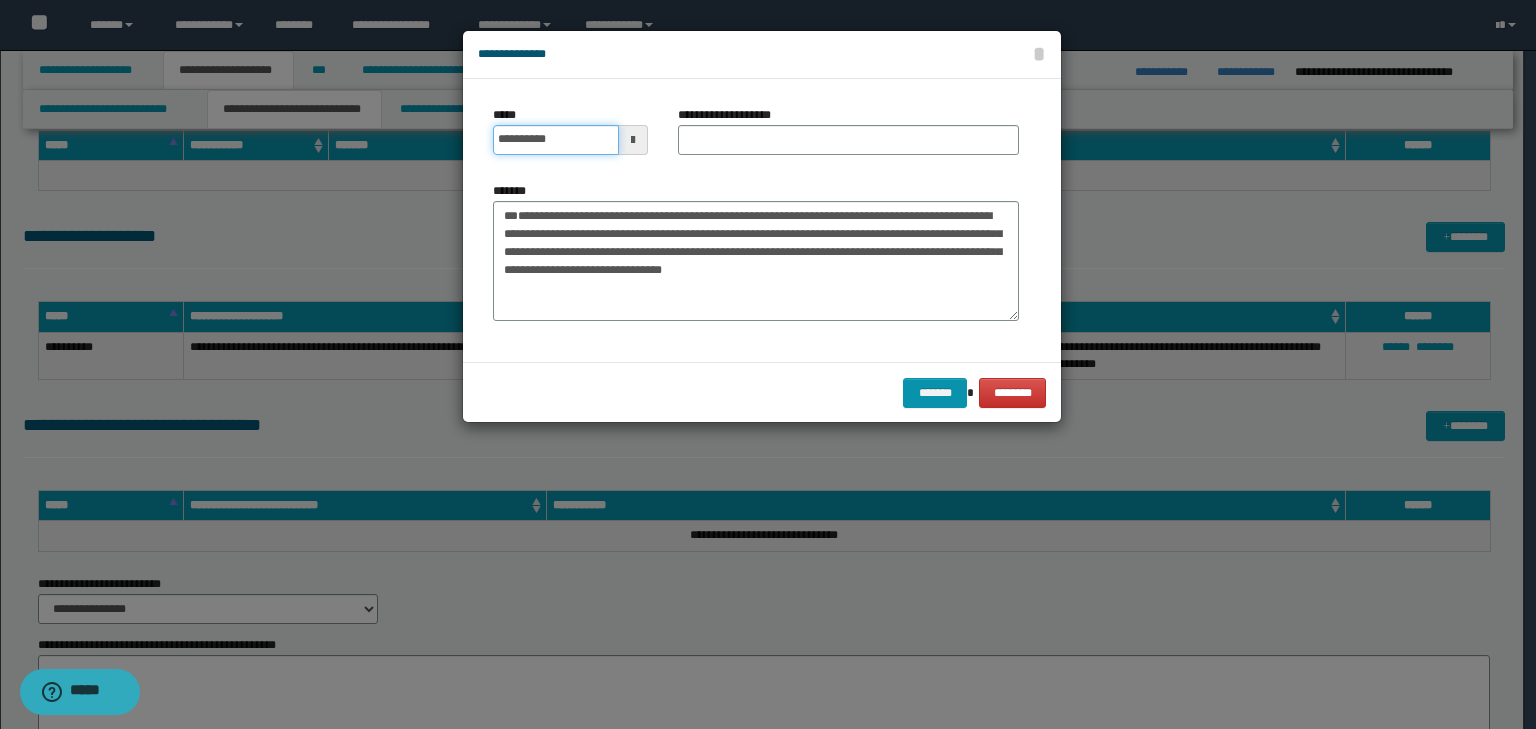 drag, startPoint x: 539, startPoint y: 137, endPoint x: 596, endPoint y: 137, distance: 57 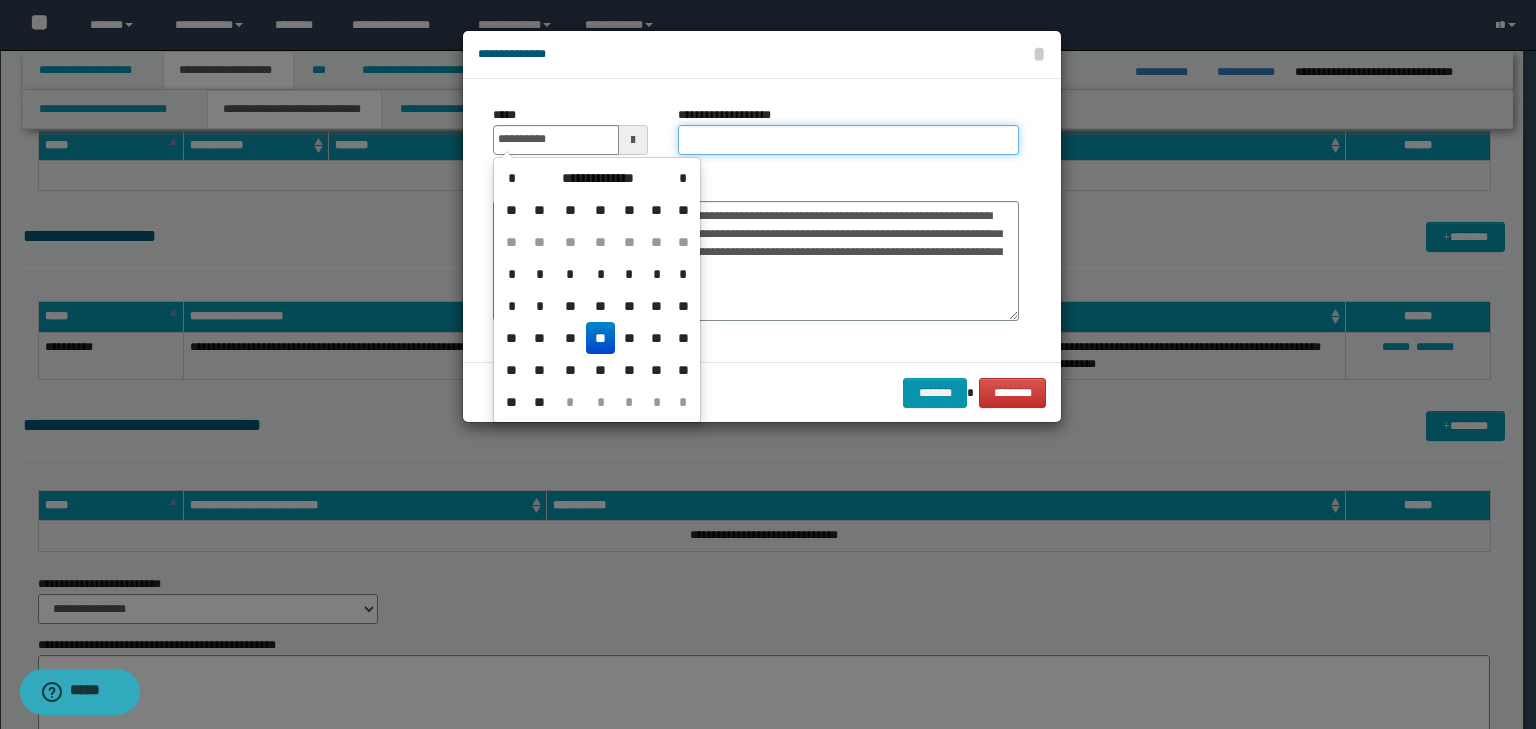 type on "**********" 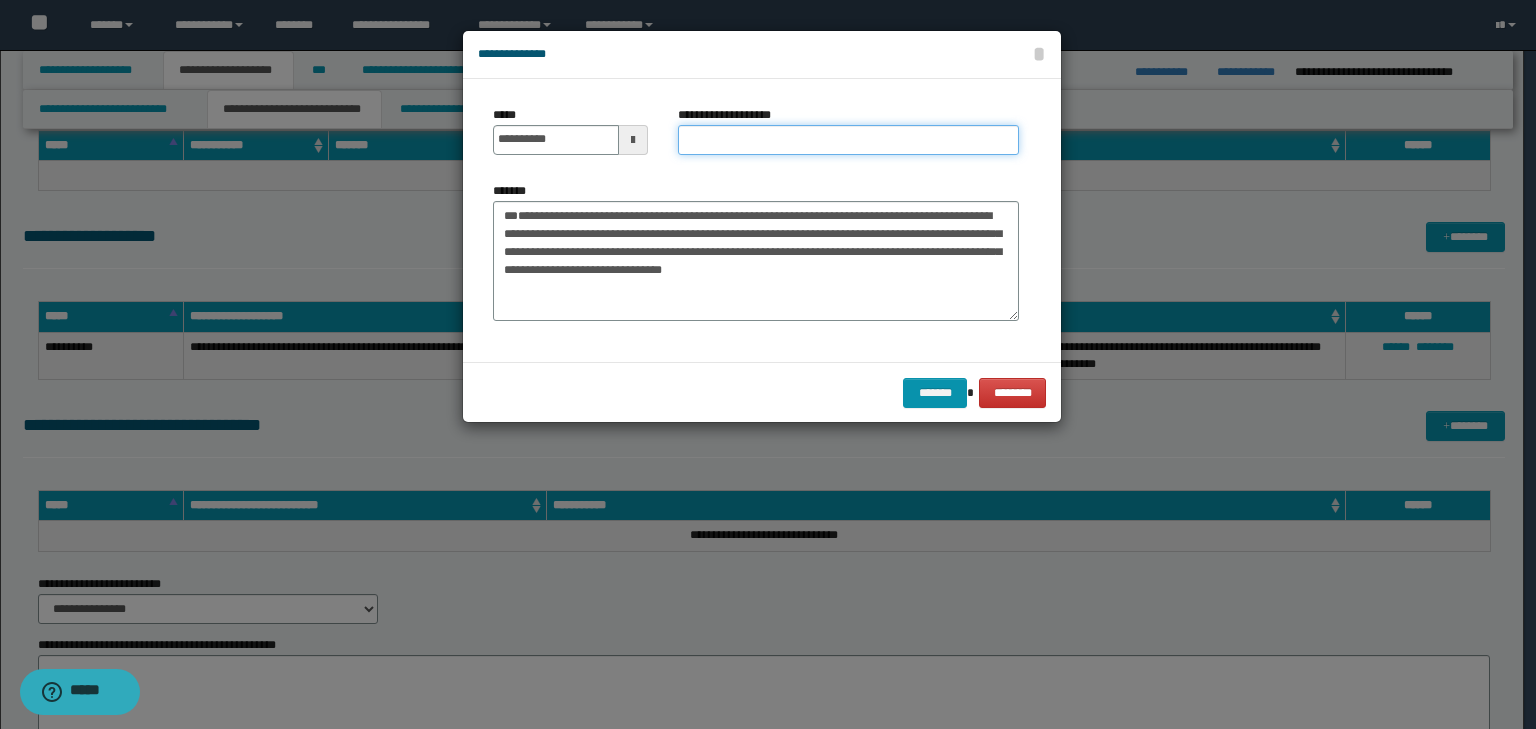 paste on "**********" 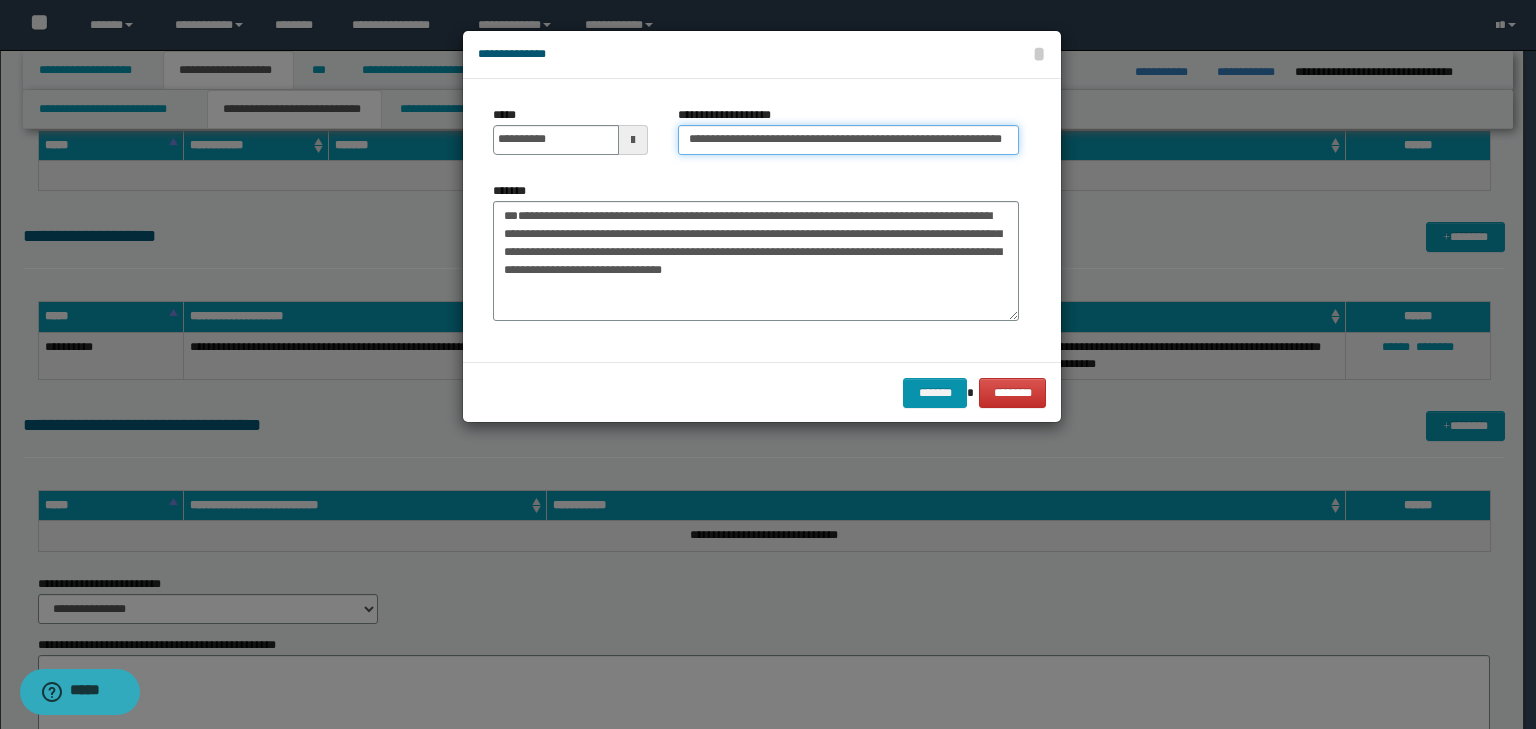 scroll, scrollTop: 0, scrollLeft: 0, axis: both 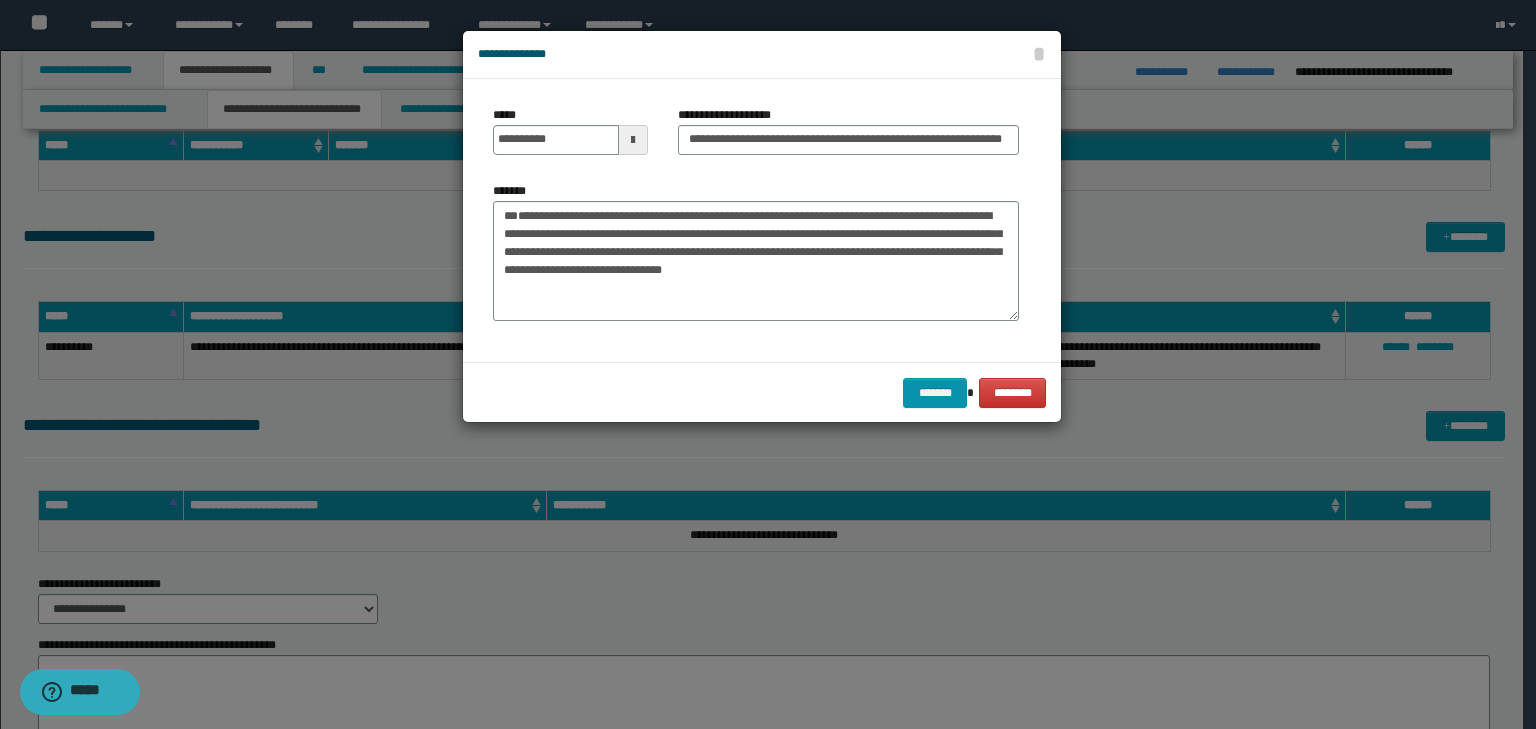 click on "**********" at bounding box center (756, 220) 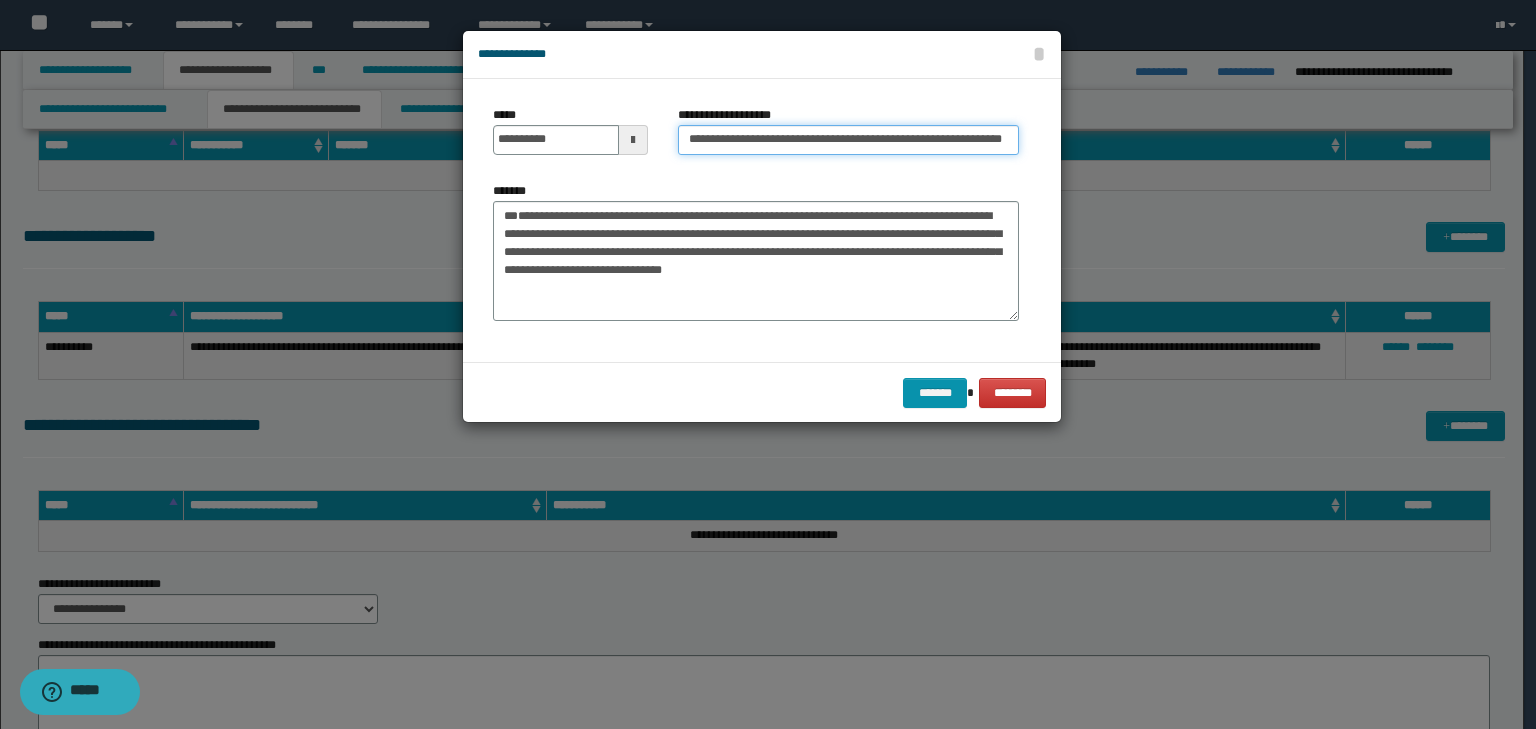 drag, startPoint x: 740, startPoint y: 137, endPoint x: 542, endPoint y: 136, distance: 198.00252 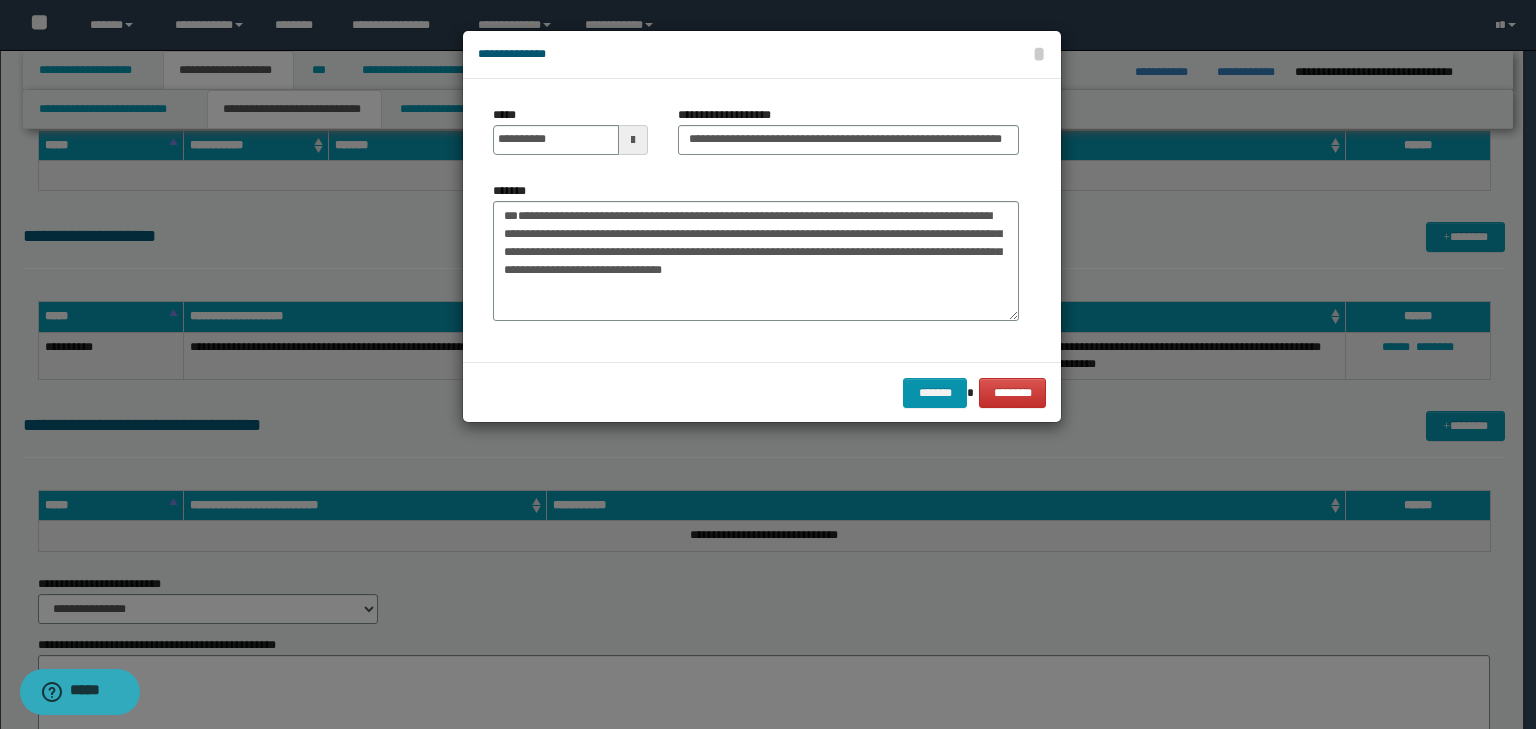 drag, startPoint x: 718, startPoint y: 191, endPoint x: 731, endPoint y: 183, distance: 15.264338 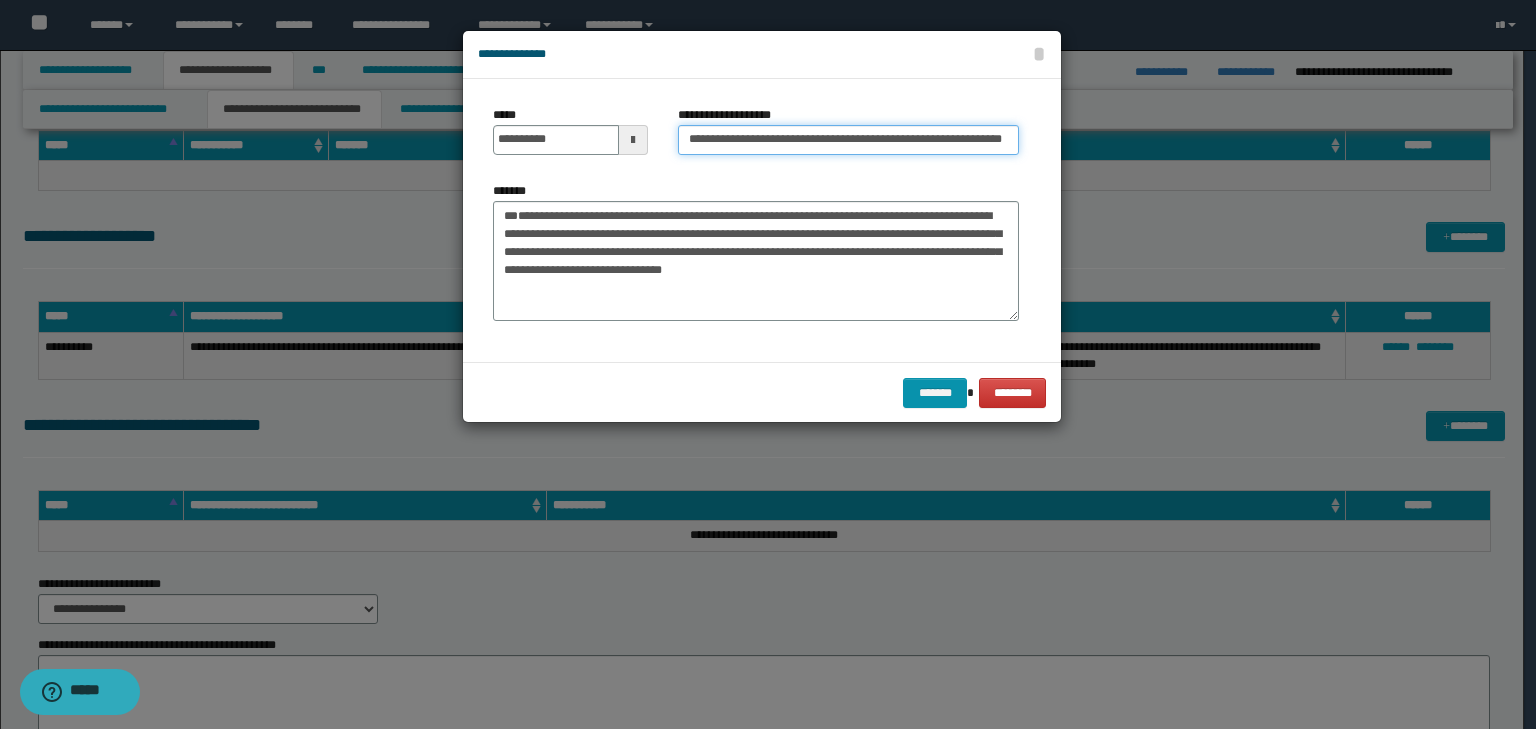 drag, startPoint x: 639, startPoint y: 132, endPoint x: 287, endPoint y: 104, distance: 353.11188 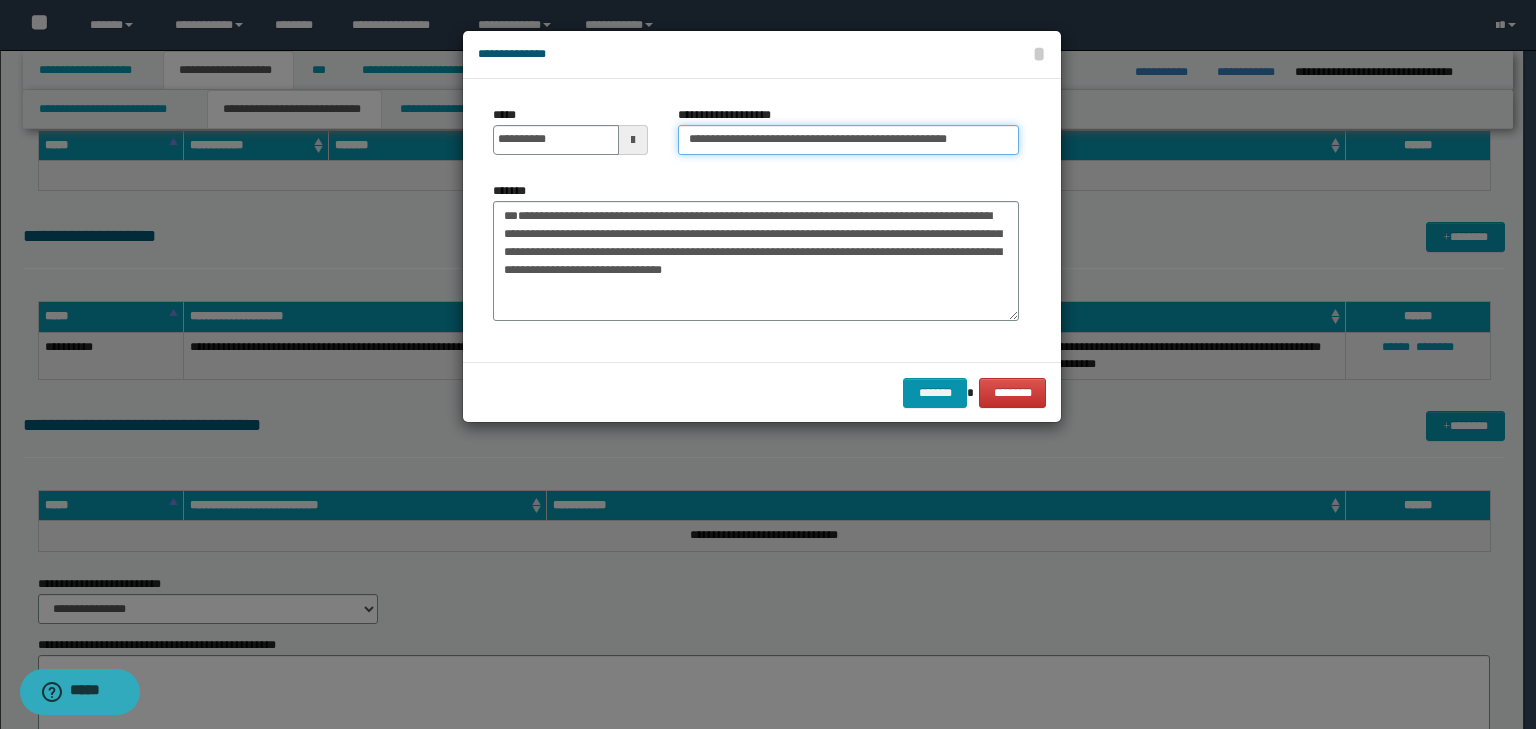 type on "**********" 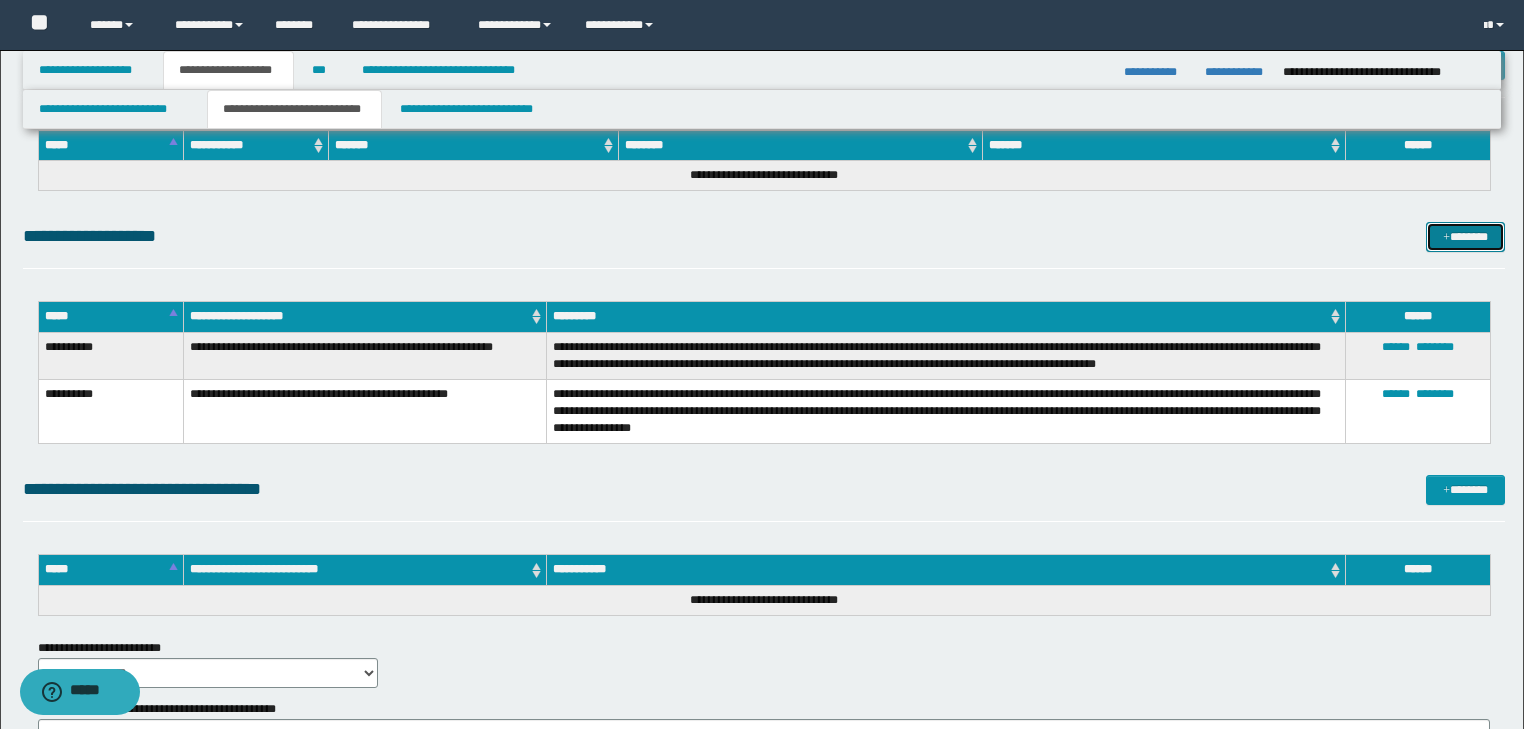 click on "*******" at bounding box center [1465, 237] 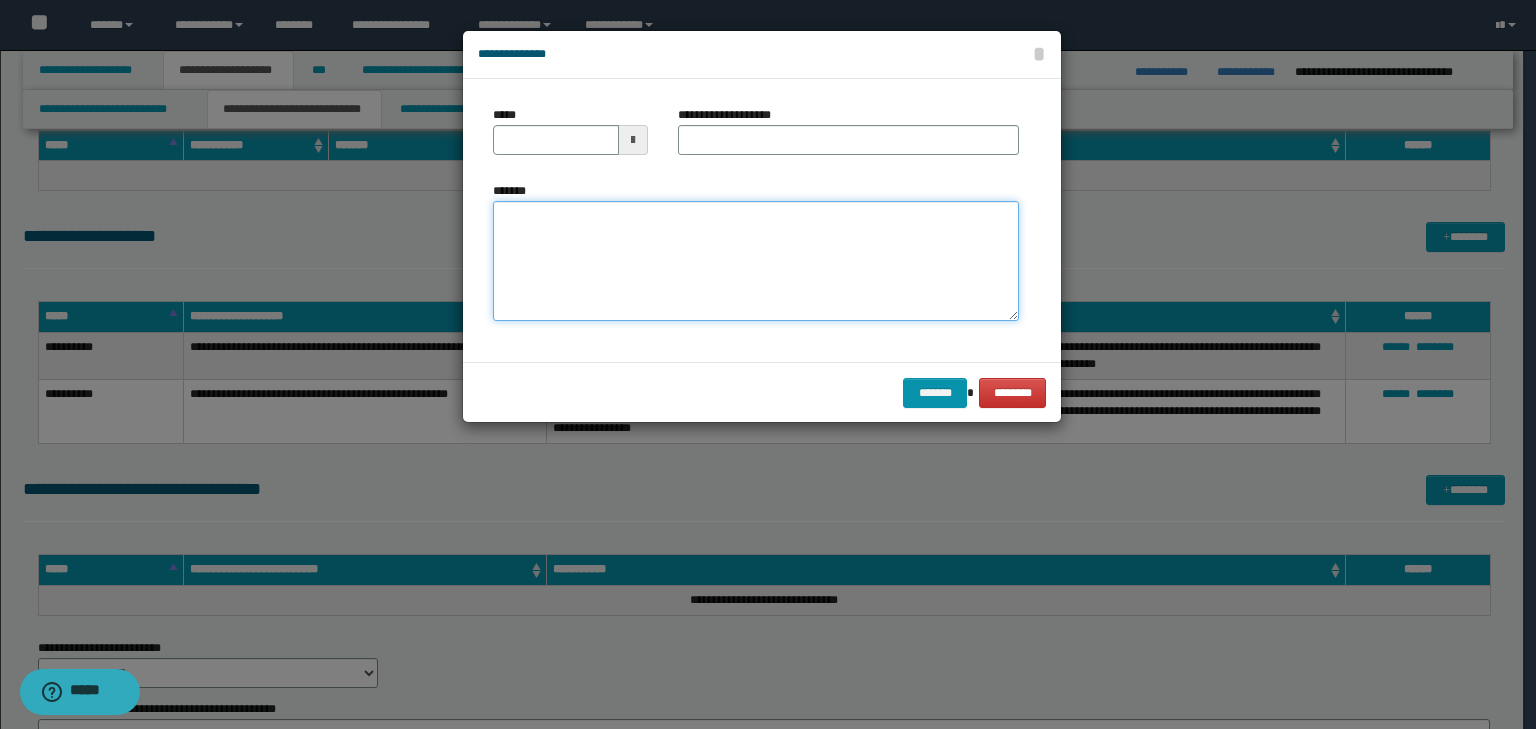 click on "*******" at bounding box center (756, 261) 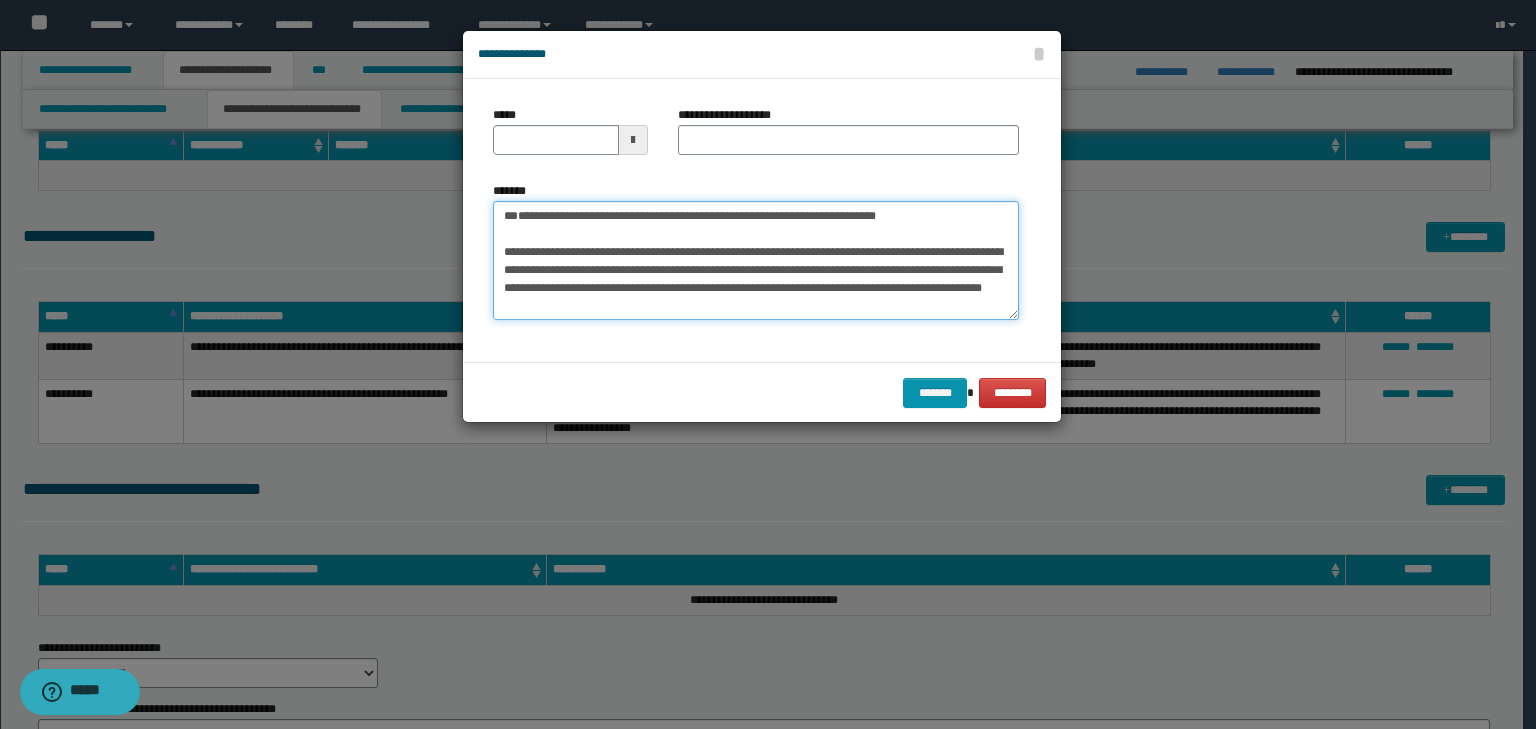 scroll, scrollTop: 0, scrollLeft: 0, axis: both 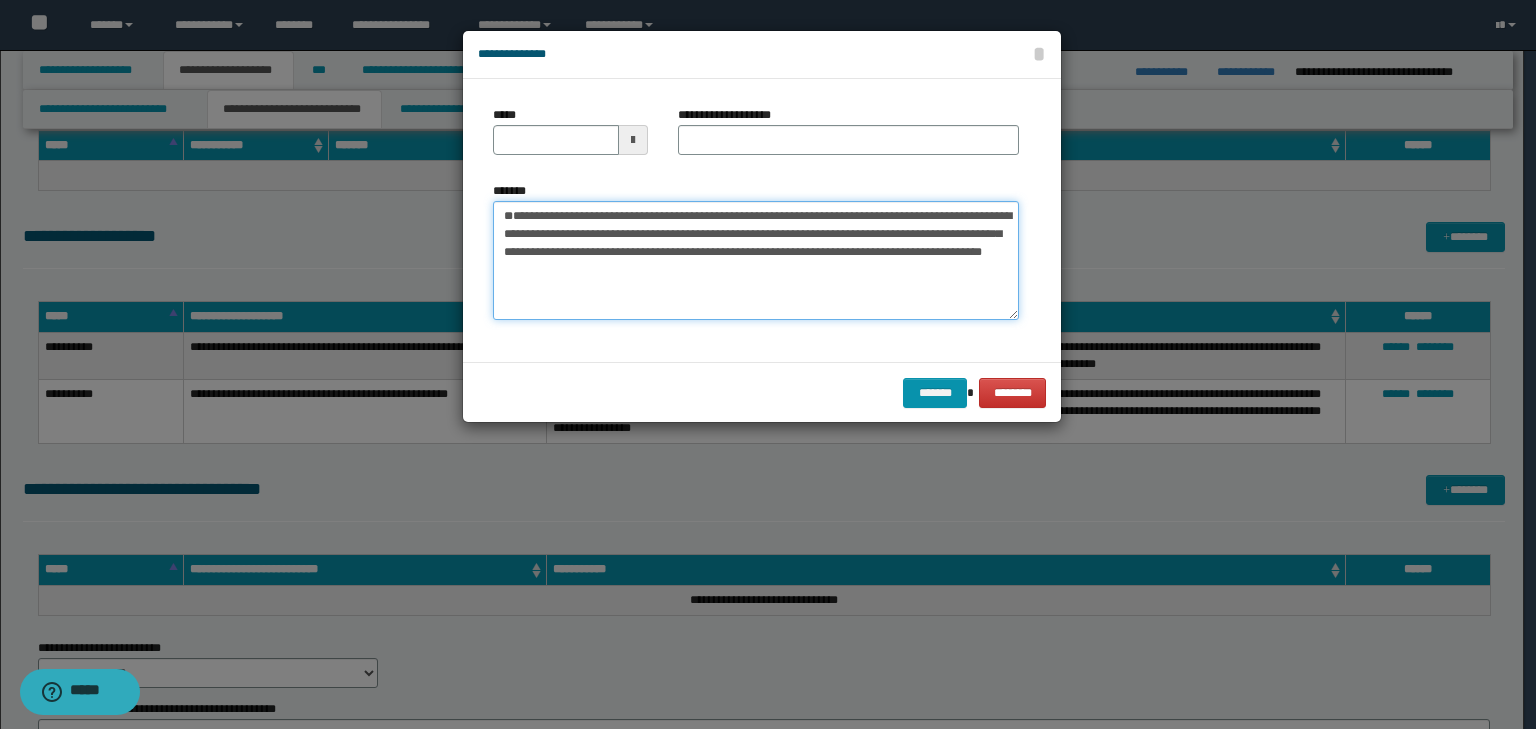 drag, startPoint x: 808, startPoint y: 255, endPoint x: 352, endPoint y: 200, distance: 459.3049 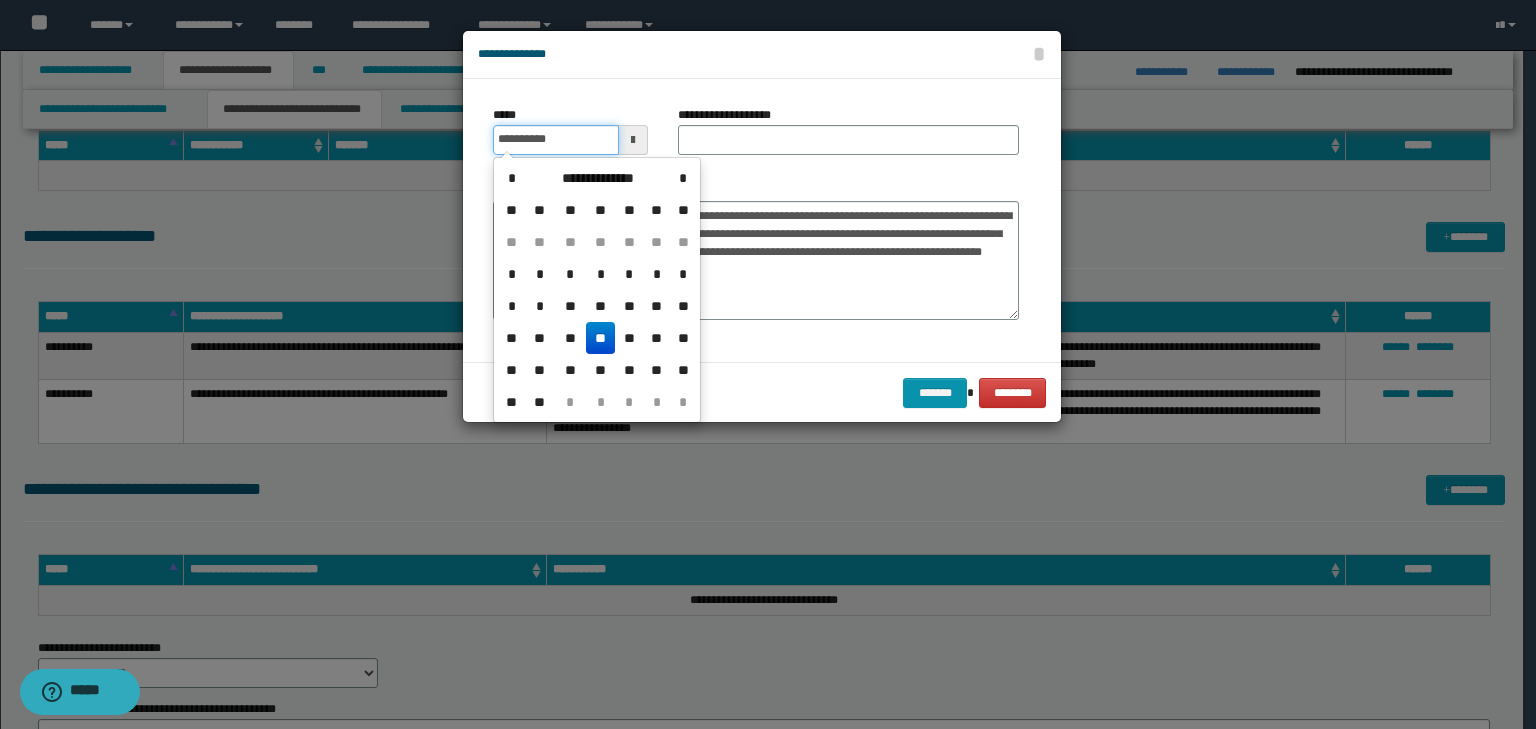 drag, startPoint x: 564, startPoint y: 134, endPoint x: 698, endPoint y: 132, distance: 134.01492 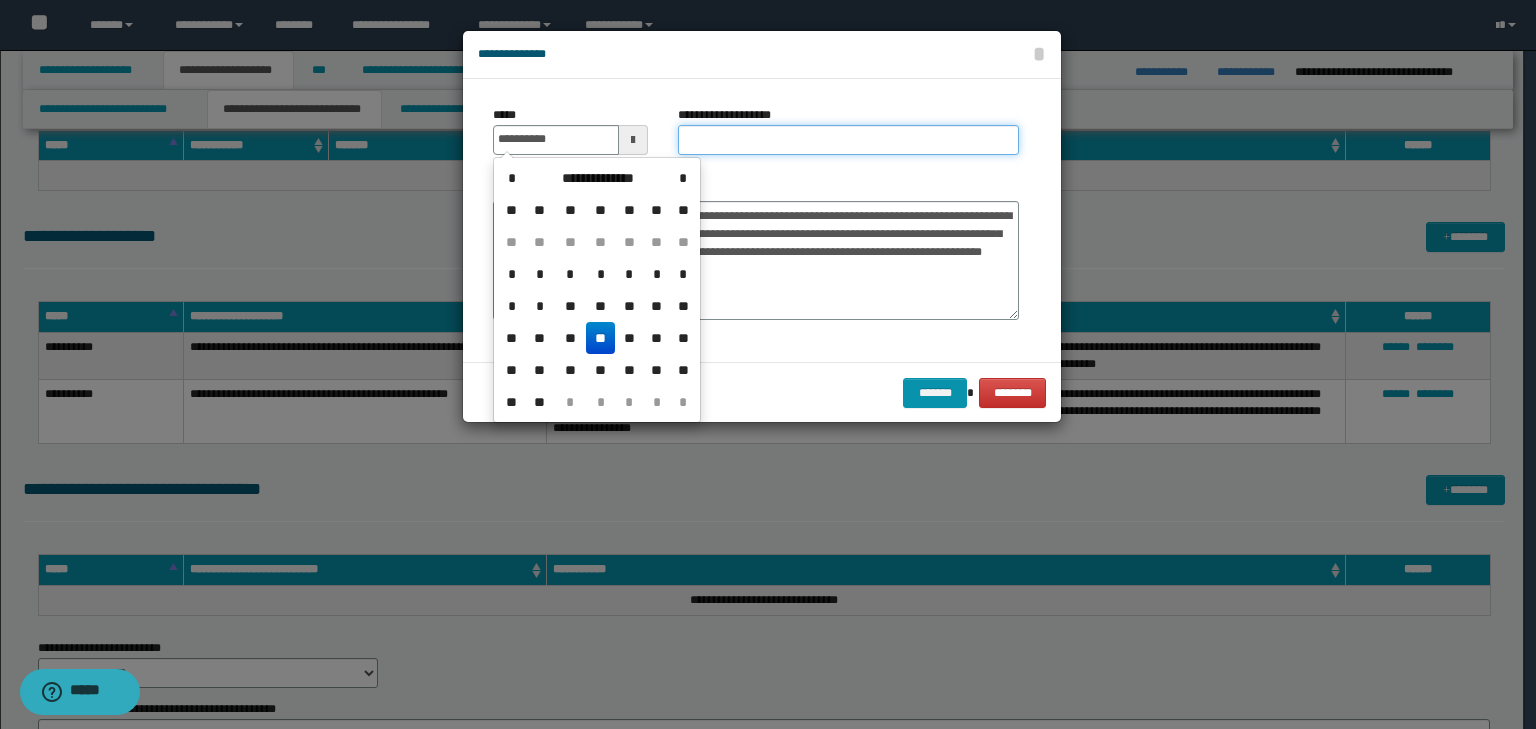 type on "**********" 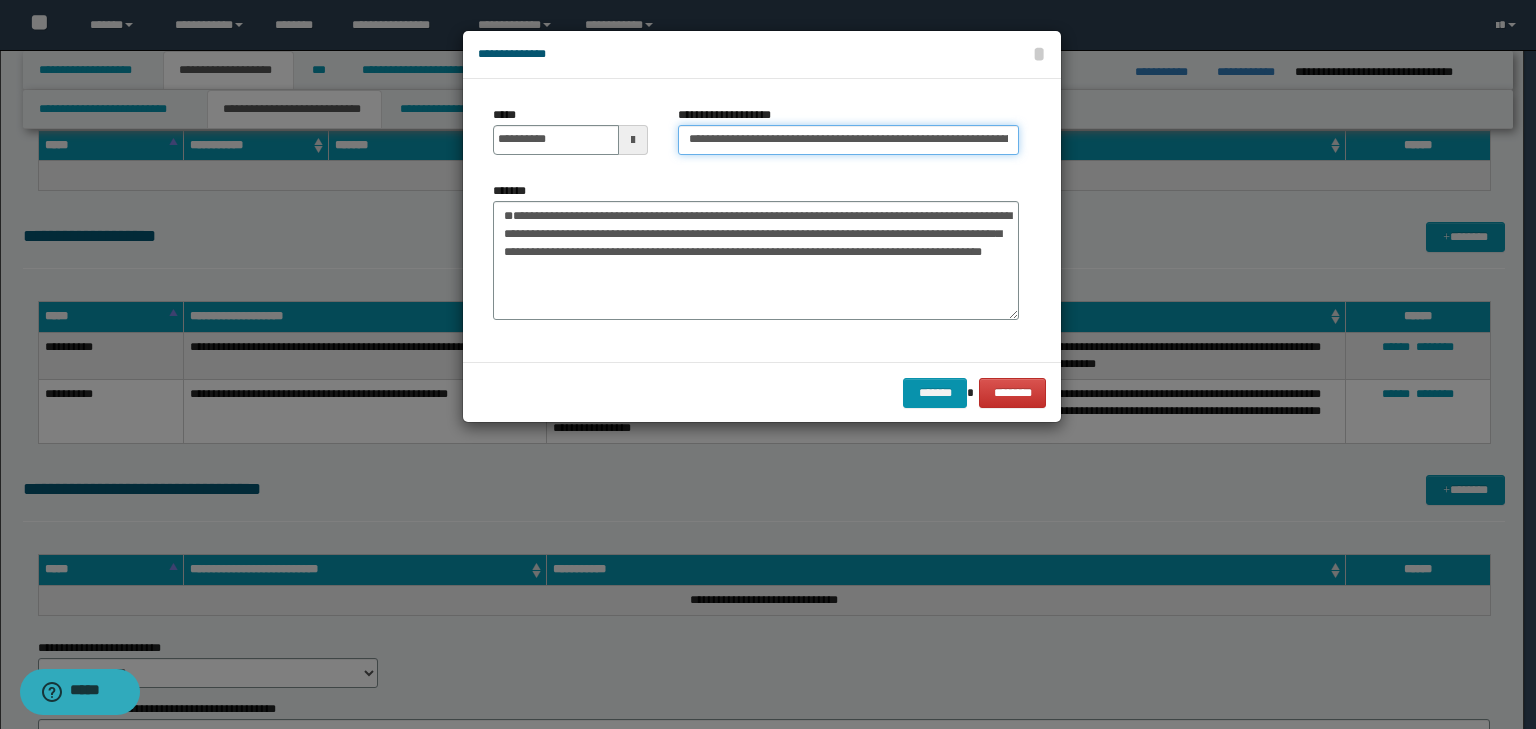 click on "**********" at bounding box center [848, 140] 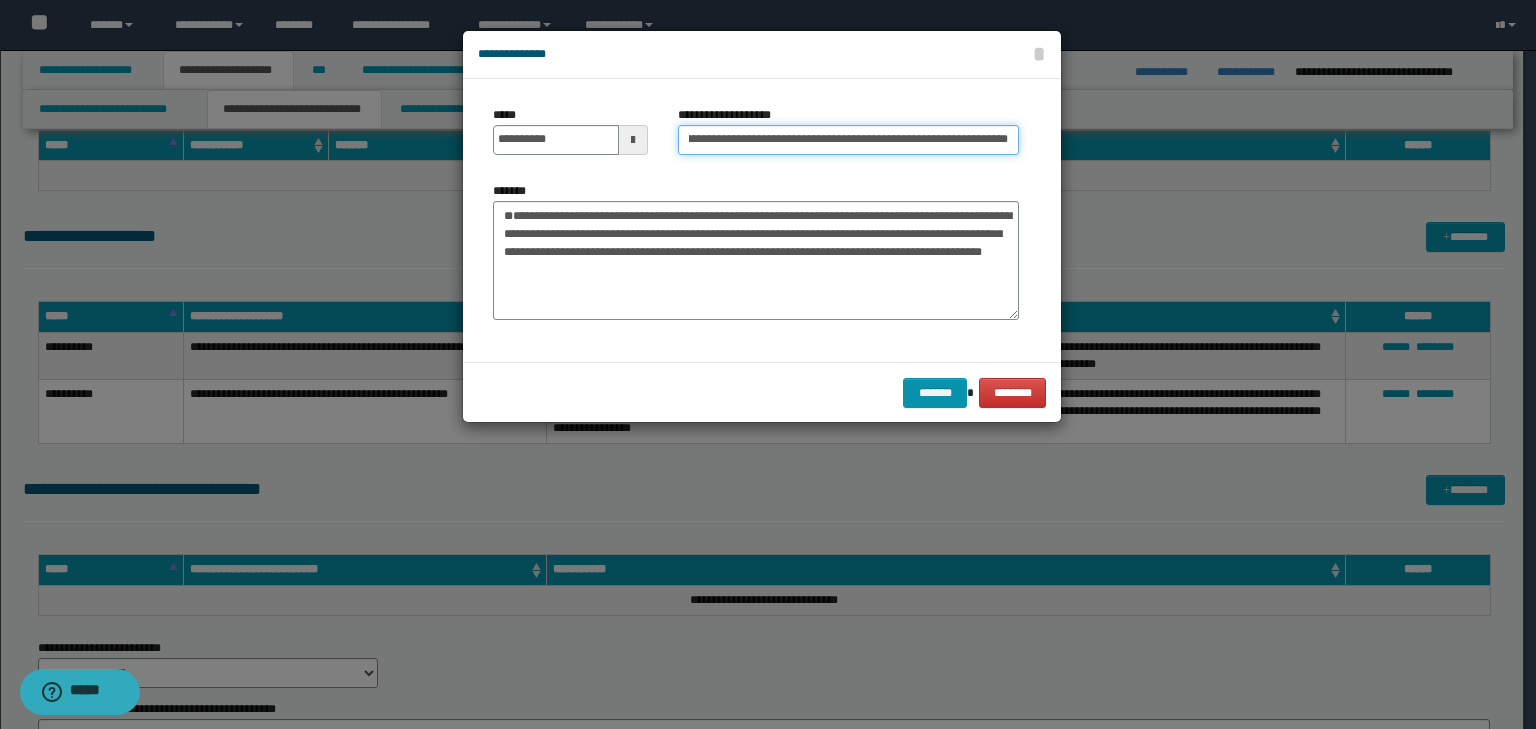 scroll, scrollTop: 0, scrollLeft: 0, axis: both 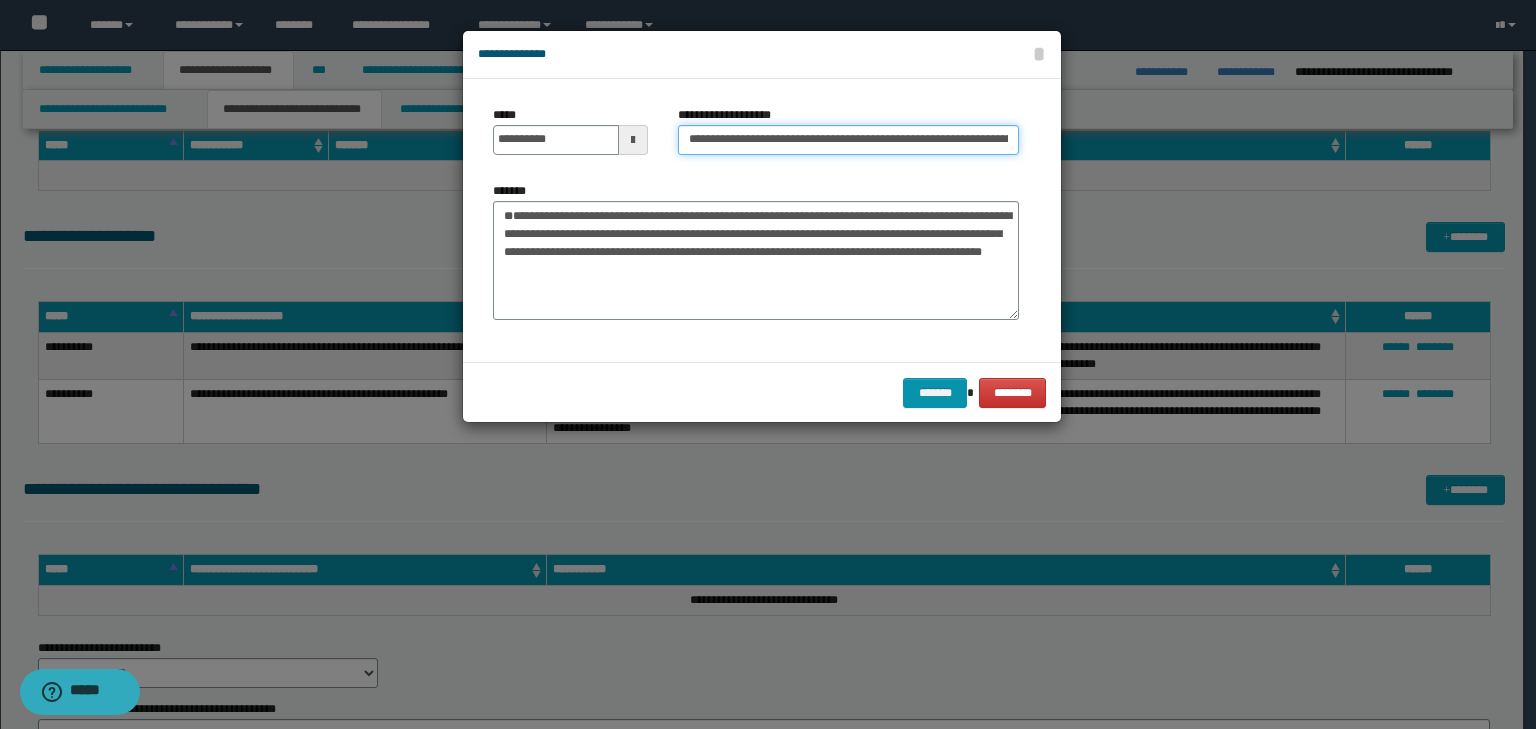 drag, startPoint x: 713, startPoint y: 135, endPoint x: 299, endPoint y: 114, distance: 414.53226 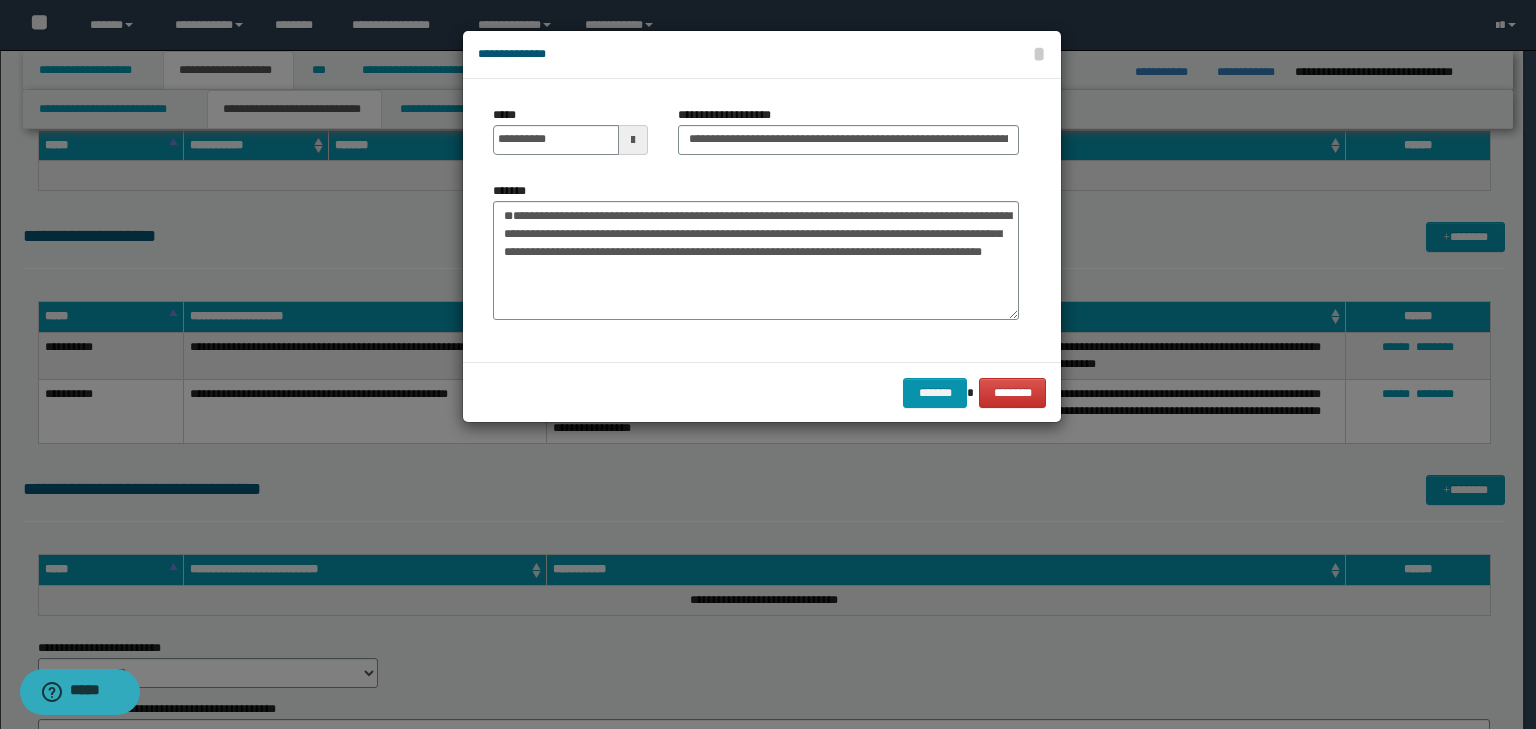 click on "**********" at bounding box center [756, 251] 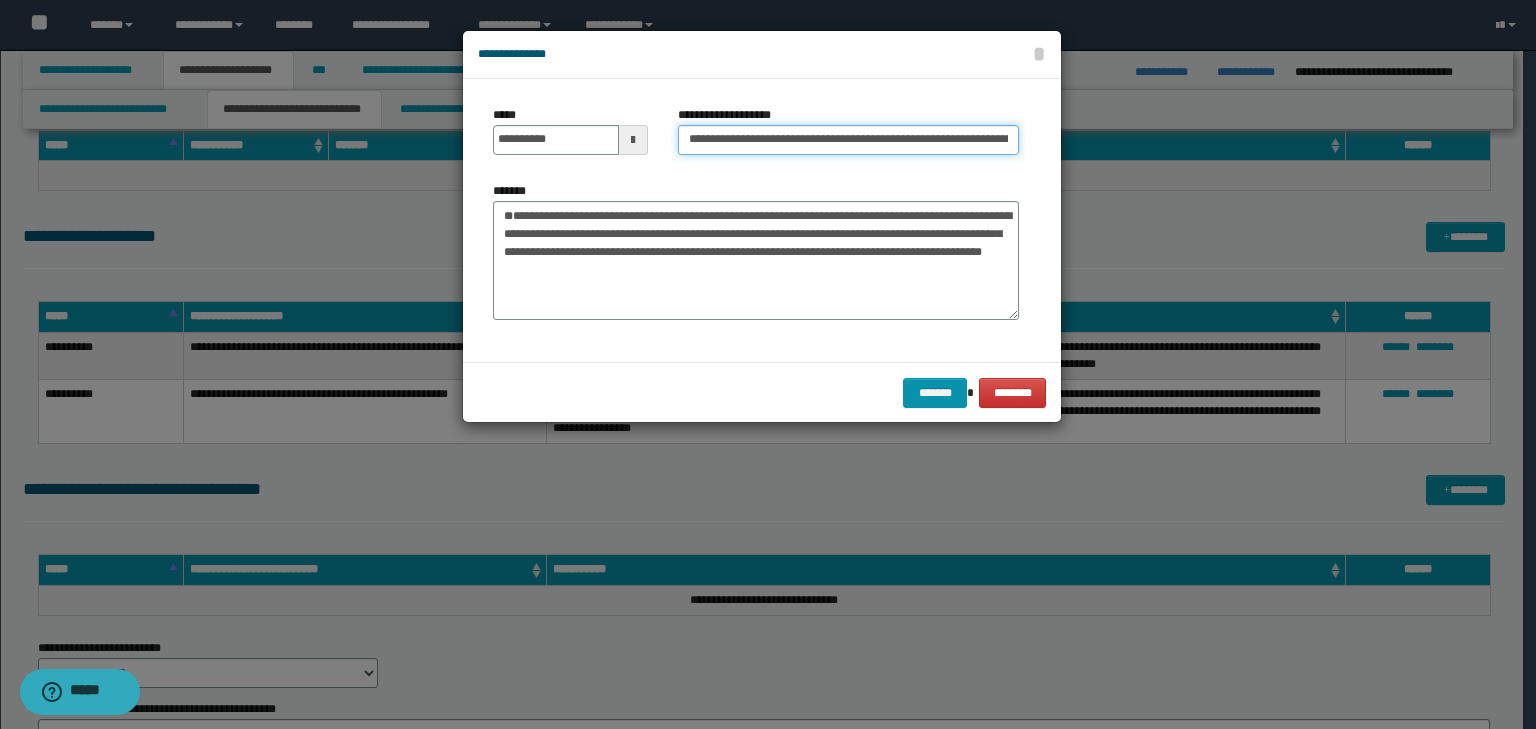 click on "**********" at bounding box center (768, 364) 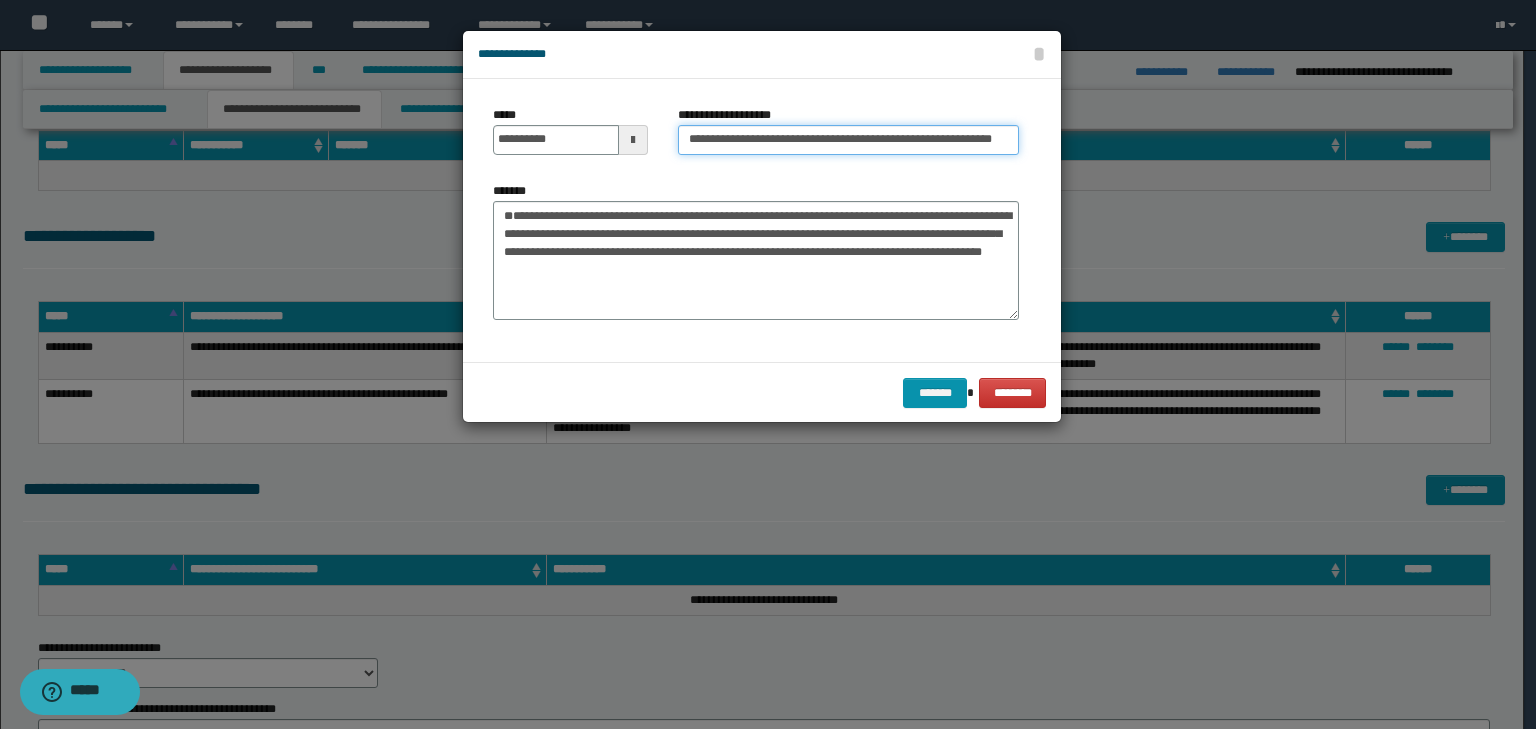 type on "**********" 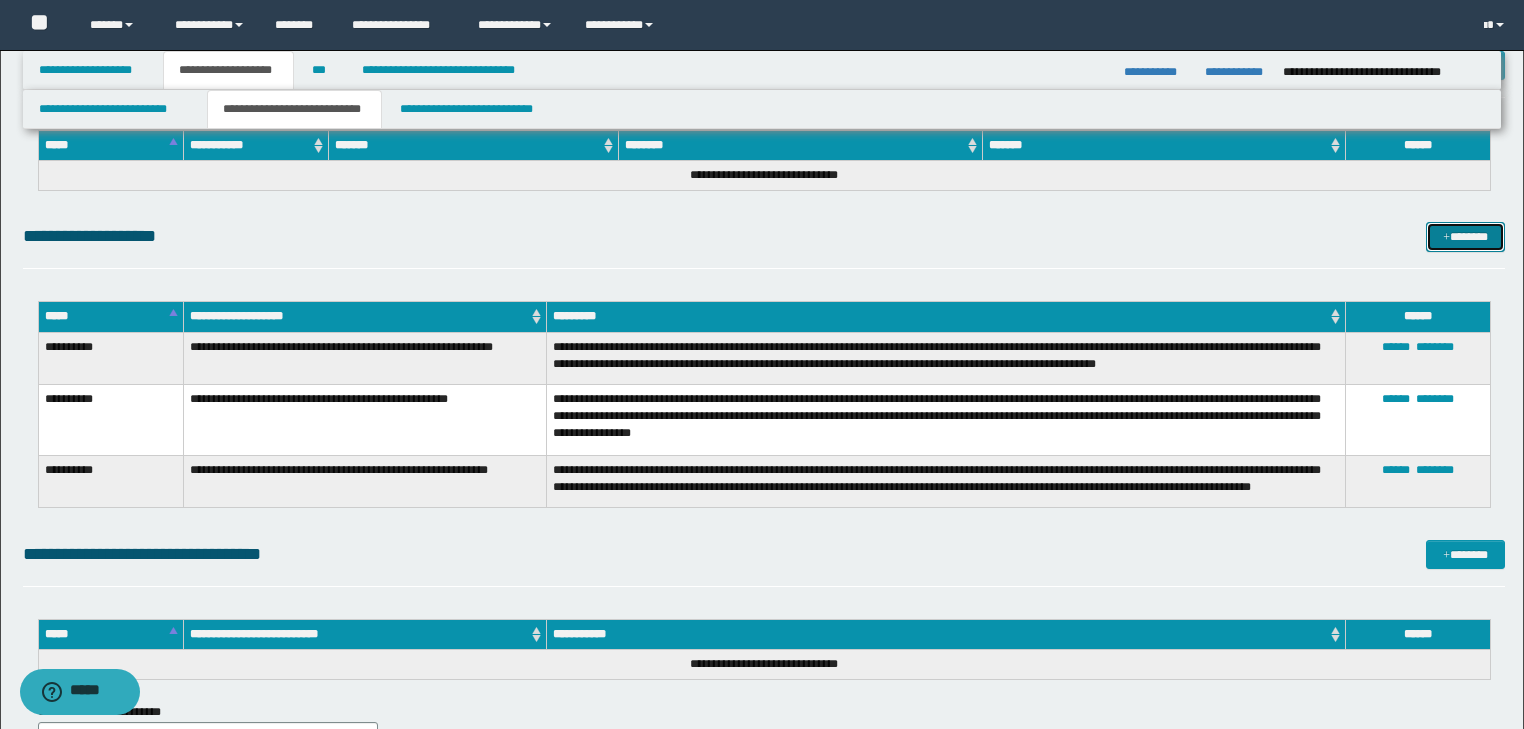click at bounding box center (1446, 238) 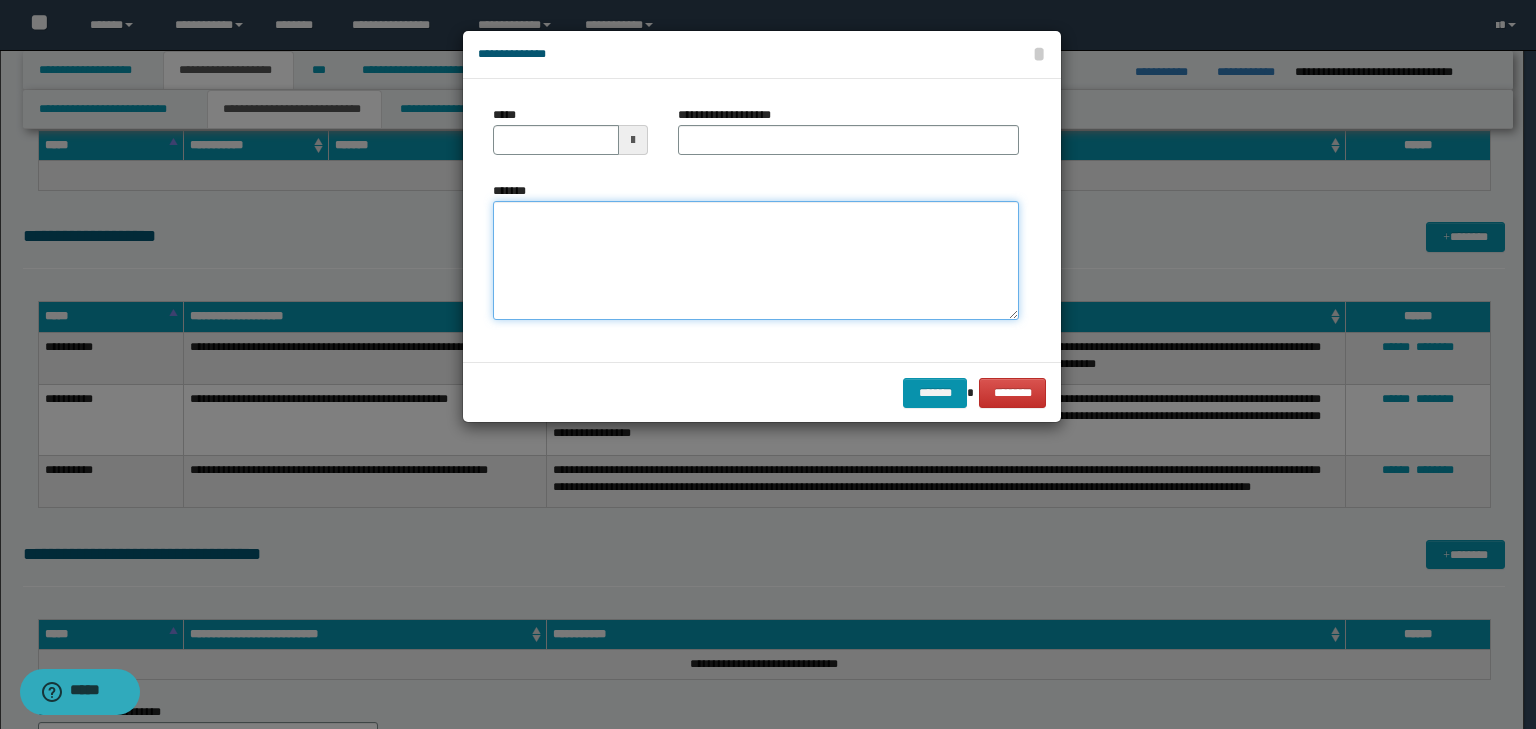 click on "*******" at bounding box center [756, 261] 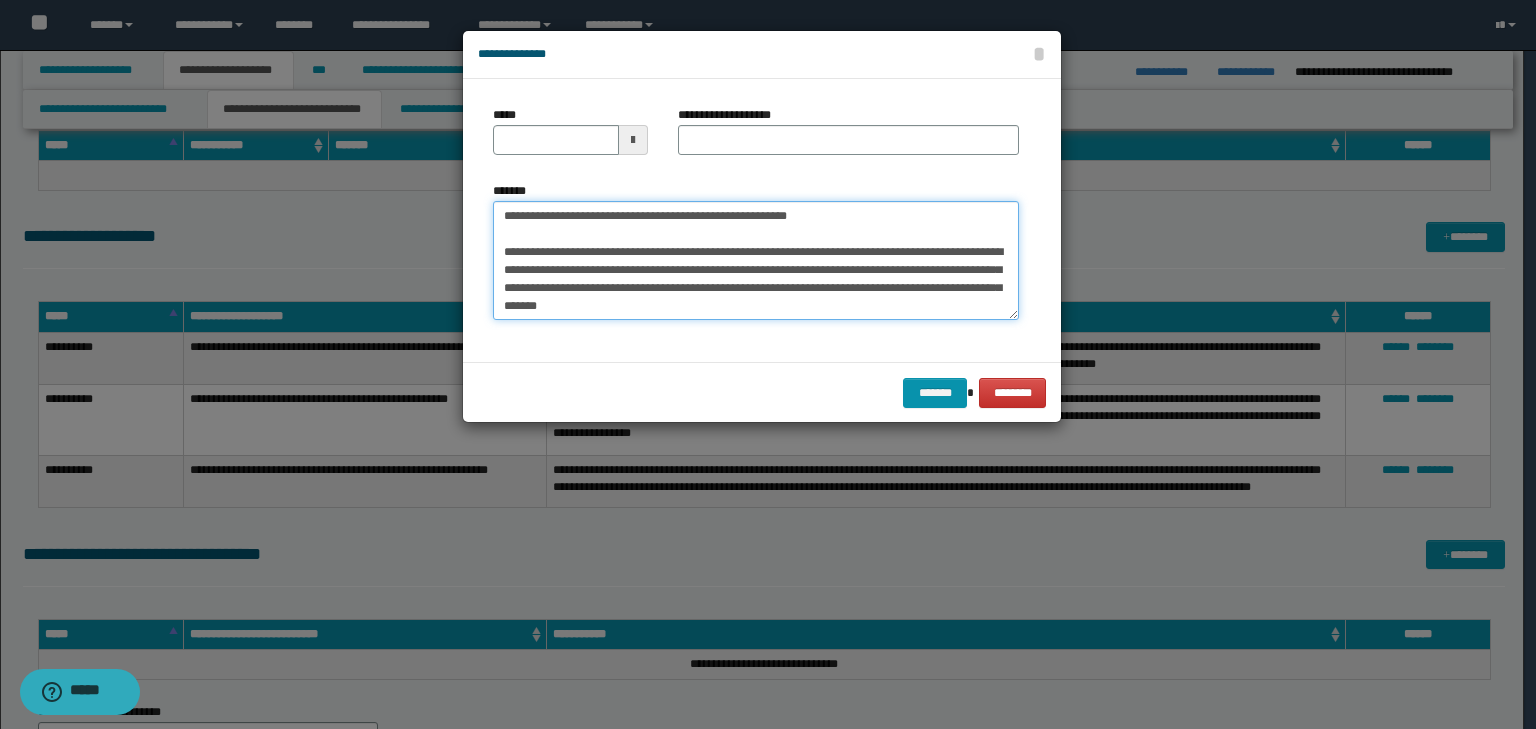 type on "**********" 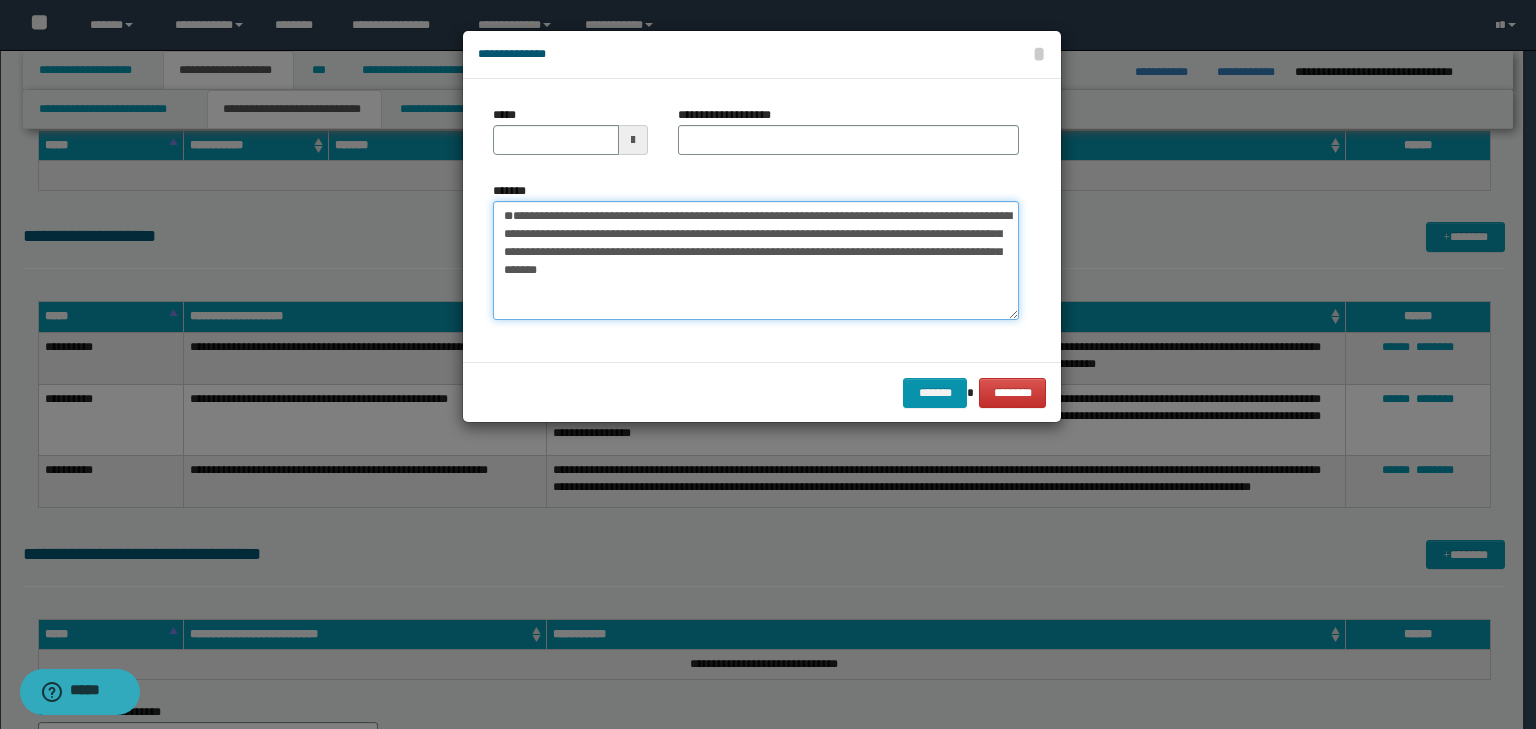 drag, startPoint x: 828, startPoint y: 216, endPoint x: 368, endPoint y: 207, distance: 460.08804 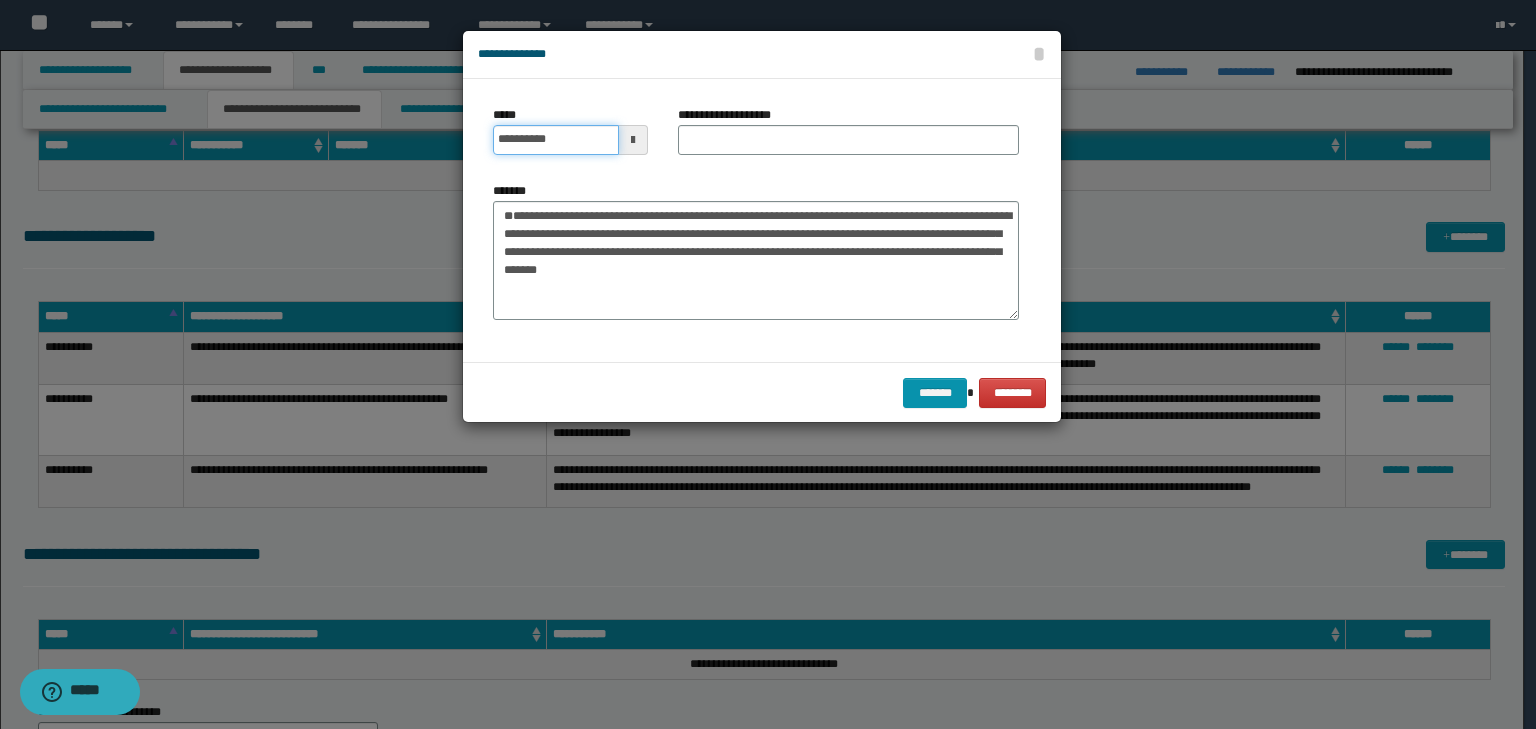 drag, startPoint x: 560, startPoint y: 147, endPoint x: 692, endPoint y: 139, distance: 132.2422 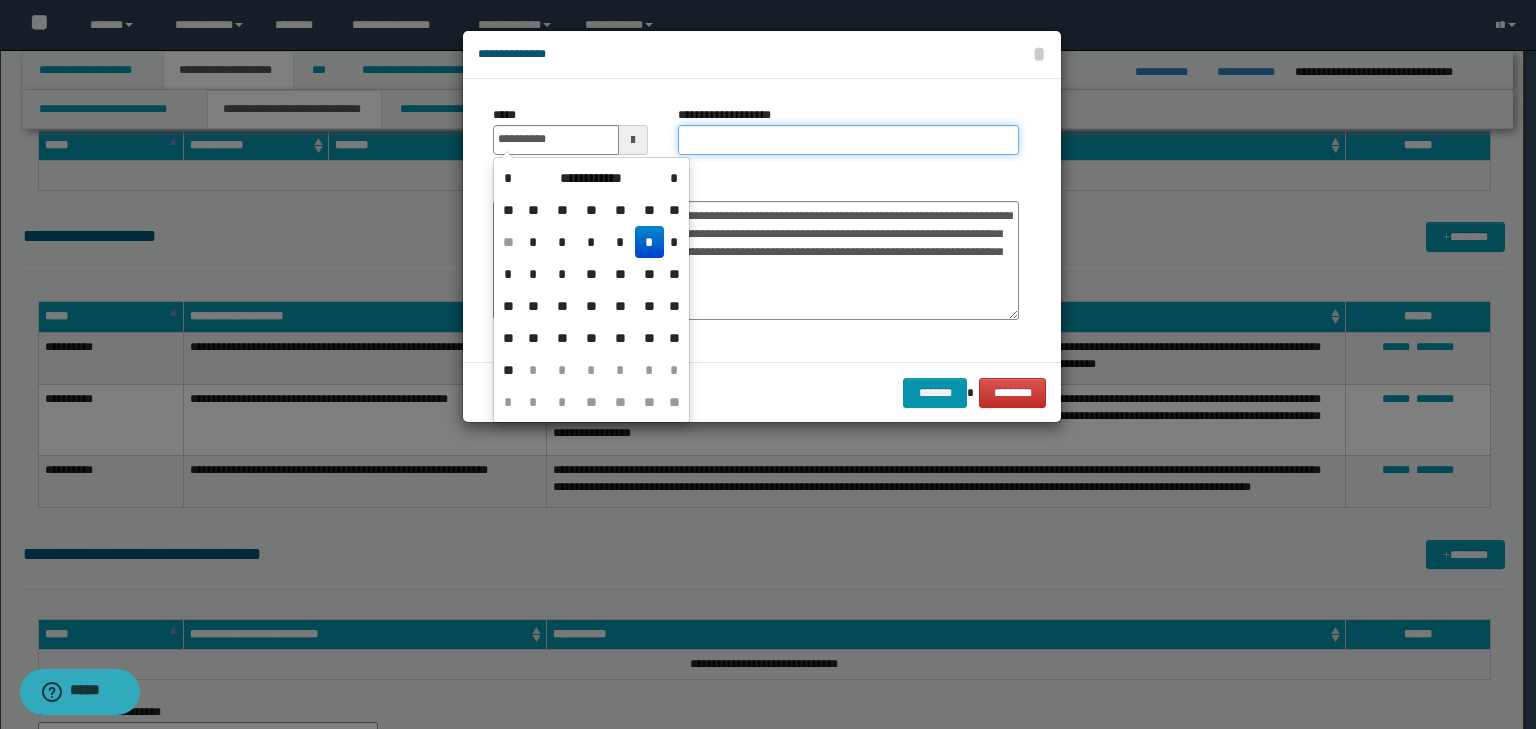 type on "**********" 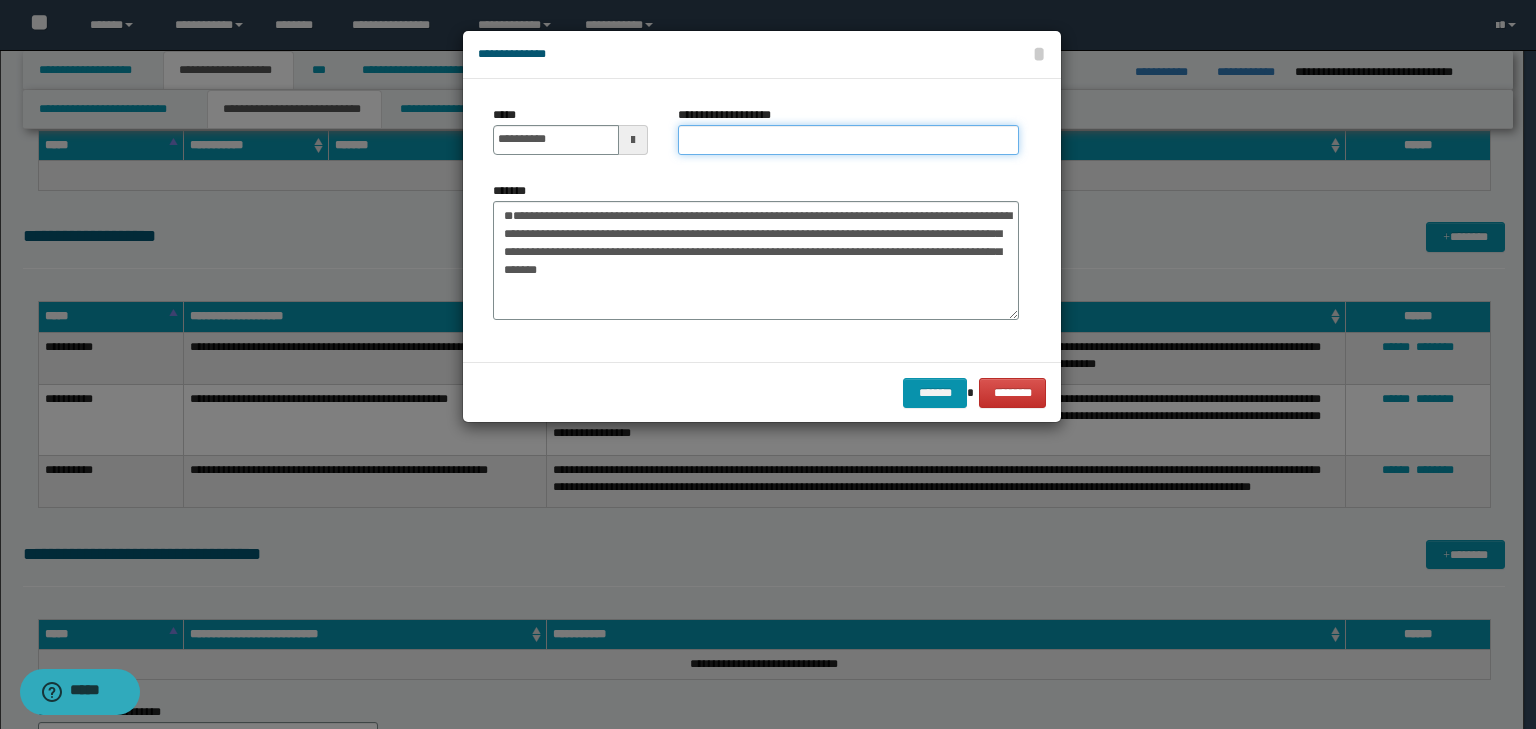 paste on "**********" 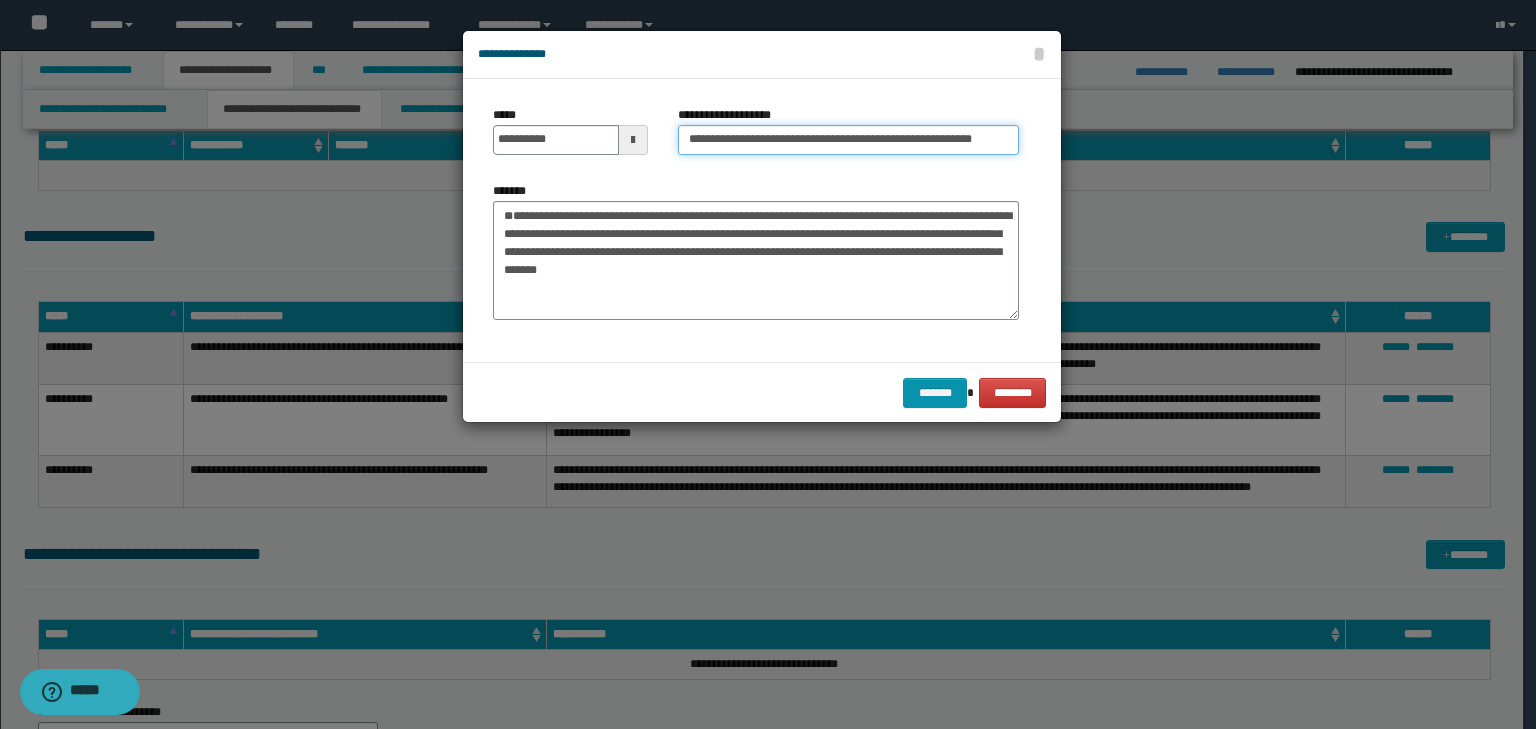 drag, startPoint x: 749, startPoint y: 139, endPoint x: 273, endPoint y: 126, distance: 476.1775 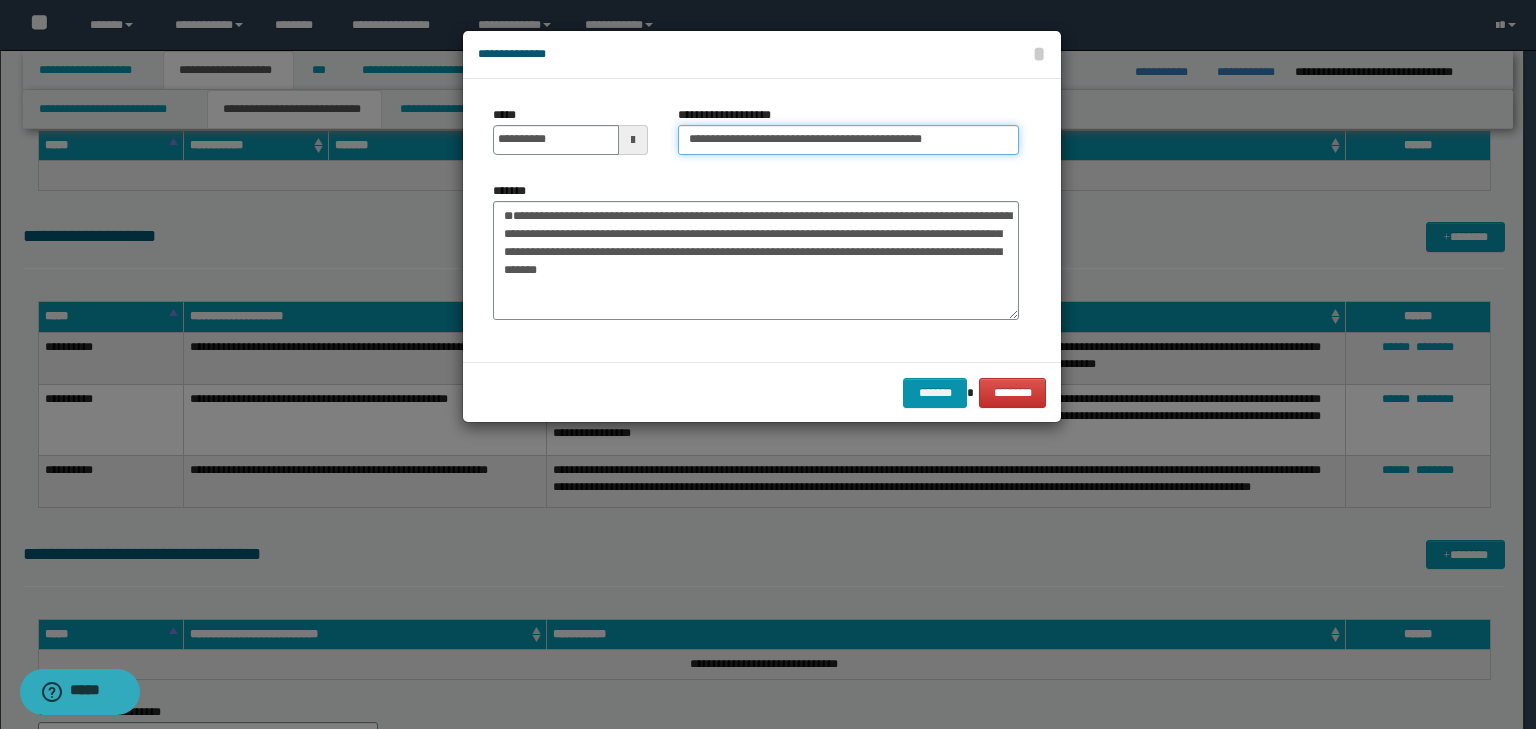 type on "**********" 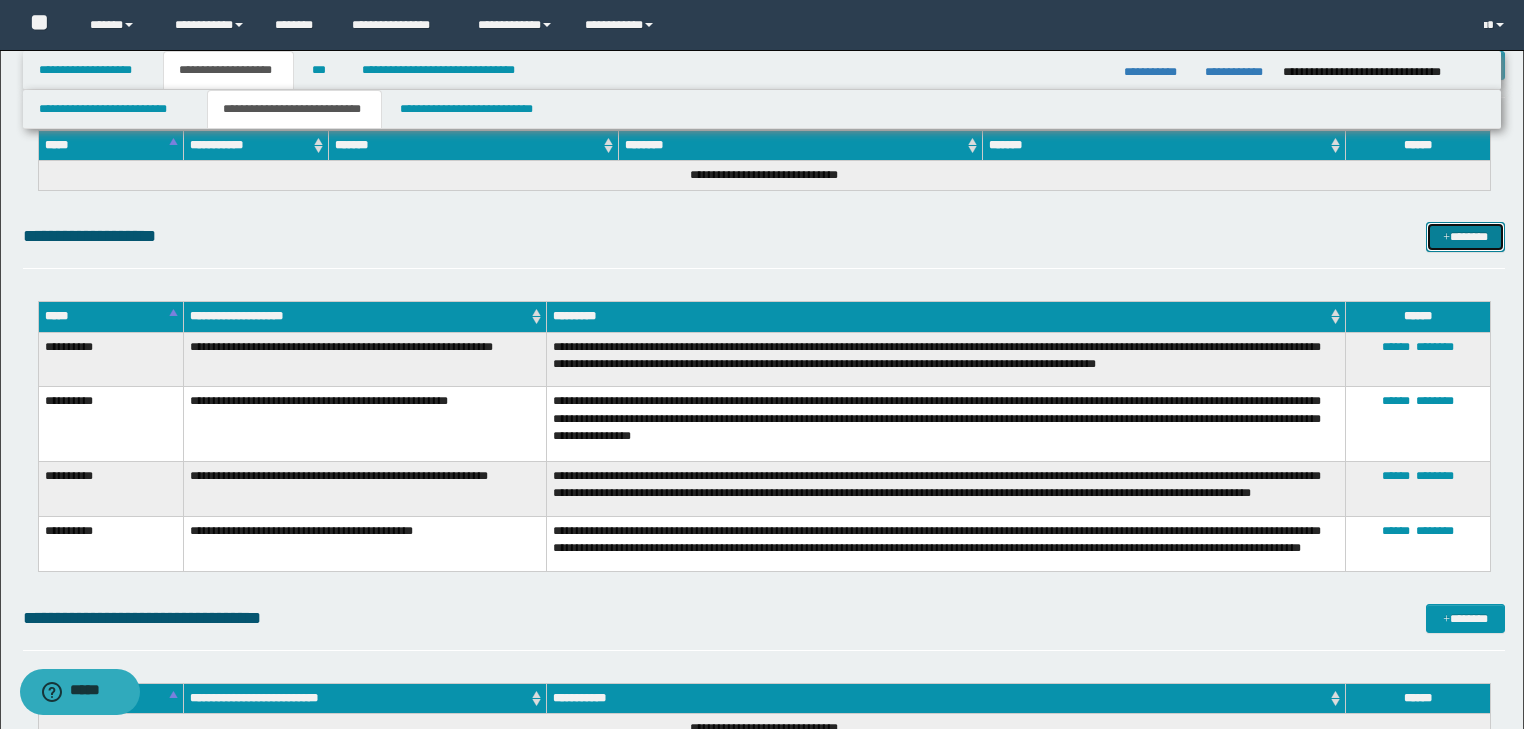 click on "*******" at bounding box center [1465, 237] 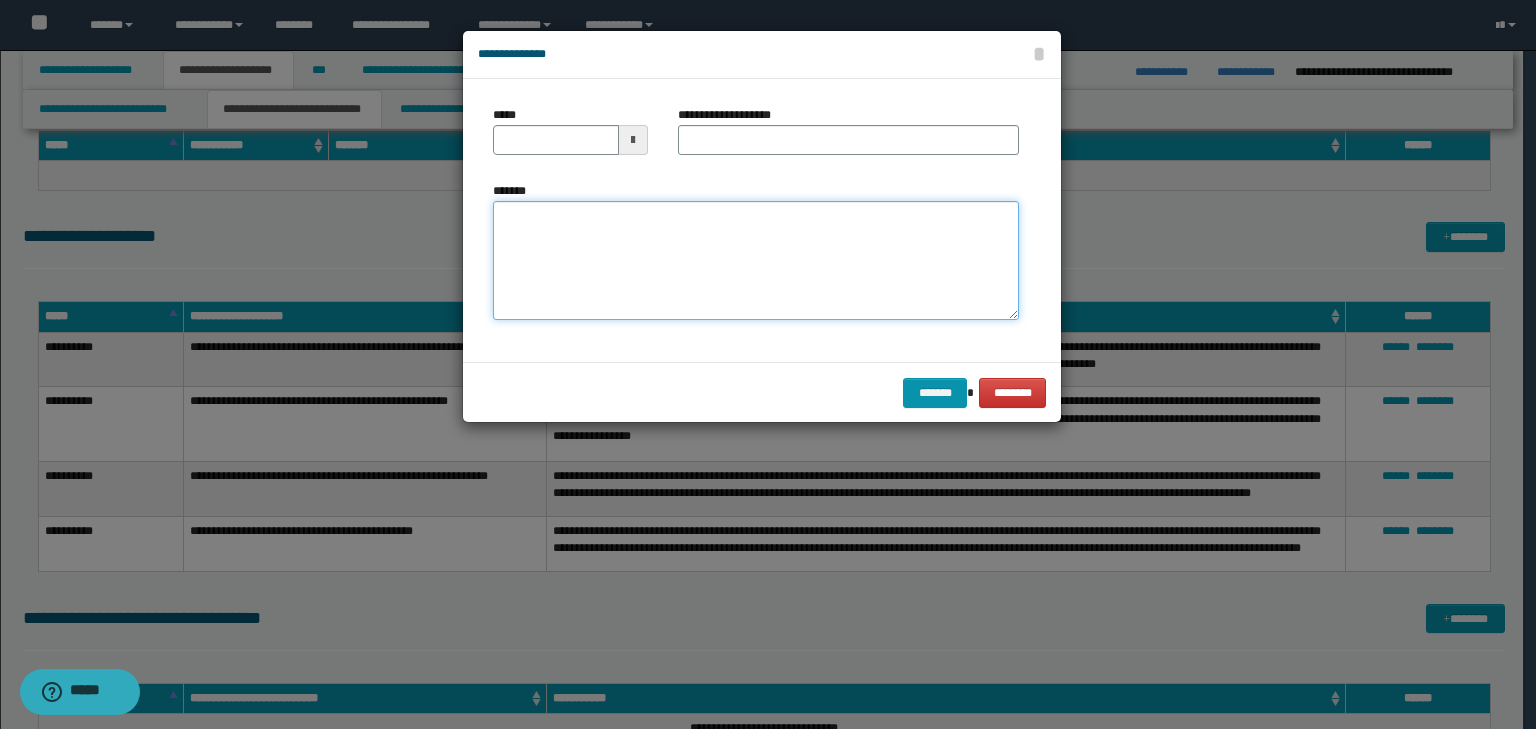 drag, startPoint x: 840, startPoint y: 258, endPoint x: 824, endPoint y: 248, distance: 18.867962 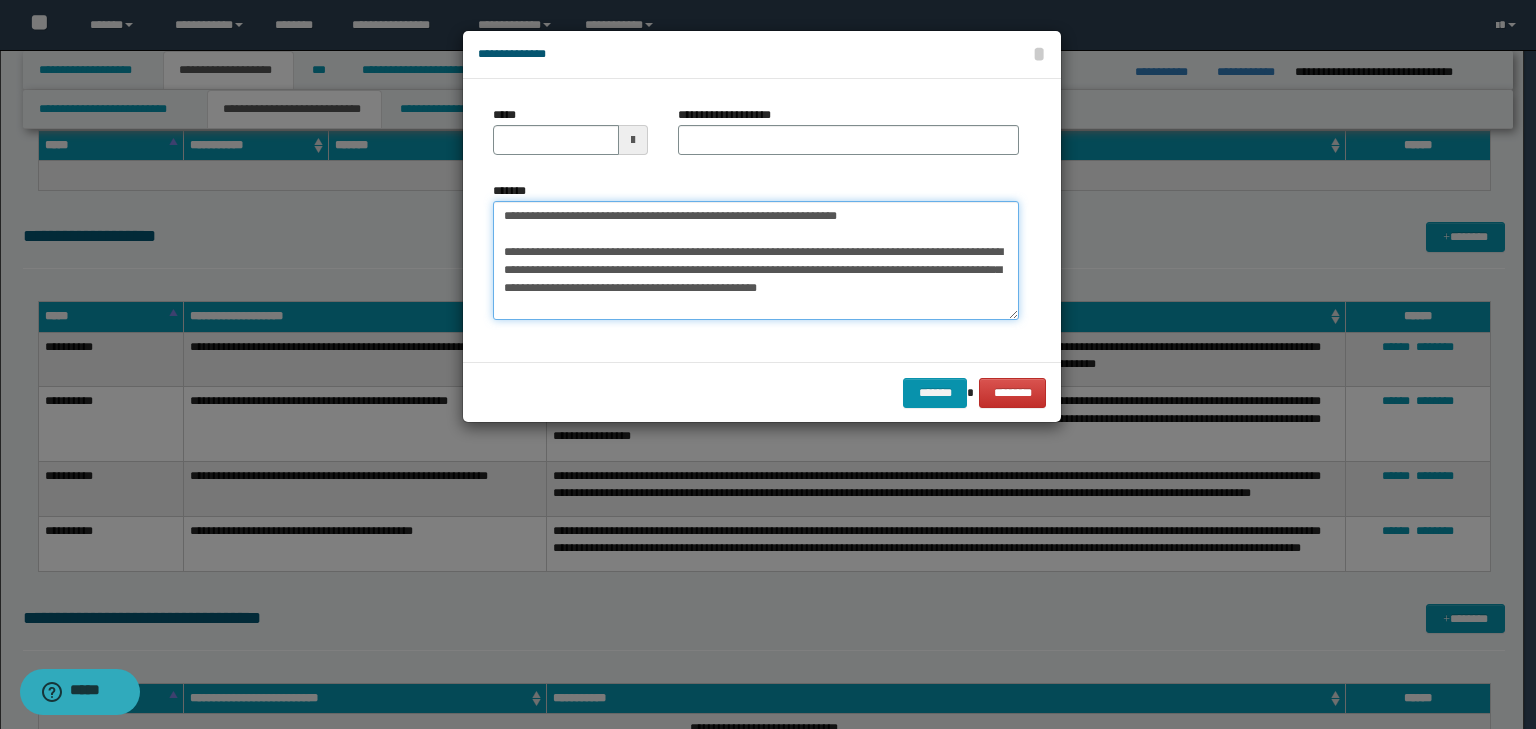 drag, startPoint x: 871, startPoint y: 220, endPoint x: 372, endPoint y: 182, distance: 500.4448 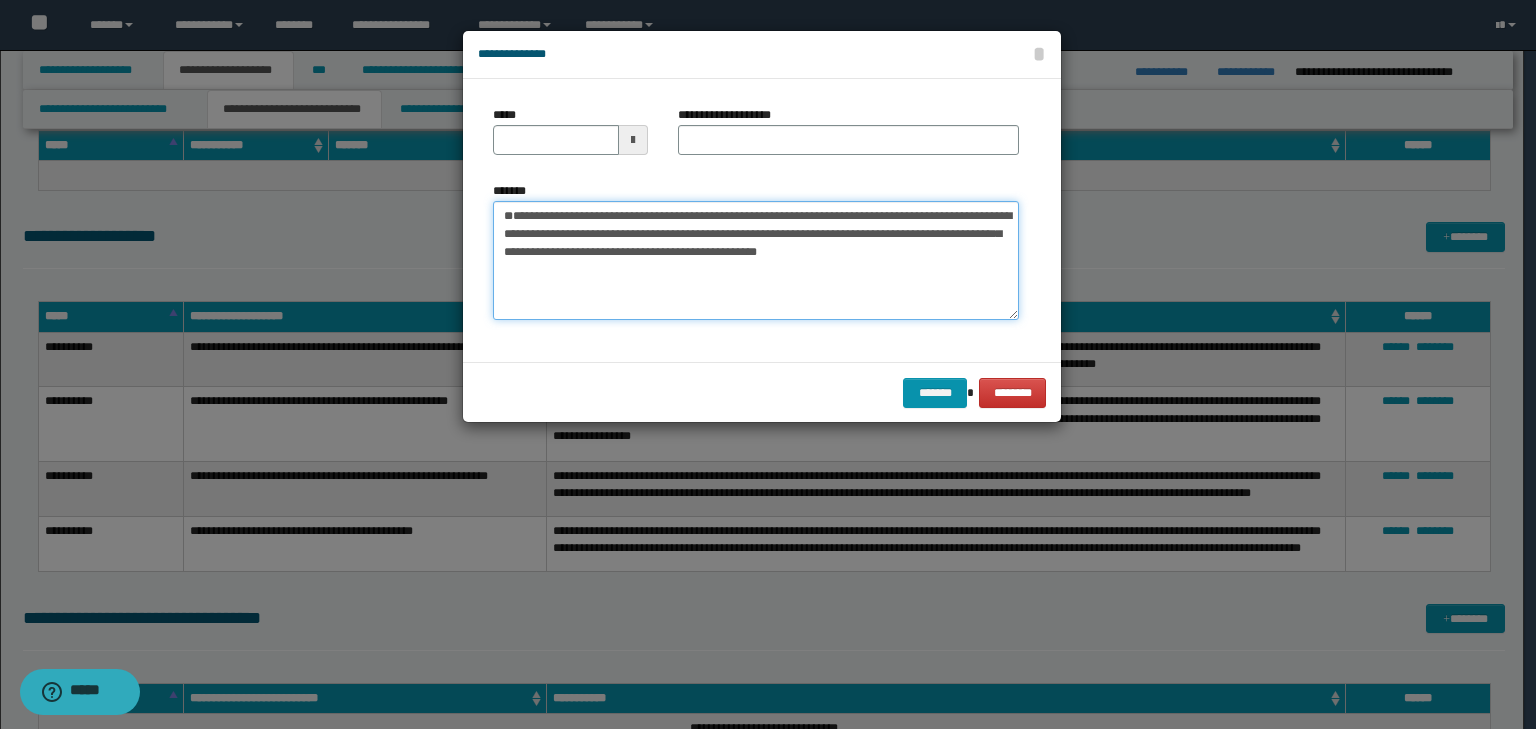 type 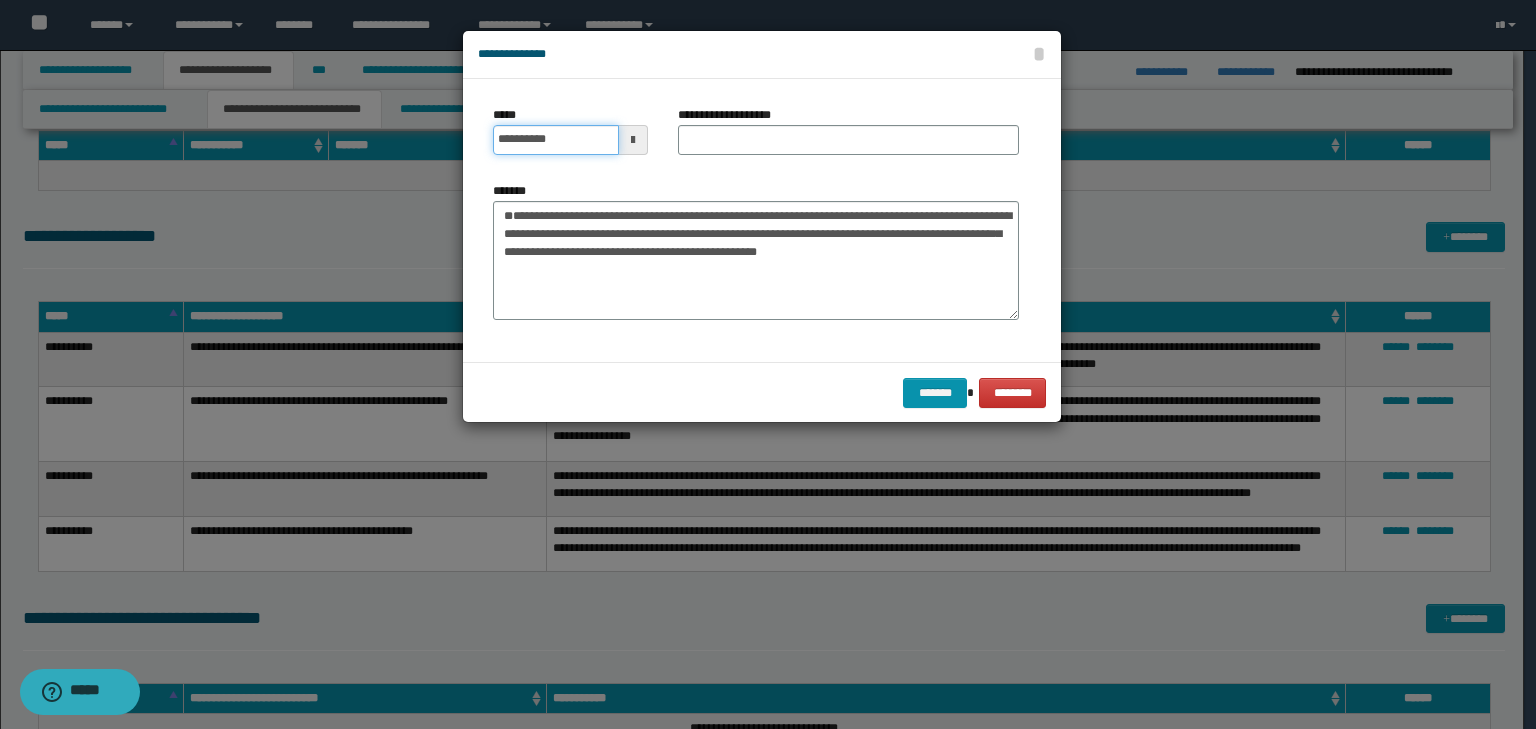 drag, startPoint x: 573, startPoint y: 149, endPoint x: 592, endPoint y: 146, distance: 19.235384 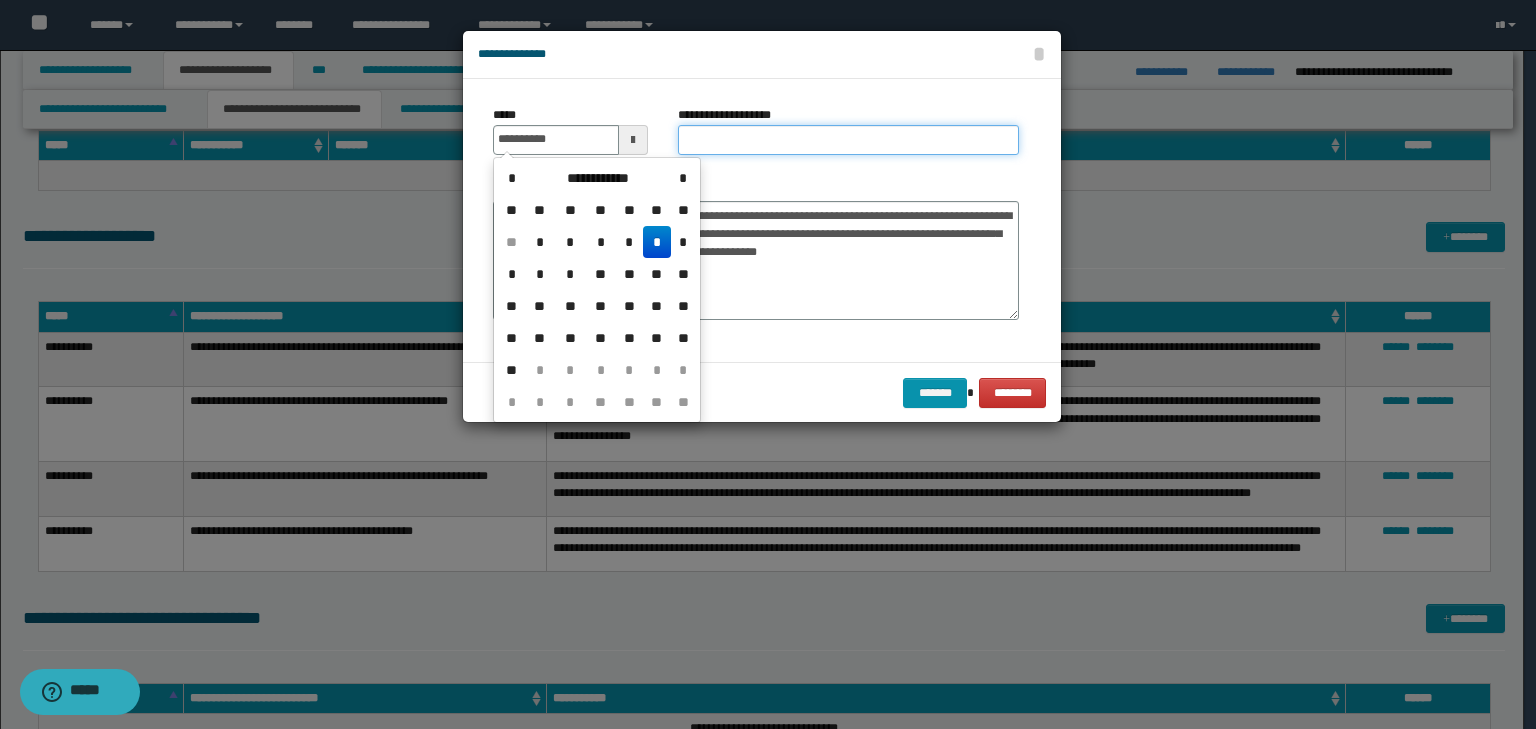 type on "**********" 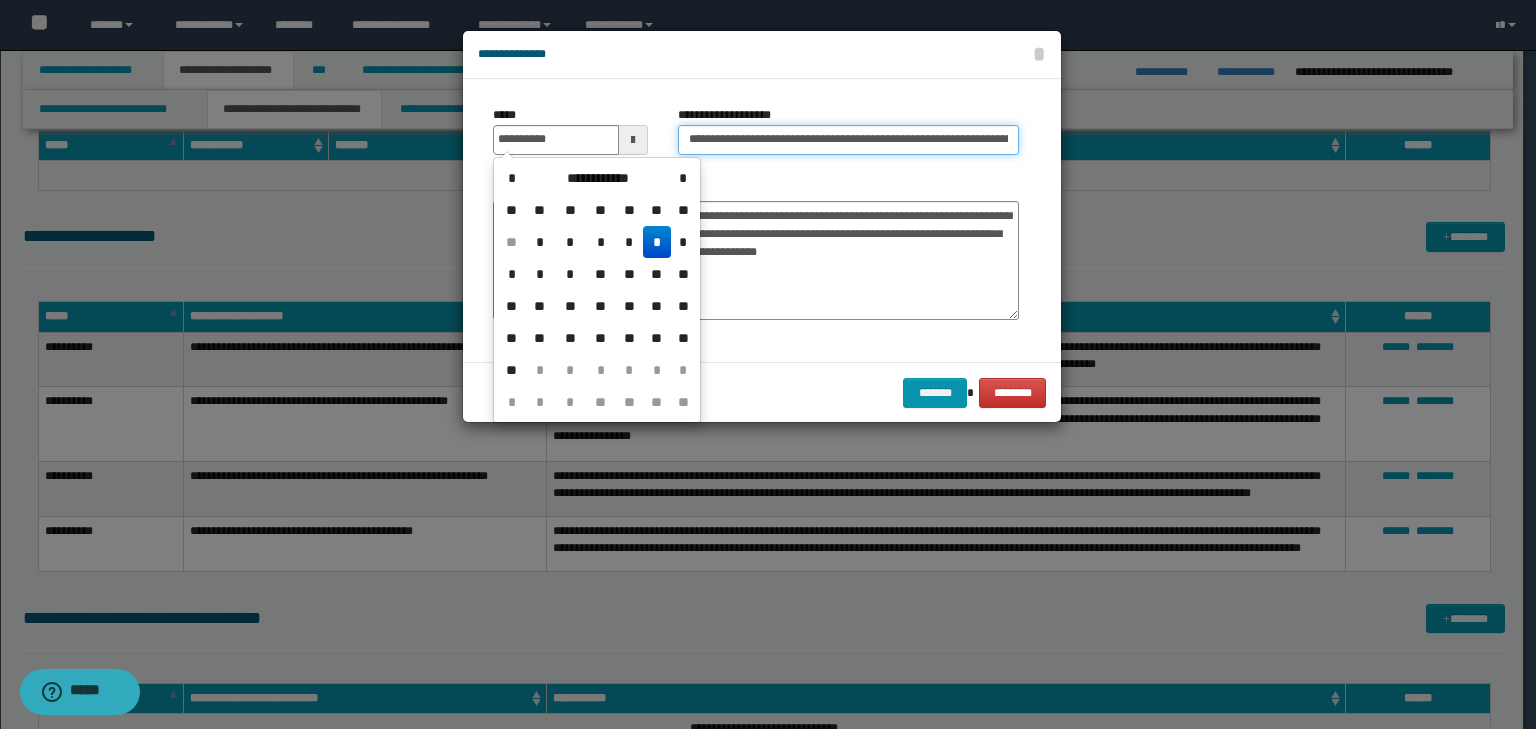 click on "**********" at bounding box center [848, 140] 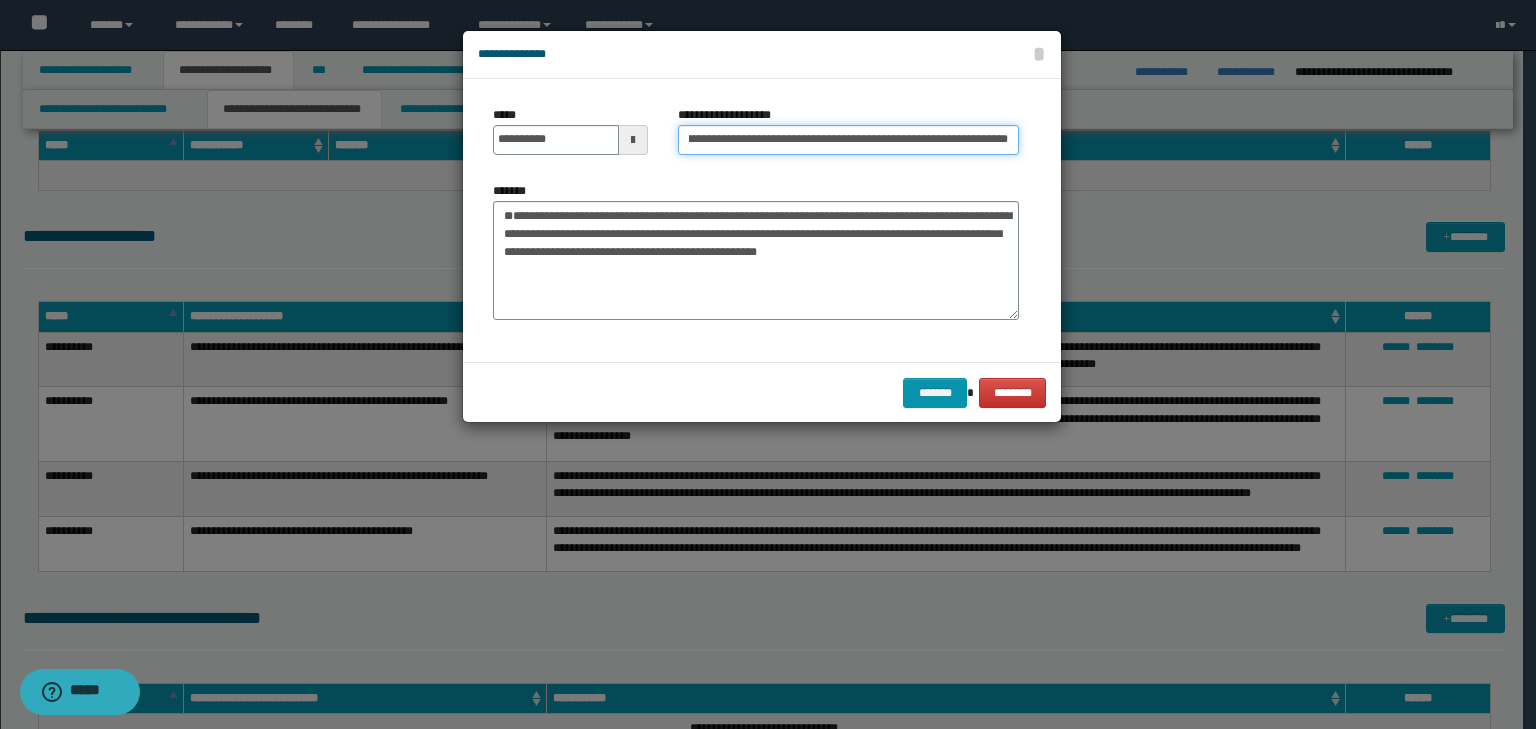 scroll, scrollTop: 0, scrollLeft: 0, axis: both 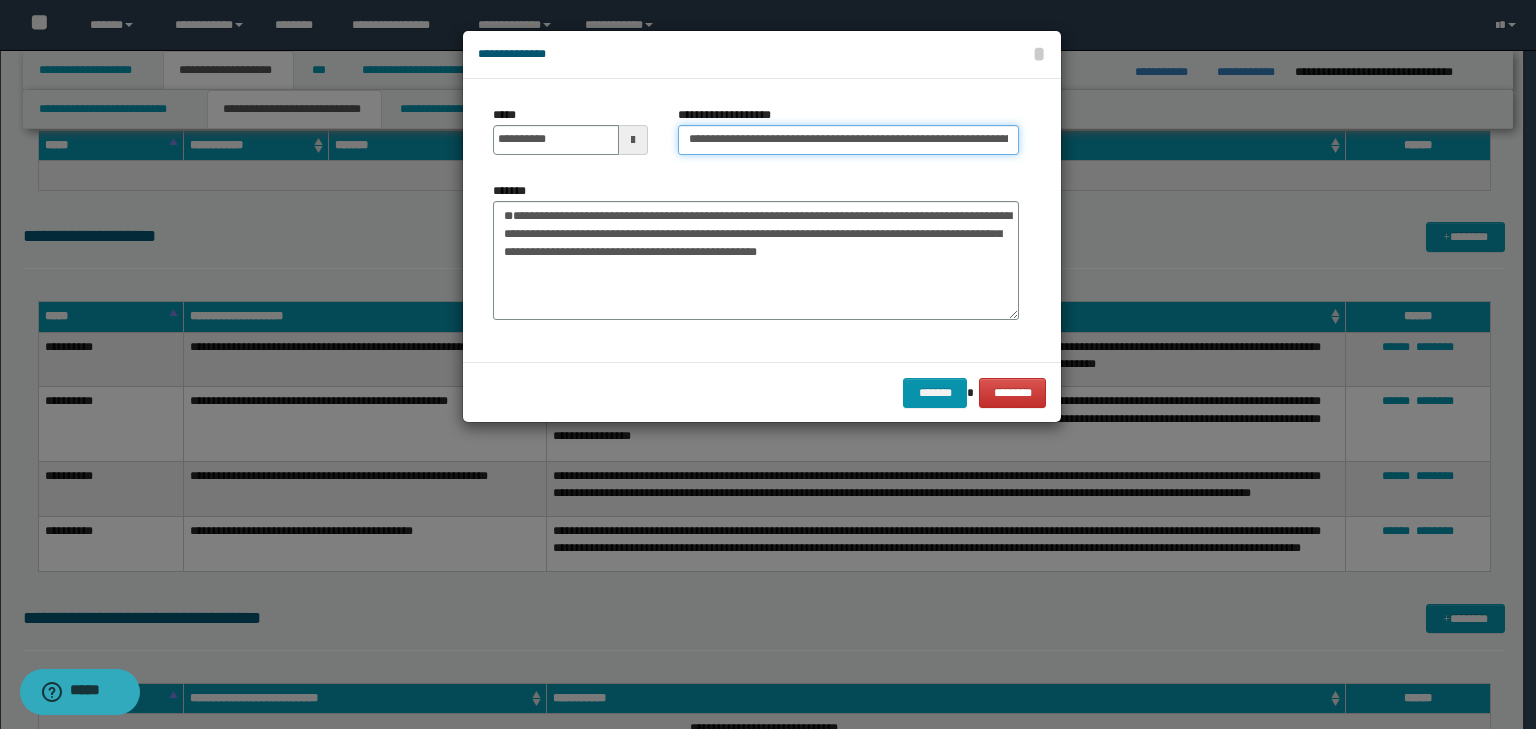 drag, startPoint x: 722, startPoint y: 137, endPoint x: 358, endPoint y: 103, distance: 365.58447 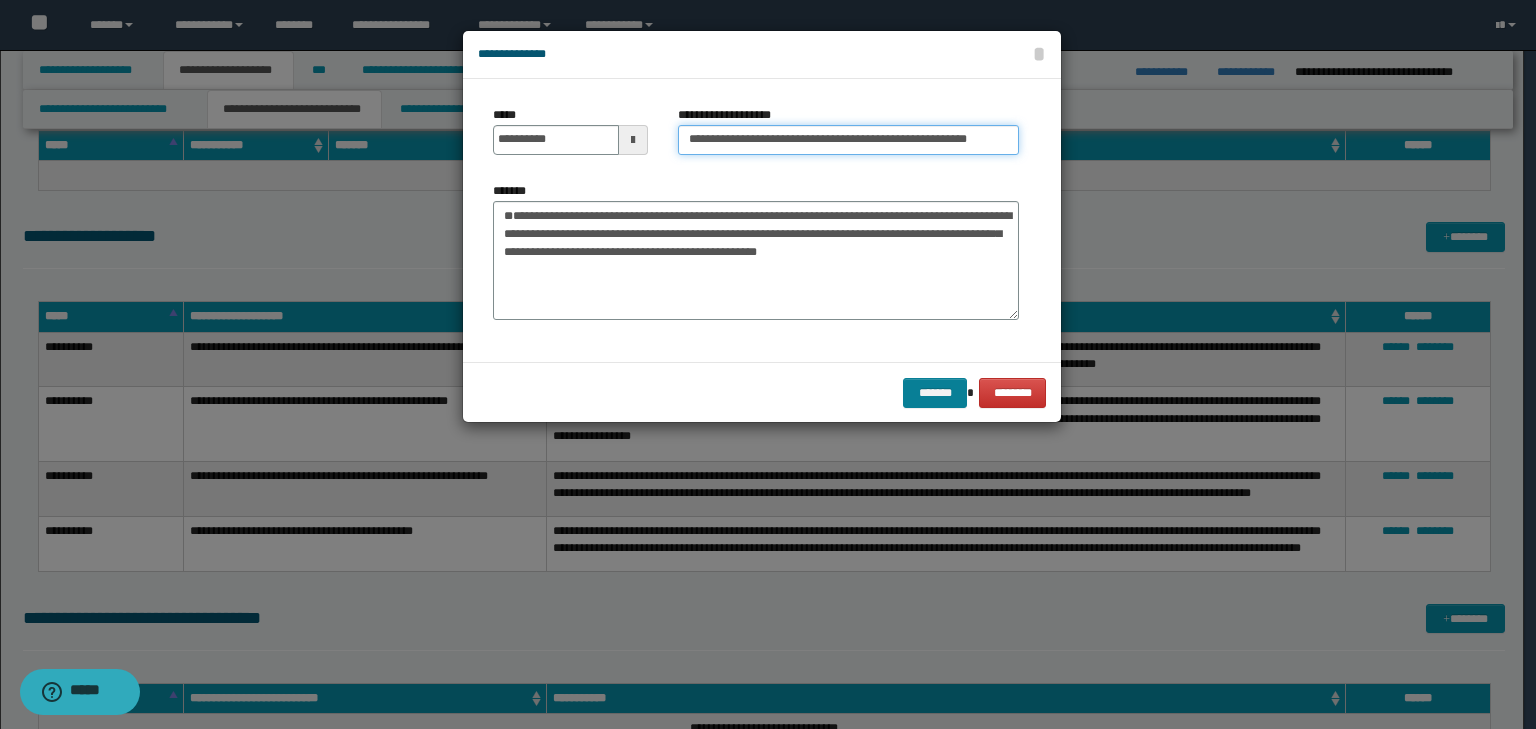 type on "**********" 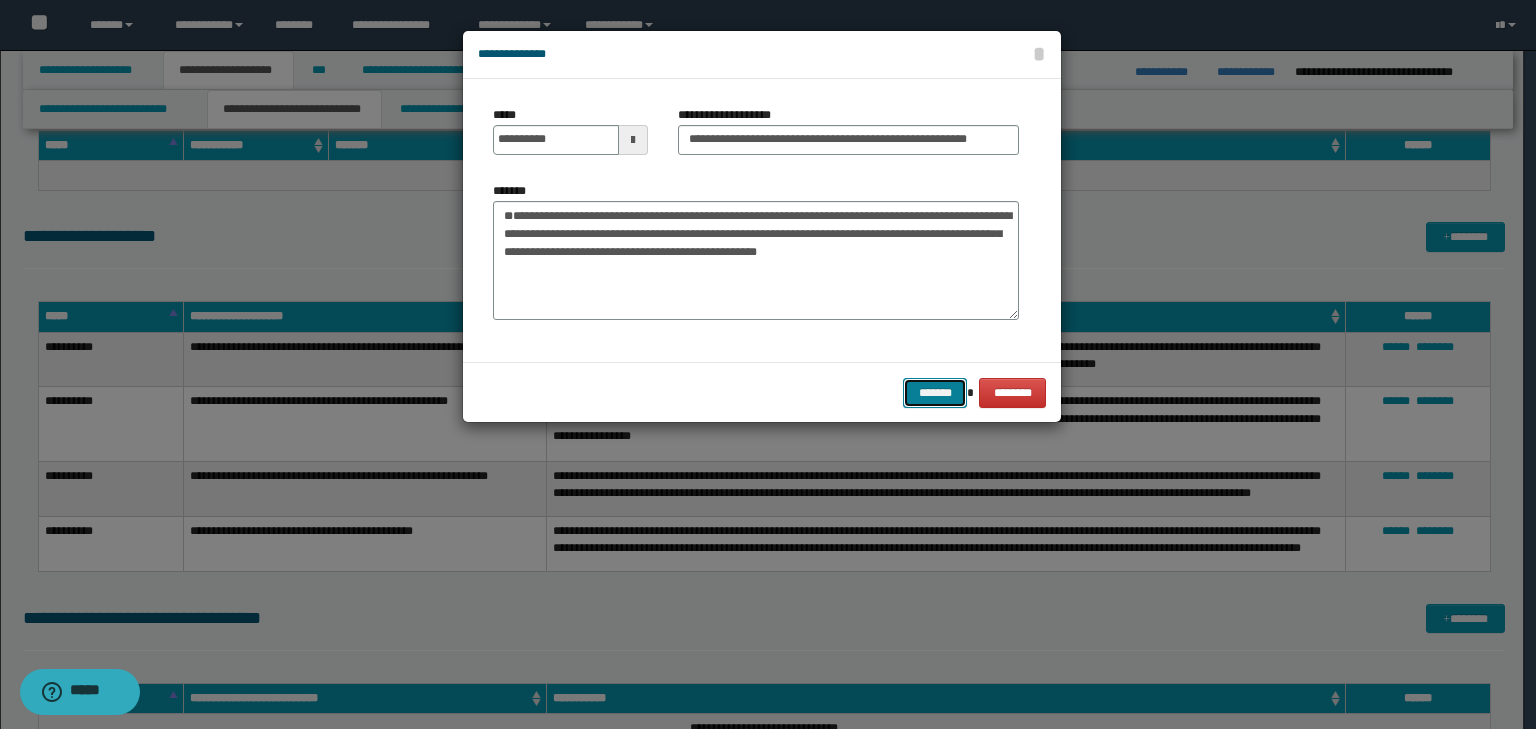 click on "*******" at bounding box center [935, 393] 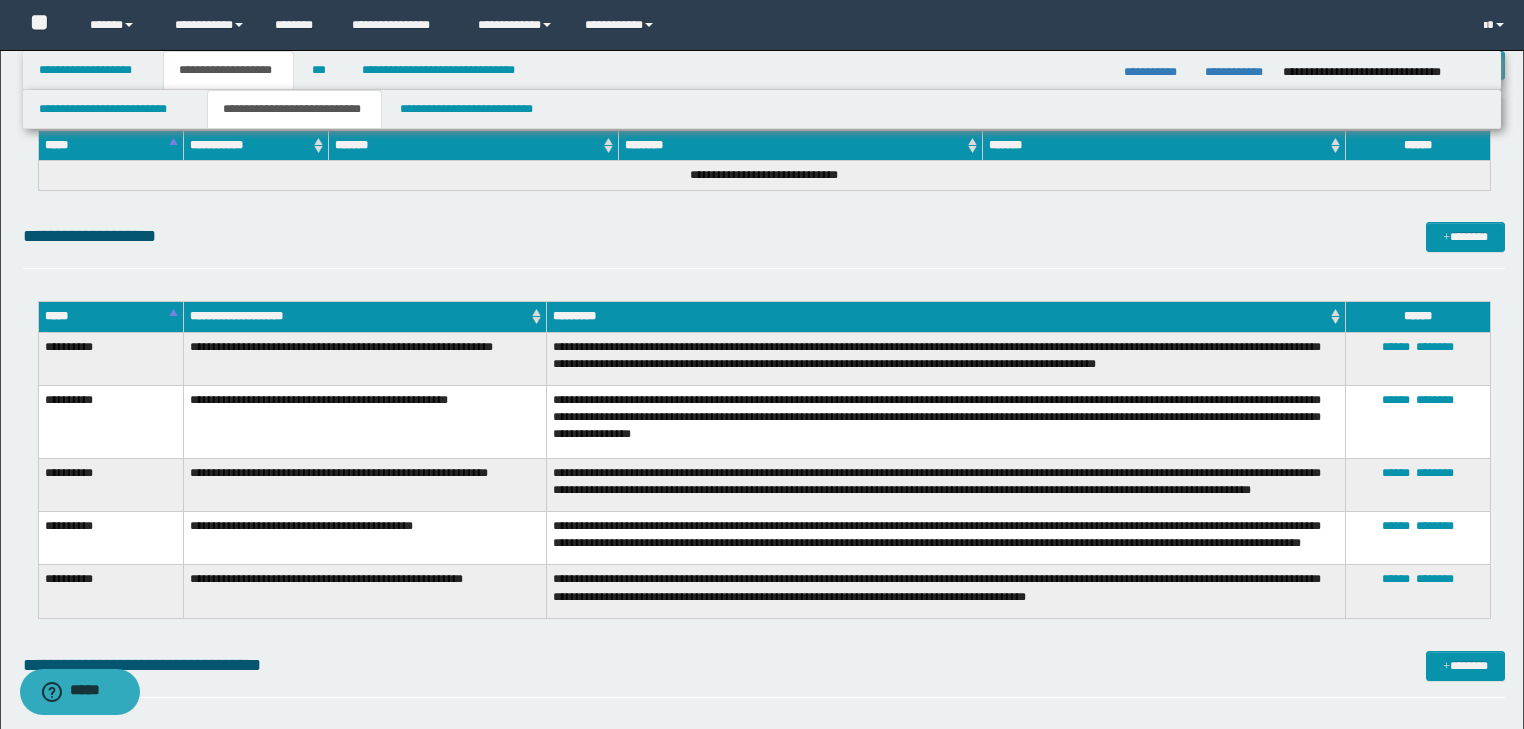 click on "**********" at bounding box center [764, 245] 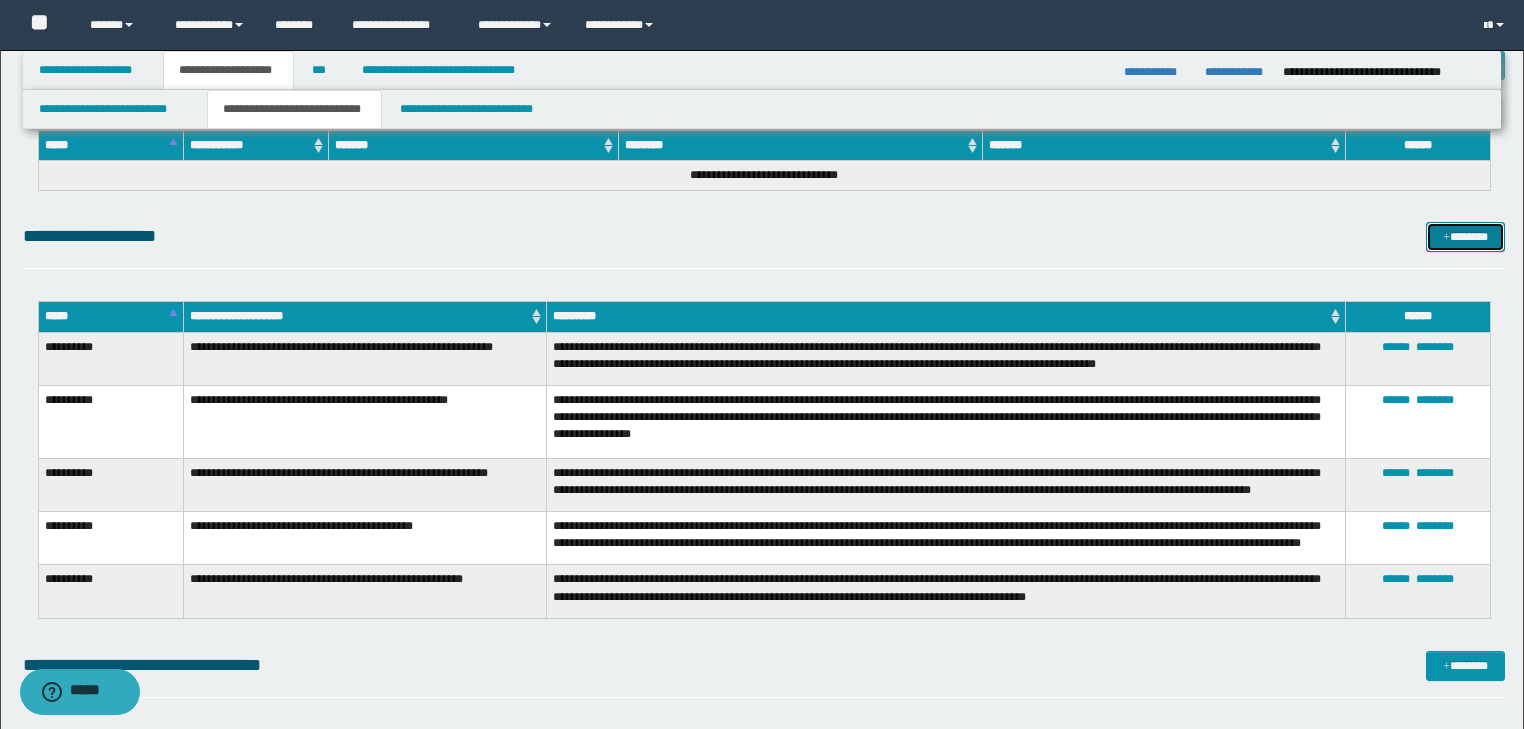click at bounding box center [1446, 238] 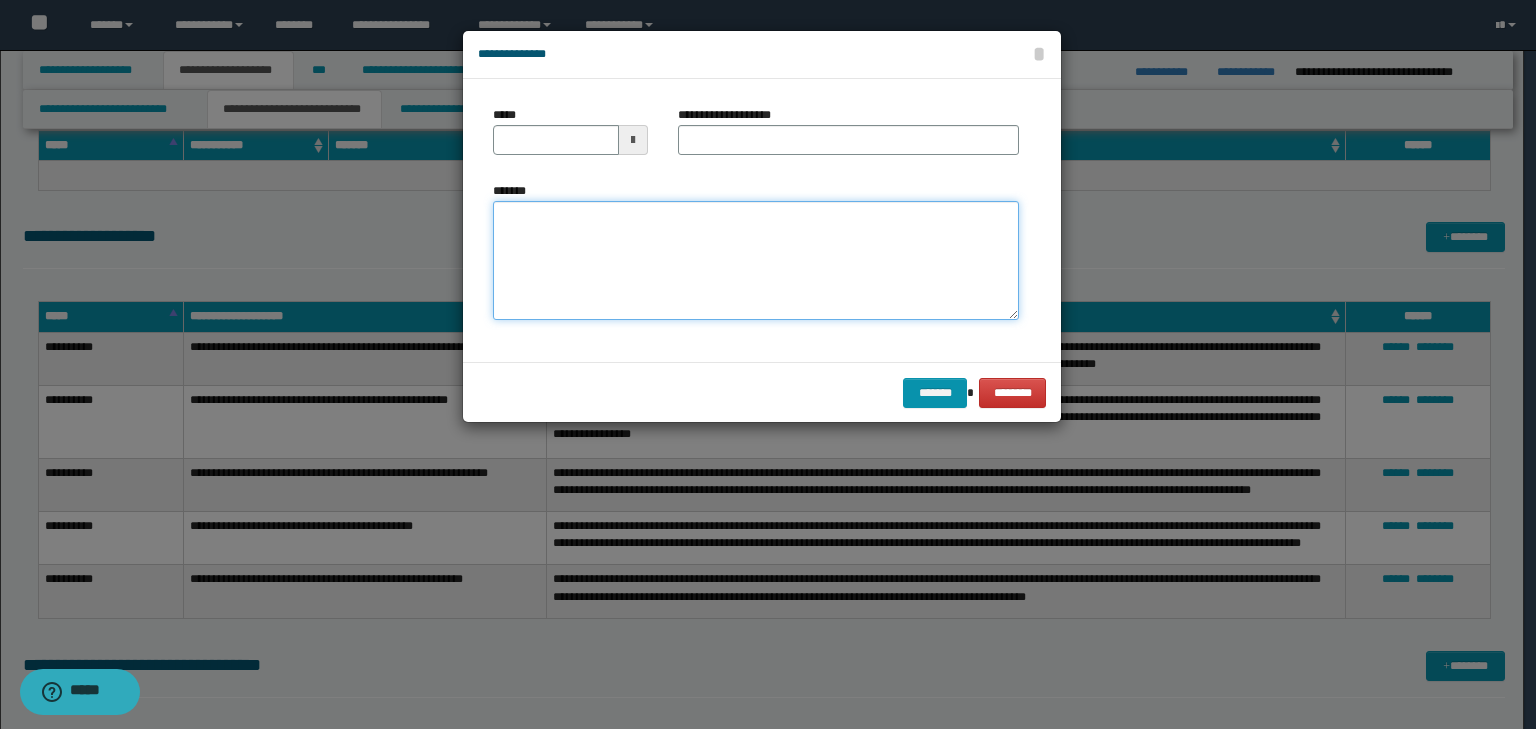 paste on "**********" 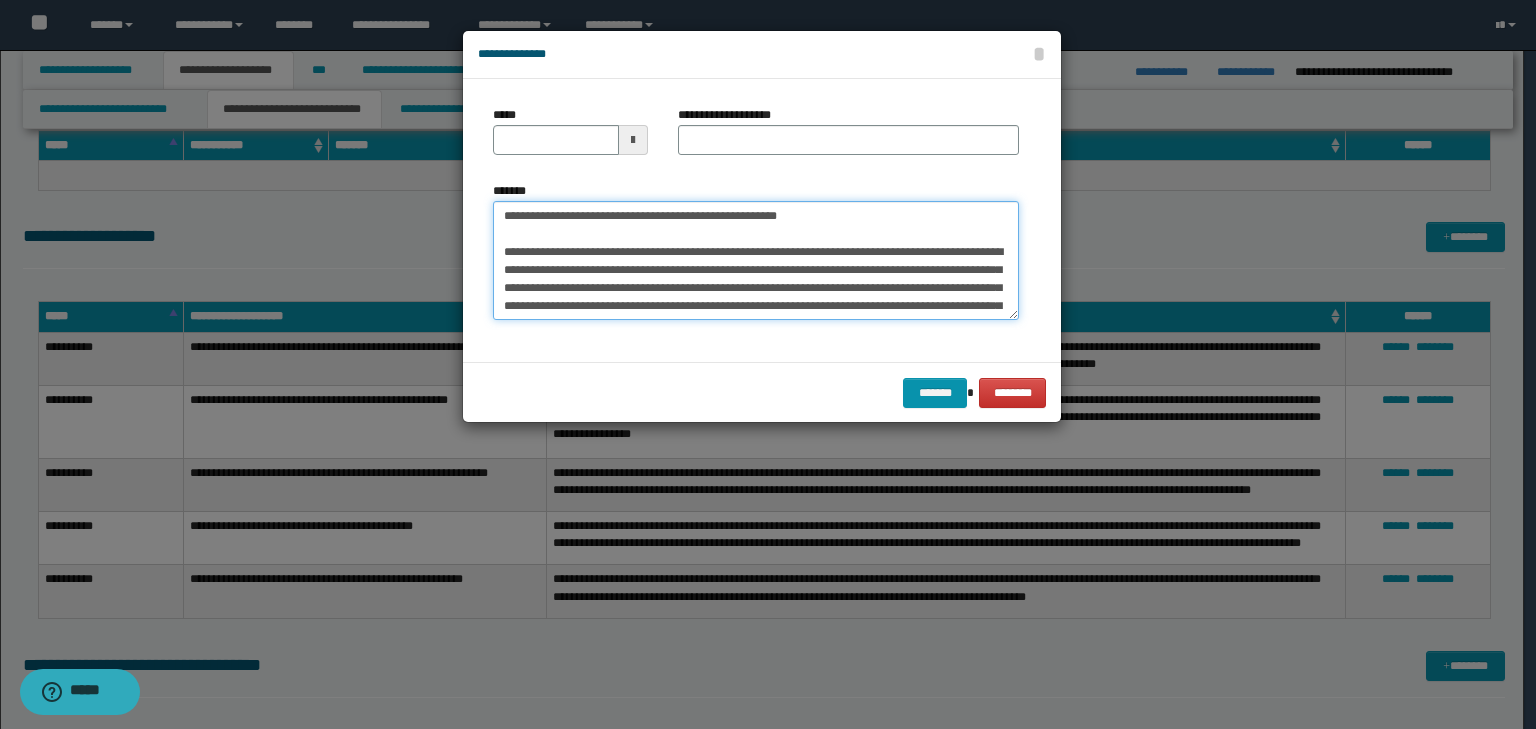click on "**********" at bounding box center (756, 261) 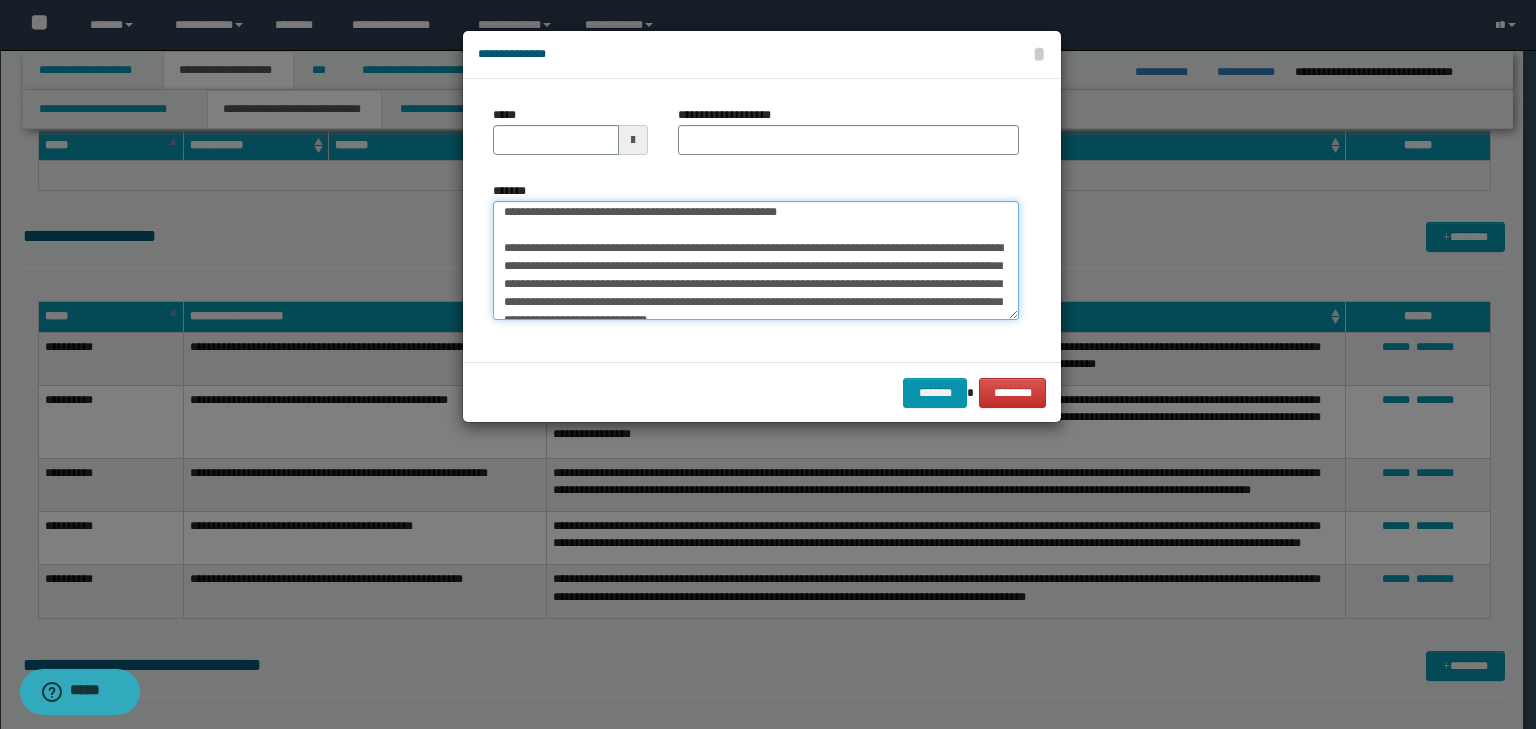 scroll, scrollTop: 0, scrollLeft: 0, axis: both 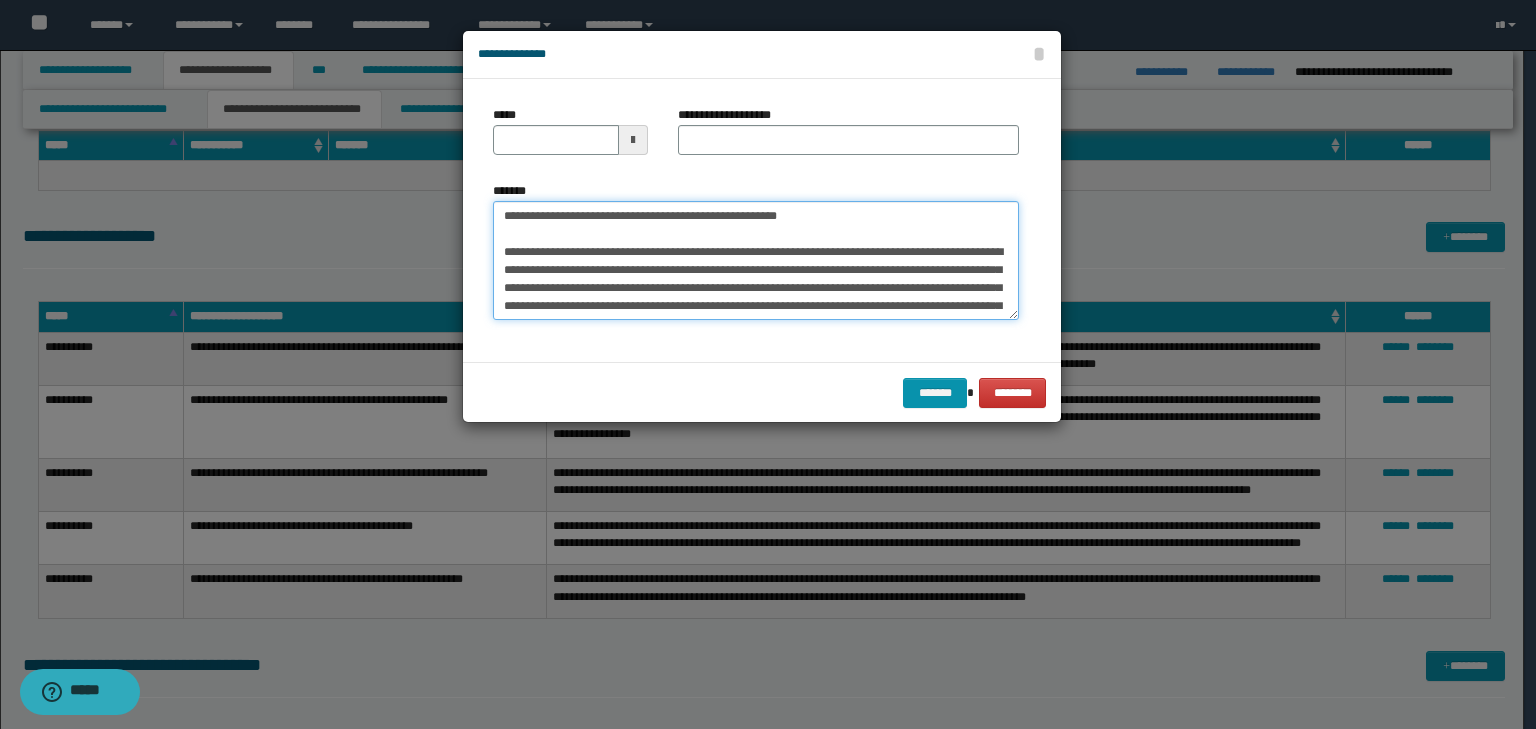 type on "**********" 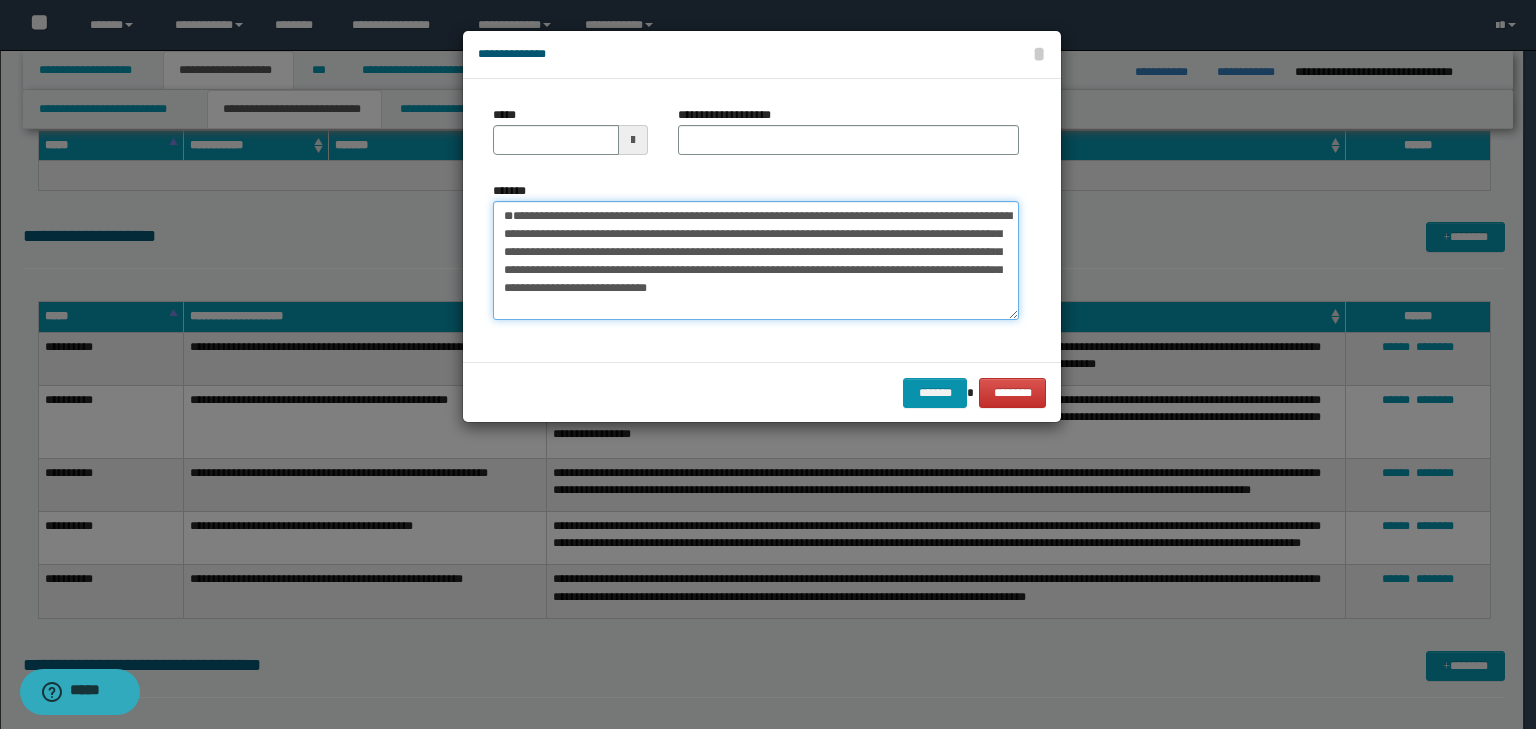 drag, startPoint x: 816, startPoint y: 217, endPoint x: 363, endPoint y: 192, distance: 453.68933 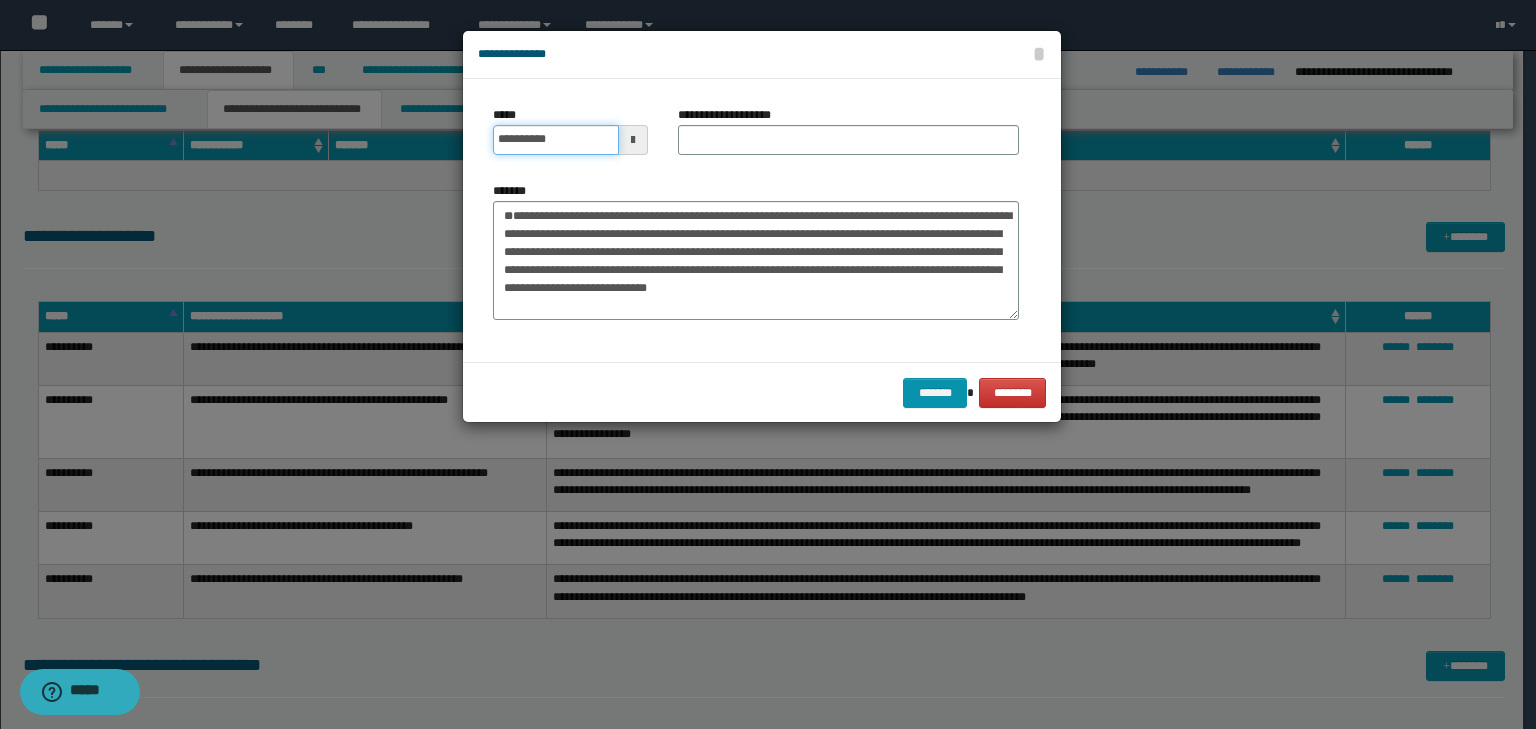 drag, startPoint x: 522, startPoint y: 127, endPoint x: 719, endPoint y: 128, distance: 197.00253 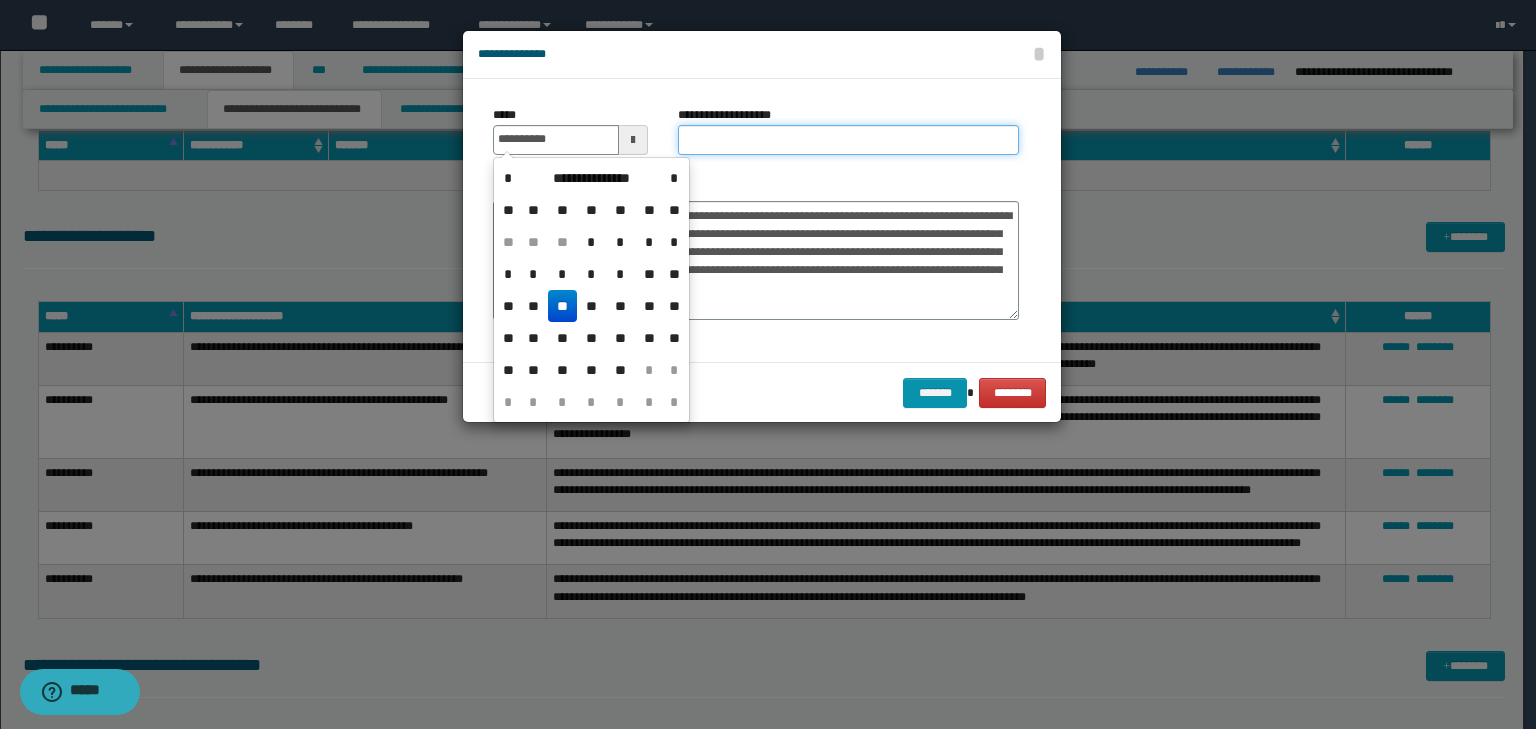 type on "**********" 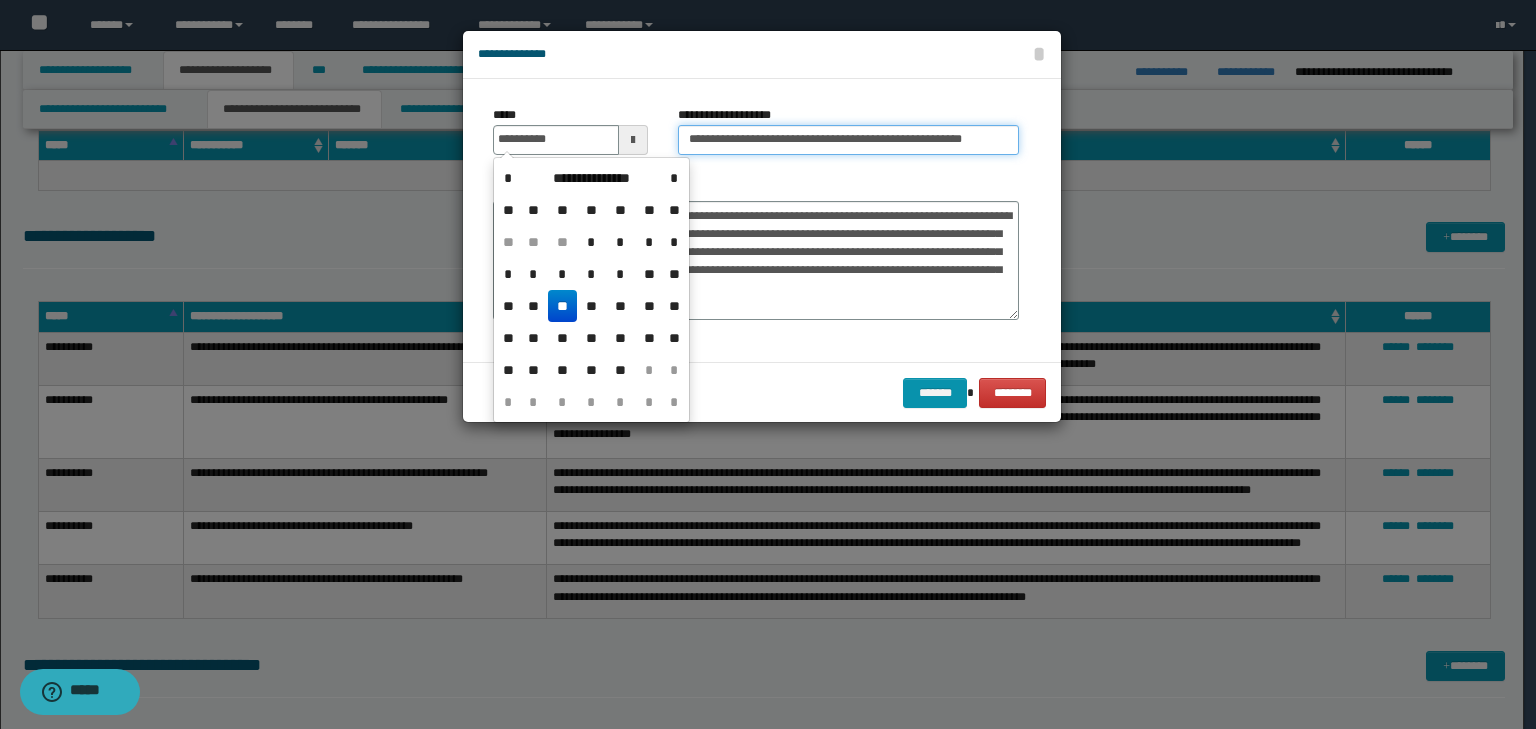 click on "**********" at bounding box center [848, 140] 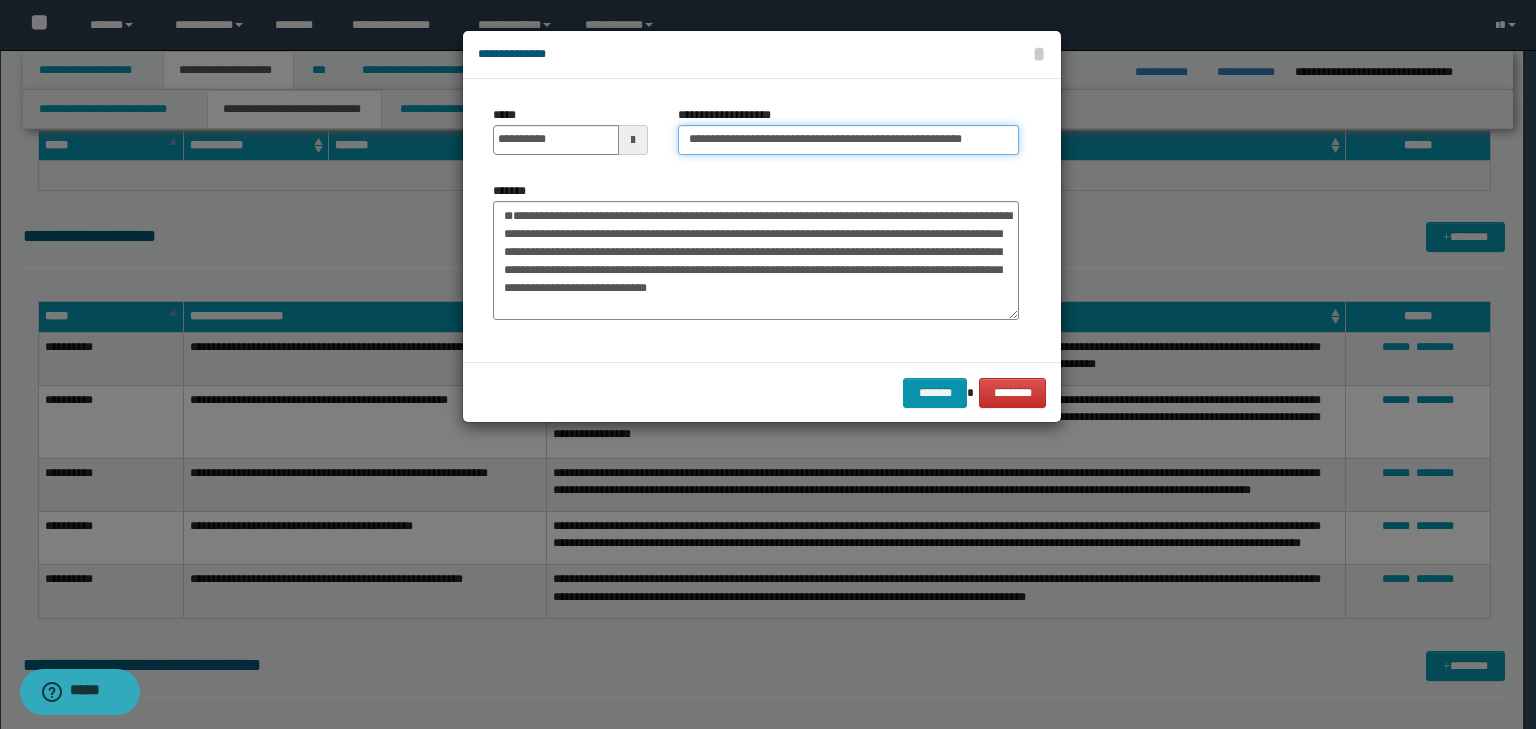 drag, startPoint x: 752, startPoint y: 140, endPoint x: 192, endPoint y: 90, distance: 562.2277 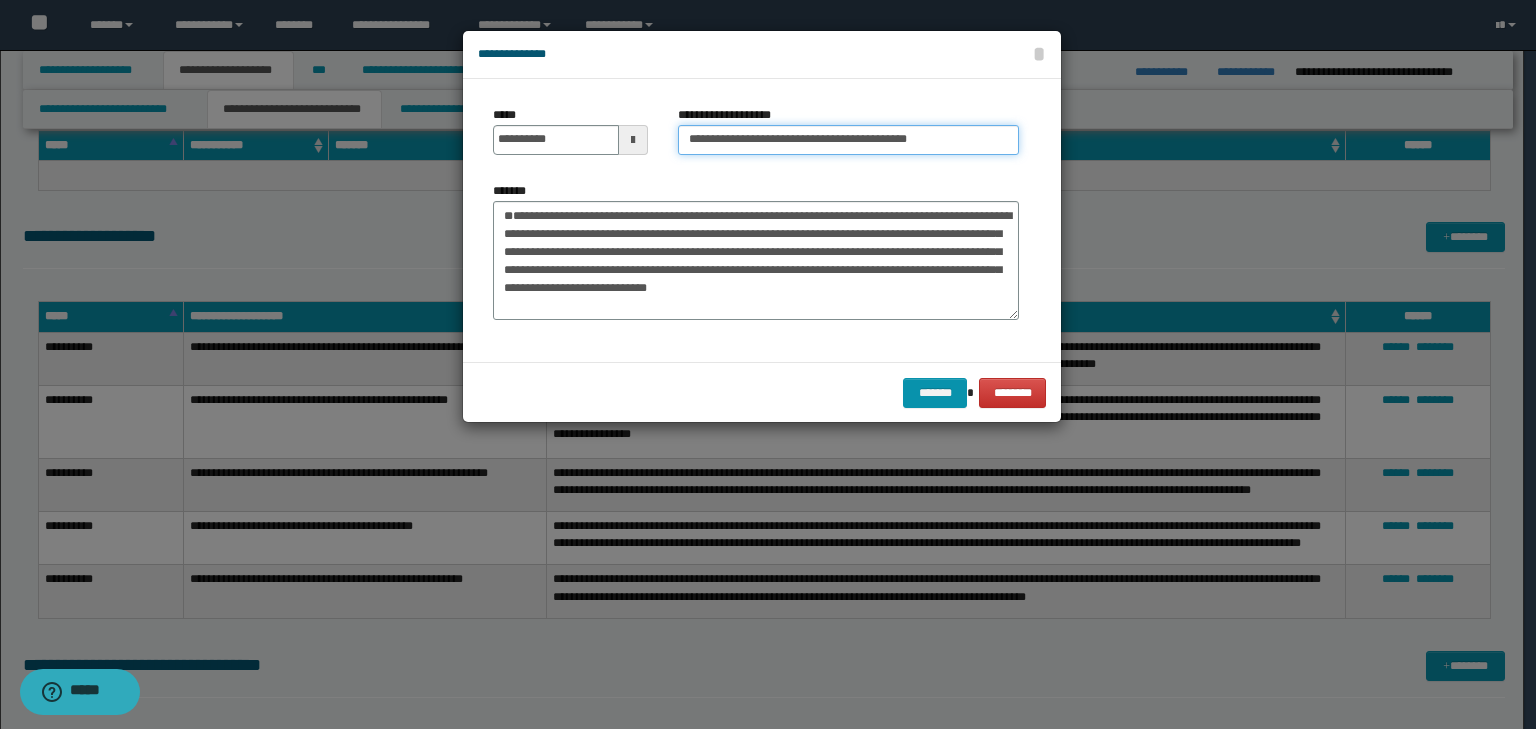 type on "**********" 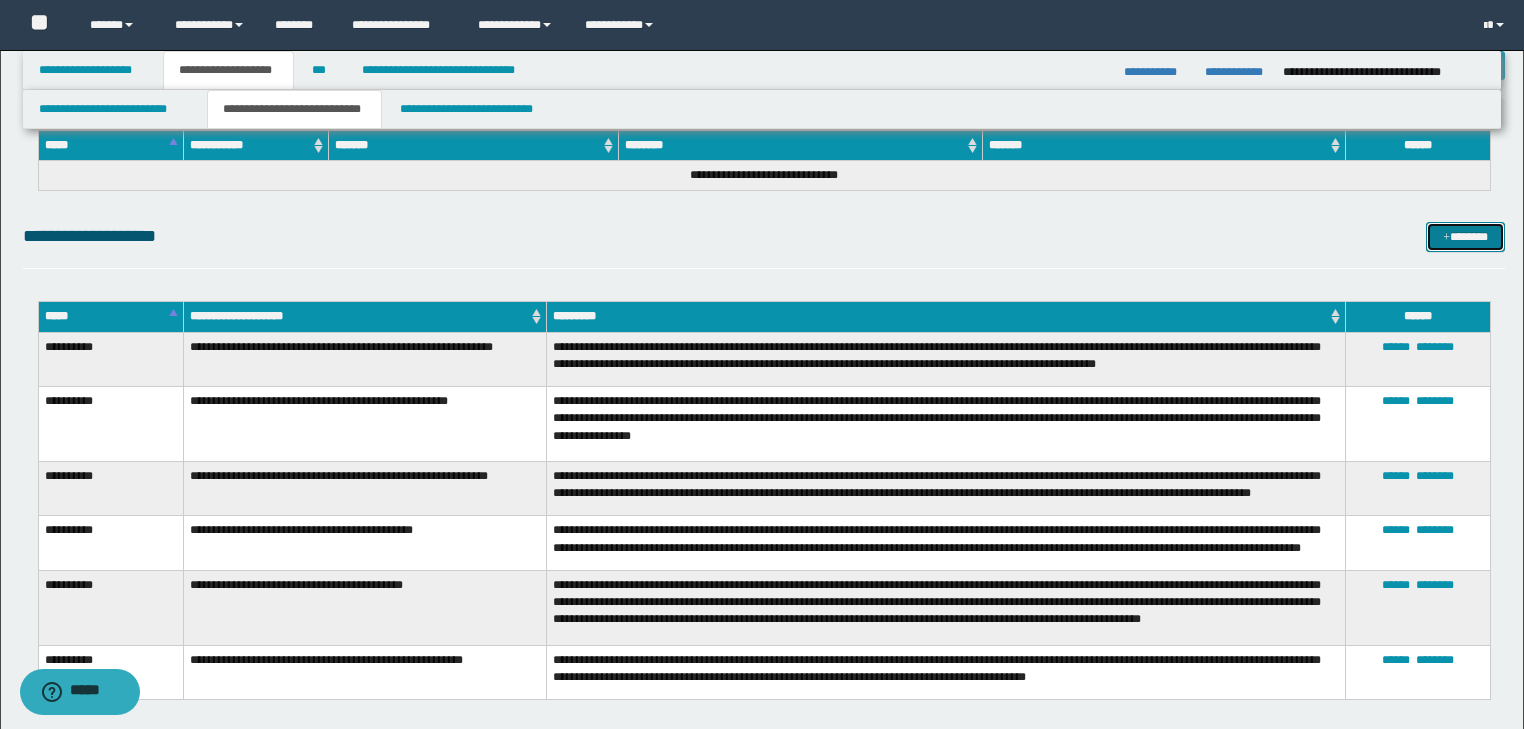 click on "*******" at bounding box center (1465, 237) 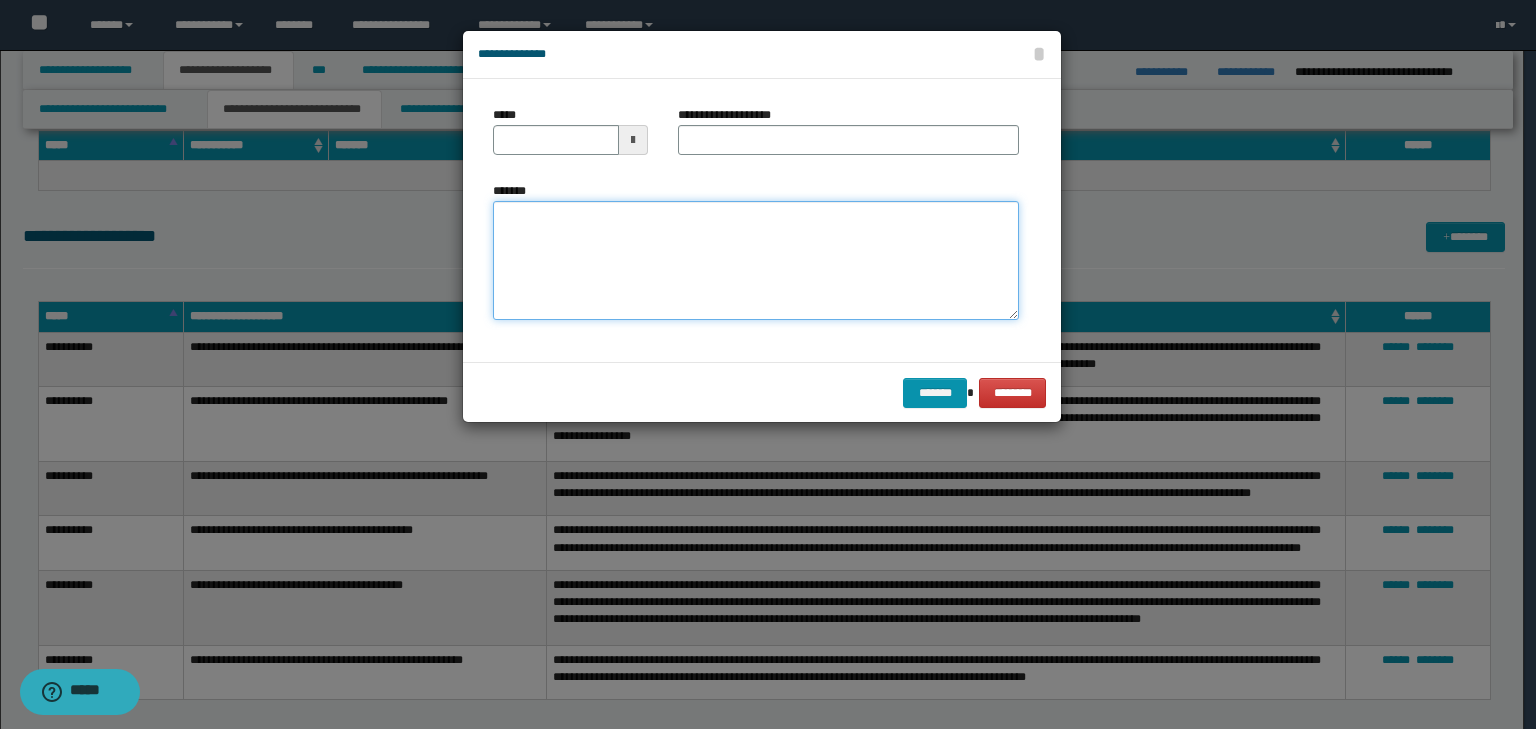 paste on "**********" 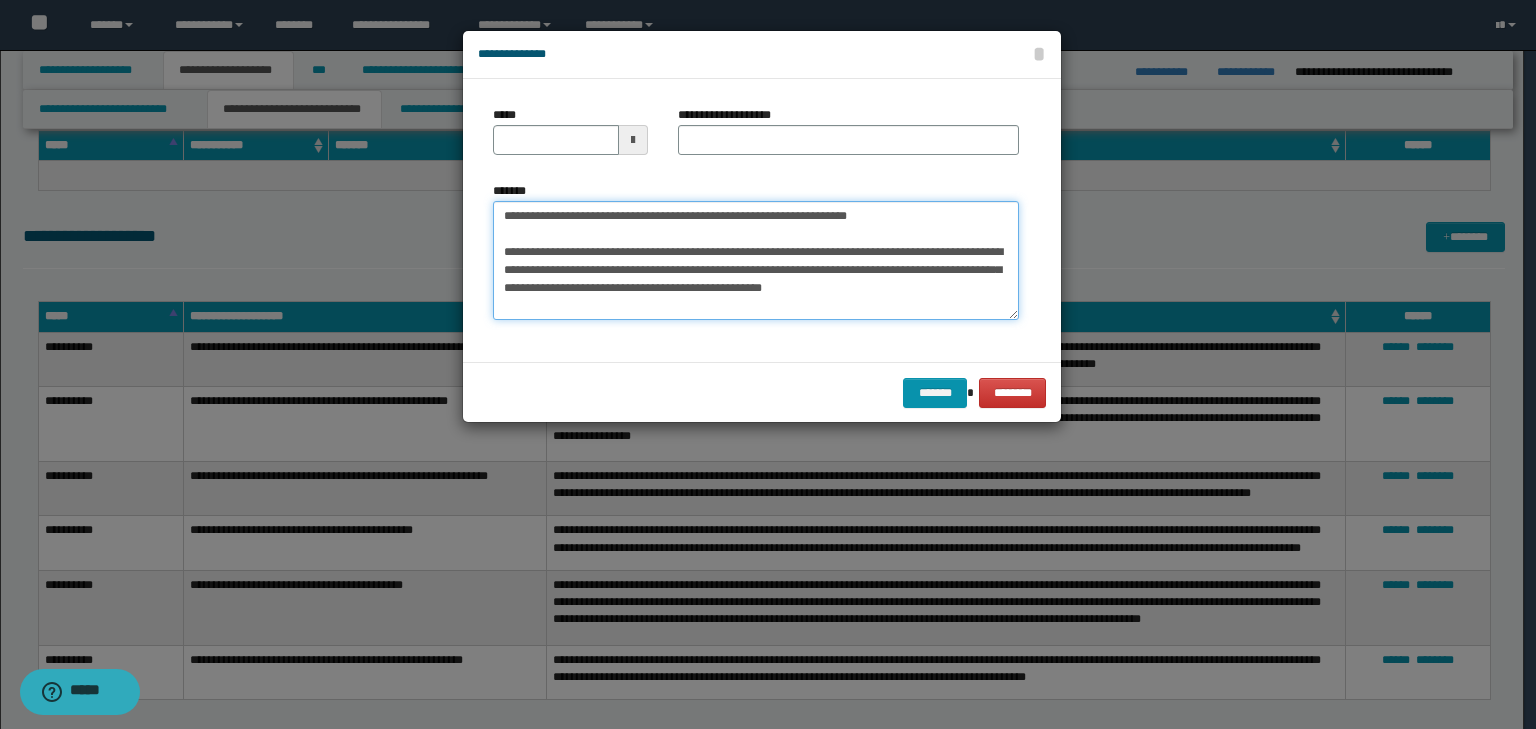 type on "**********" 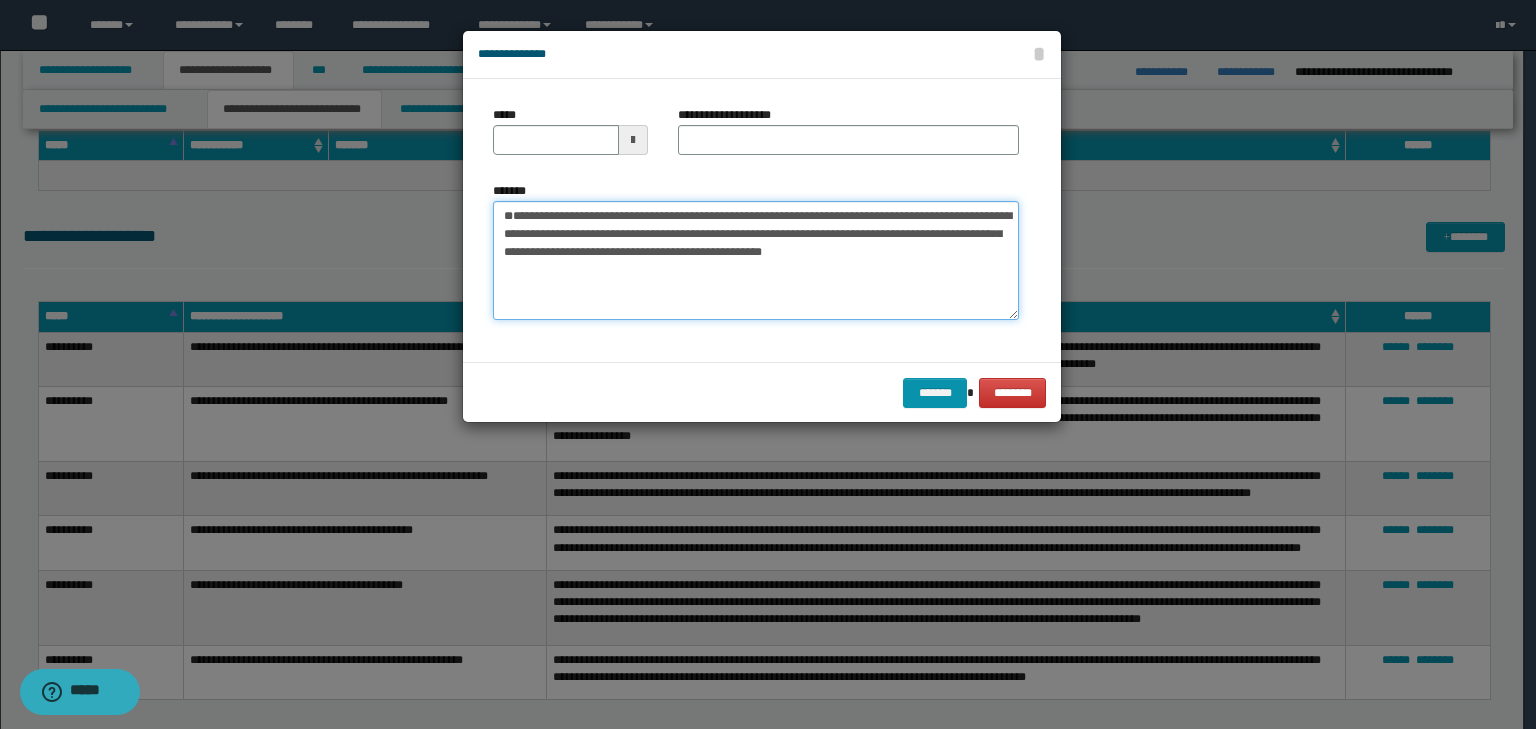 drag, startPoint x: 857, startPoint y: 216, endPoint x: 283, endPoint y: 168, distance: 576.0035 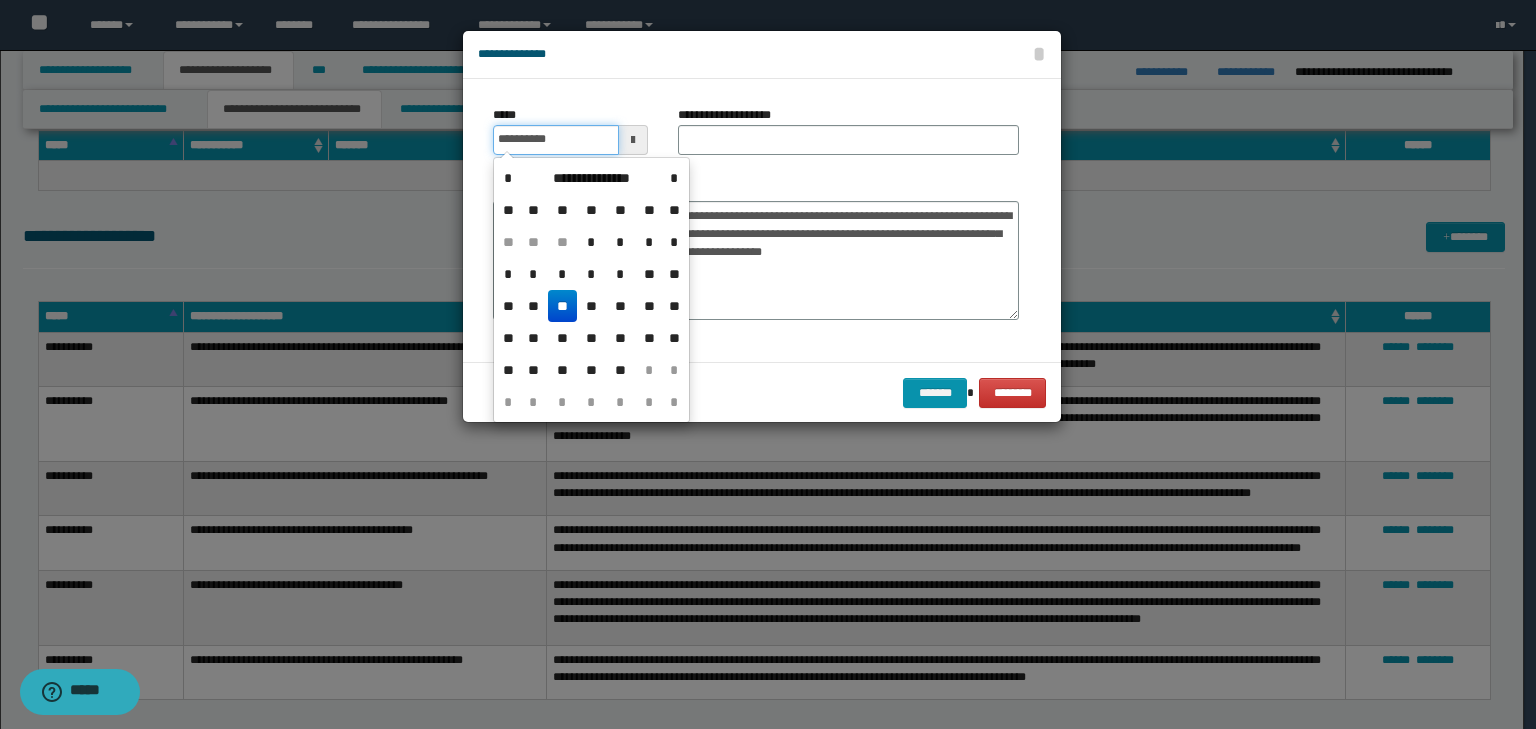 drag, startPoint x: 560, startPoint y: 138, endPoint x: 710, endPoint y: 132, distance: 150.11995 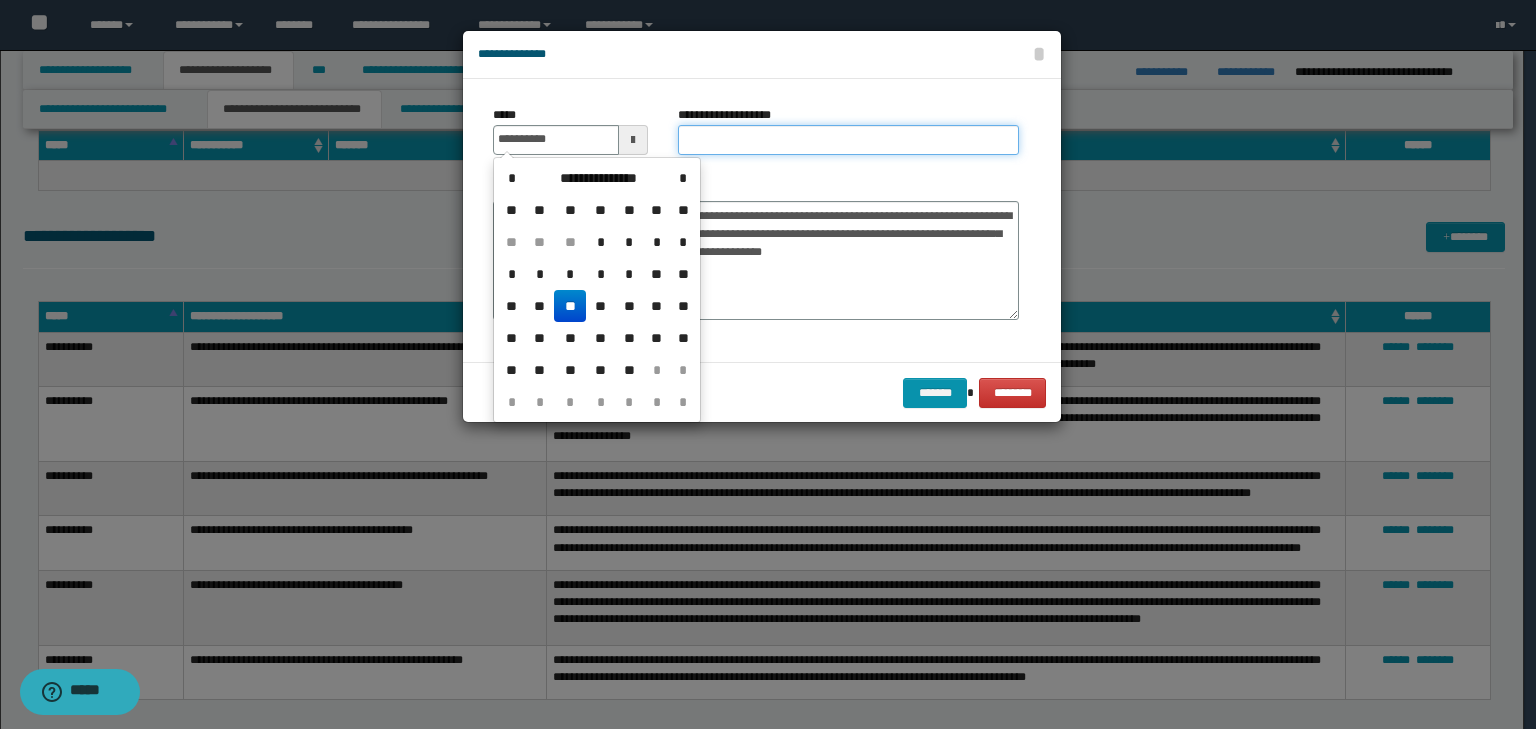type on "**********" 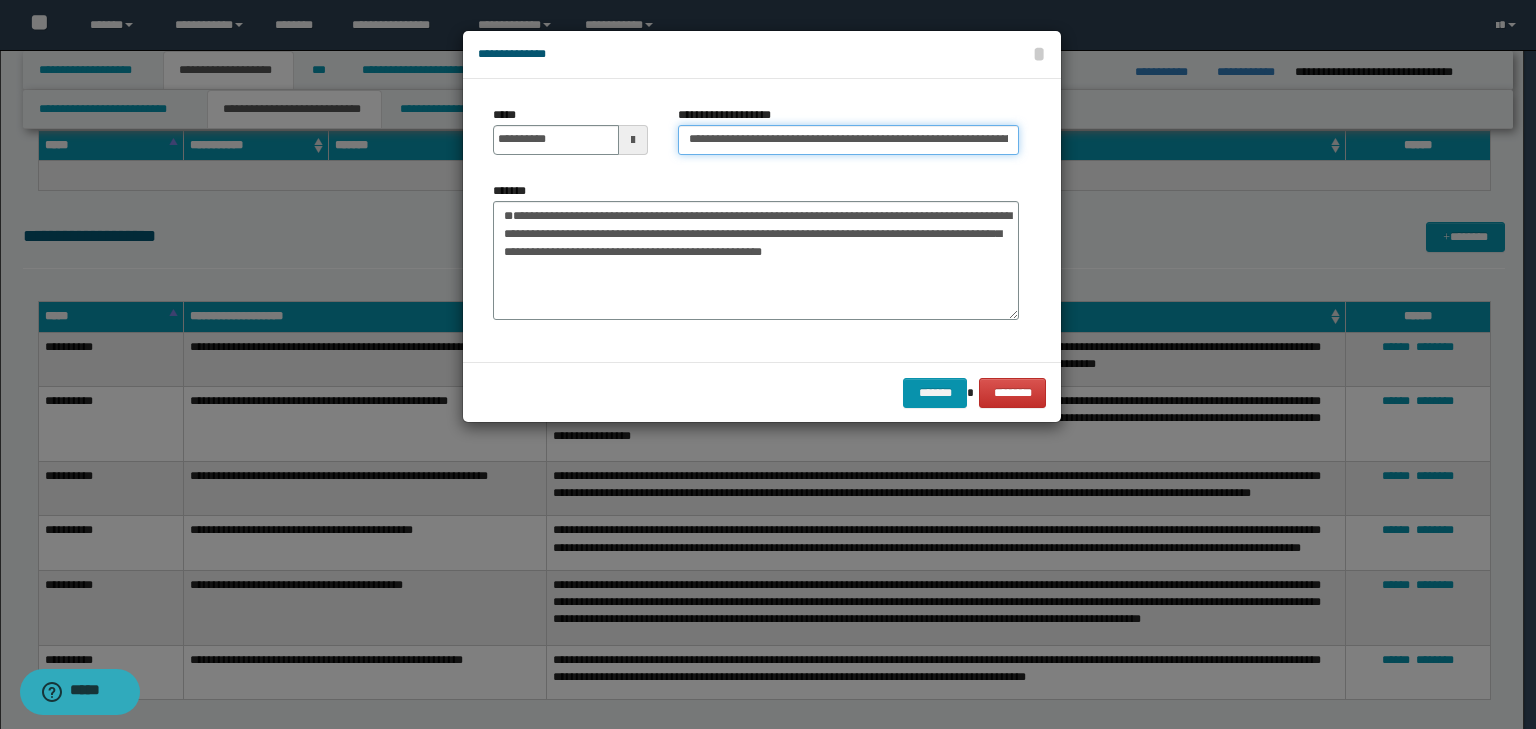 click on "**********" at bounding box center (848, 140) 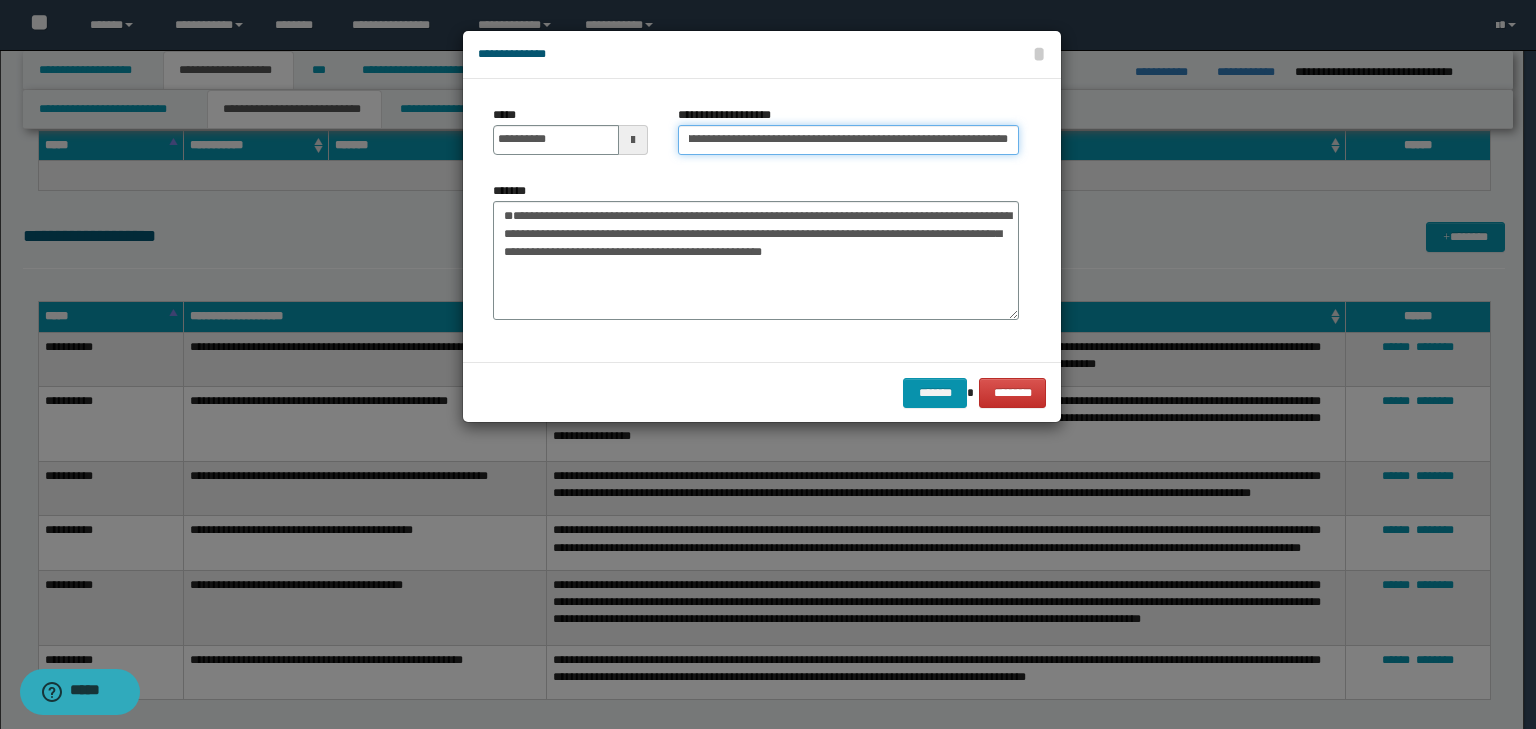 scroll, scrollTop: 0, scrollLeft: 0, axis: both 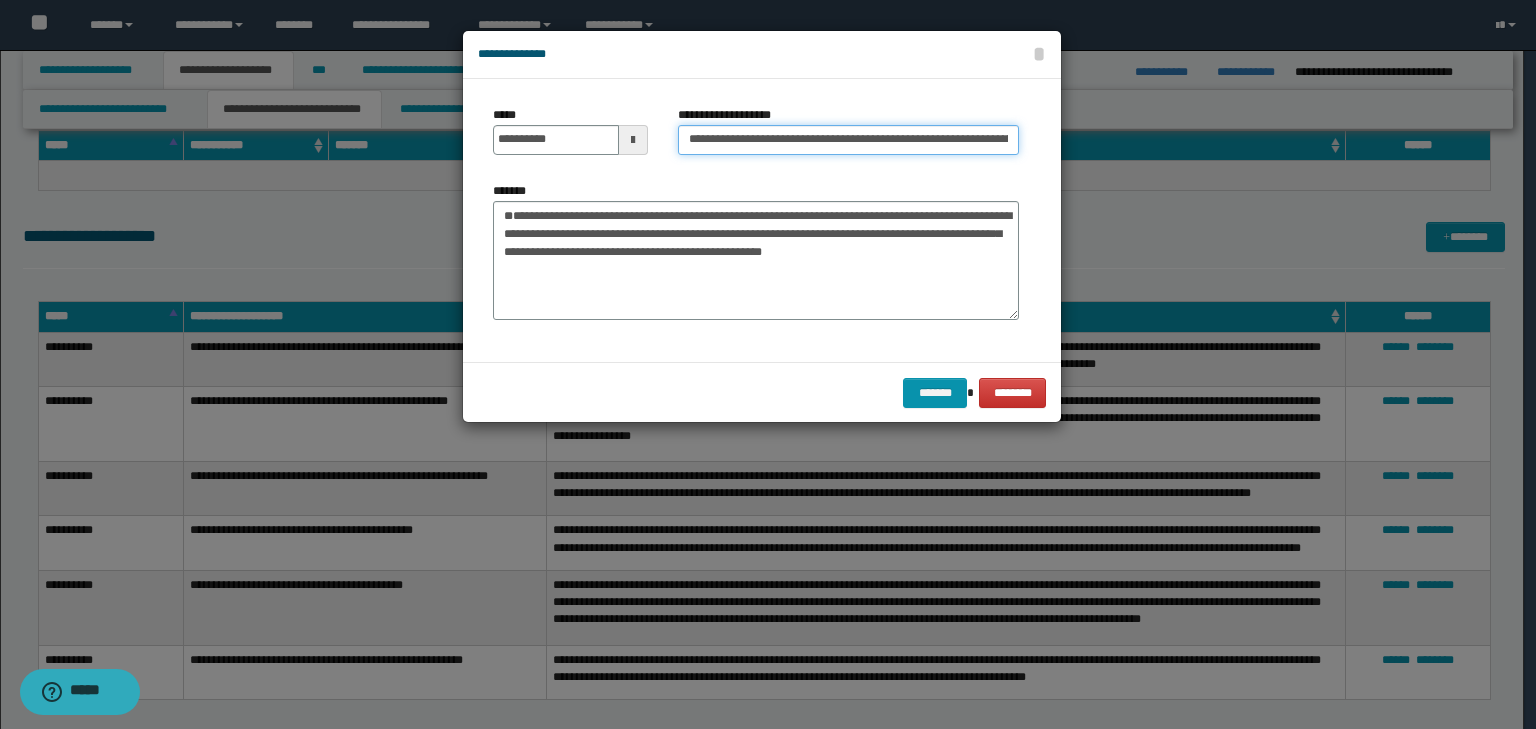 drag, startPoint x: 705, startPoint y: 141, endPoint x: 71, endPoint y: 90, distance: 636.048 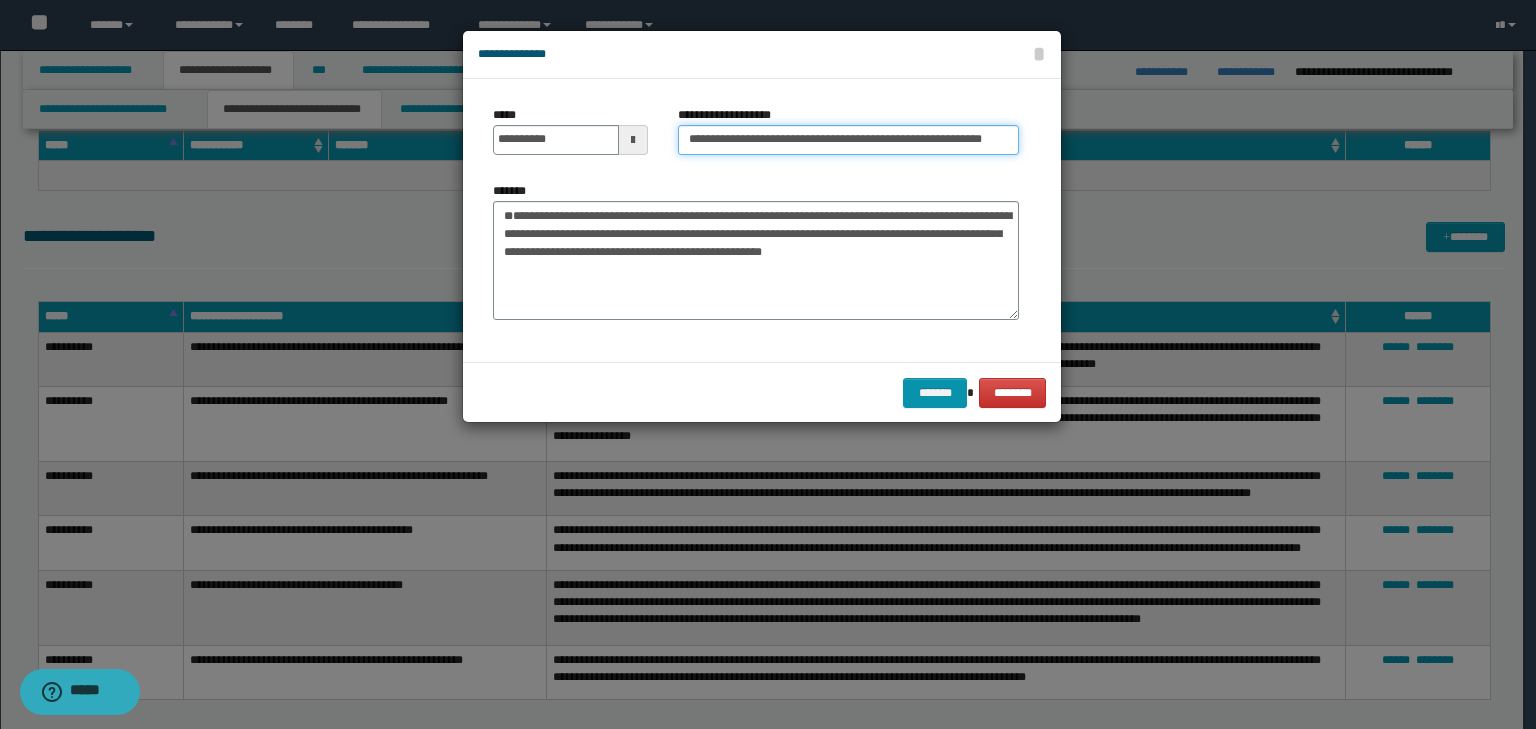 type on "**********" 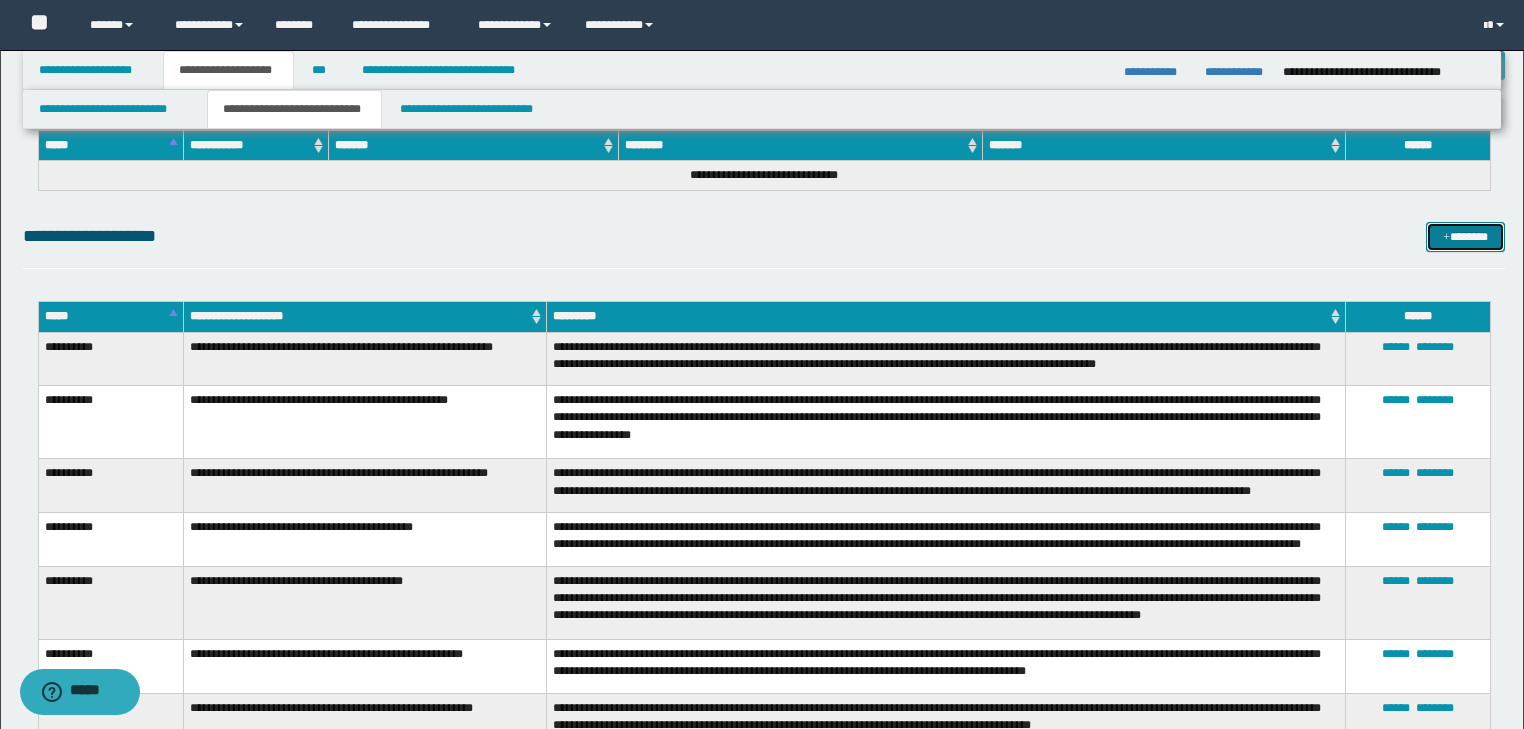 click on "*******" at bounding box center [1465, 237] 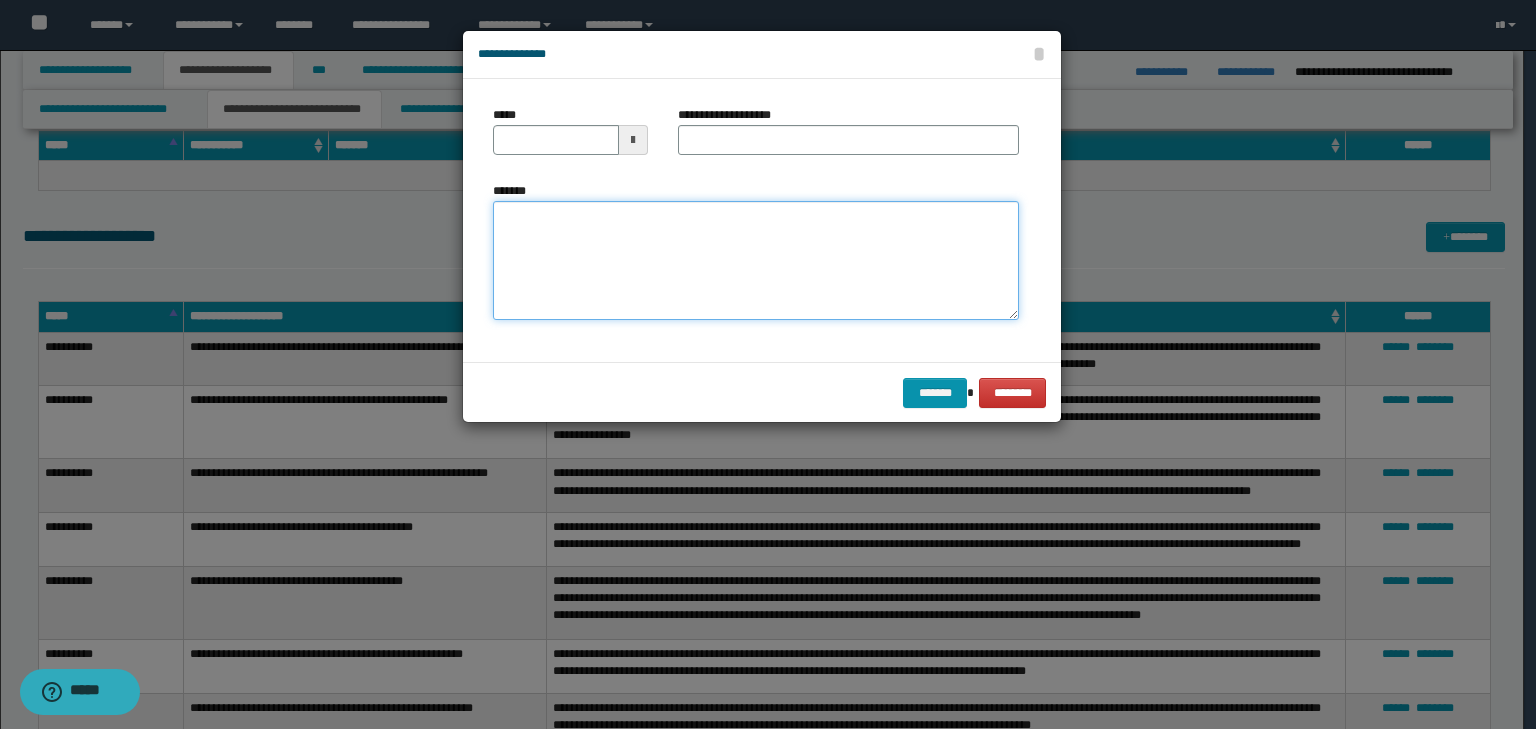 click on "*******" at bounding box center [756, 261] 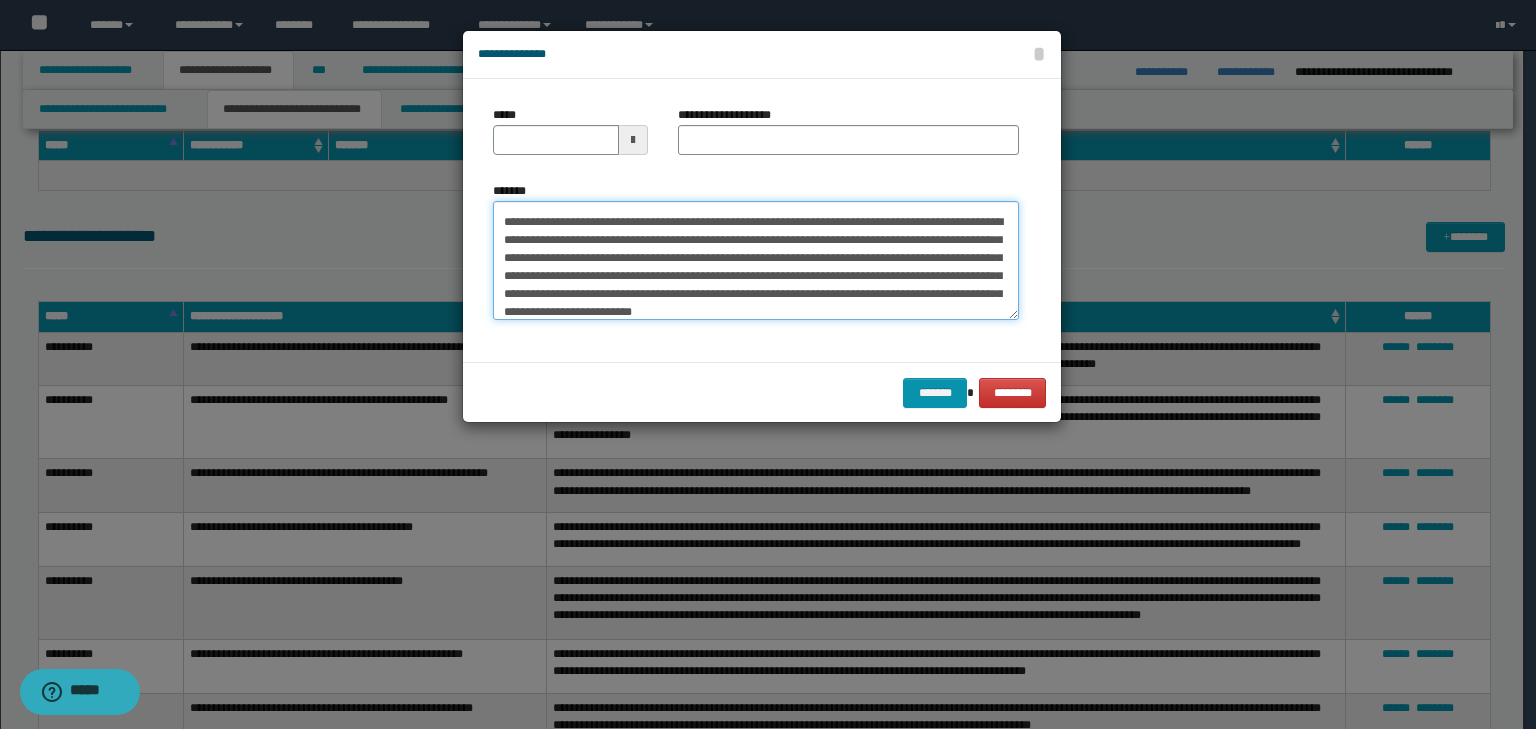 scroll, scrollTop: 0, scrollLeft: 0, axis: both 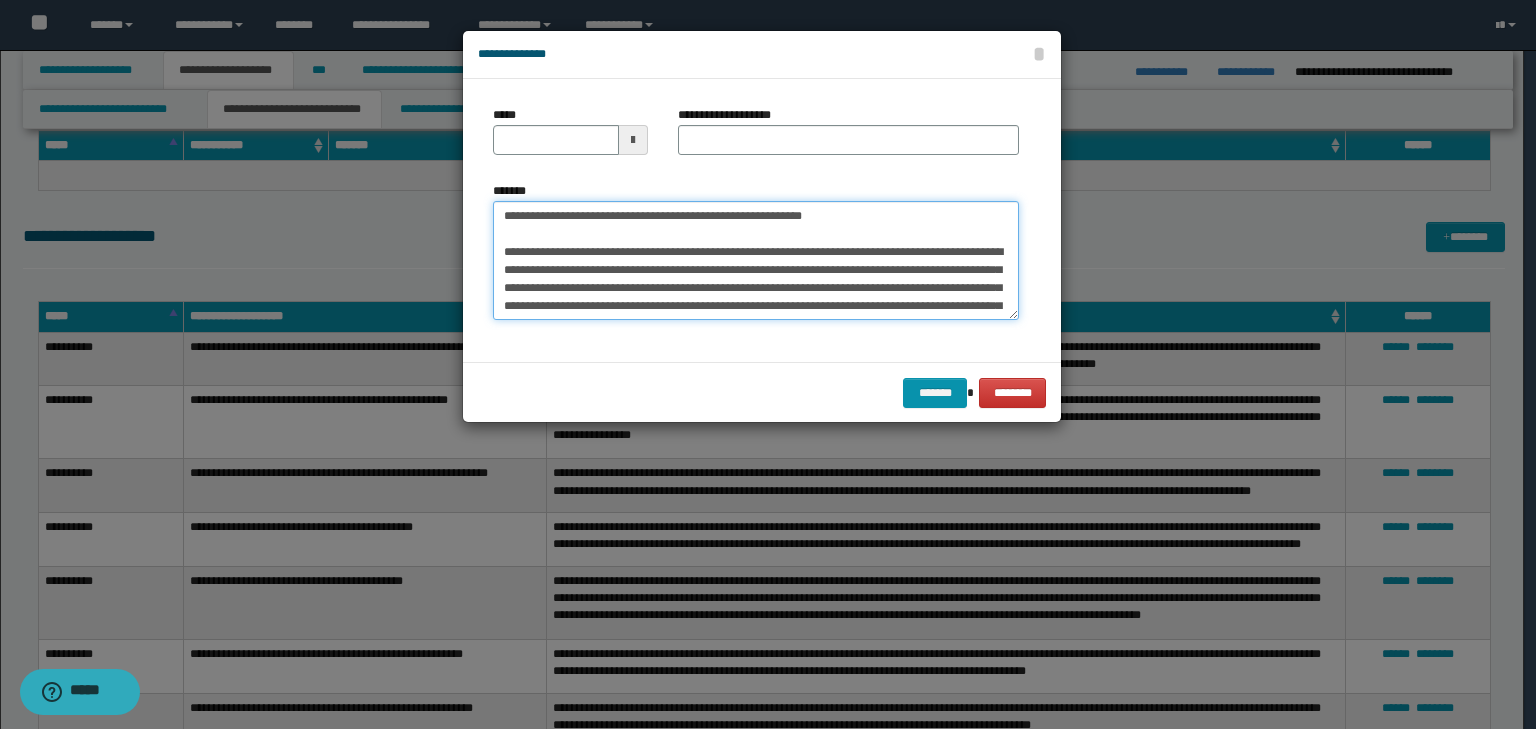 type on "**********" 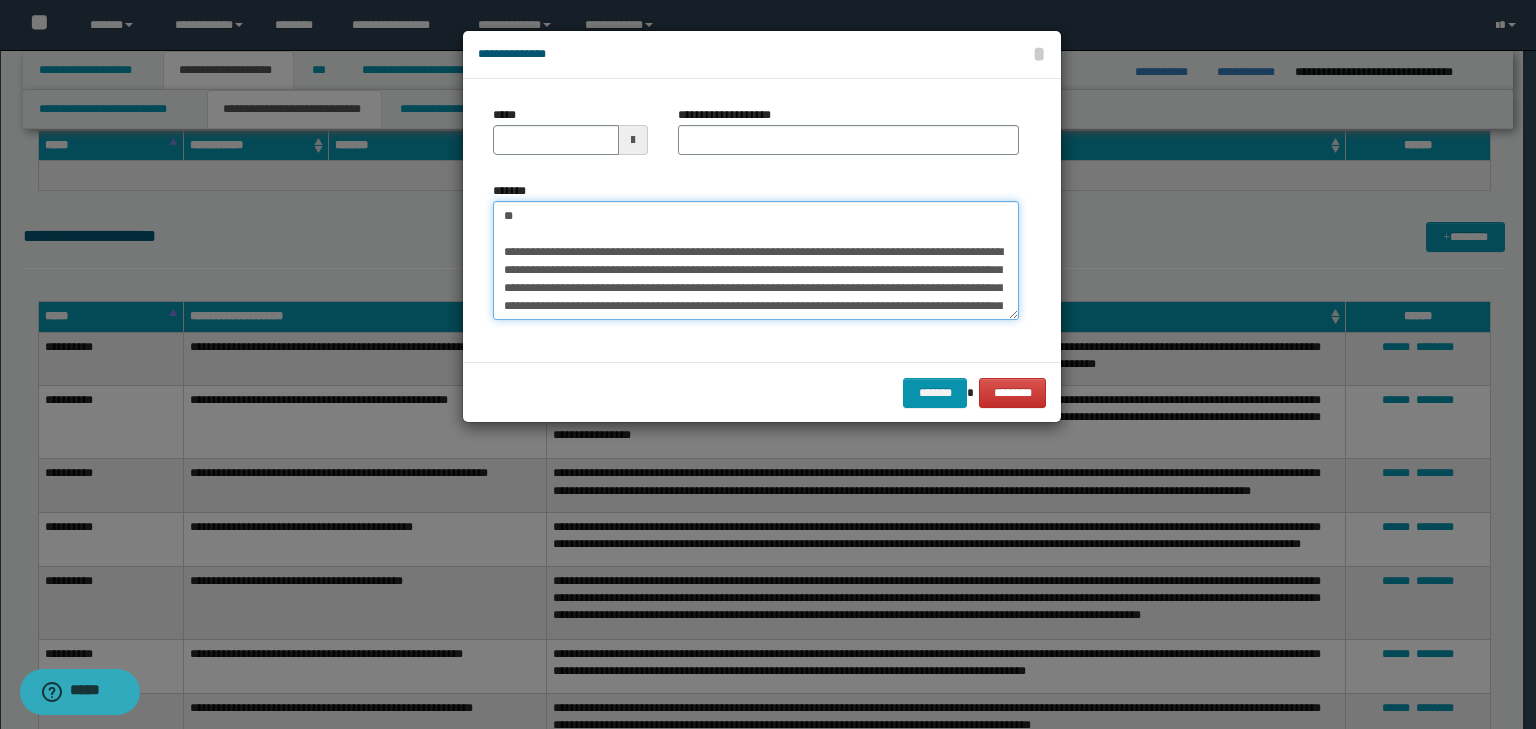 drag, startPoint x: 601, startPoint y: 227, endPoint x: 414, endPoint y: 199, distance: 189.08464 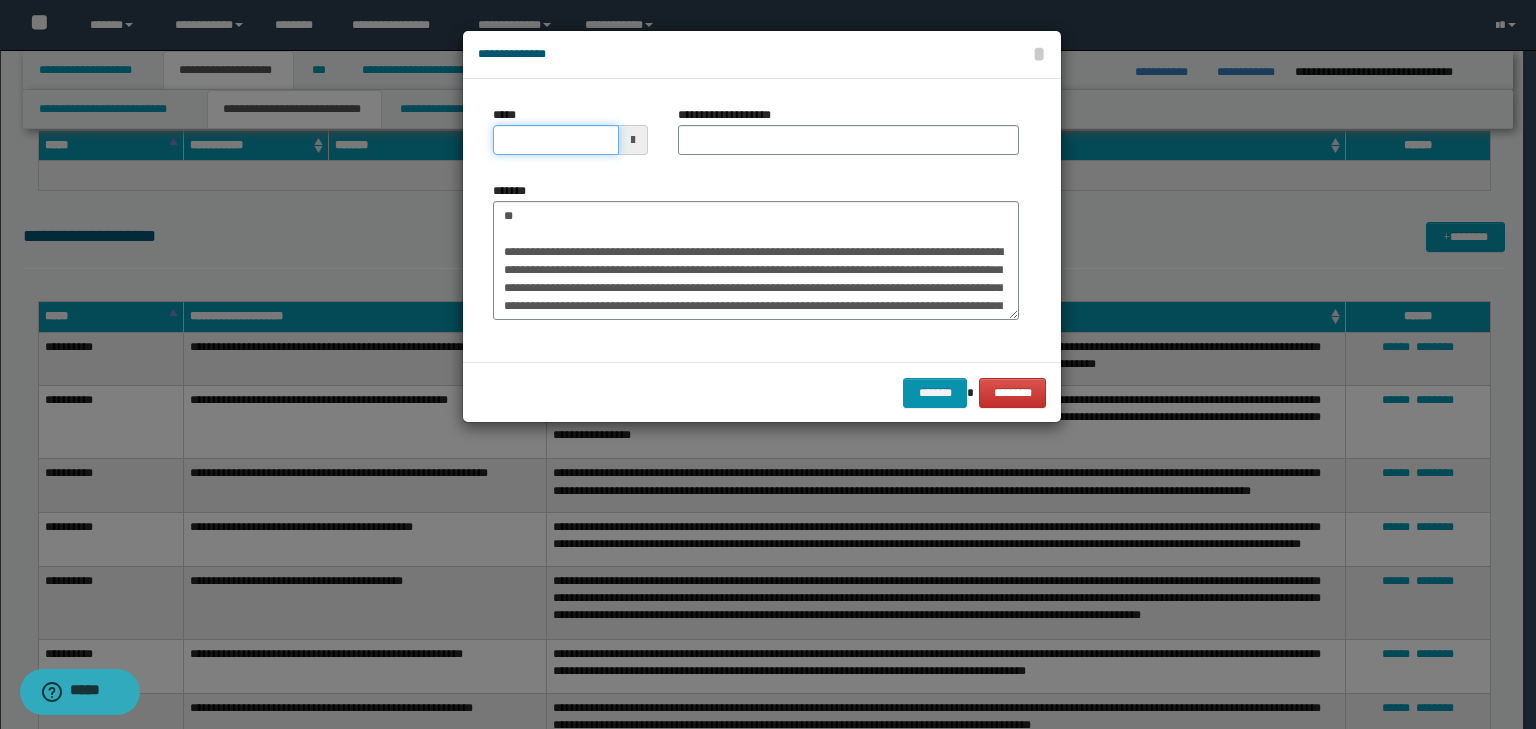type on "**********" 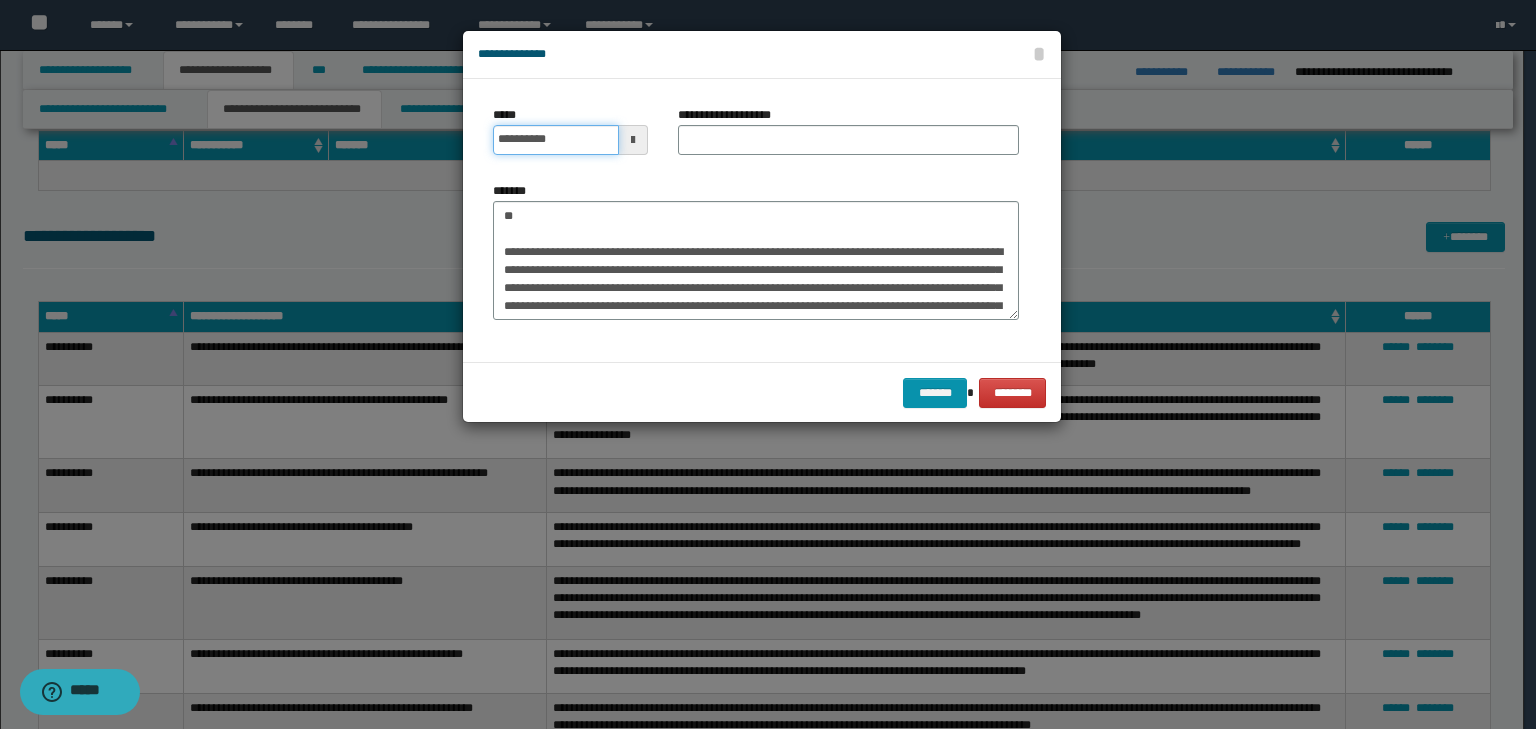 drag, startPoint x: 580, startPoint y: 136, endPoint x: 611, endPoint y: 135, distance: 31.016125 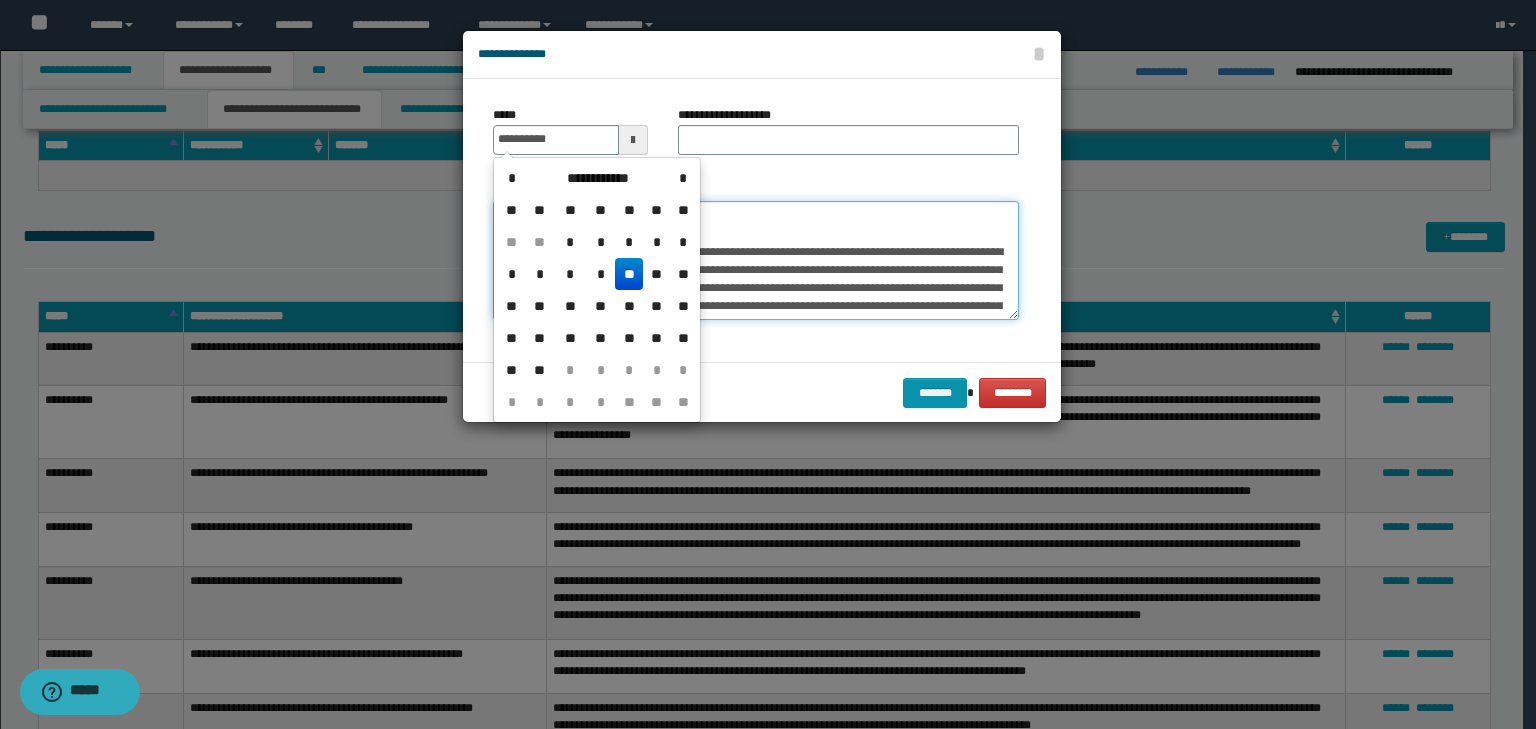 type 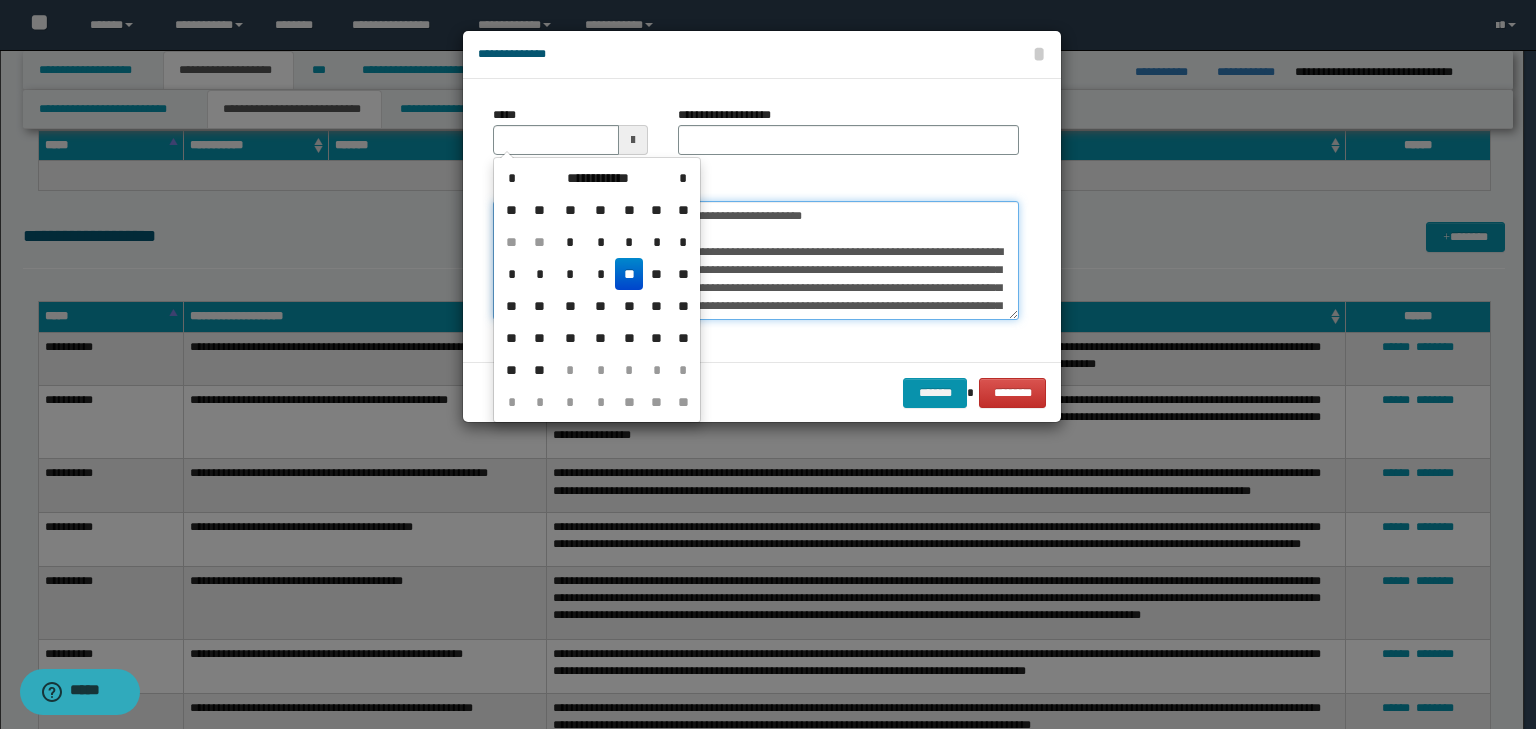 click on "**********" at bounding box center (756, 261) 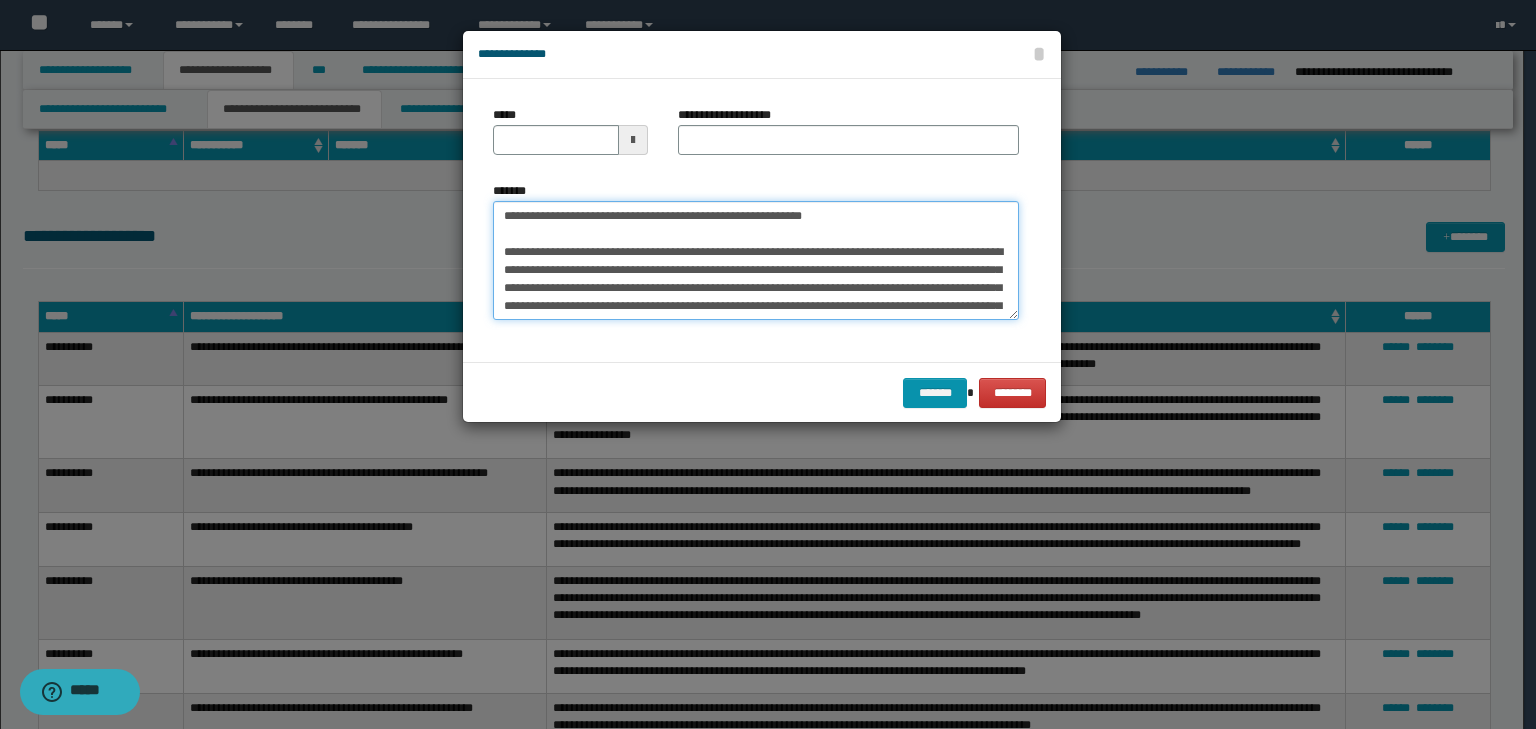 drag, startPoint x: 536, startPoint y: 216, endPoint x: 435, endPoint y: 216, distance: 101 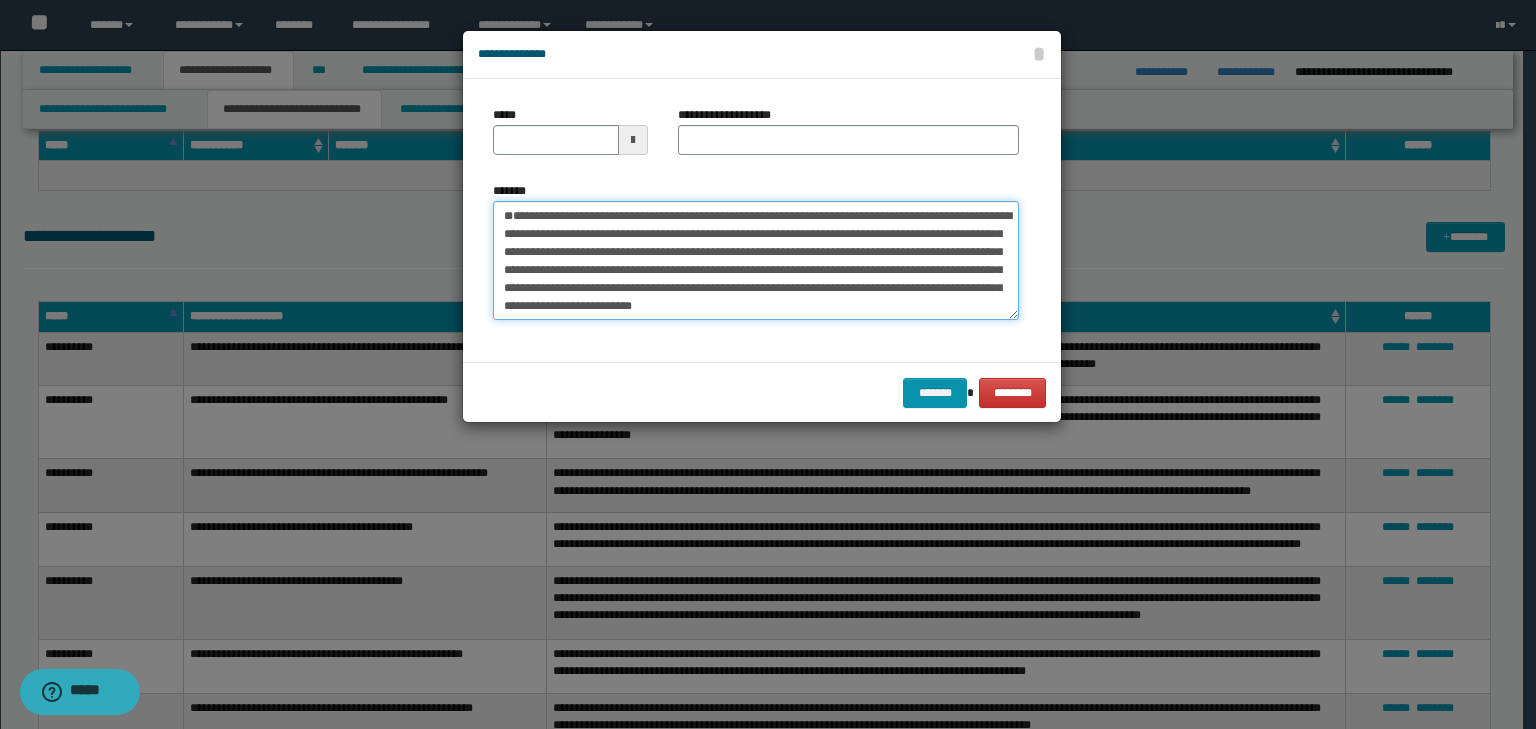 type on "**********" 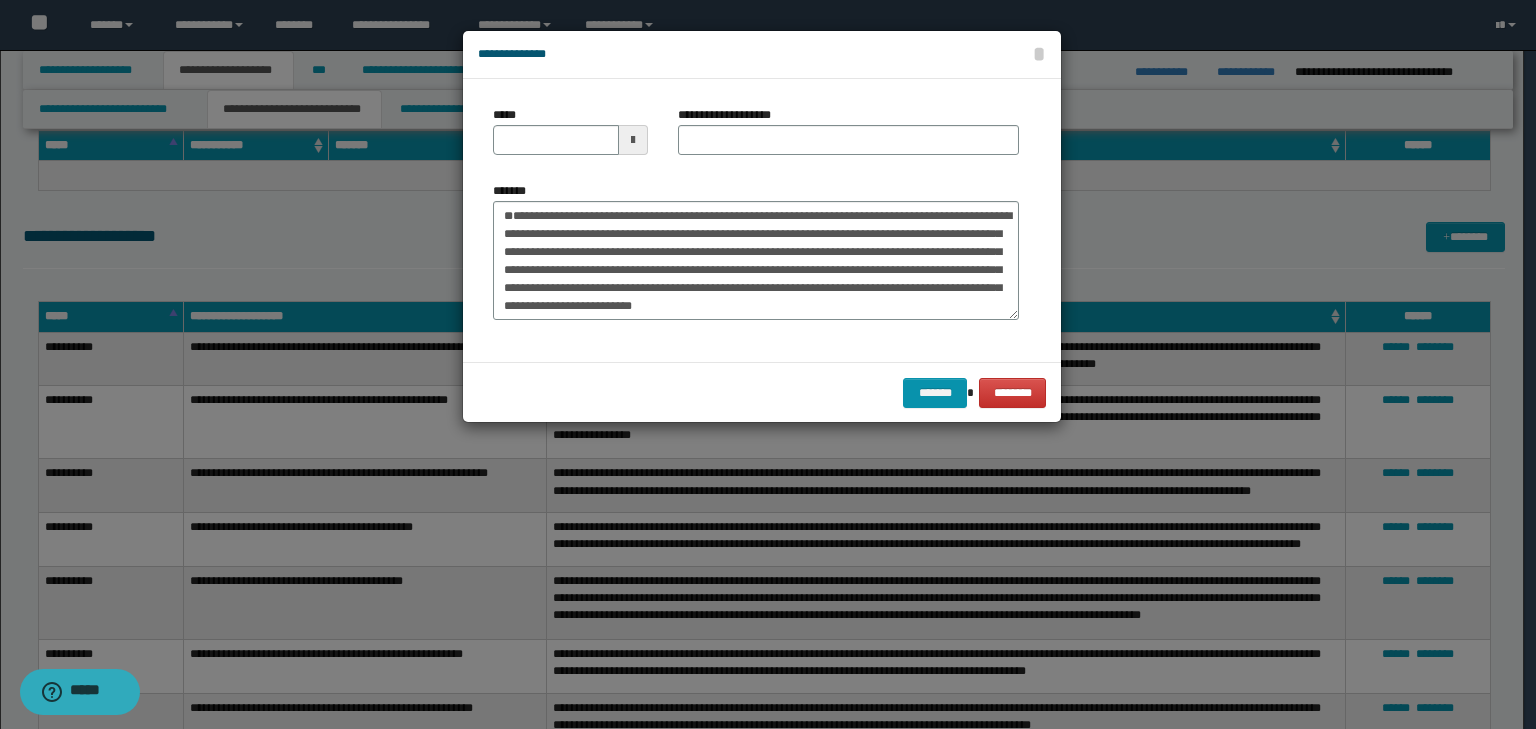 drag, startPoint x: 604, startPoint y: 165, endPoint x: 588, endPoint y: 152, distance: 20.615528 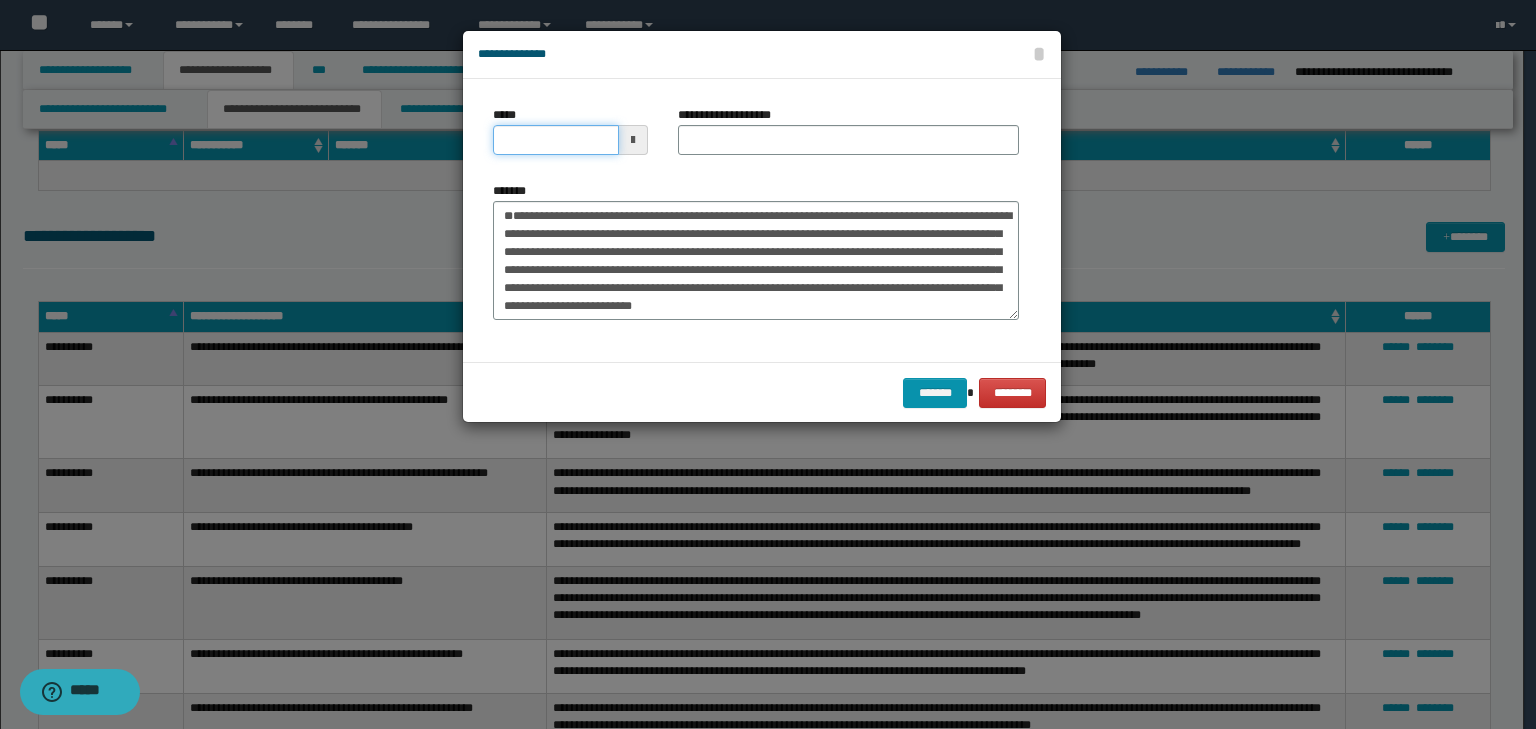 click on "*****" at bounding box center [556, 140] 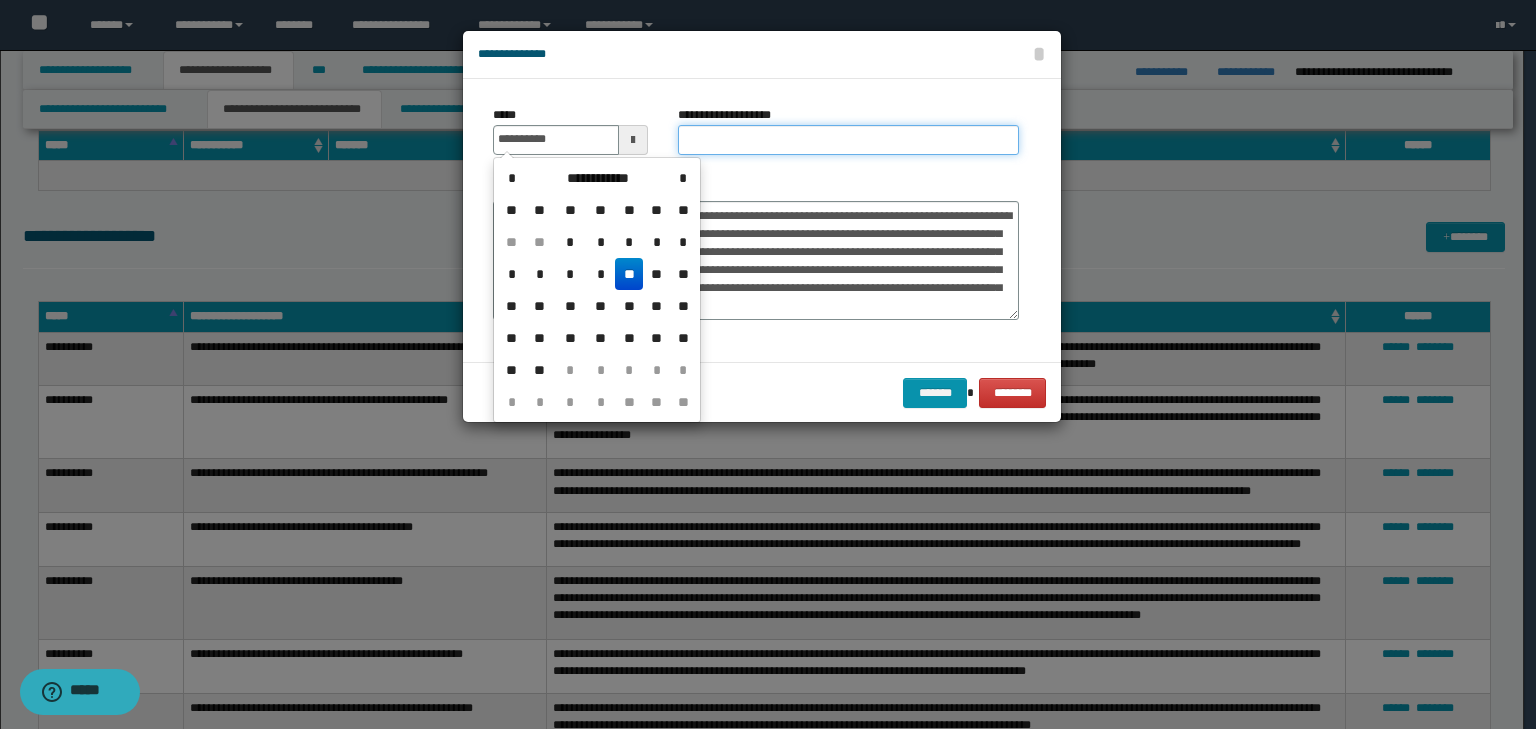 type on "**********" 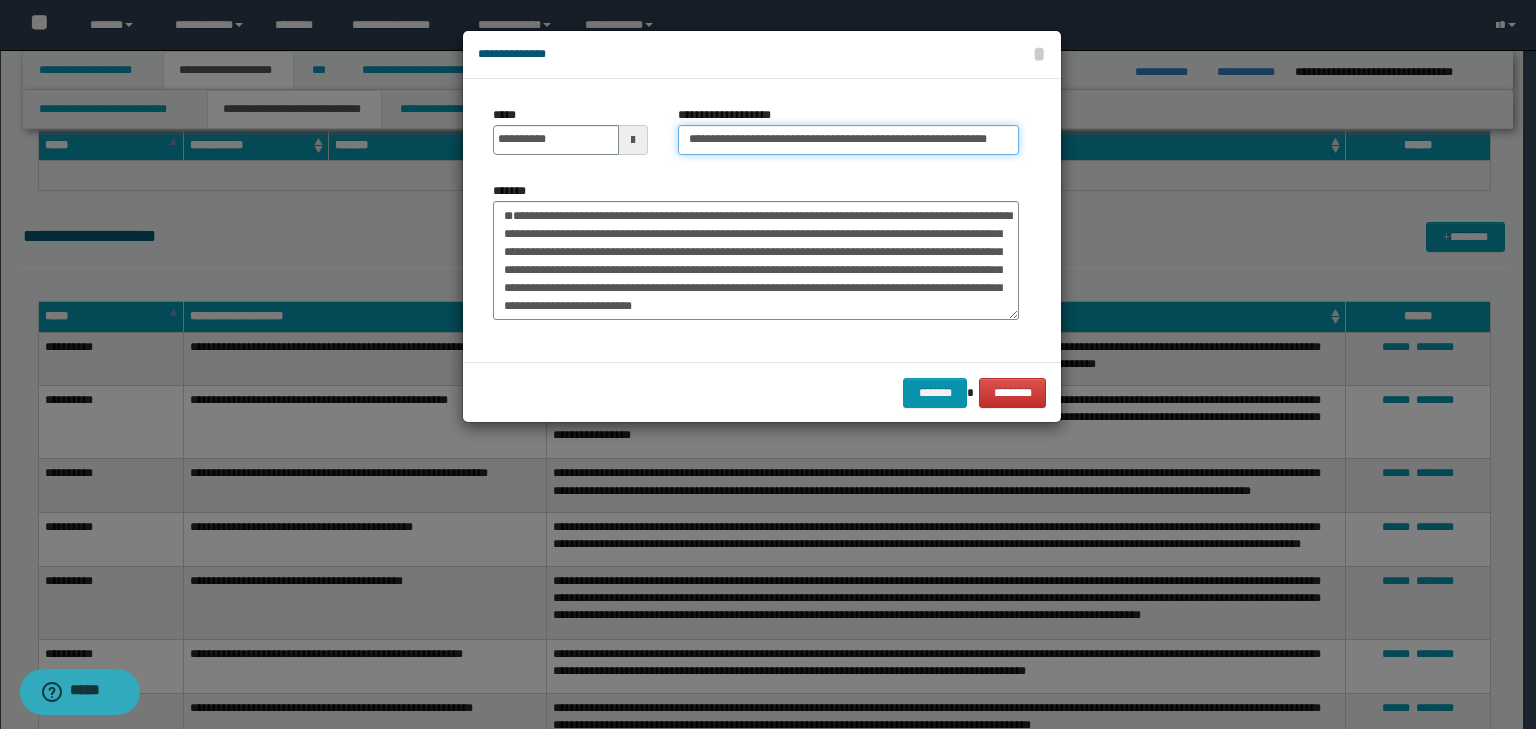 scroll, scrollTop: 0, scrollLeft: 24, axis: horizontal 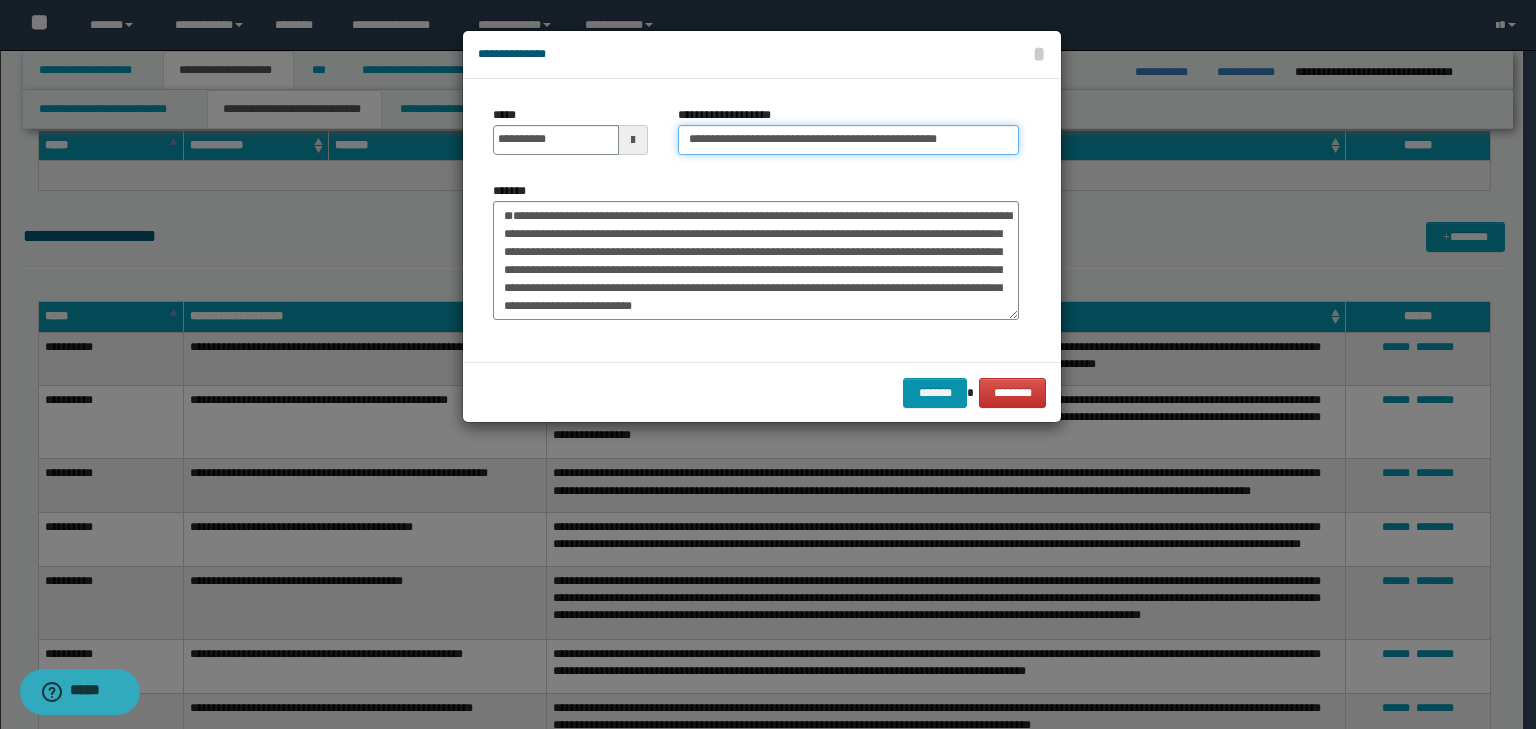 type on "**********" 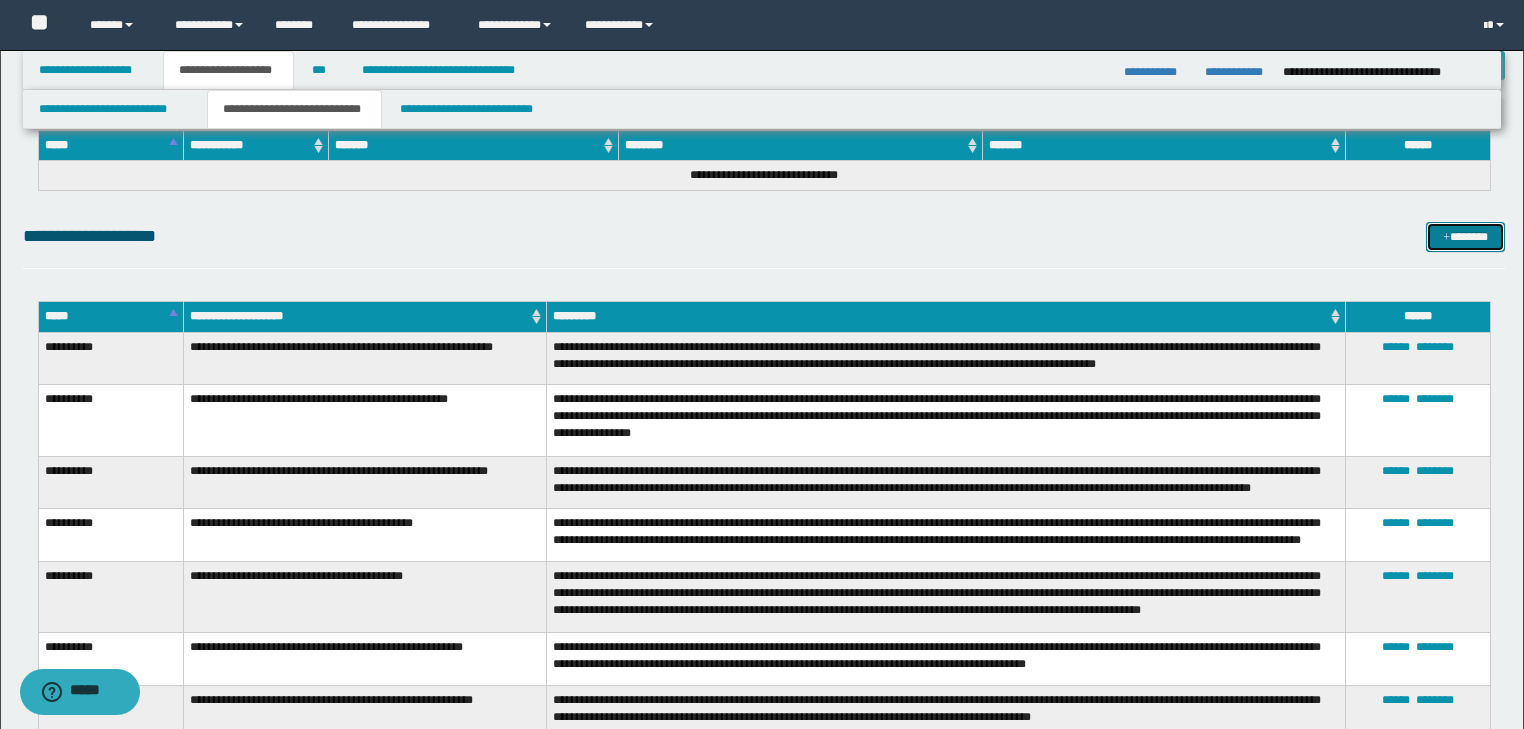 click on "*******" at bounding box center (1465, 237) 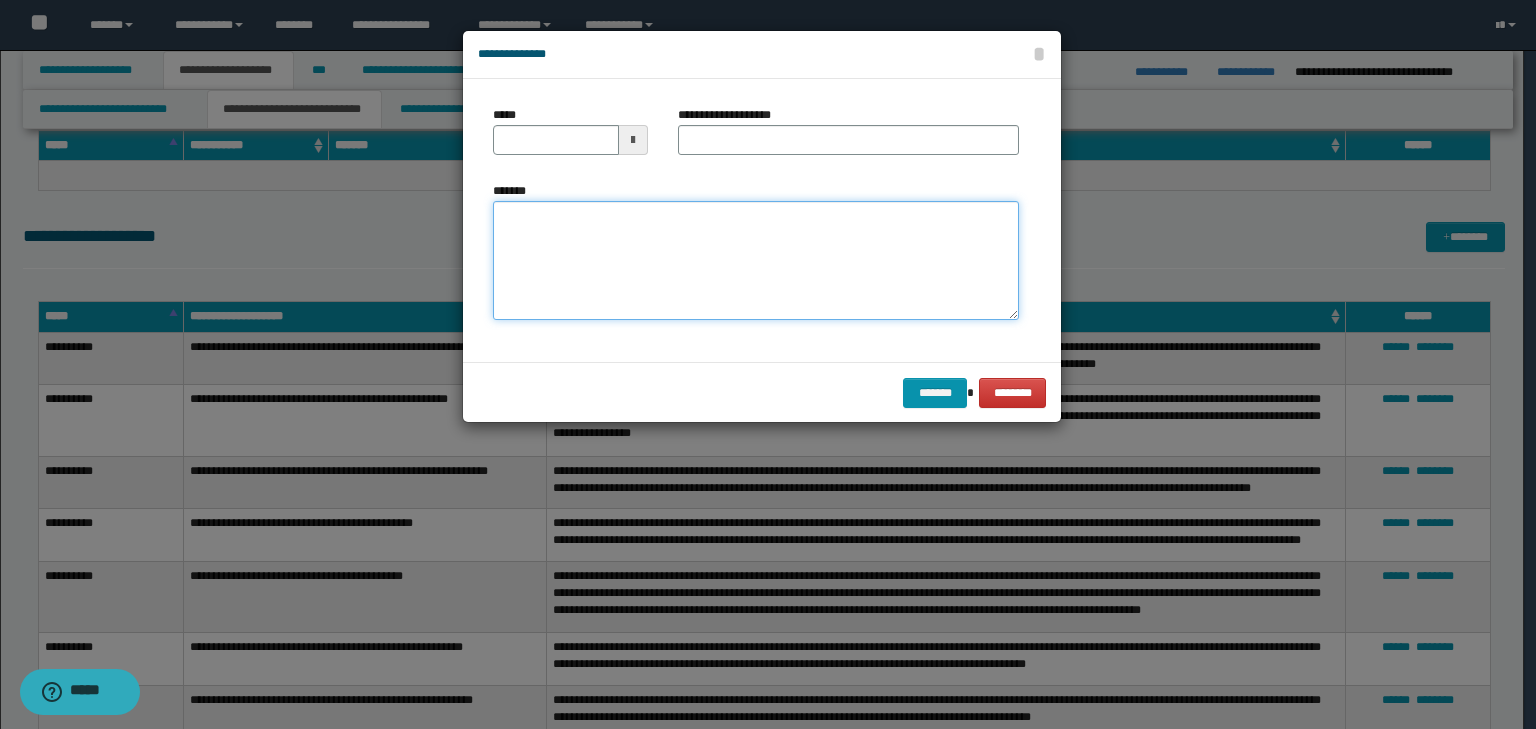 click on "*******" at bounding box center (756, 261) 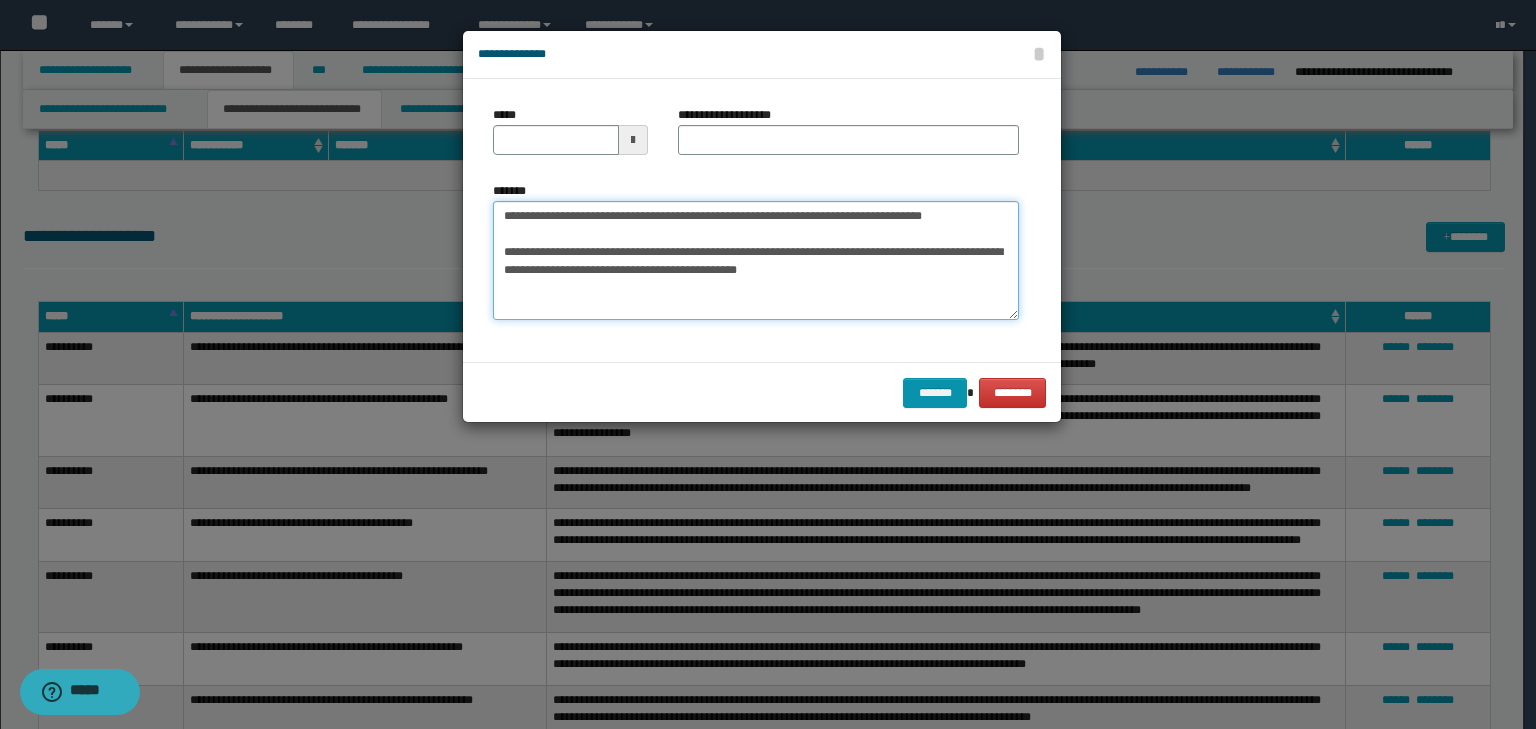 drag, startPoint x: 957, startPoint y: 216, endPoint x: 397, endPoint y: 211, distance: 560.02234 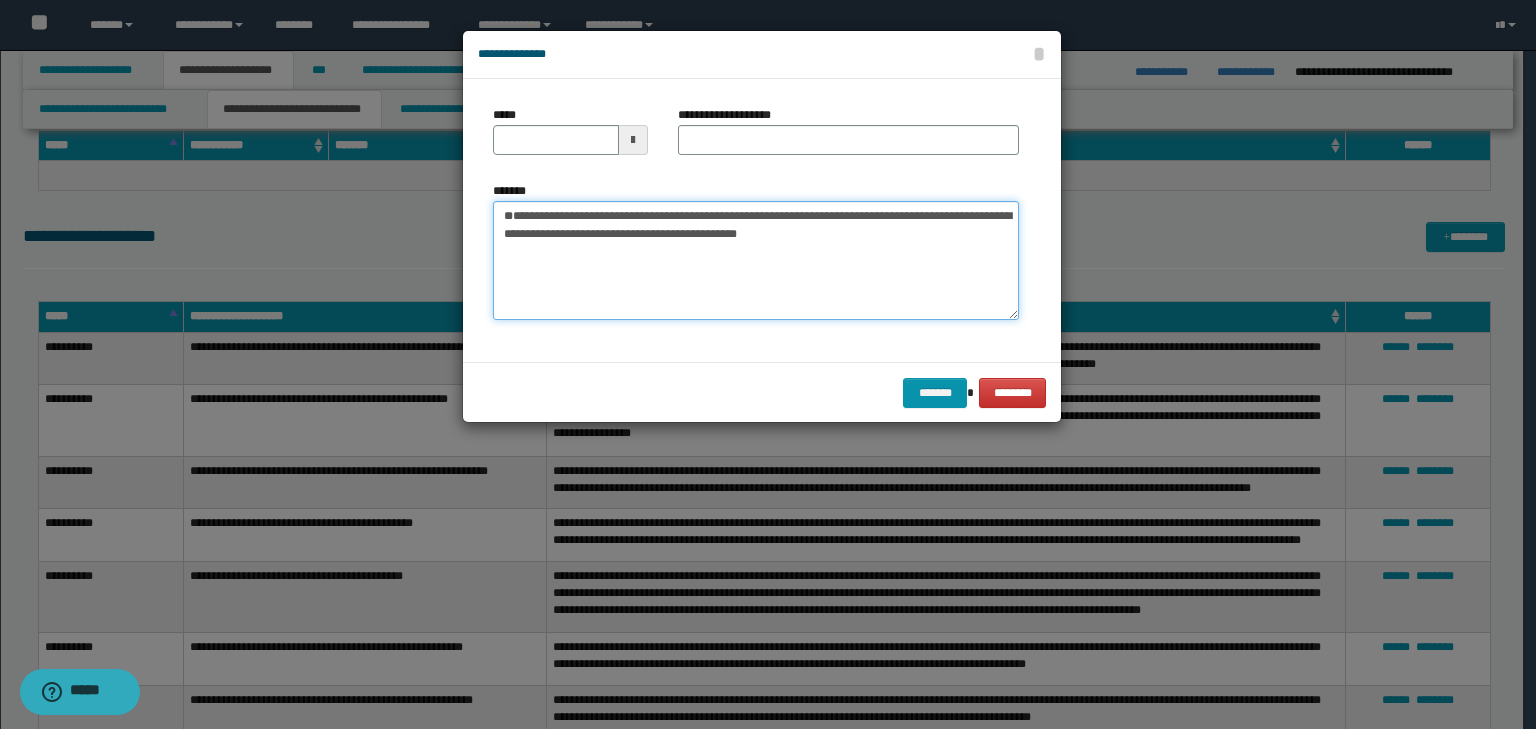 type 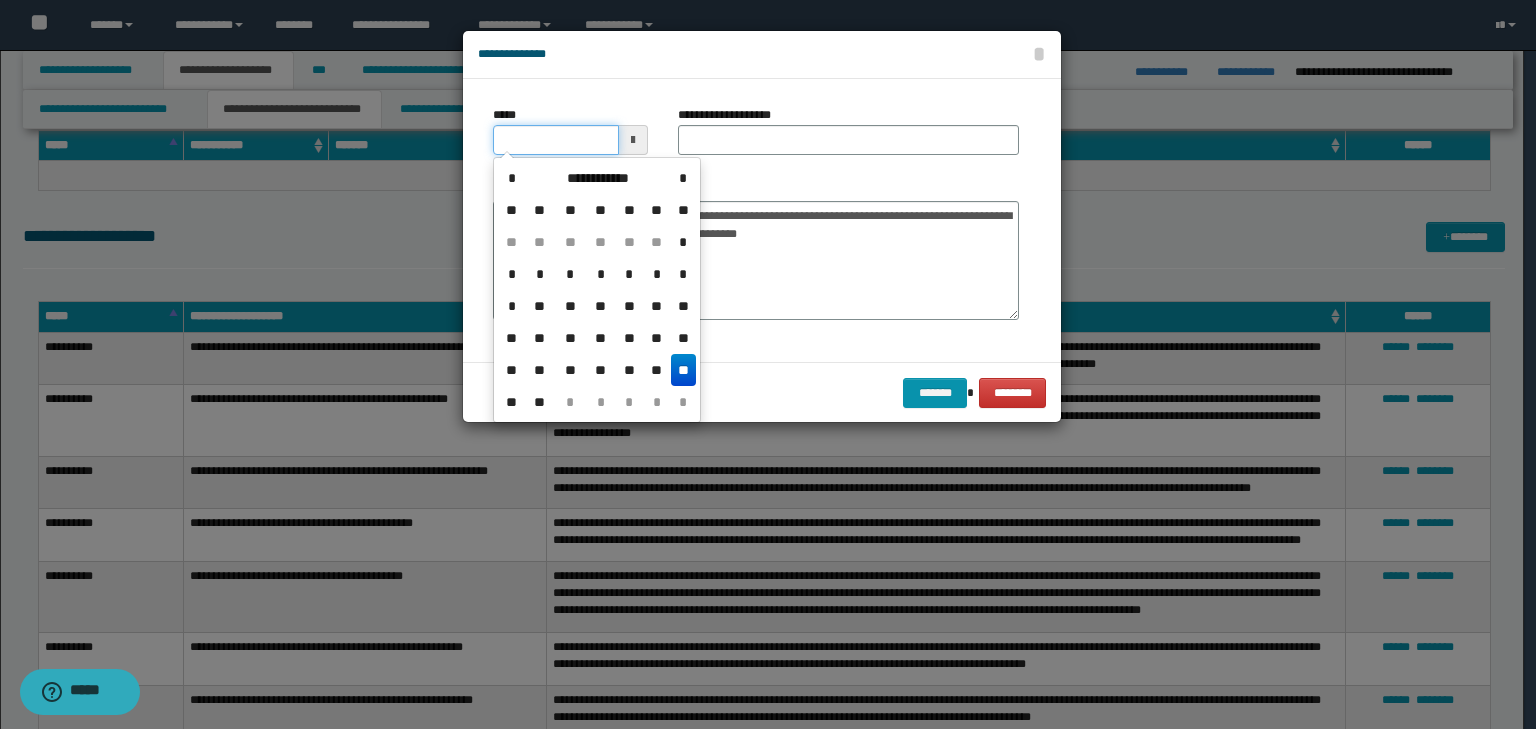 drag, startPoint x: 583, startPoint y: 137, endPoint x: 608, endPoint y: 140, distance: 25.179358 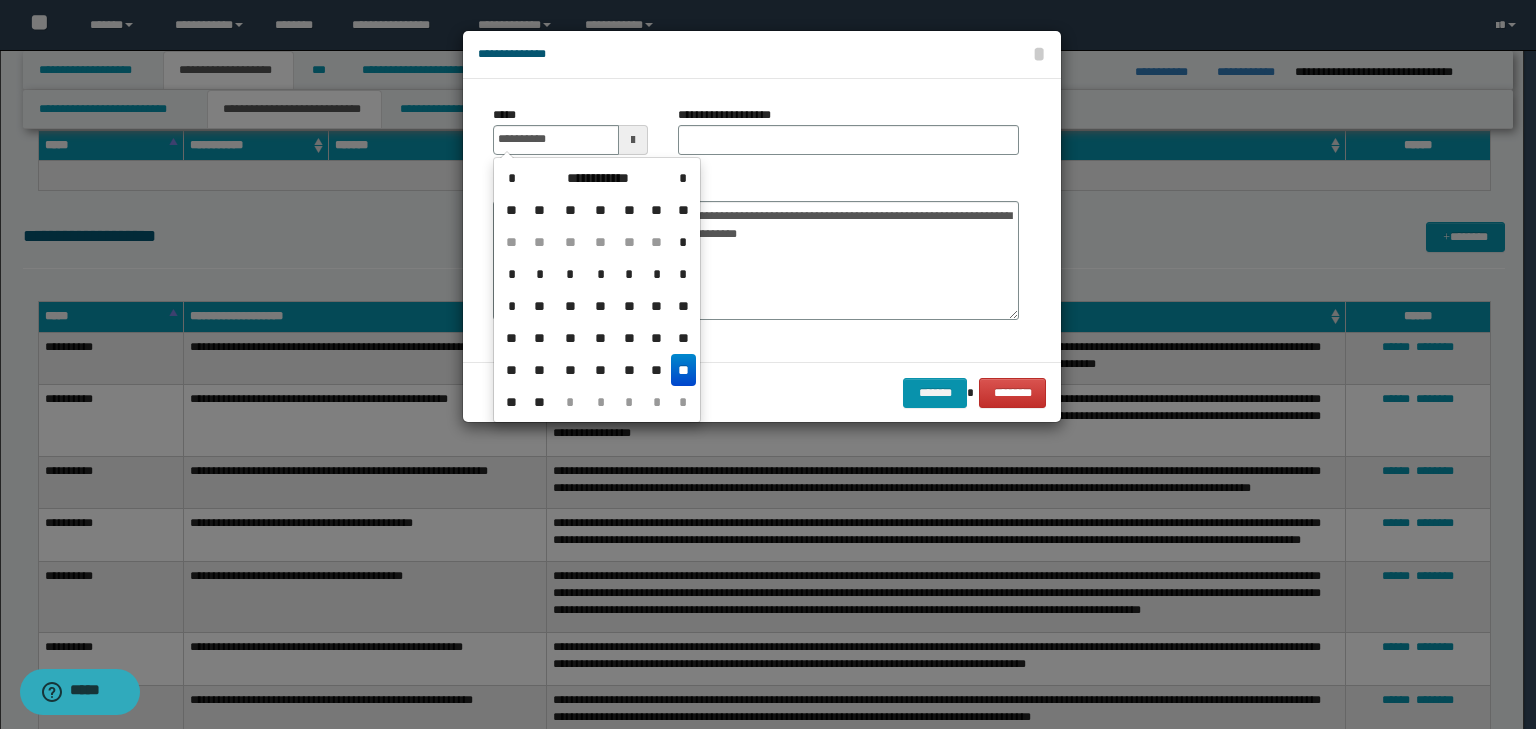type on "**********" 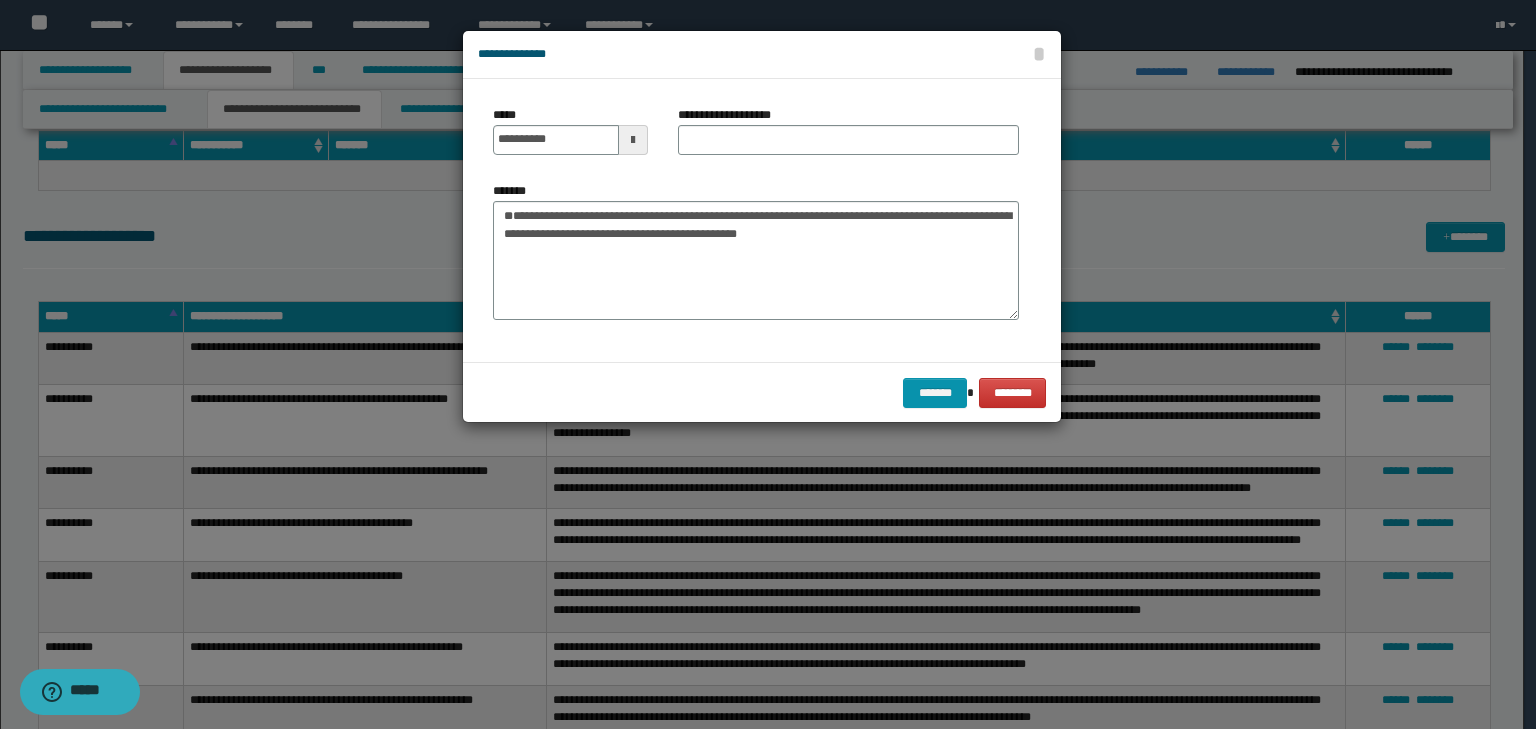 click on "**********" at bounding box center [848, 138] 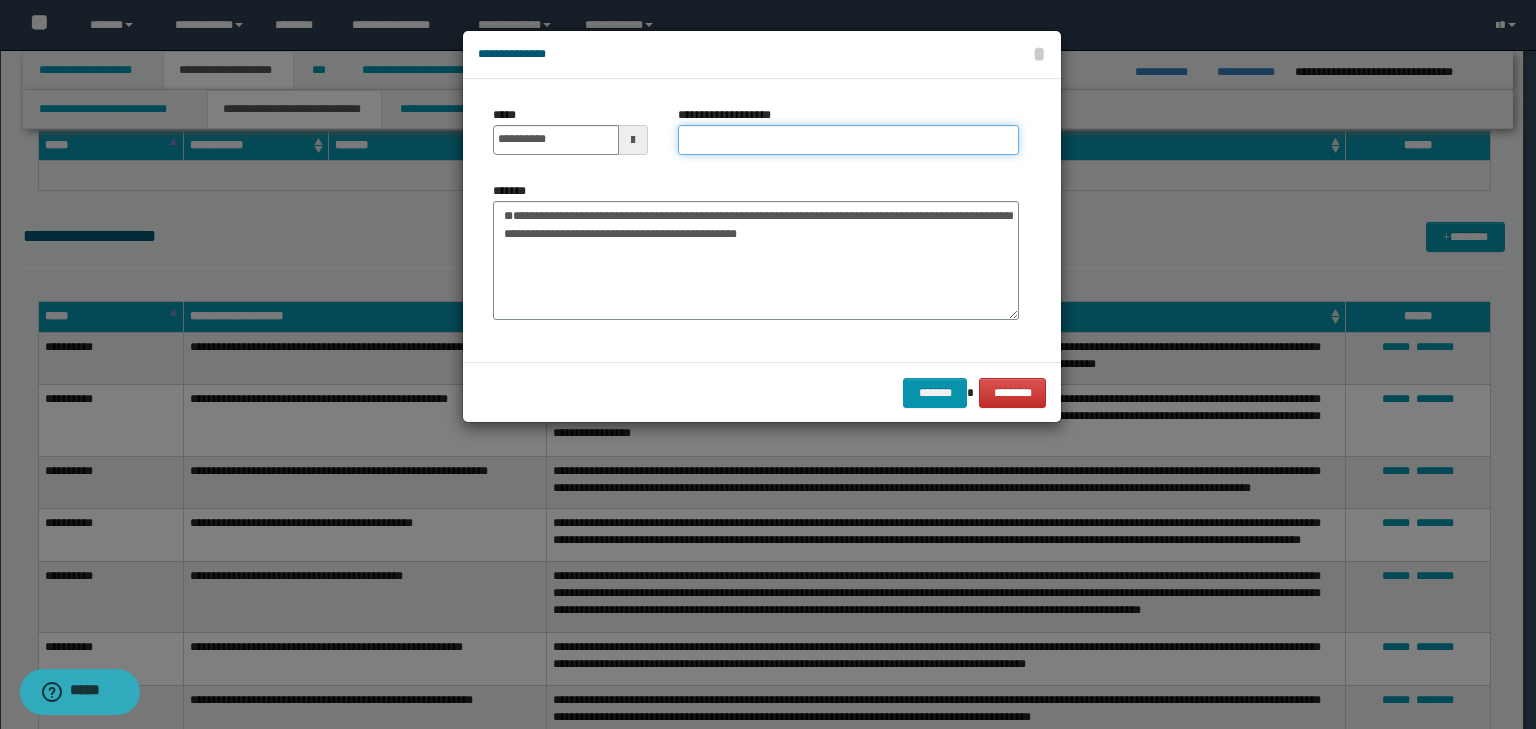 click on "**********" at bounding box center [848, 140] 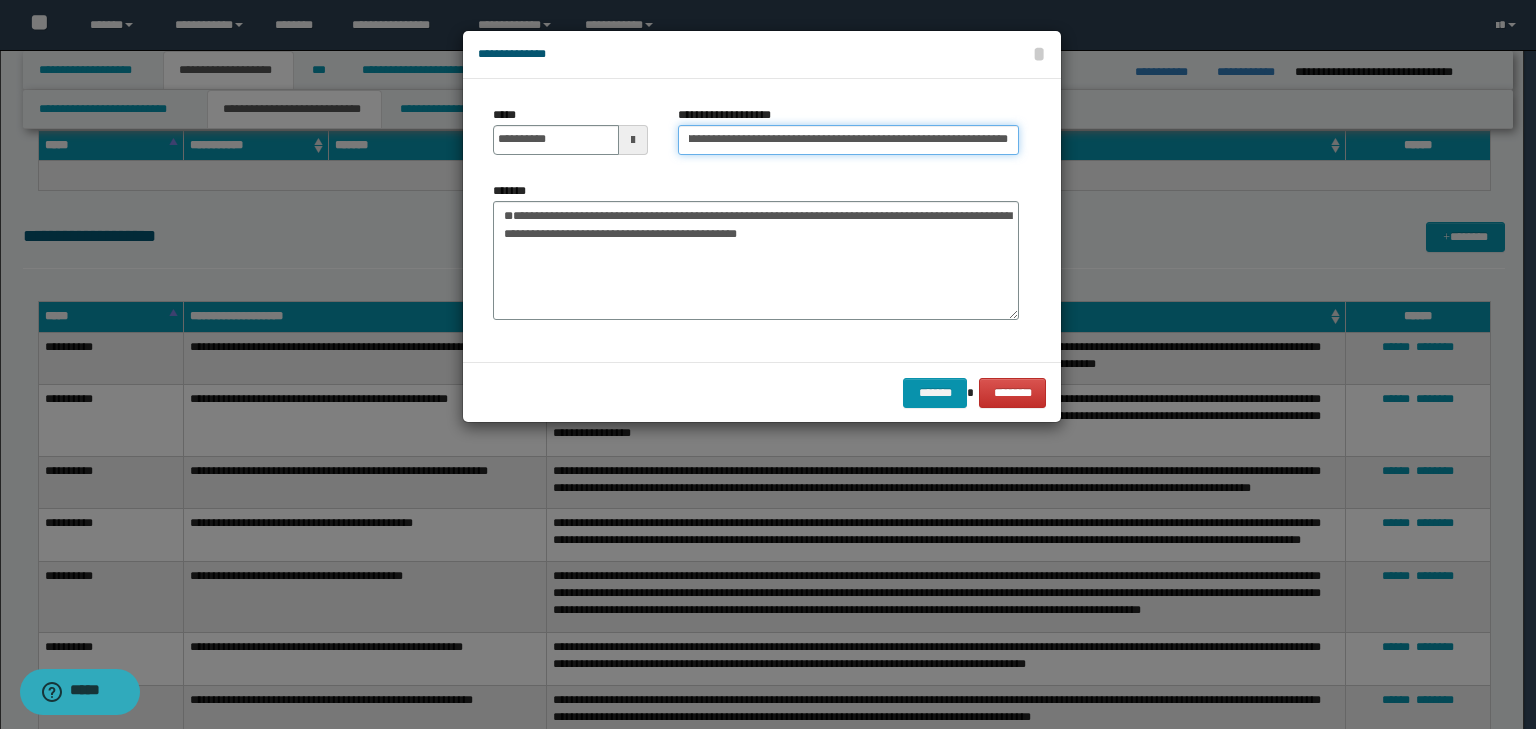 scroll, scrollTop: 0, scrollLeft: 0, axis: both 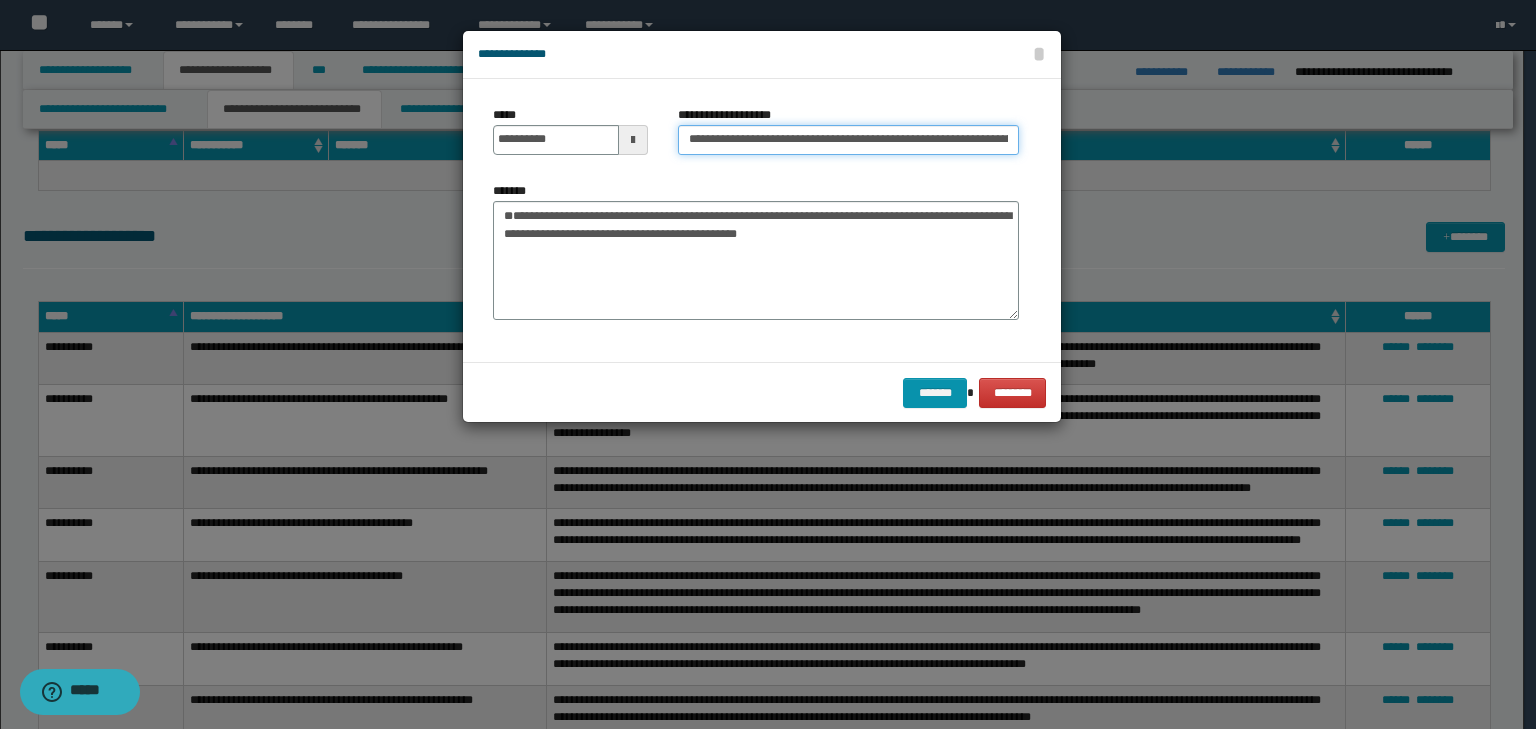 drag, startPoint x: 620, startPoint y: 131, endPoint x: 397, endPoint y: 129, distance: 223.00897 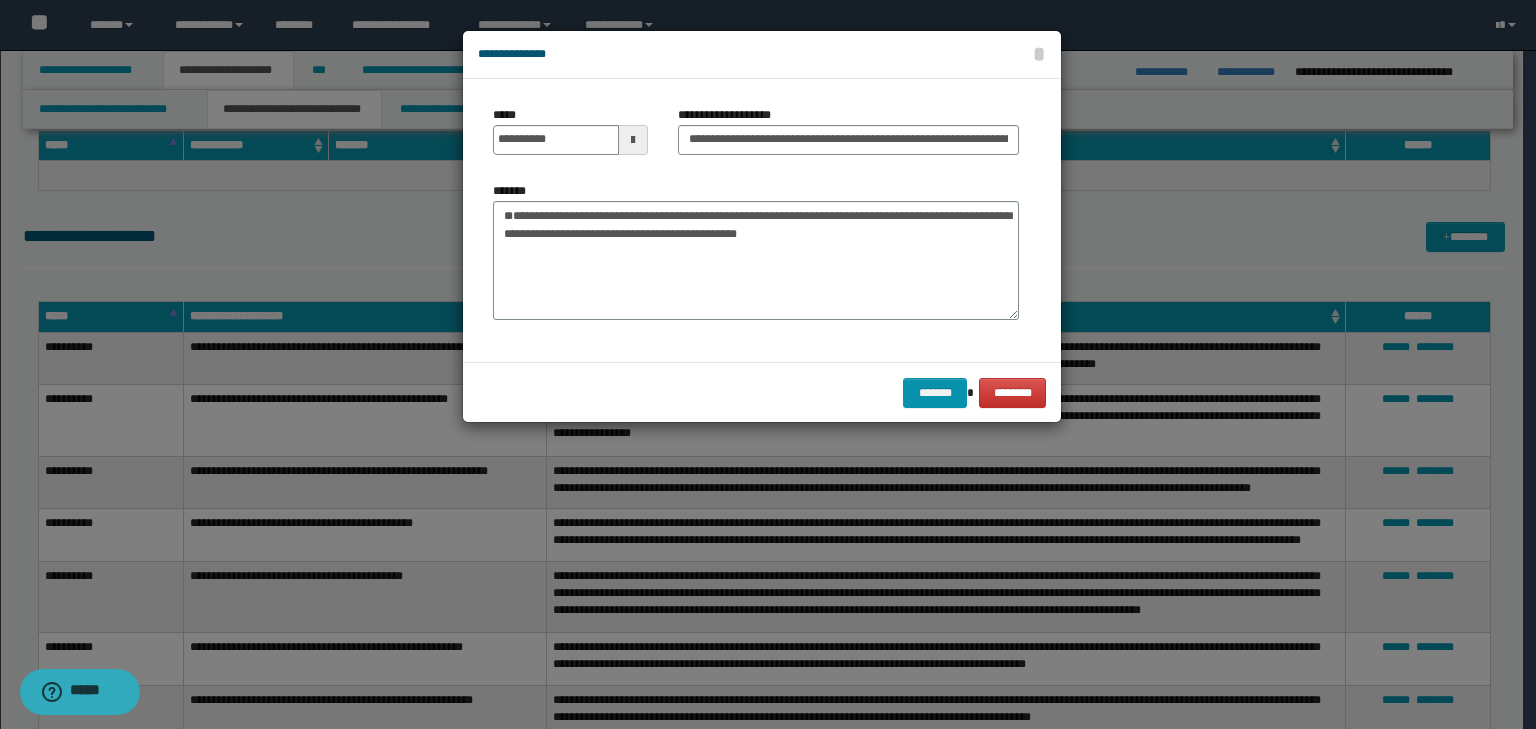 click on "**********" at bounding box center [756, 220] 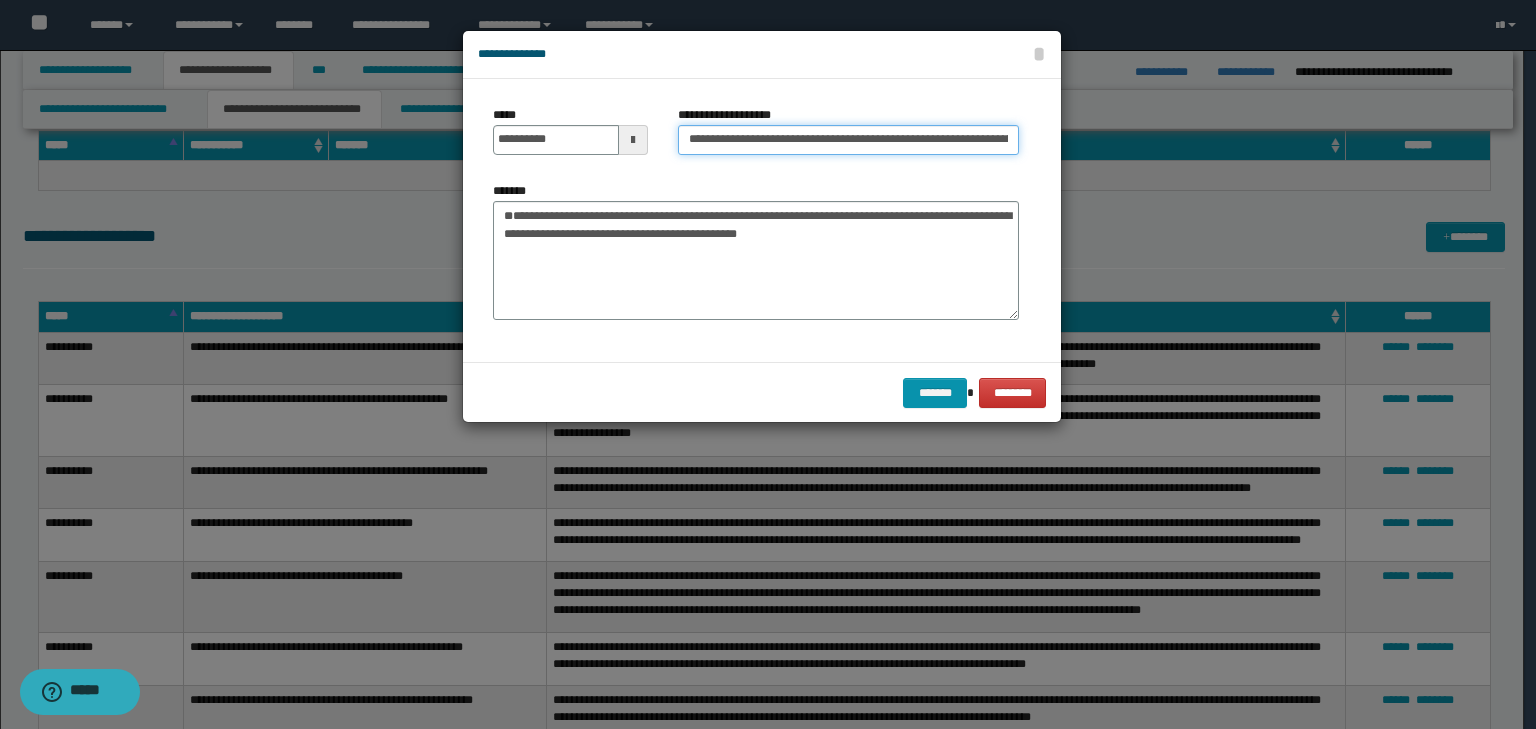drag, startPoint x: 651, startPoint y: 136, endPoint x: 388, endPoint y: 146, distance: 263.19003 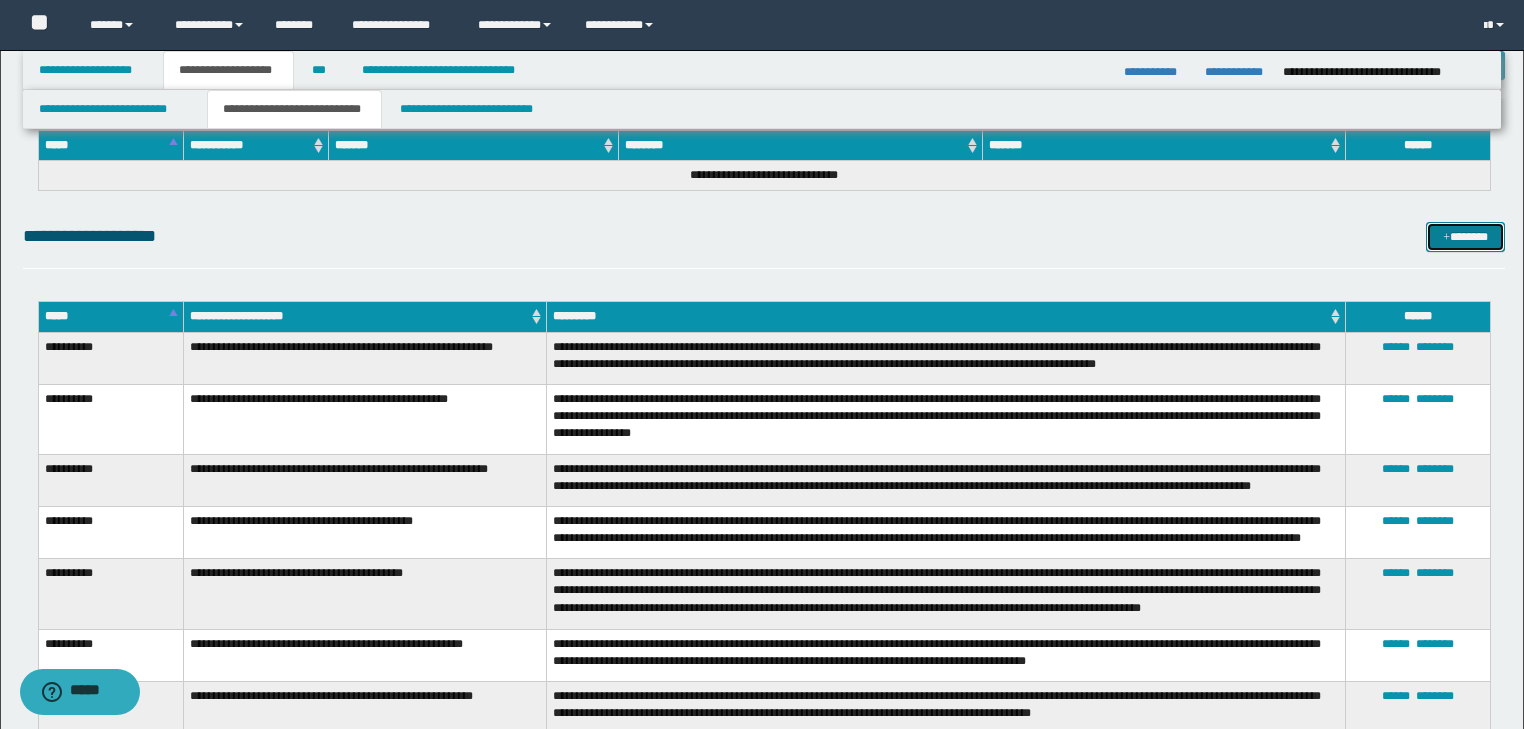 click on "*******" at bounding box center [1465, 237] 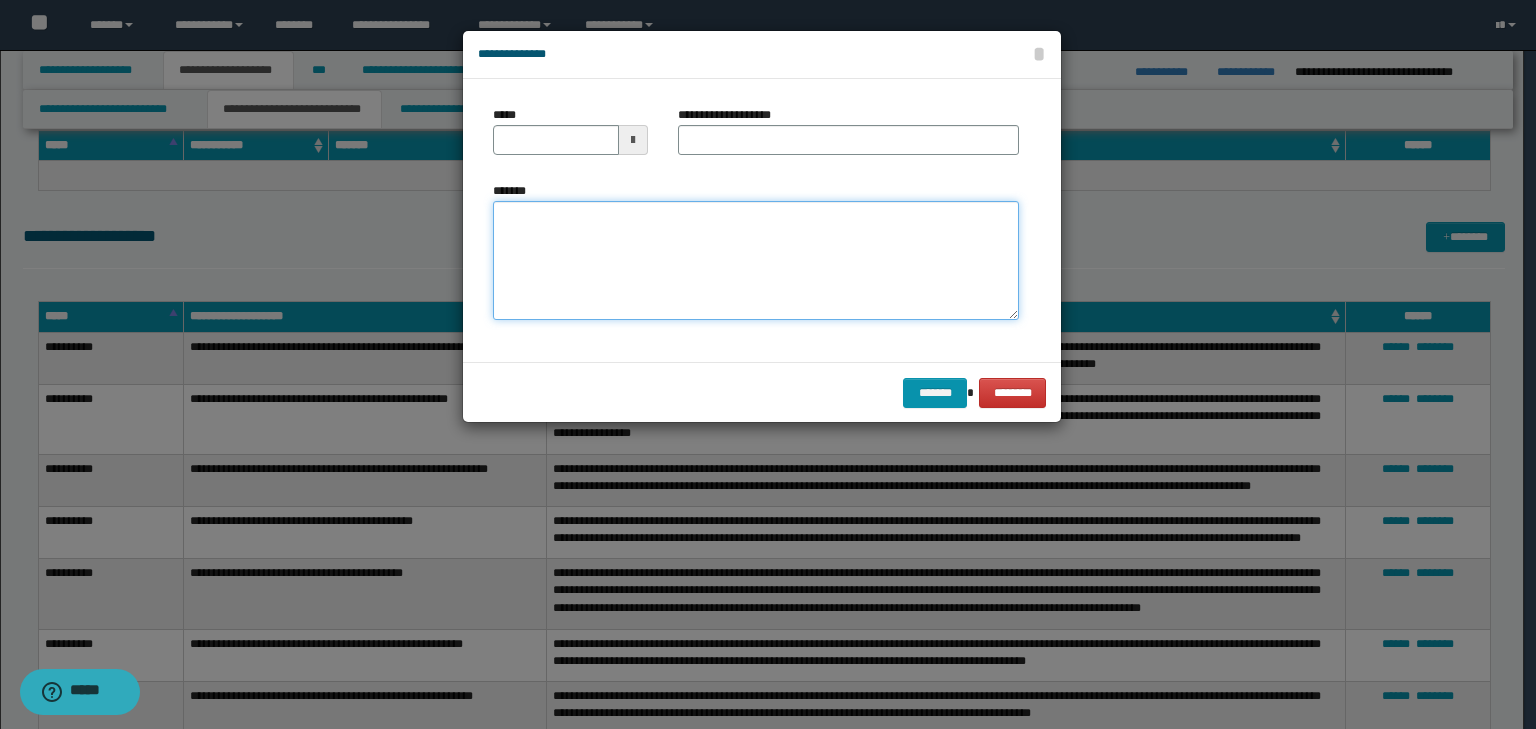 click on "*******" at bounding box center [756, 261] 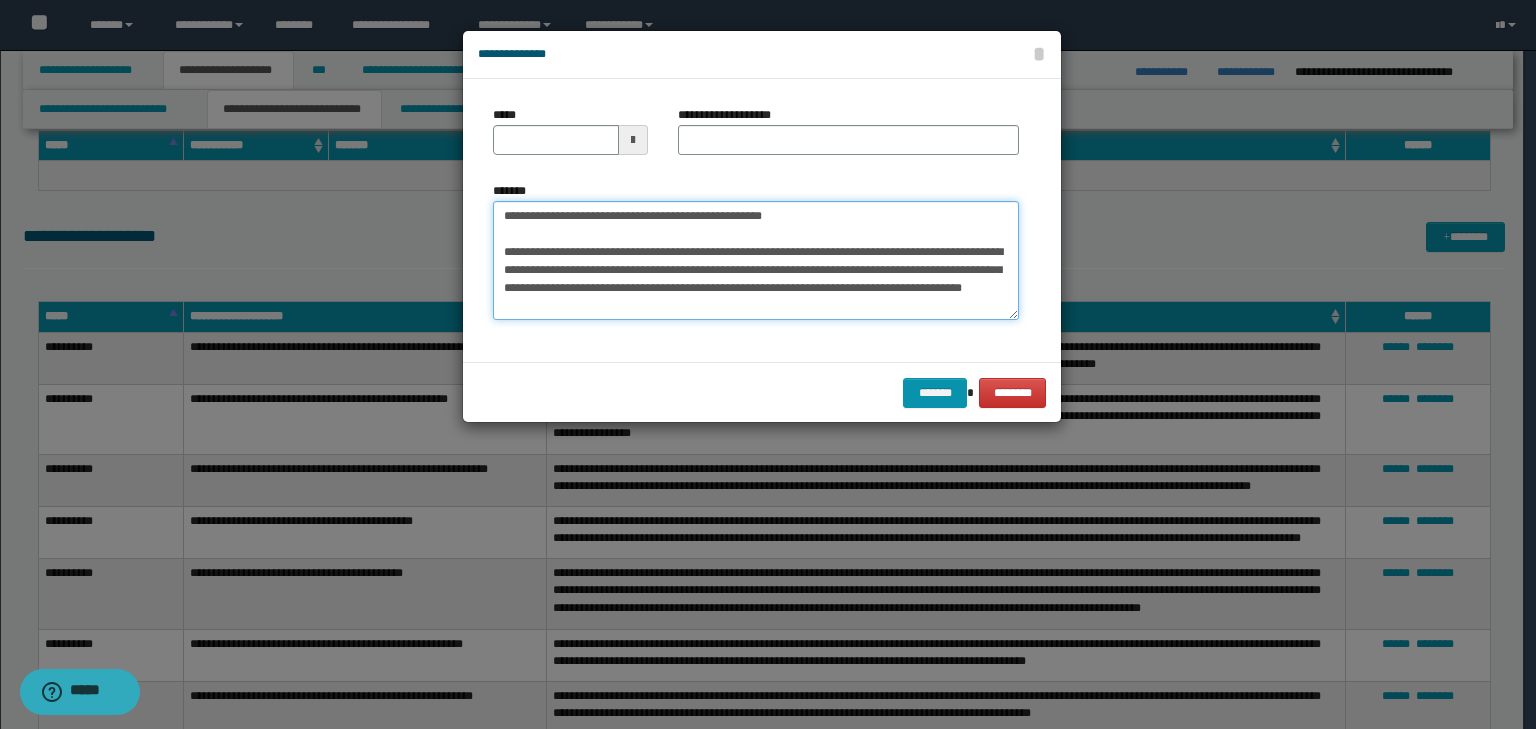 type on "**********" 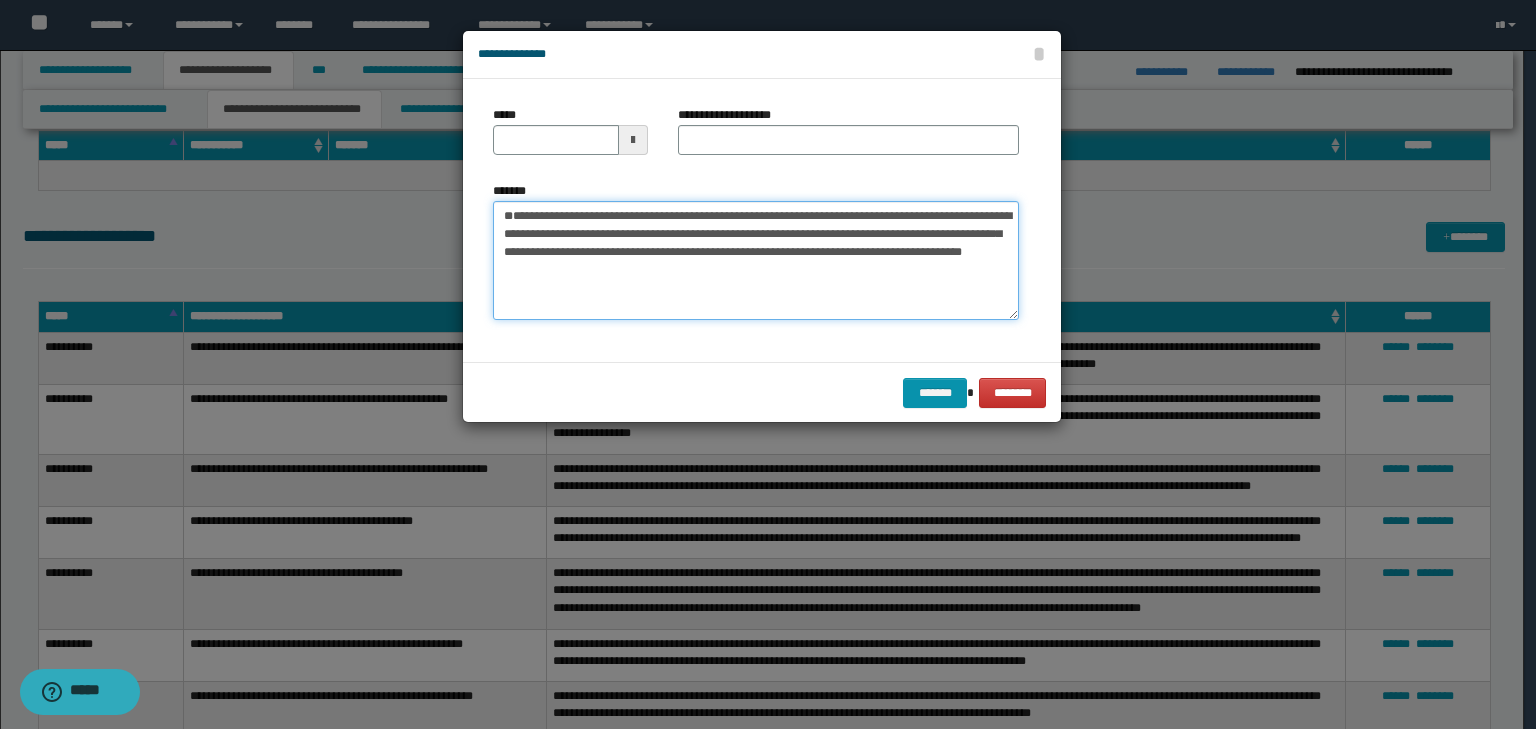 drag, startPoint x: 824, startPoint y: 206, endPoint x: 365, endPoint y: 166, distance: 460.73962 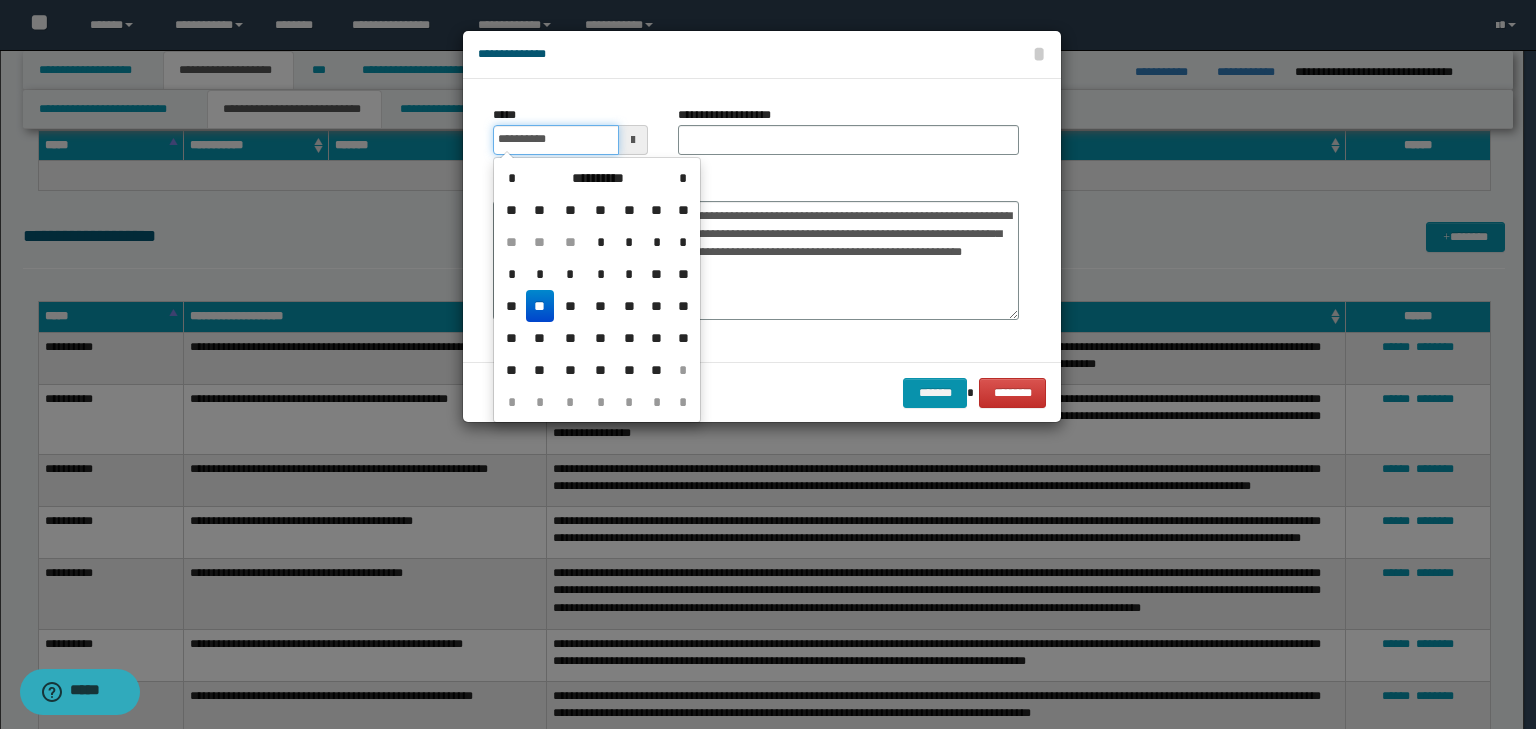 drag, startPoint x: 526, startPoint y: 132, endPoint x: 684, endPoint y: 144, distance: 158.45505 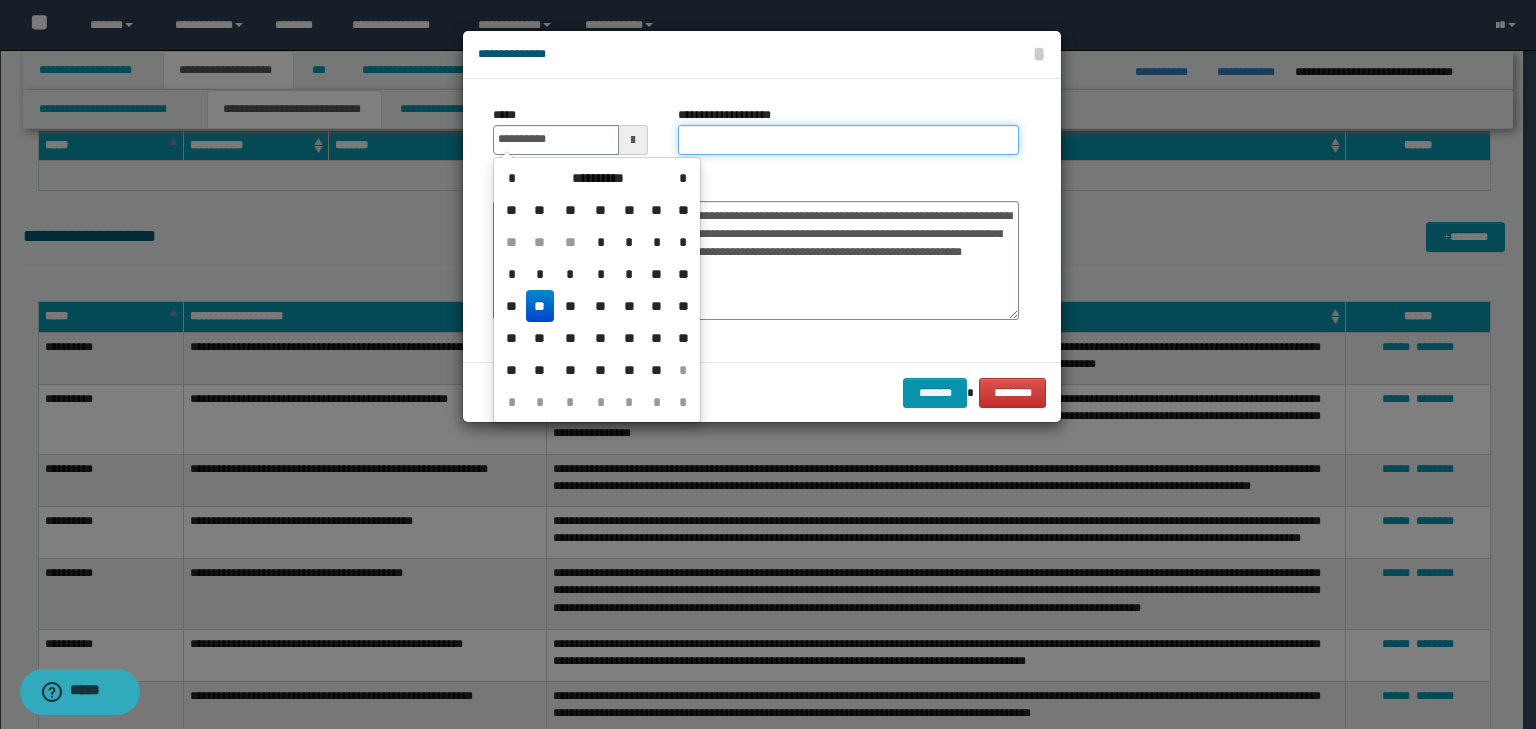 type on "**********" 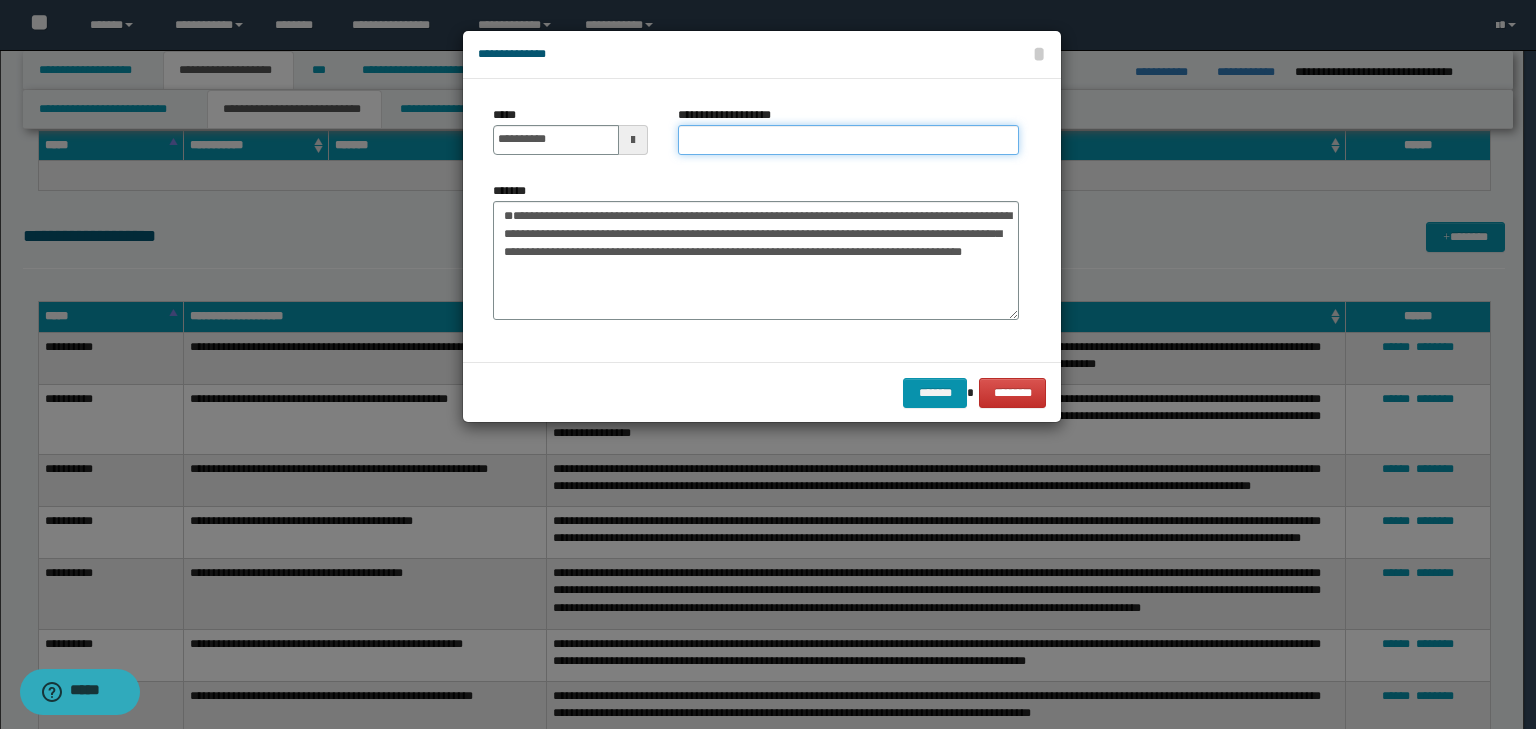 paste on "**********" 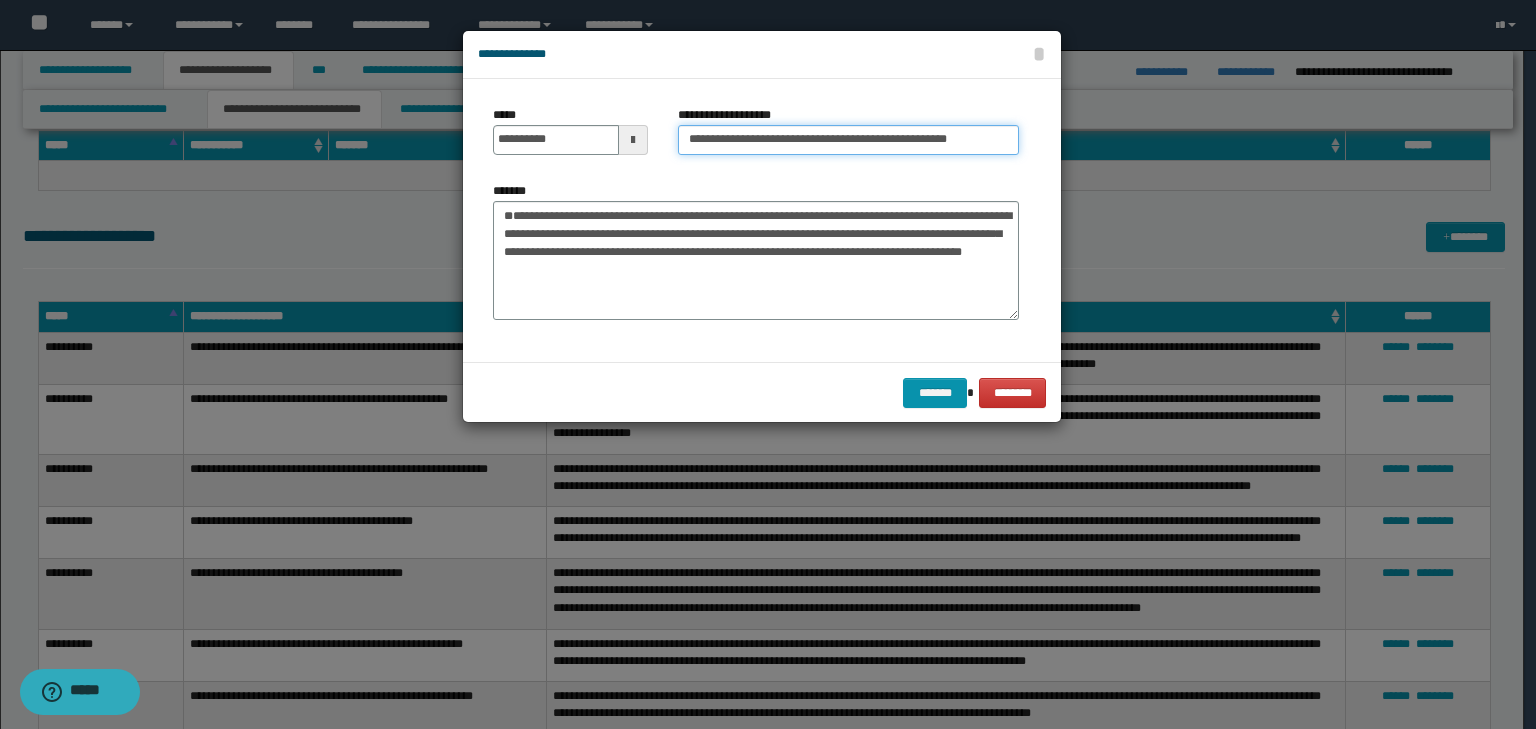 click on "**********" at bounding box center (848, 140) 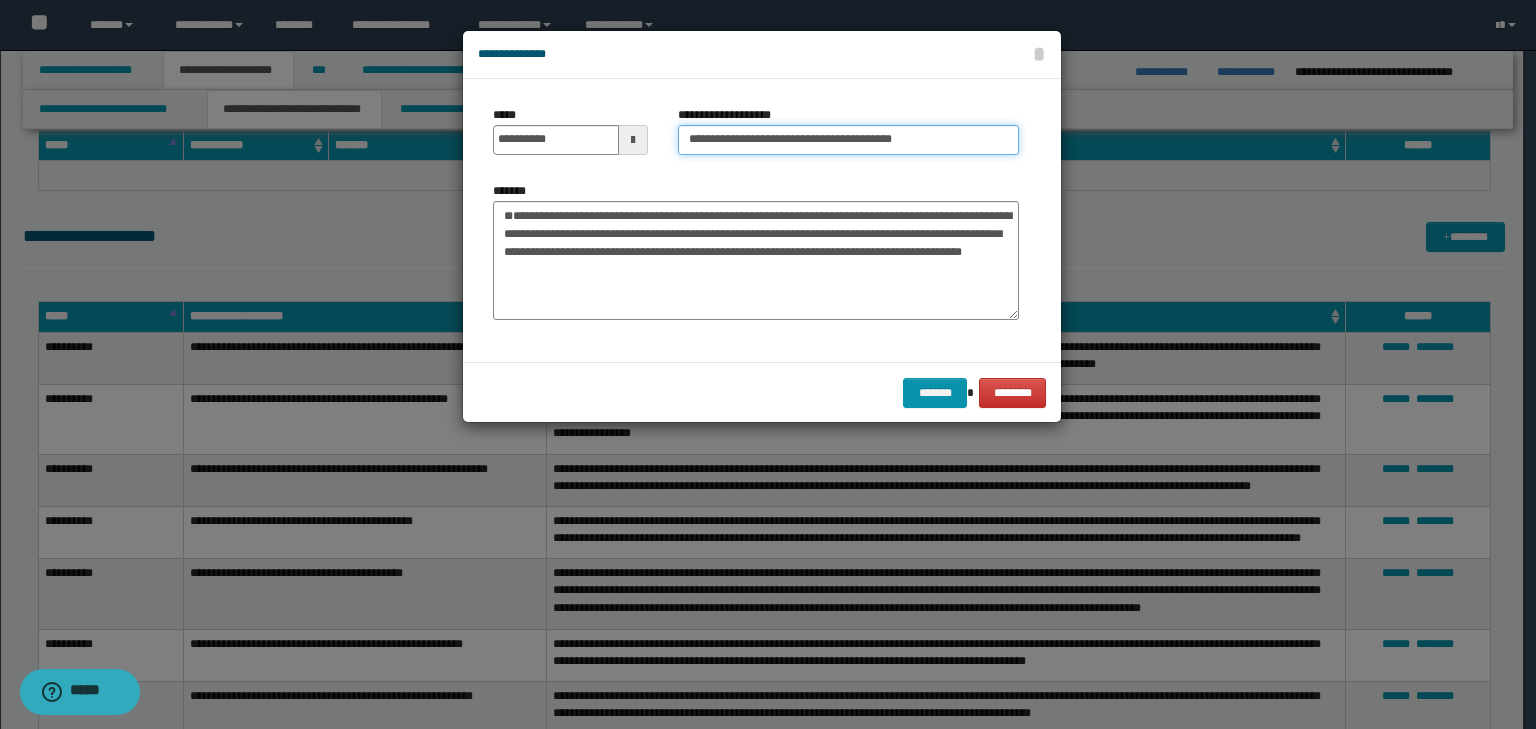 type on "**********" 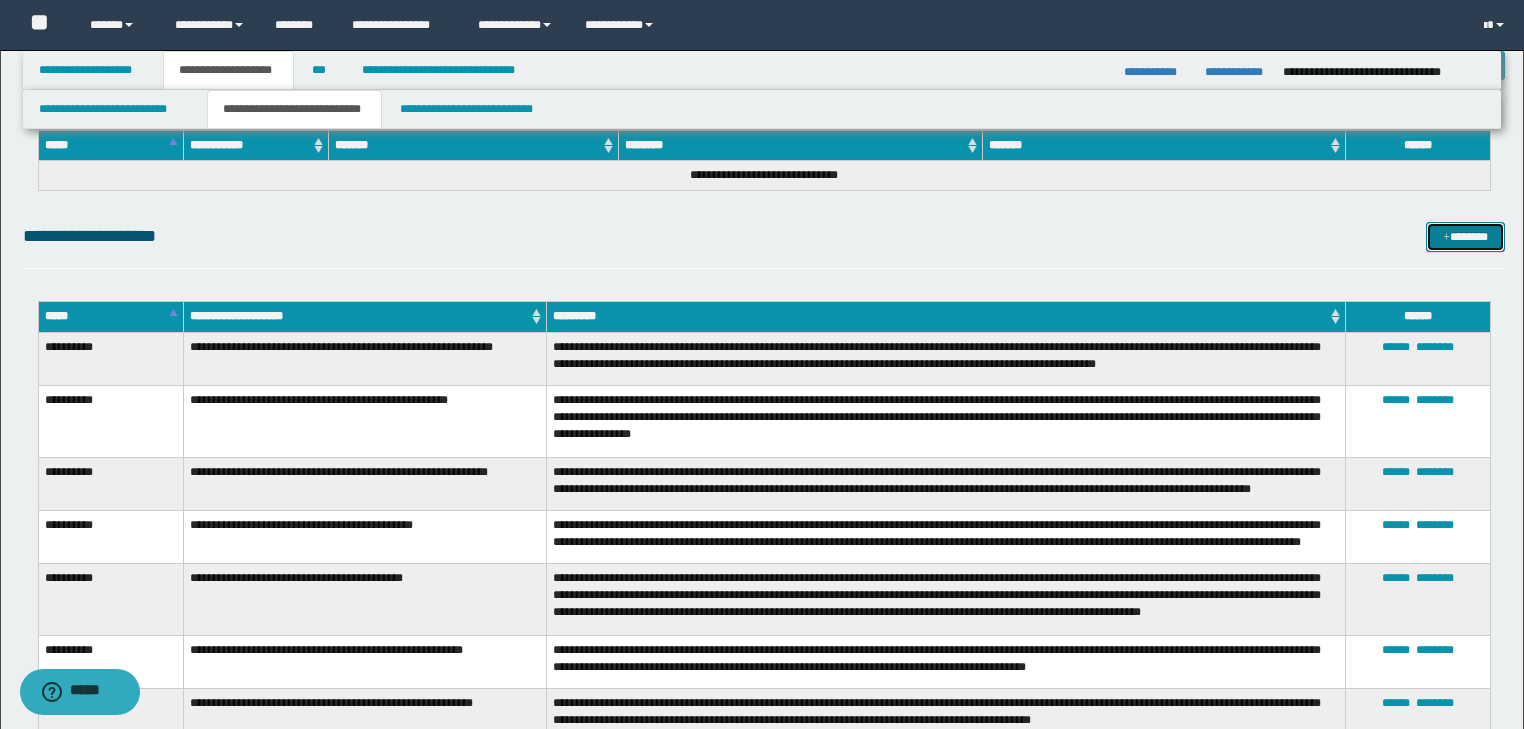 click on "*******" at bounding box center (1465, 237) 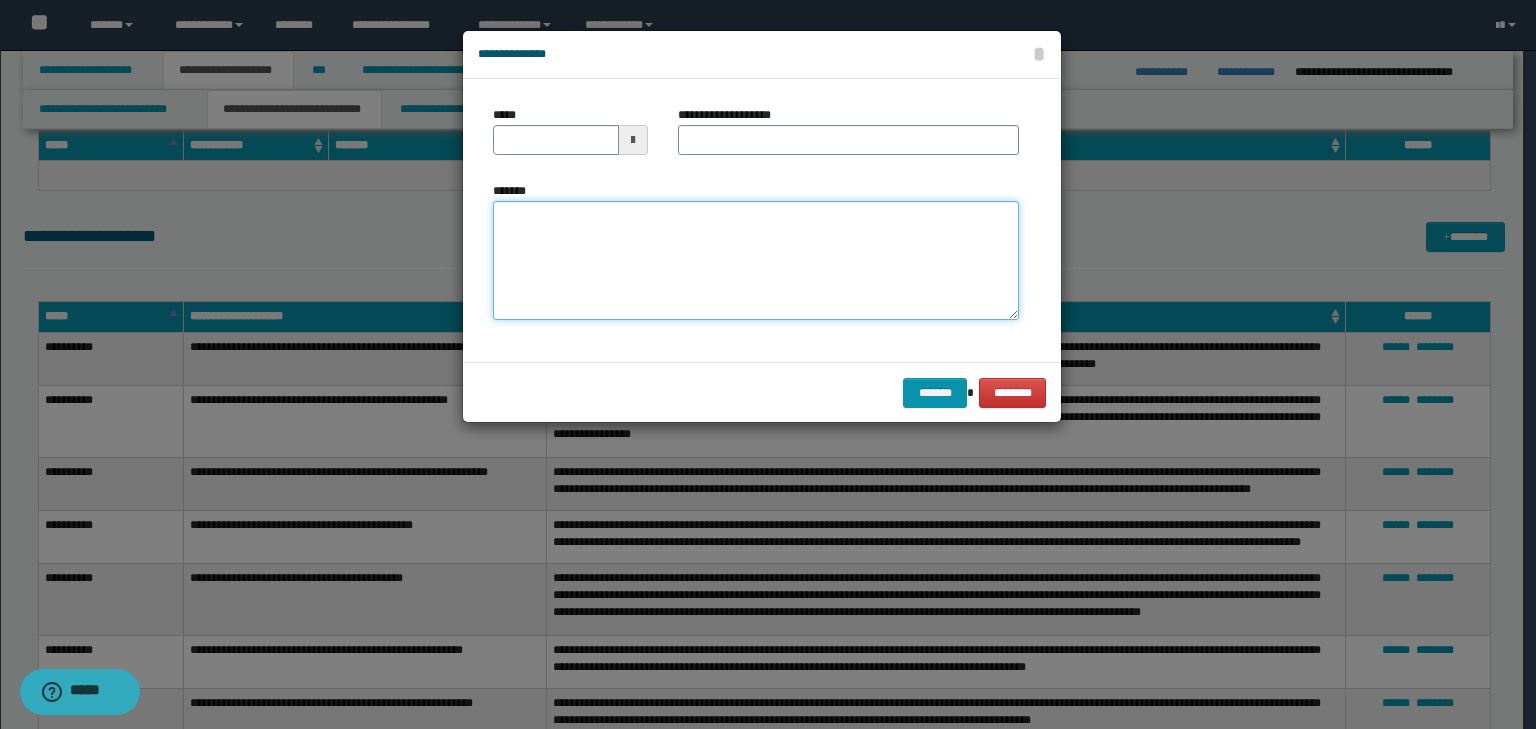 click on "*******" at bounding box center (756, 261) 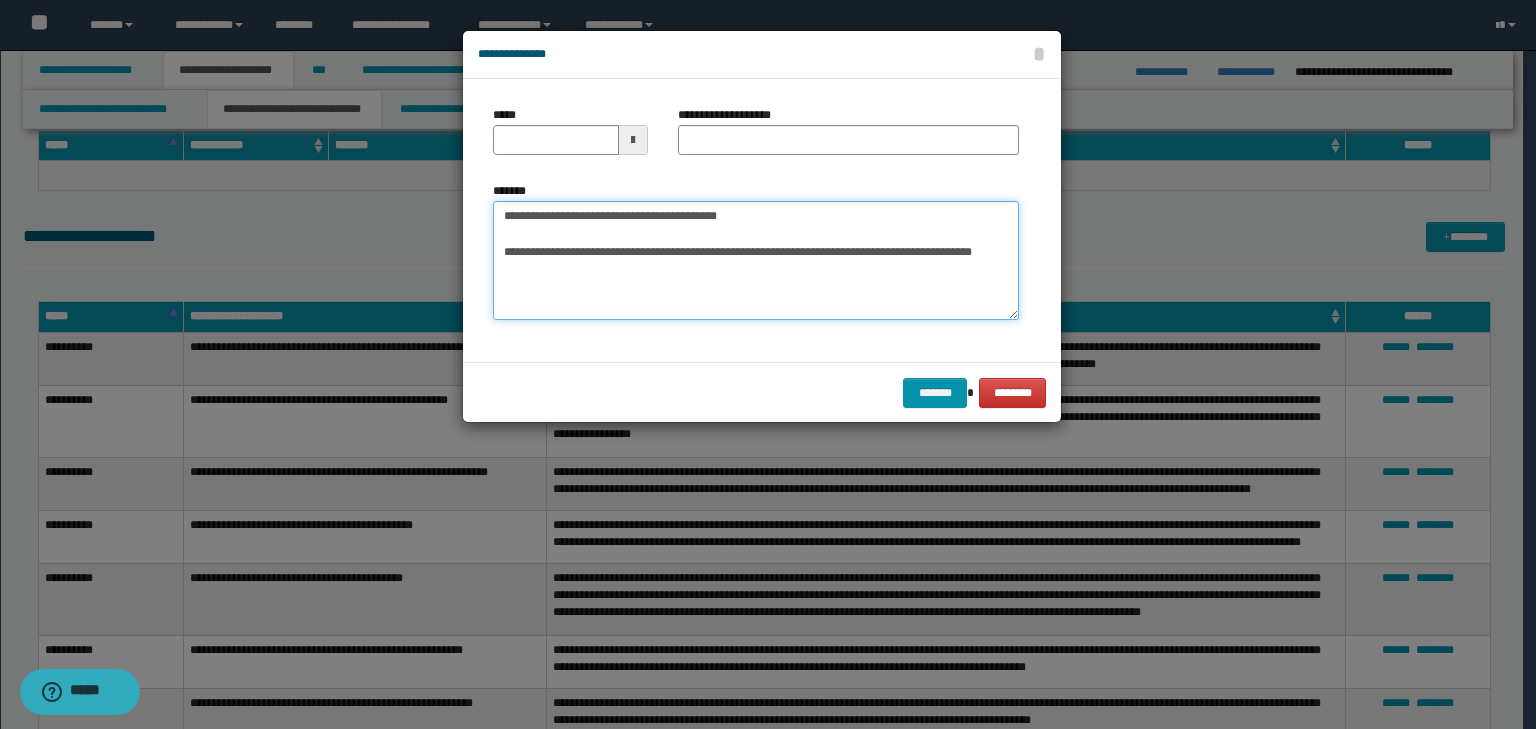 drag, startPoint x: 784, startPoint y: 221, endPoint x: 290, endPoint y: 161, distance: 497.63037 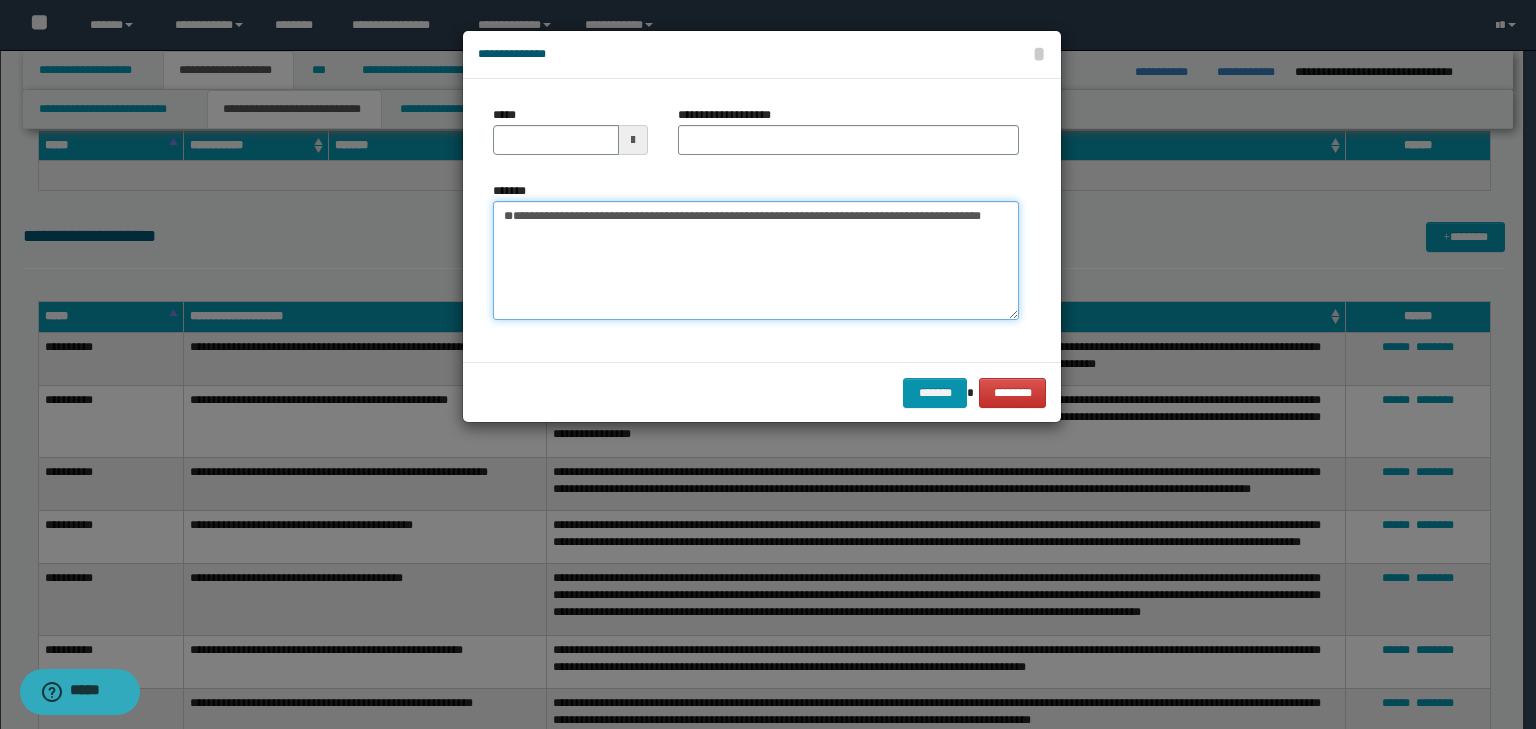 type on "**********" 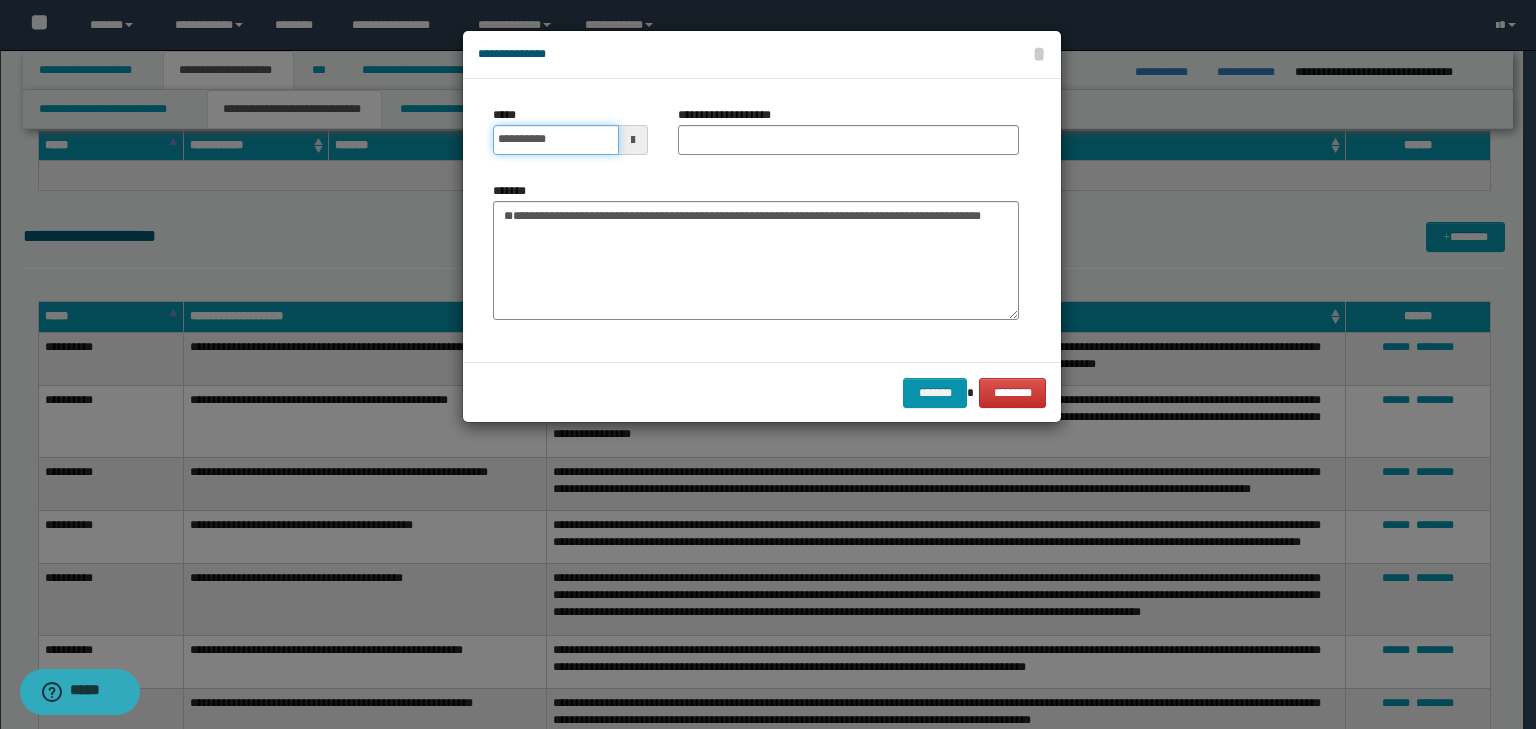 click on "**********" at bounding box center (570, 140) 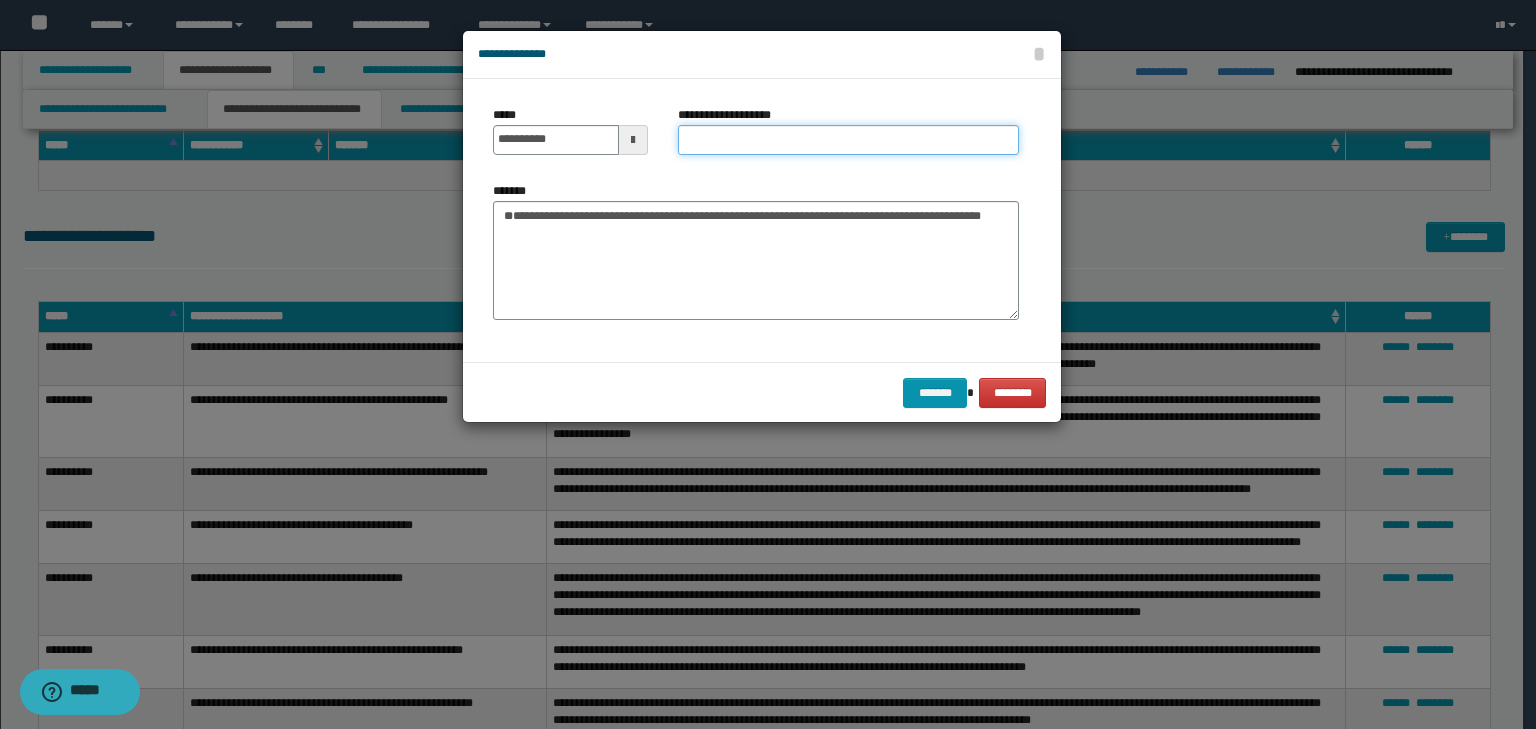 type on "**********" 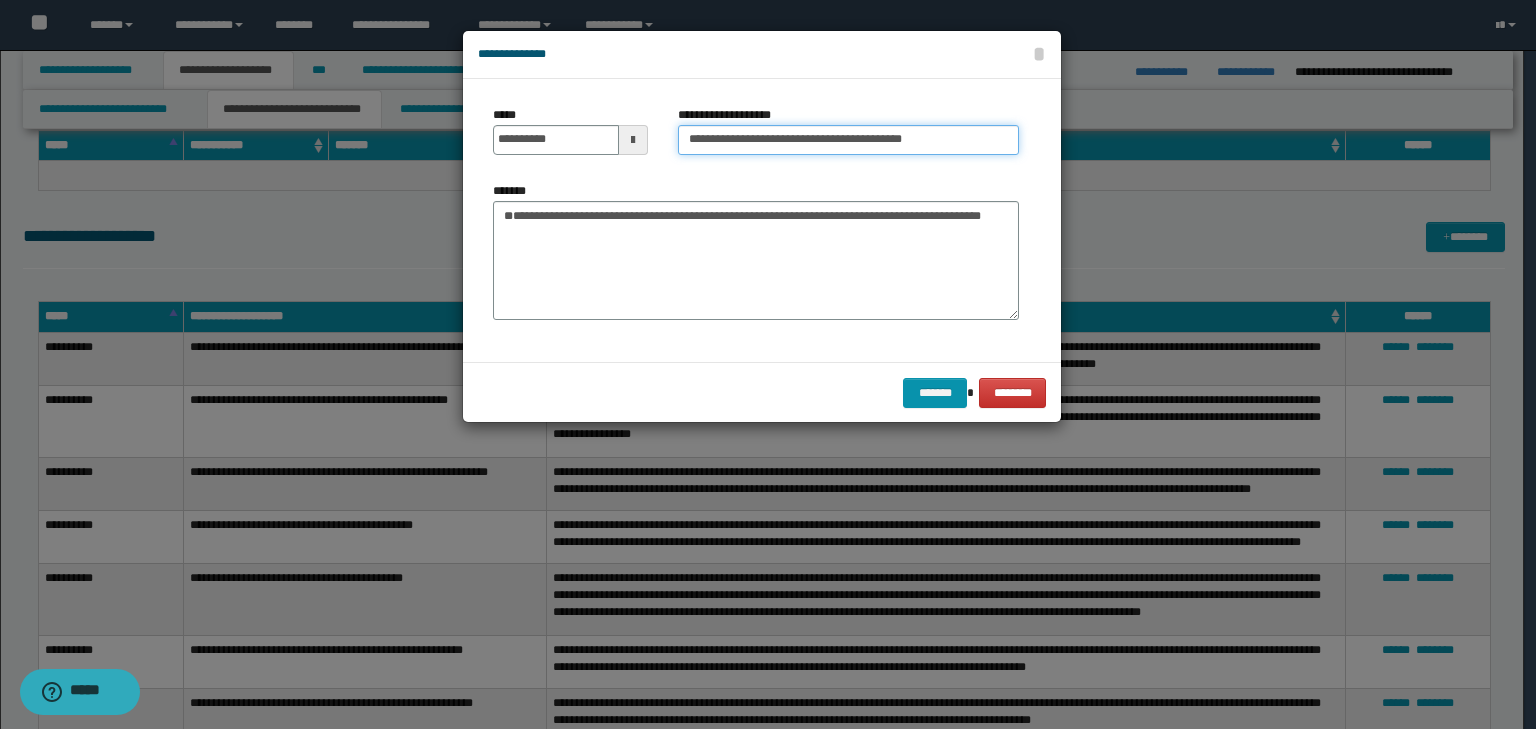 click on "**********" at bounding box center [848, 140] 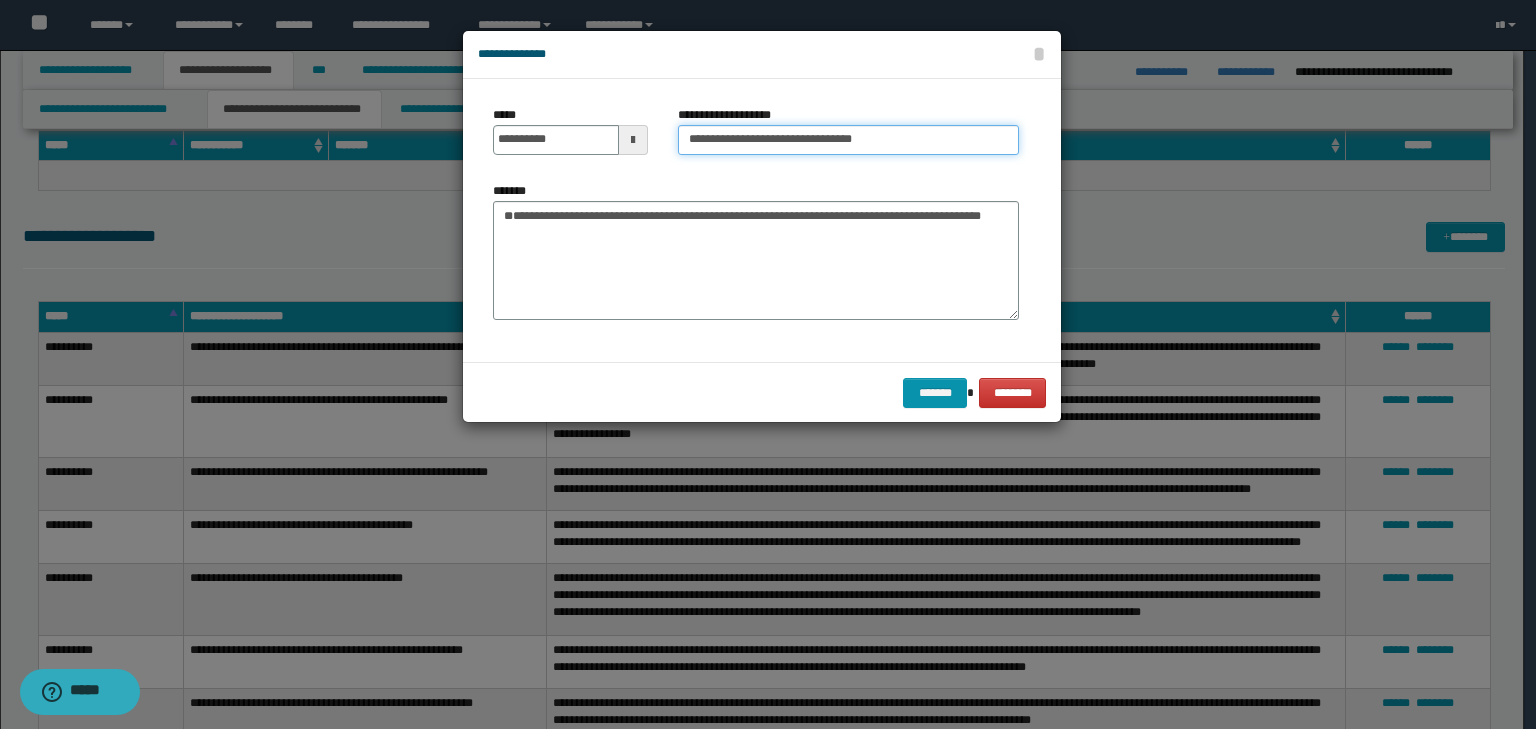 type on "**********" 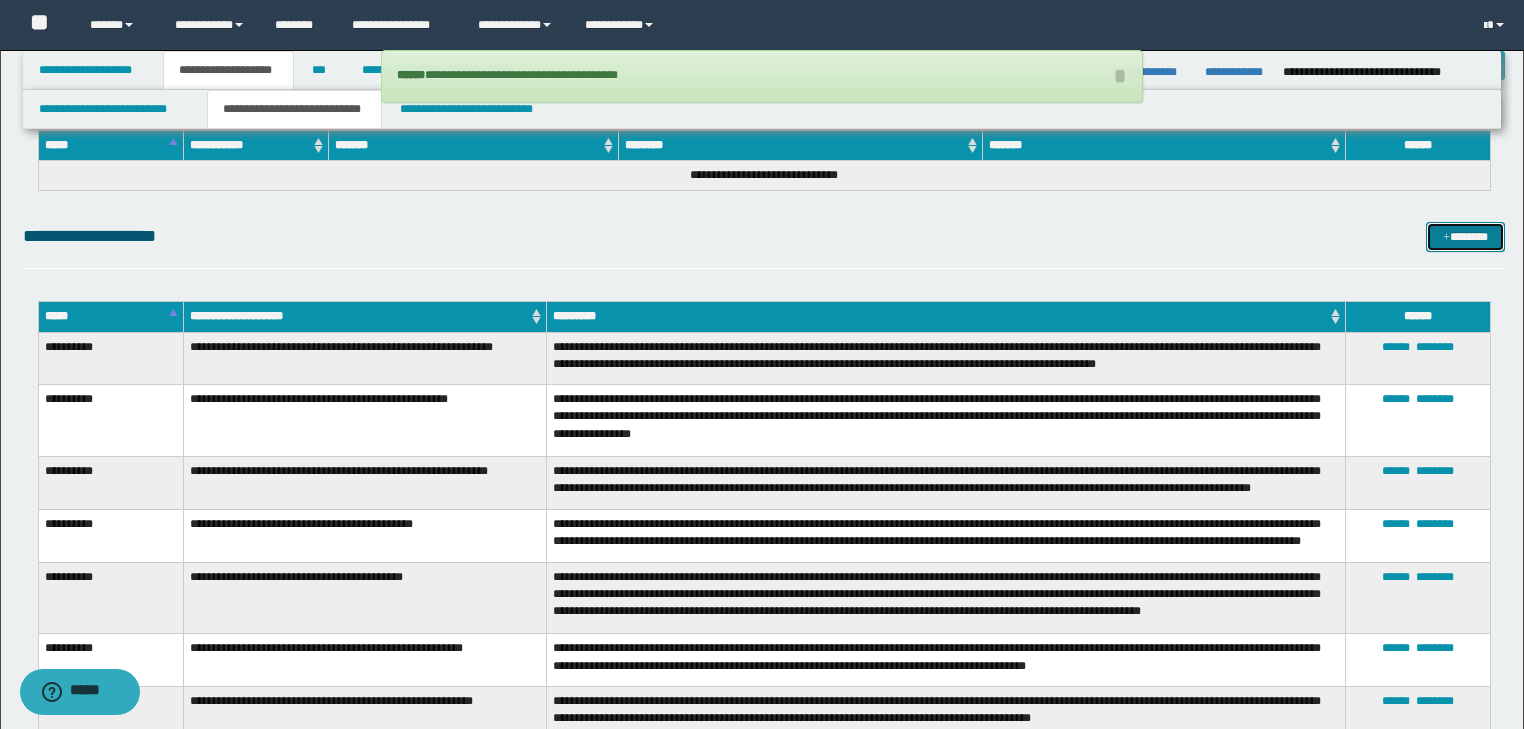 click at bounding box center (1446, 238) 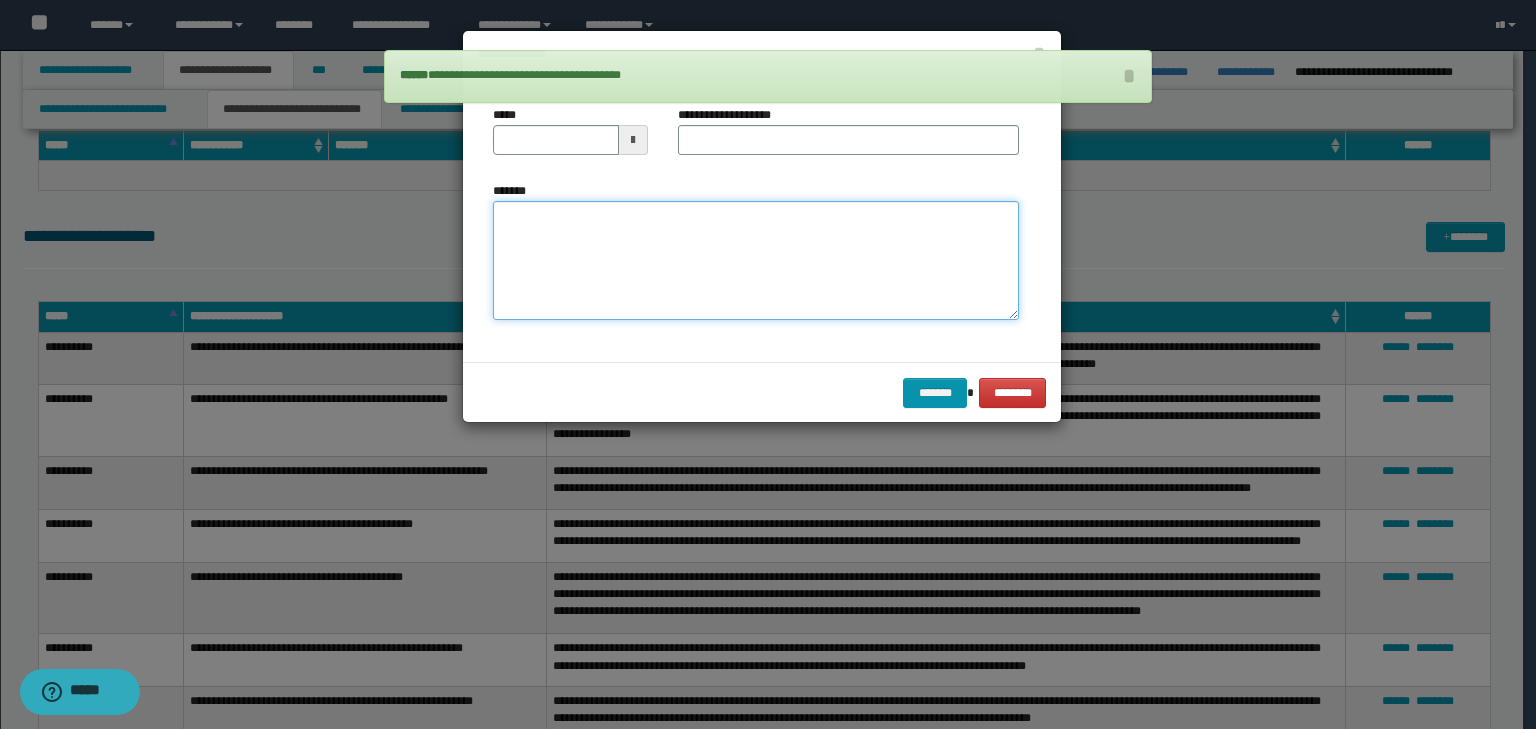 paste on "**********" 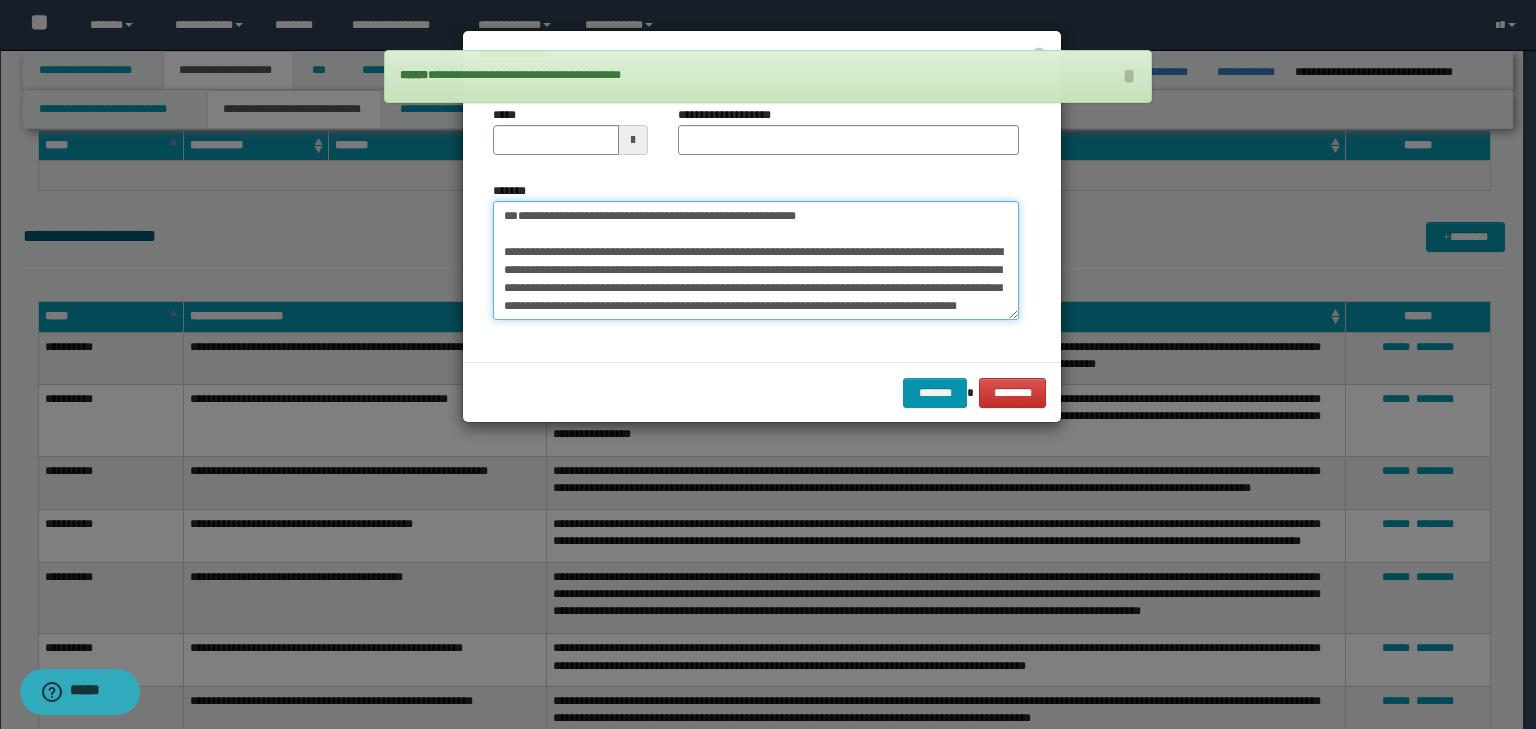 click on "**********" at bounding box center (756, 261) 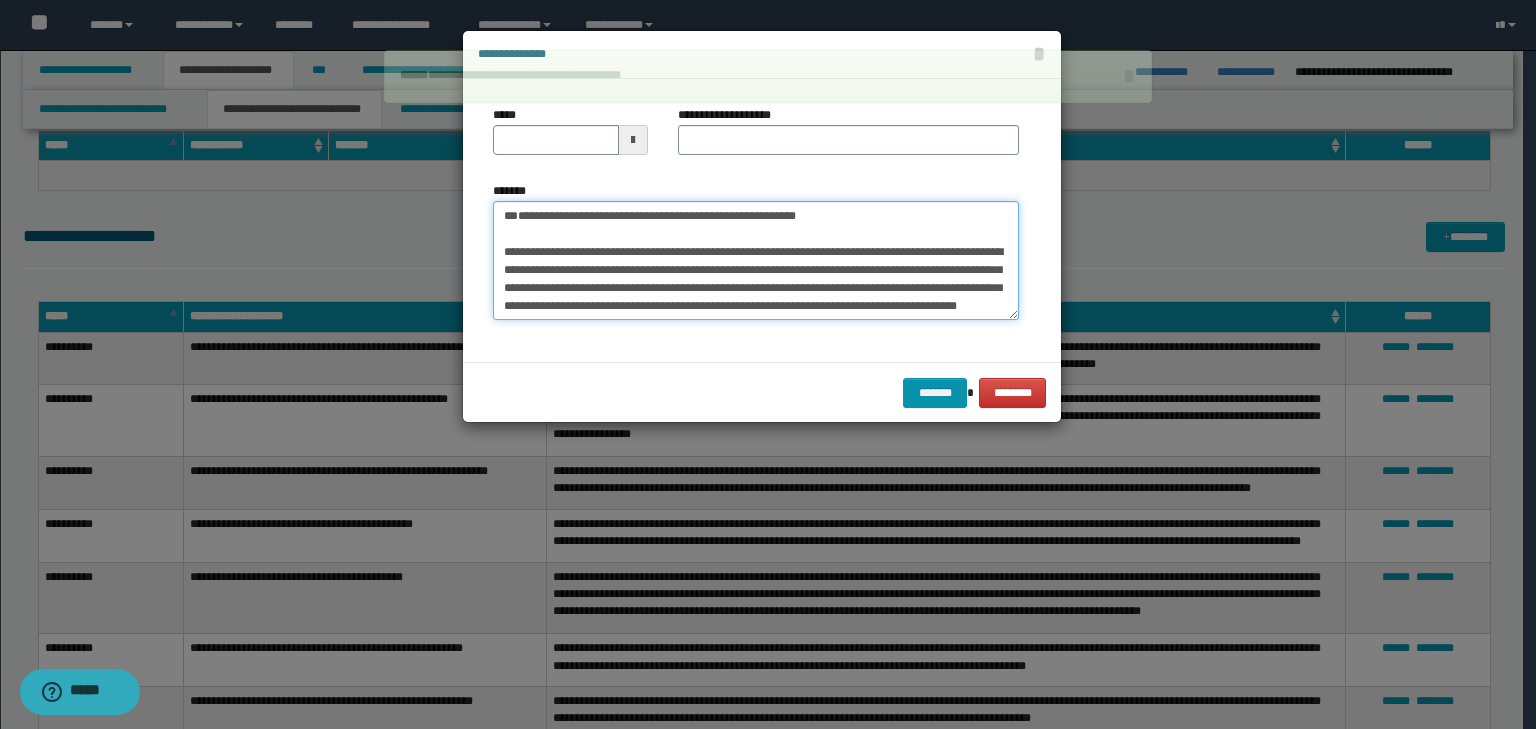 scroll, scrollTop: 0, scrollLeft: 0, axis: both 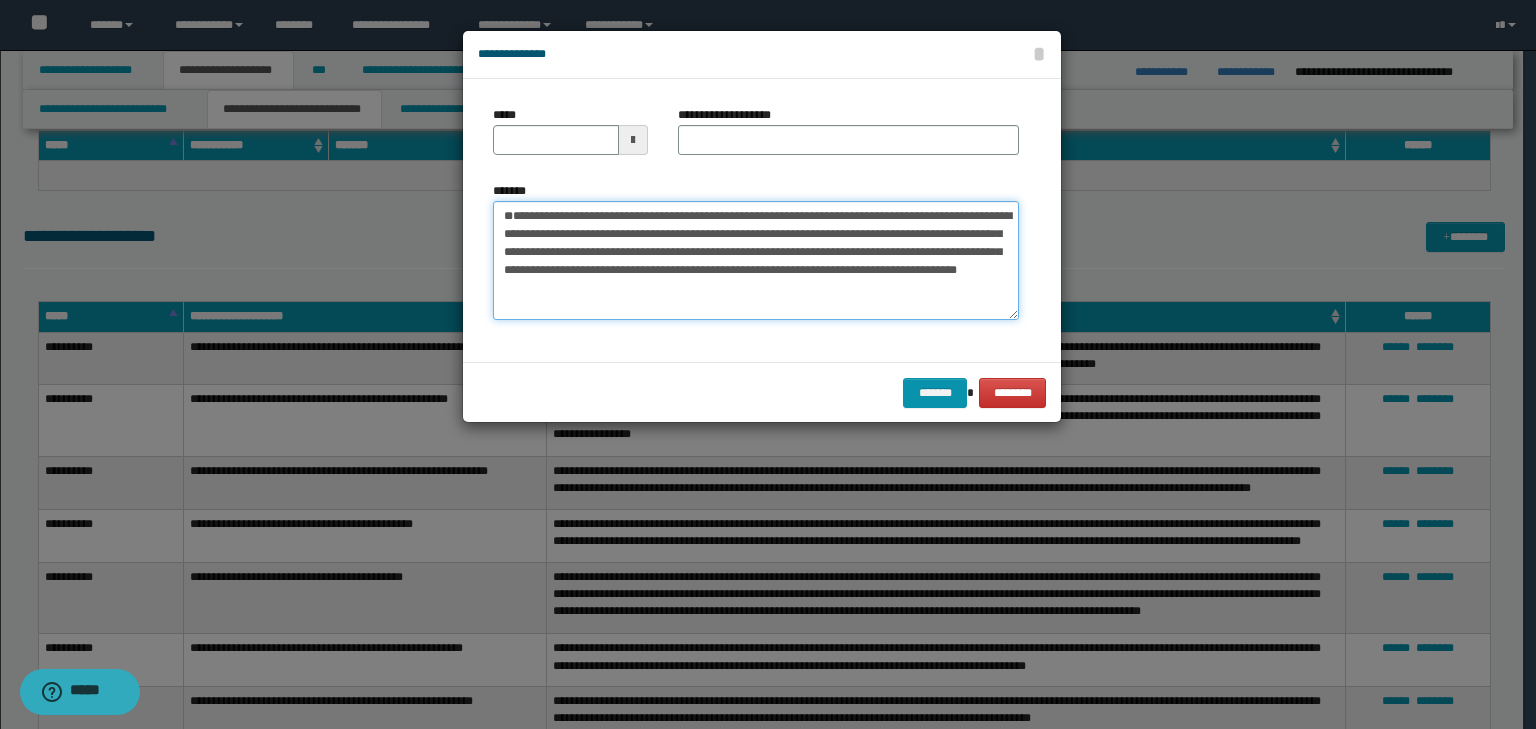 drag, startPoint x: 838, startPoint y: 260, endPoint x: 380, endPoint y: 183, distance: 464.4276 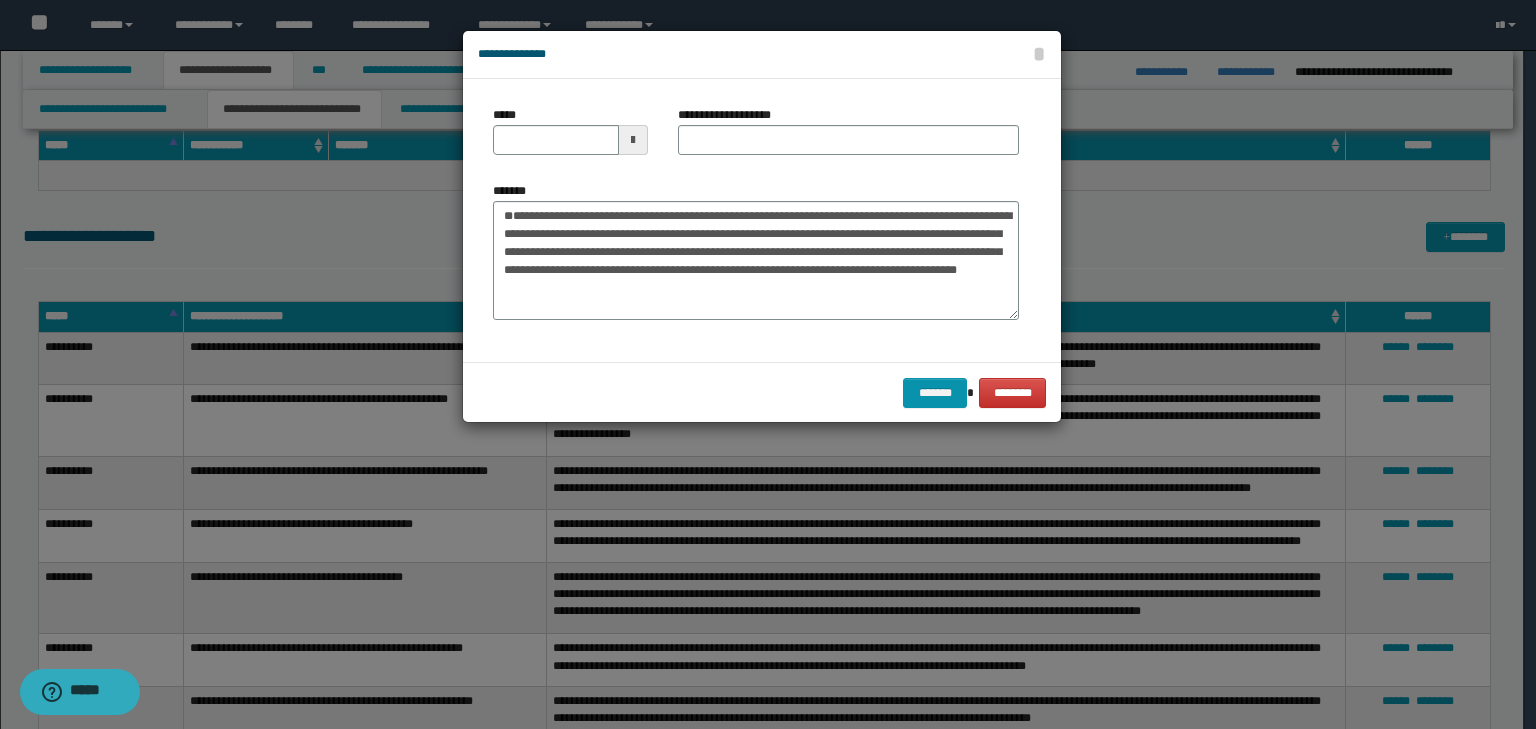 type on "**********" 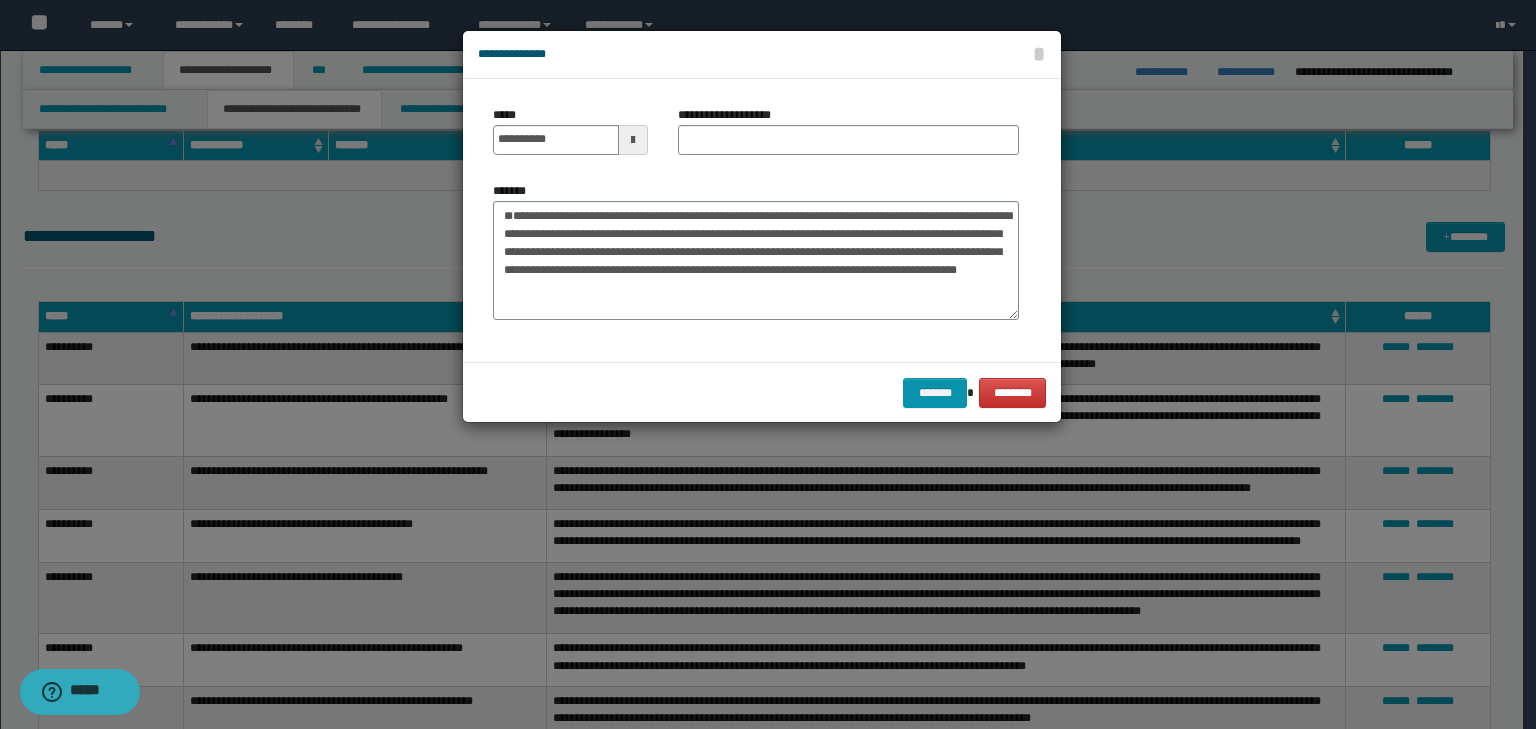 click on "**********" at bounding box center [570, 138] 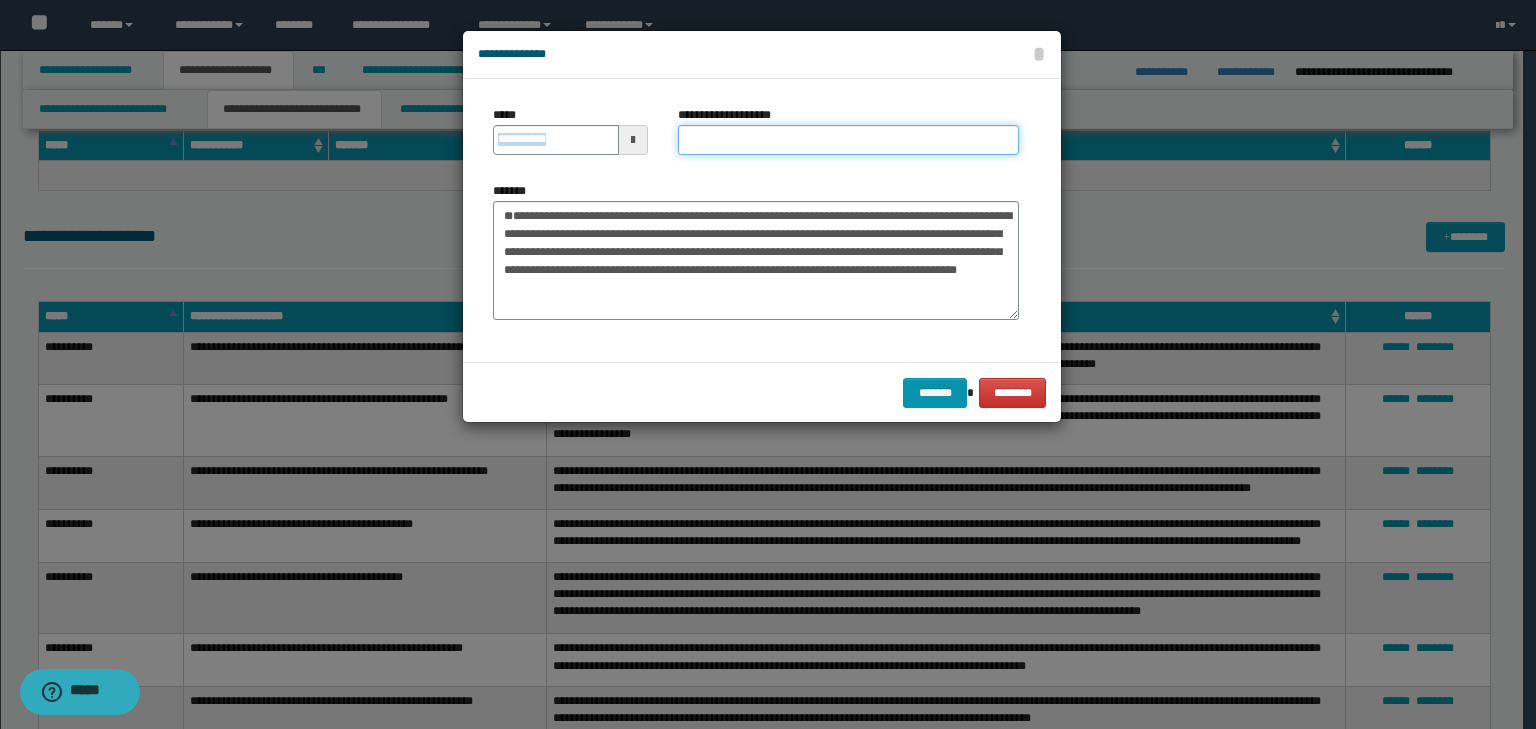 paste on "**********" 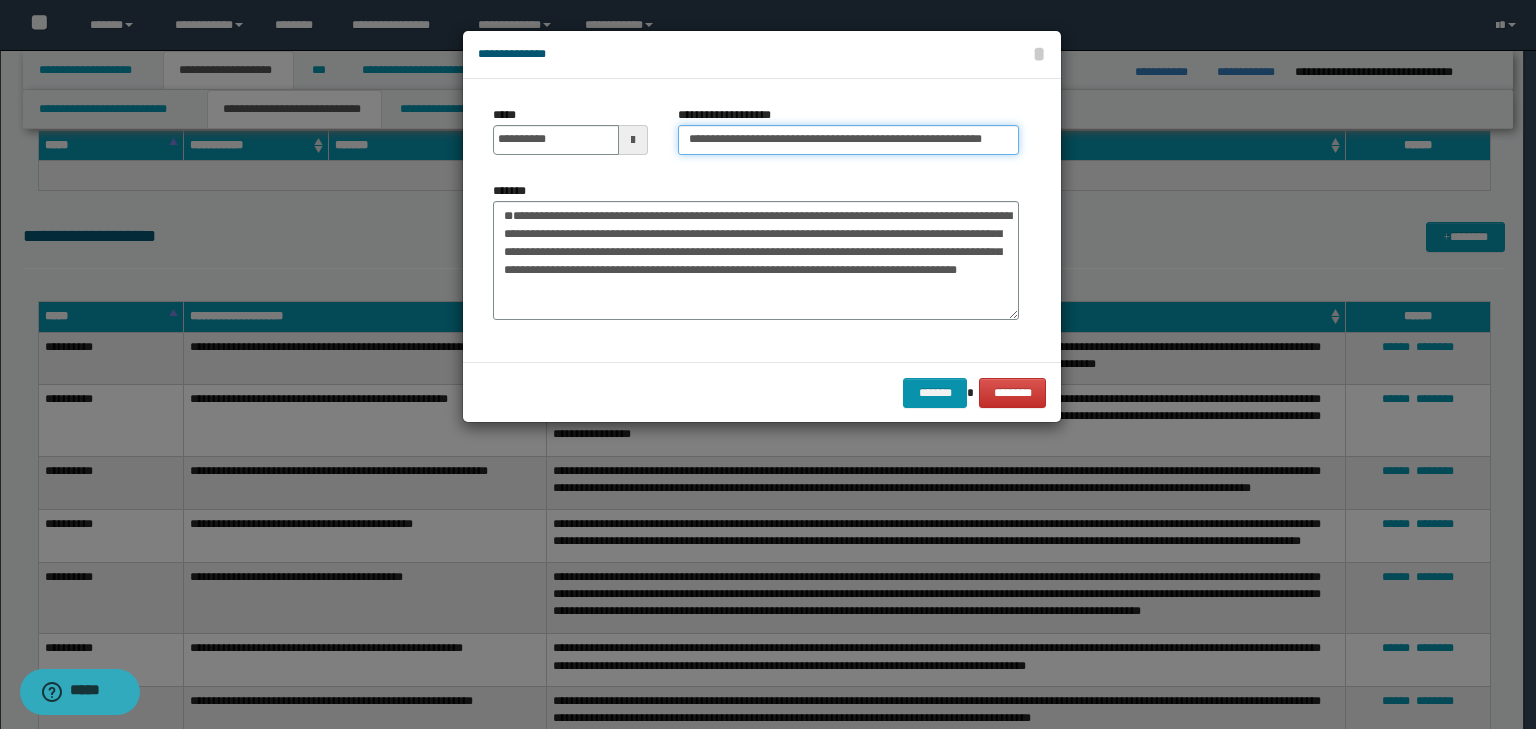 click on "**********" at bounding box center [848, 140] 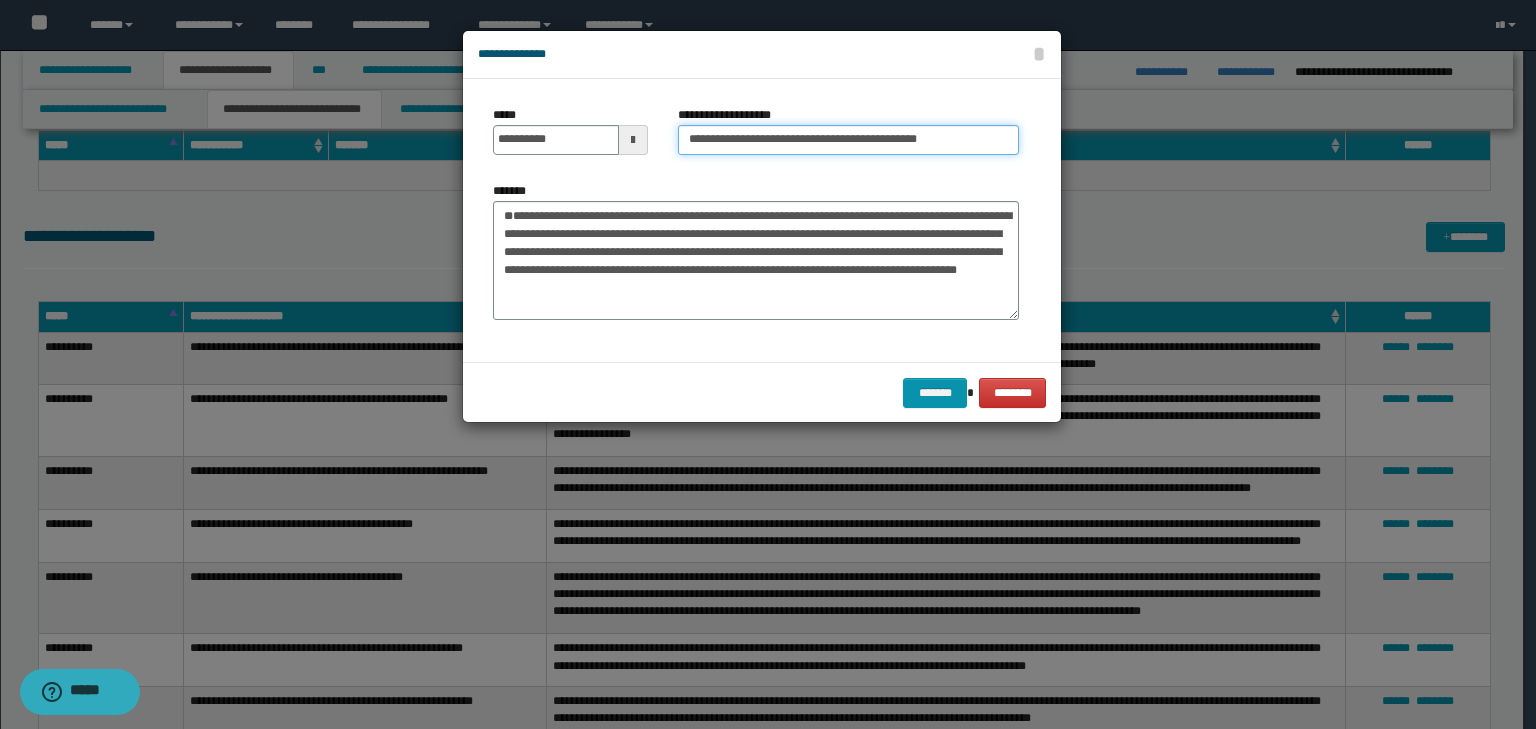 scroll, scrollTop: 0, scrollLeft: 0, axis: both 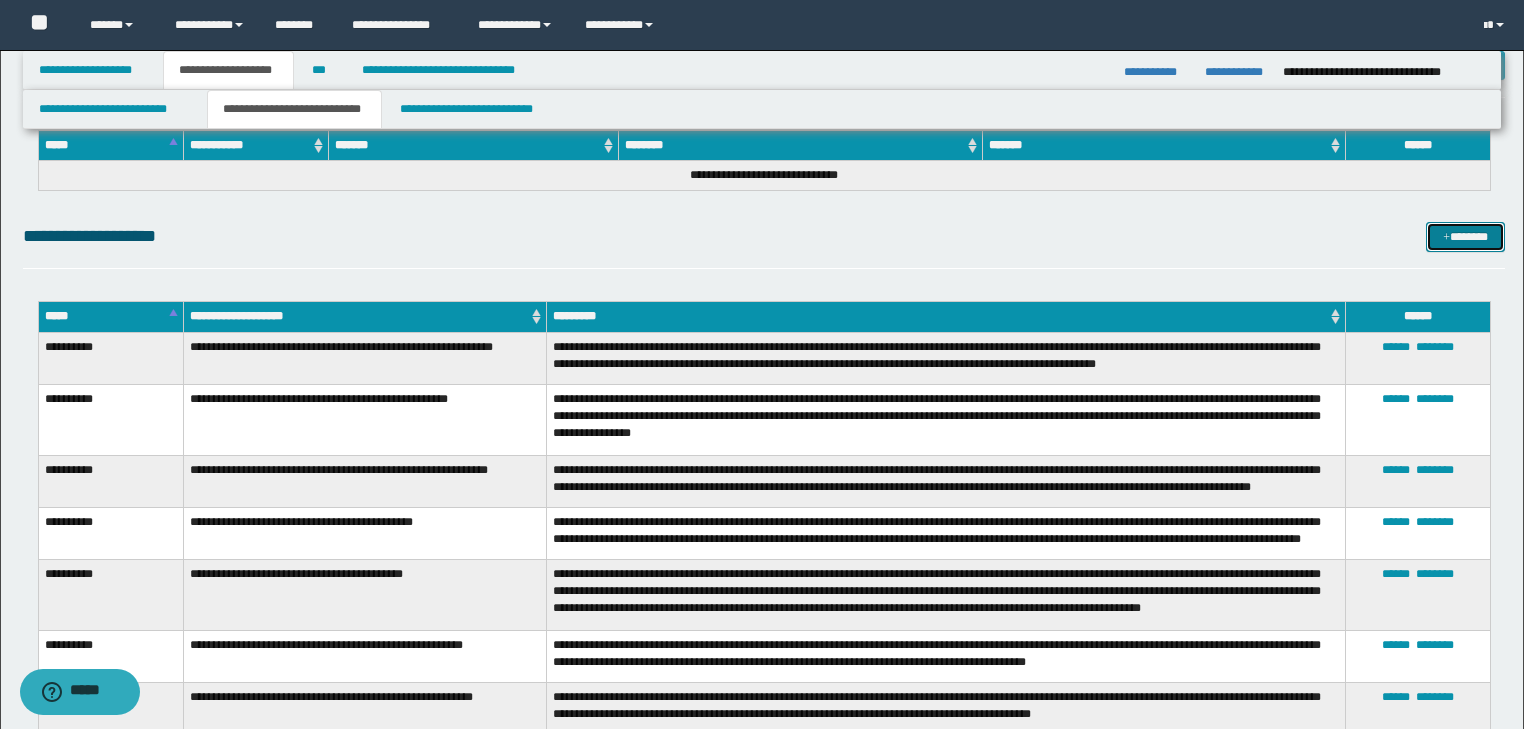 click at bounding box center [1446, 238] 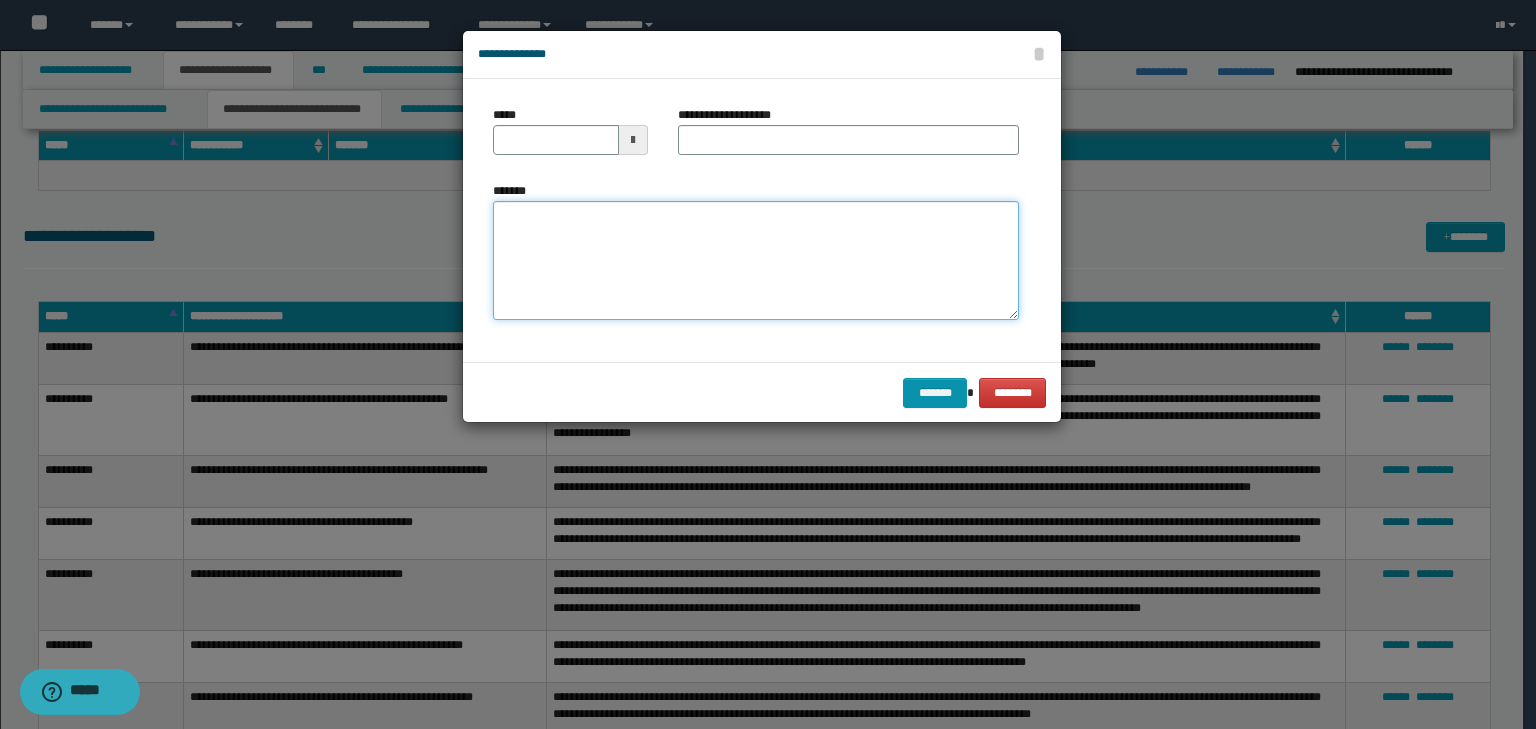 paste on "**********" 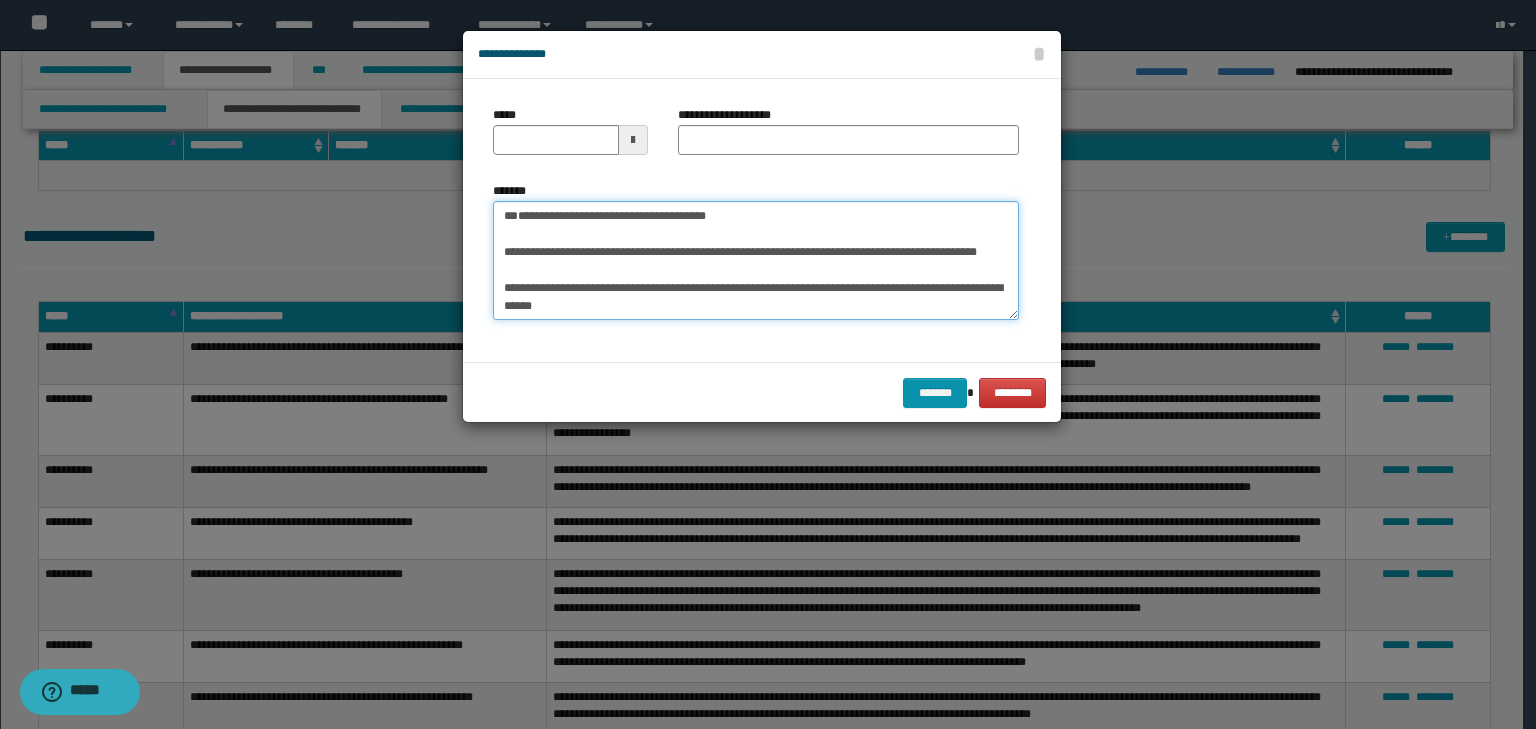 click on "**********" at bounding box center (756, 261) 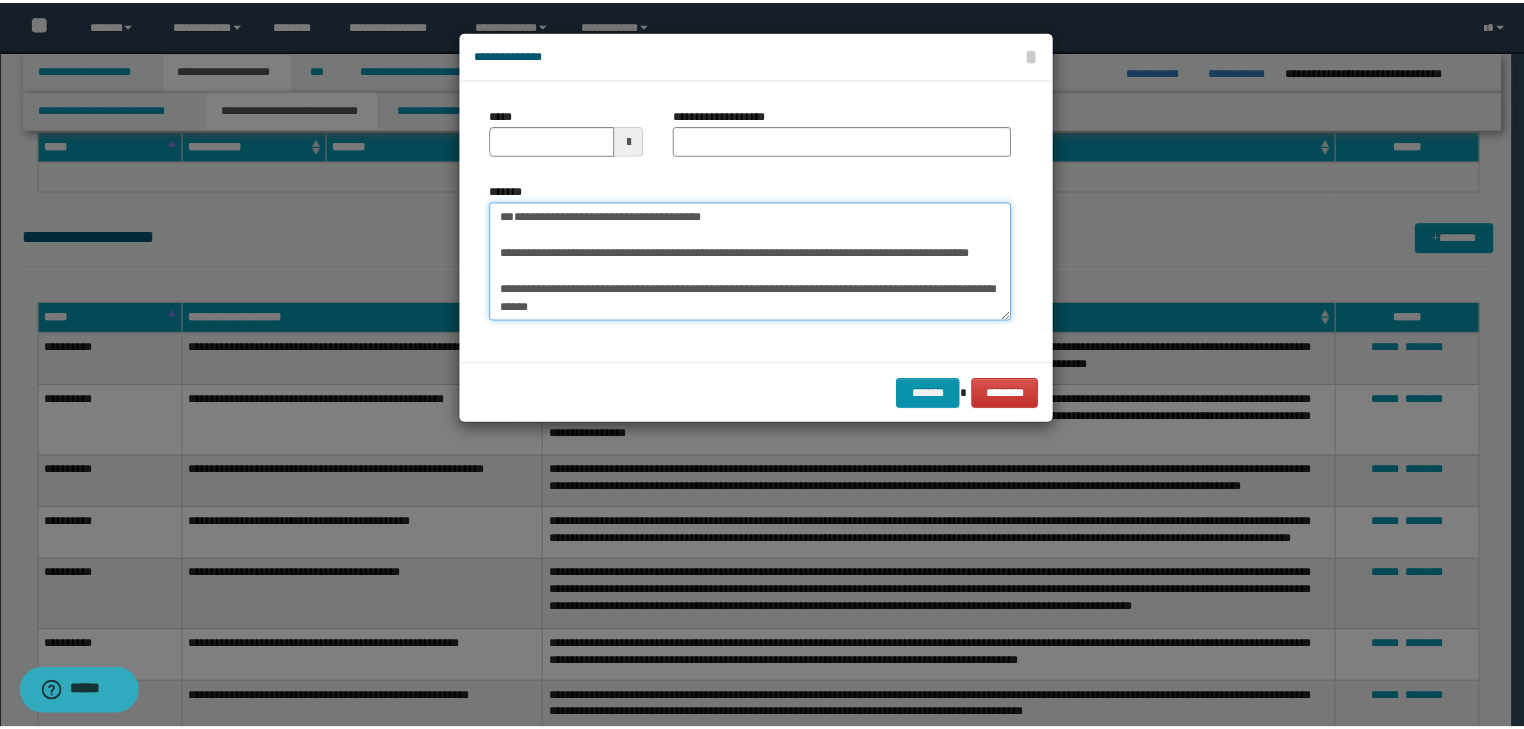 scroll, scrollTop: 0, scrollLeft: 0, axis: both 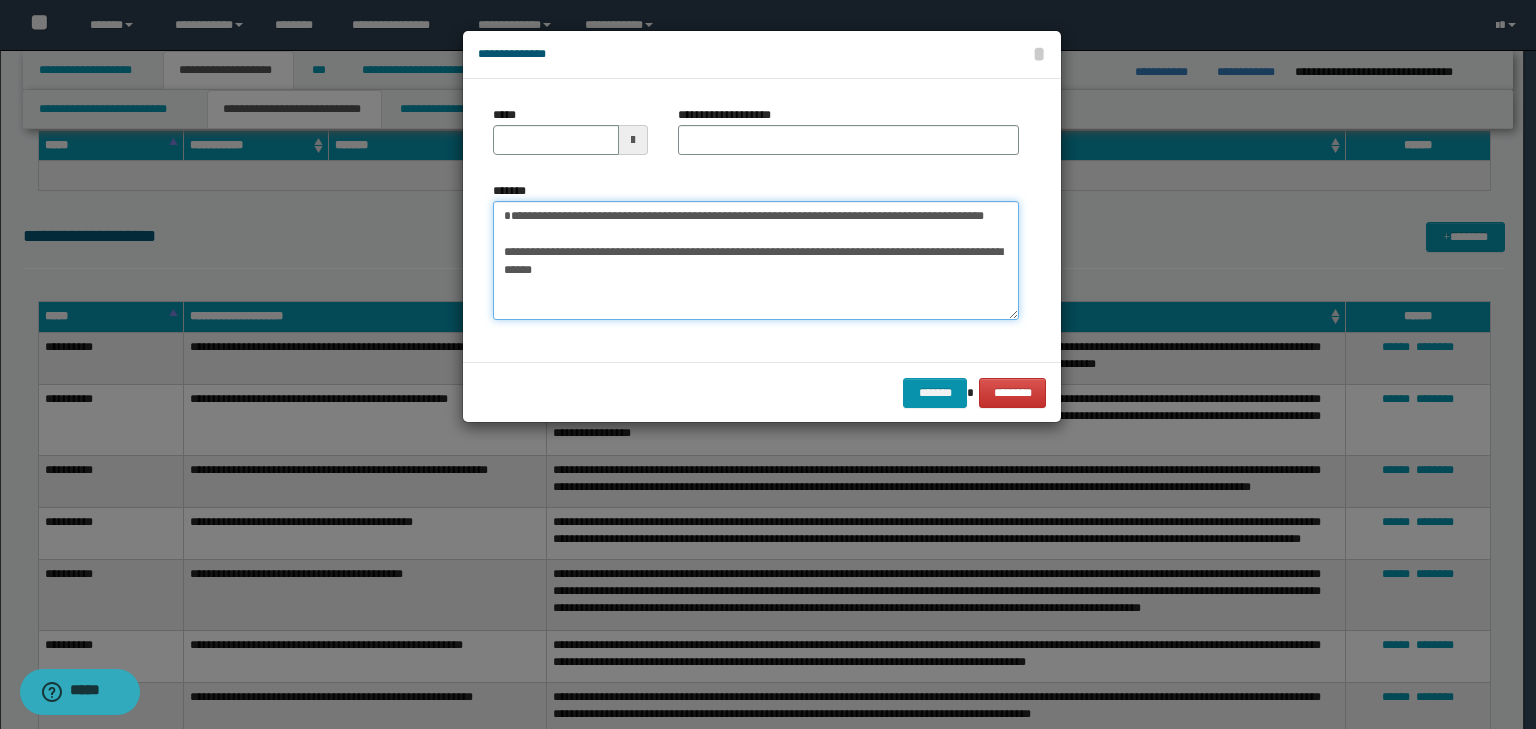 type 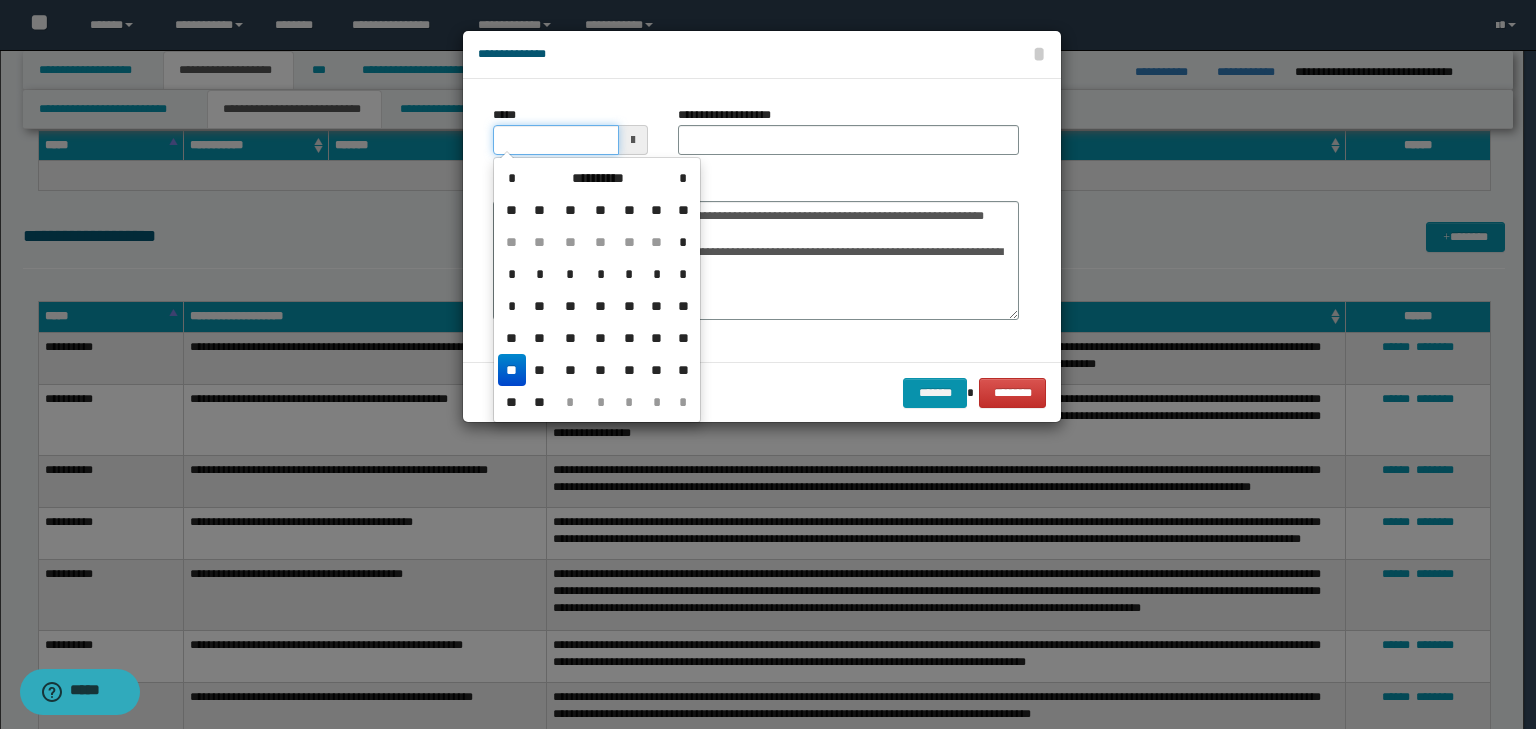 drag, startPoint x: 562, startPoint y: 132, endPoint x: 660, endPoint y: 145, distance: 98.85848 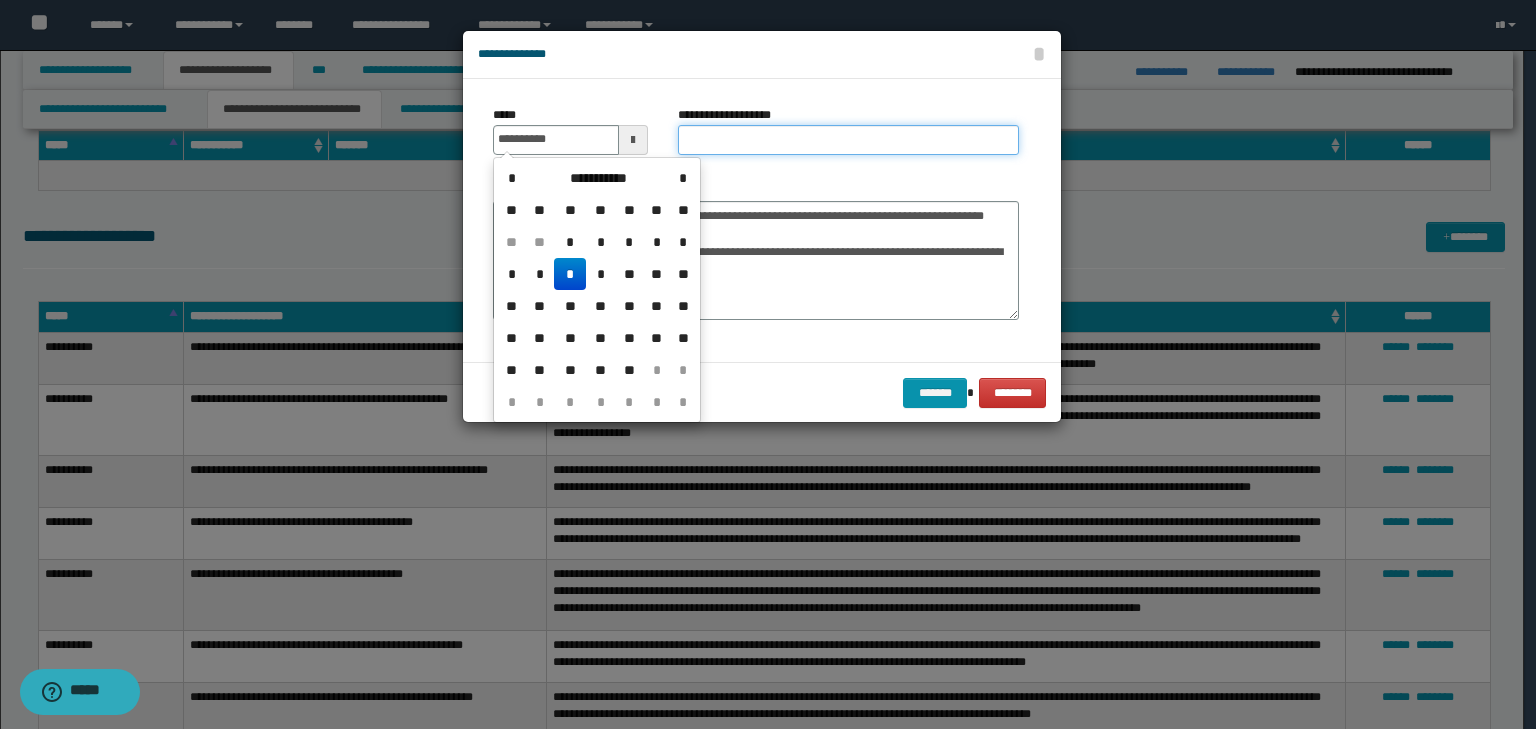 paste on "**********" 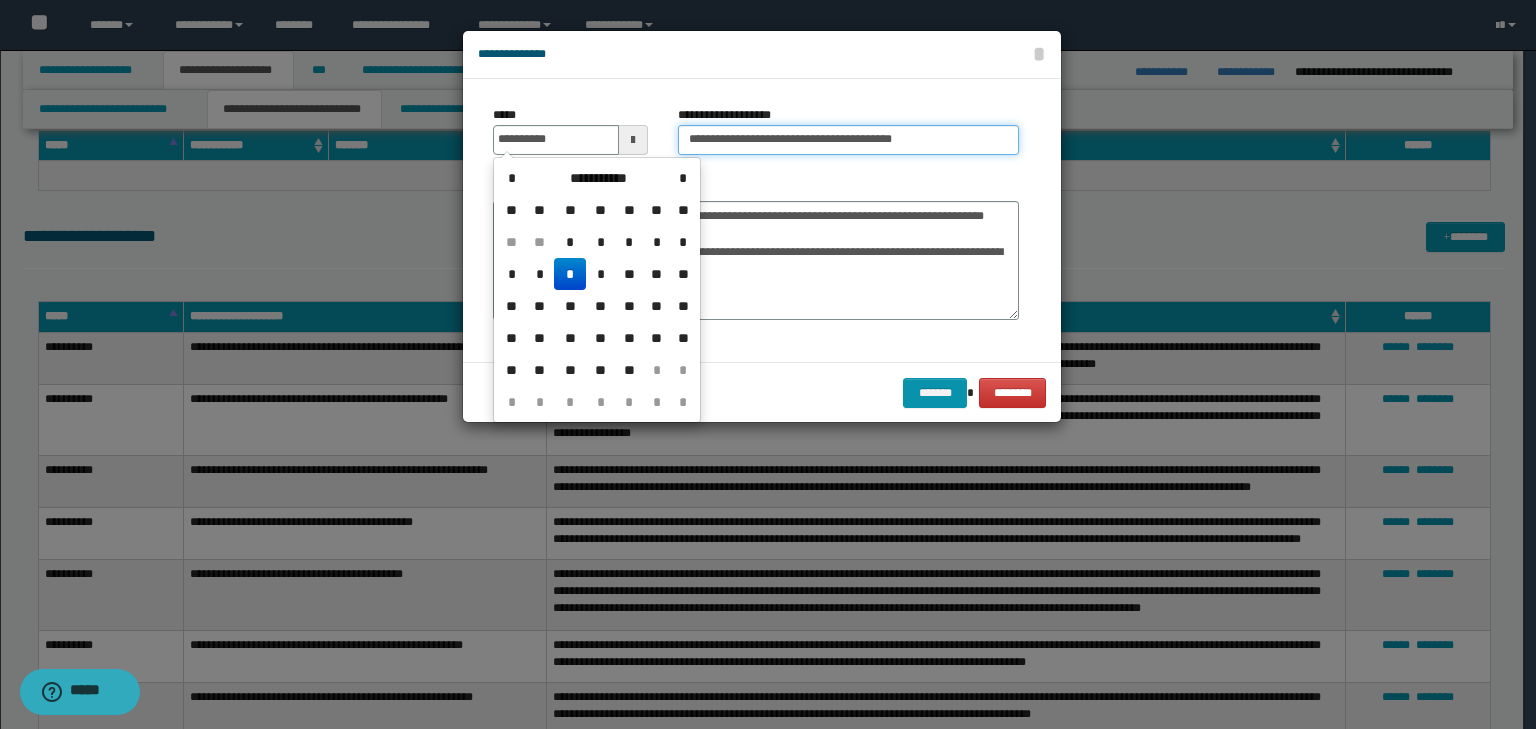 drag, startPoint x: 723, startPoint y: 136, endPoint x: 738, endPoint y: 143, distance: 16.552946 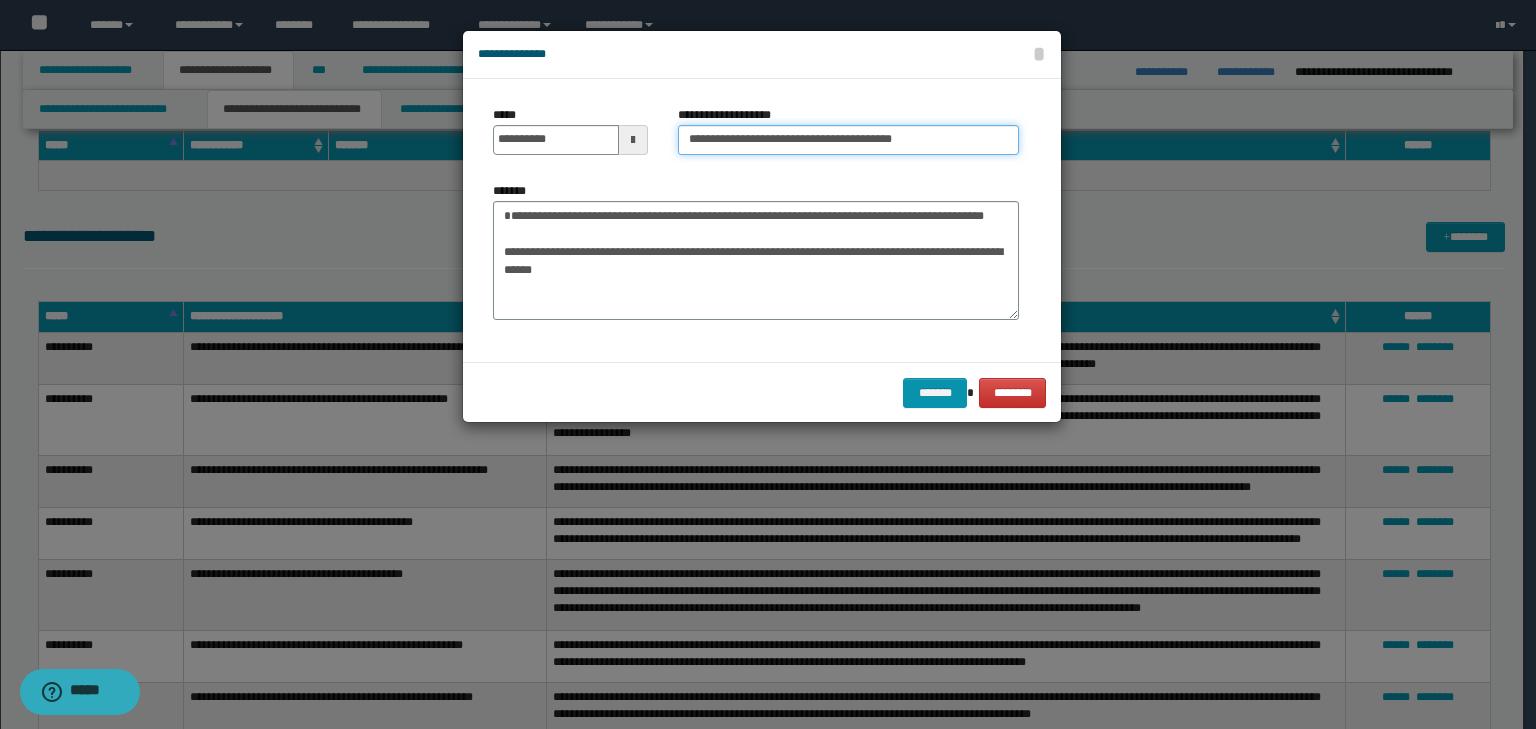 drag, startPoint x: 758, startPoint y: 136, endPoint x: 308, endPoint y: 138, distance: 450.00446 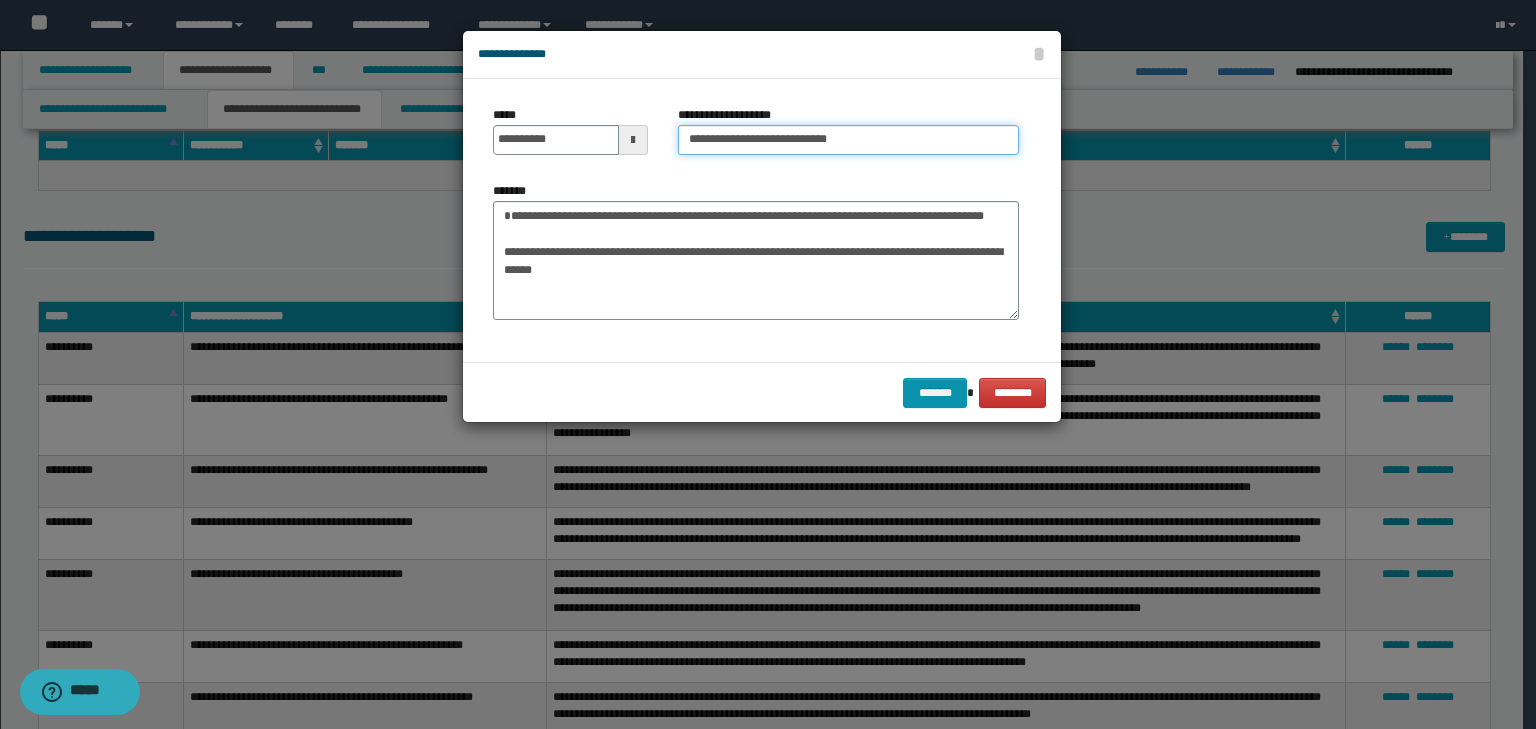 click on "*******" at bounding box center [935, 393] 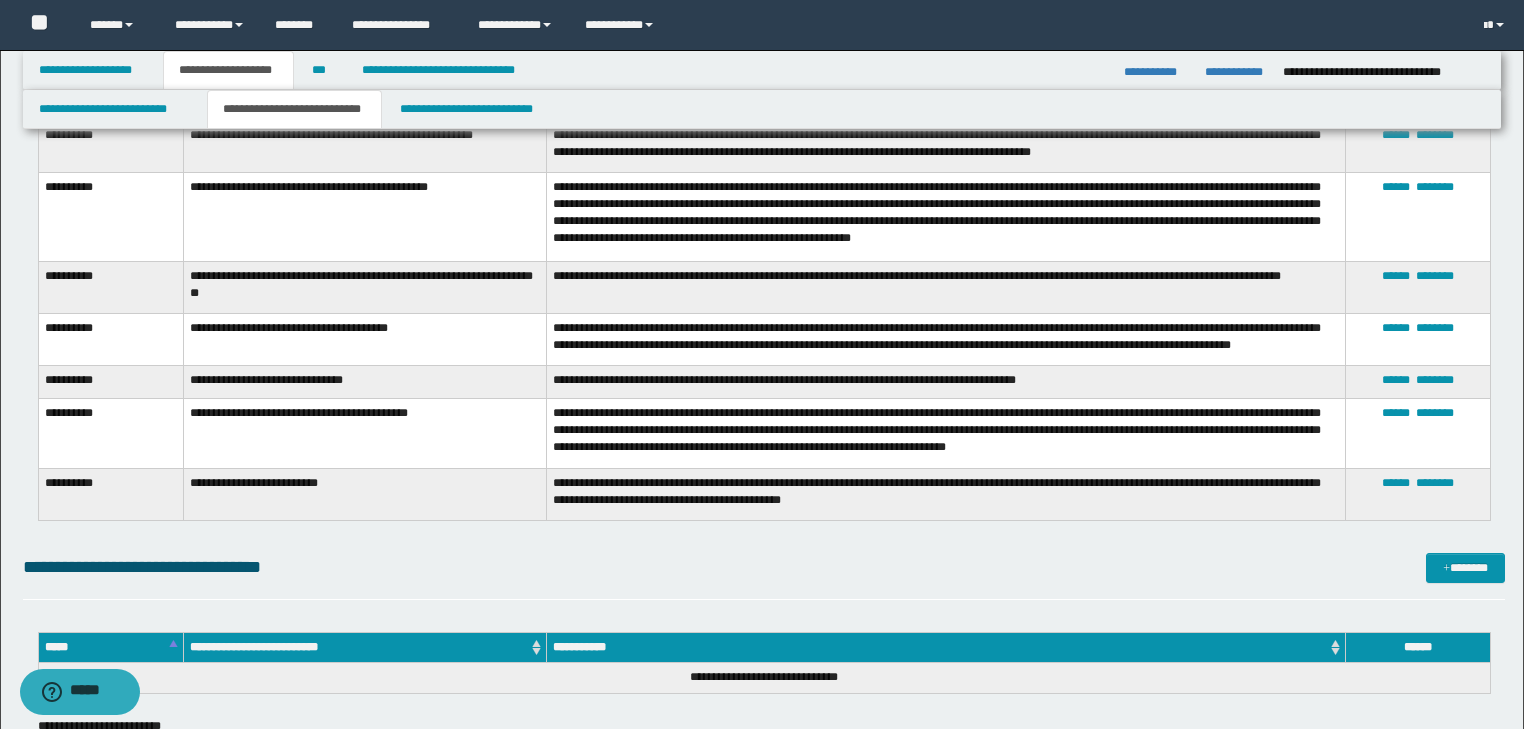 scroll, scrollTop: 5776, scrollLeft: 0, axis: vertical 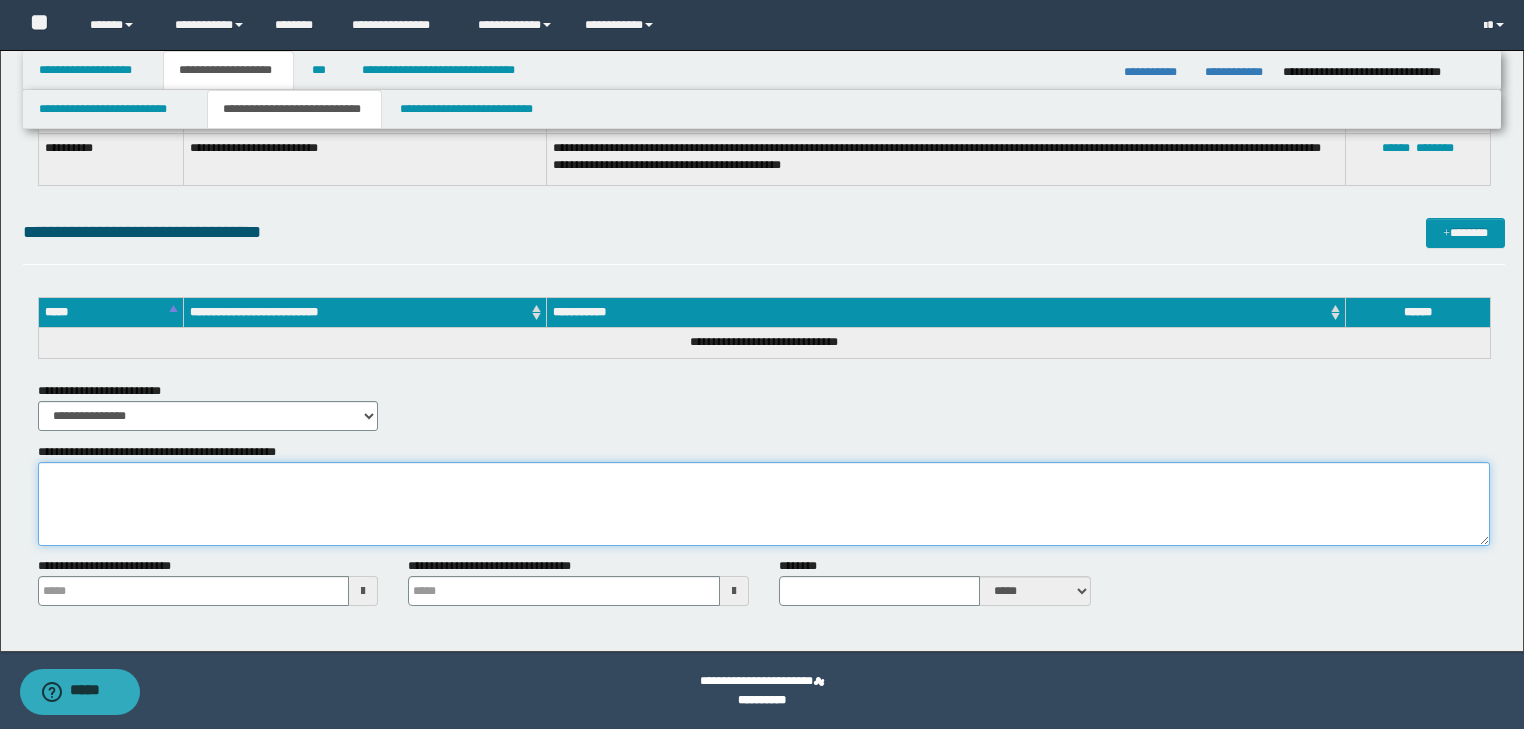click on "**********" at bounding box center (764, 504) 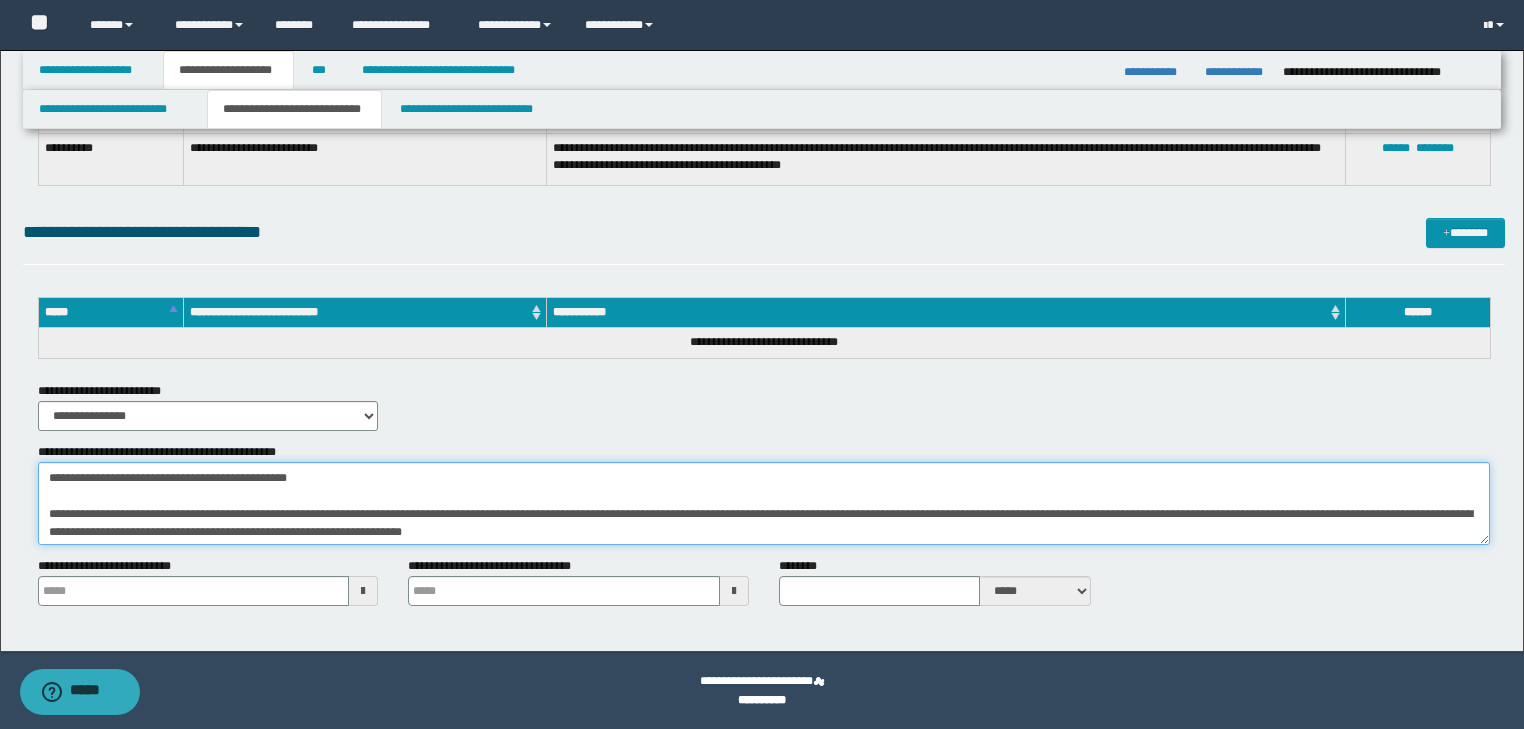 scroll, scrollTop: 216, scrollLeft: 0, axis: vertical 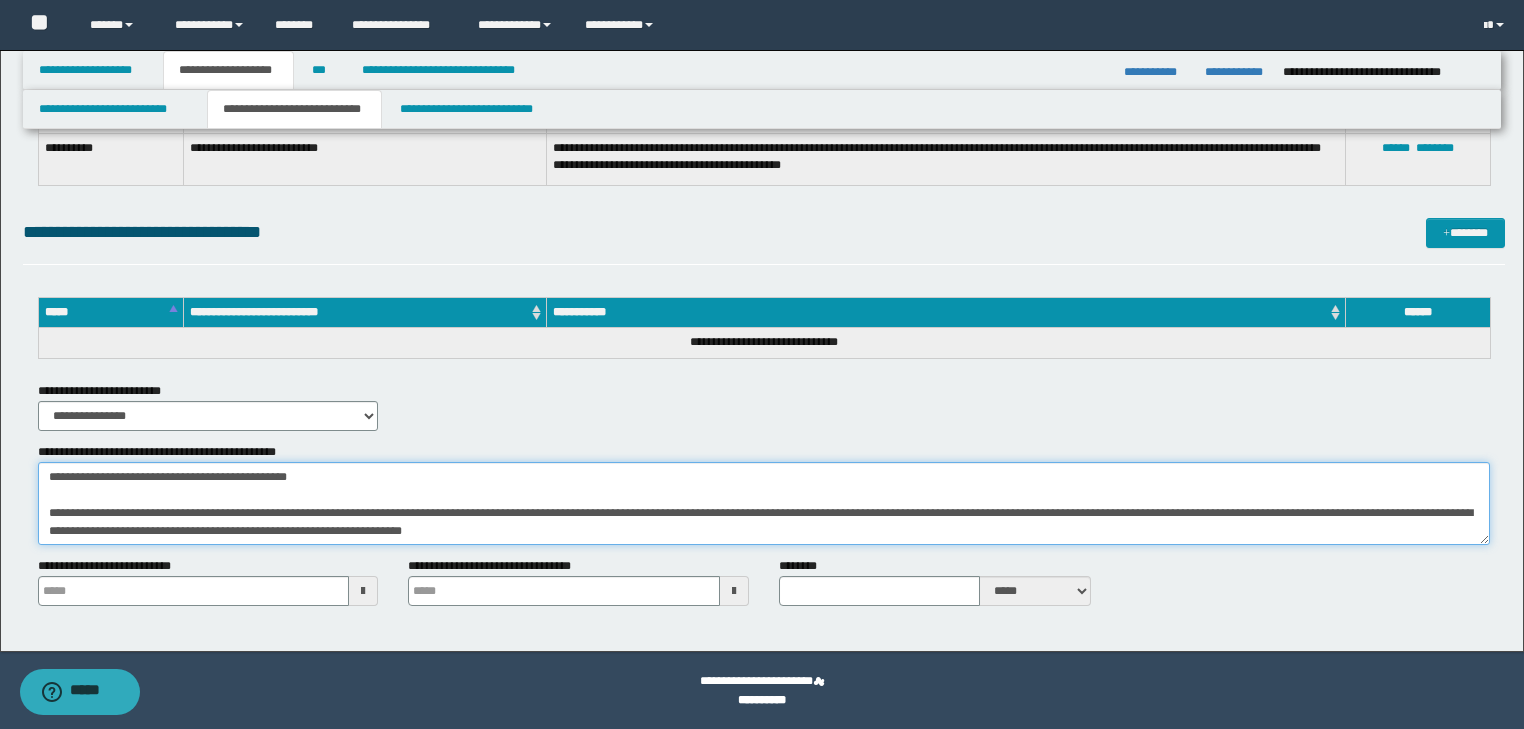 click on "**********" at bounding box center [764, 504] 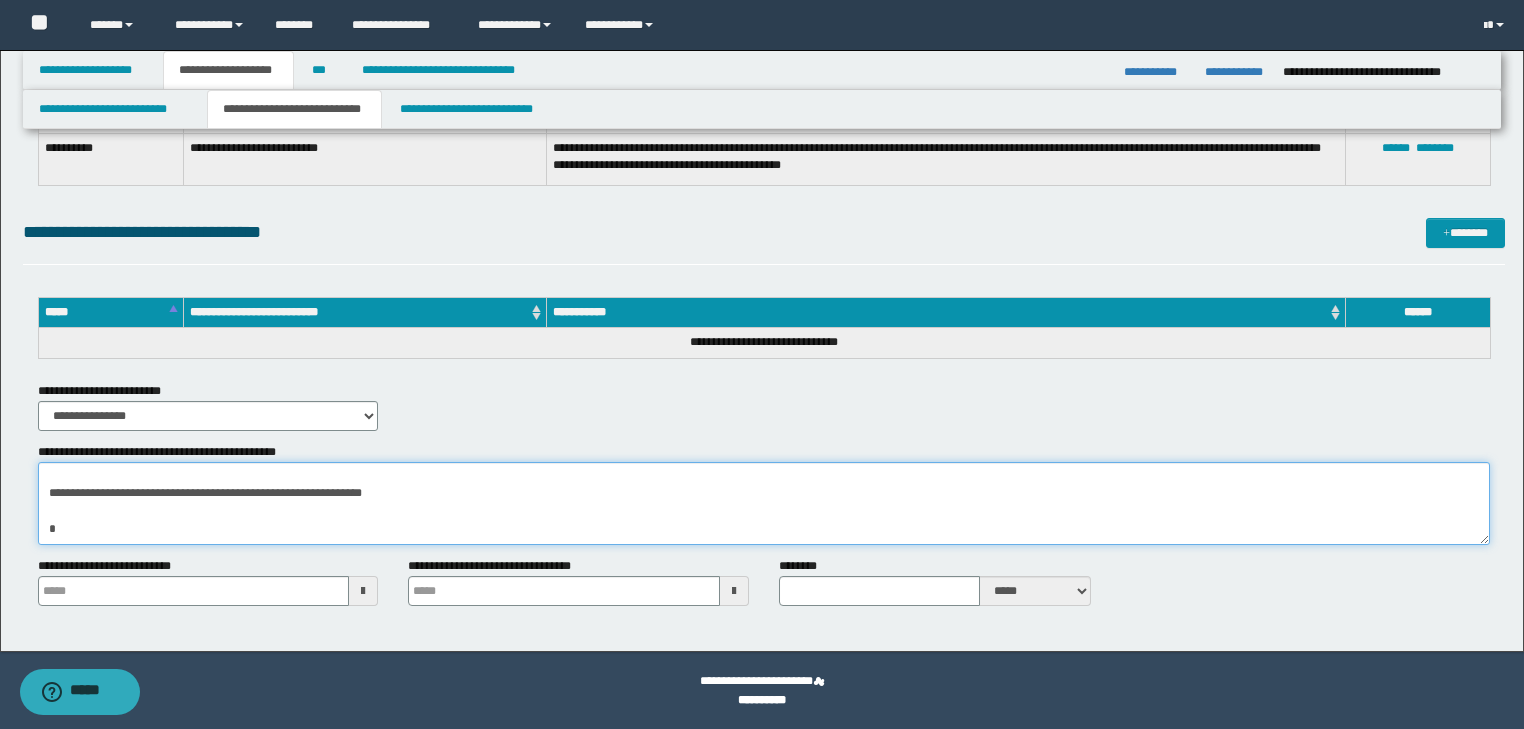 scroll, scrollTop: 0, scrollLeft: 0, axis: both 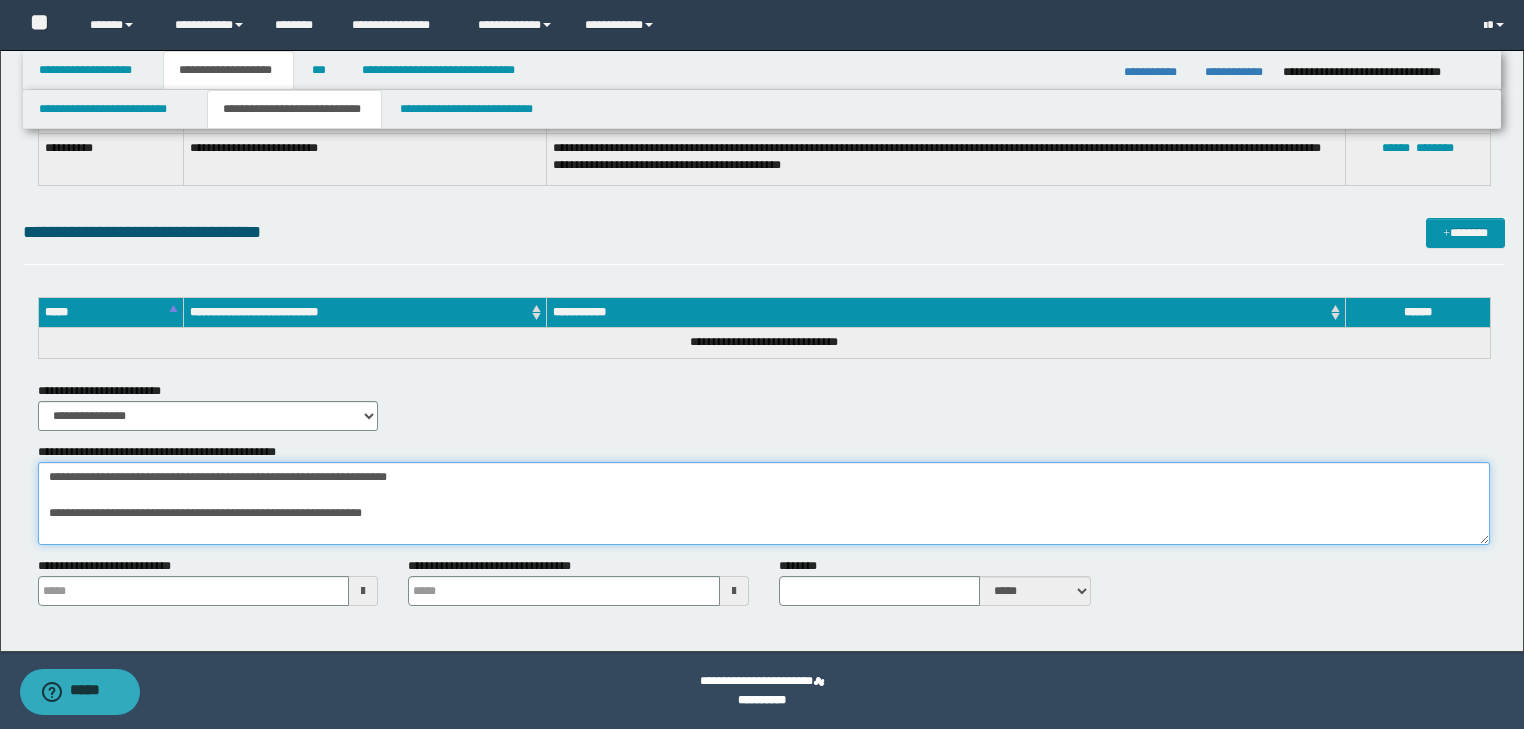 click on "**********" at bounding box center (764, 504) 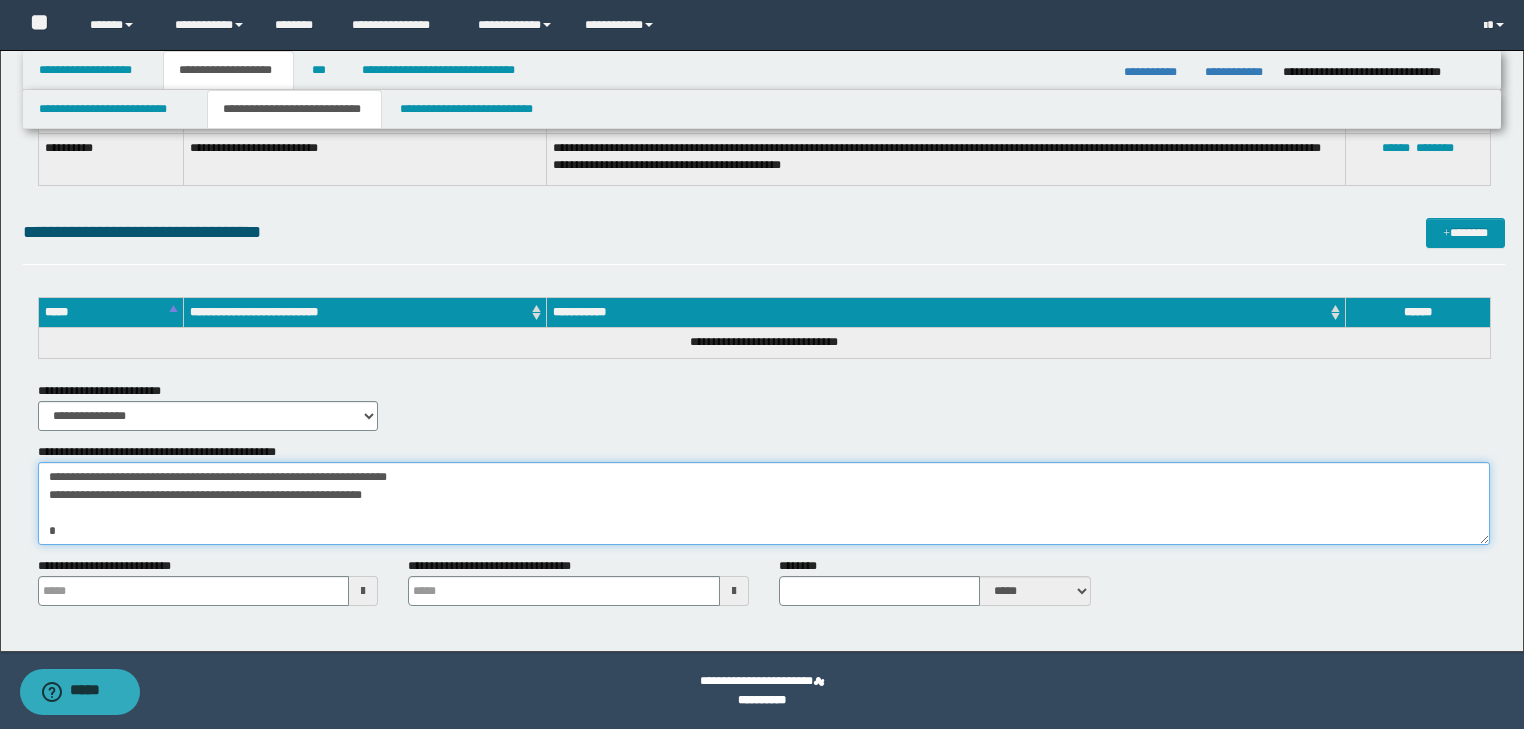 click on "**********" at bounding box center (764, 504) 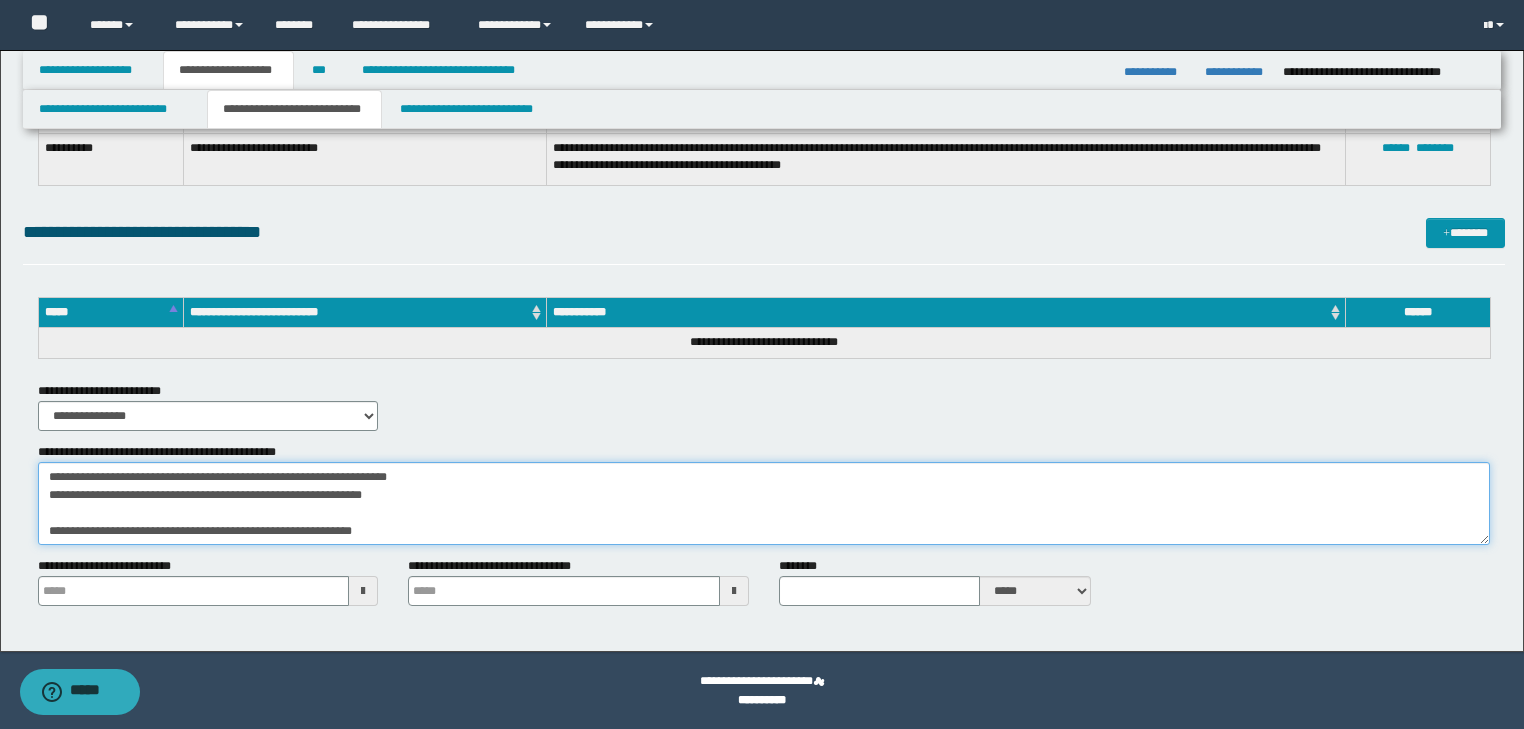 click on "**********" at bounding box center [764, 504] 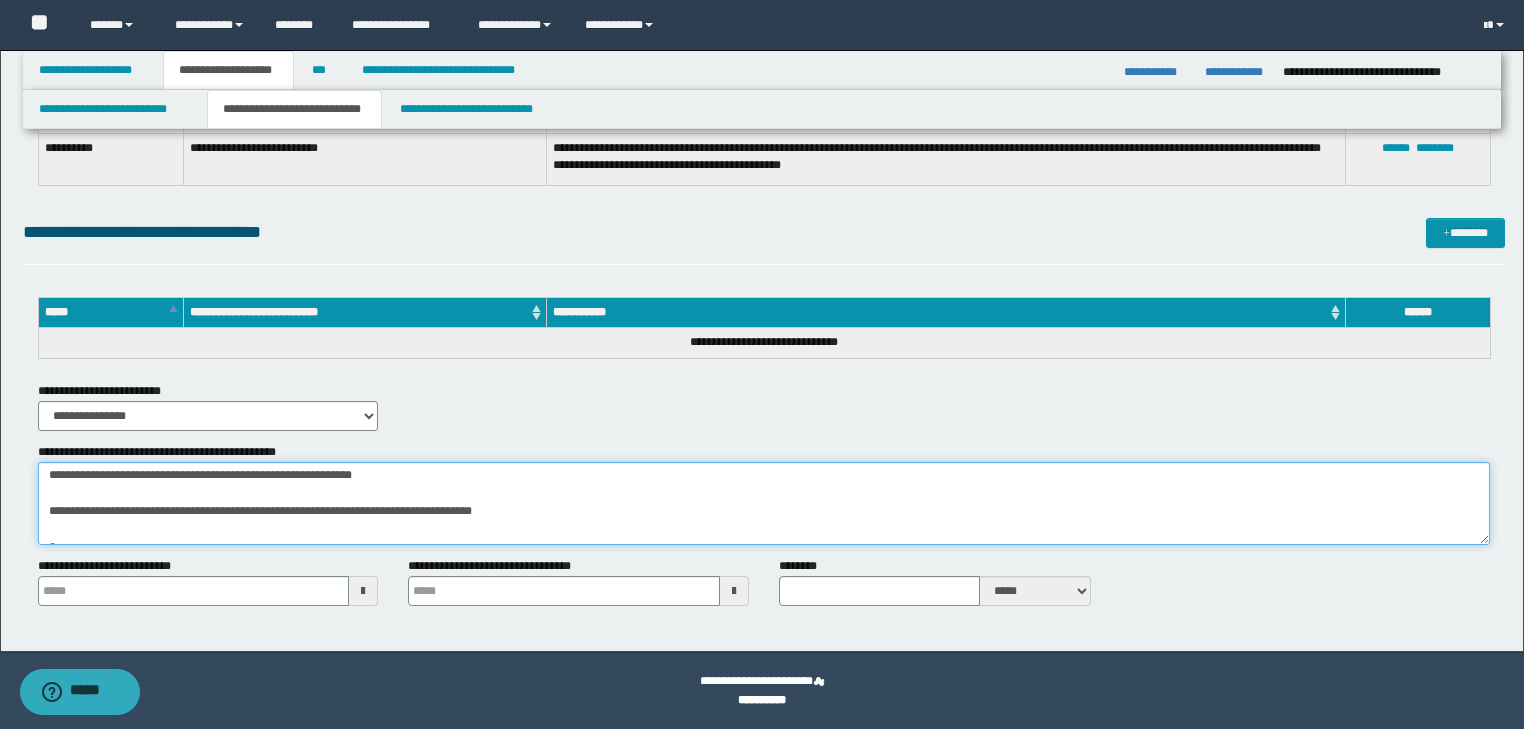 scroll, scrollTop: 0, scrollLeft: 0, axis: both 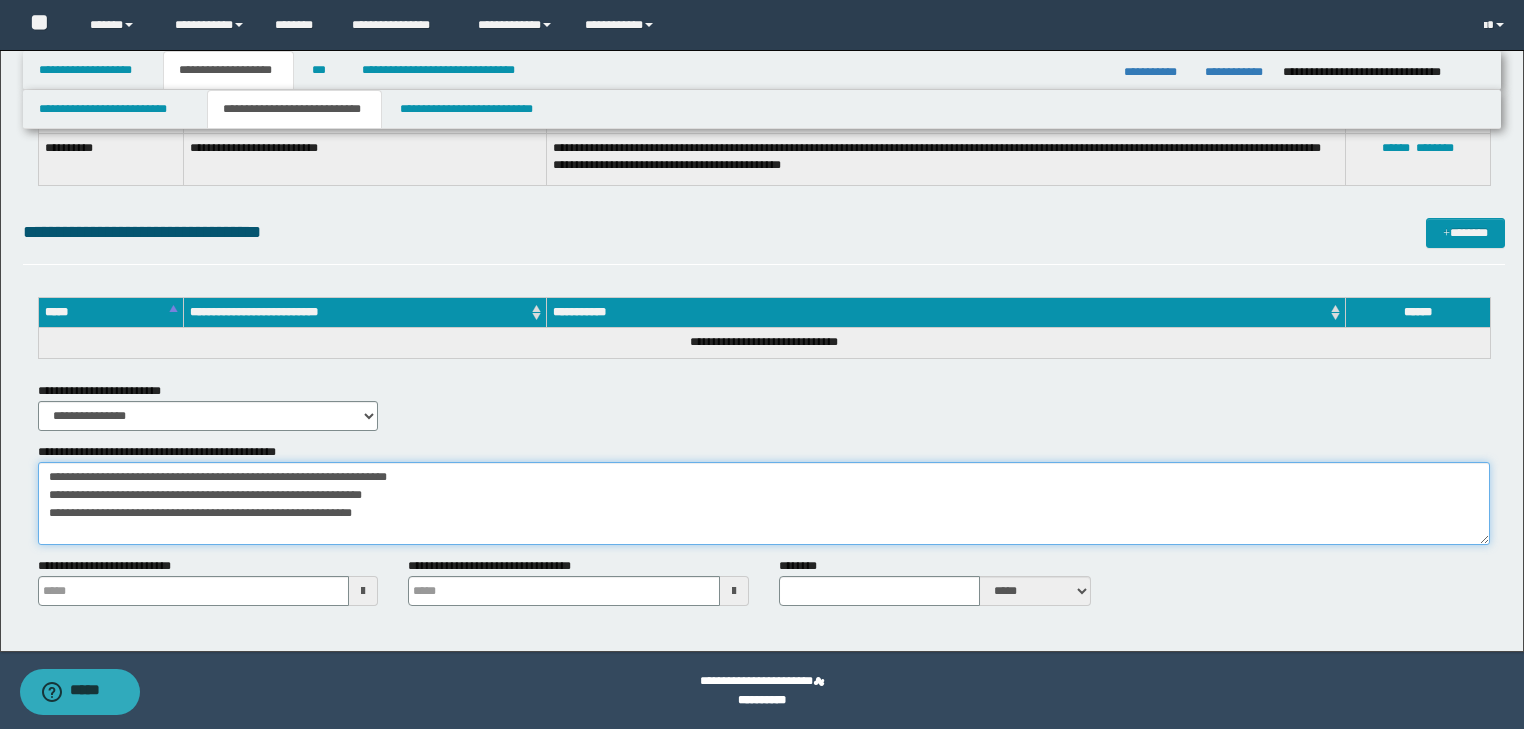 click on "**********" at bounding box center (764, 504) 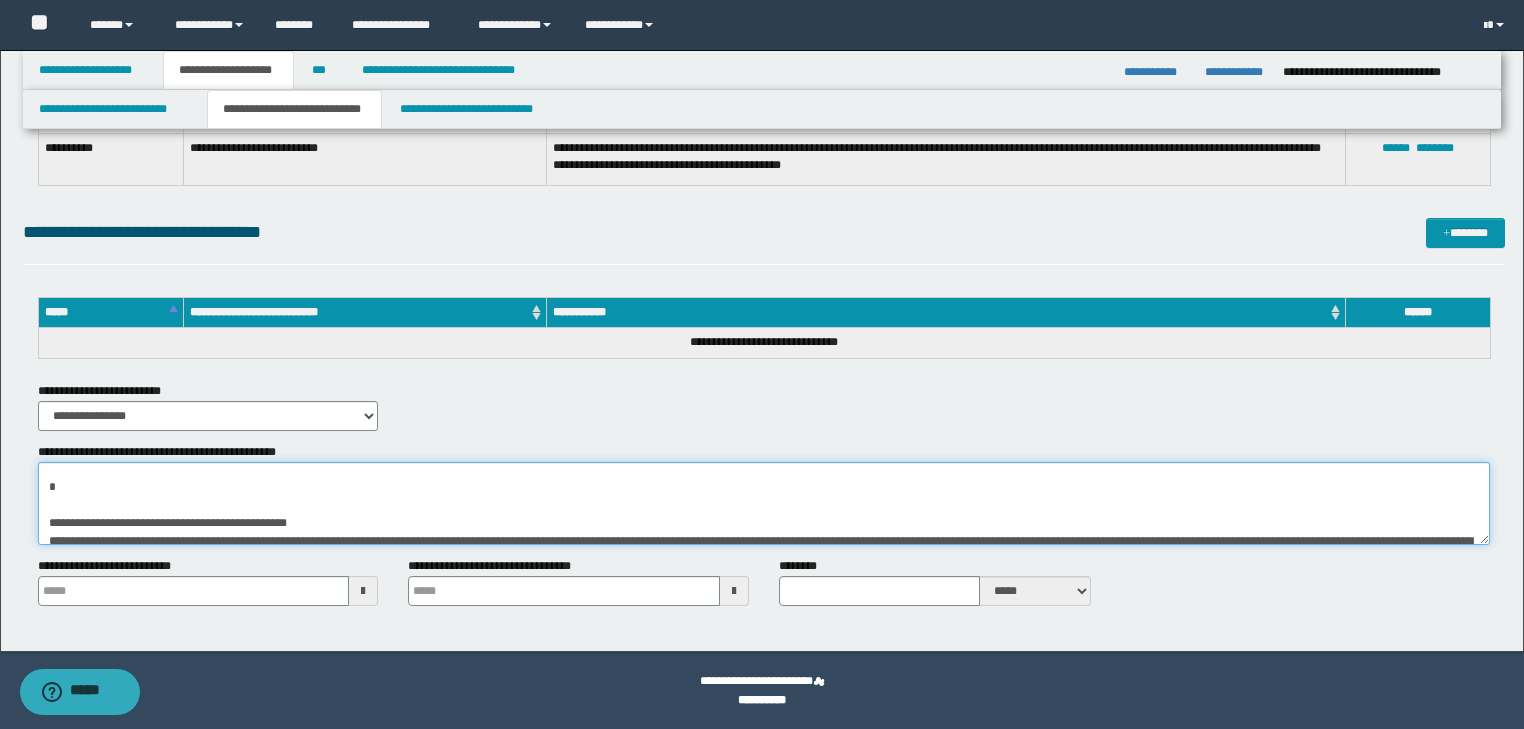 click on "**********" at bounding box center [764, 504] 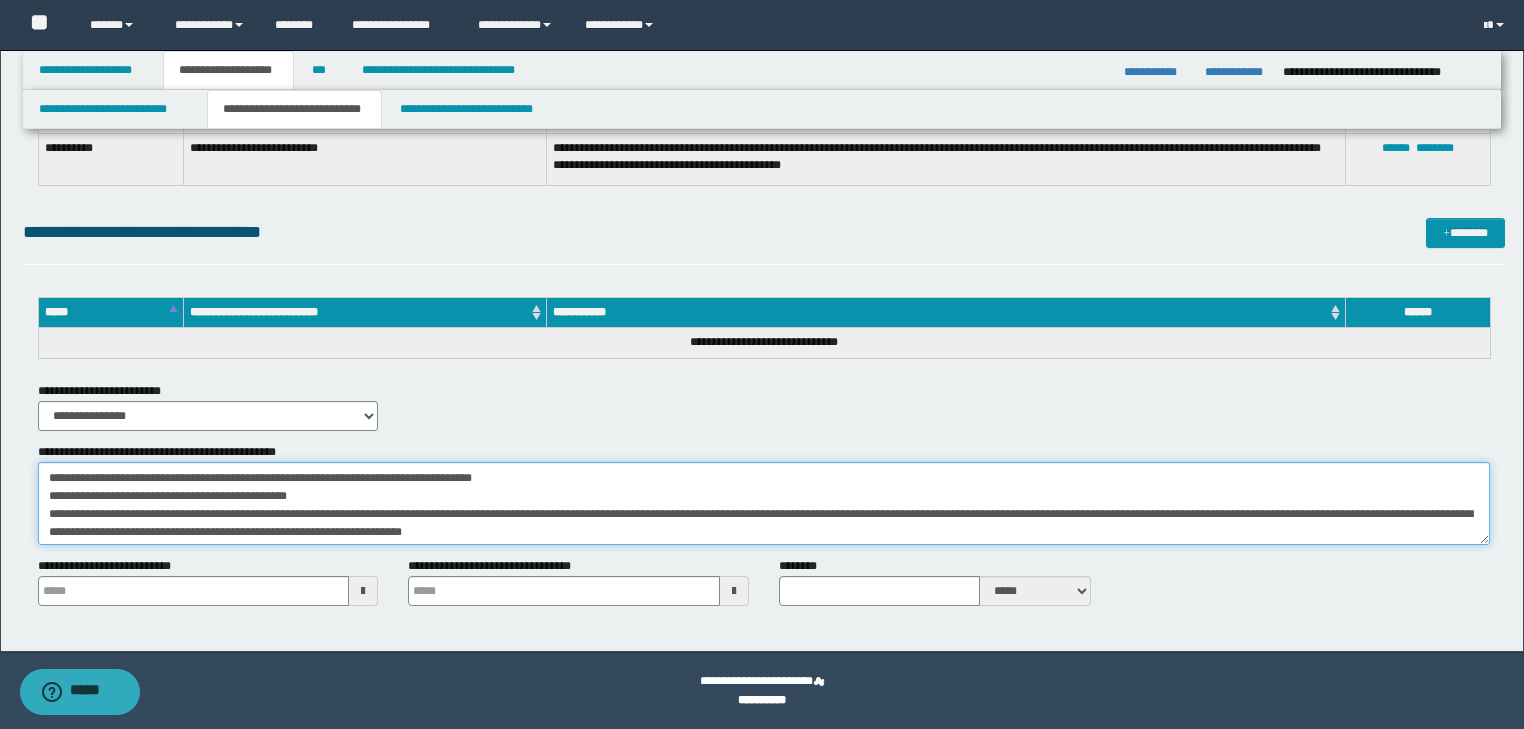 scroll, scrollTop: 0, scrollLeft: 0, axis: both 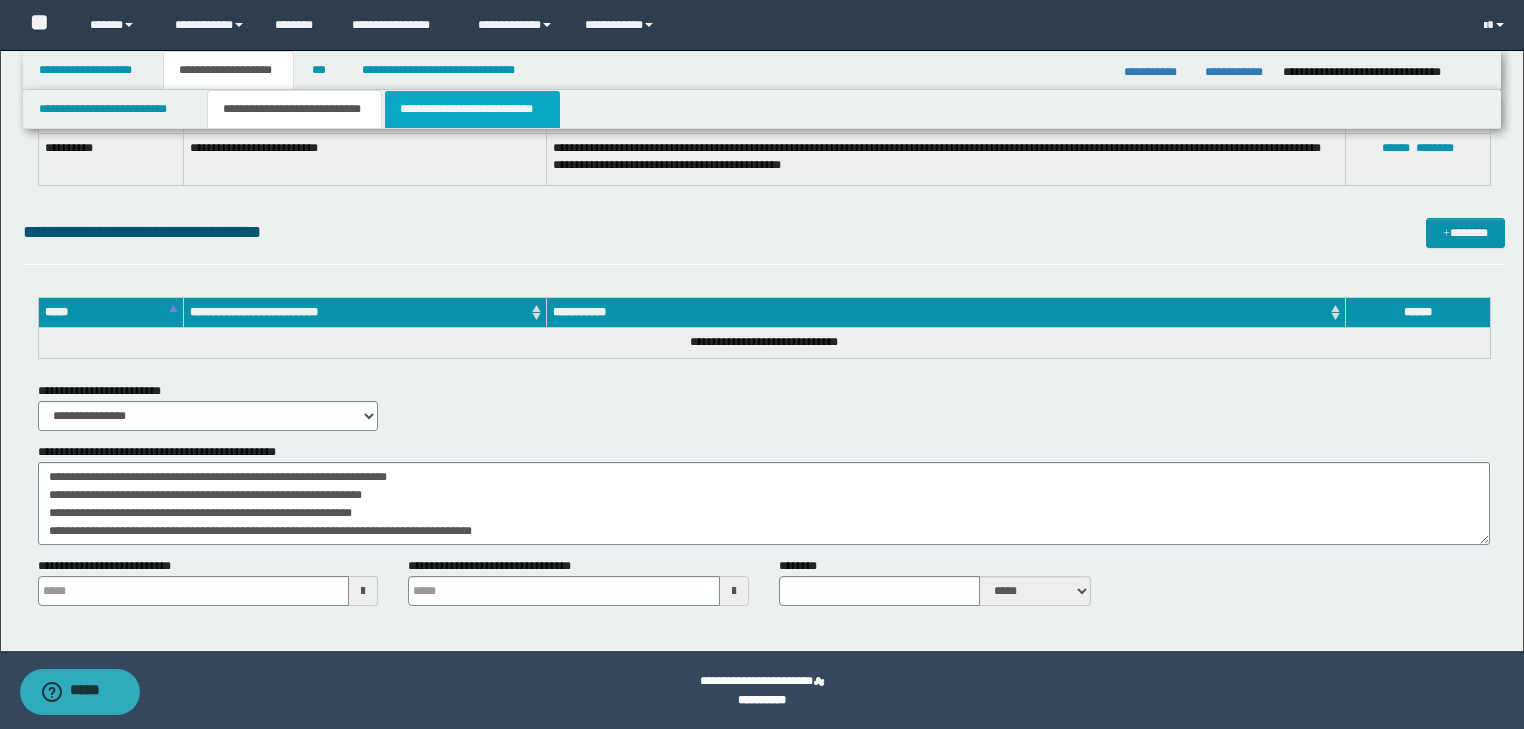 click on "**********" at bounding box center (472, 109) 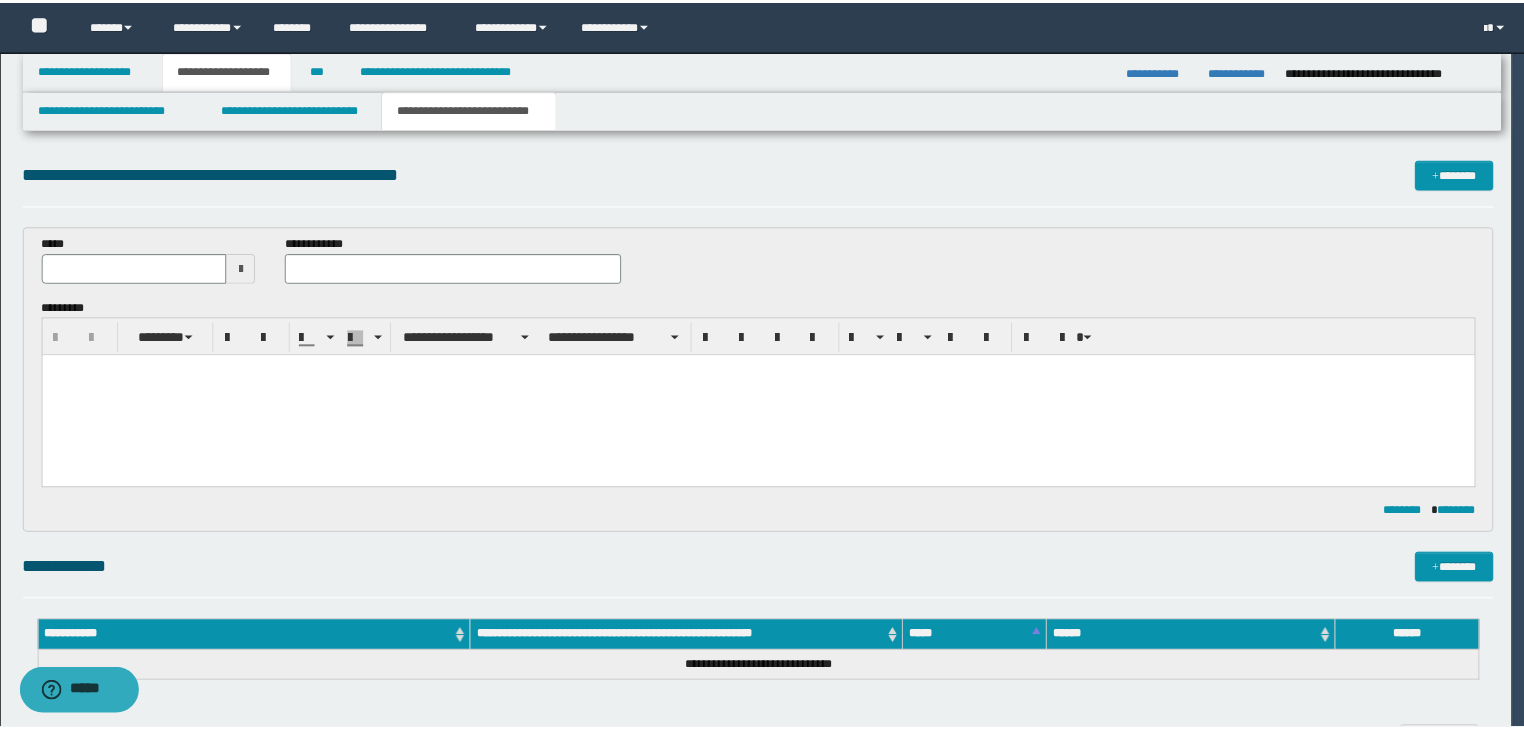 scroll, scrollTop: 0, scrollLeft: 0, axis: both 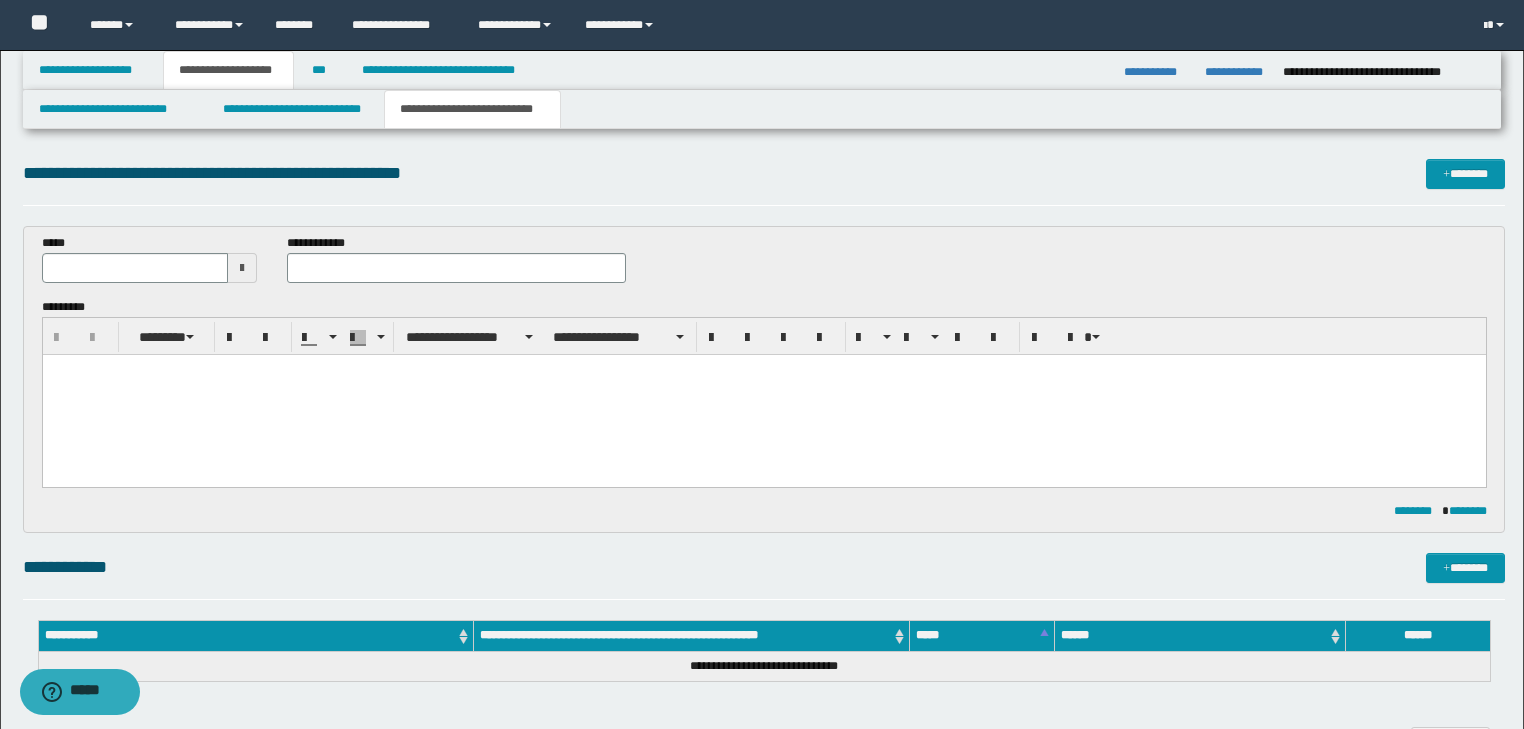 click at bounding box center [763, 369] 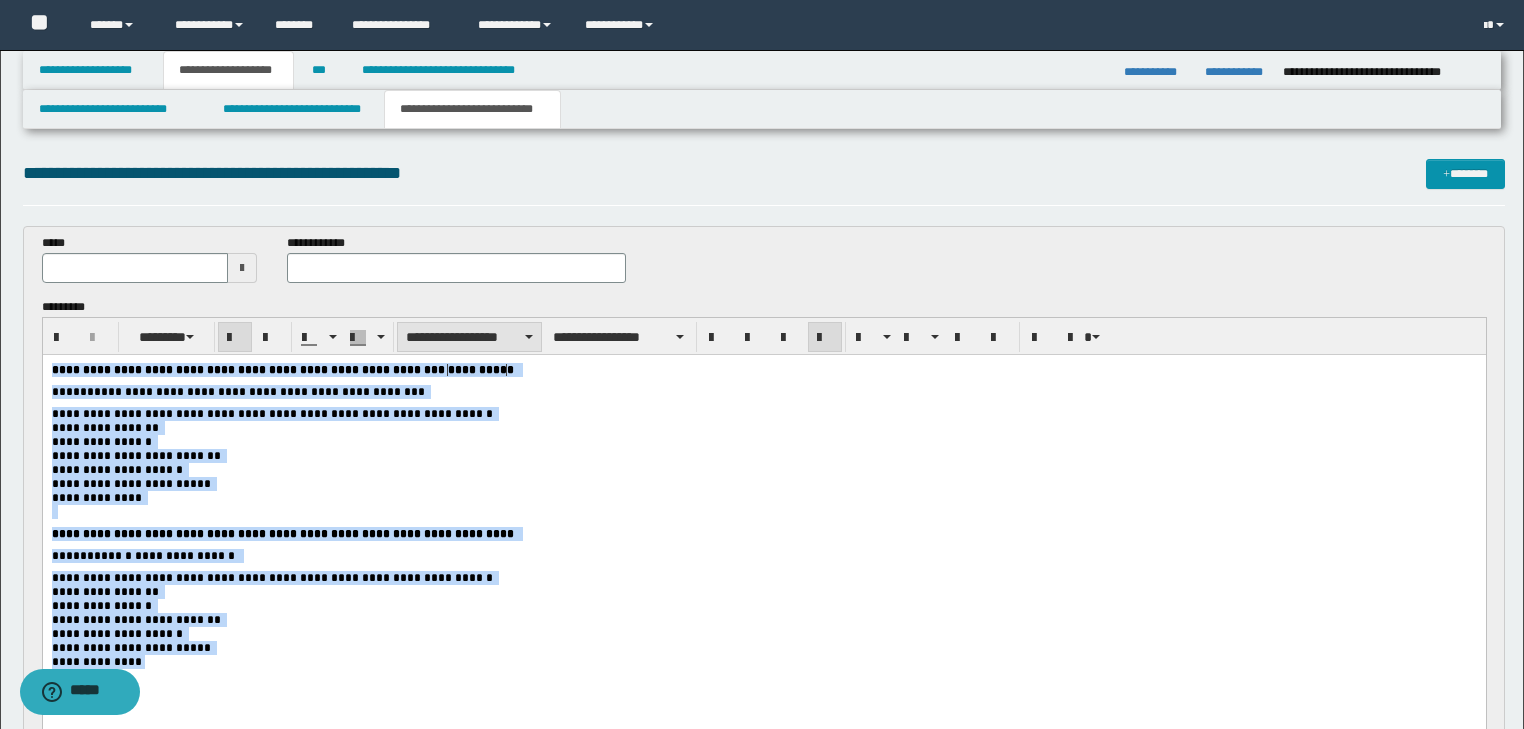 click on "**********" at bounding box center (469, 337) 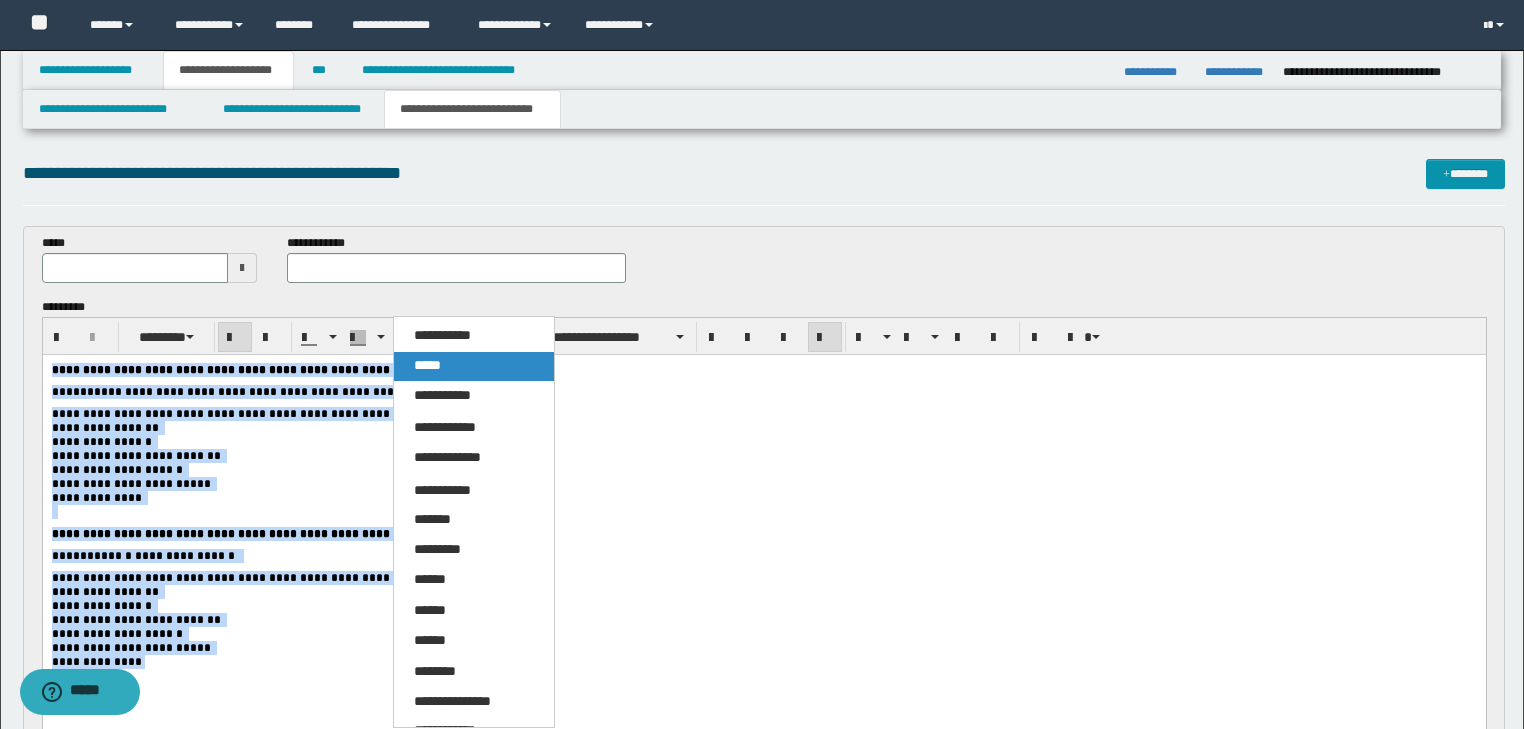 click on "*****" at bounding box center [474, 366] 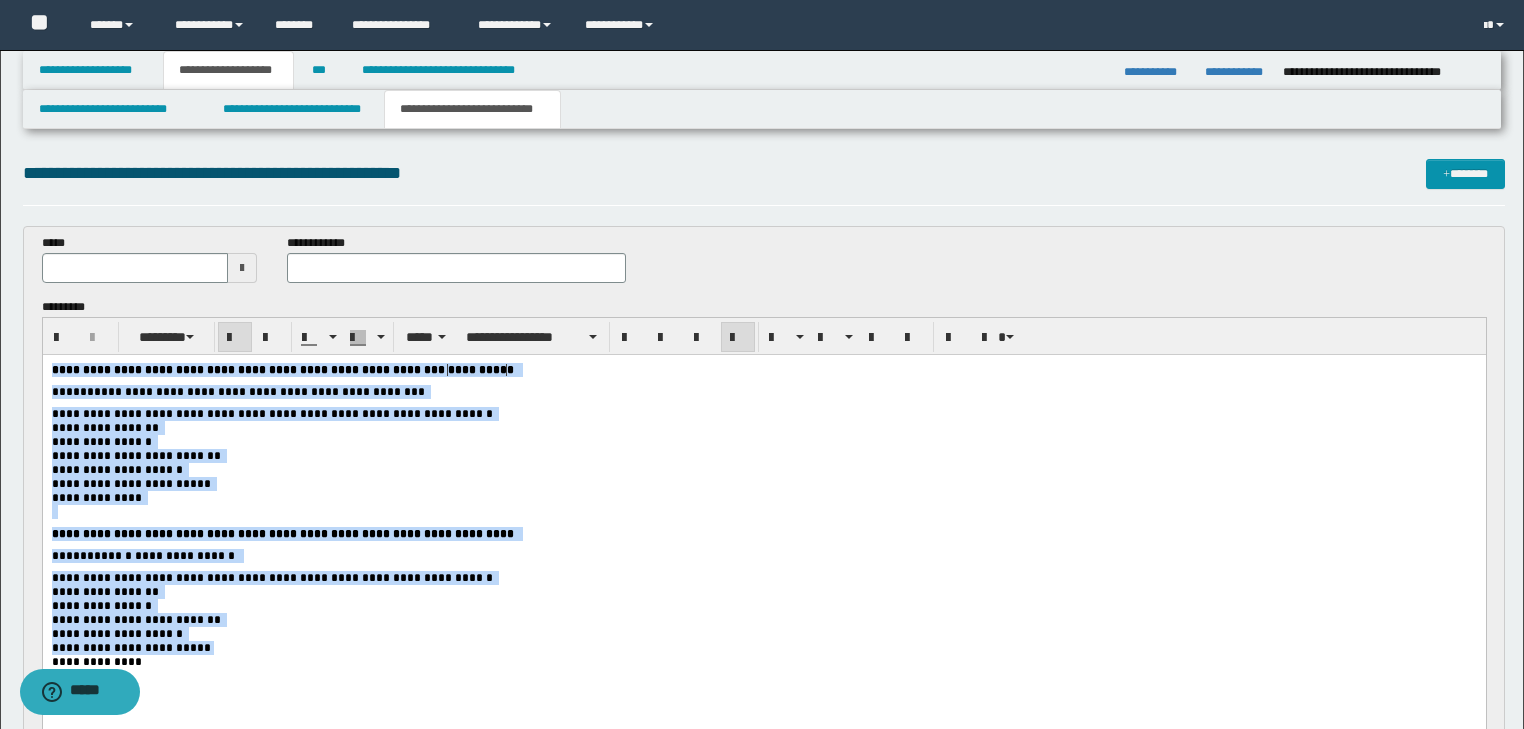 click on "**********" at bounding box center (763, 497) 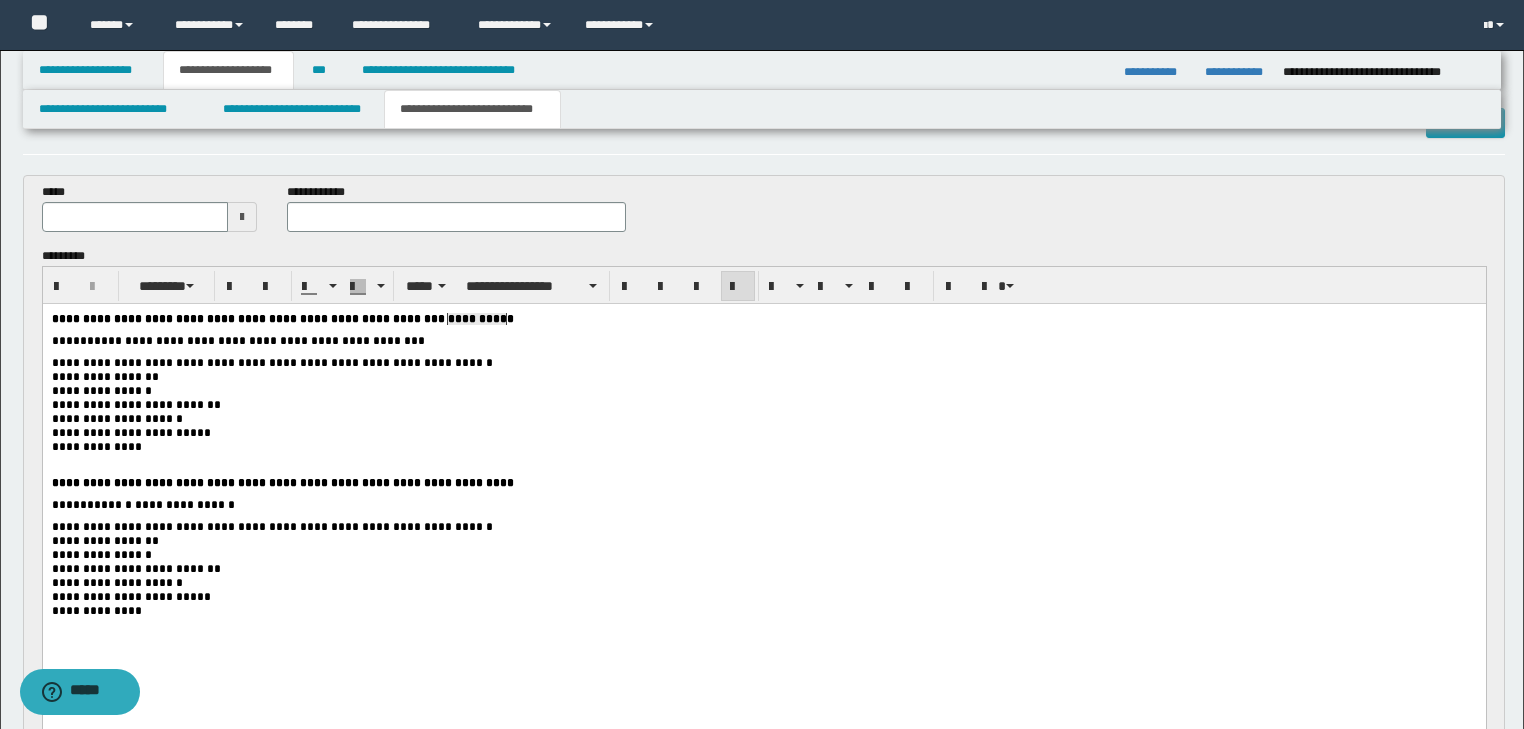 scroll, scrollTop: 80, scrollLeft: 0, axis: vertical 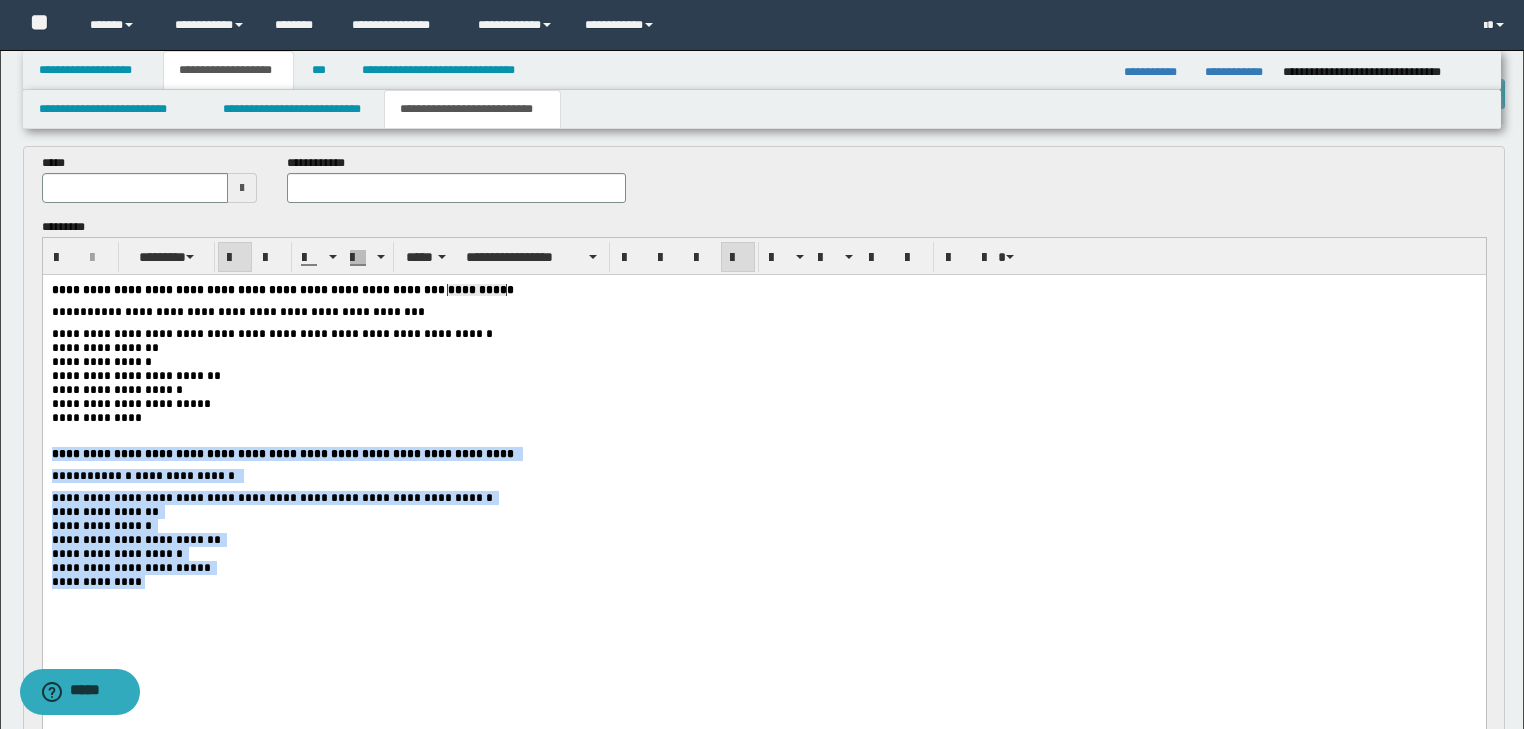 drag, startPoint x: 136, startPoint y: 593, endPoint x: 16, endPoint y: 467, distance: 174 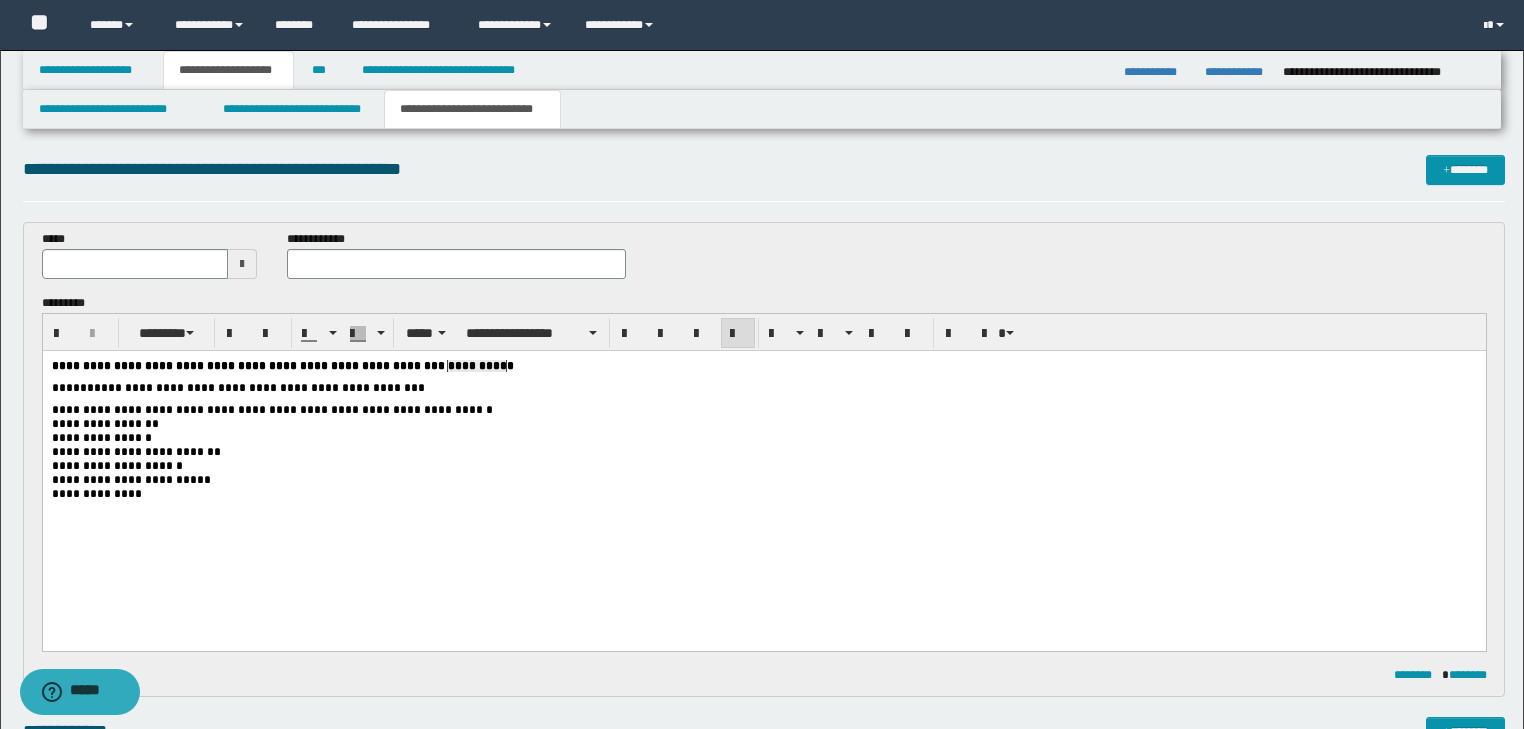 scroll, scrollTop: 0, scrollLeft: 0, axis: both 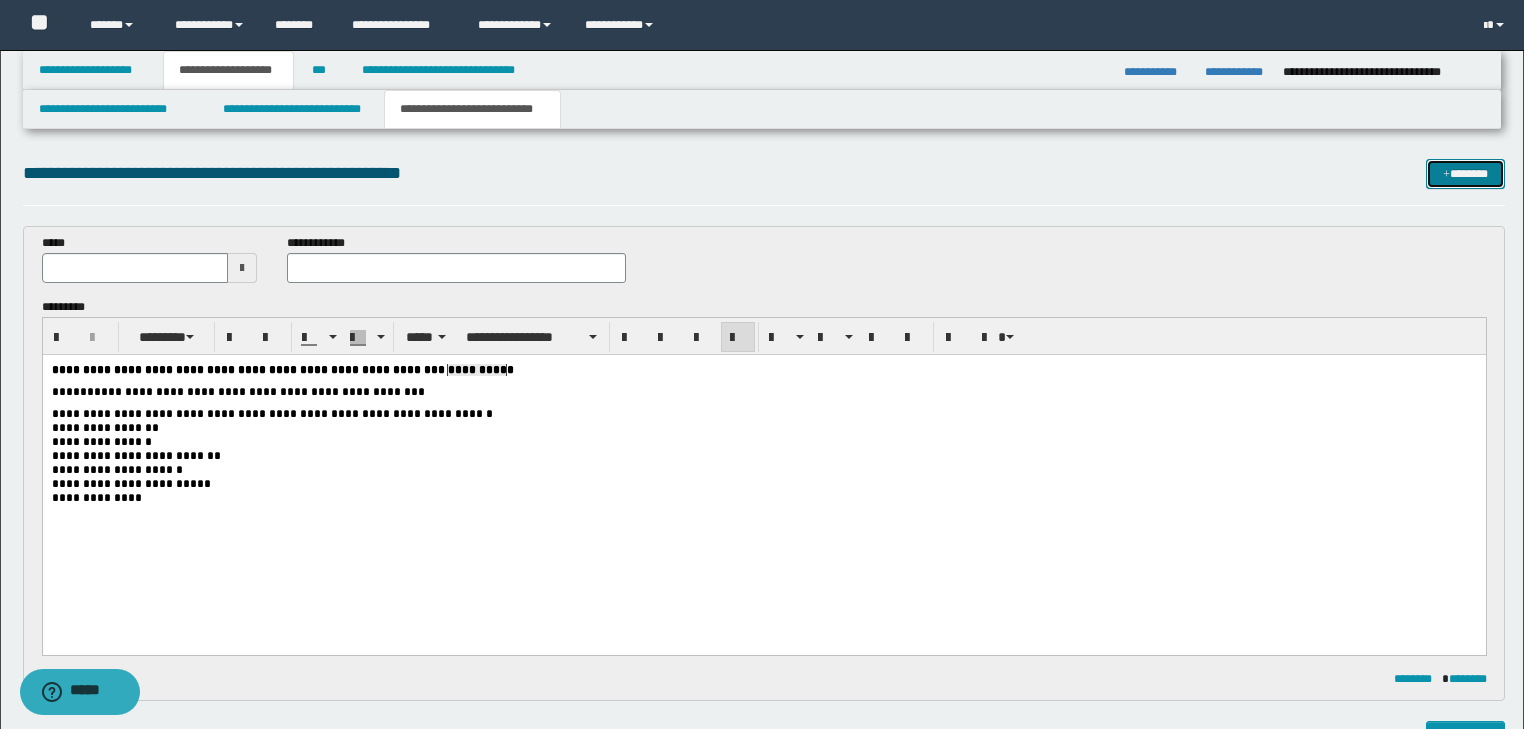 click on "*******" at bounding box center (1465, 174) 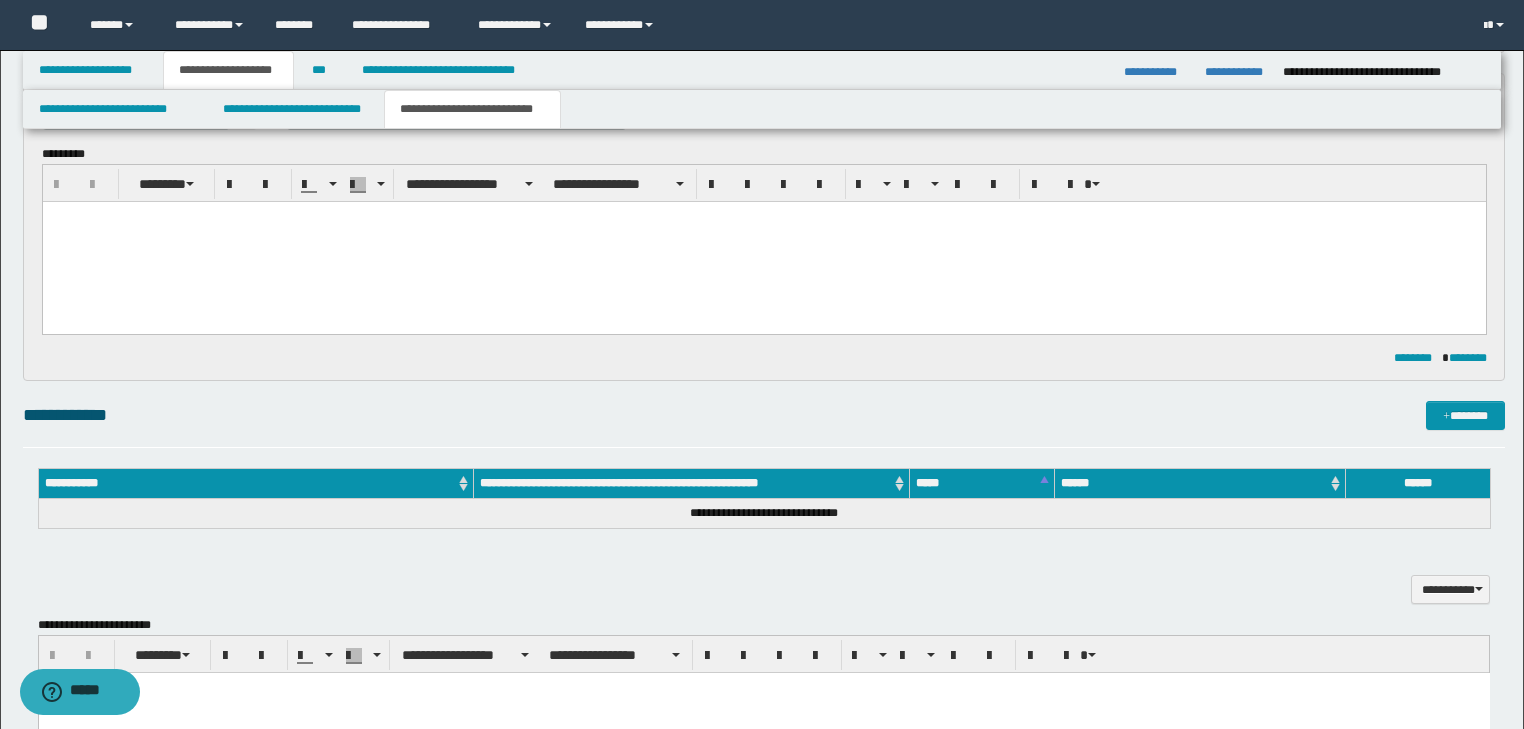 scroll, scrollTop: 0, scrollLeft: 0, axis: both 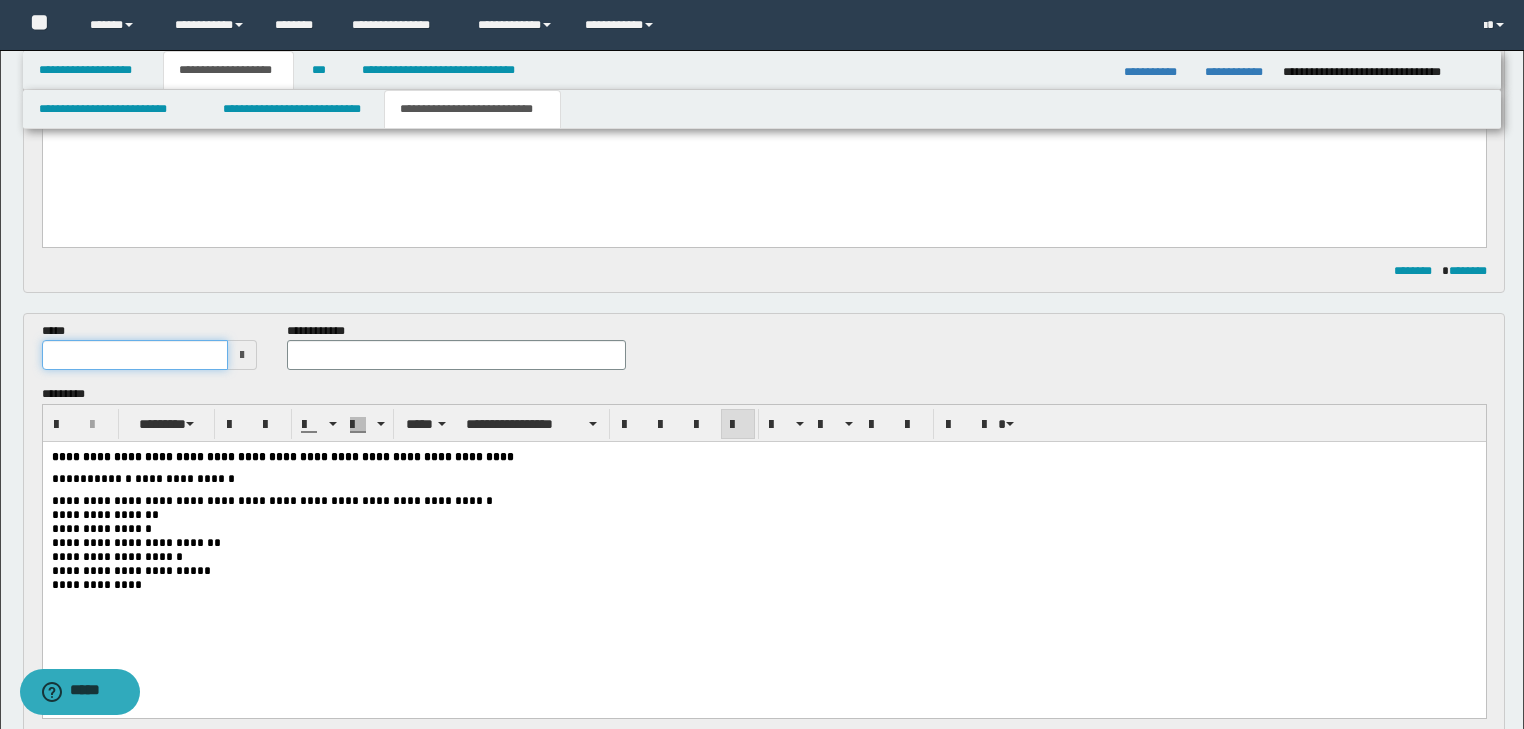 click at bounding box center (135, 355) 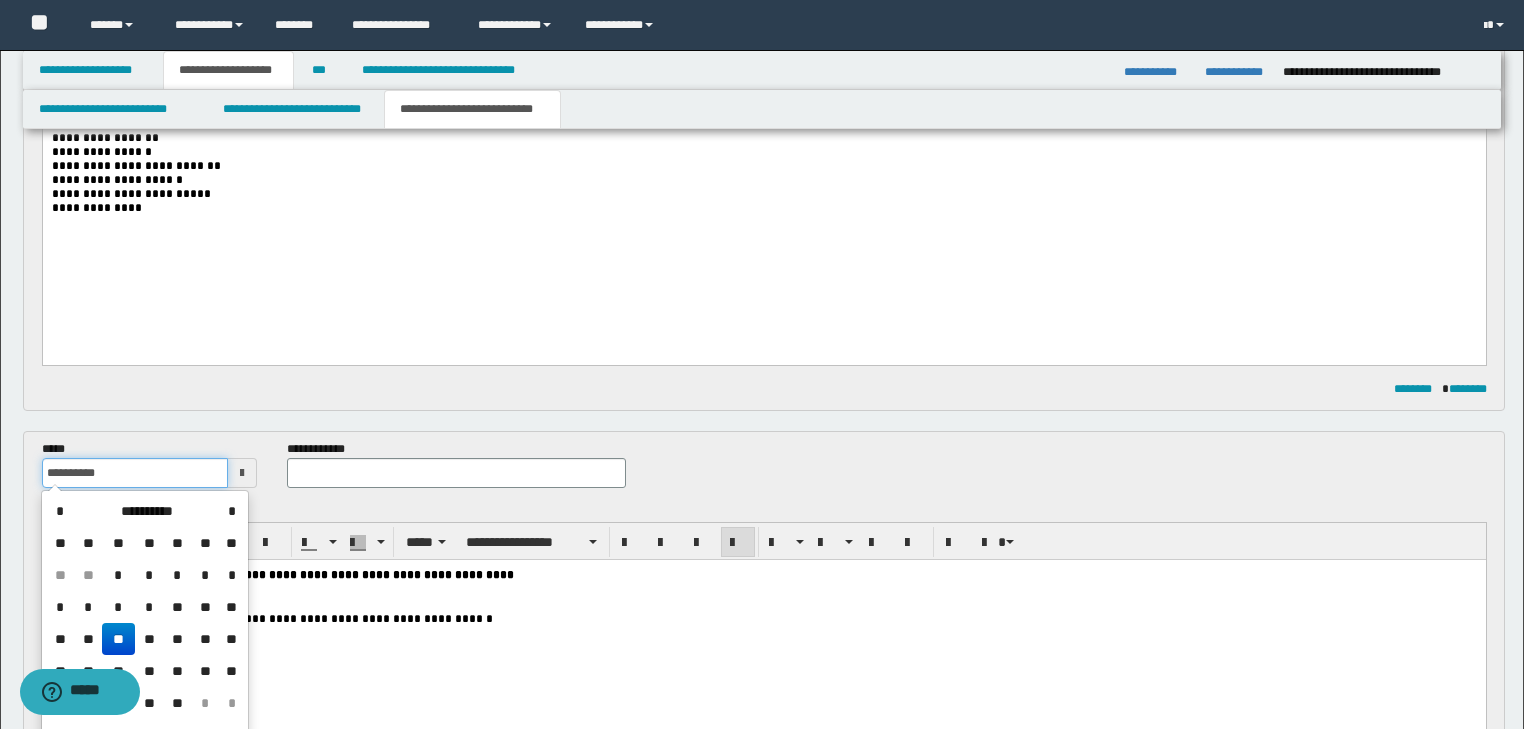 scroll, scrollTop: 8, scrollLeft: 0, axis: vertical 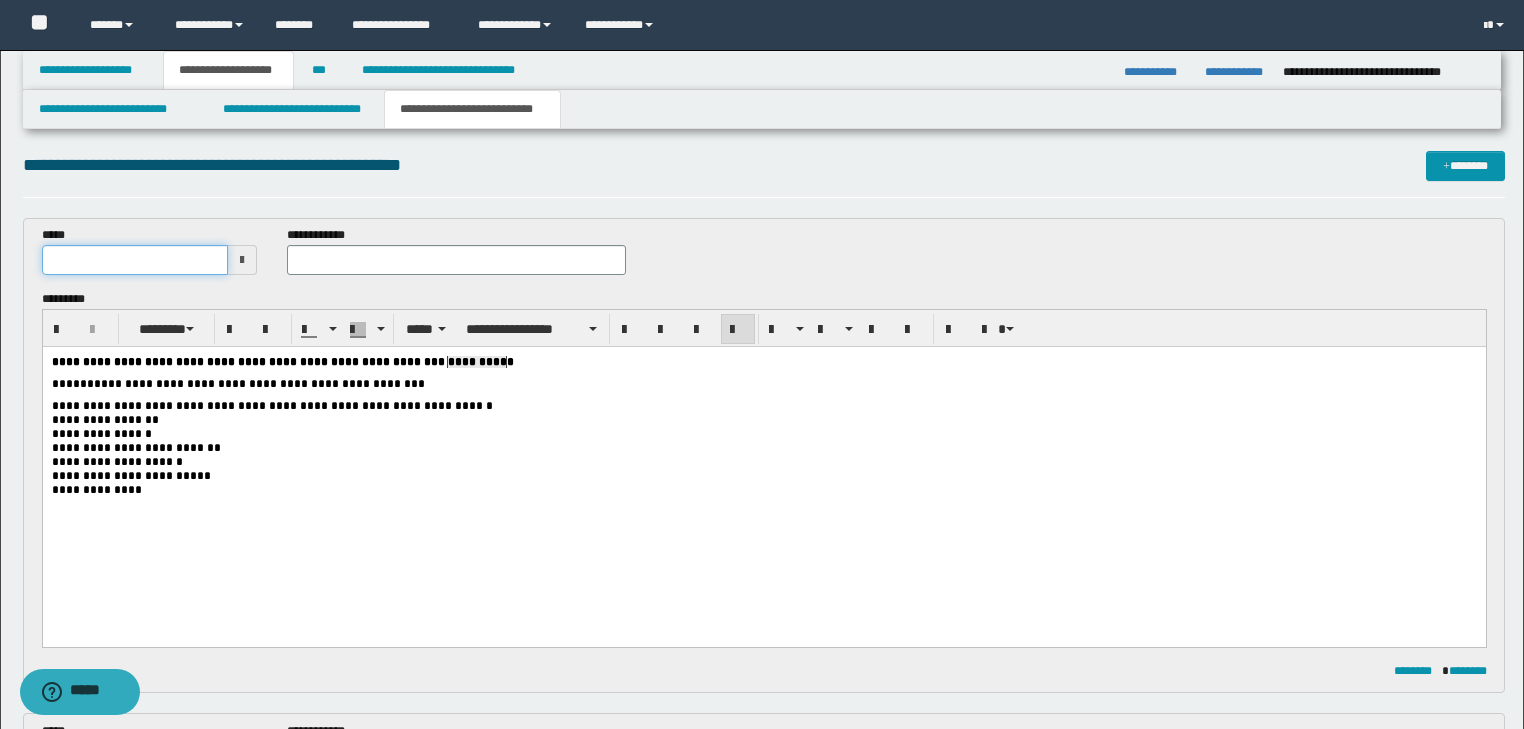 drag, startPoint x: 167, startPoint y: 247, endPoint x: 189, endPoint y: 274, distance: 34.828148 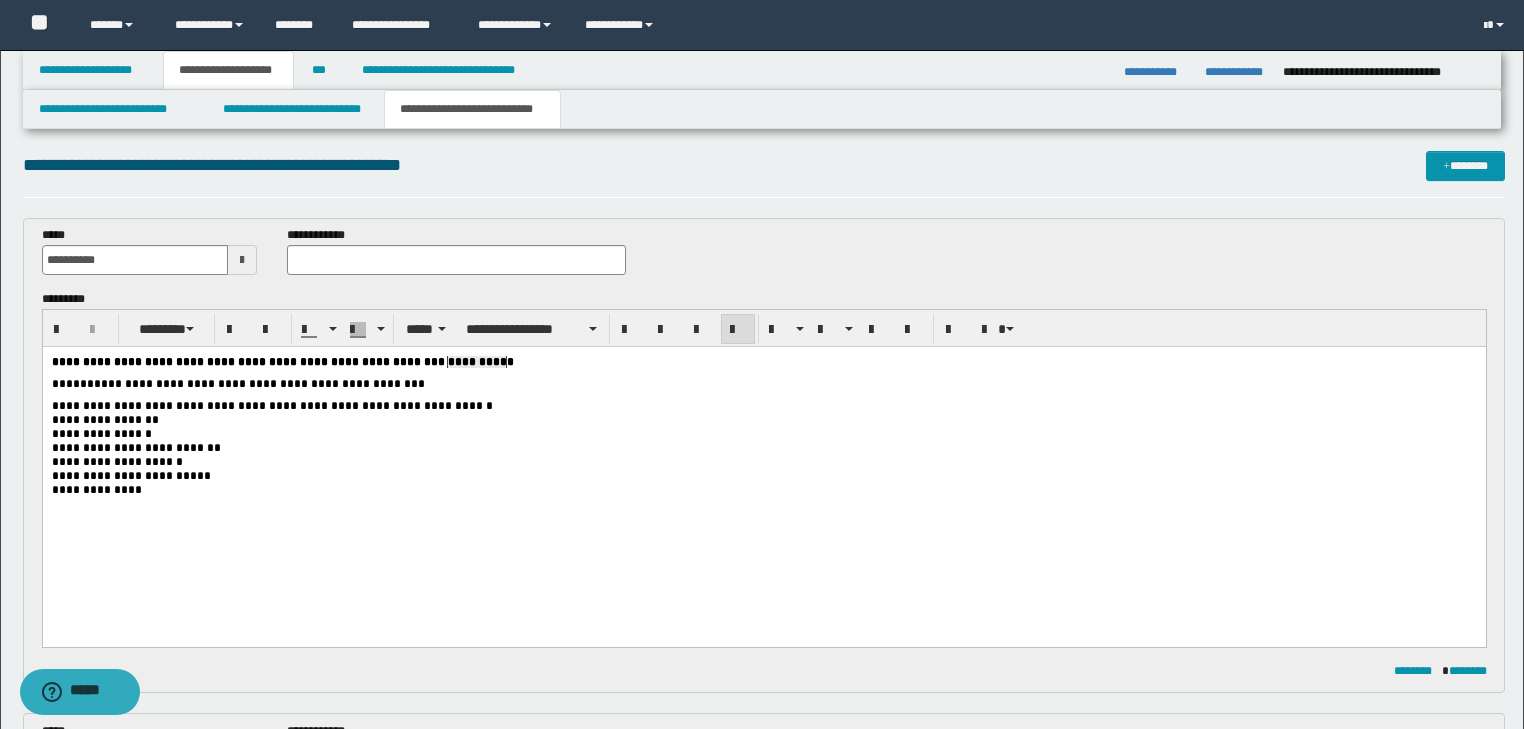drag, startPoint x: 547, startPoint y: 234, endPoint x: 560, endPoint y: 248, distance: 19.104973 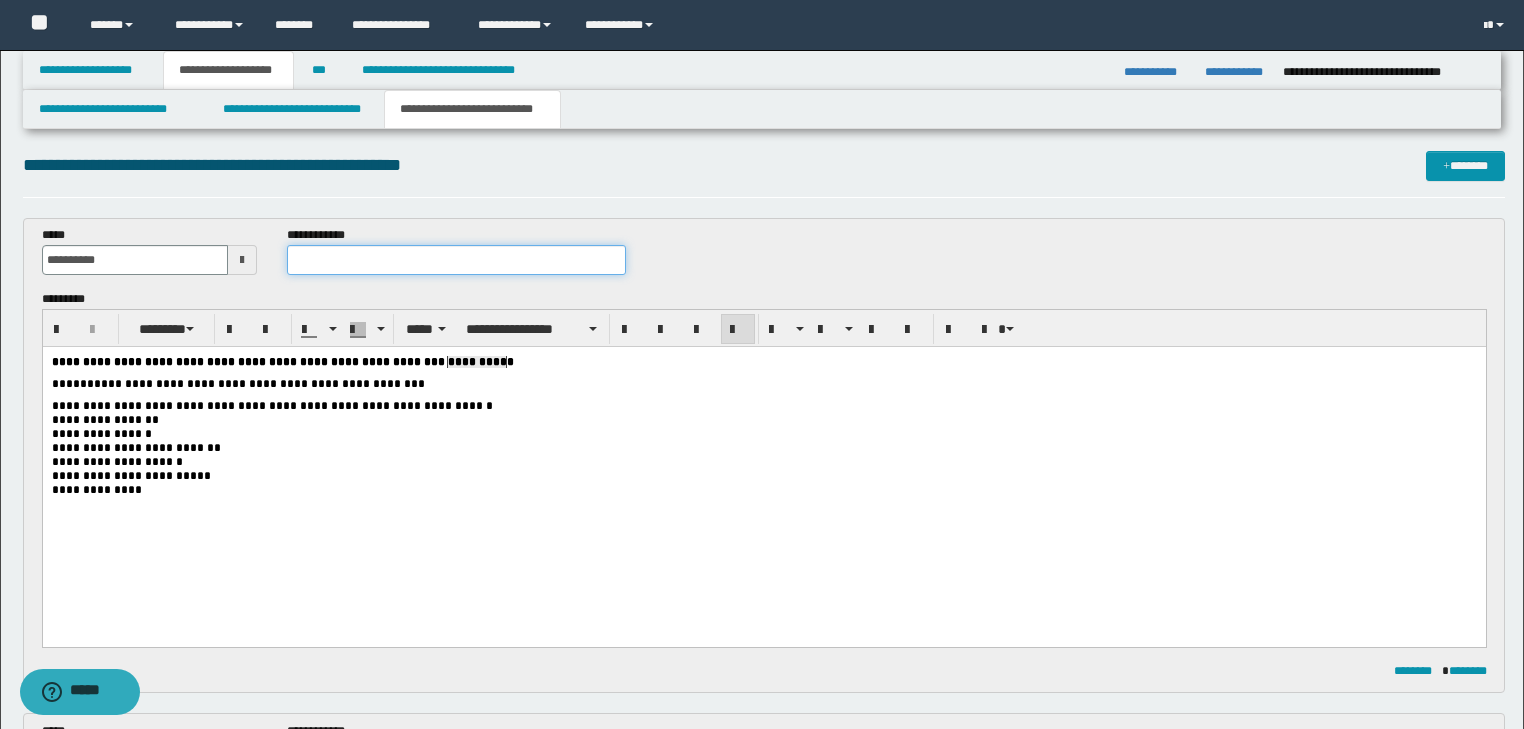 click at bounding box center (456, 260) 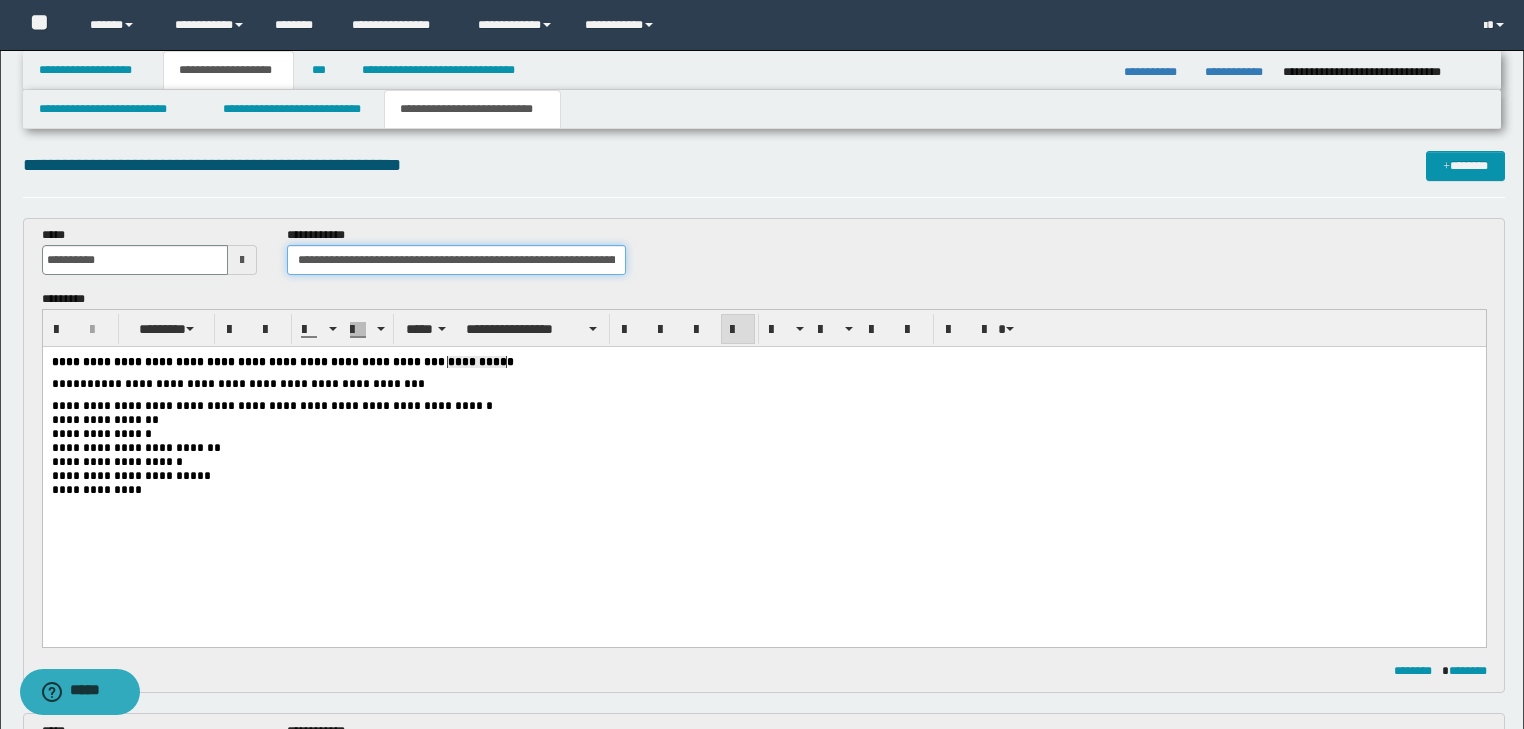 scroll, scrollTop: 0, scrollLeft: 200, axis: horizontal 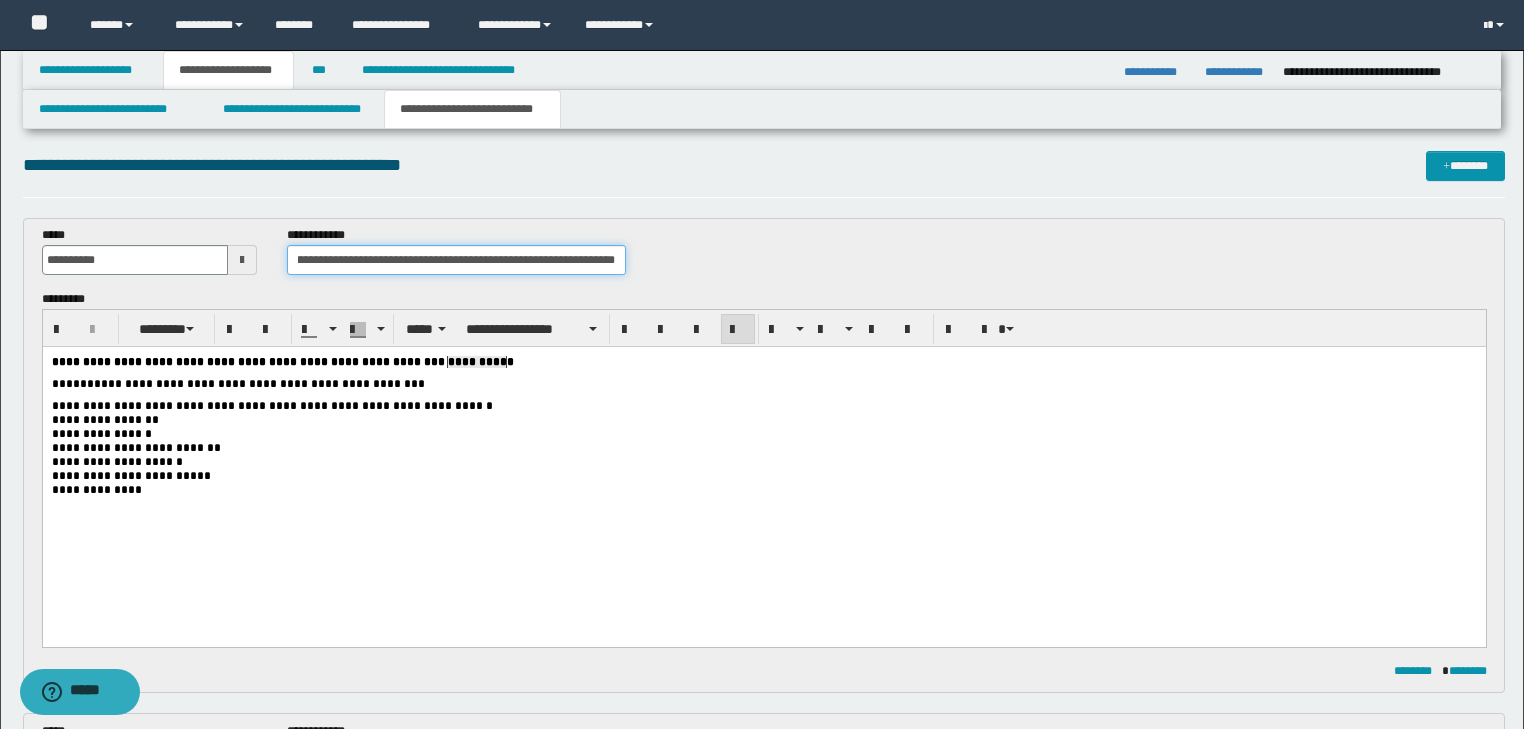 drag, startPoint x: 352, startPoint y: 260, endPoint x: 712, endPoint y: 272, distance: 360.19995 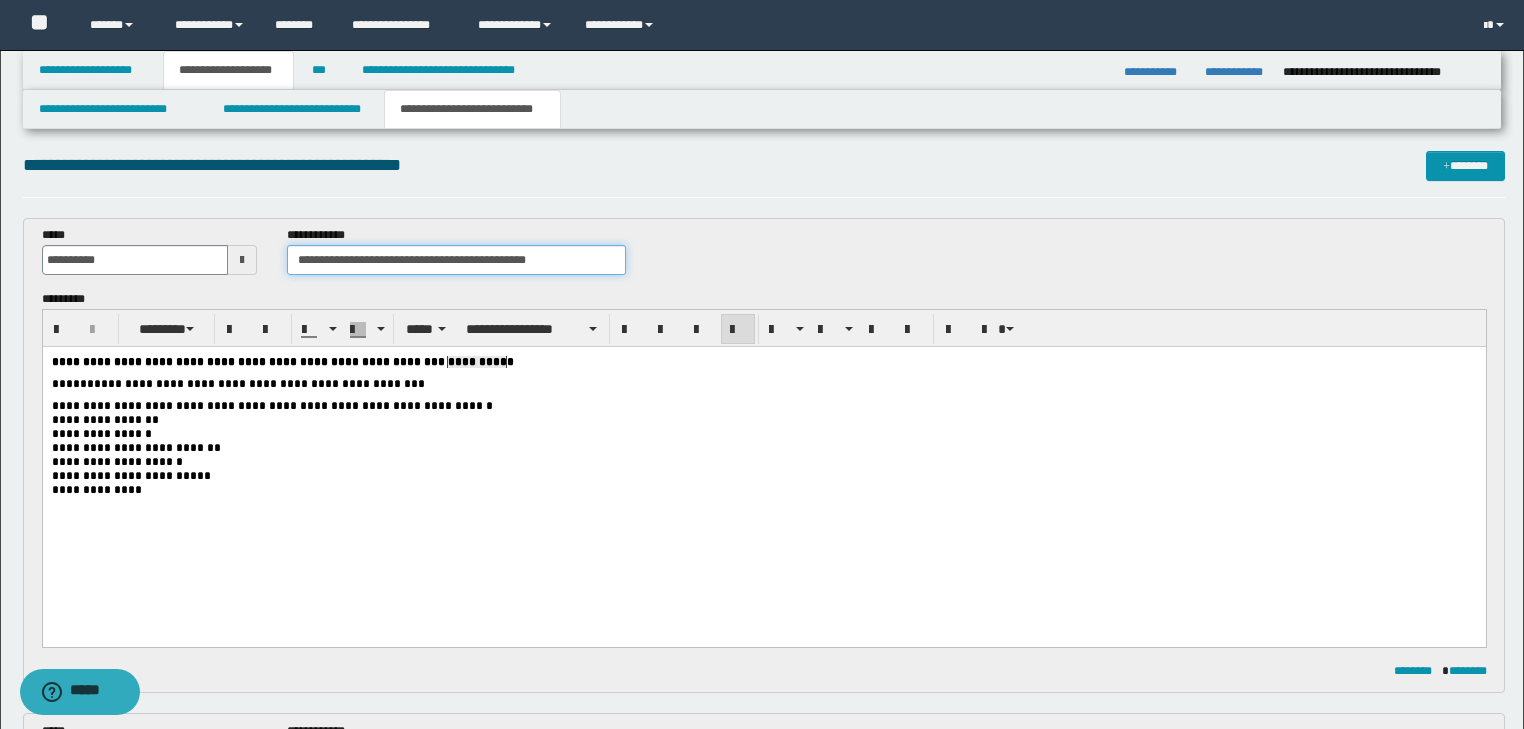 scroll, scrollTop: 0, scrollLeft: 0, axis: both 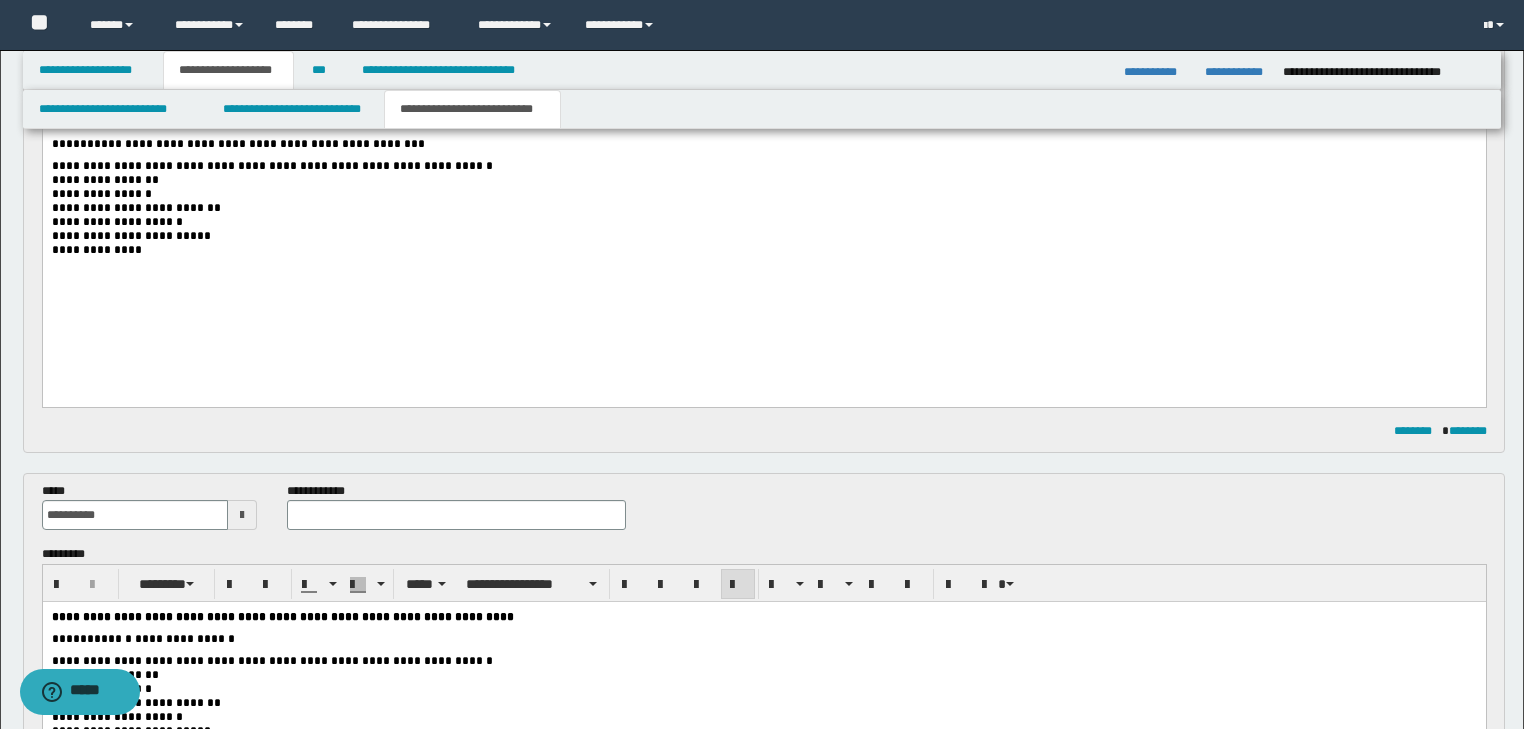 click on "**********" at bounding box center [456, 506] 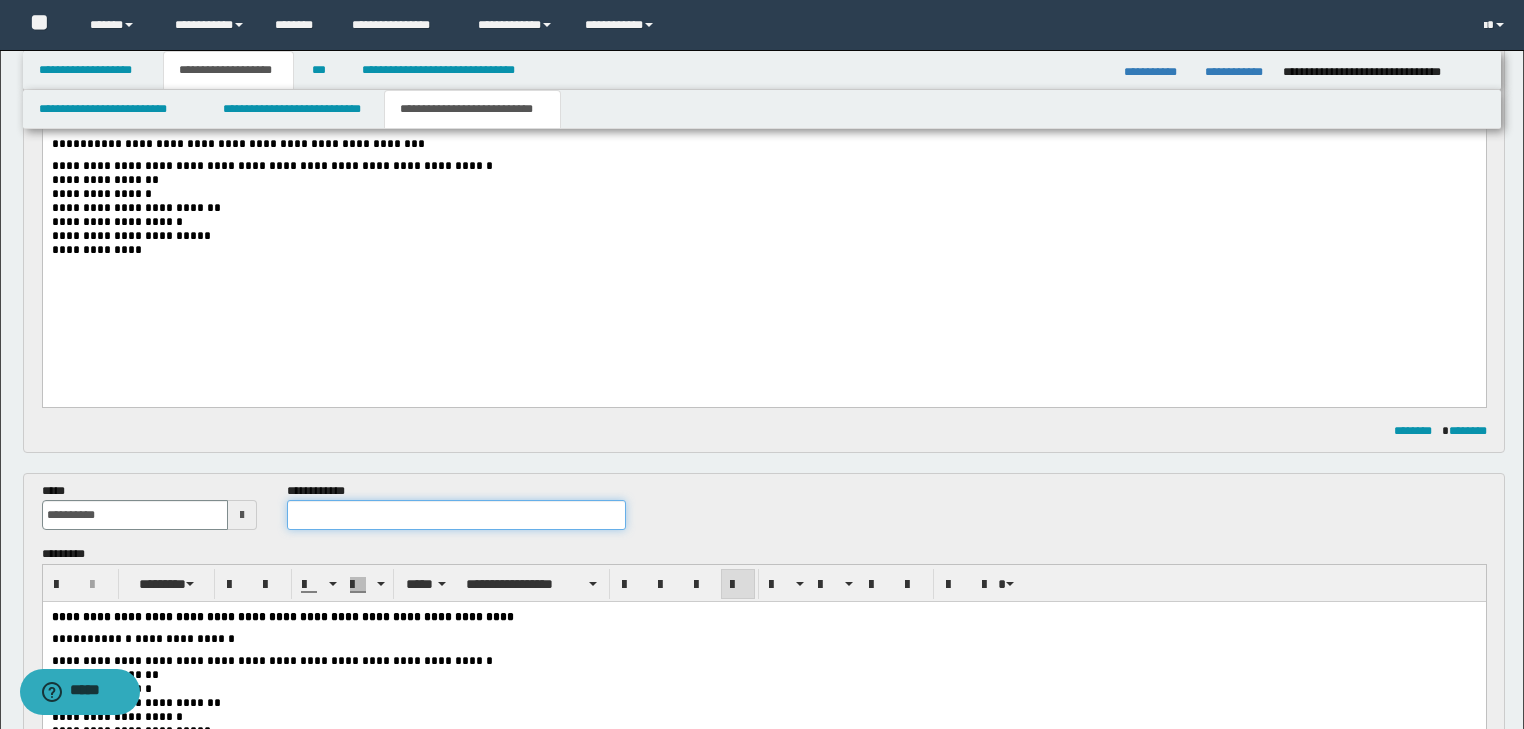 click at bounding box center [456, 515] 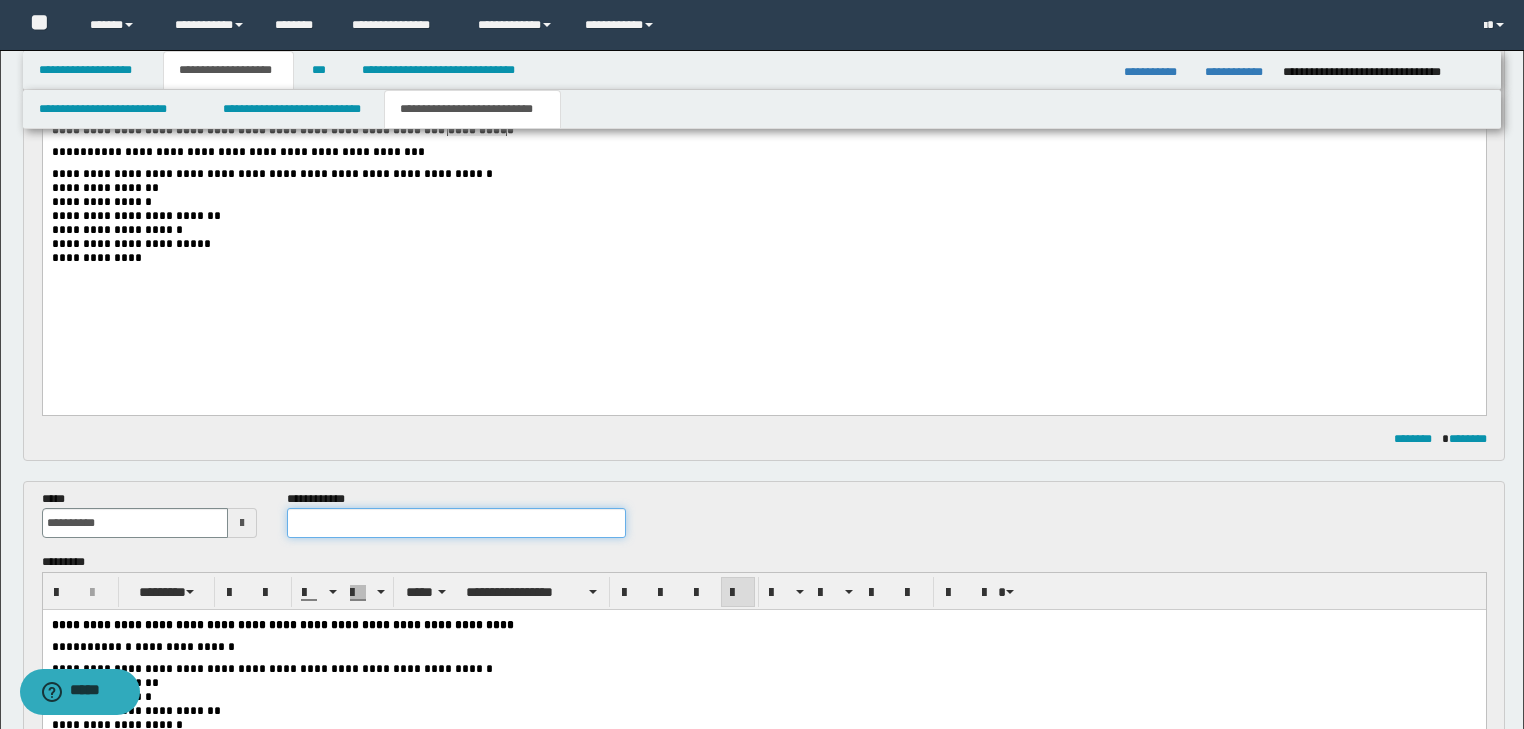 scroll, scrollTop: 0, scrollLeft: 0, axis: both 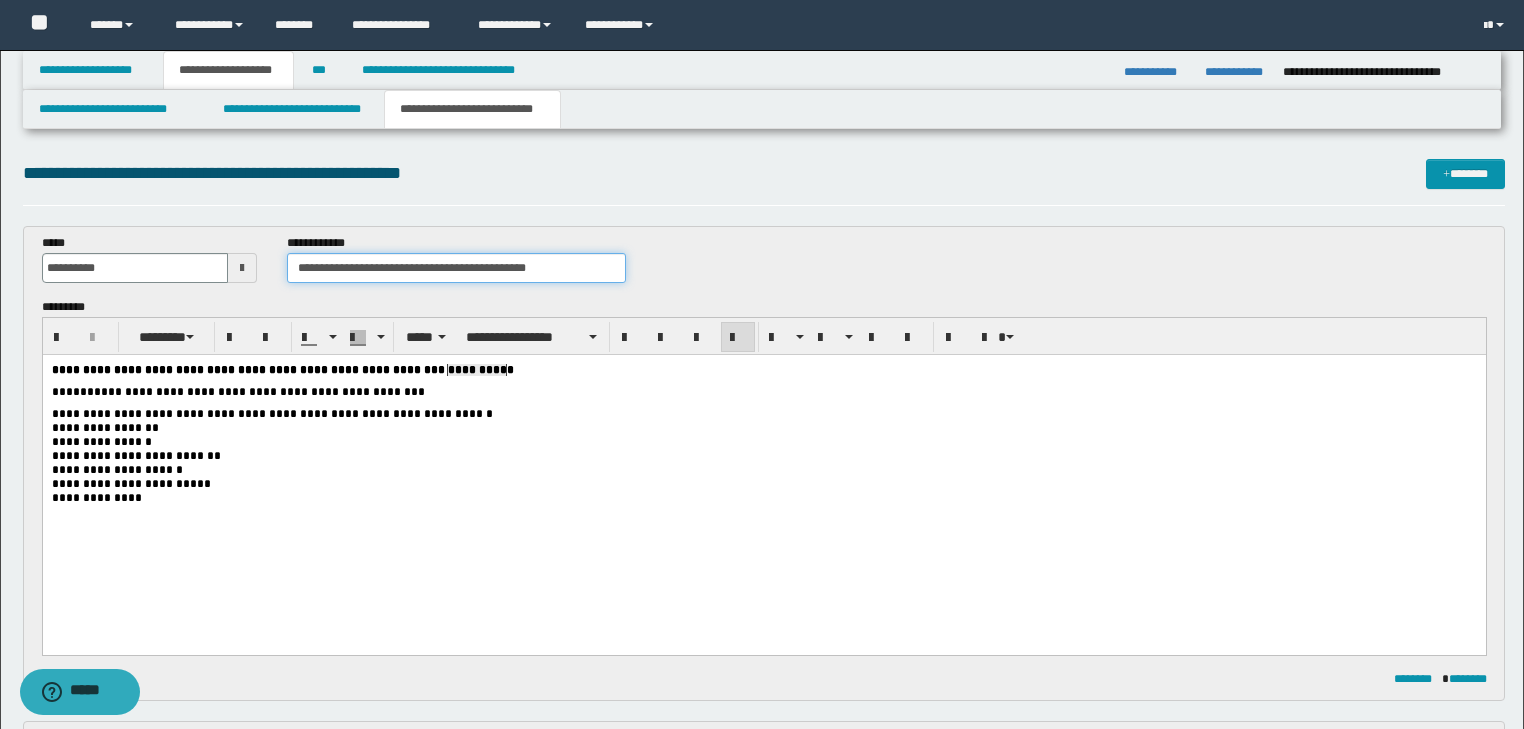 click on "**********" at bounding box center [456, 268] 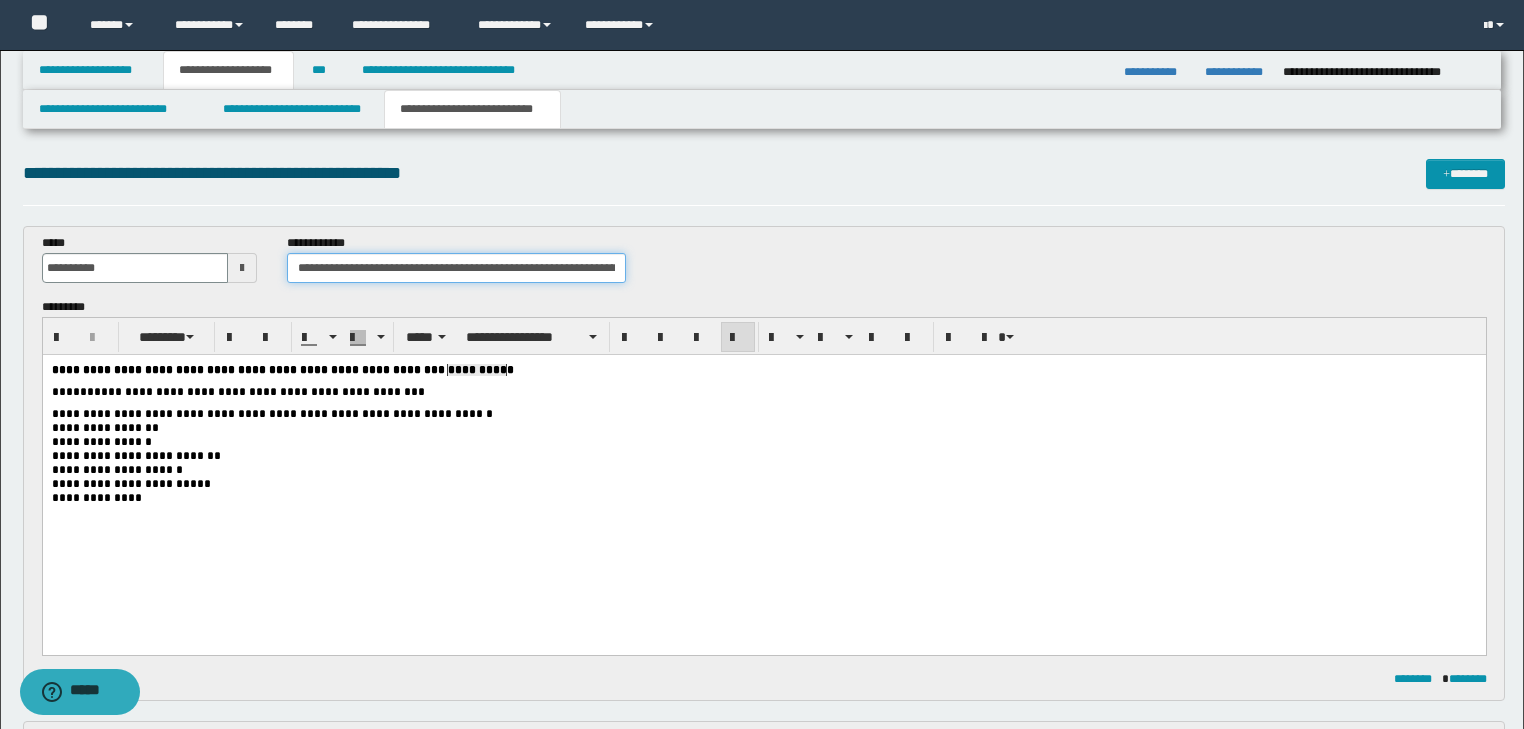 scroll 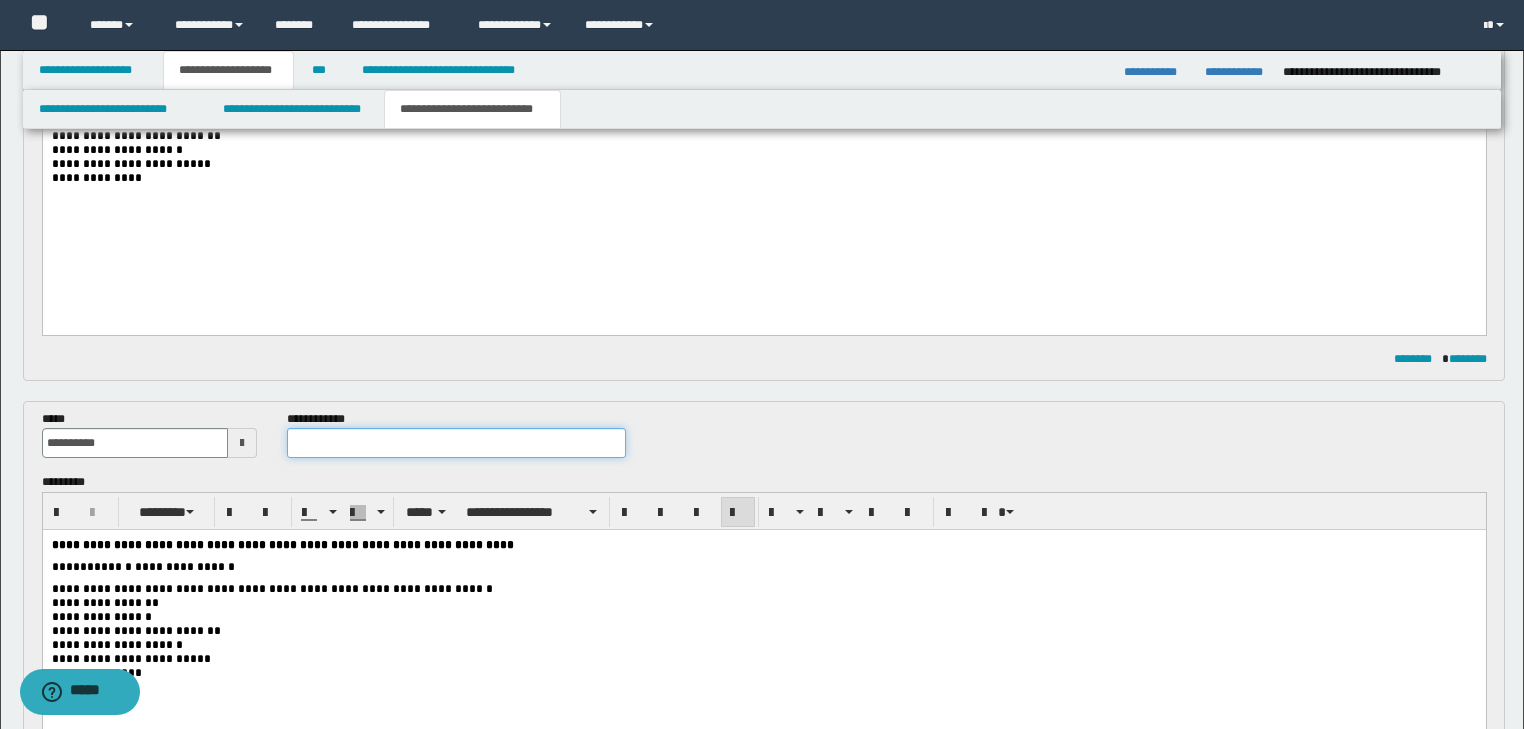 click at bounding box center [456, 443] 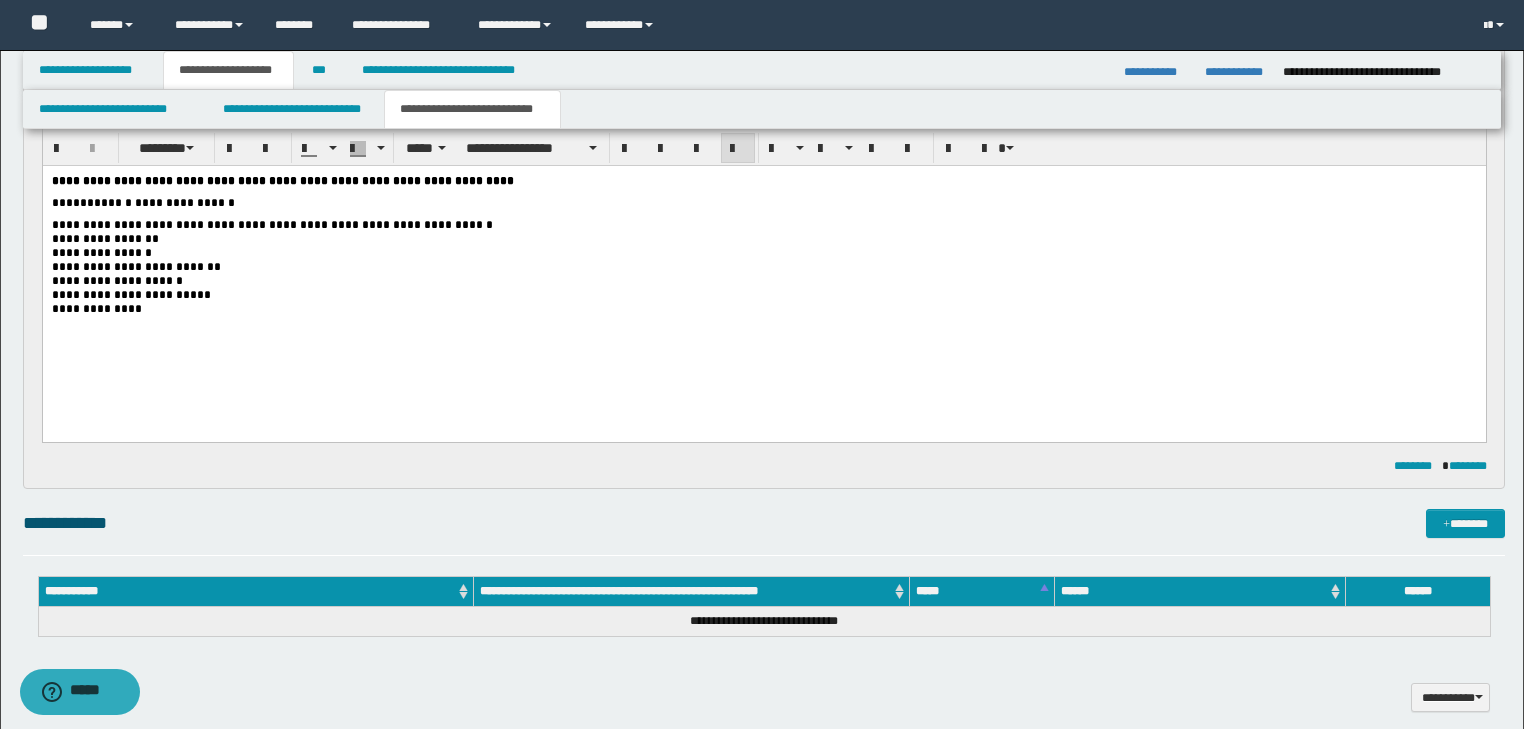 scroll, scrollTop: 880, scrollLeft: 0, axis: vertical 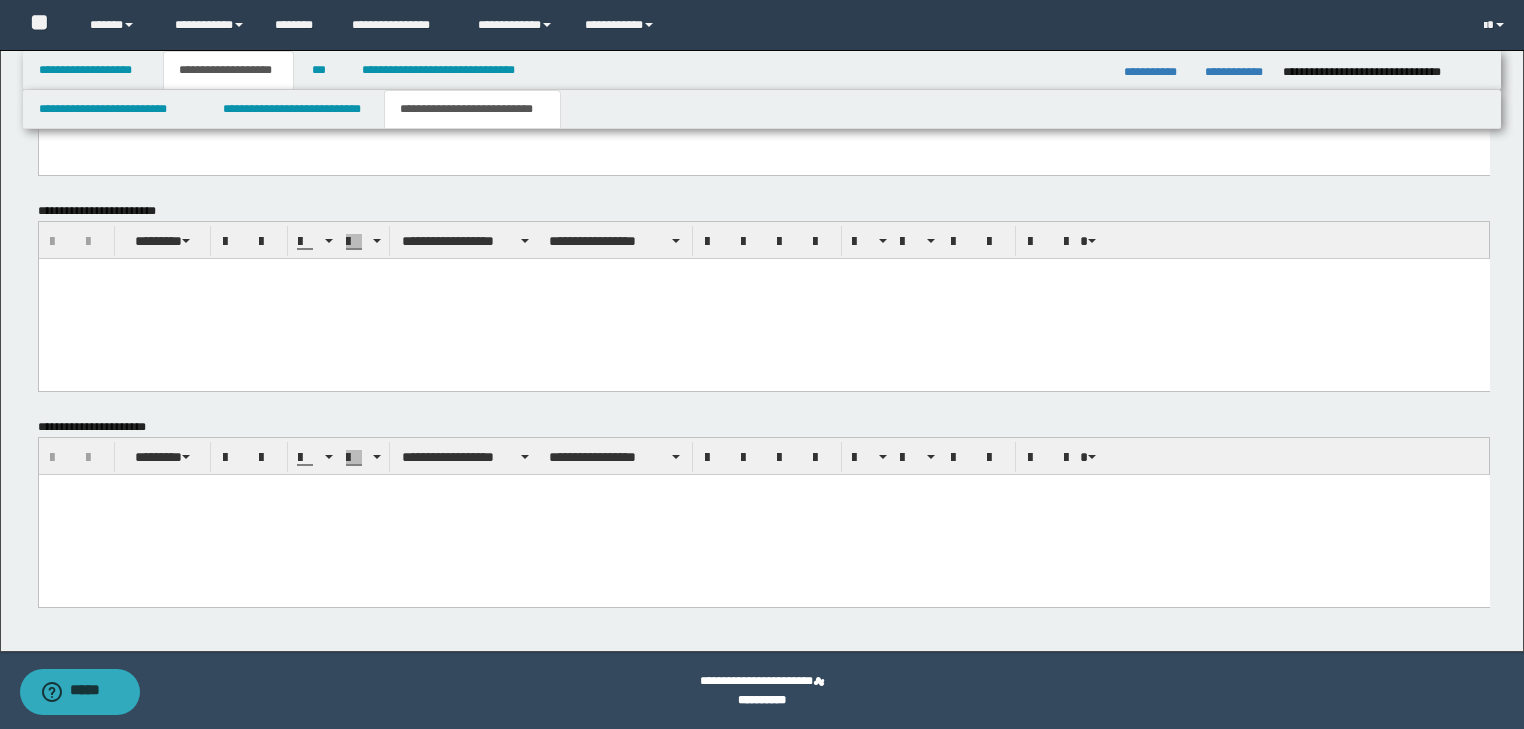 click at bounding box center [763, 514] 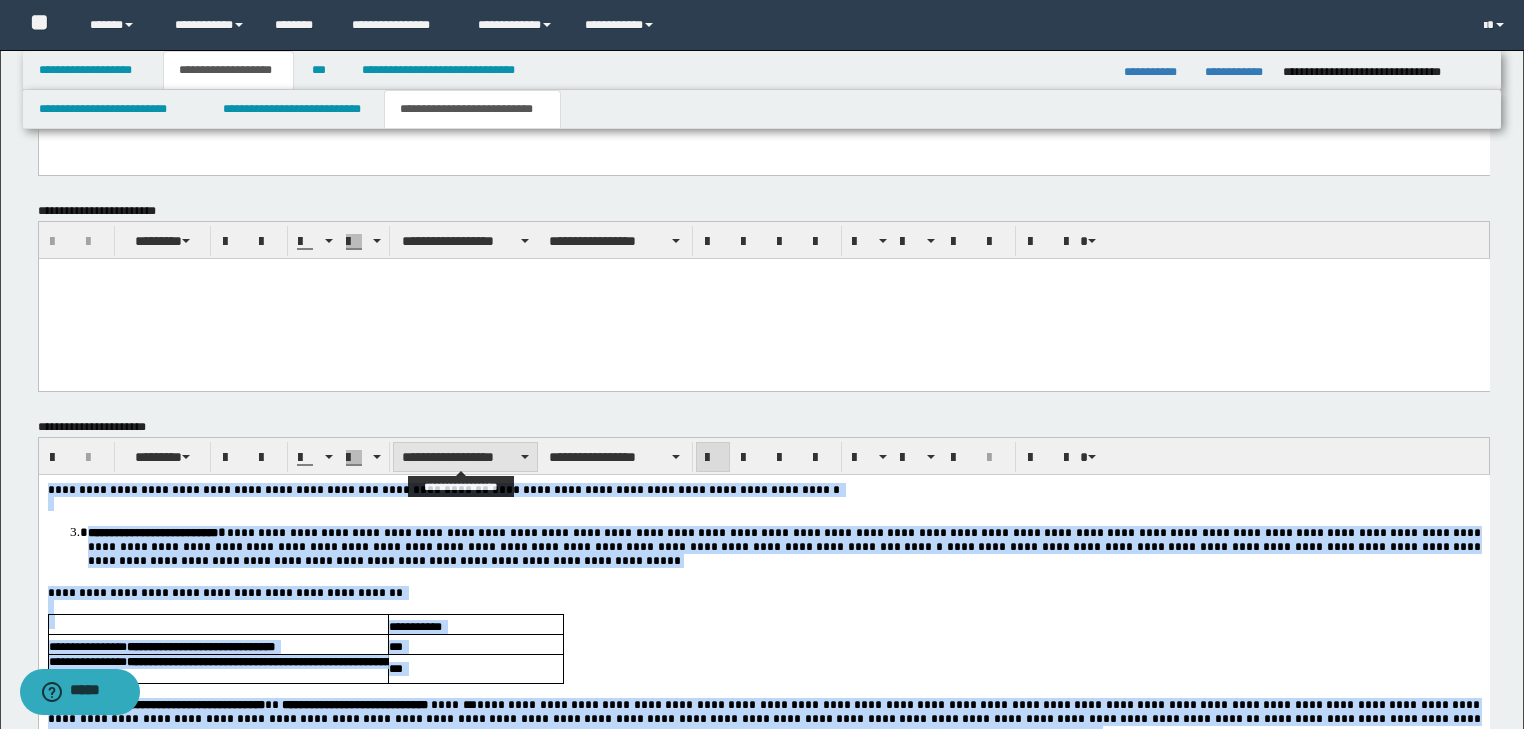 click on "**********" at bounding box center [465, 457] 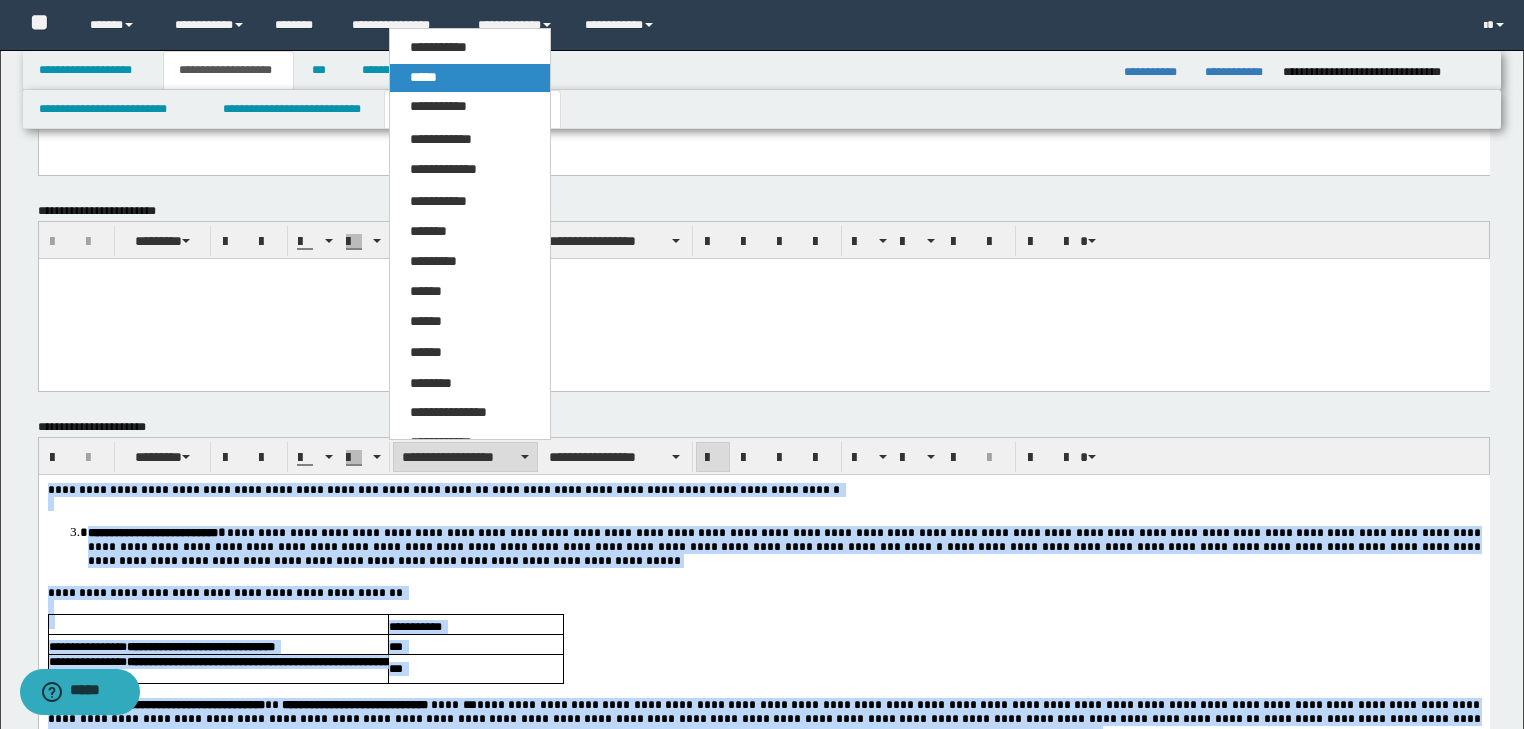 click on "*****" at bounding box center (423, 77) 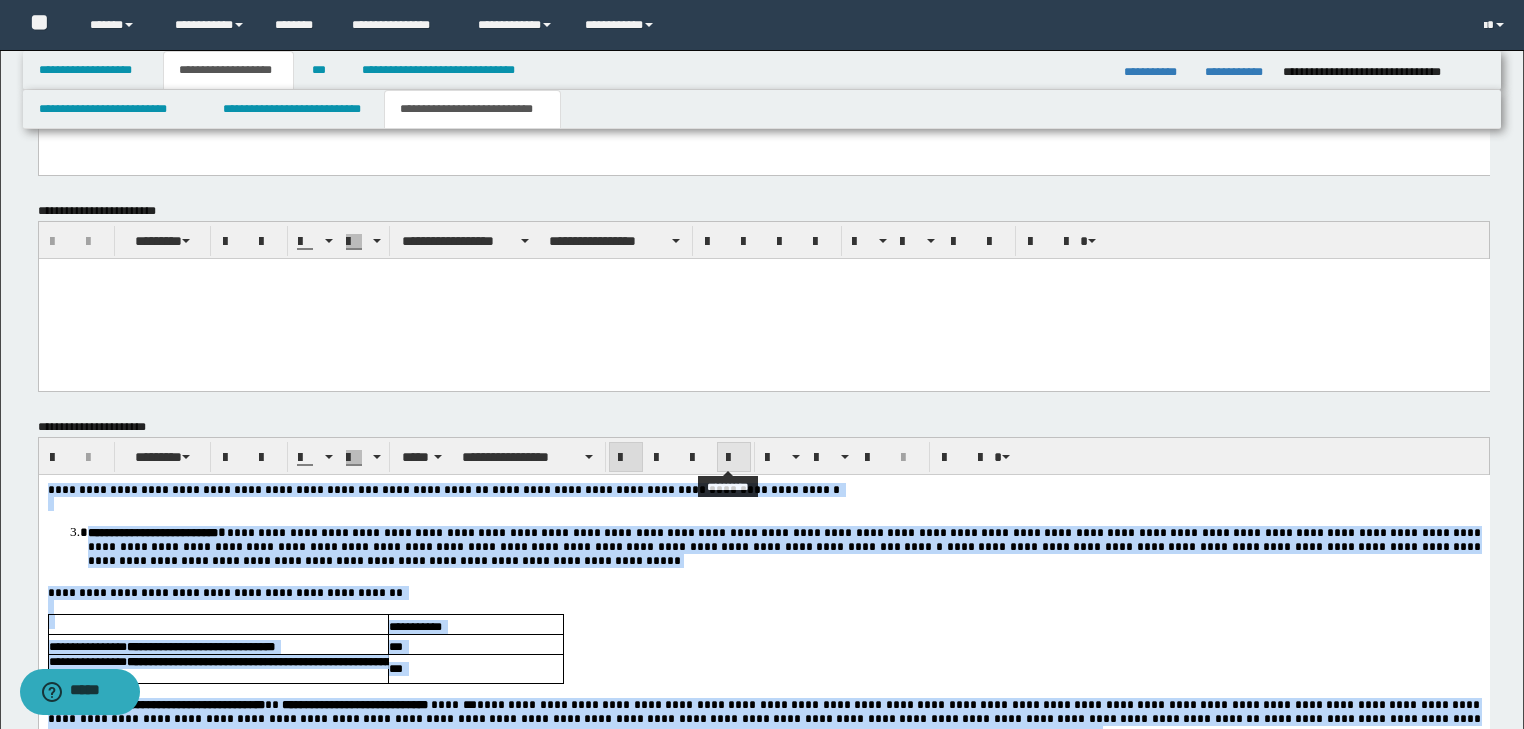 click at bounding box center [734, 458] 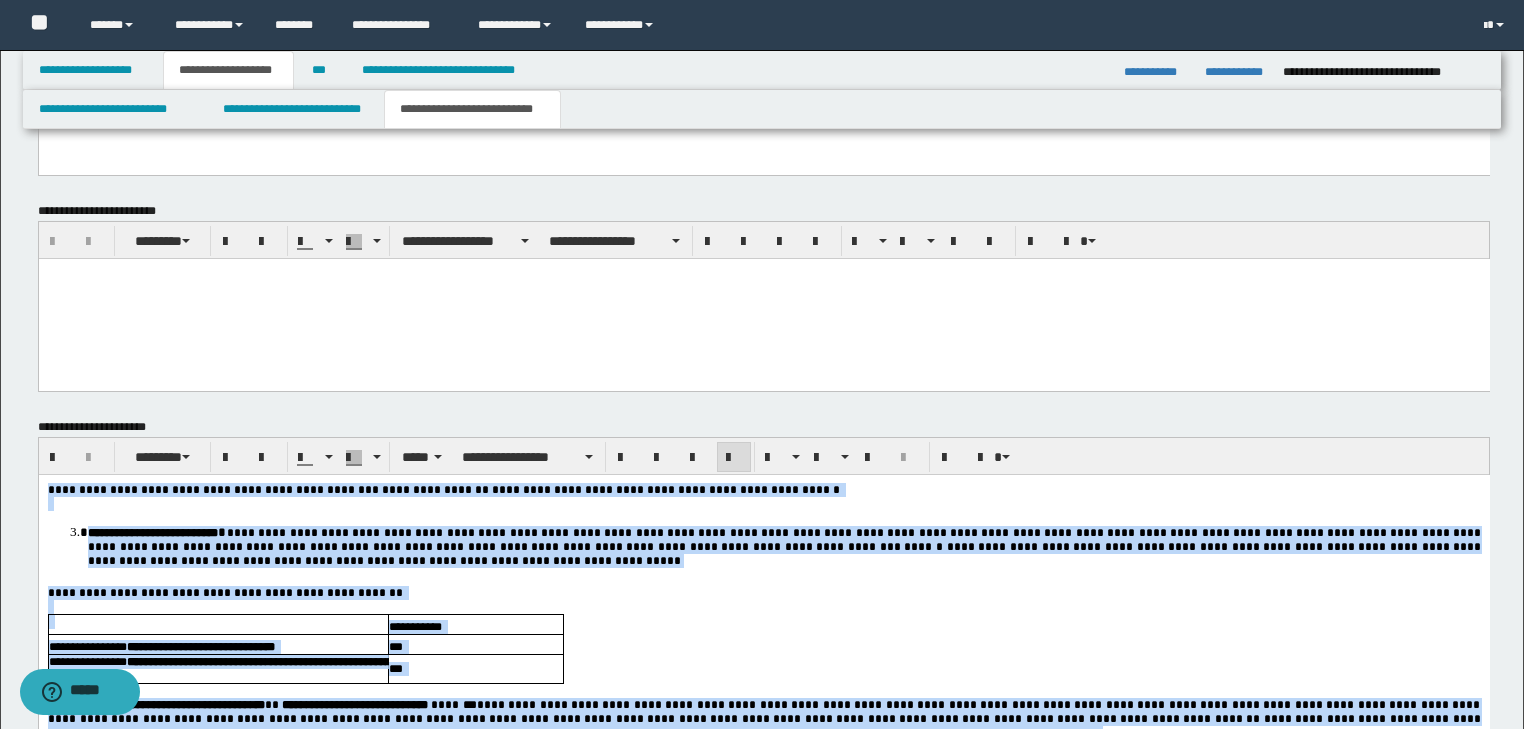 click on "**********" at bounding box center (763, 592) 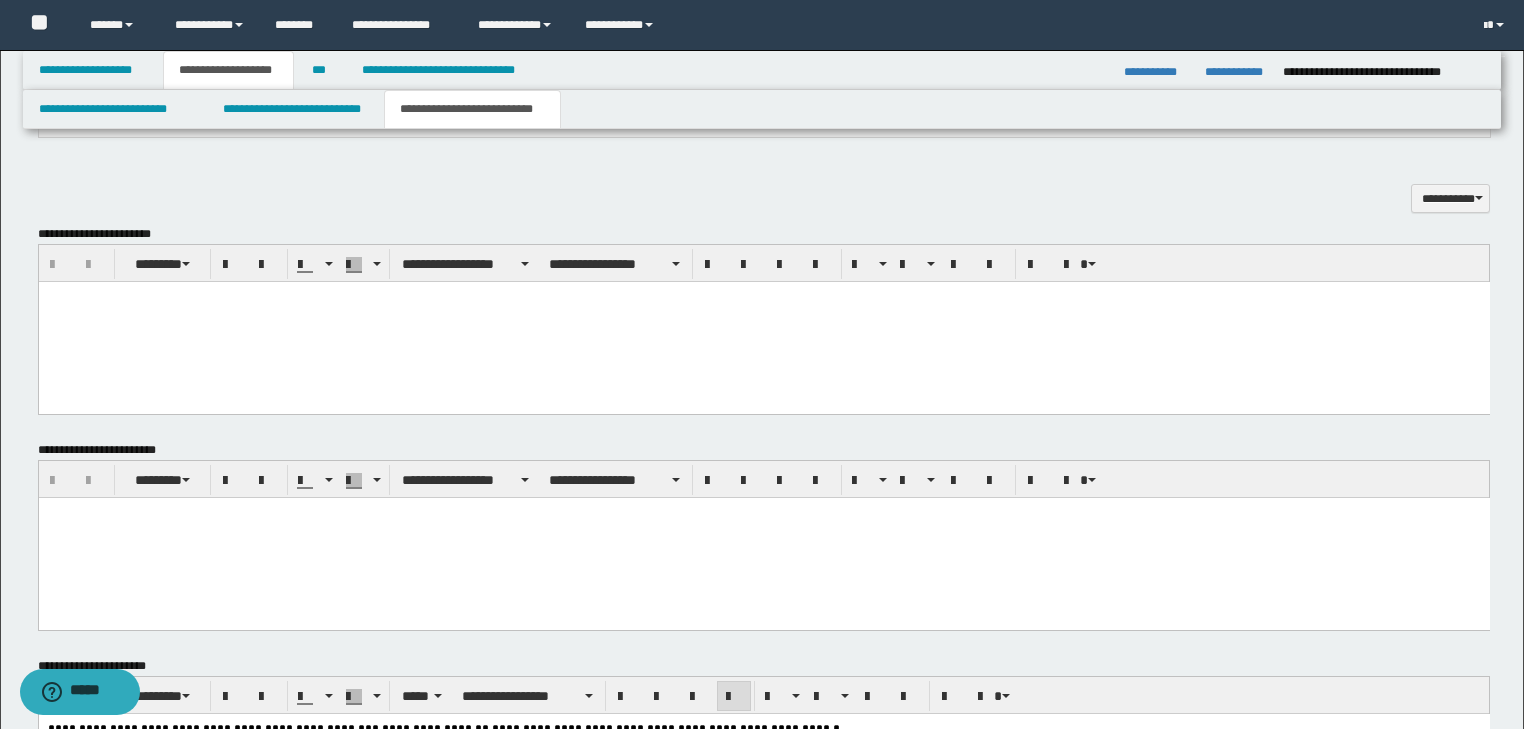 scroll, scrollTop: 1182, scrollLeft: 0, axis: vertical 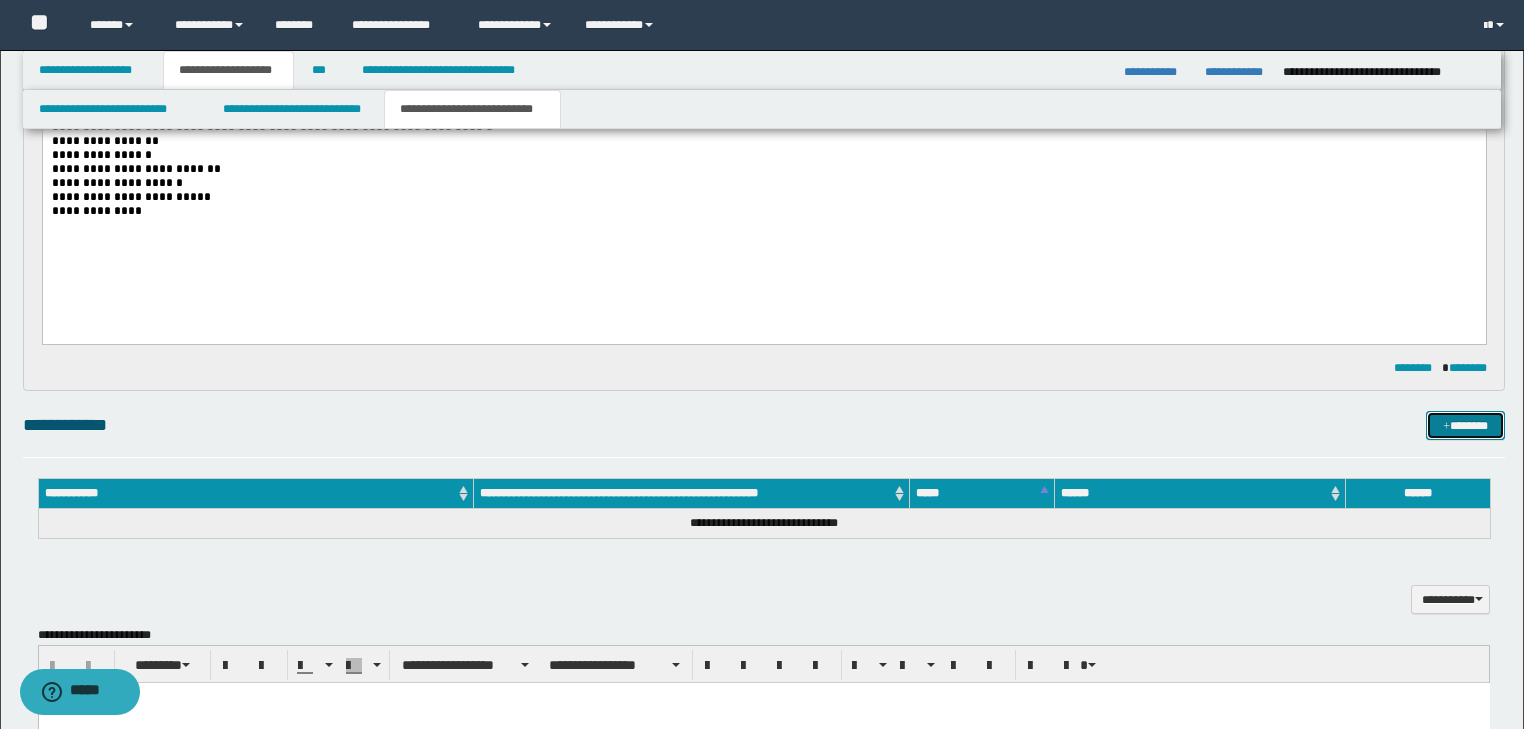 click at bounding box center [1446, 427] 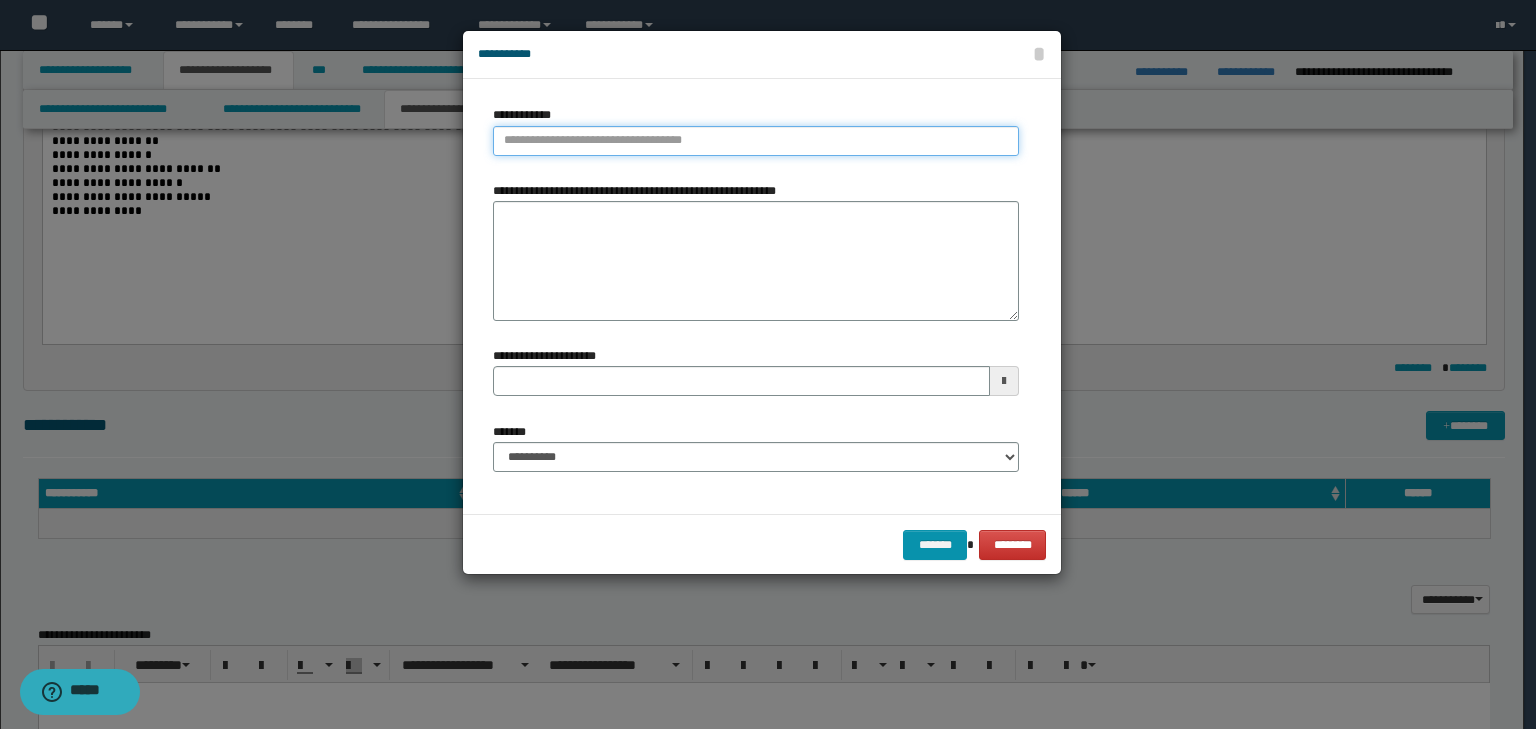 click on "**********" at bounding box center [756, 141] 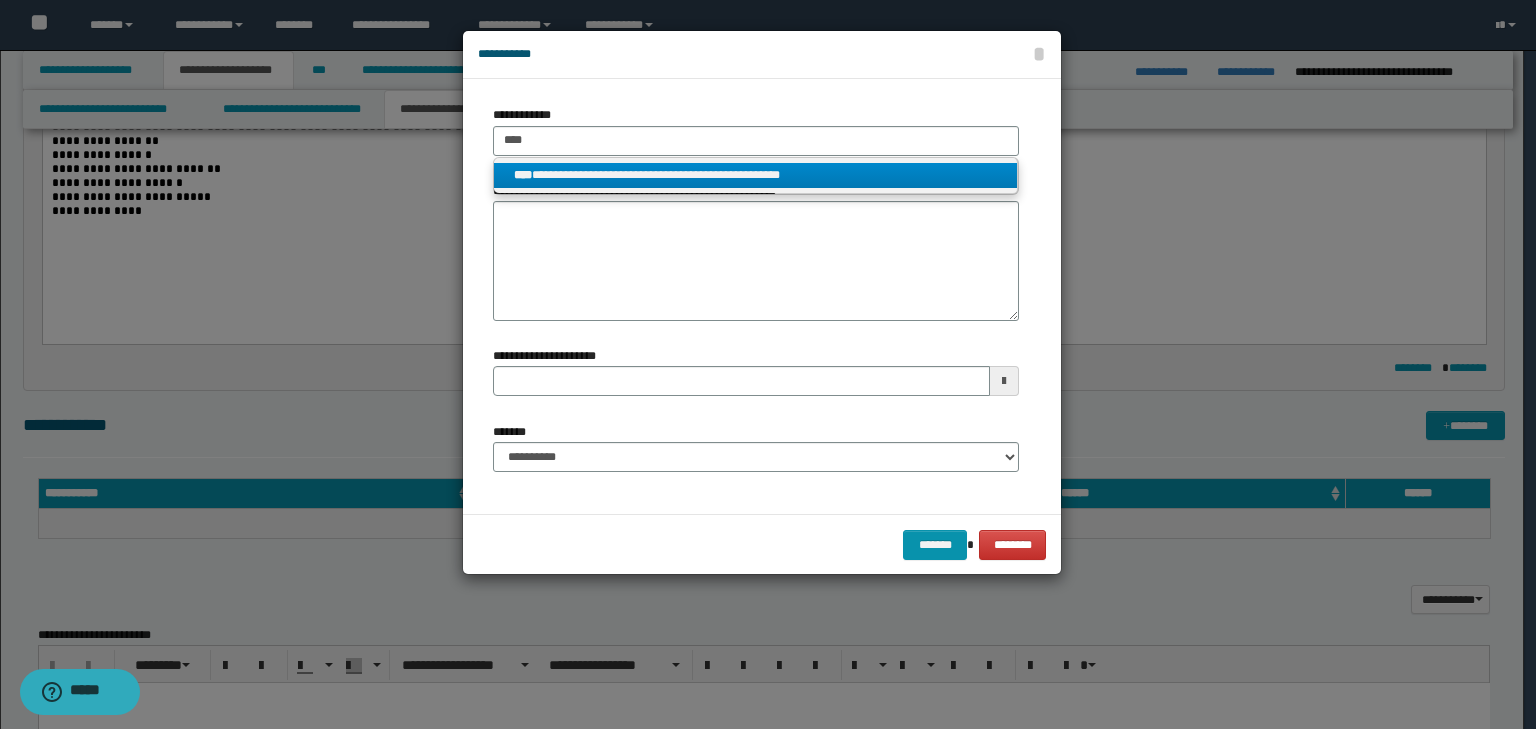 click on "**********" at bounding box center (756, 175) 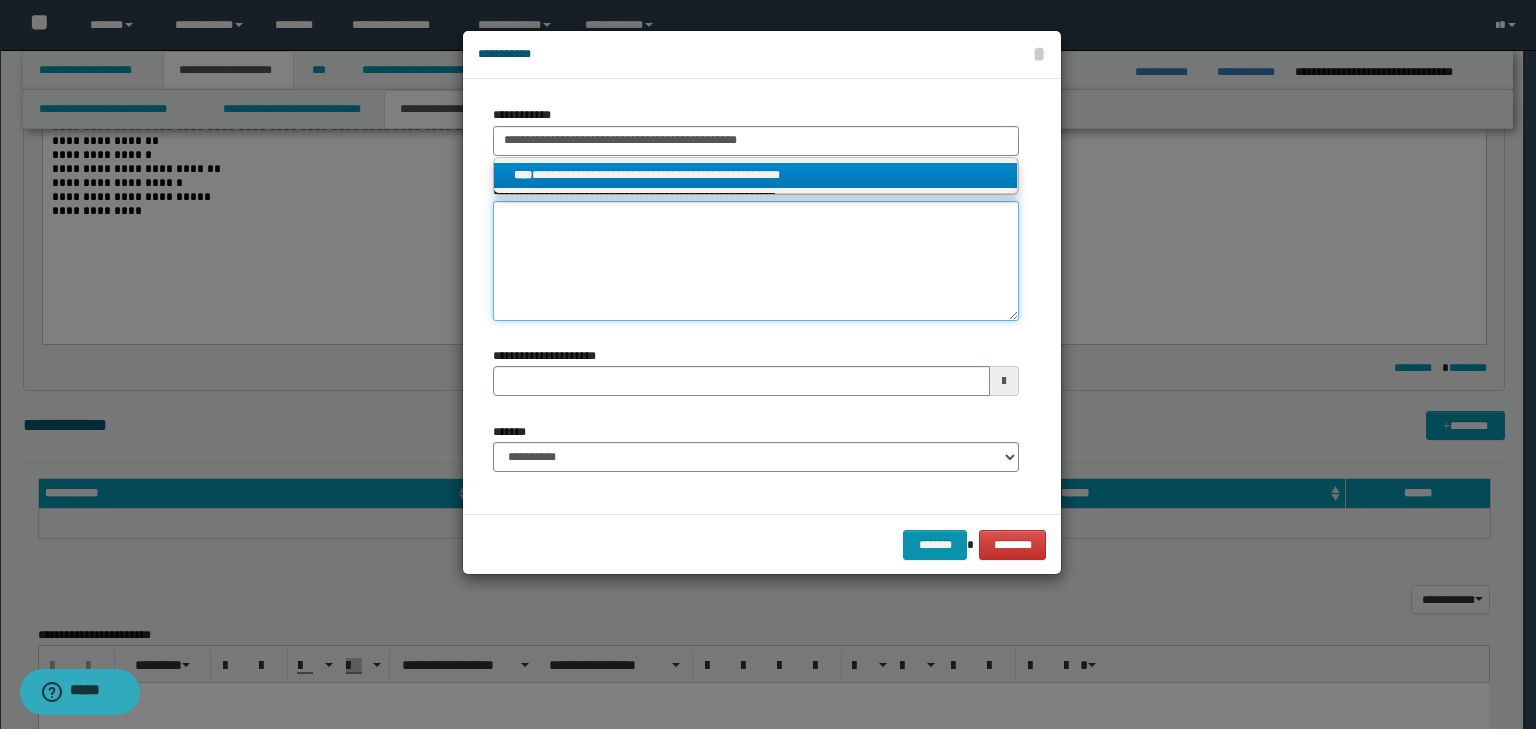 click on "**********" at bounding box center (756, 261) 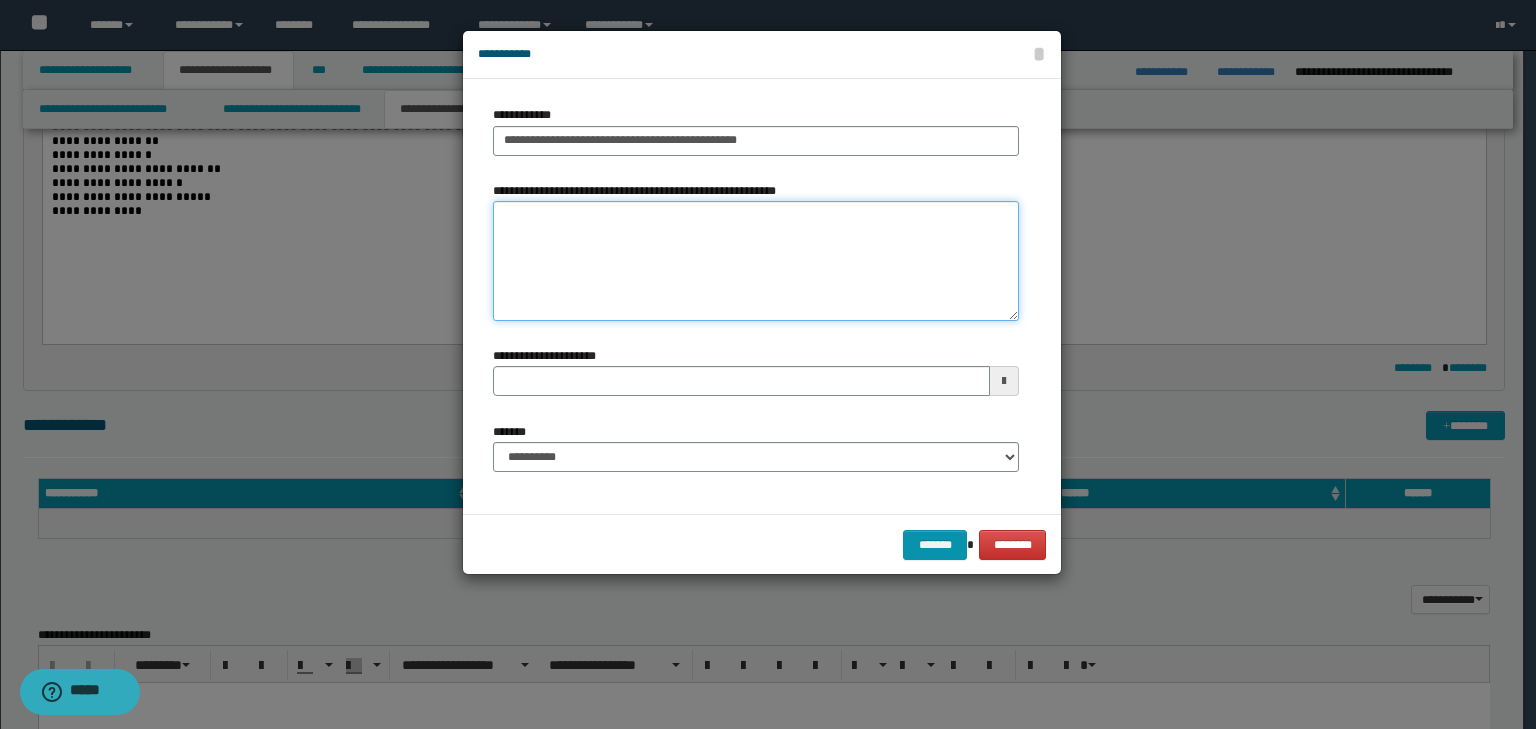 paste on "*********" 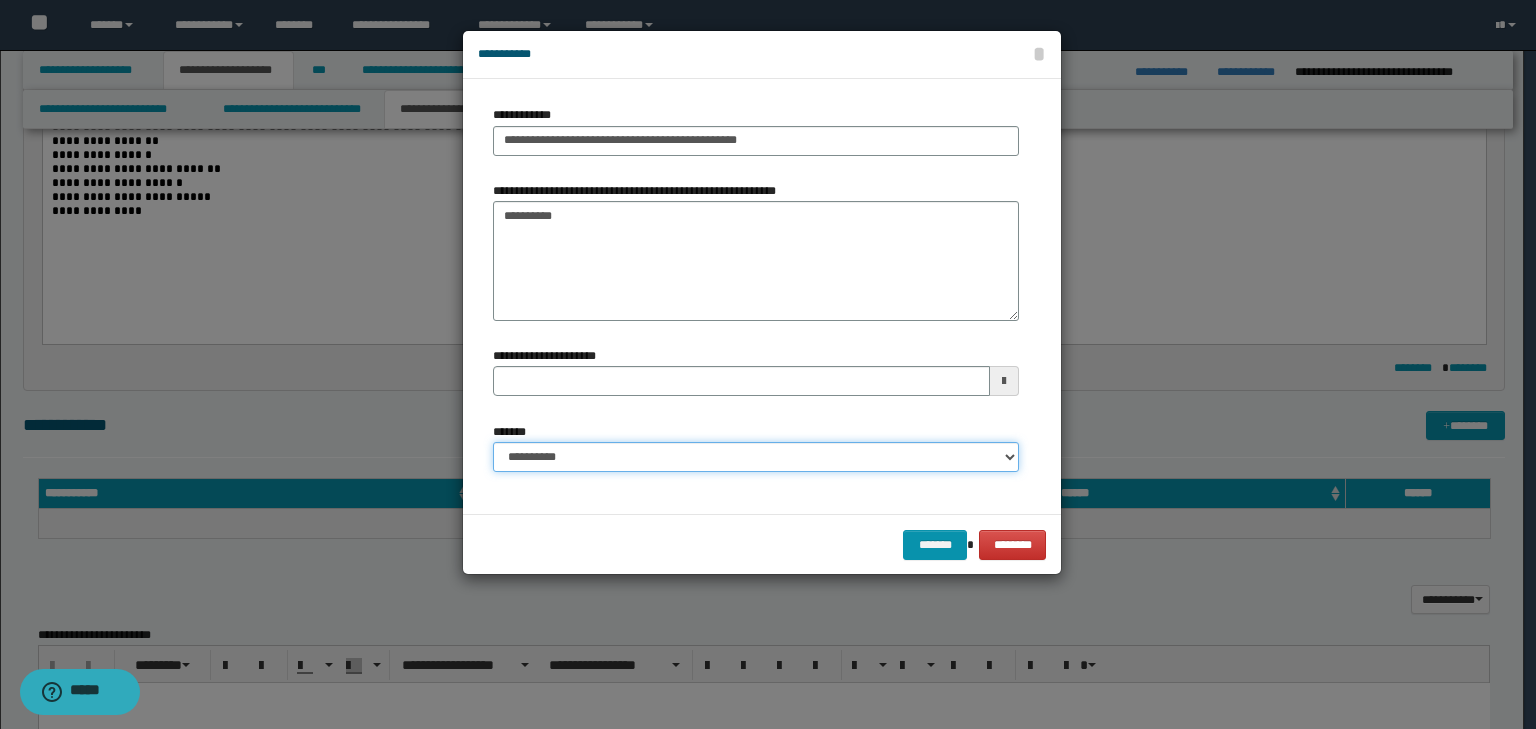 click on "**********" at bounding box center (756, 457) 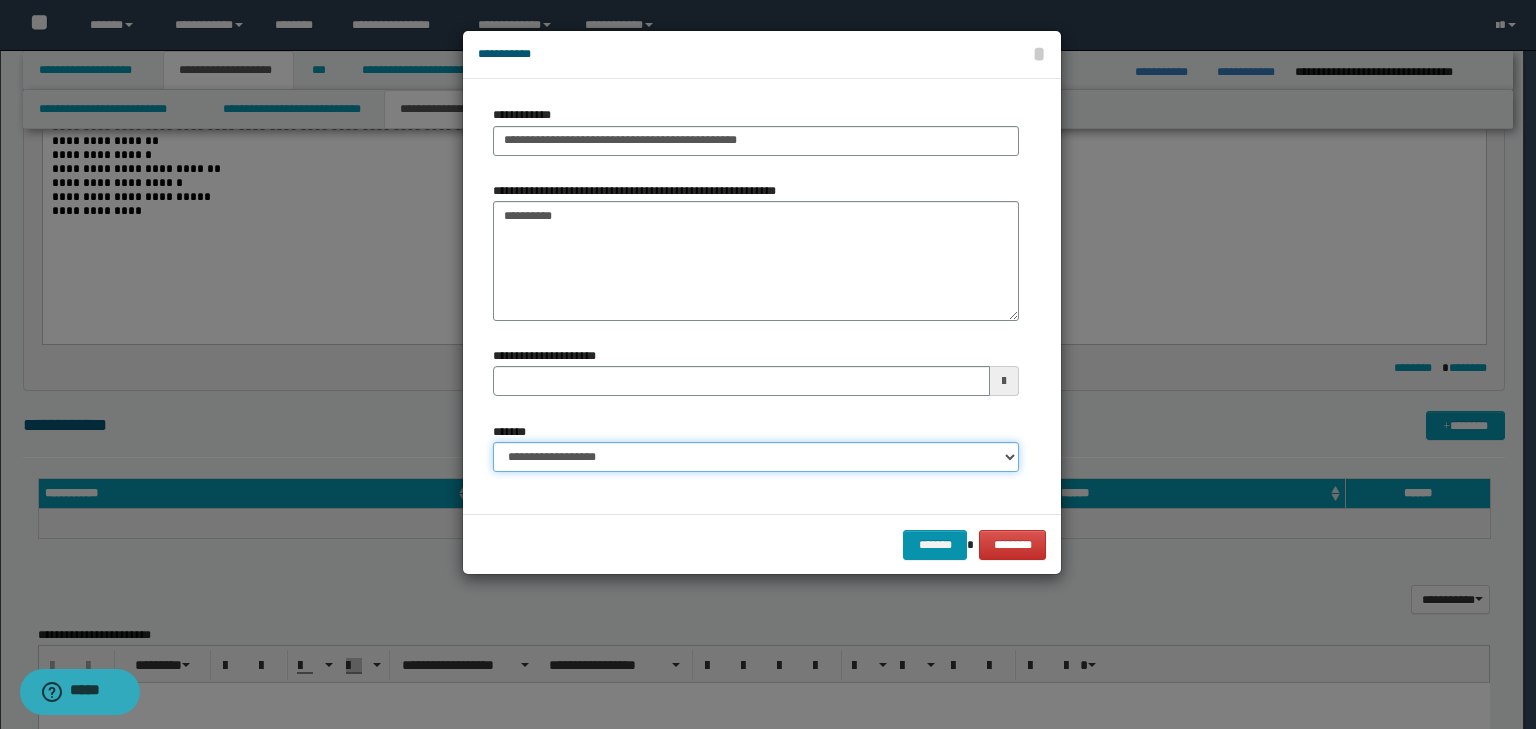 click on "**********" at bounding box center (756, 457) 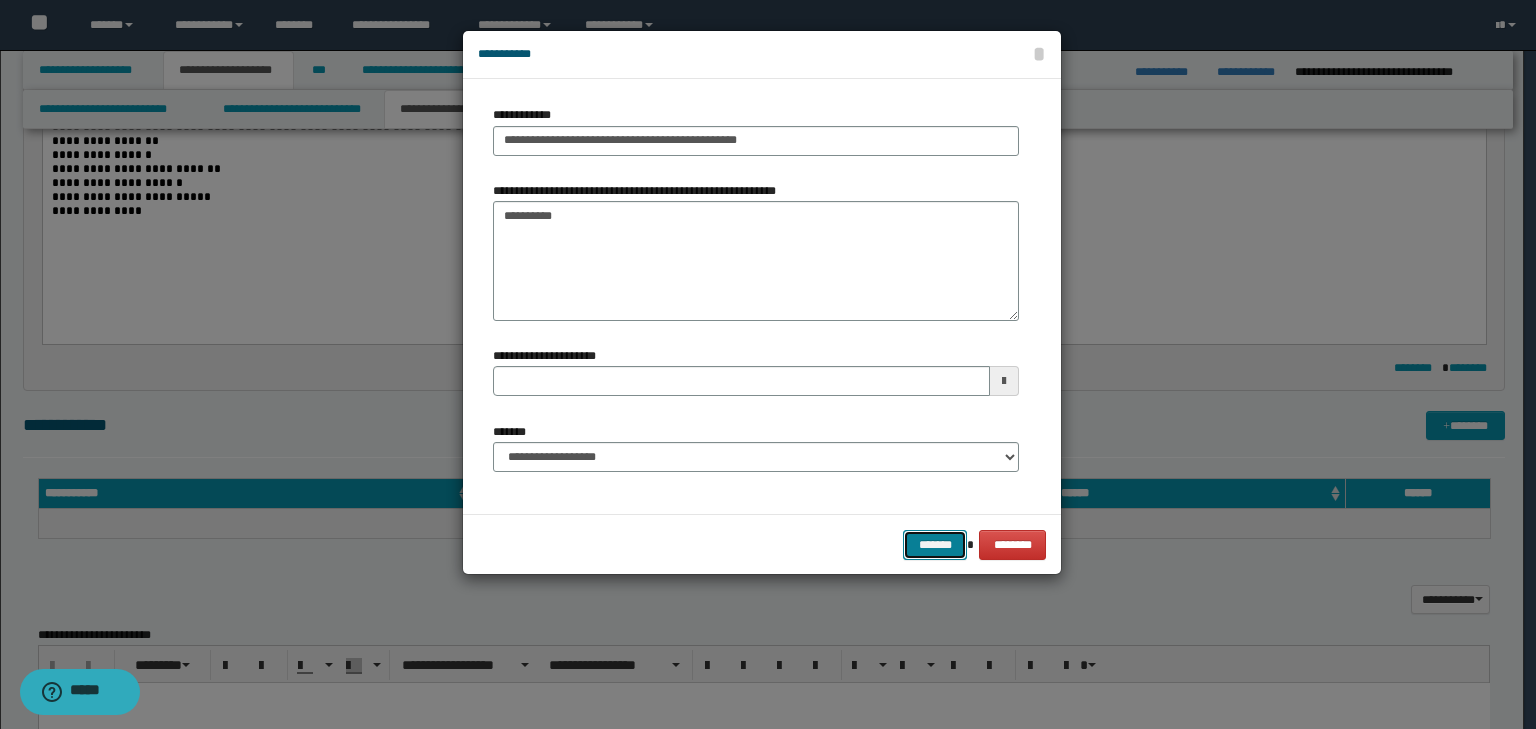 click on "*******" at bounding box center [935, 545] 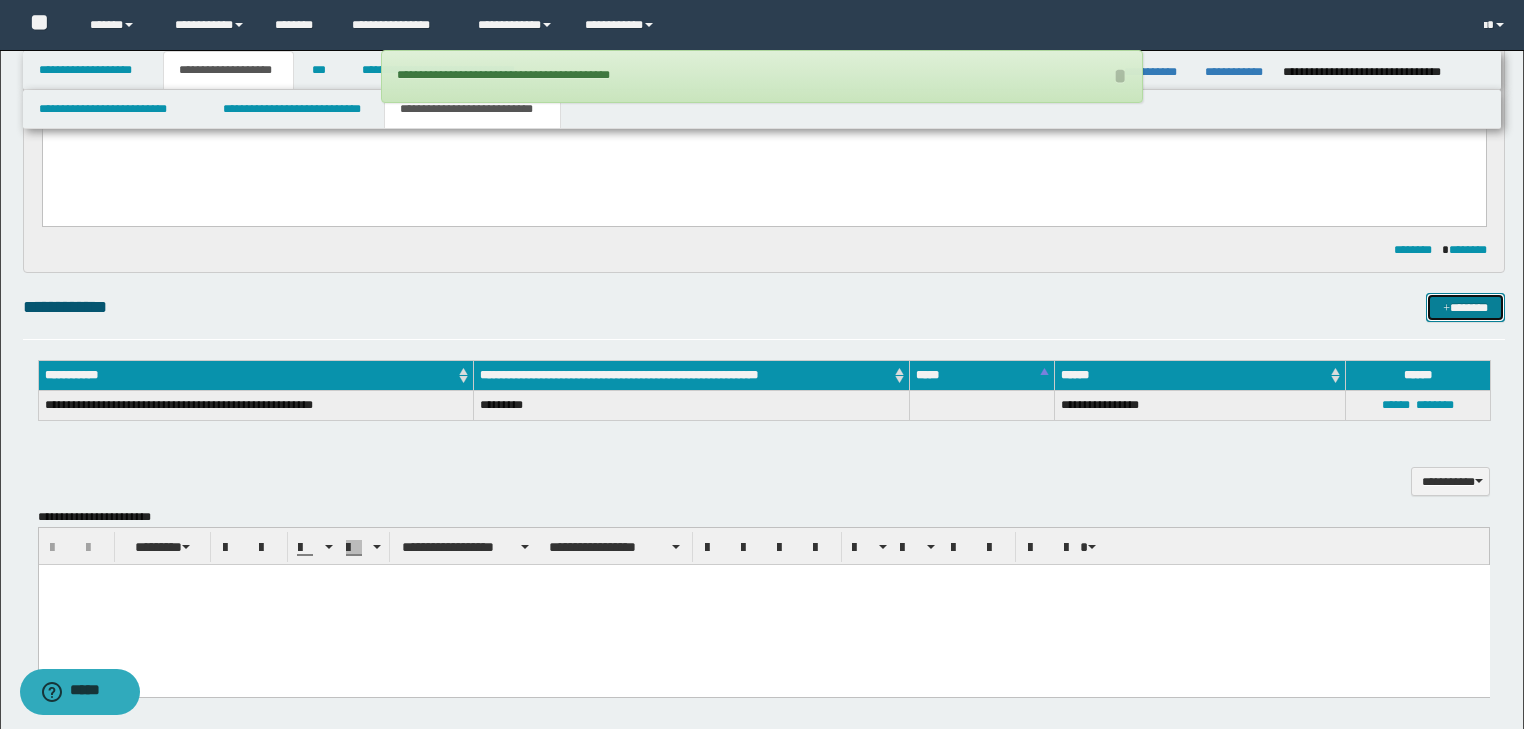 scroll, scrollTop: 862, scrollLeft: 0, axis: vertical 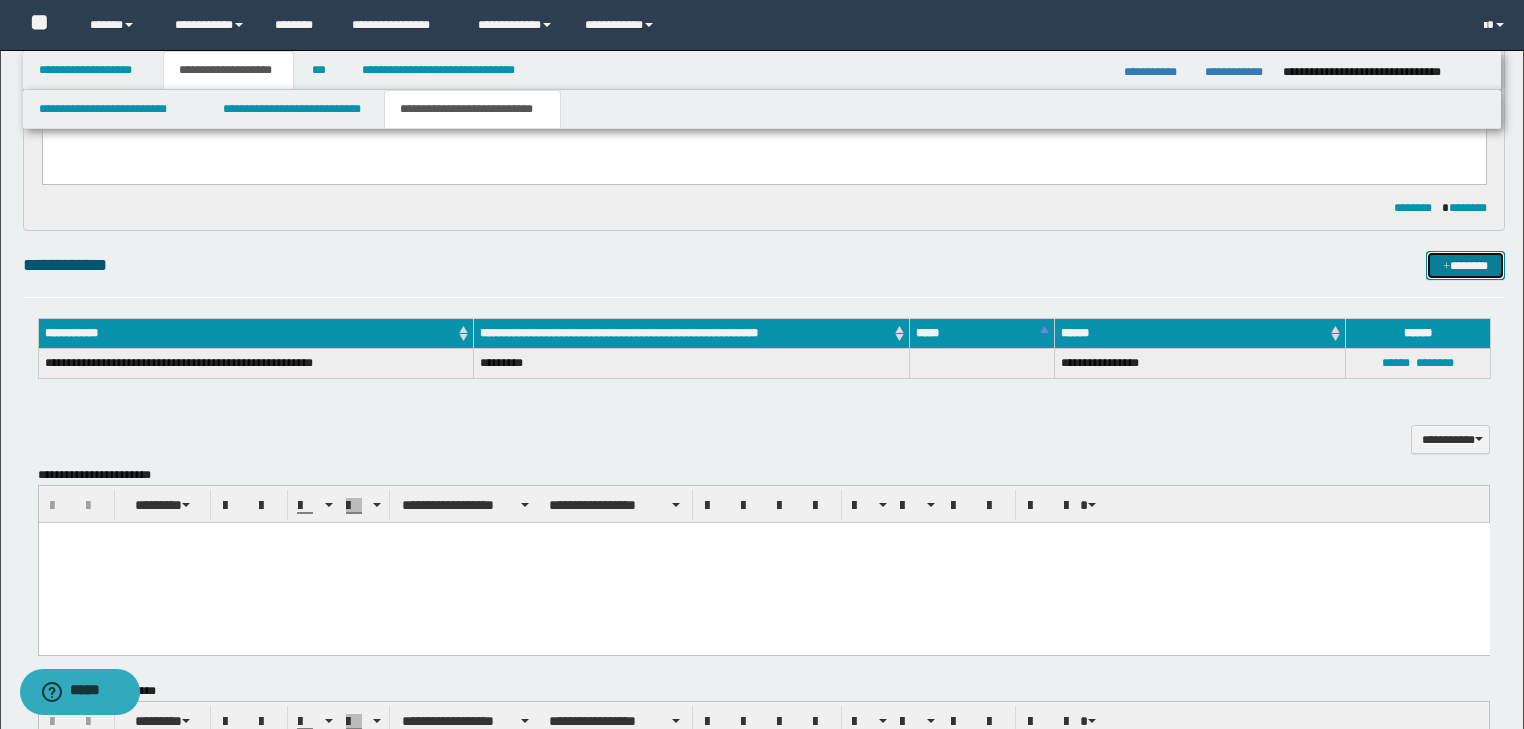 click on "*******" at bounding box center [1465, 266] 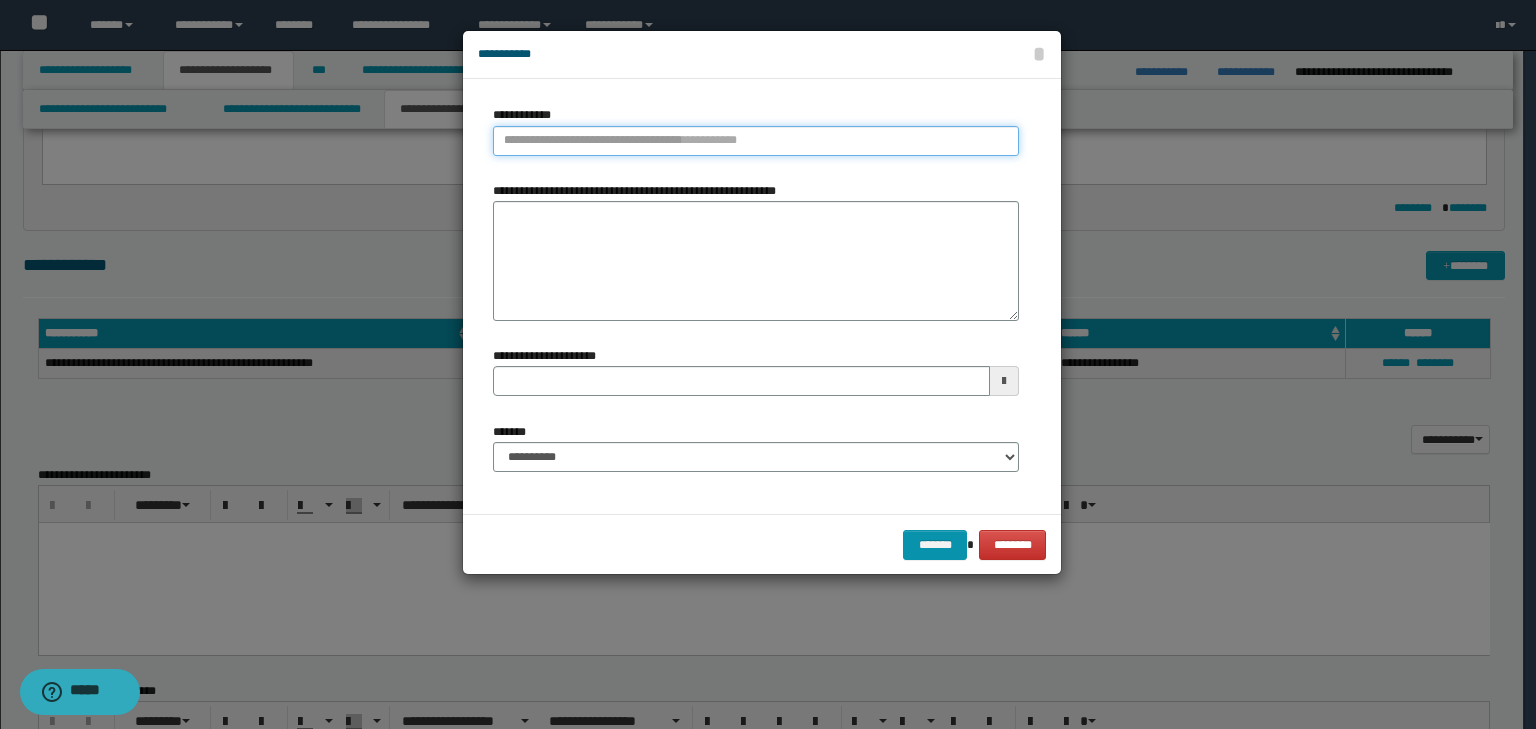 click on "**********" at bounding box center [756, 141] 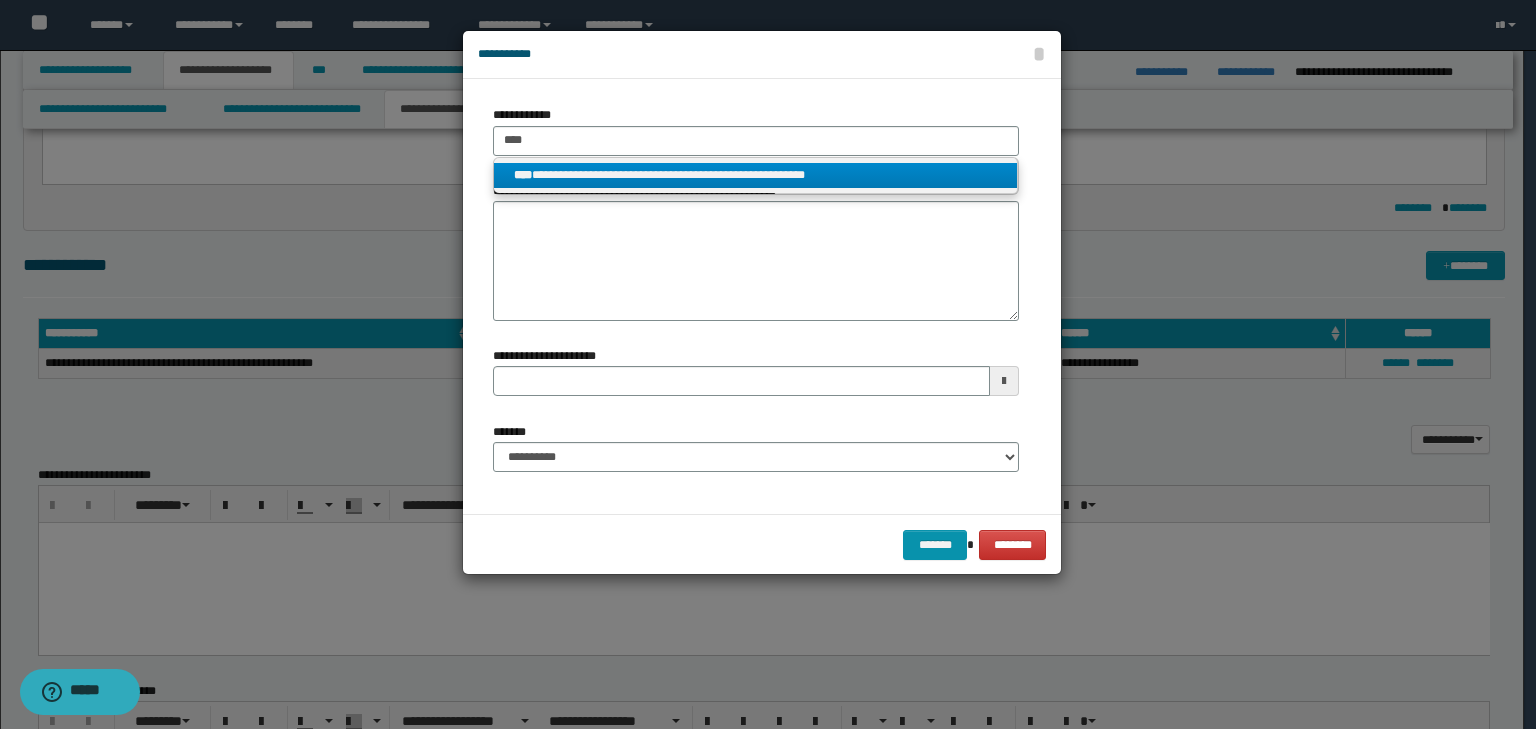 click on "**********" at bounding box center (756, 175) 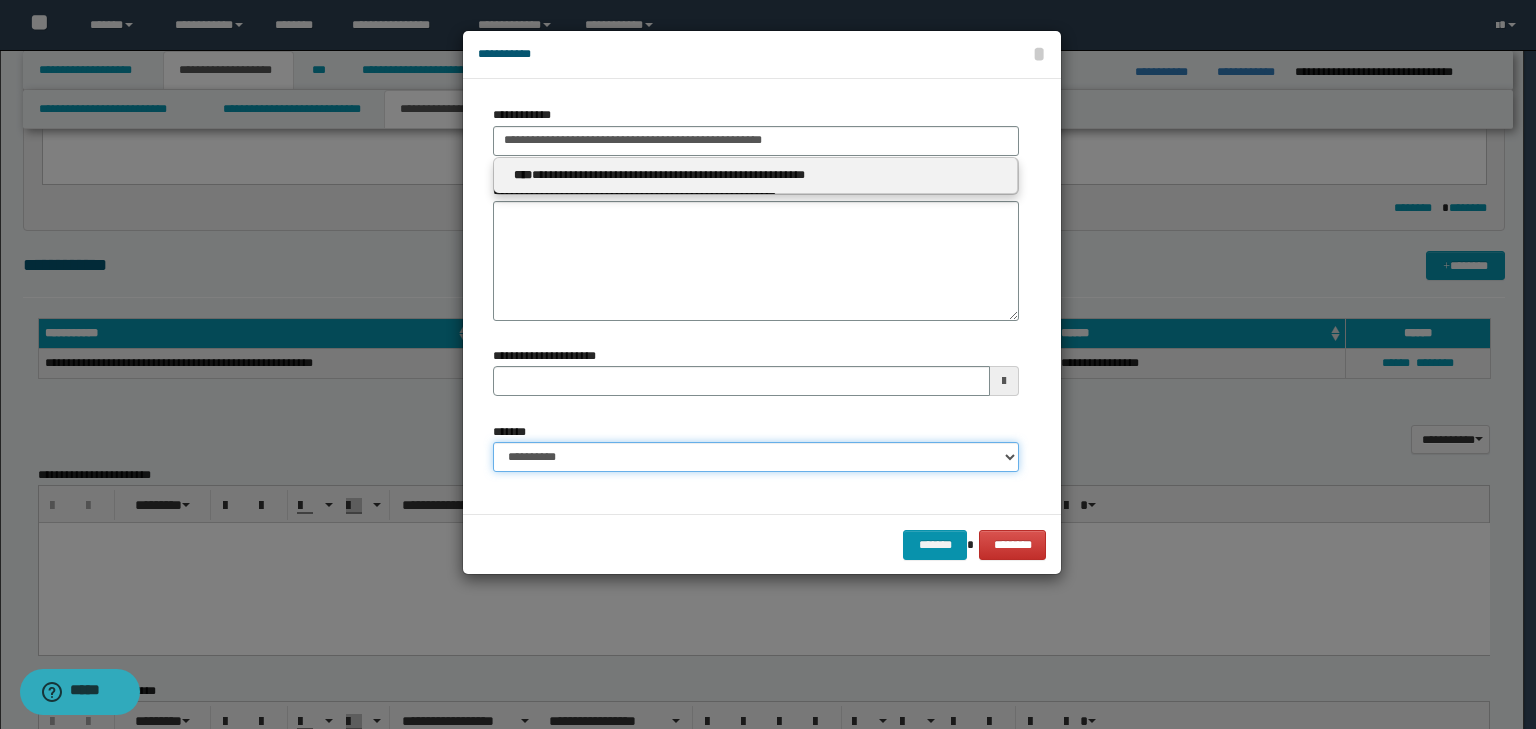 drag, startPoint x: 607, startPoint y: 458, endPoint x: 610, endPoint y: 470, distance: 12.369317 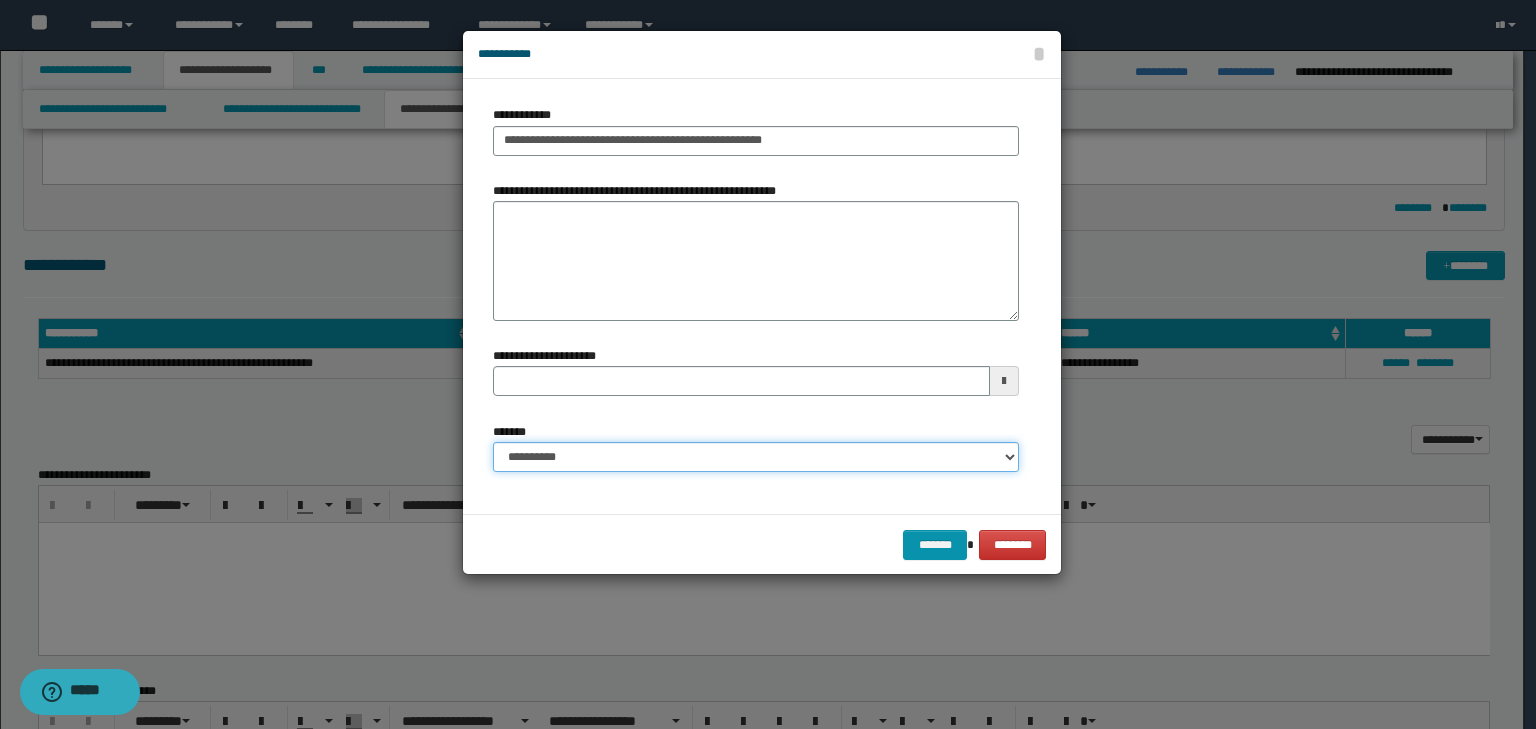 click on "**********" at bounding box center (756, 457) 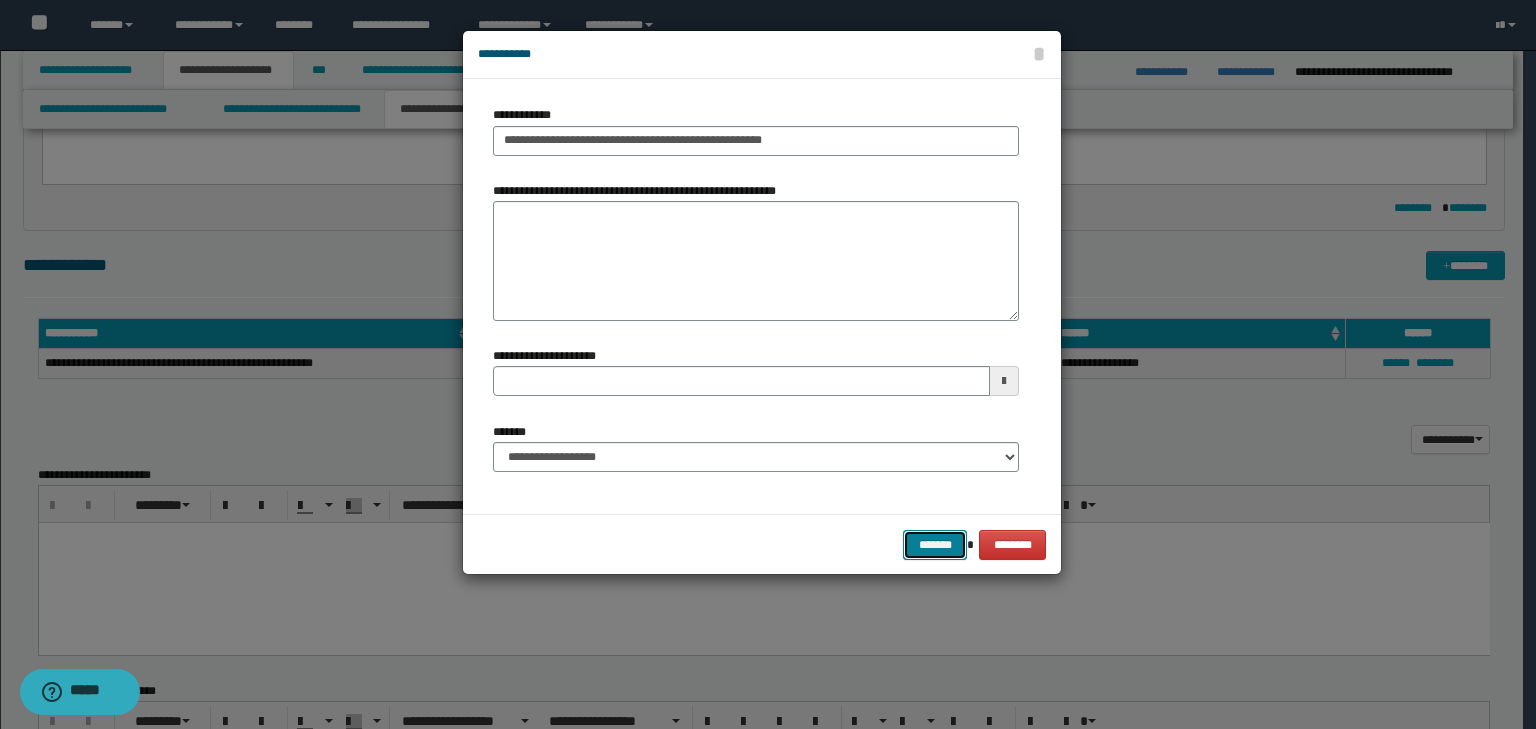 click on "*******" at bounding box center [935, 545] 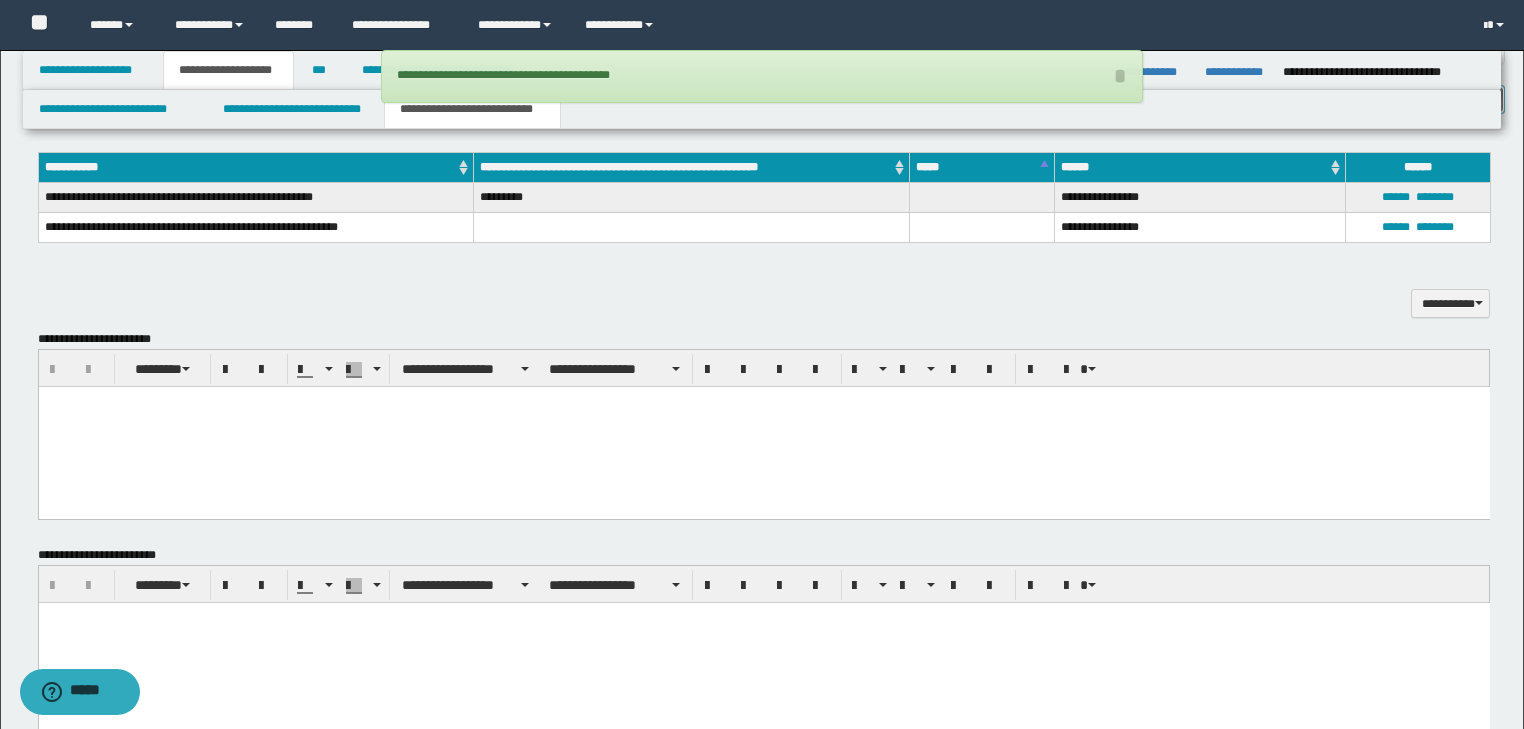 scroll, scrollTop: 1102, scrollLeft: 0, axis: vertical 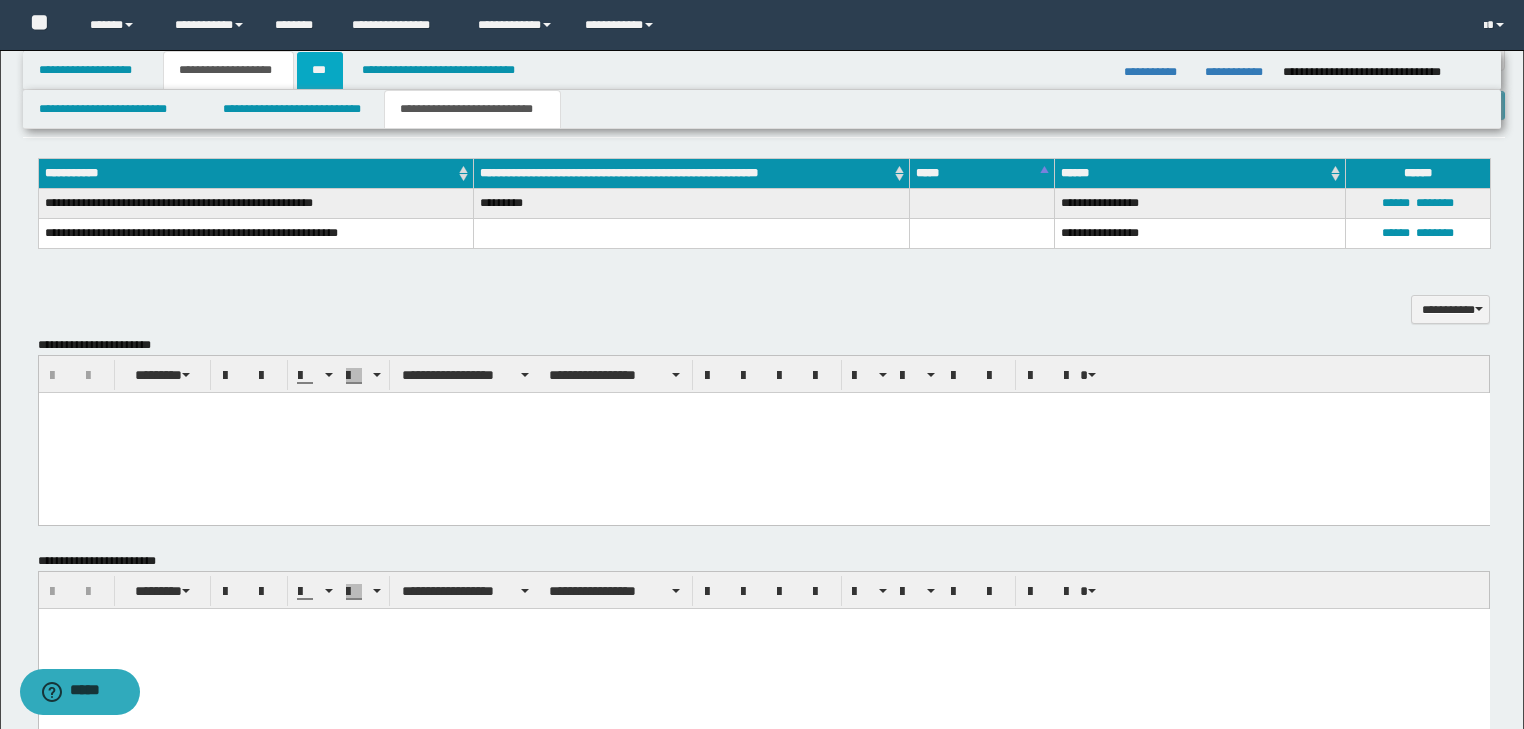 click on "***" at bounding box center [320, 70] 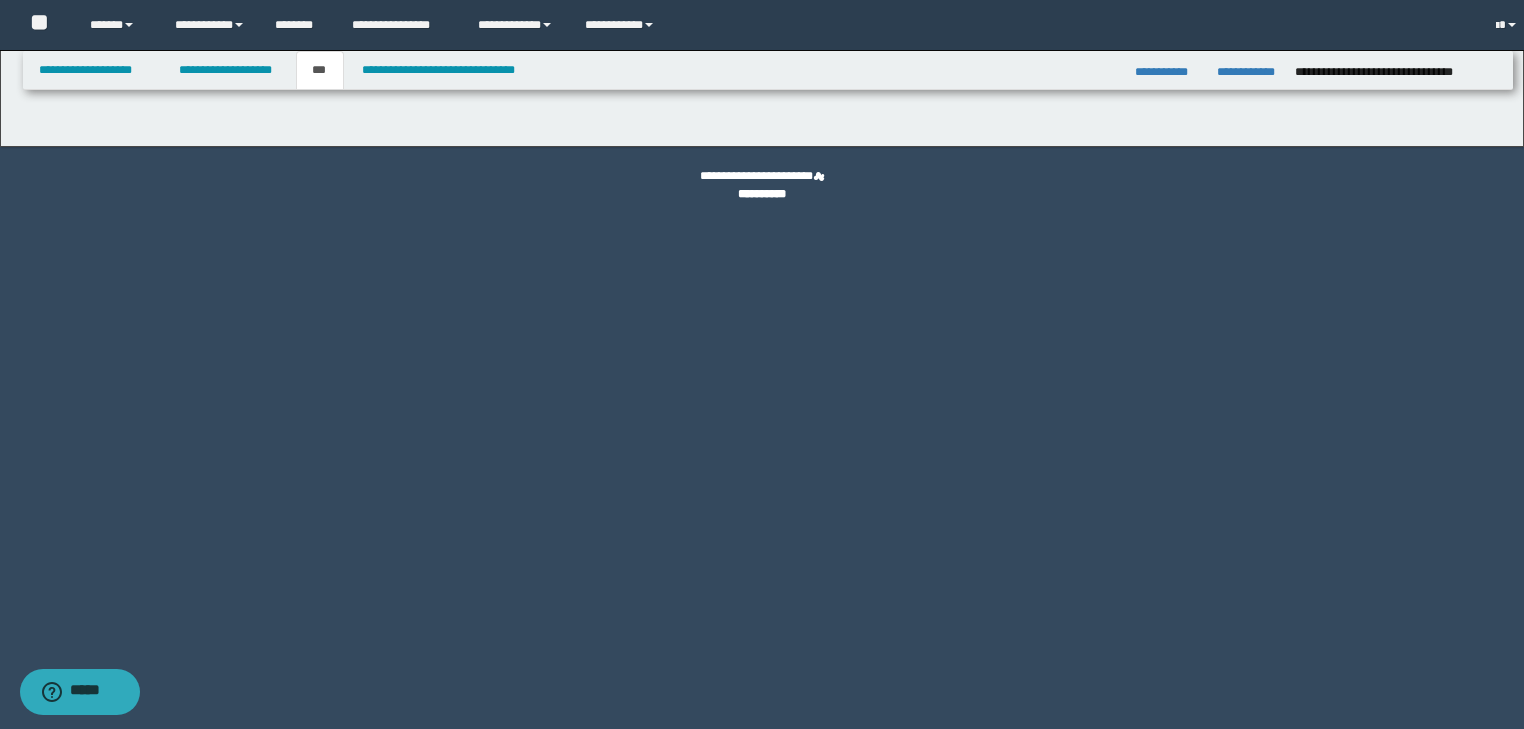 scroll, scrollTop: 0, scrollLeft: 0, axis: both 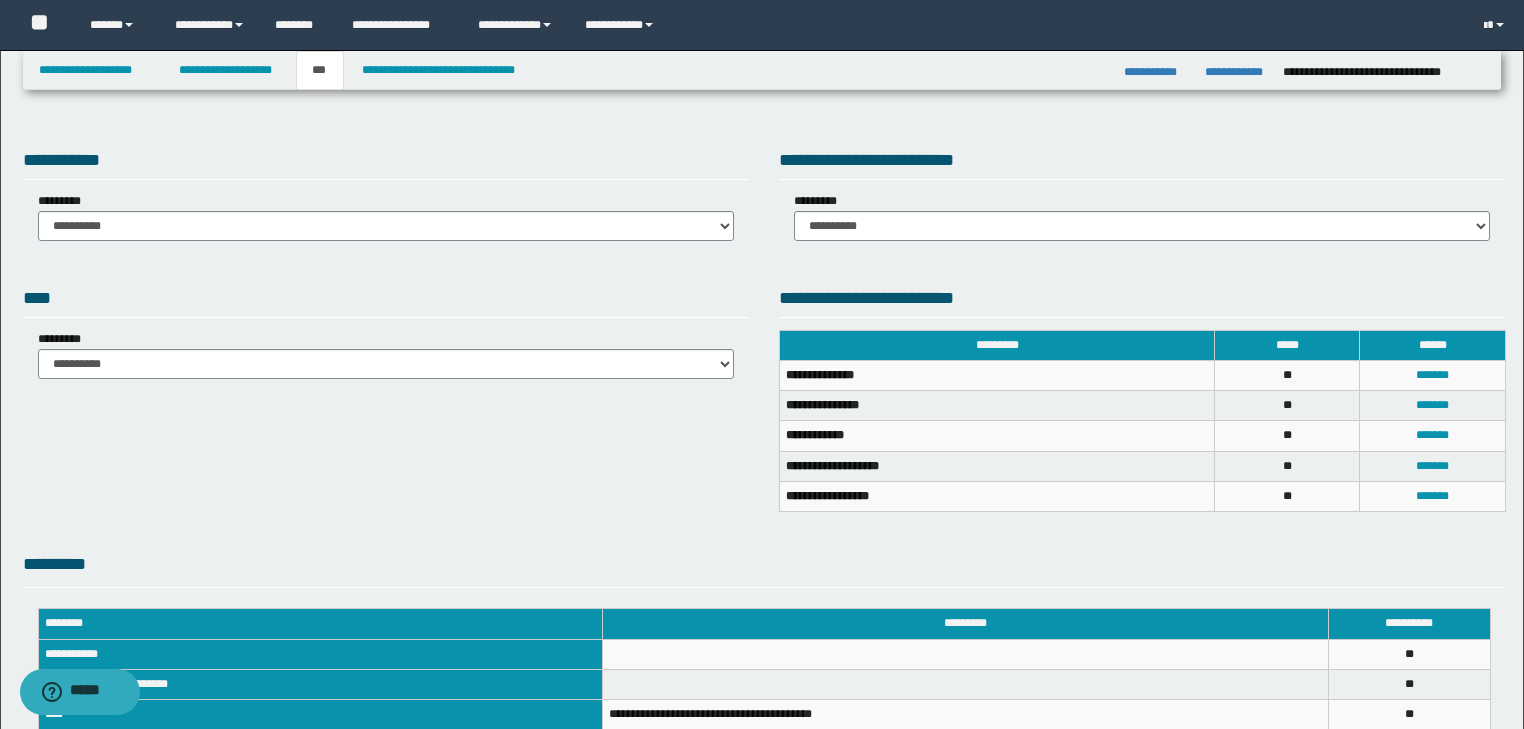 click on "**********" at bounding box center (386, 216) 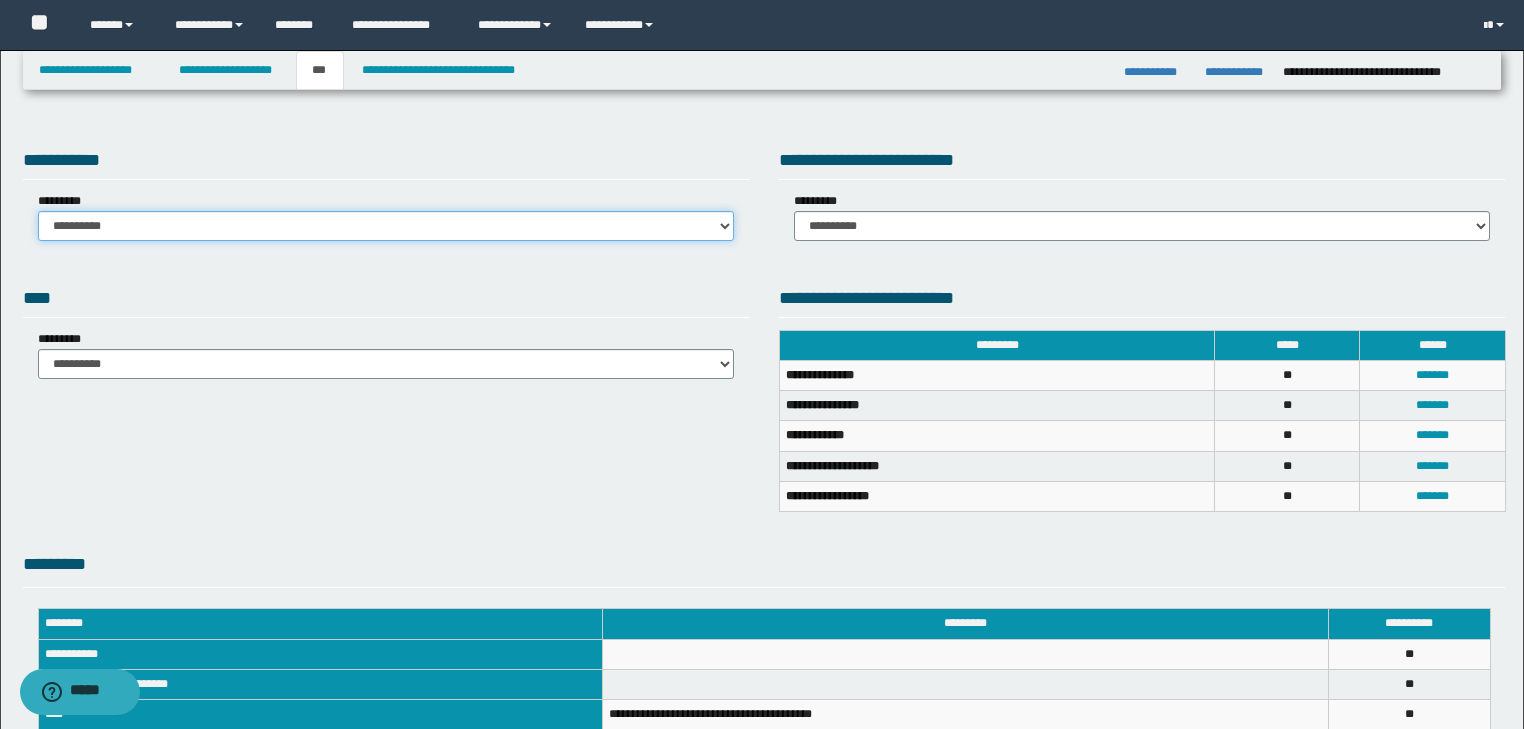 drag, startPoint x: 540, startPoint y: 216, endPoint x: 541, endPoint y: 233, distance: 17.029387 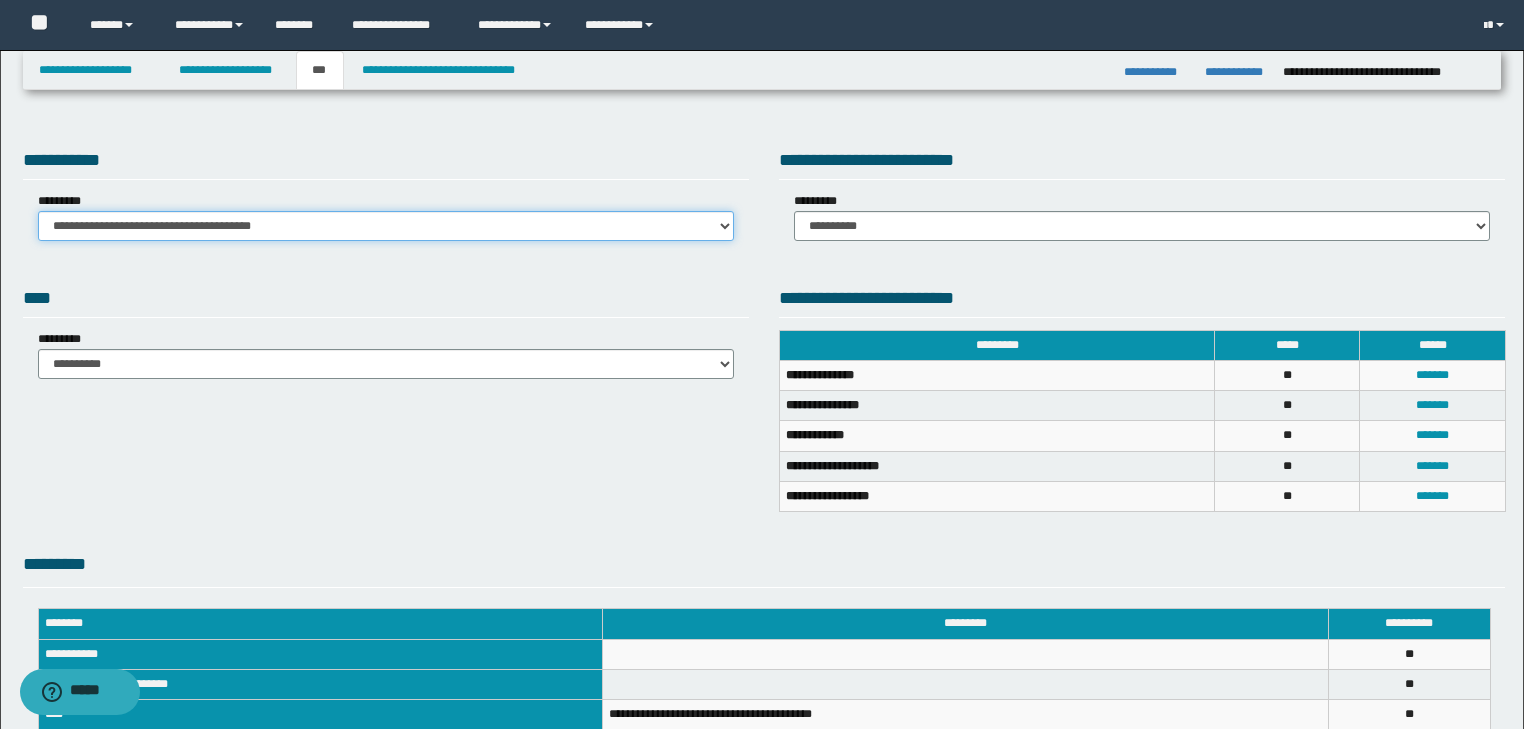 click on "**********" at bounding box center (386, 226) 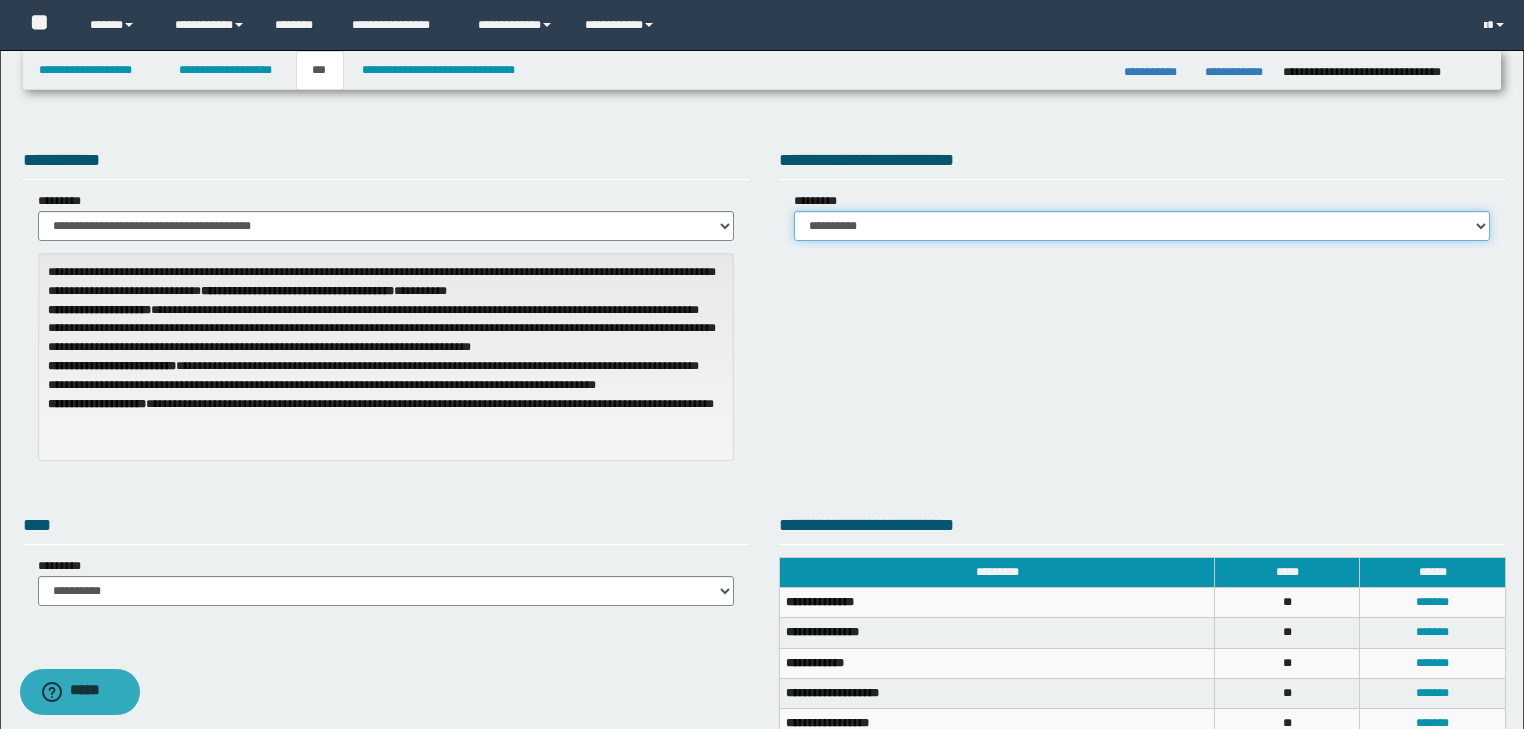 click on "**********" at bounding box center [1142, 226] 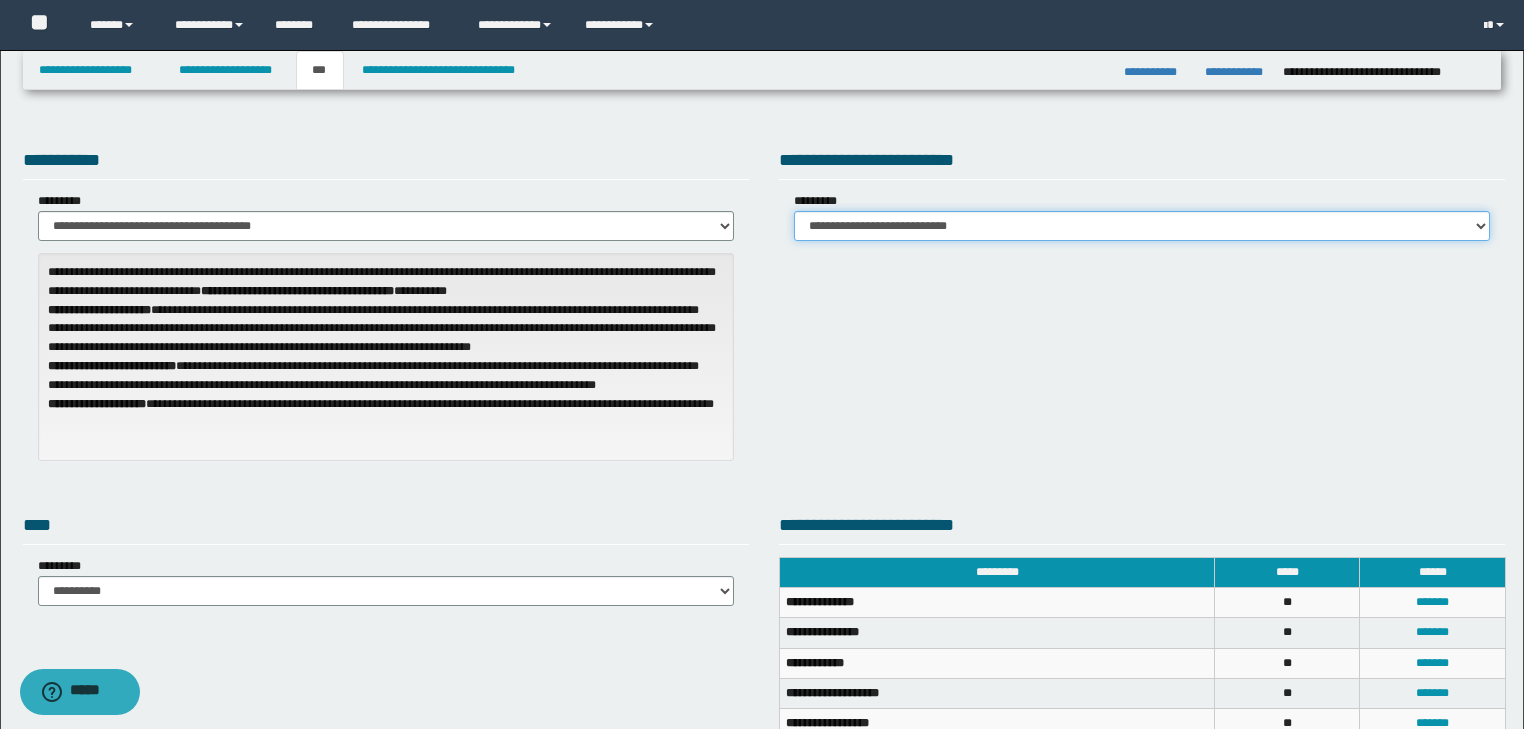 click on "**********" at bounding box center (1142, 226) 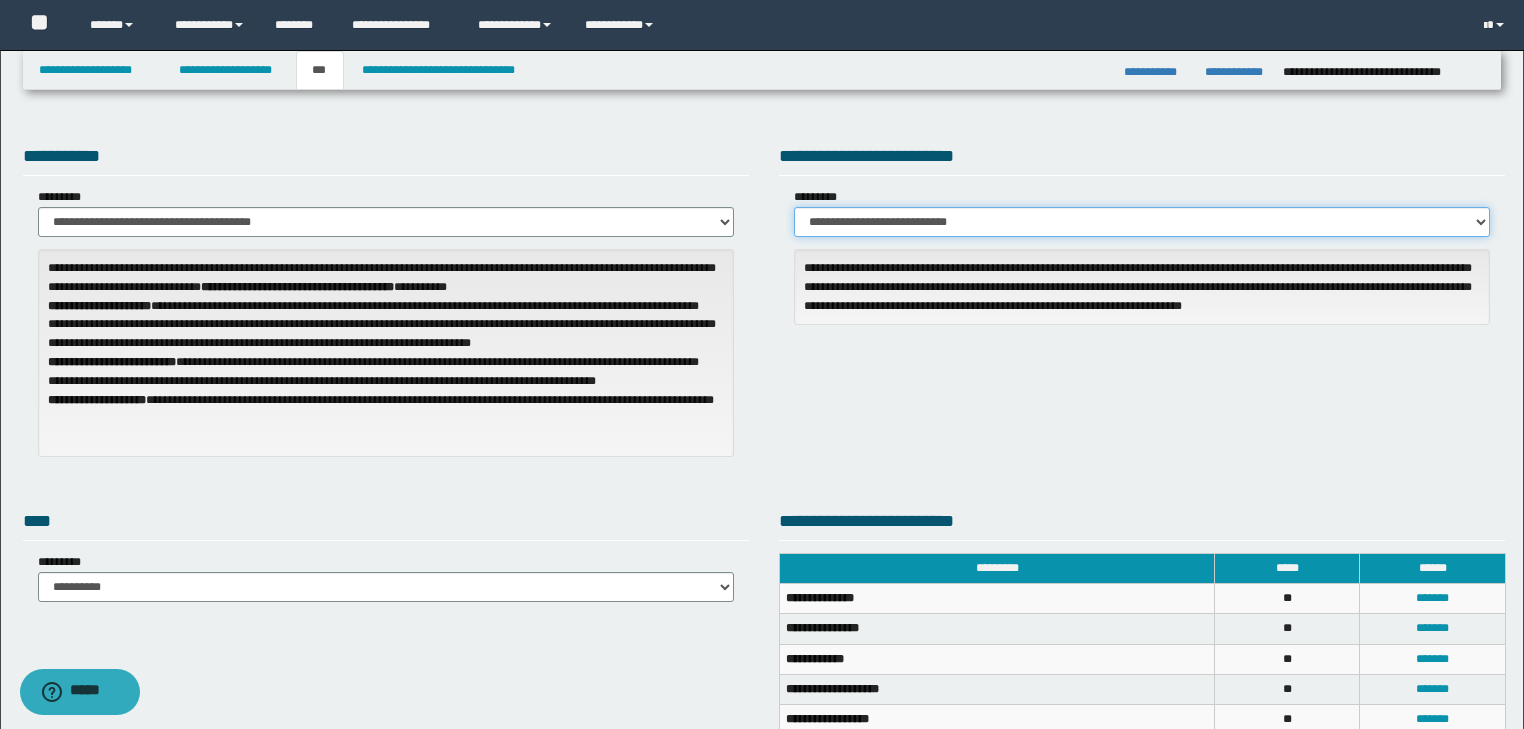 scroll, scrollTop: 0, scrollLeft: 0, axis: both 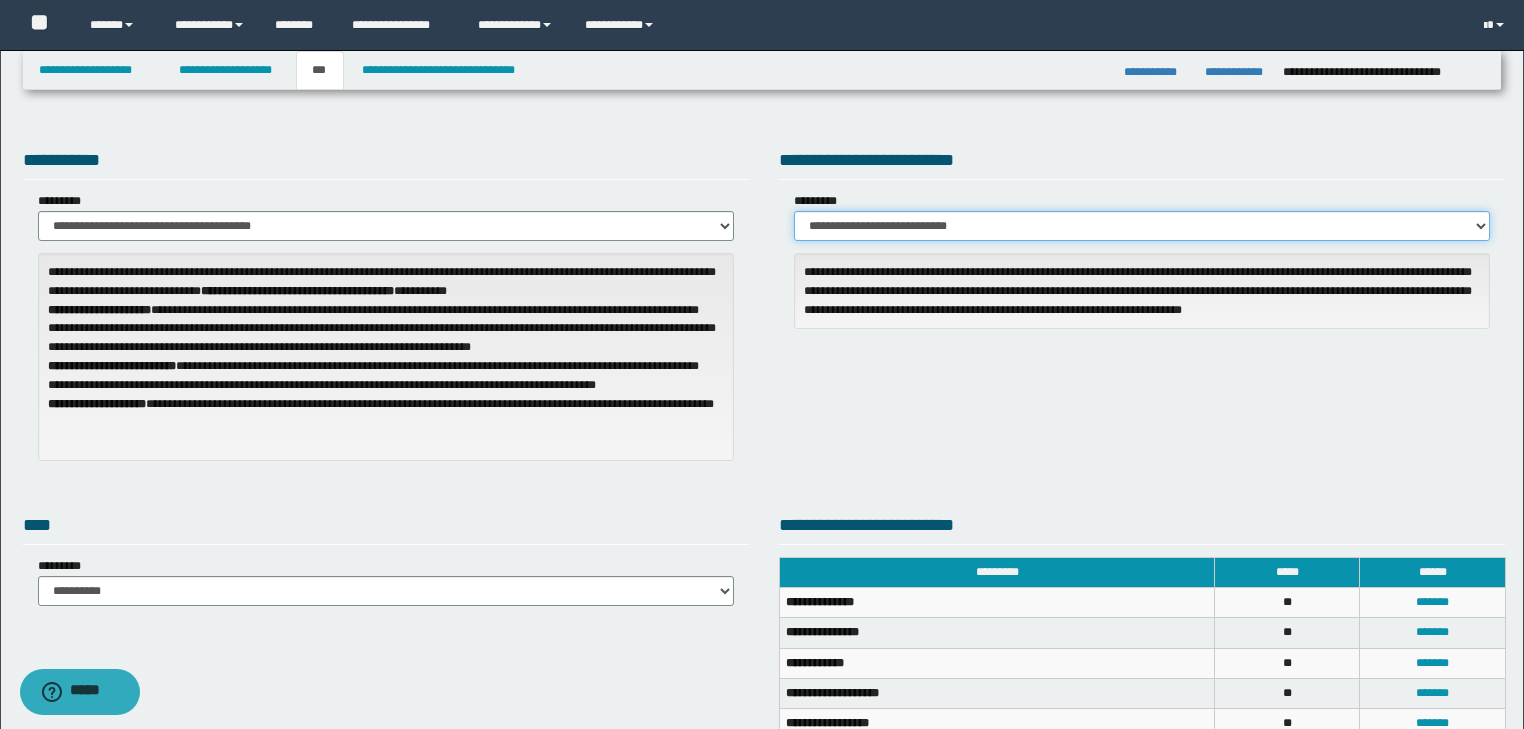click on "**********" at bounding box center (1142, 226) 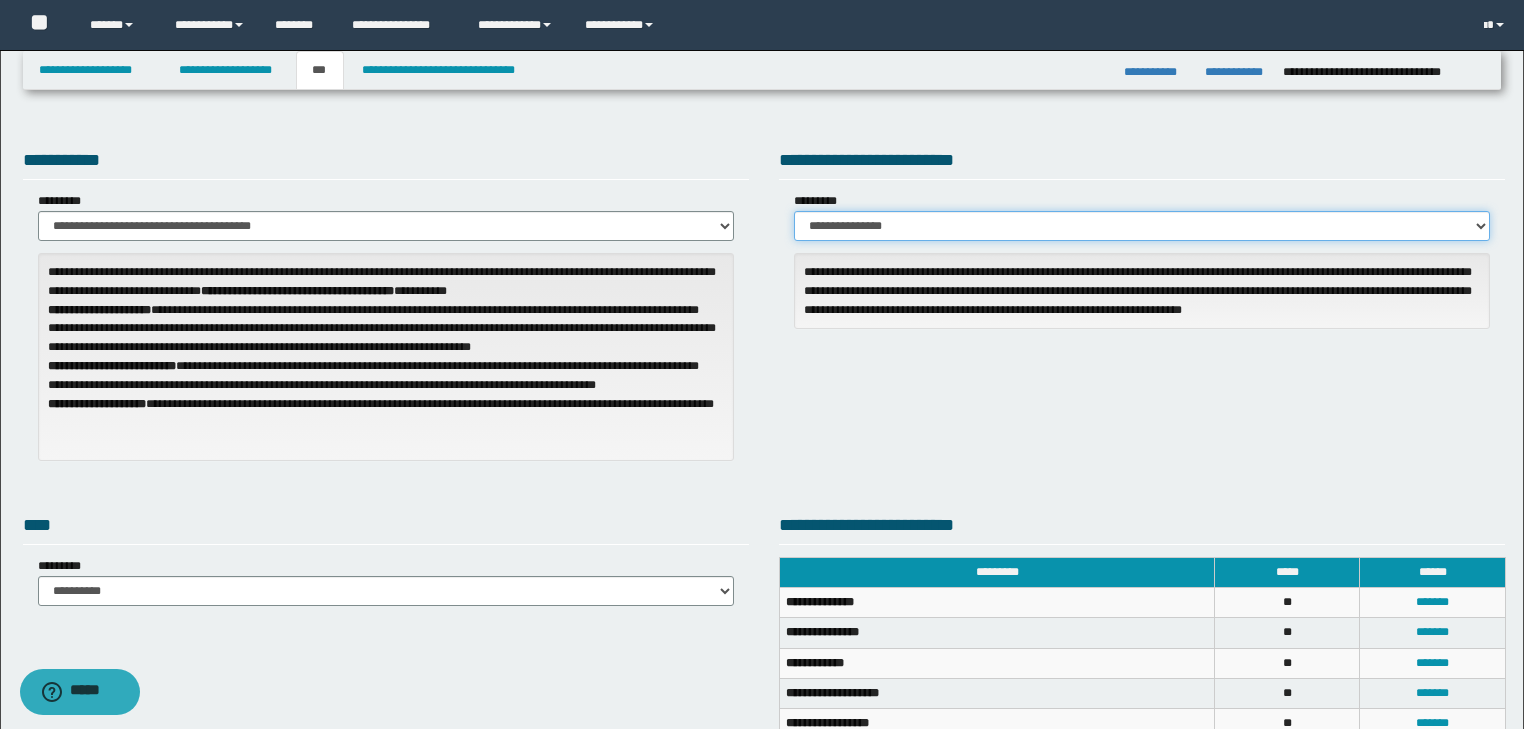 click on "**********" at bounding box center (1142, 226) 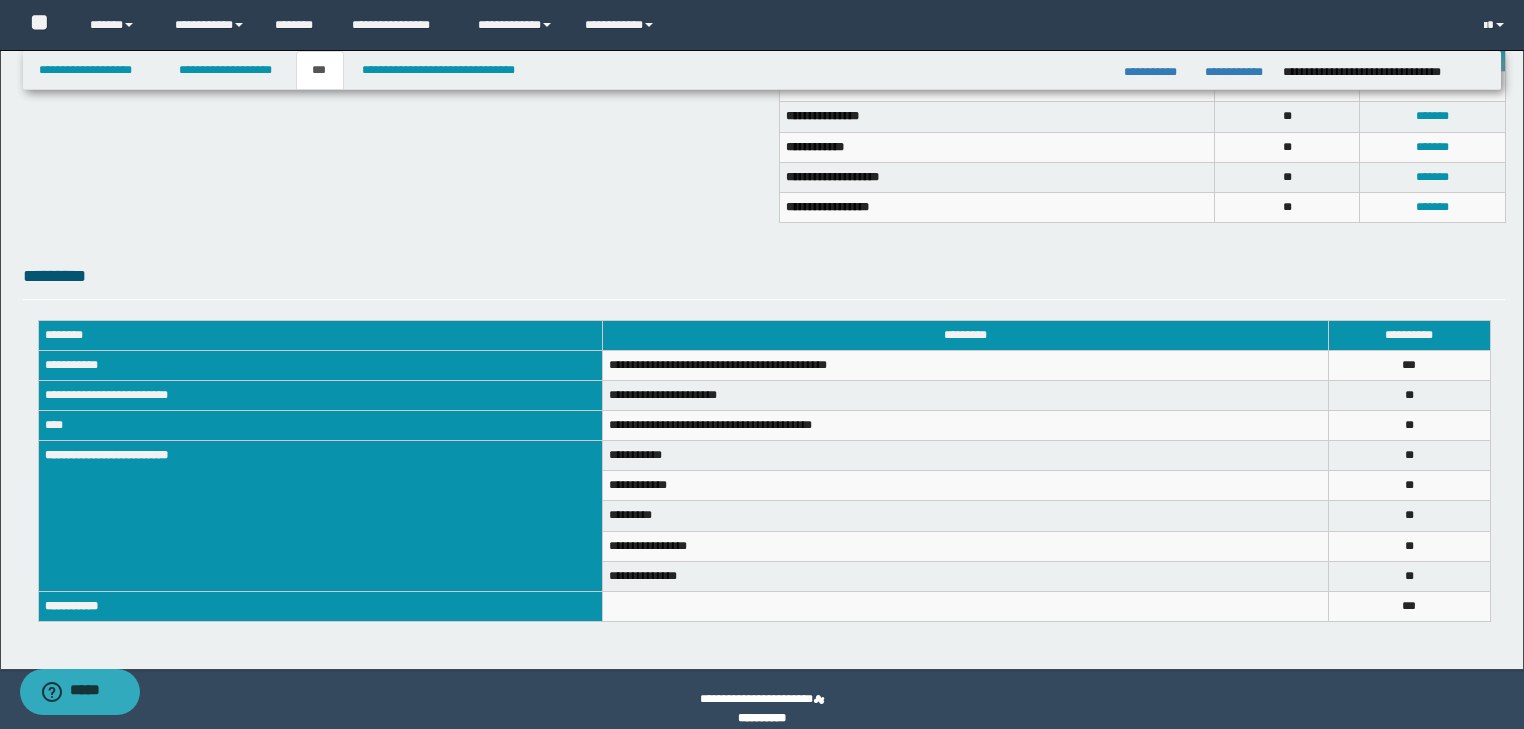 scroll, scrollTop: 535, scrollLeft: 0, axis: vertical 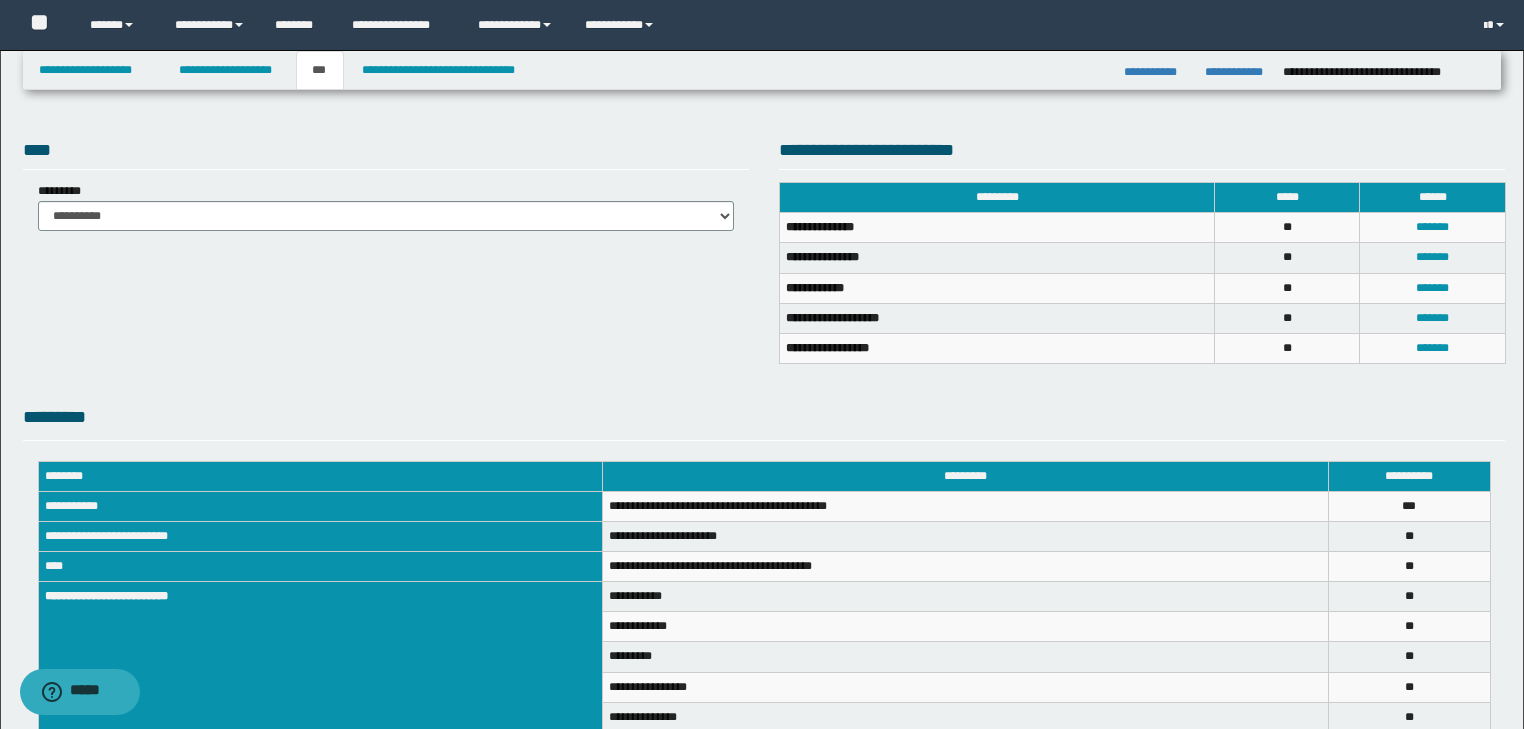 click on "*******" at bounding box center (1432, 288) 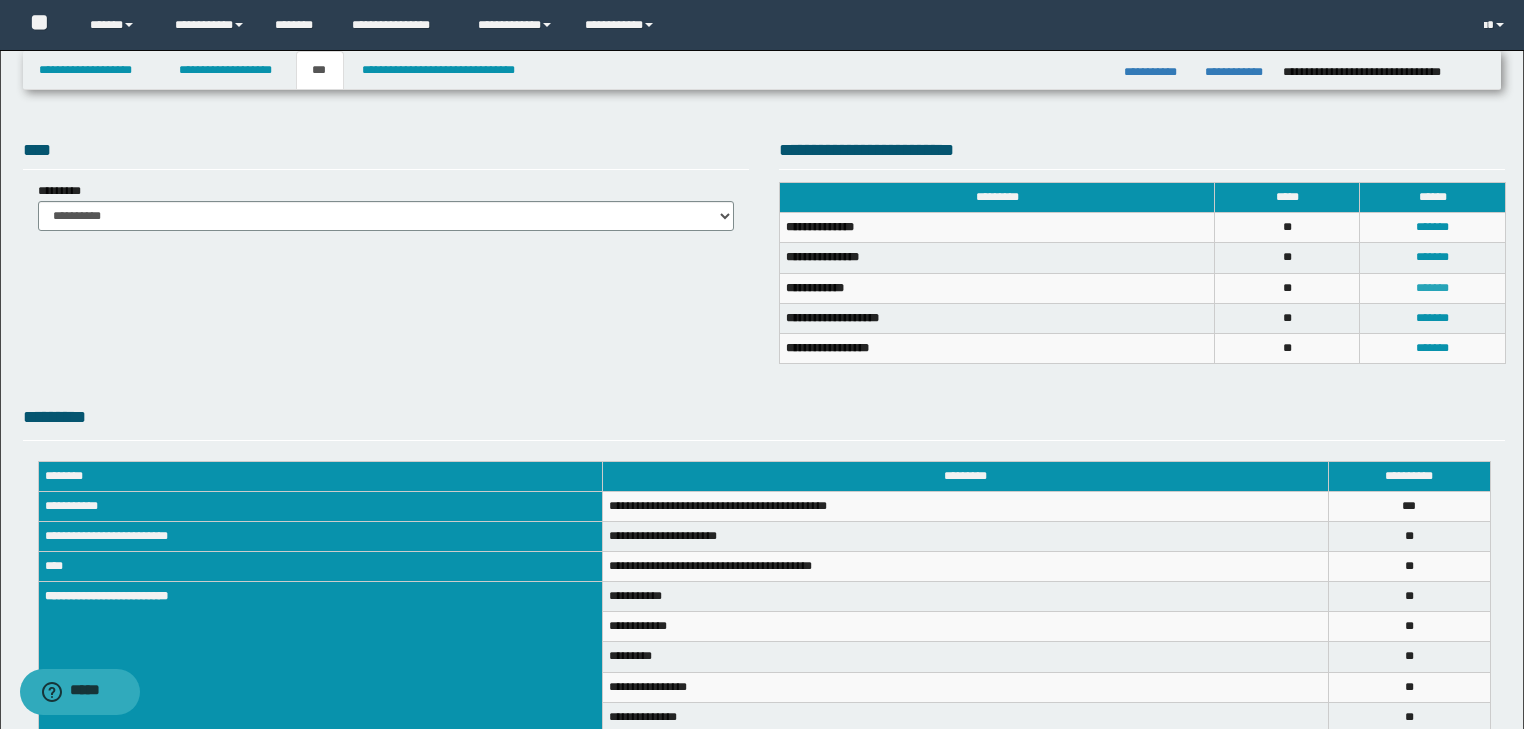 click on "*******" at bounding box center [1432, 288] 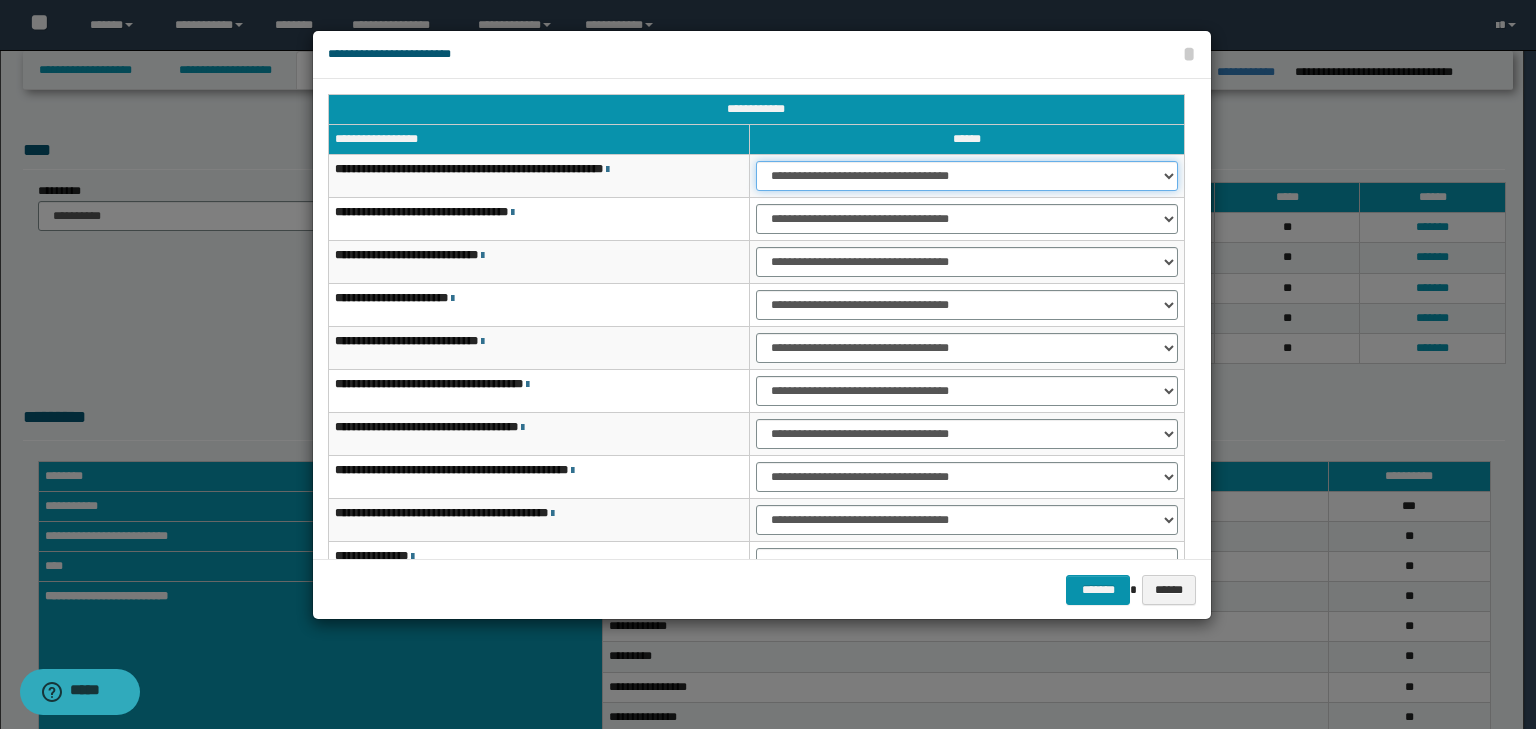 click on "**********" at bounding box center [967, 176] 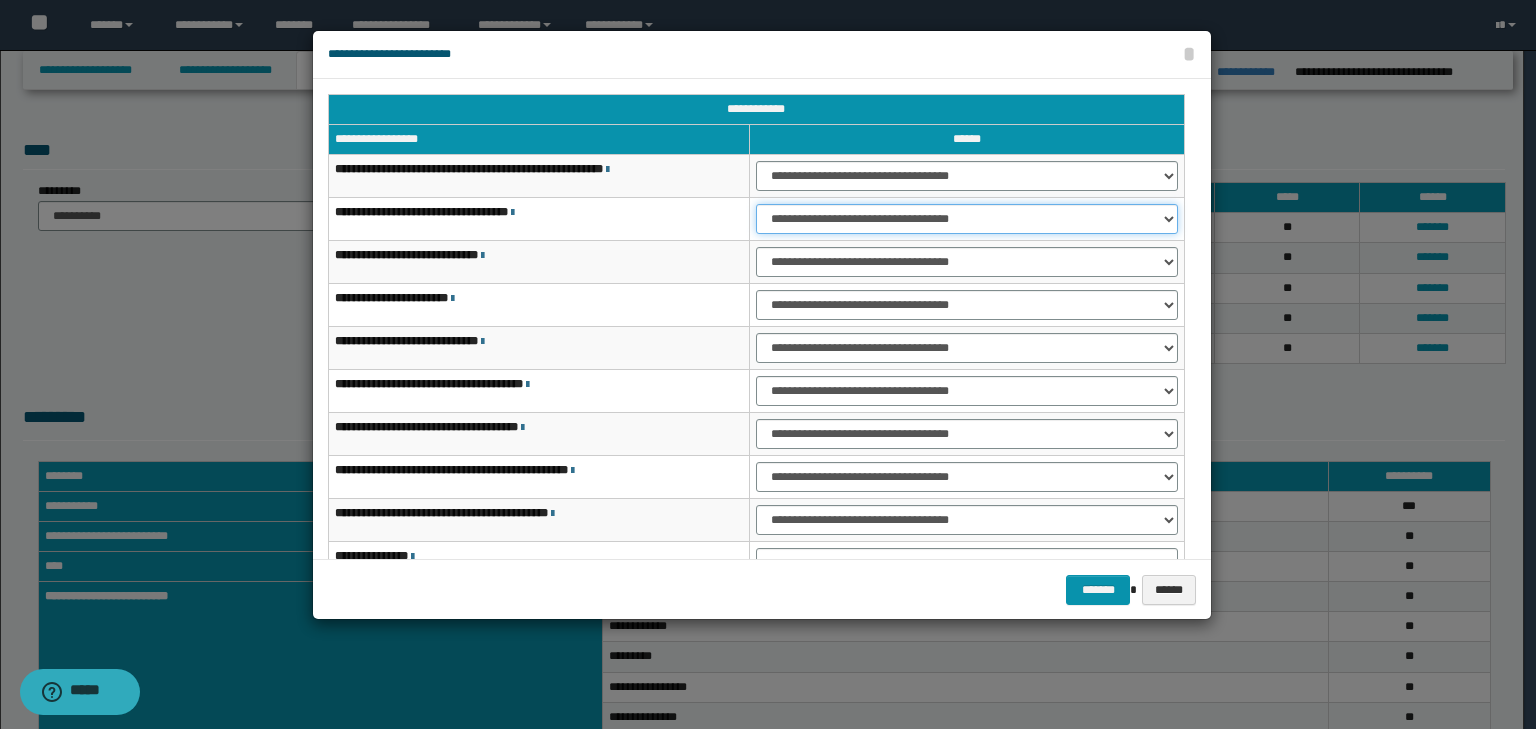 click on "**********" at bounding box center [967, 219] 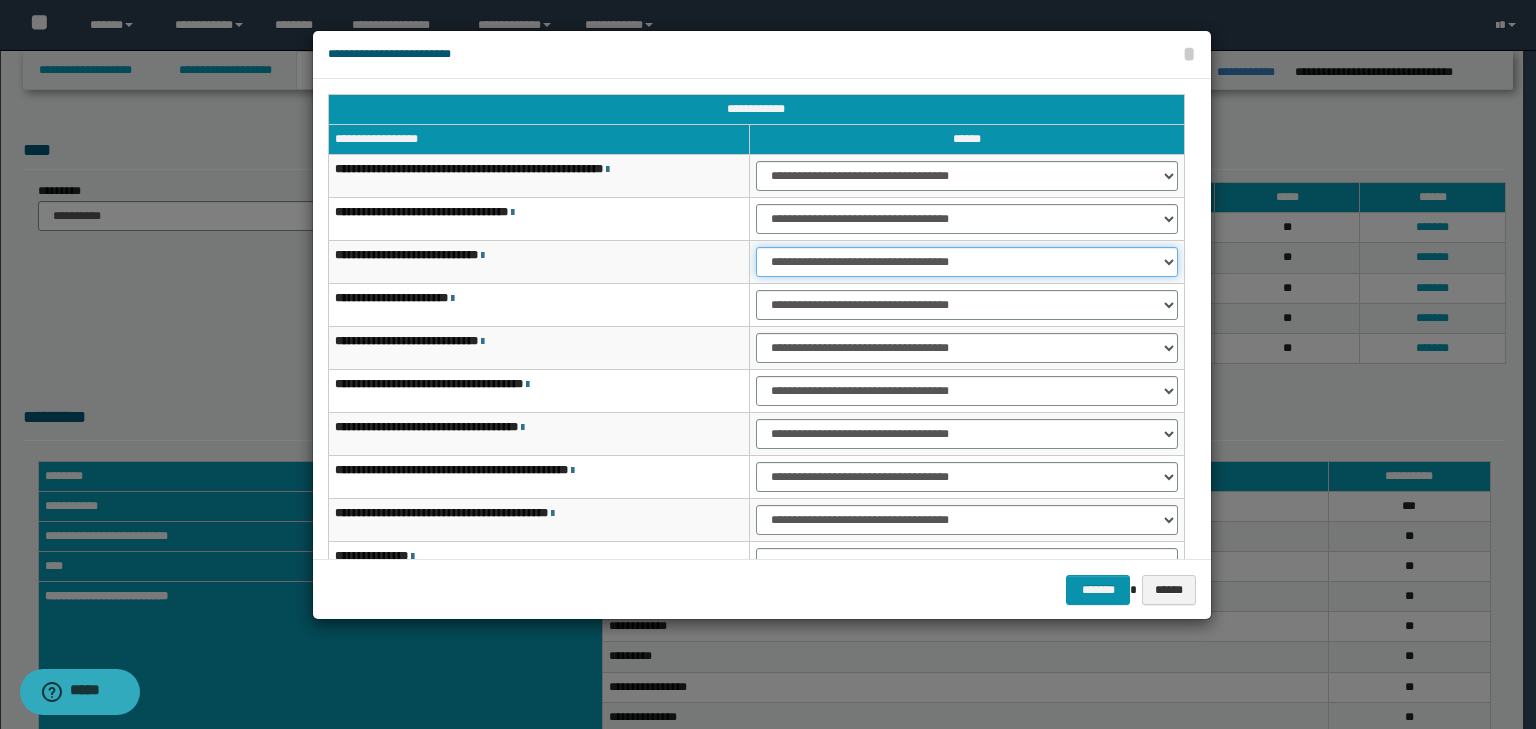 click on "**********" at bounding box center [967, 262] 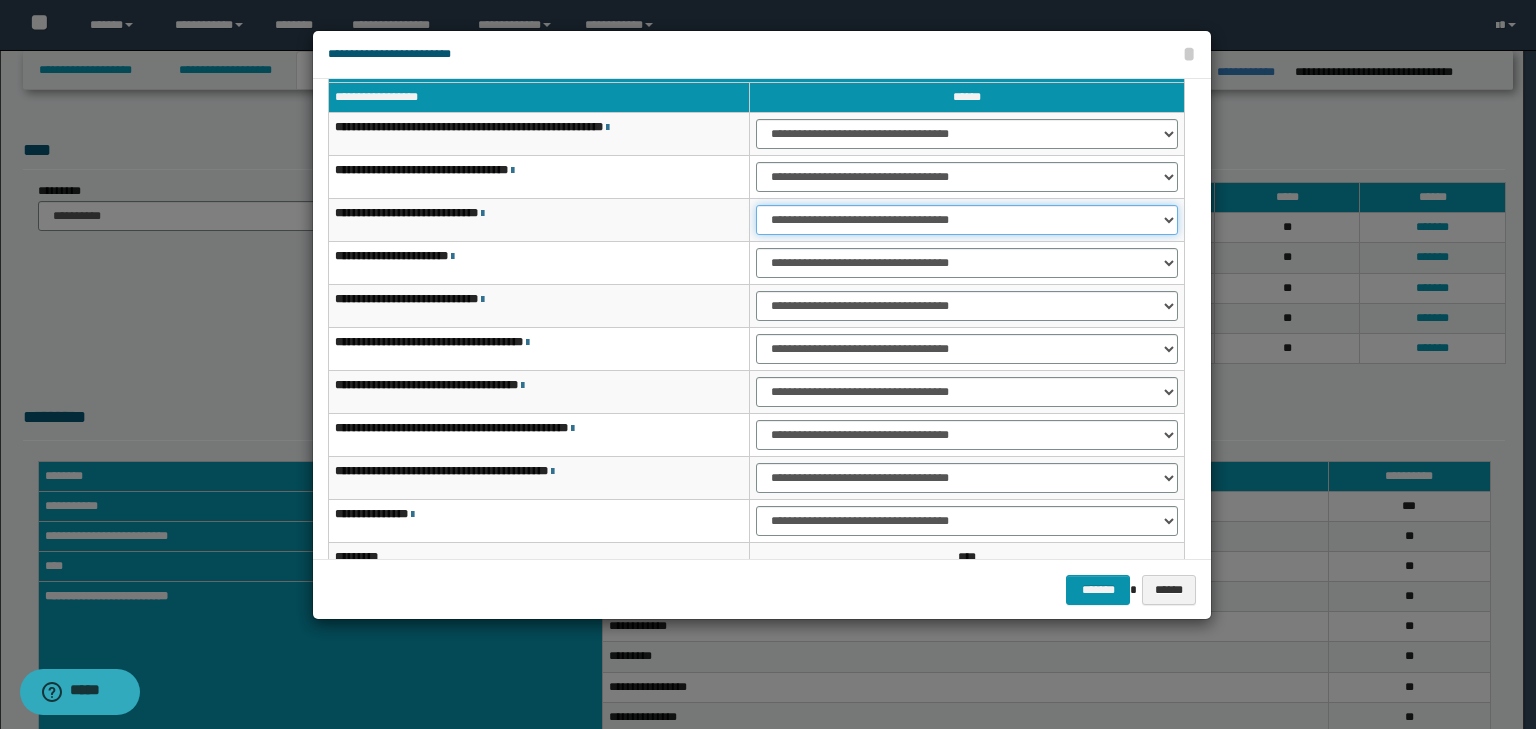 scroll, scrollTop: 118, scrollLeft: 0, axis: vertical 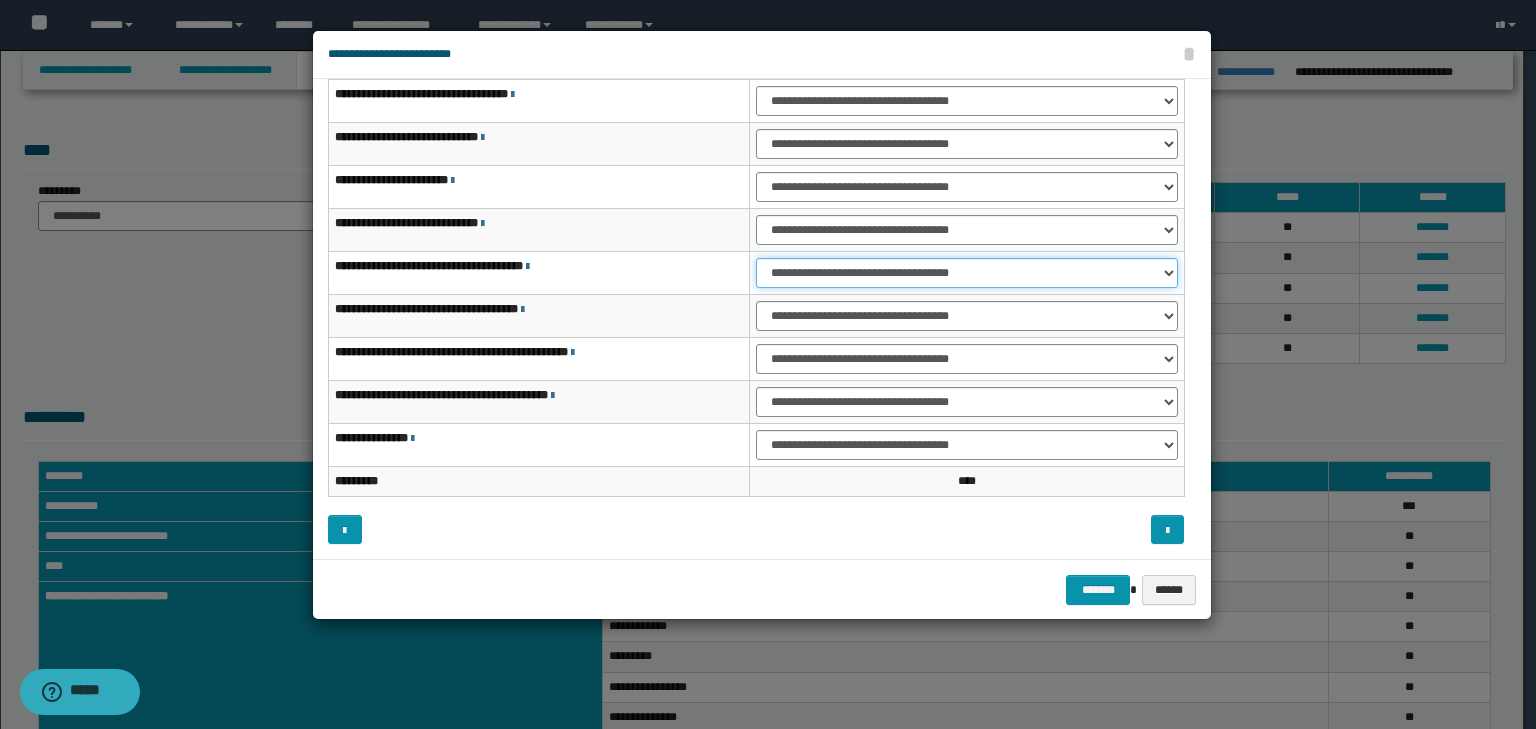 click on "**********" at bounding box center [967, 273] 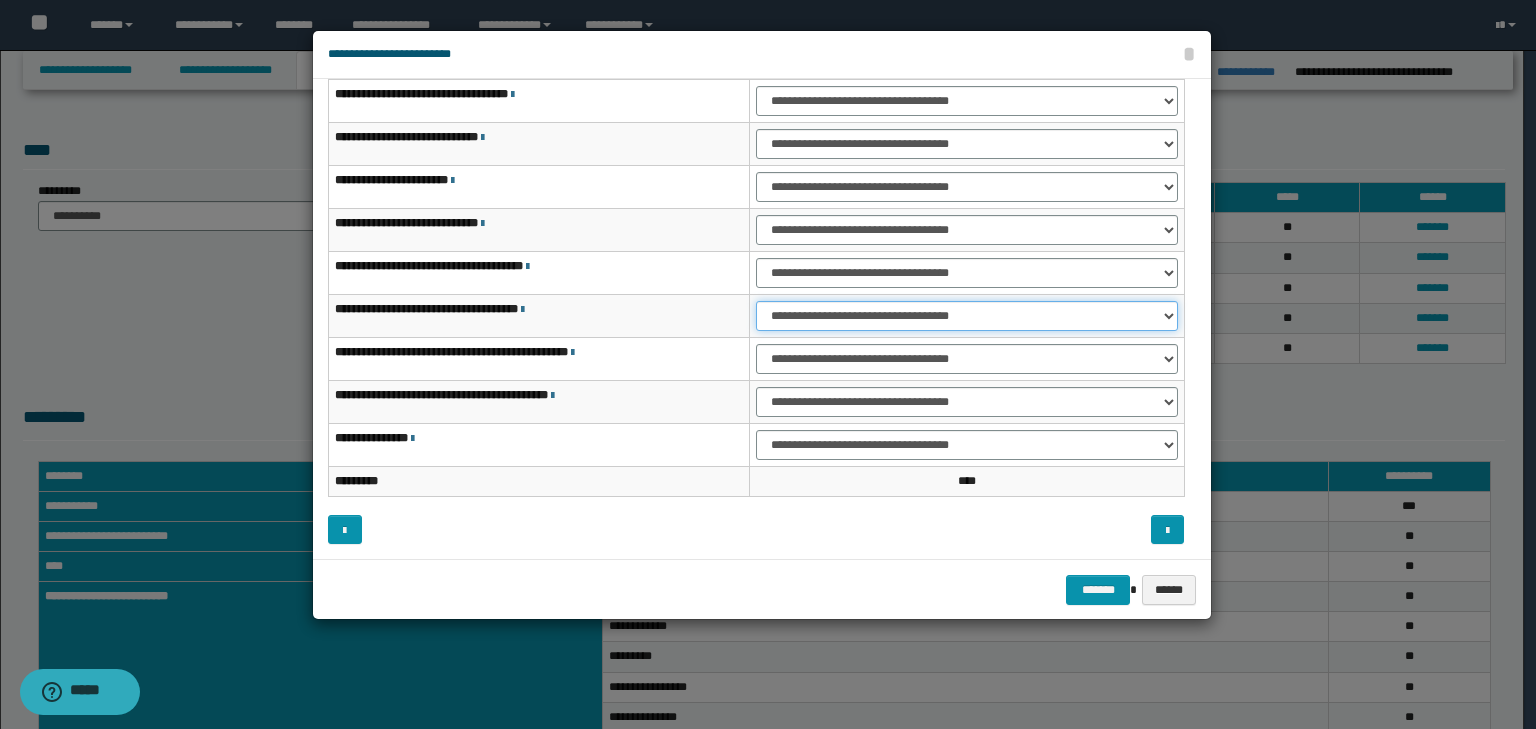 click on "**********" at bounding box center (967, 316) 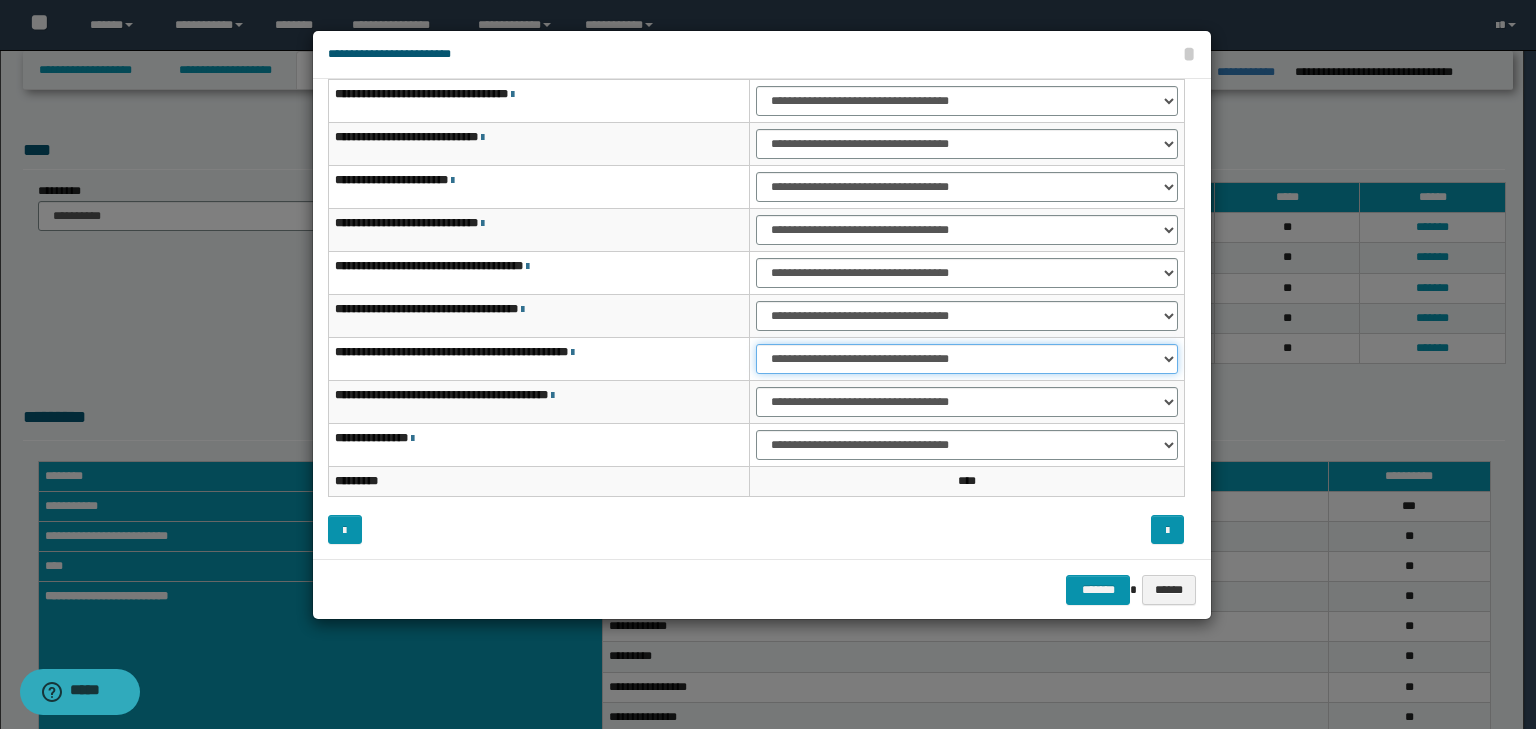 click on "**********" at bounding box center (967, 359) 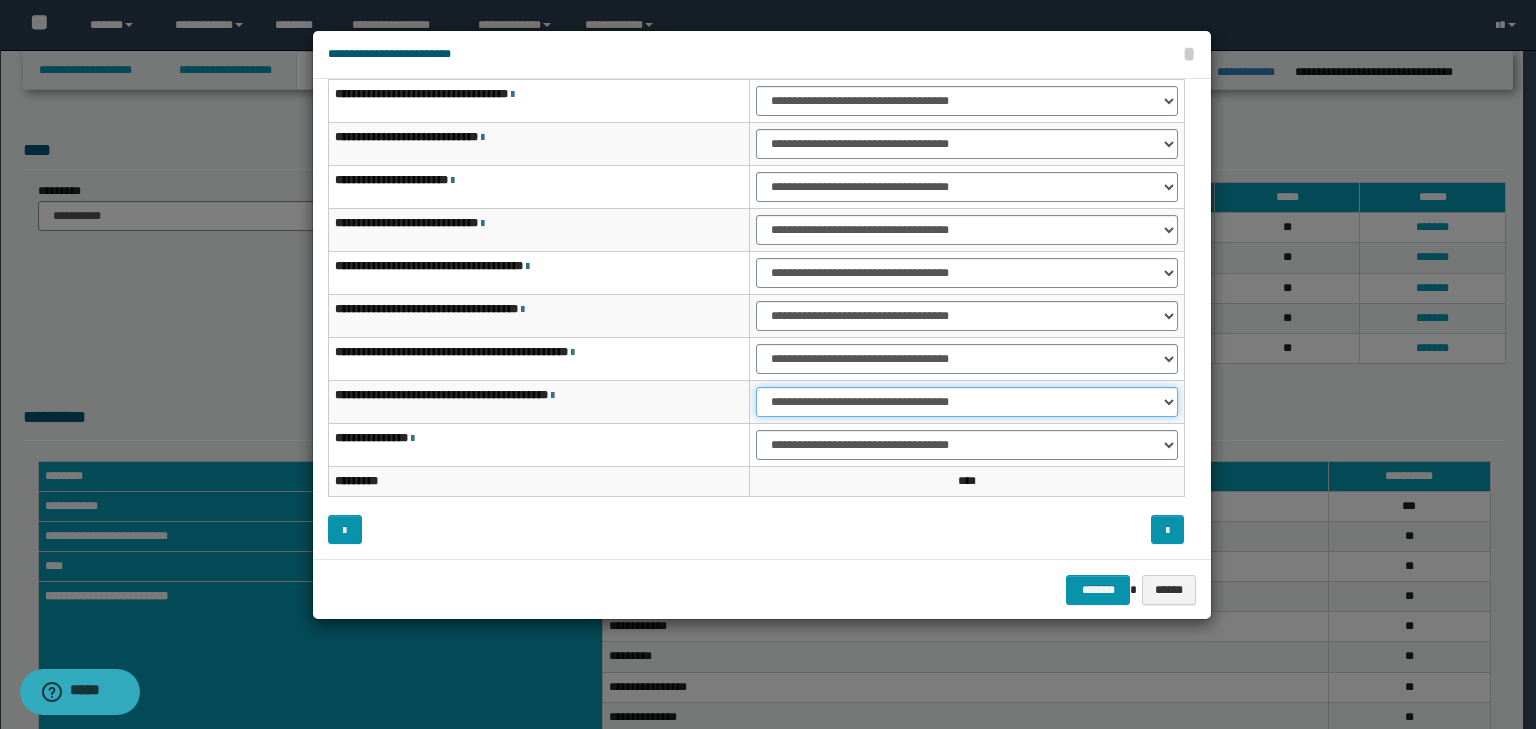 drag, startPoint x: 777, startPoint y: 393, endPoint x: 779, endPoint y: 412, distance: 19.104973 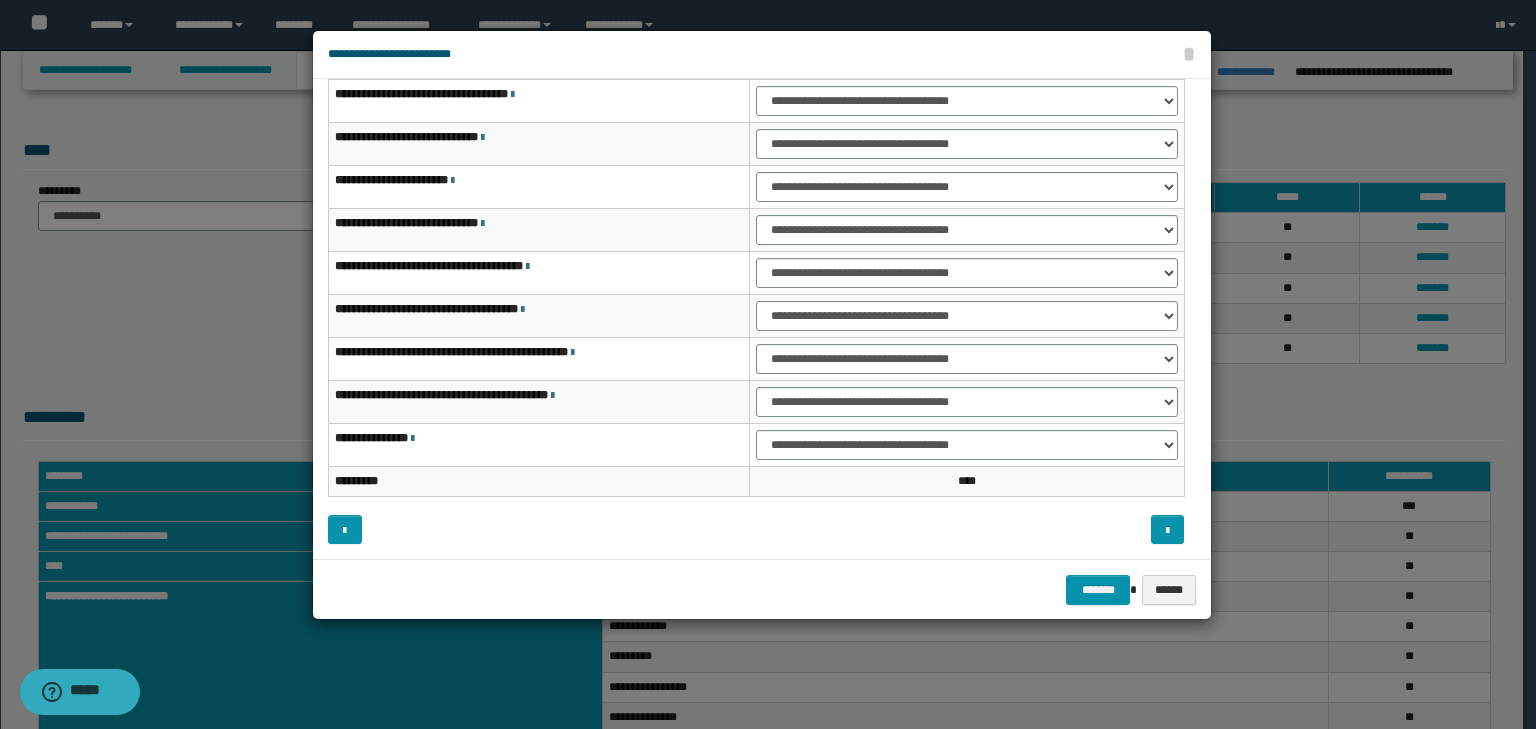 click on "**********" at bounding box center [967, 445] 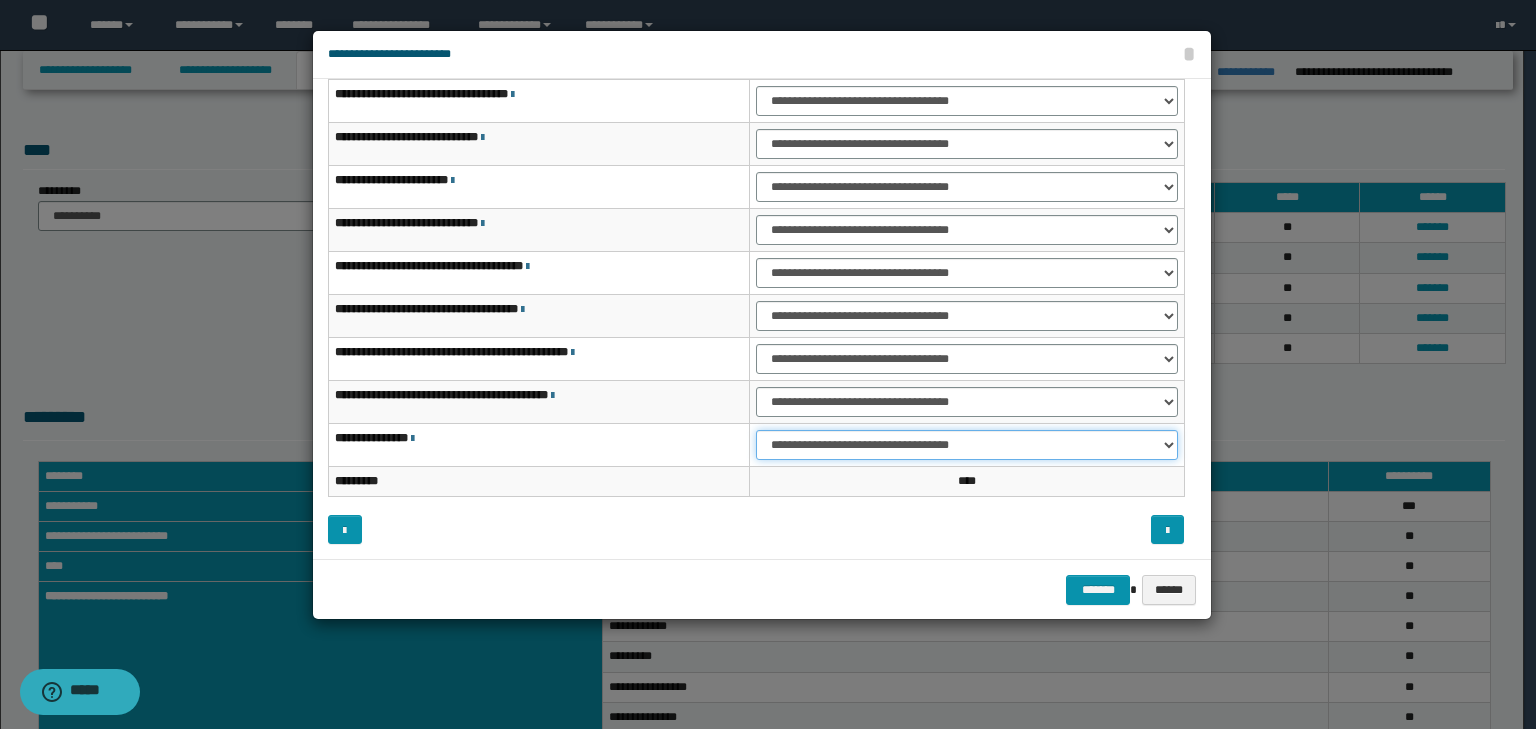 drag, startPoint x: 786, startPoint y: 434, endPoint x: 786, endPoint y: 455, distance: 21 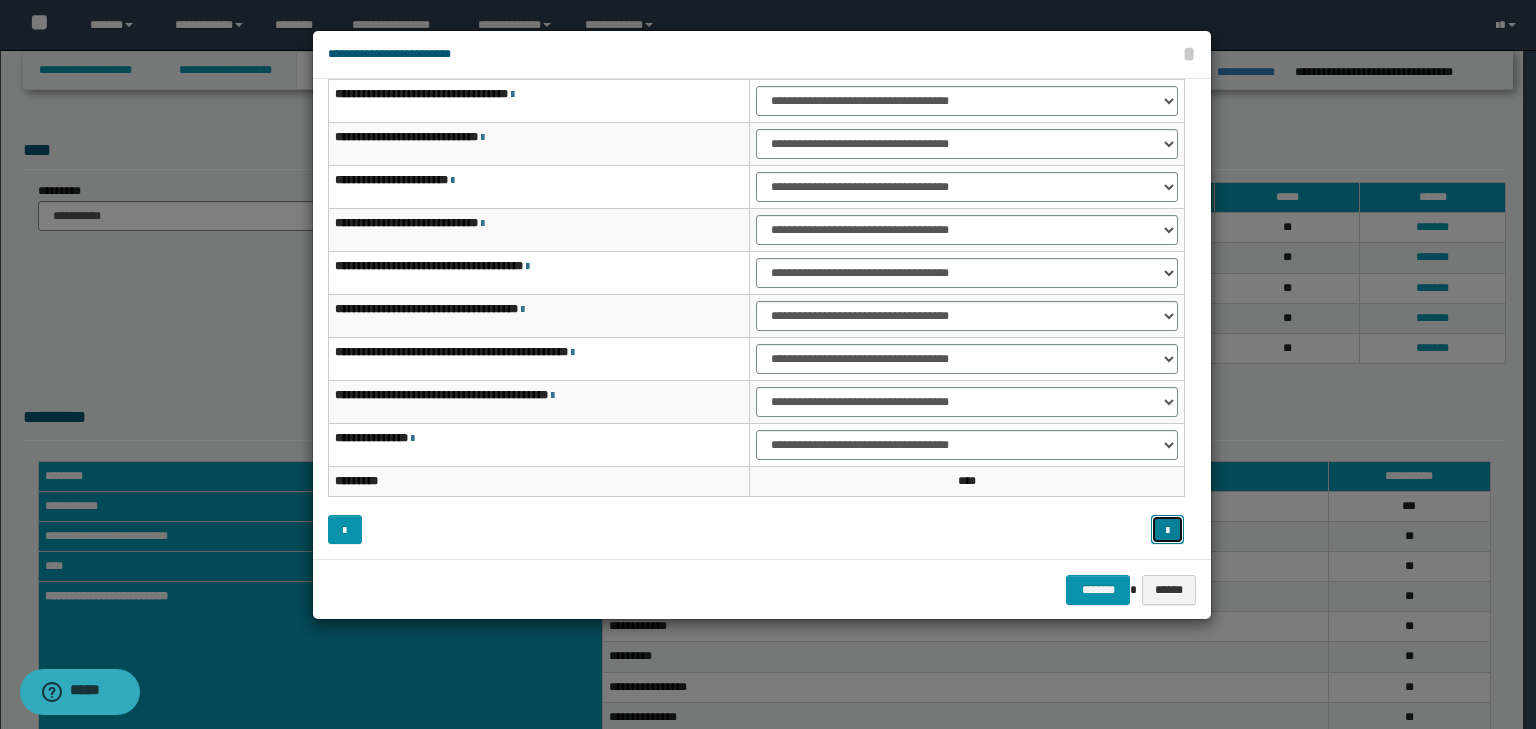 click at bounding box center (1167, 531) 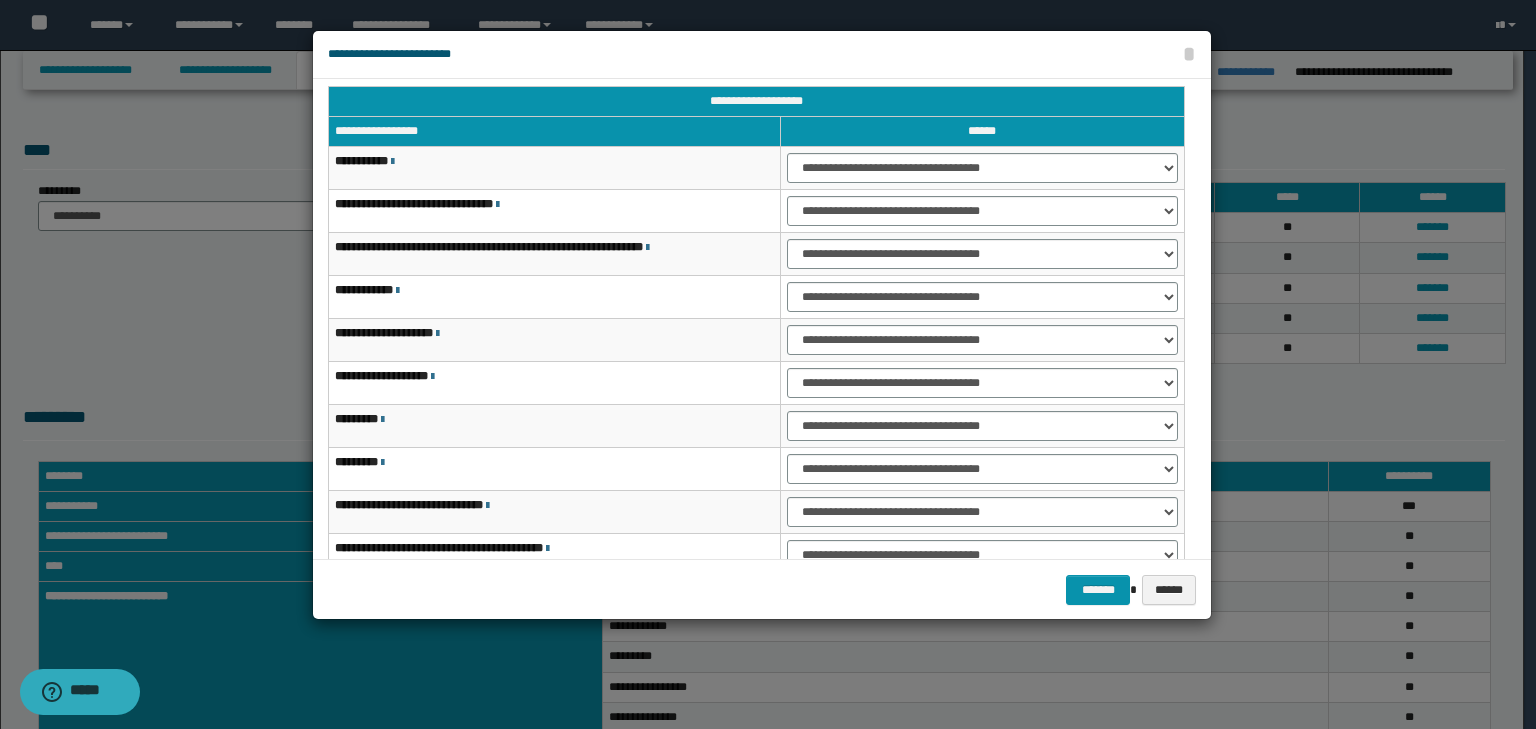 scroll, scrollTop: 0, scrollLeft: 0, axis: both 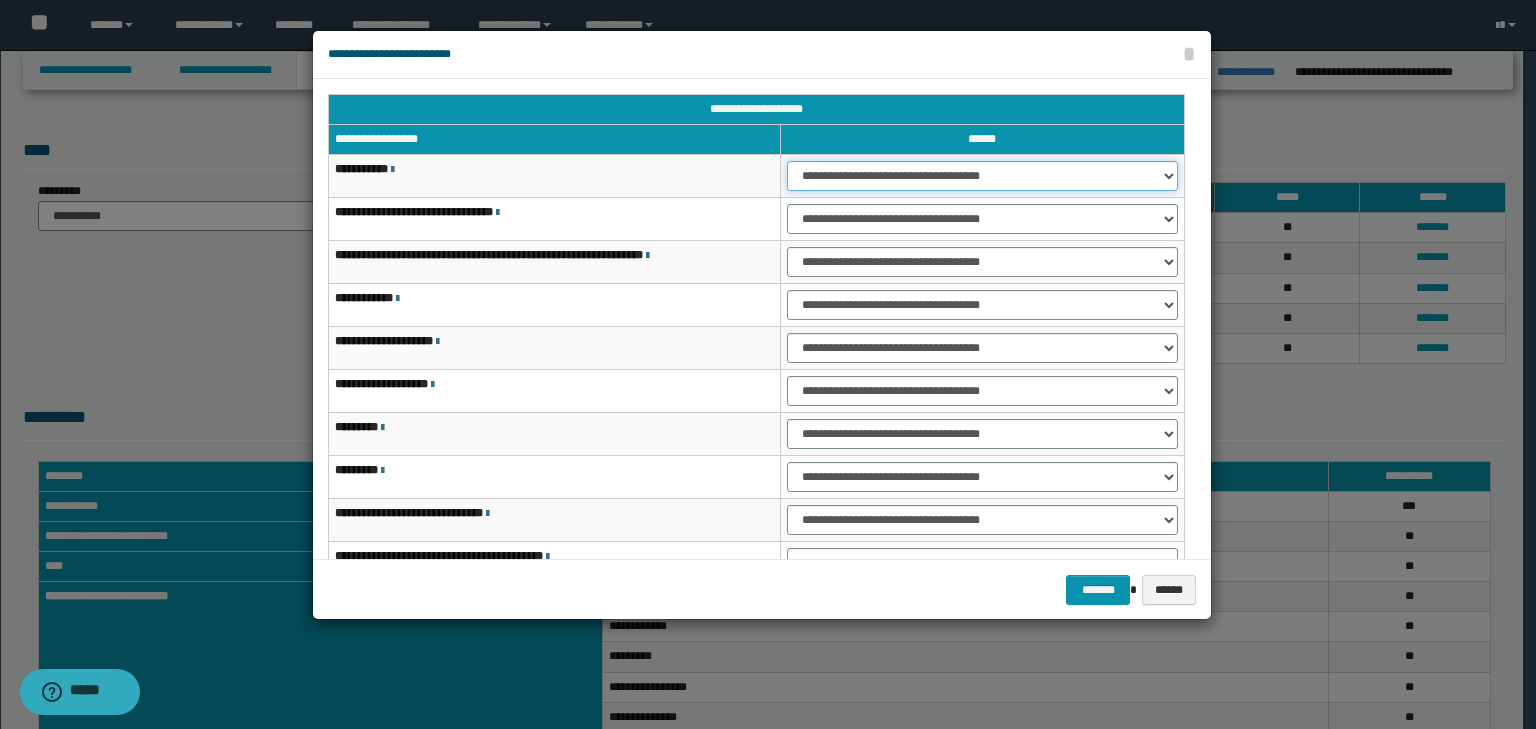 drag, startPoint x: 898, startPoint y: 172, endPoint x: 898, endPoint y: 216, distance: 44 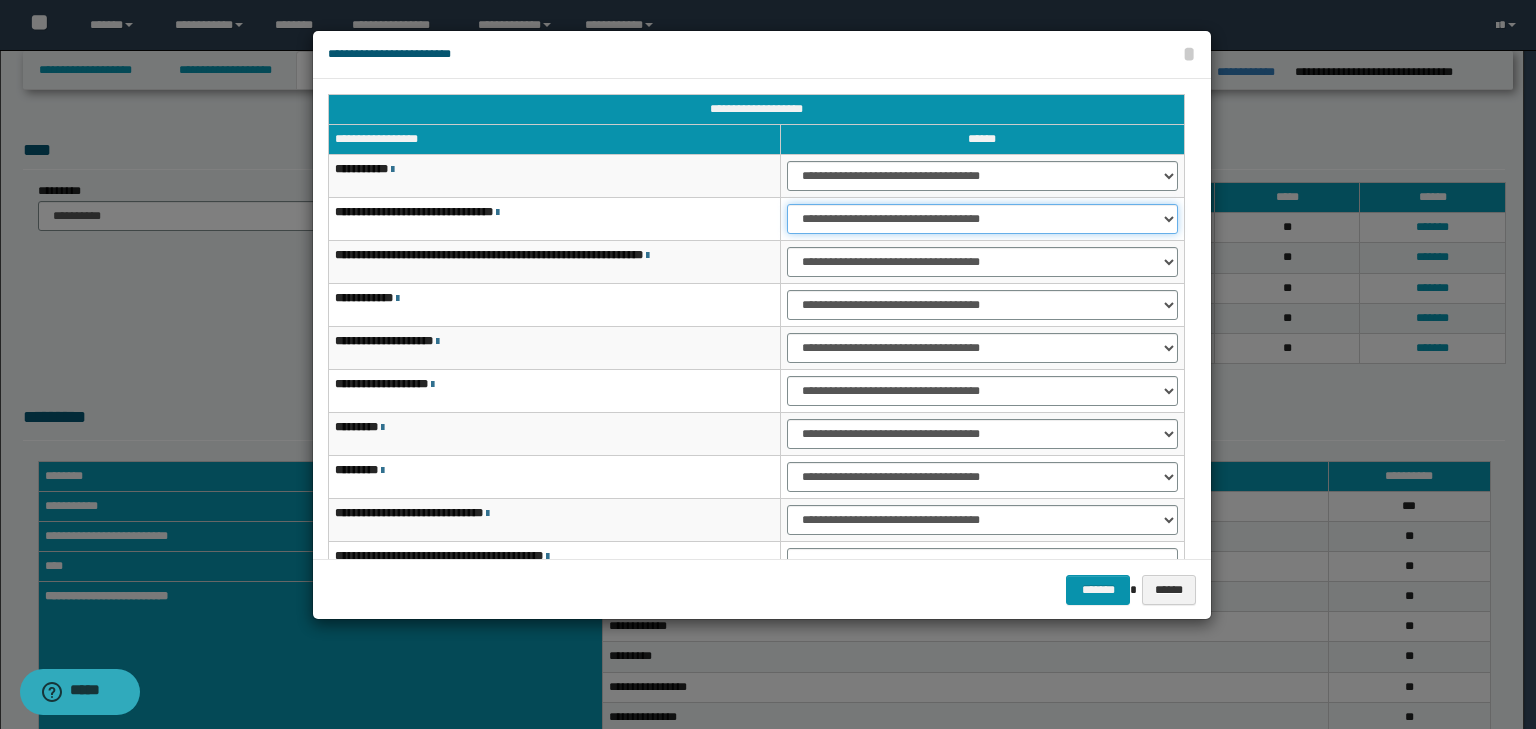 drag, startPoint x: 877, startPoint y: 212, endPoint x: 876, endPoint y: 232, distance: 20.024984 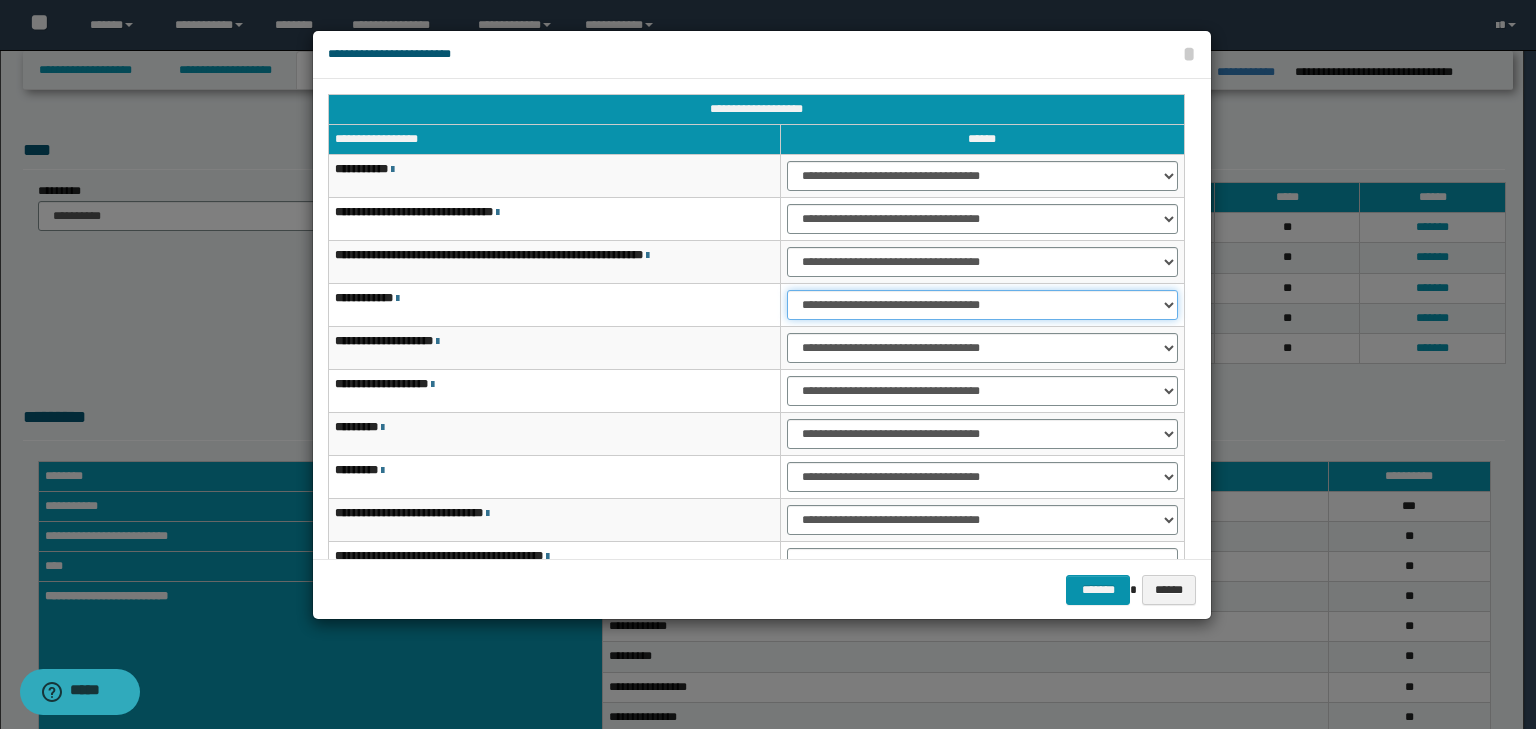 drag, startPoint x: 873, startPoint y: 297, endPoint x: 873, endPoint y: 312, distance: 15 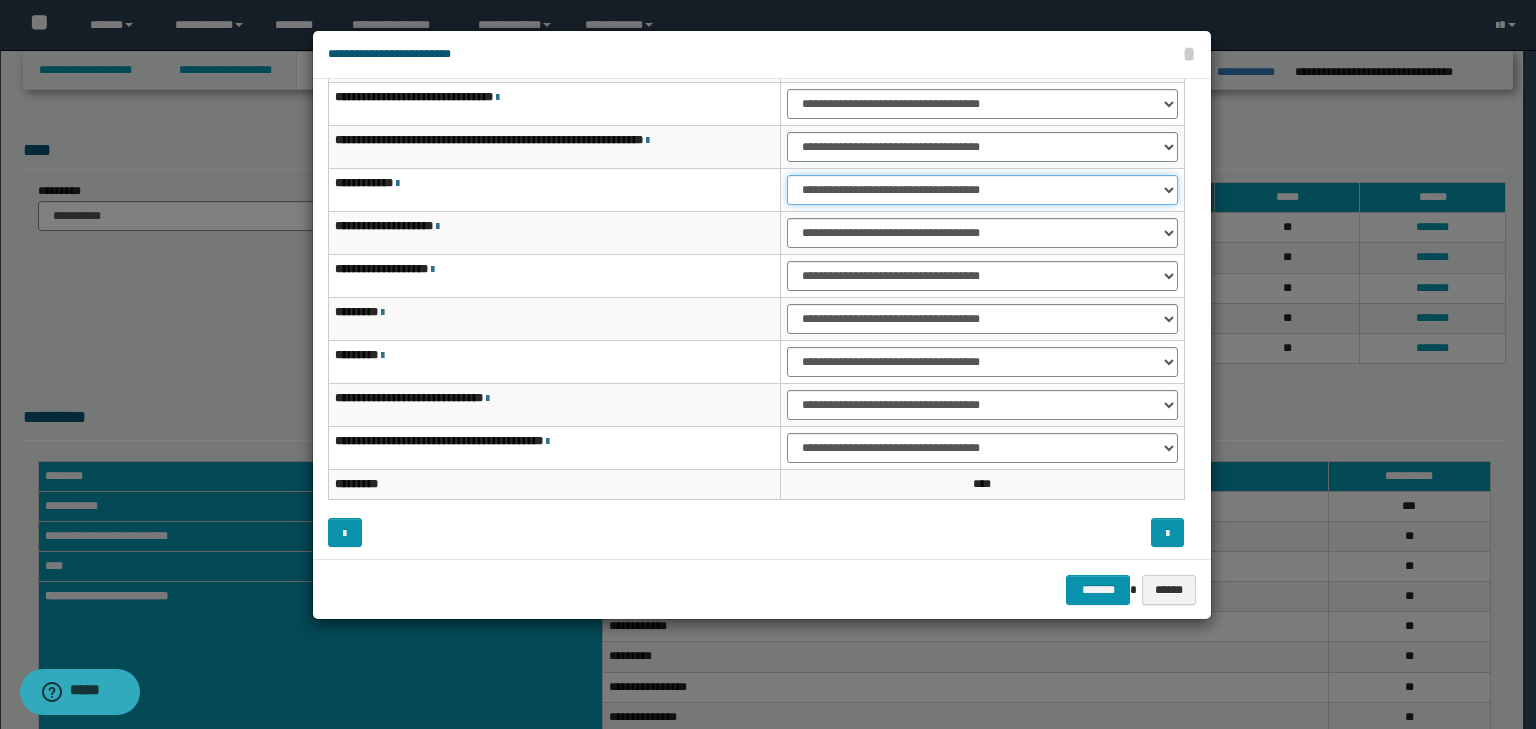scroll, scrollTop: 118, scrollLeft: 0, axis: vertical 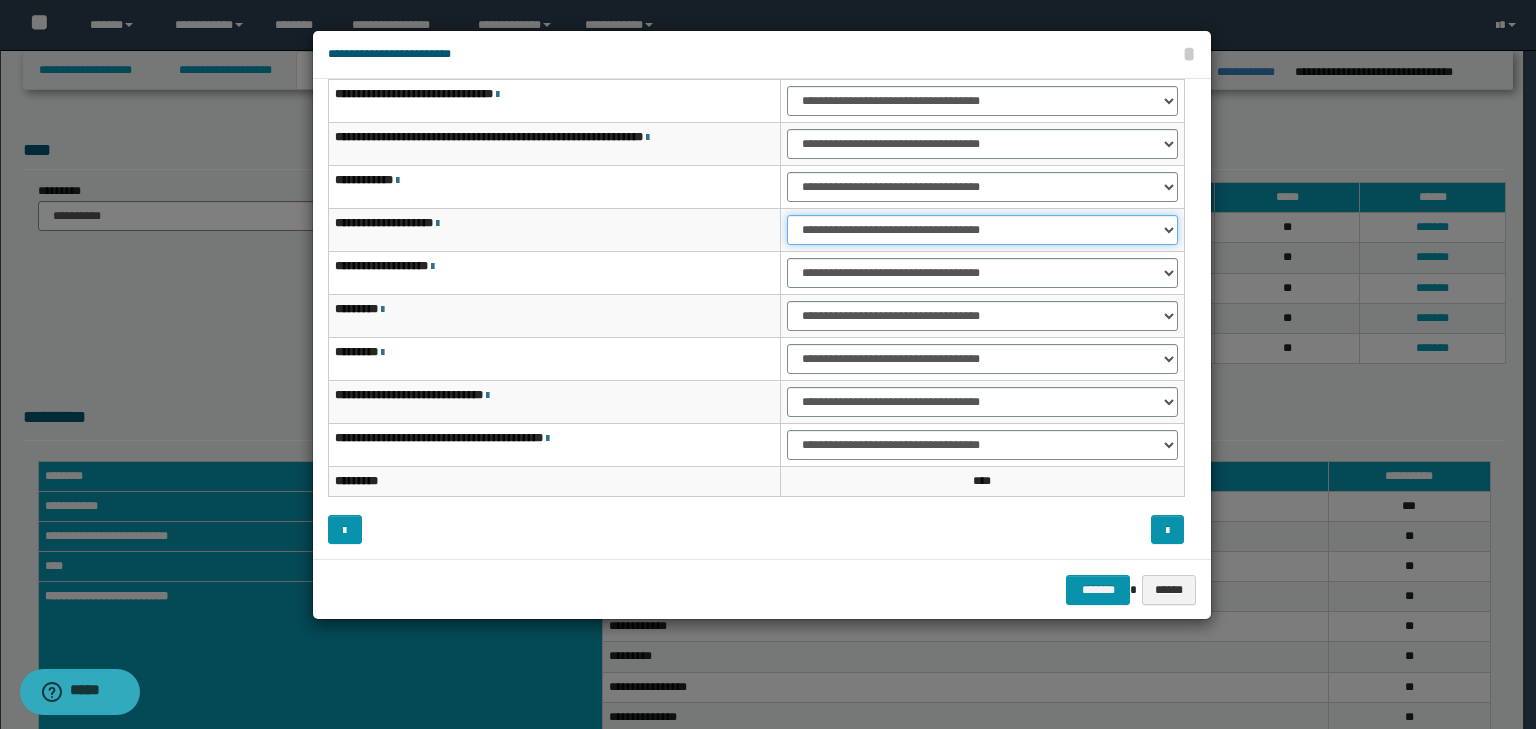 drag, startPoint x: 864, startPoint y: 228, endPoint x: 860, endPoint y: 241, distance: 13.601471 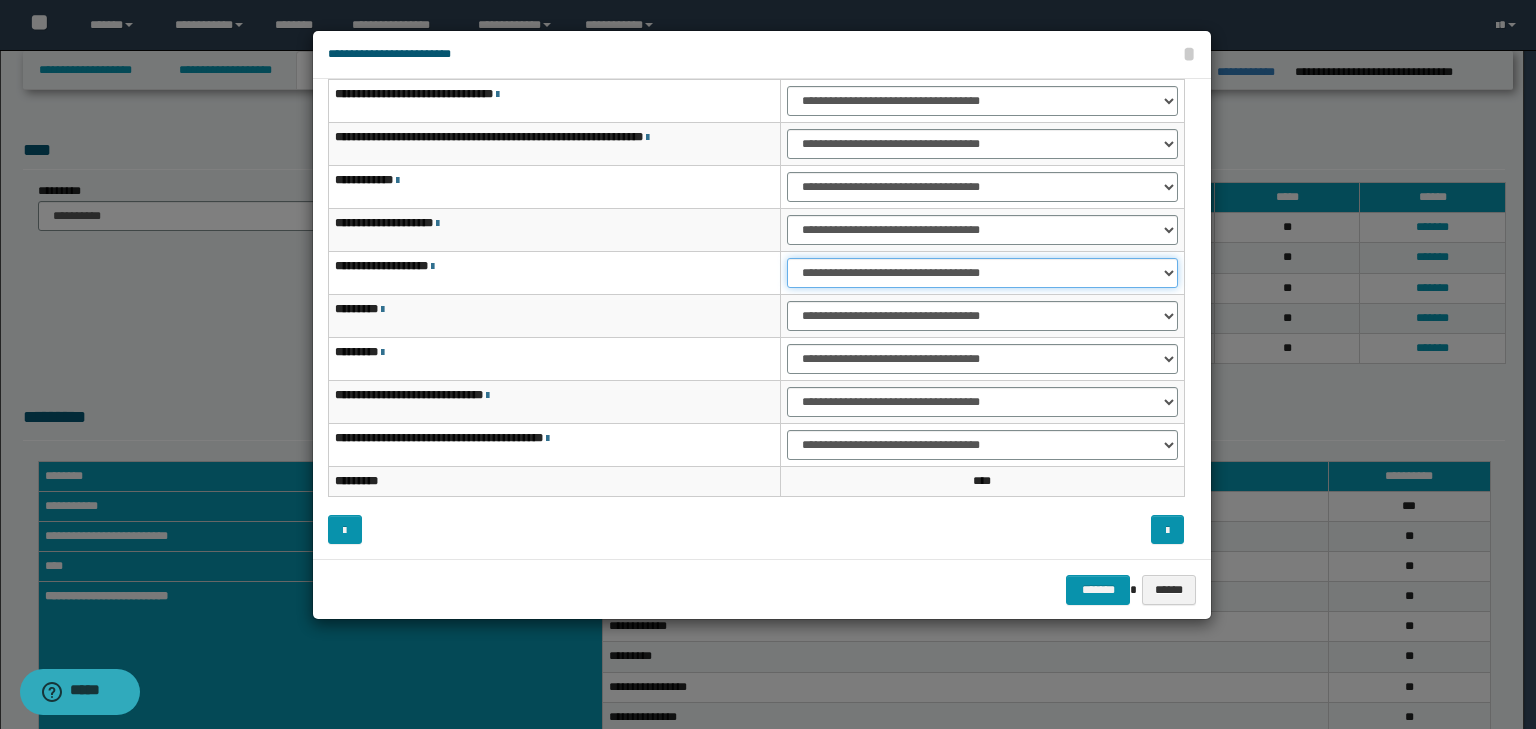 click on "**********" at bounding box center [982, 273] 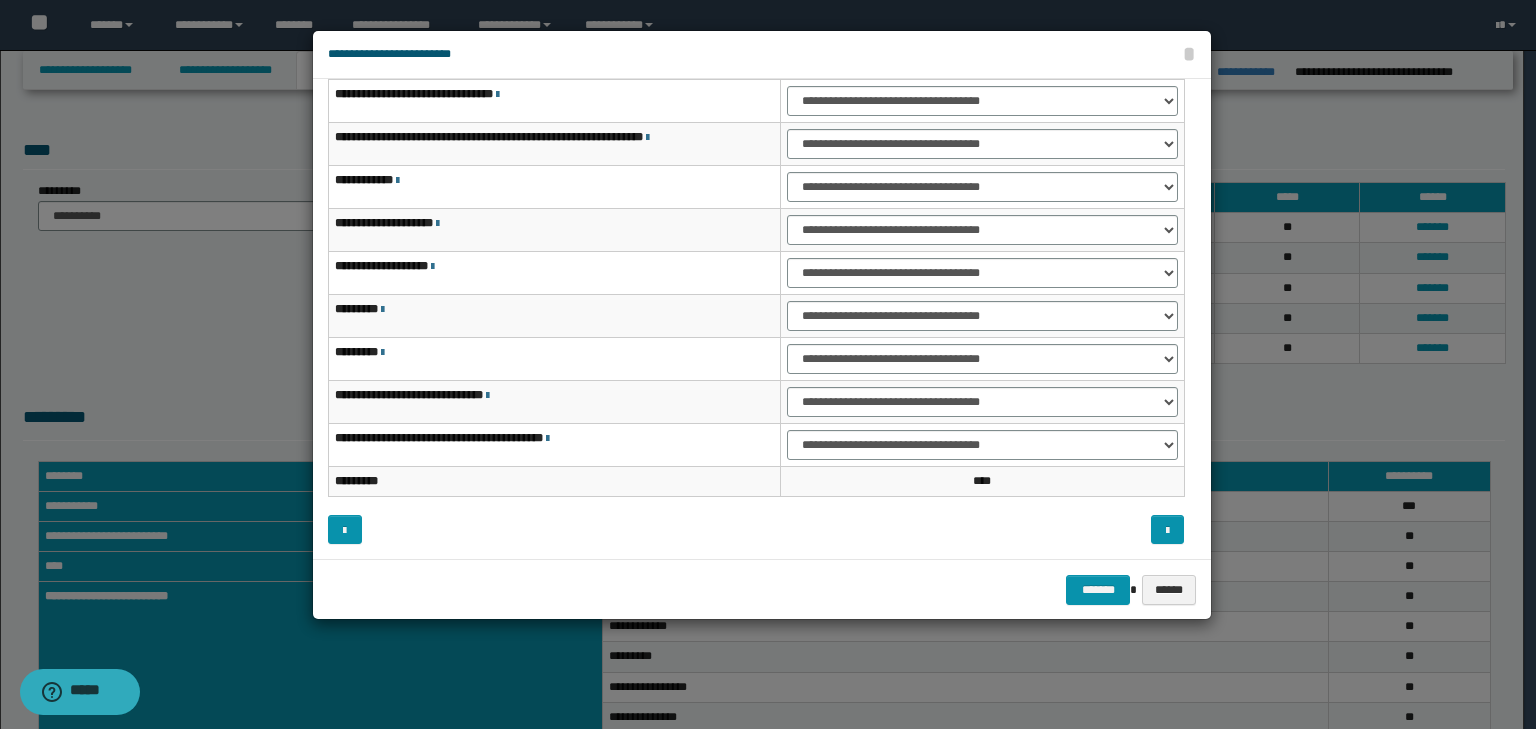 click on "**********" at bounding box center [983, 402] 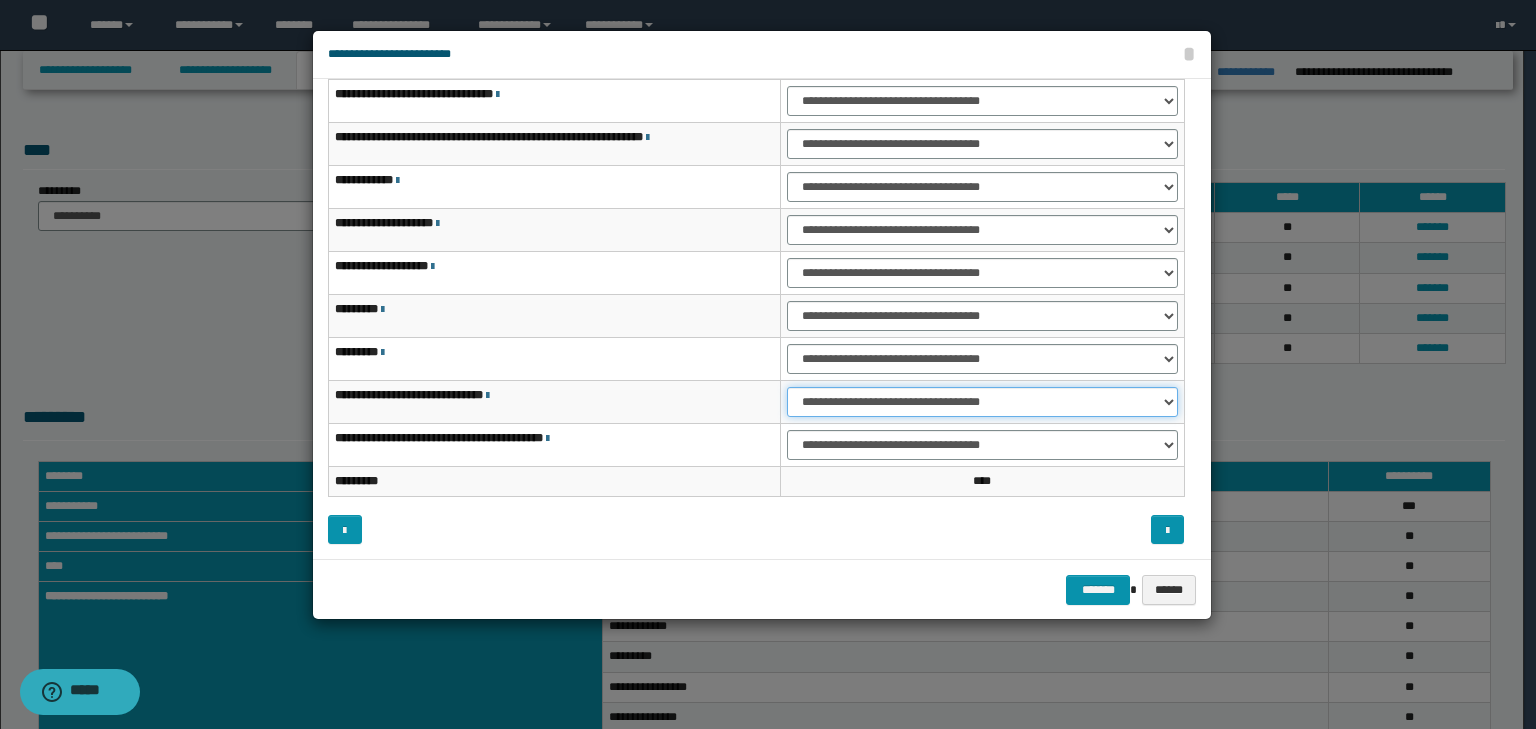 click on "**********" at bounding box center [982, 402] 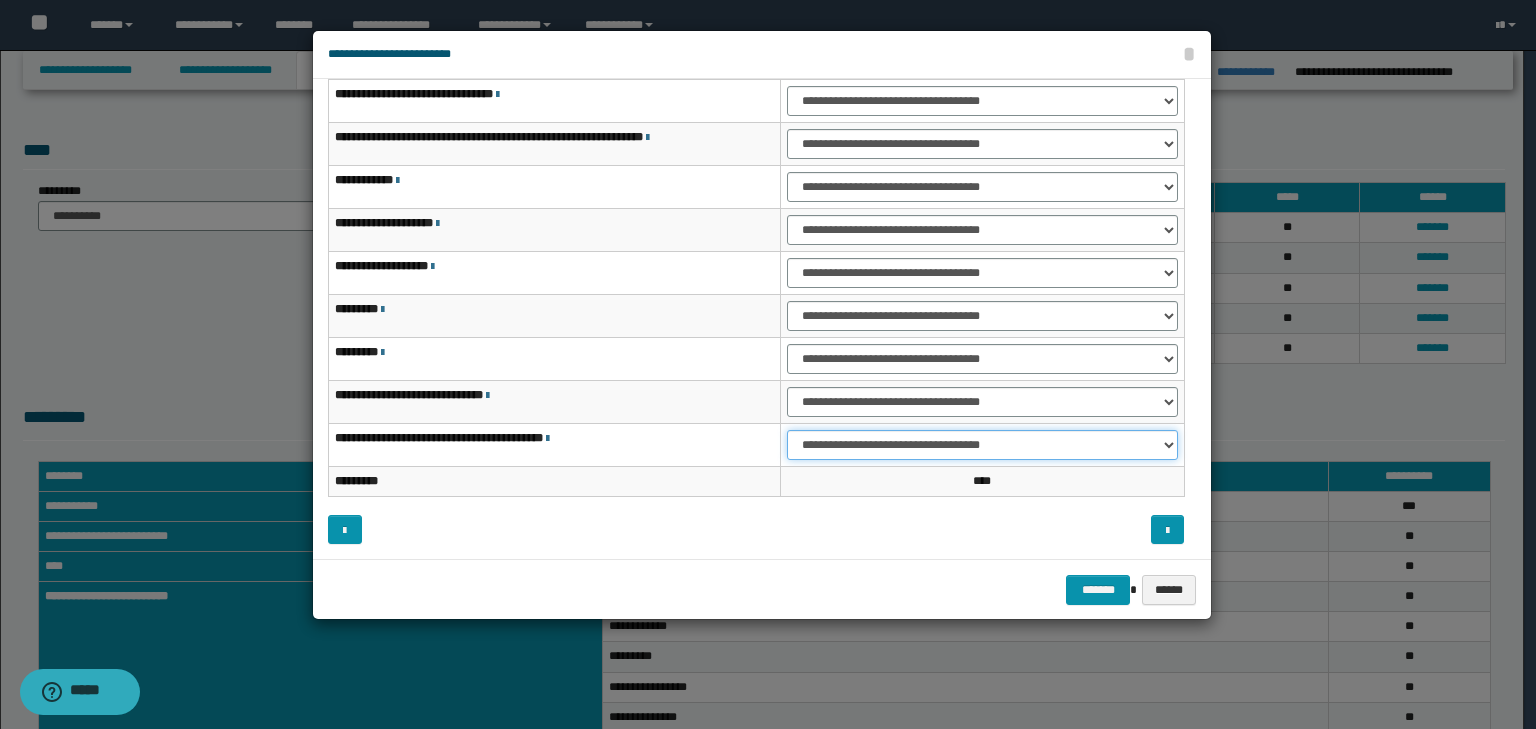 click on "**********" at bounding box center (982, 445) 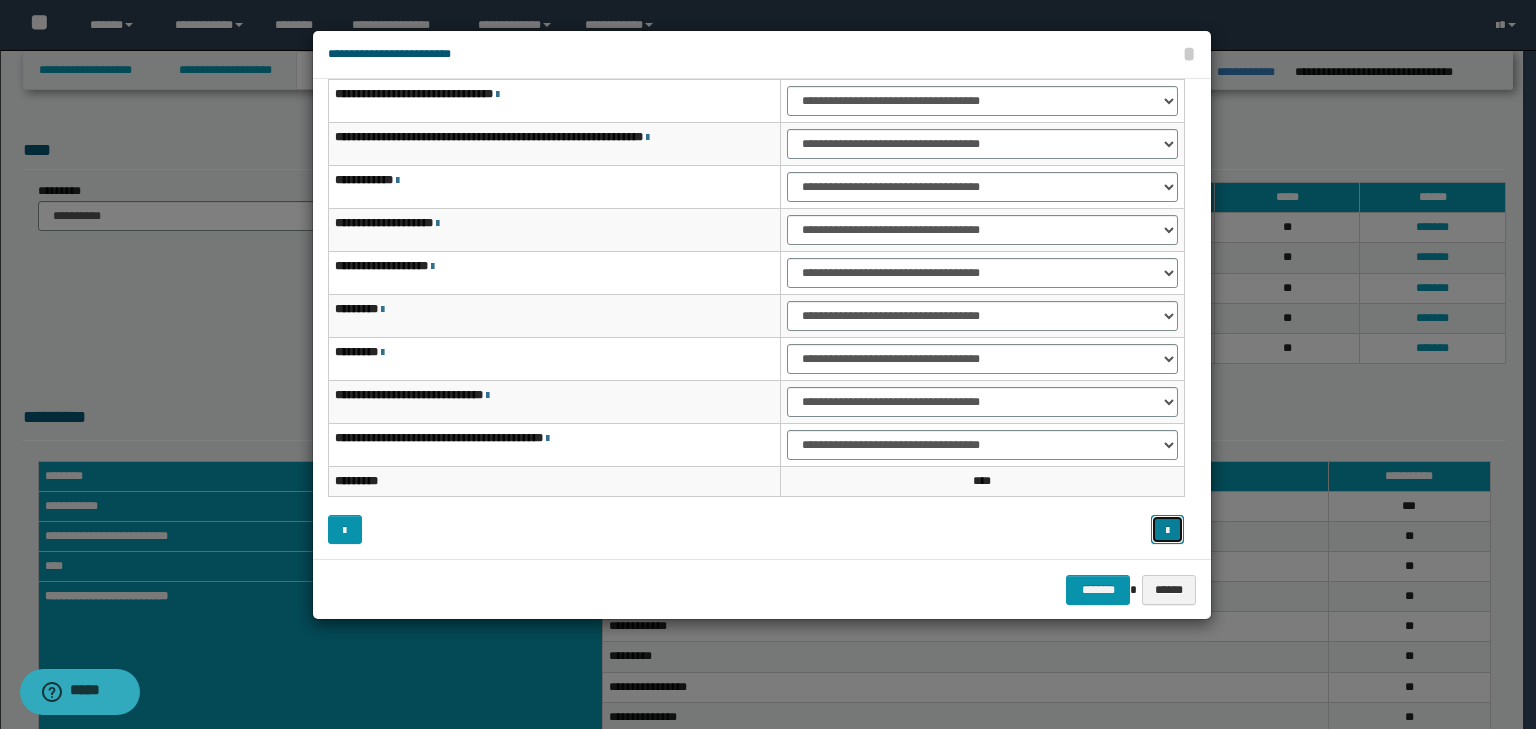 click at bounding box center [1167, 531] 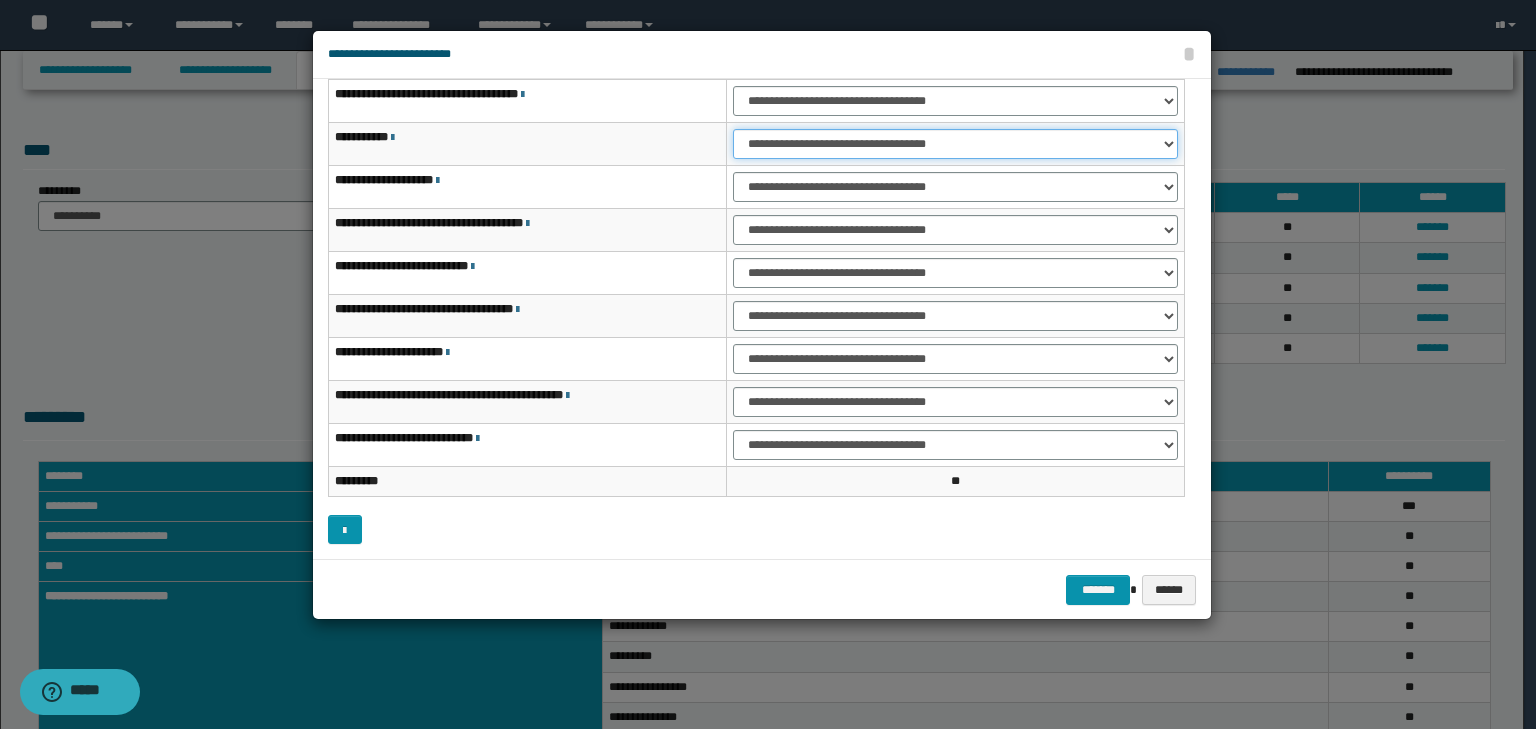 click on "**********" at bounding box center (955, 144) 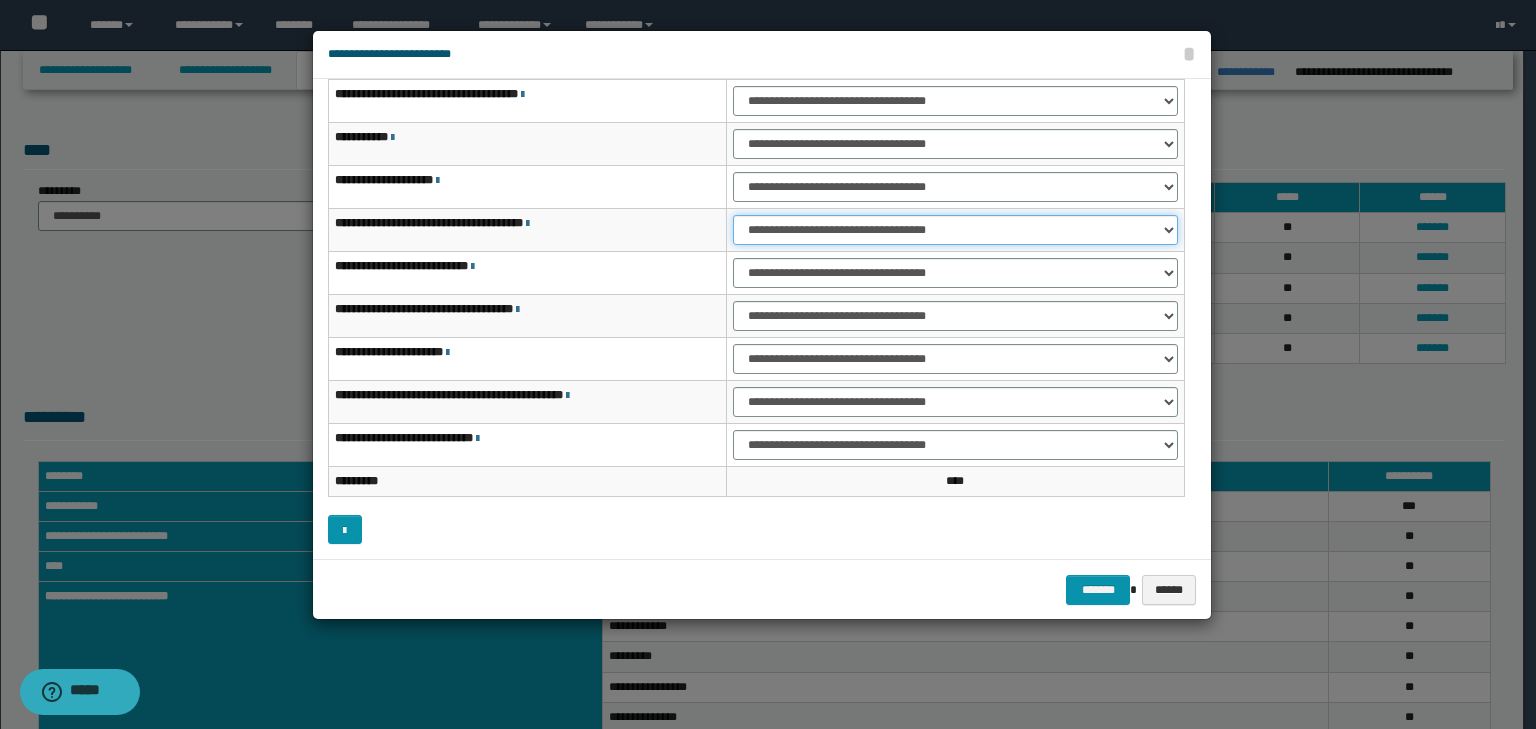 drag, startPoint x: 772, startPoint y: 212, endPoint x: 767, endPoint y: 228, distance: 16.763054 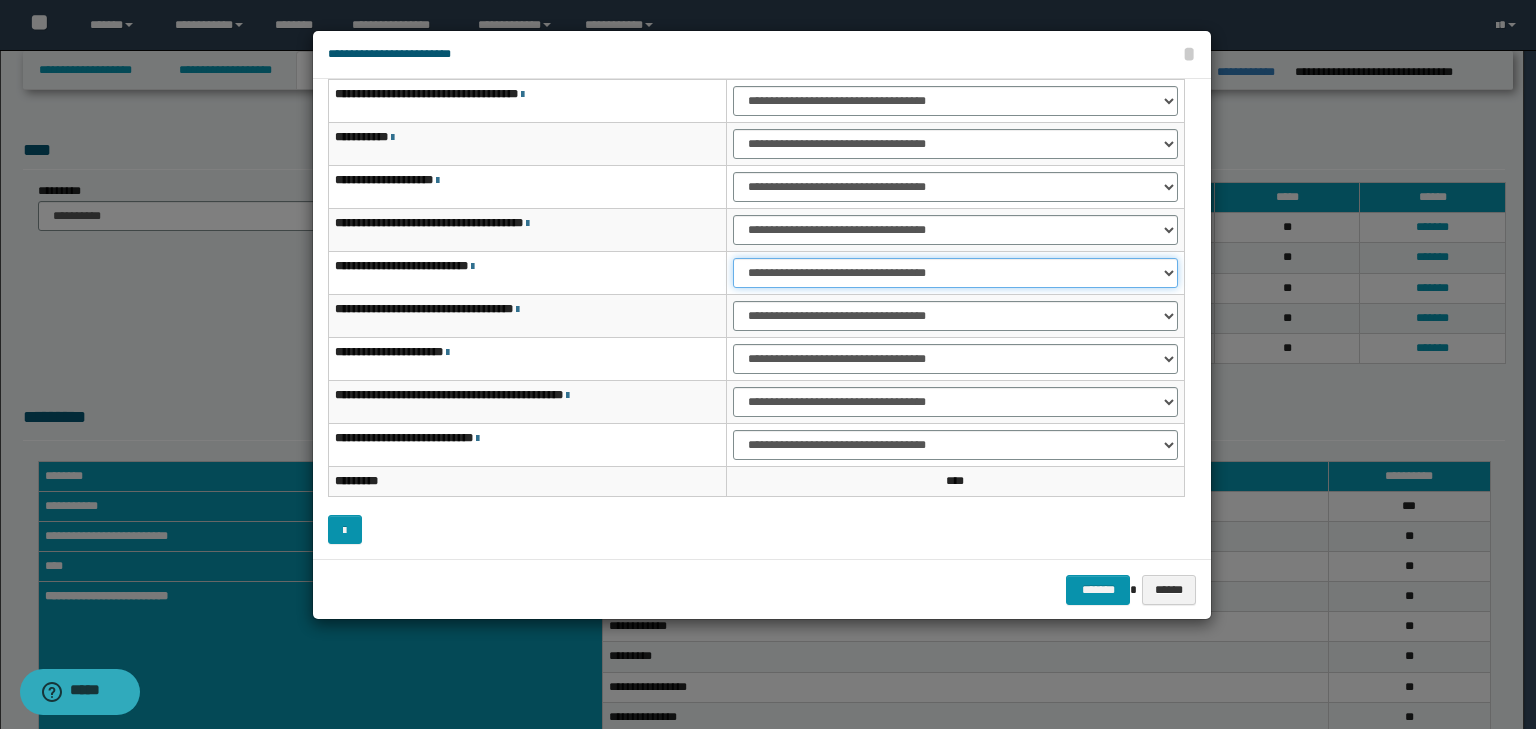 click on "**********" at bounding box center [955, 273] 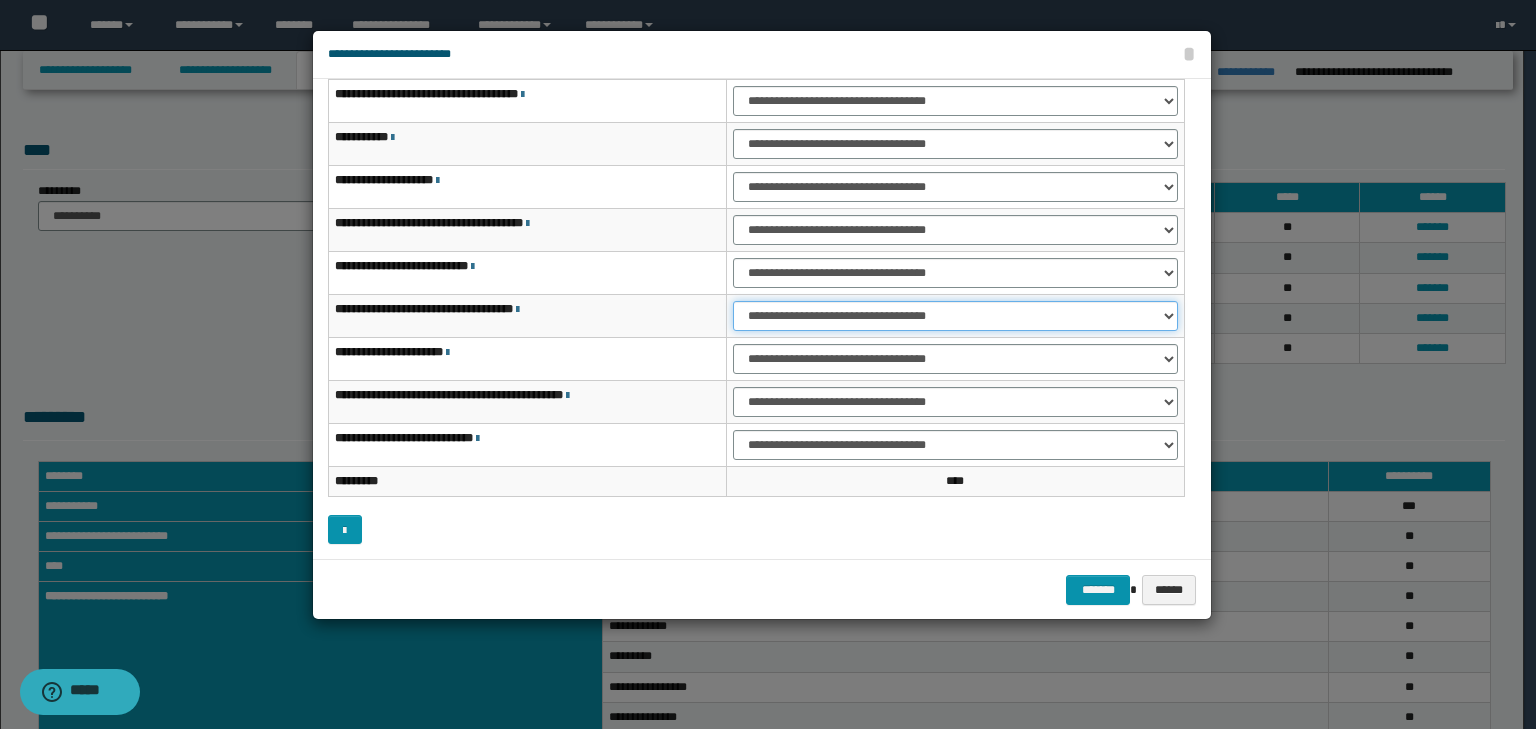 click on "**********" at bounding box center [955, 316] 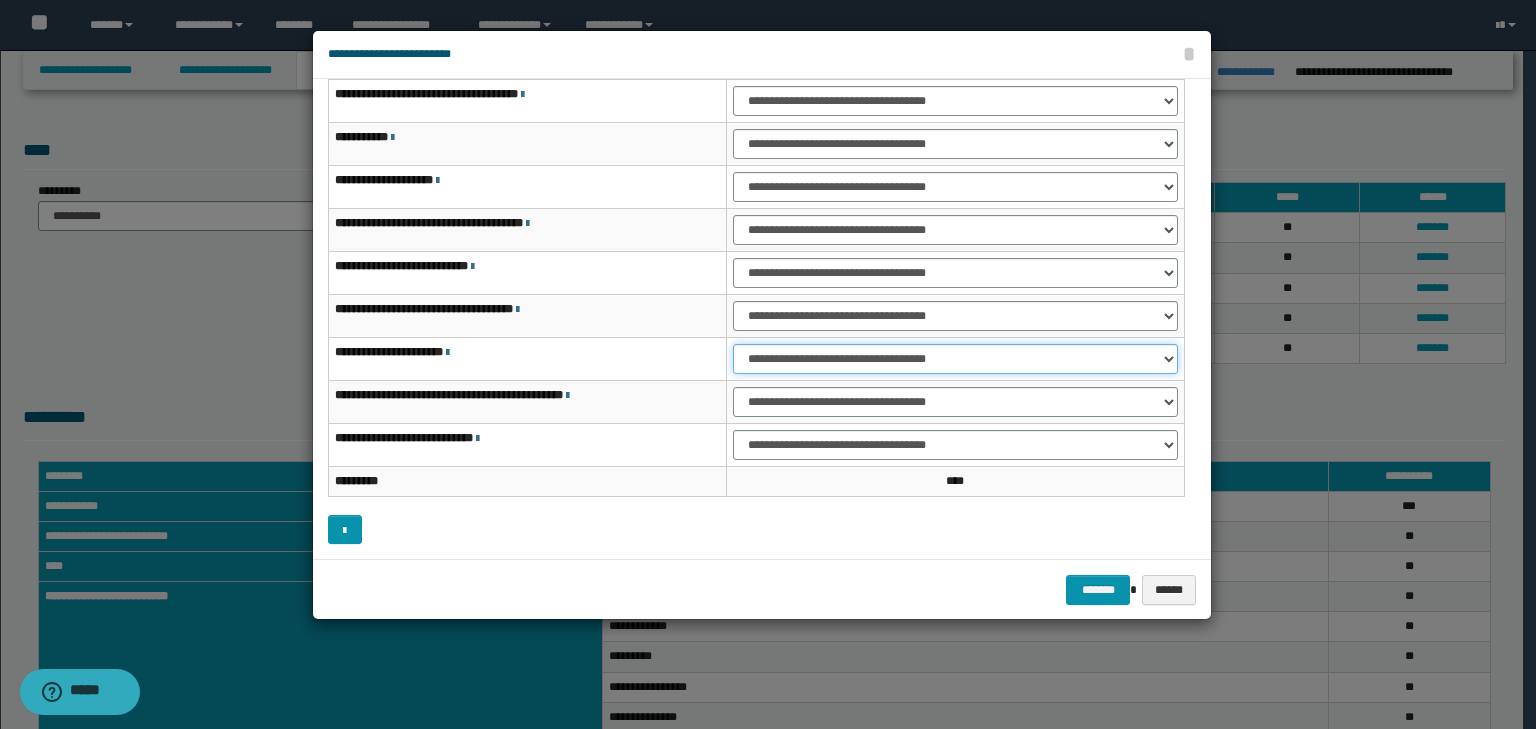 drag, startPoint x: 760, startPoint y: 357, endPoint x: 760, endPoint y: 370, distance: 13 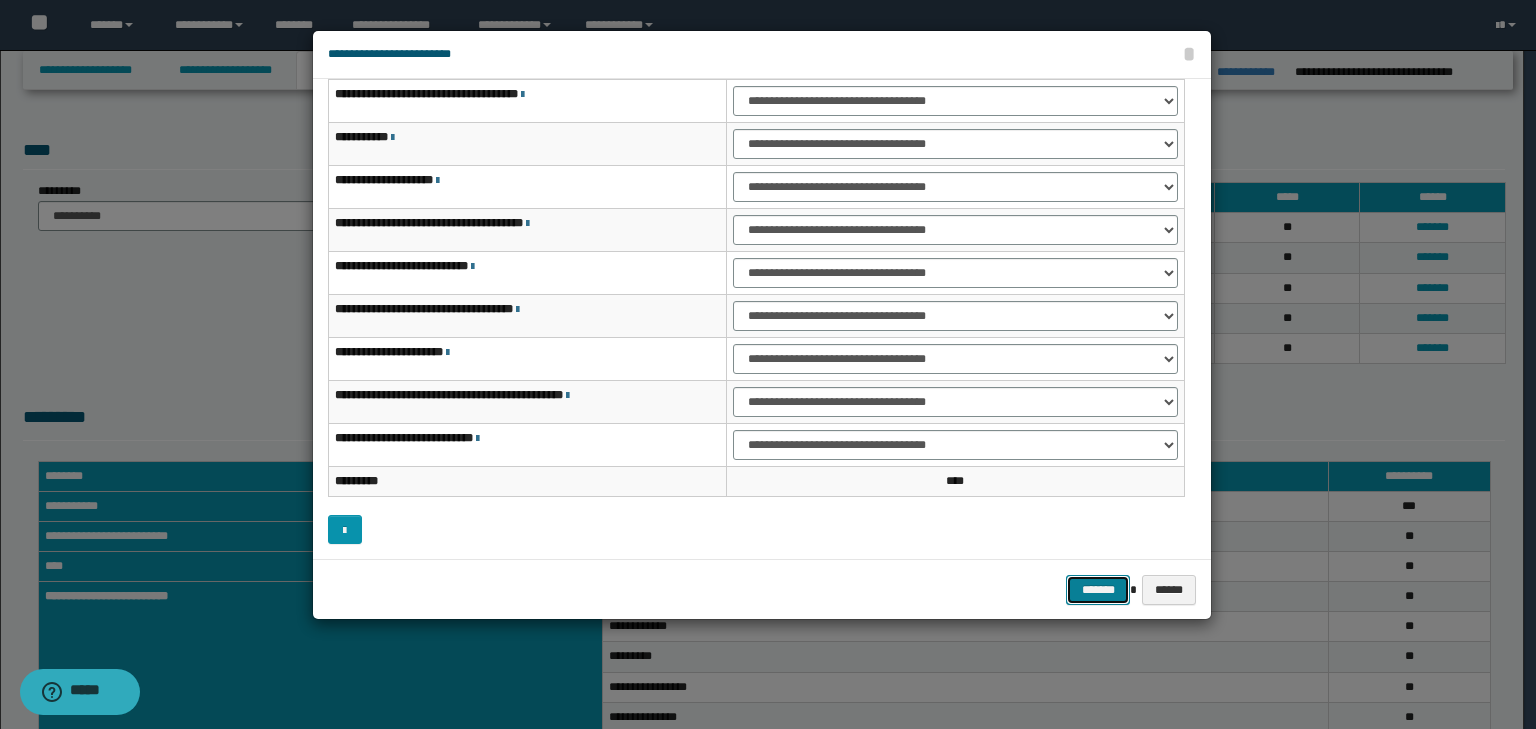 click on "*******" at bounding box center [1098, 590] 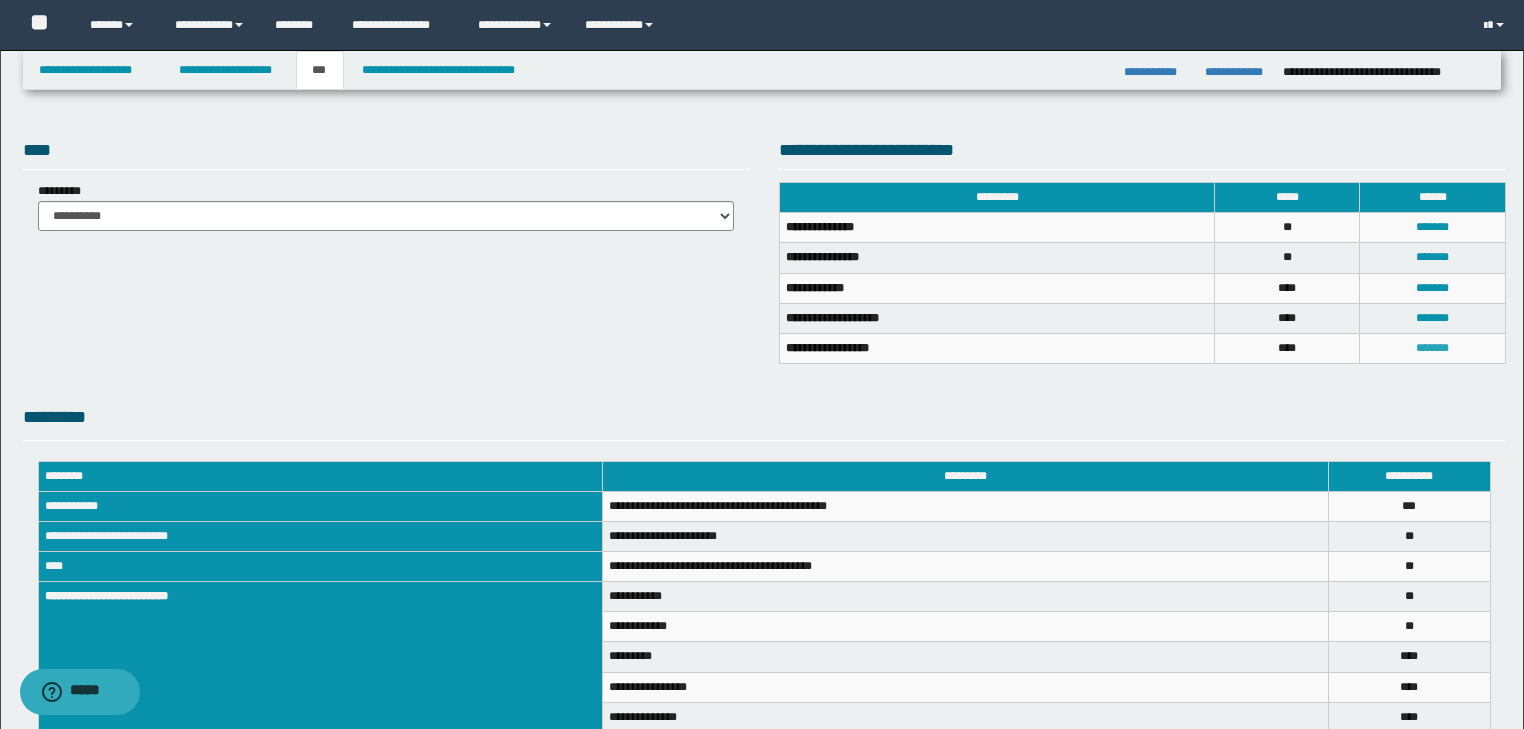 click on "*******" at bounding box center (1432, 348) 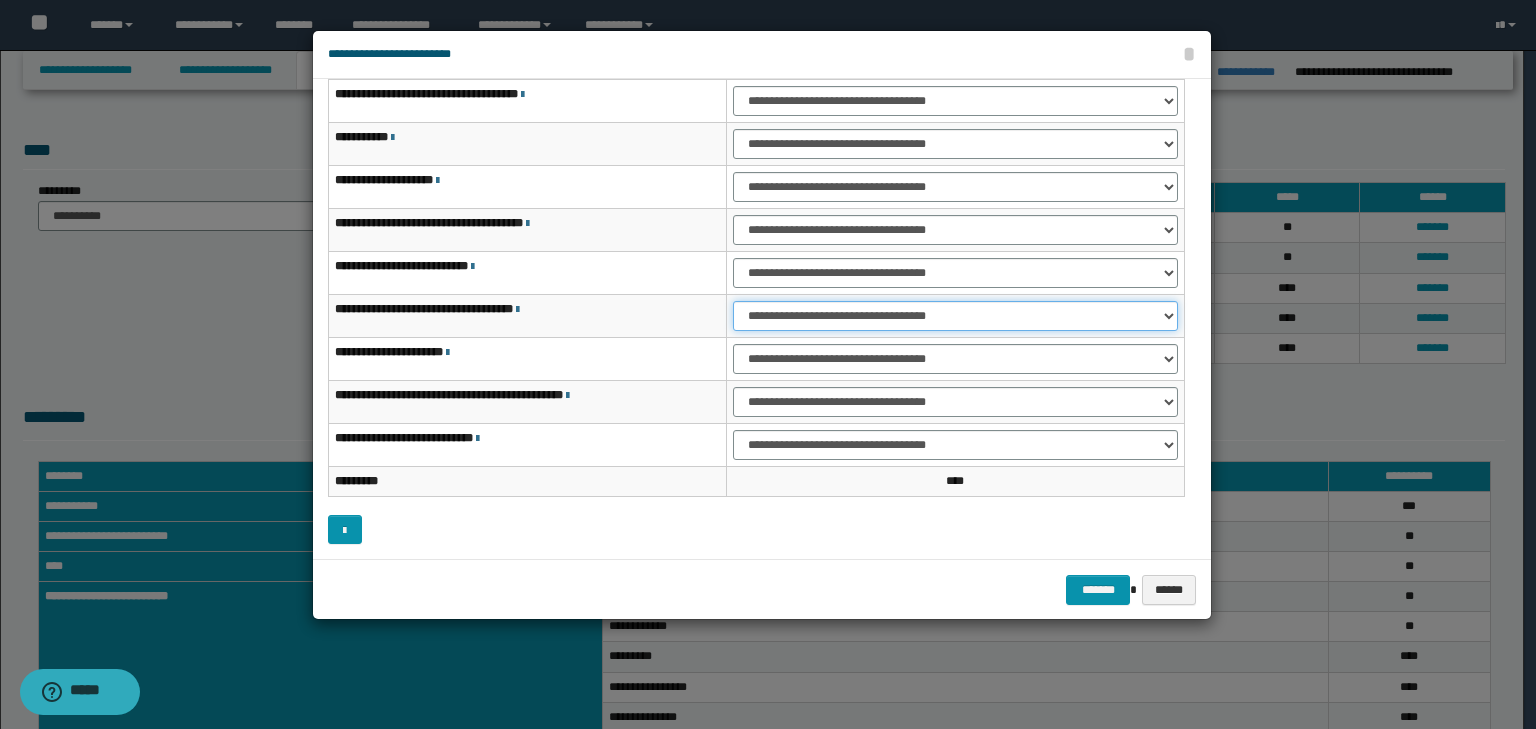 click on "**********" at bounding box center (955, 316) 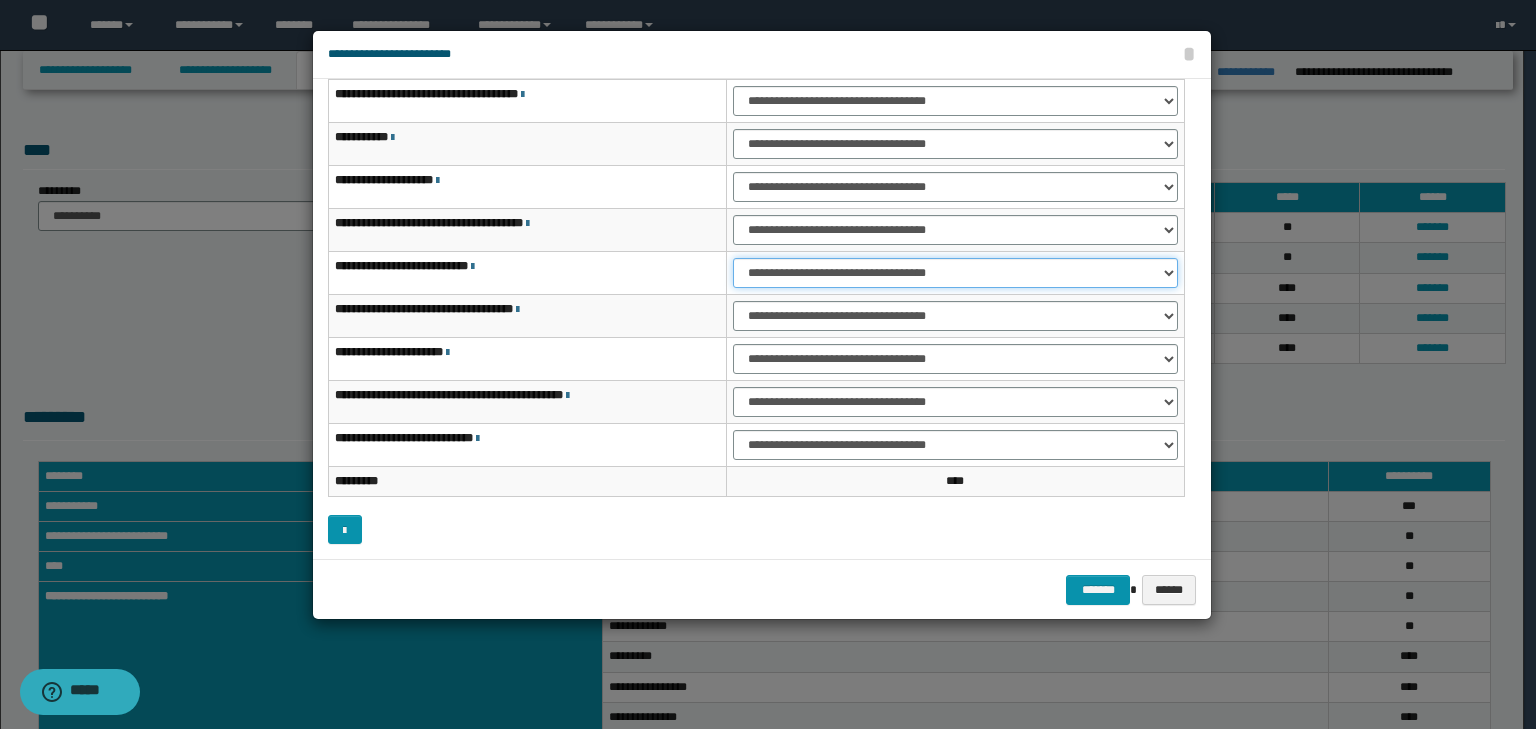 click on "**********" at bounding box center (955, 273) 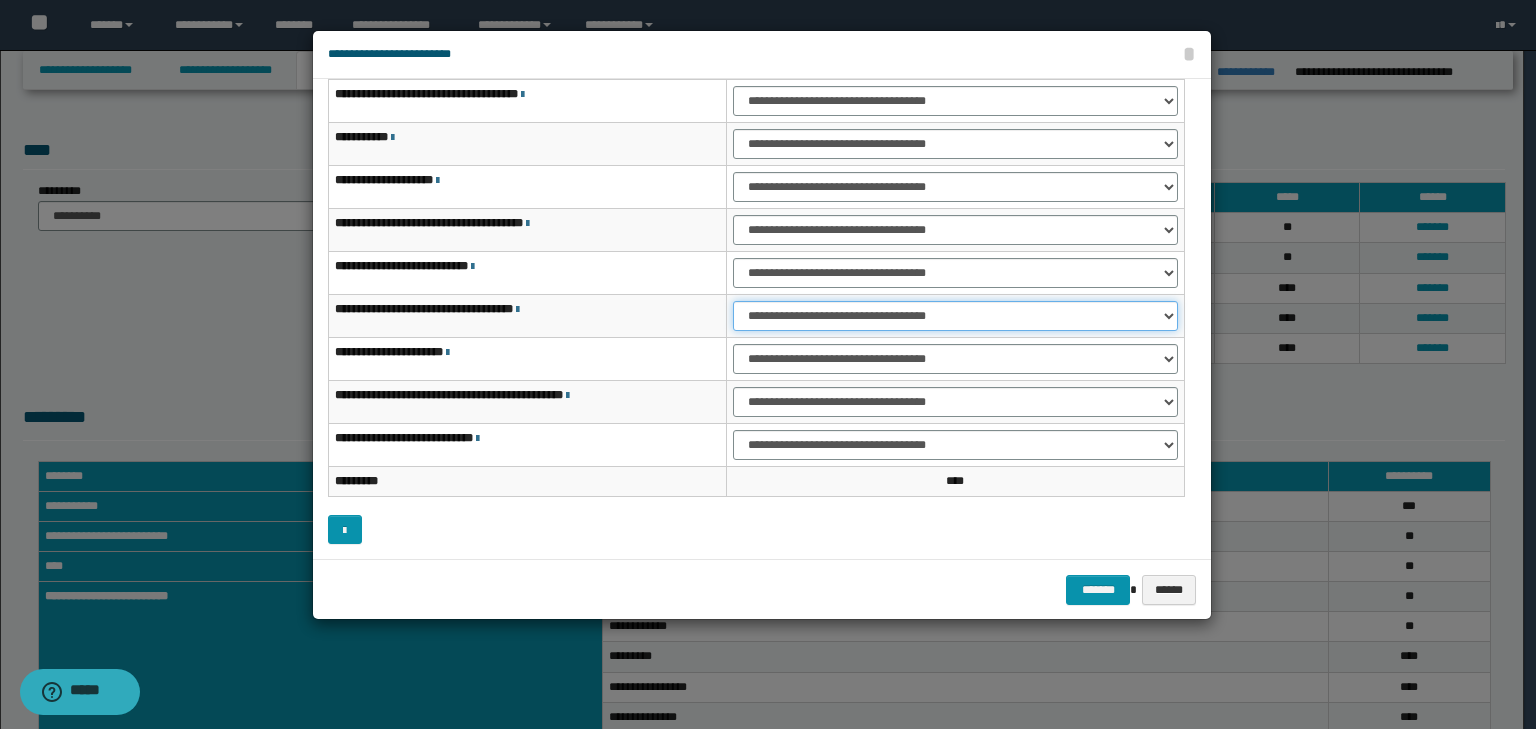 drag, startPoint x: 758, startPoint y: 309, endPoint x: 761, endPoint y: 324, distance: 15.297058 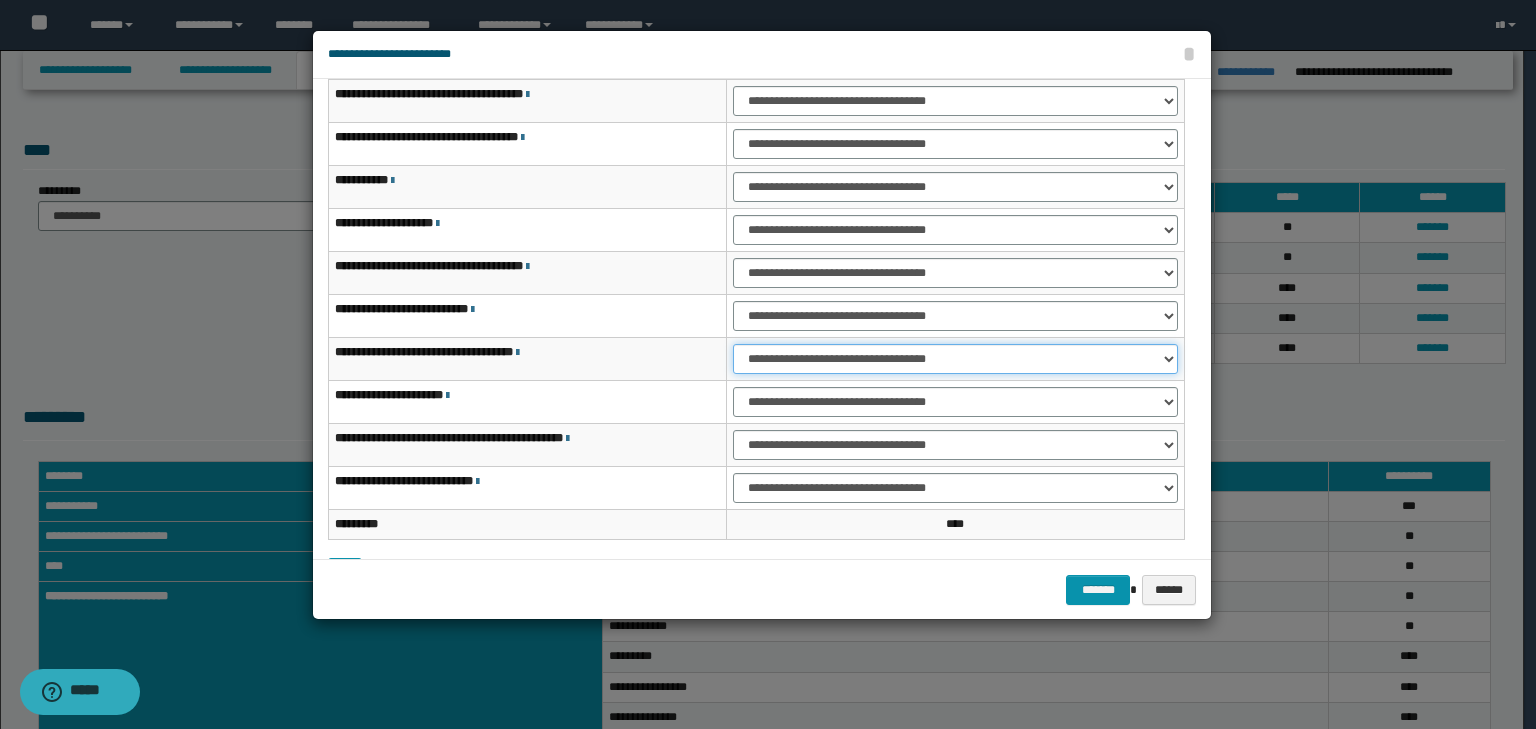scroll, scrollTop: 38, scrollLeft: 0, axis: vertical 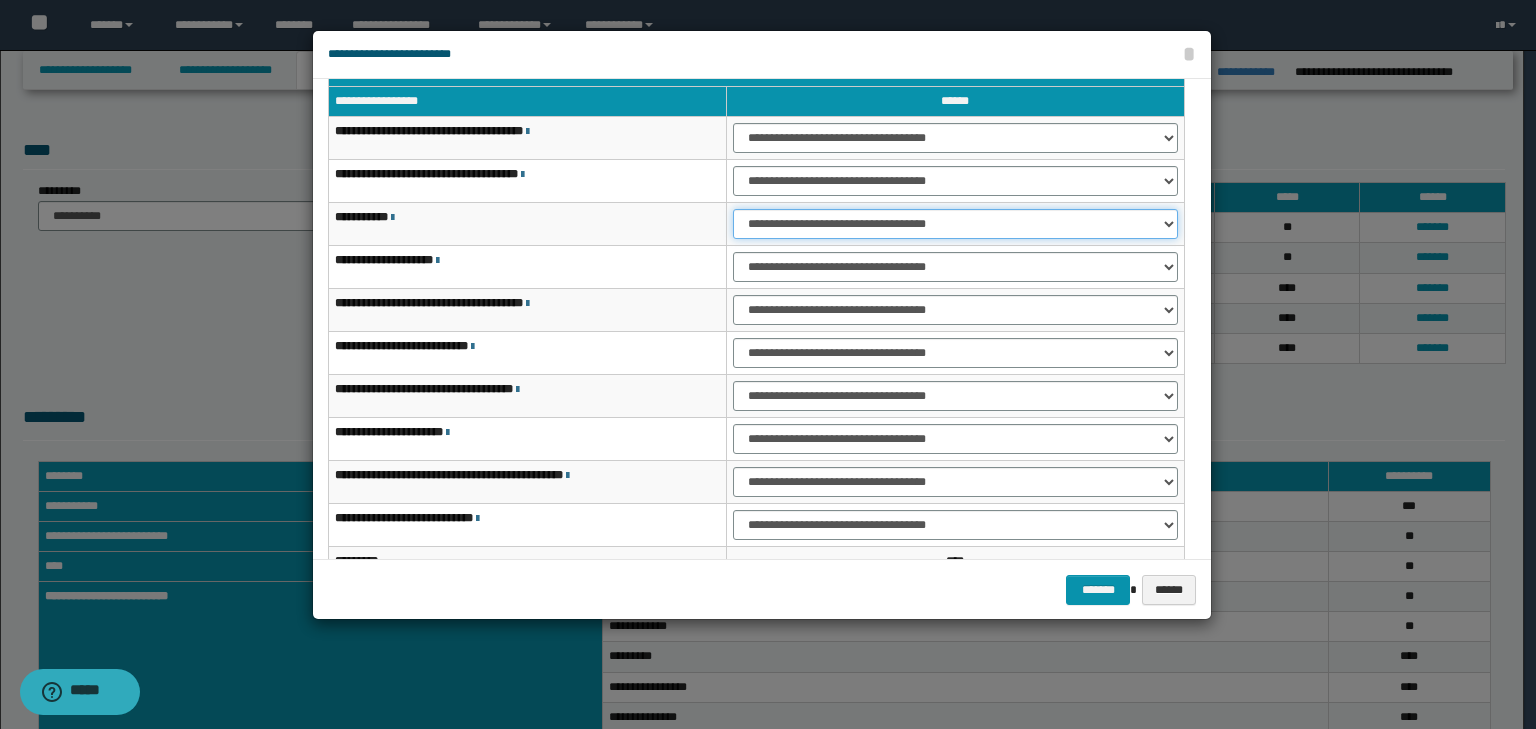 click on "**********" at bounding box center (955, 224) 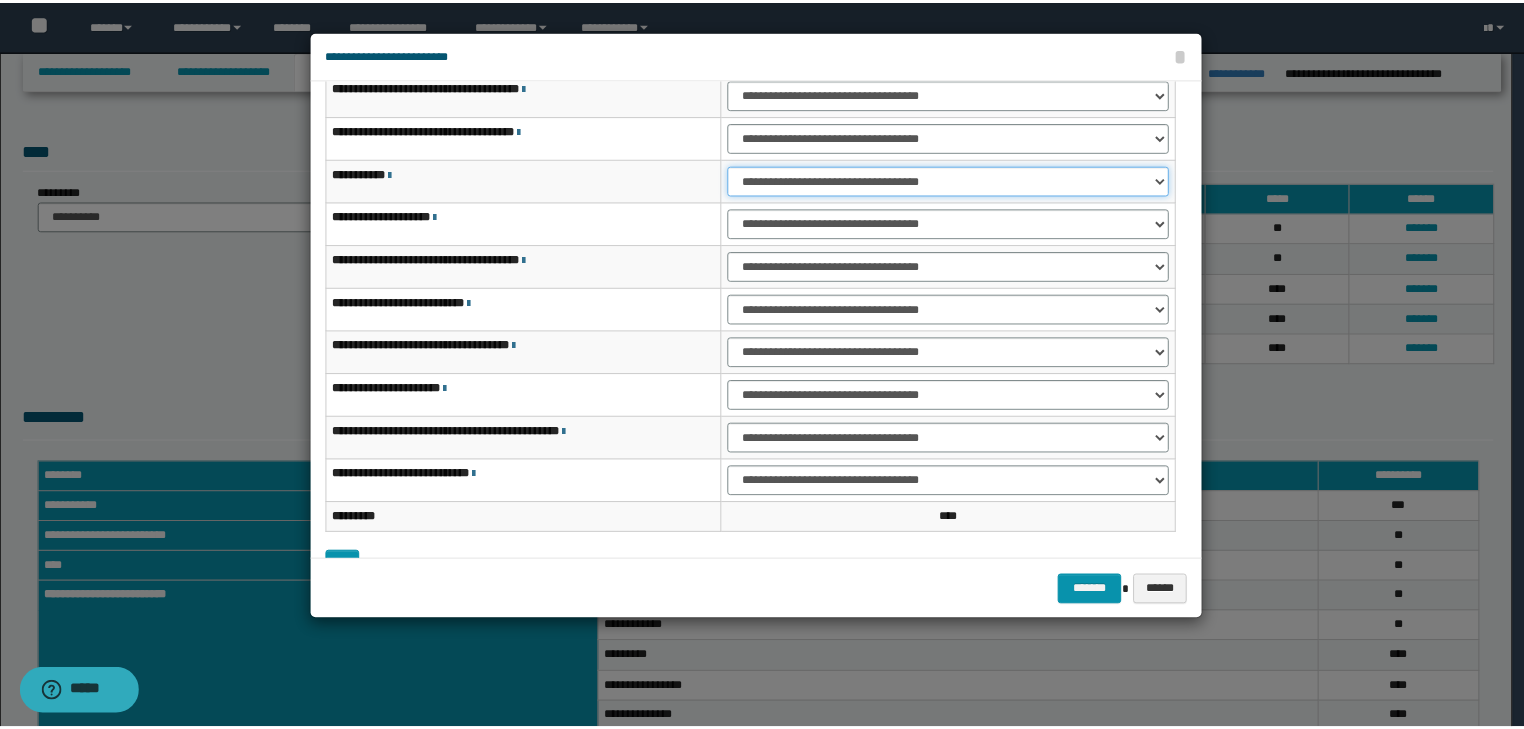 scroll, scrollTop: 118, scrollLeft: 0, axis: vertical 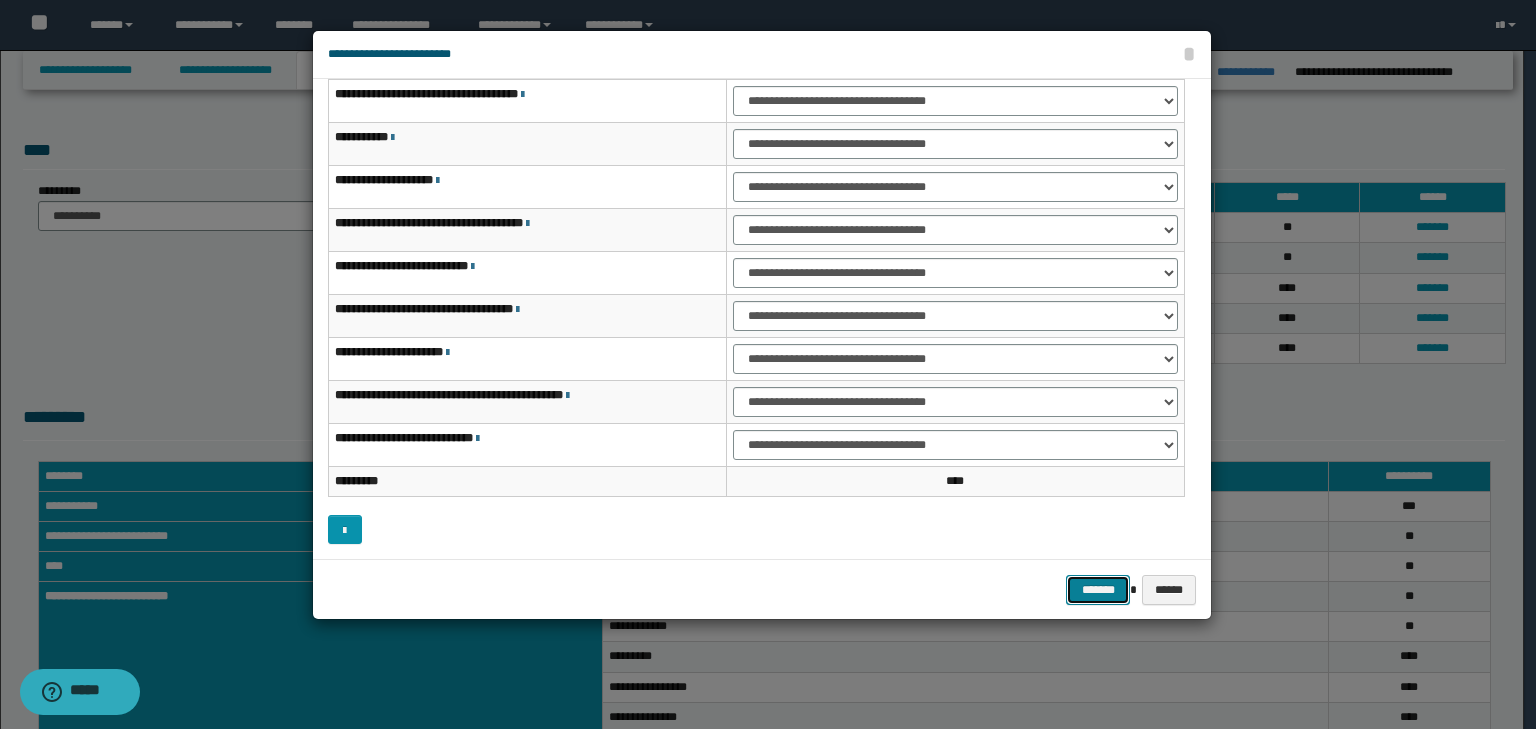 click on "*******" at bounding box center [1098, 590] 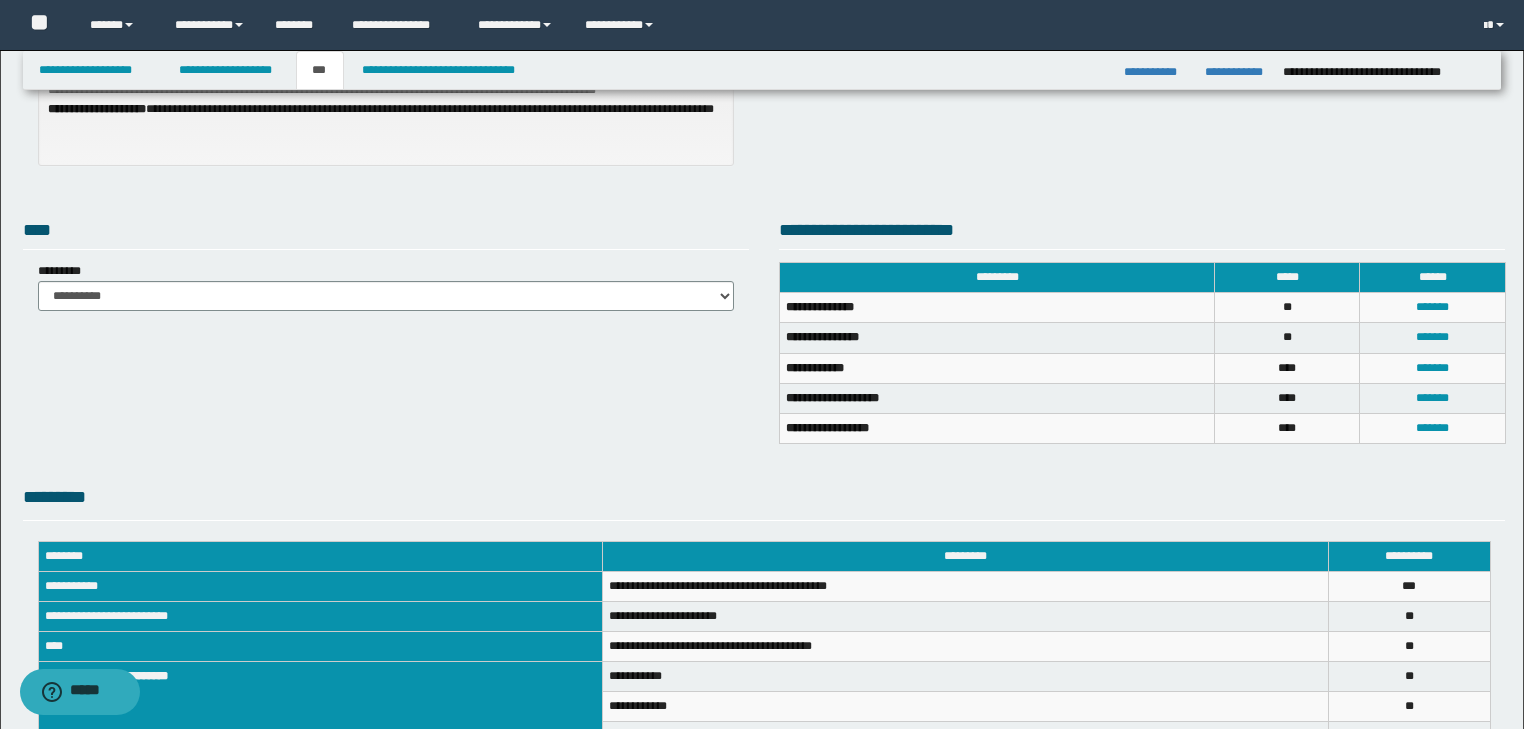 scroll, scrollTop: 535, scrollLeft: 0, axis: vertical 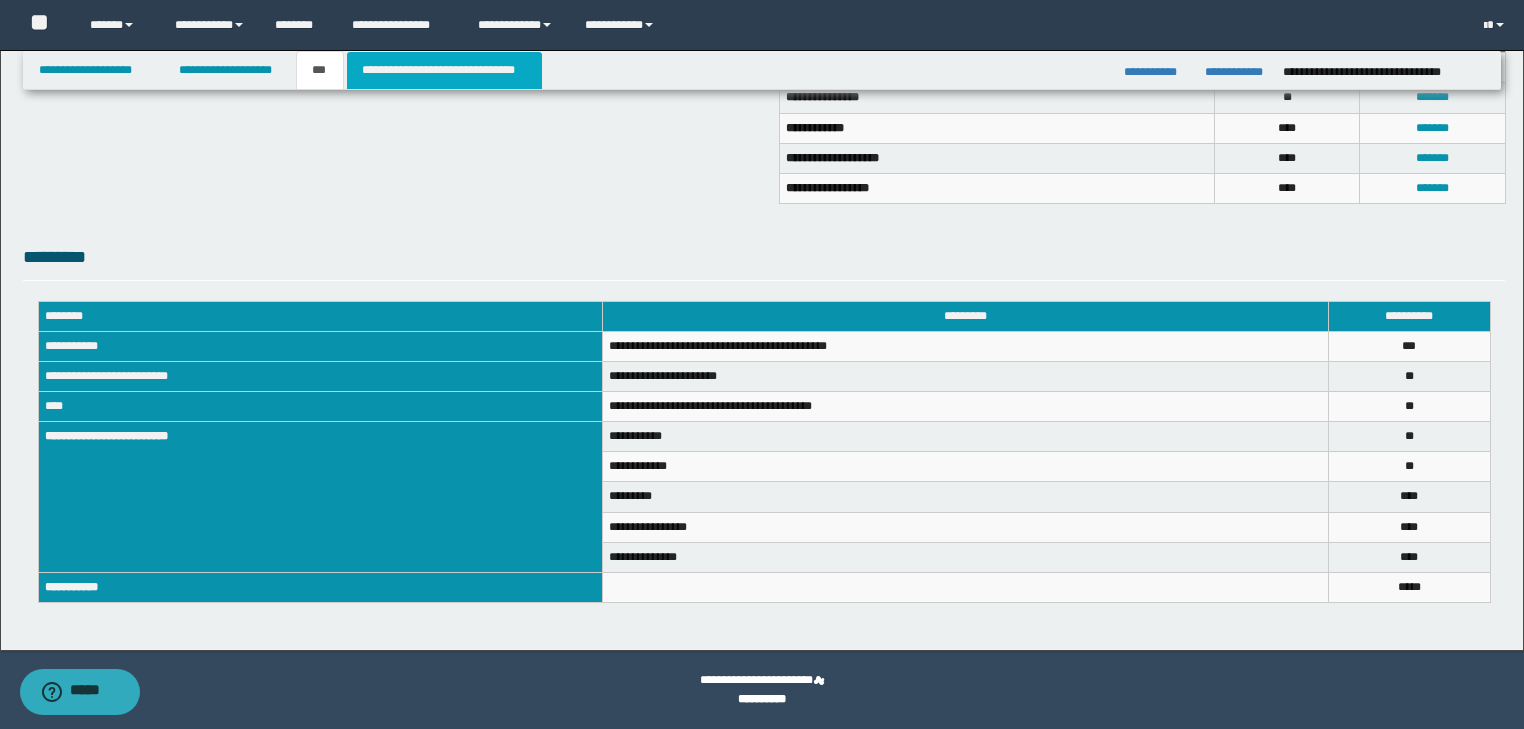click on "**********" at bounding box center (444, 70) 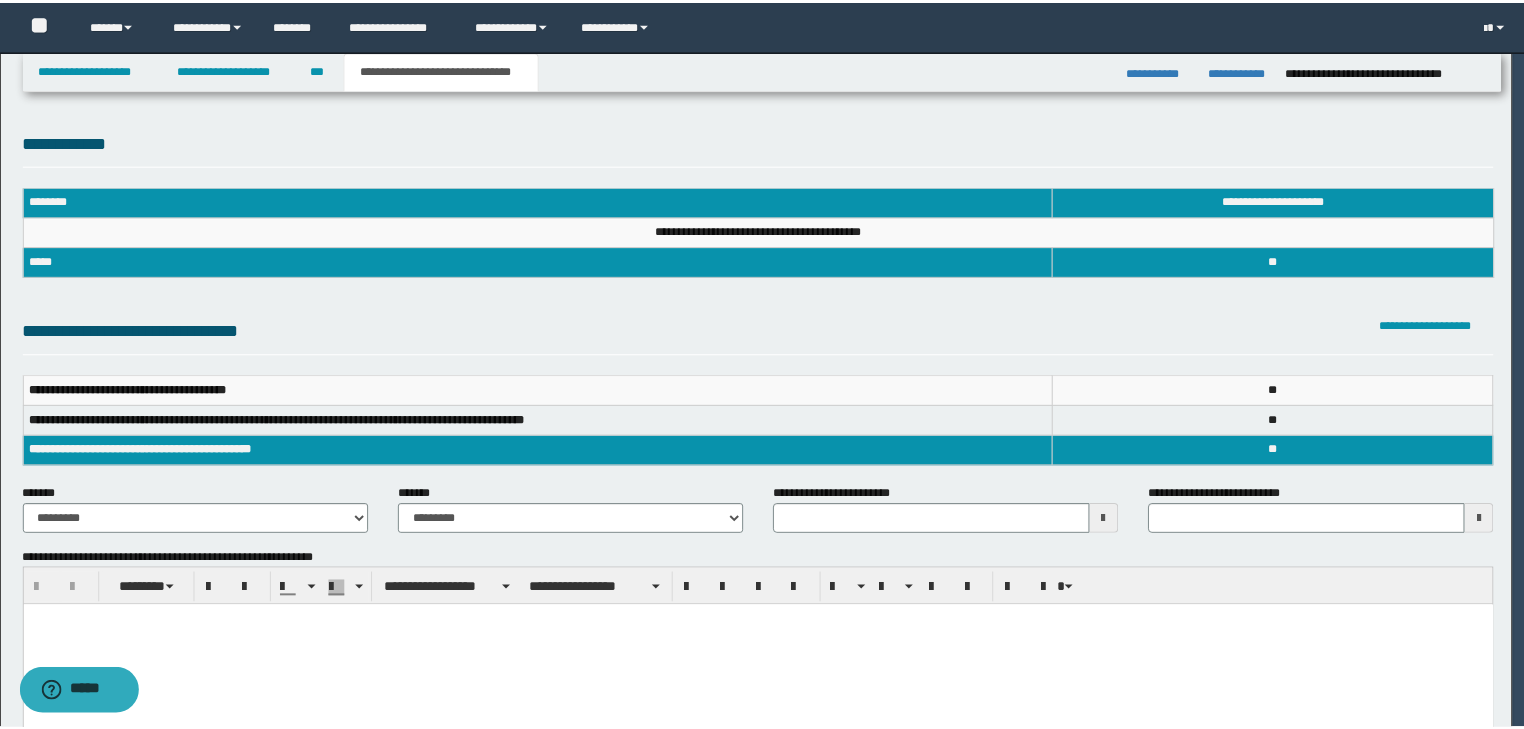 scroll, scrollTop: 0, scrollLeft: 0, axis: both 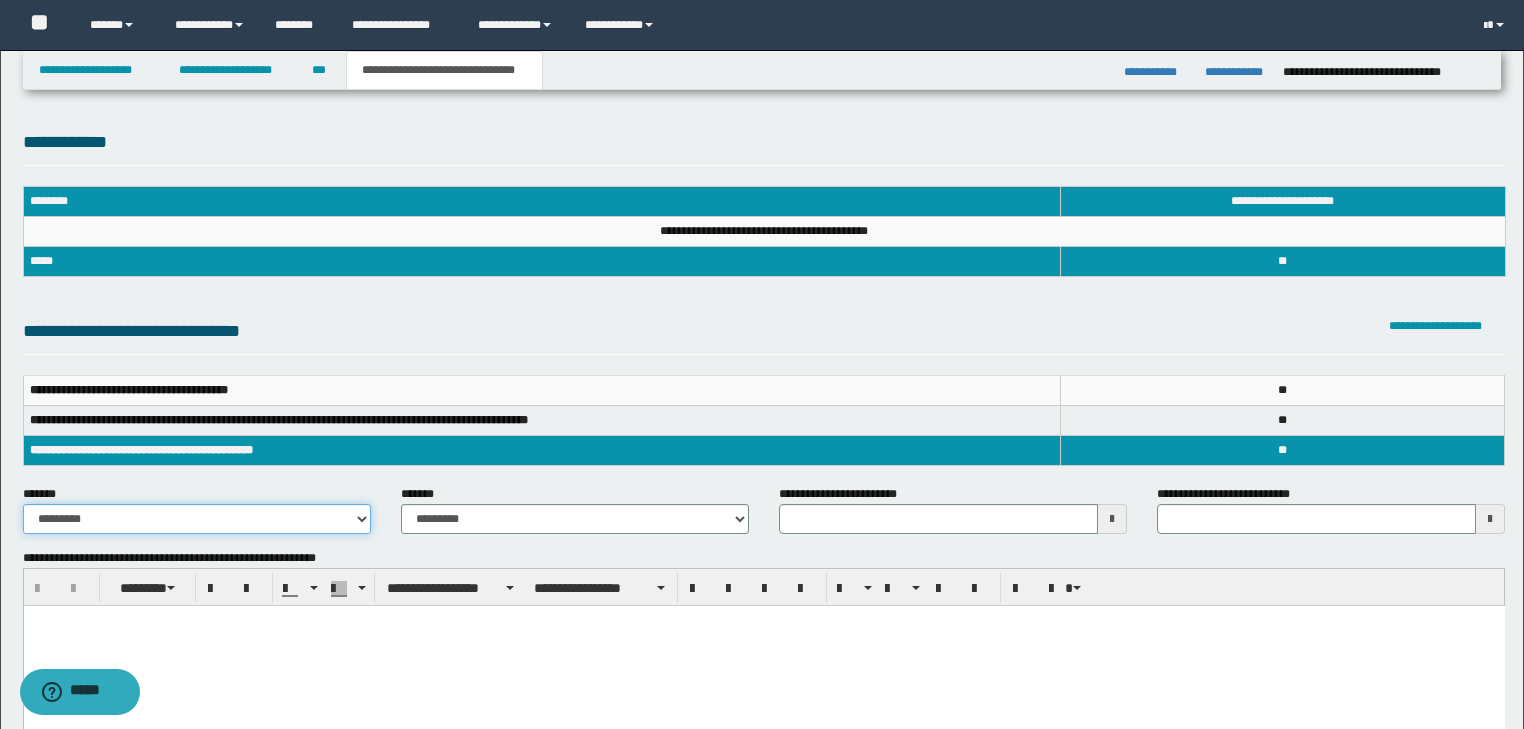 click on "**********" at bounding box center [197, 519] 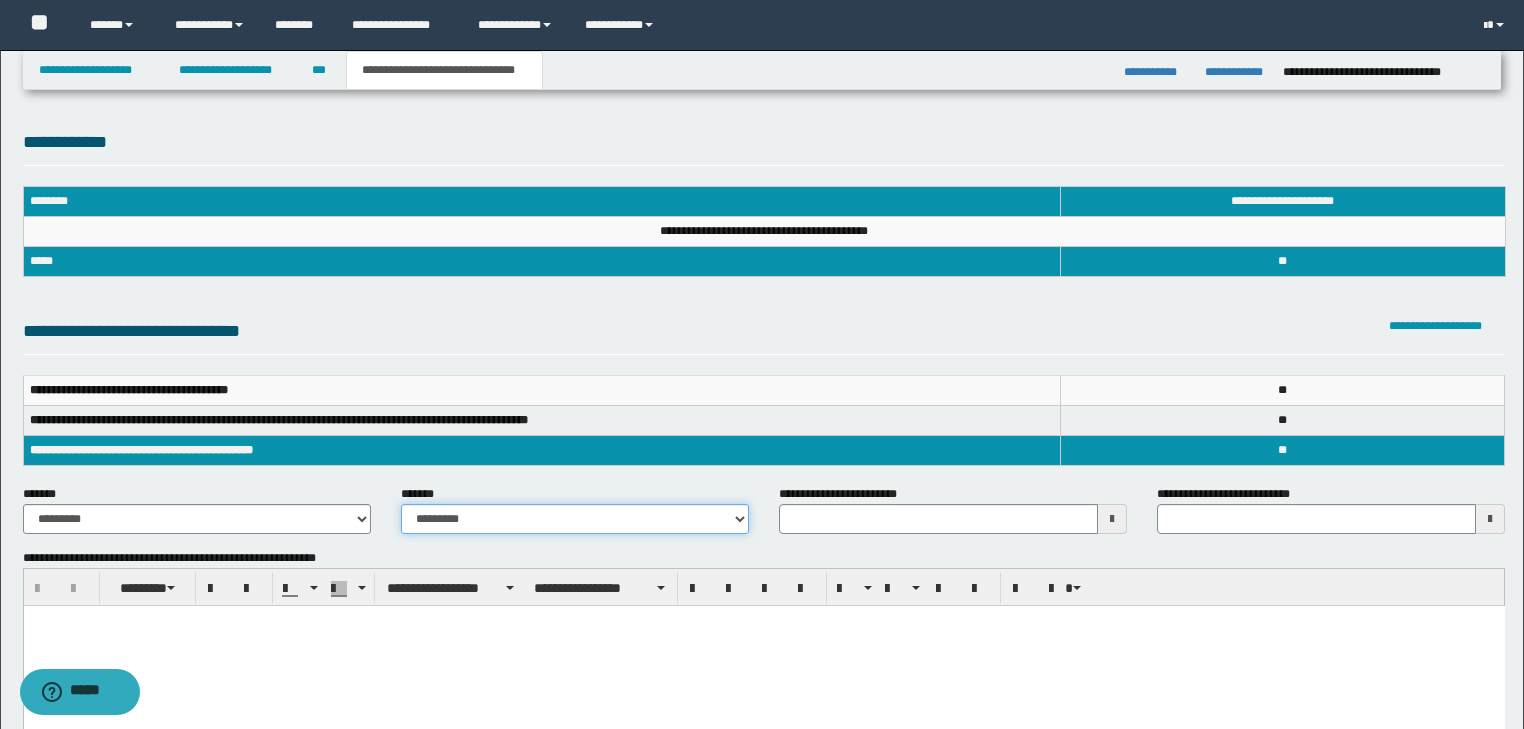 click on "**********" at bounding box center (575, 519) 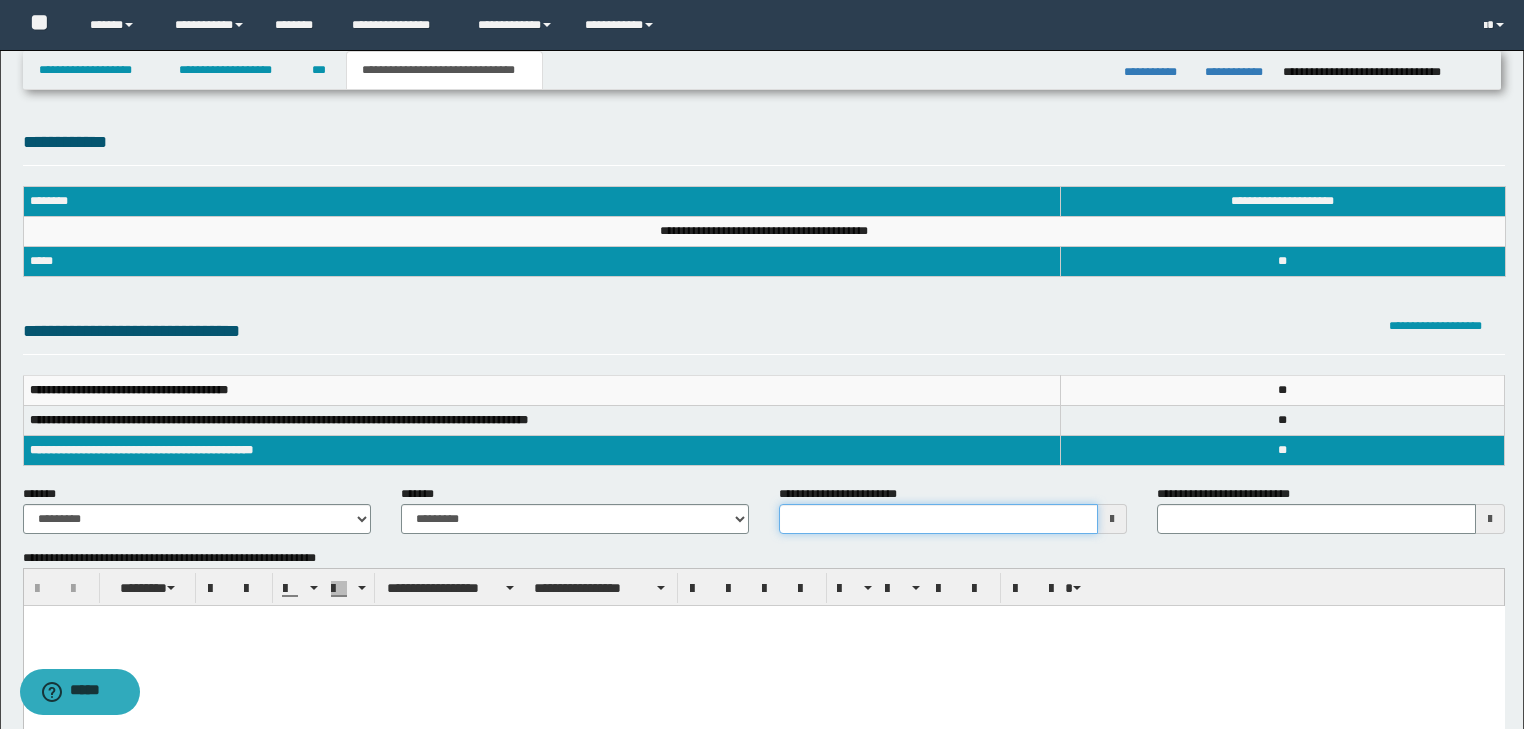 click on "**********" at bounding box center (938, 519) 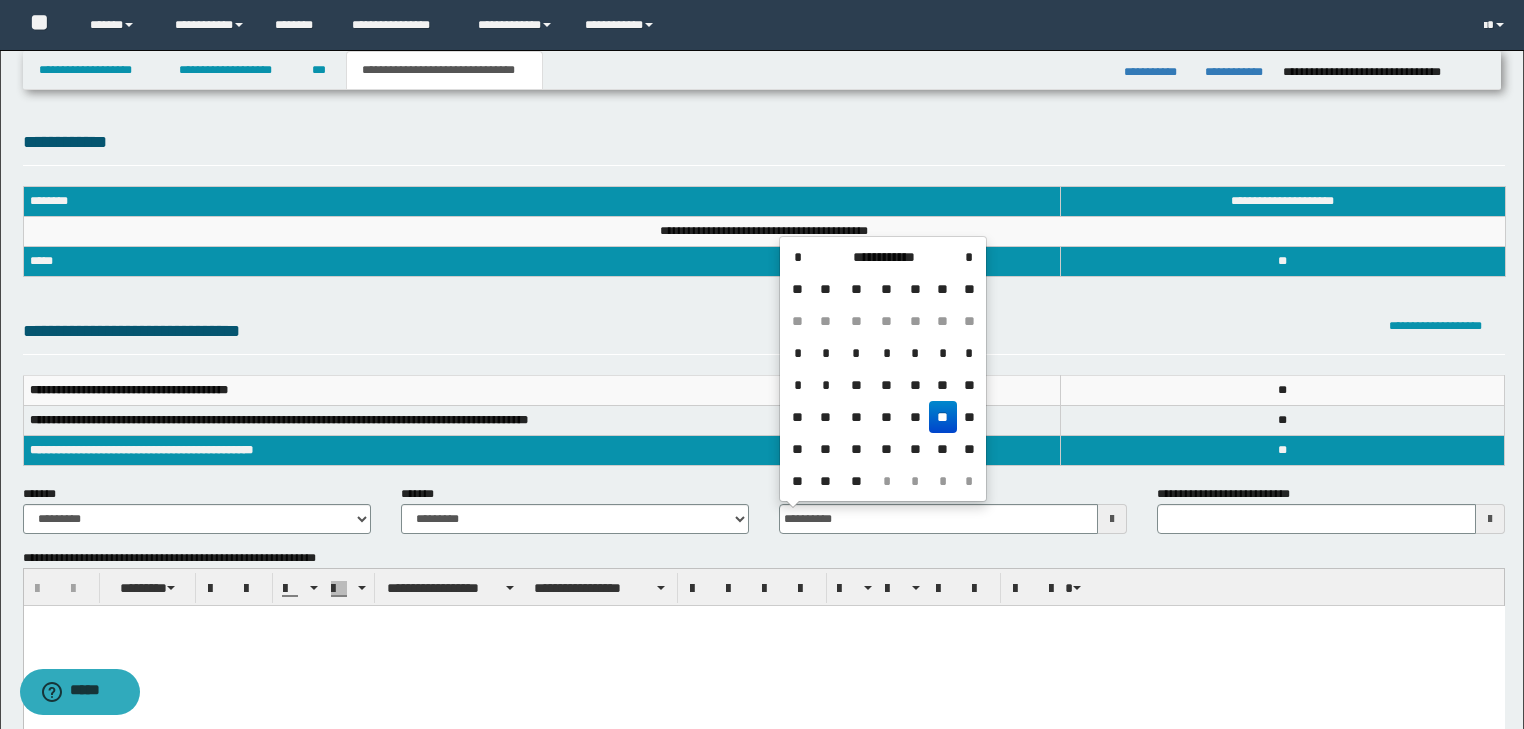 click on "**********" at bounding box center [764, 430] 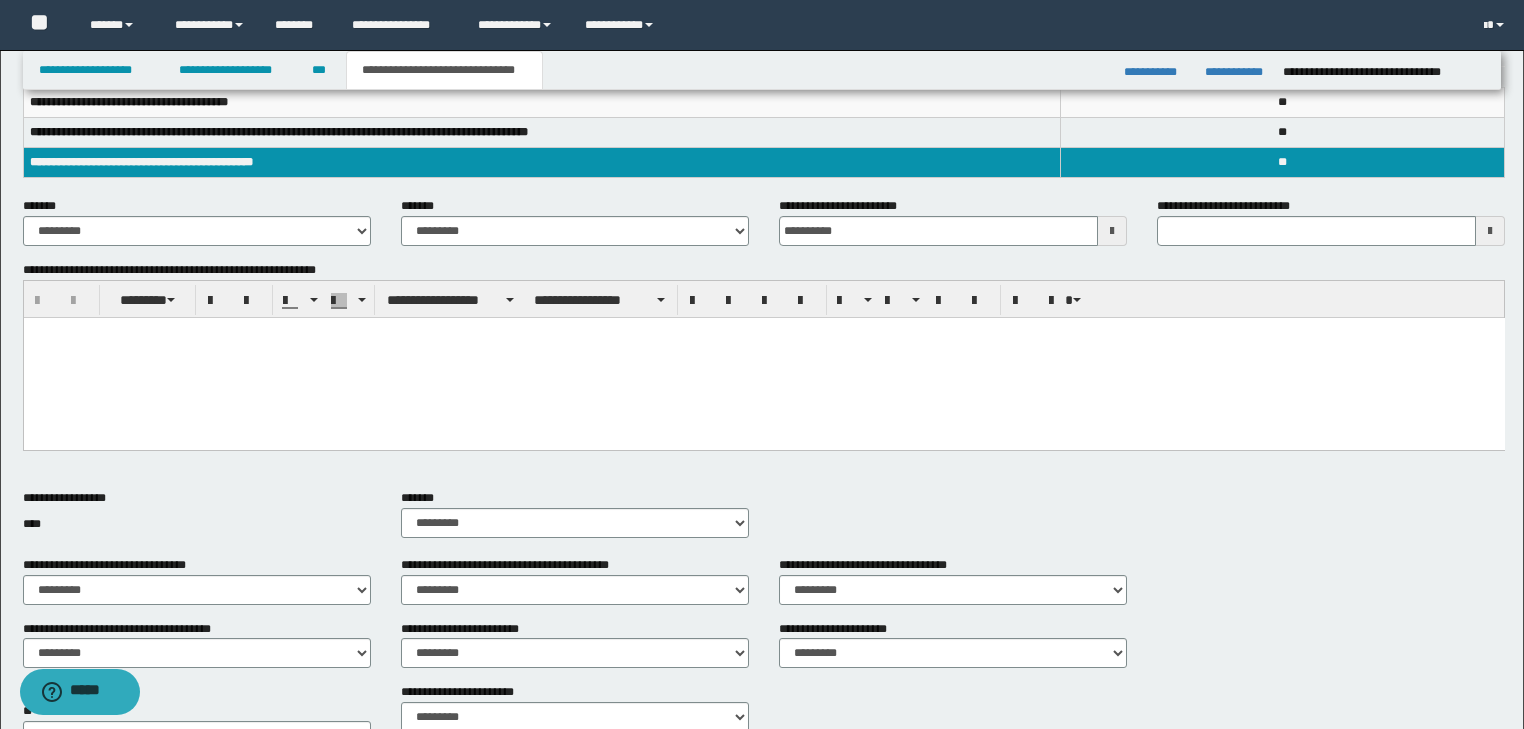 scroll, scrollTop: 560, scrollLeft: 0, axis: vertical 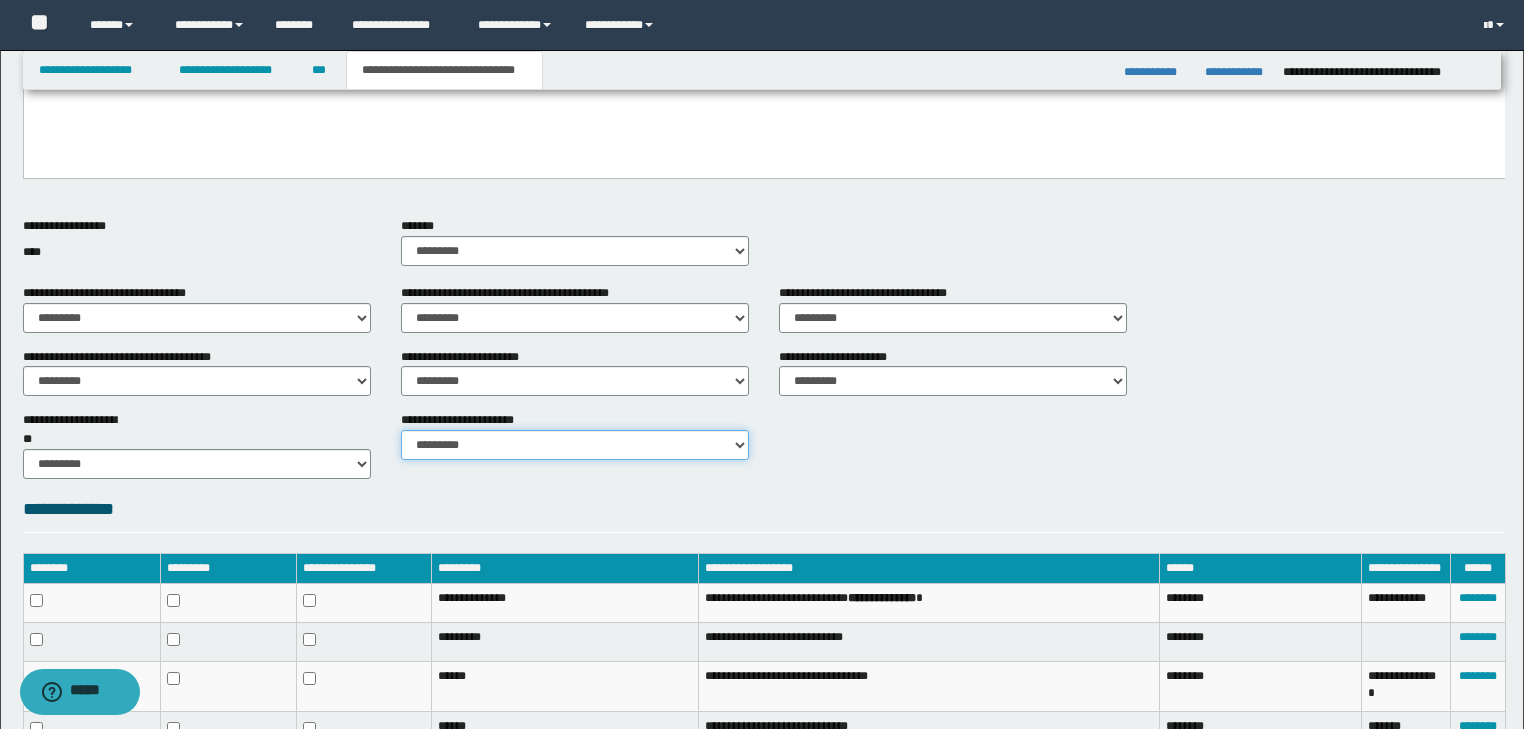 click on "*********
*********
*********" at bounding box center [575, 445] 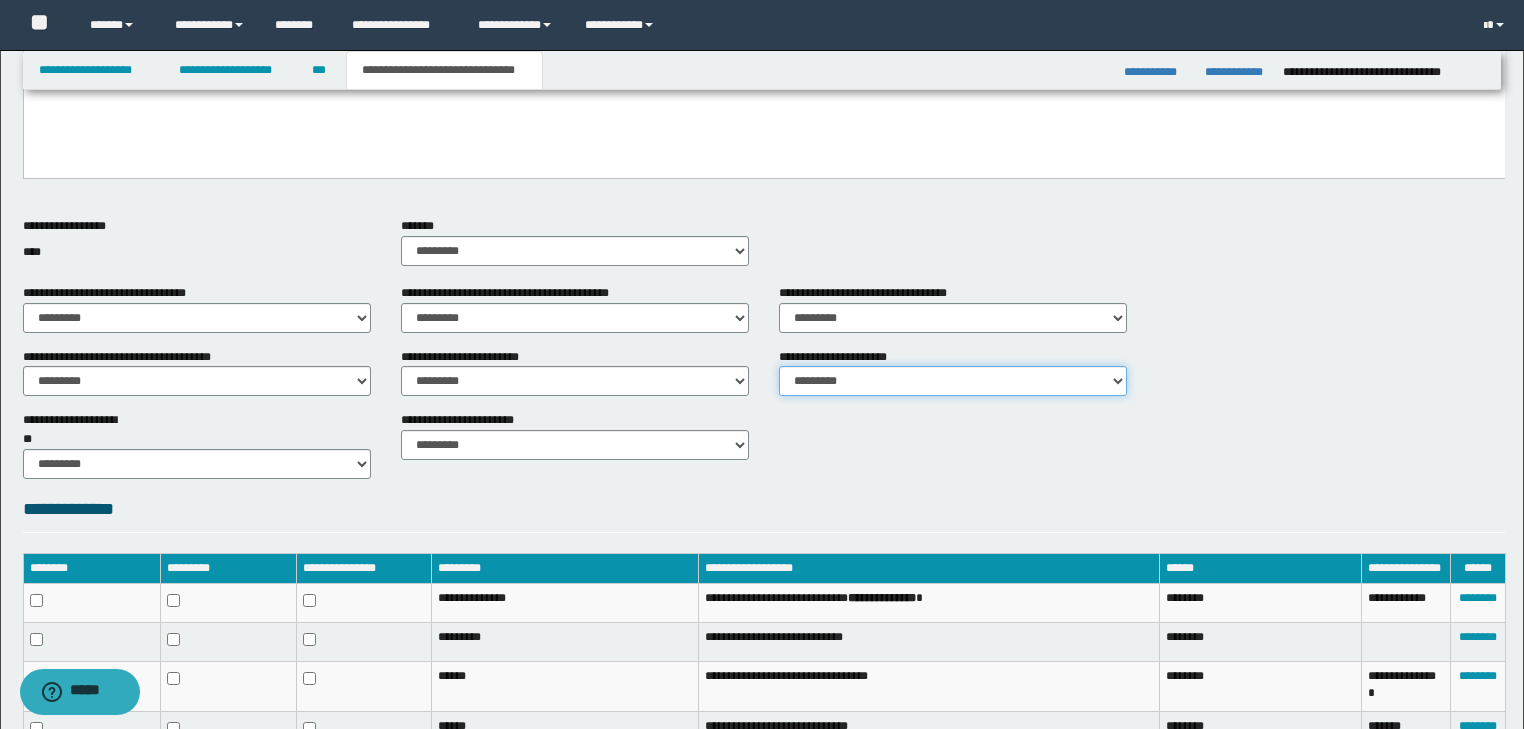 click on "*********
**
**" at bounding box center (953, 381) 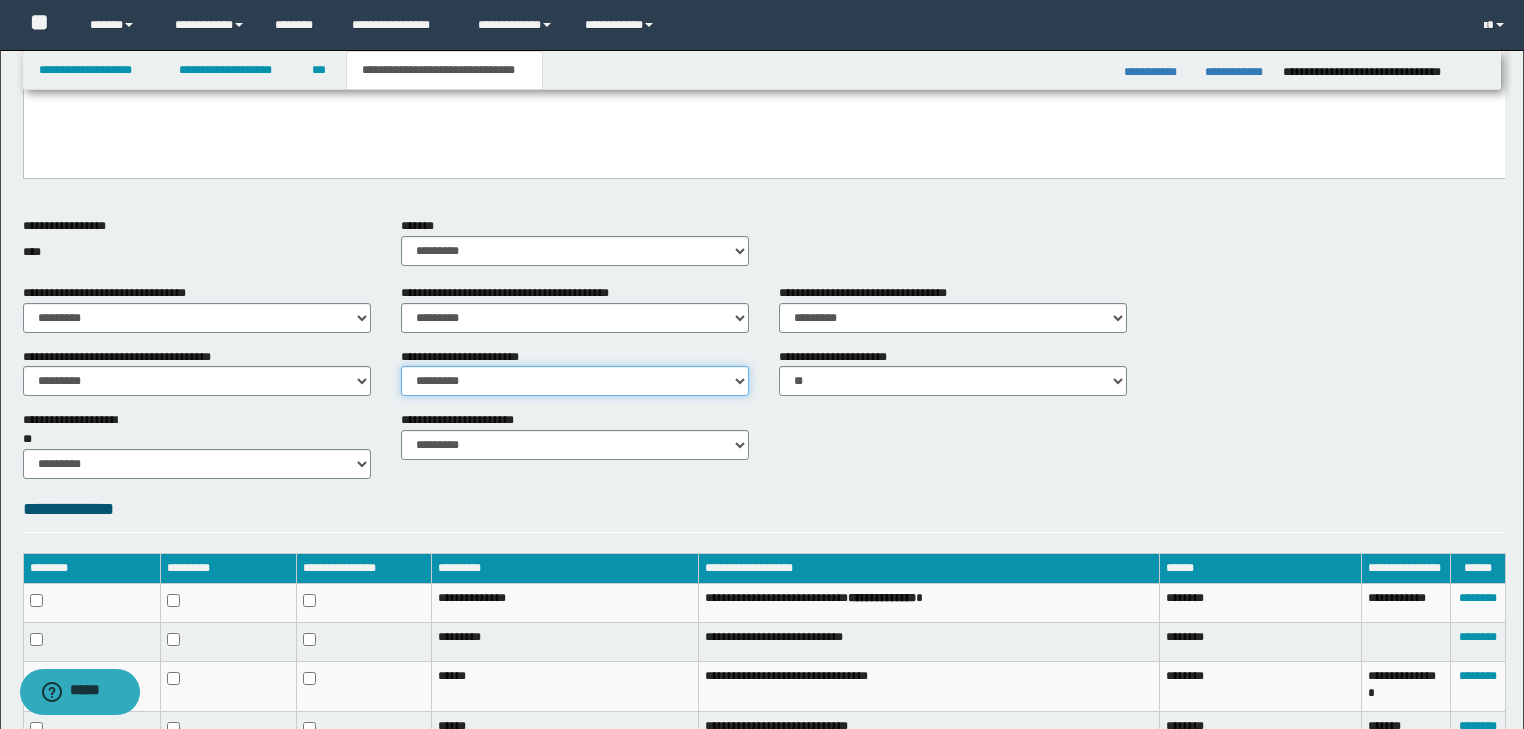 click on "*********
**
**" at bounding box center [575, 381] 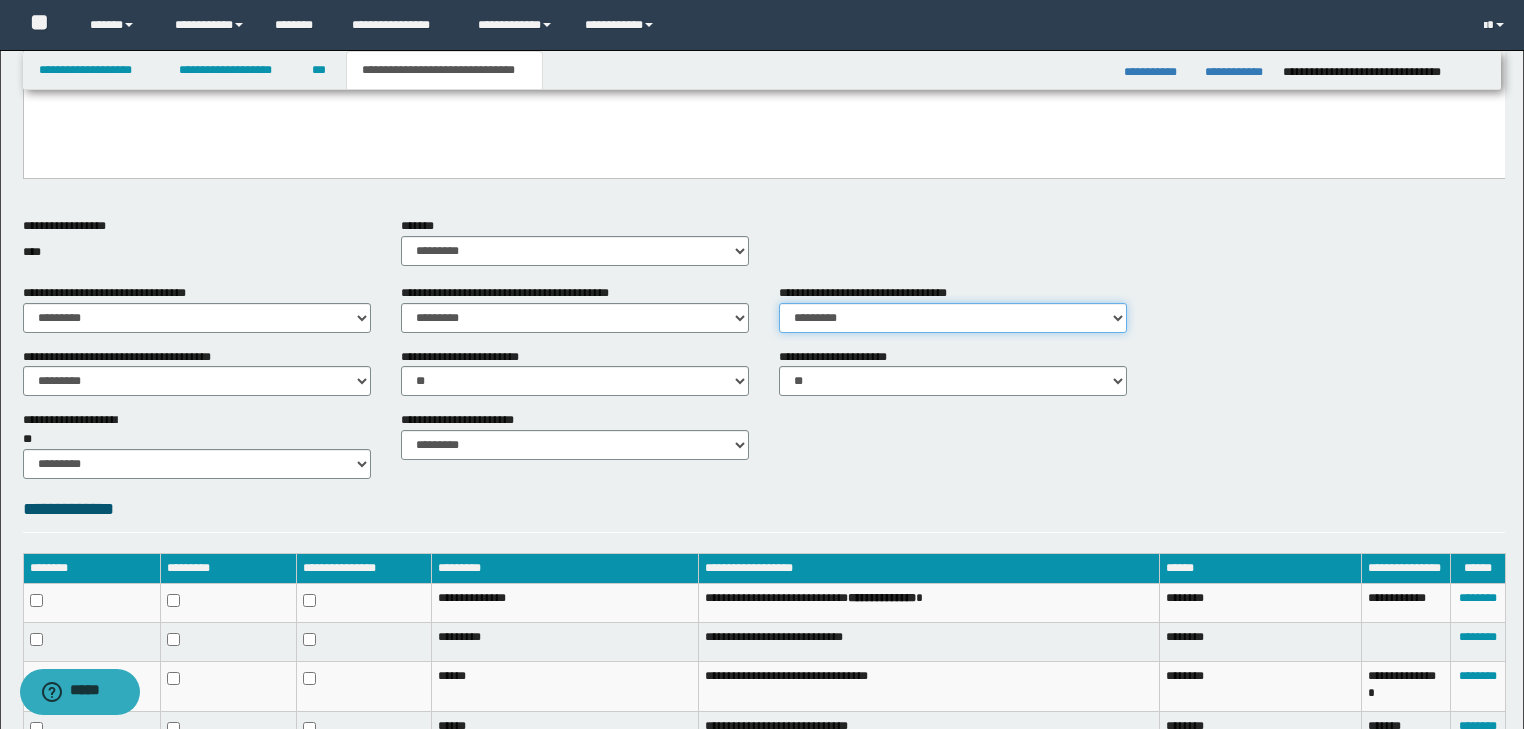 click on "*********
**
**" at bounding box center (953, 318) 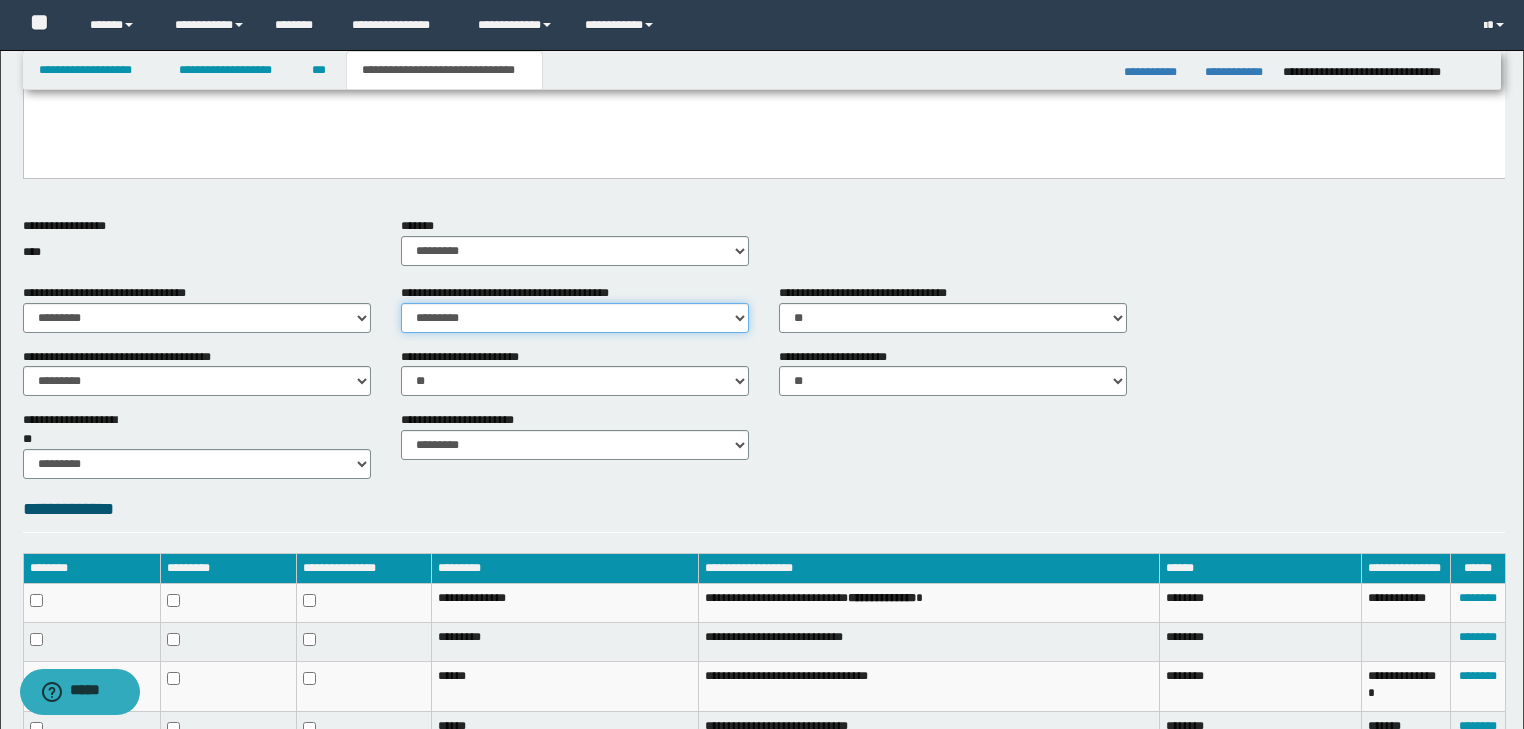 click on "*********
**
**" at bounding box center (575, 318) 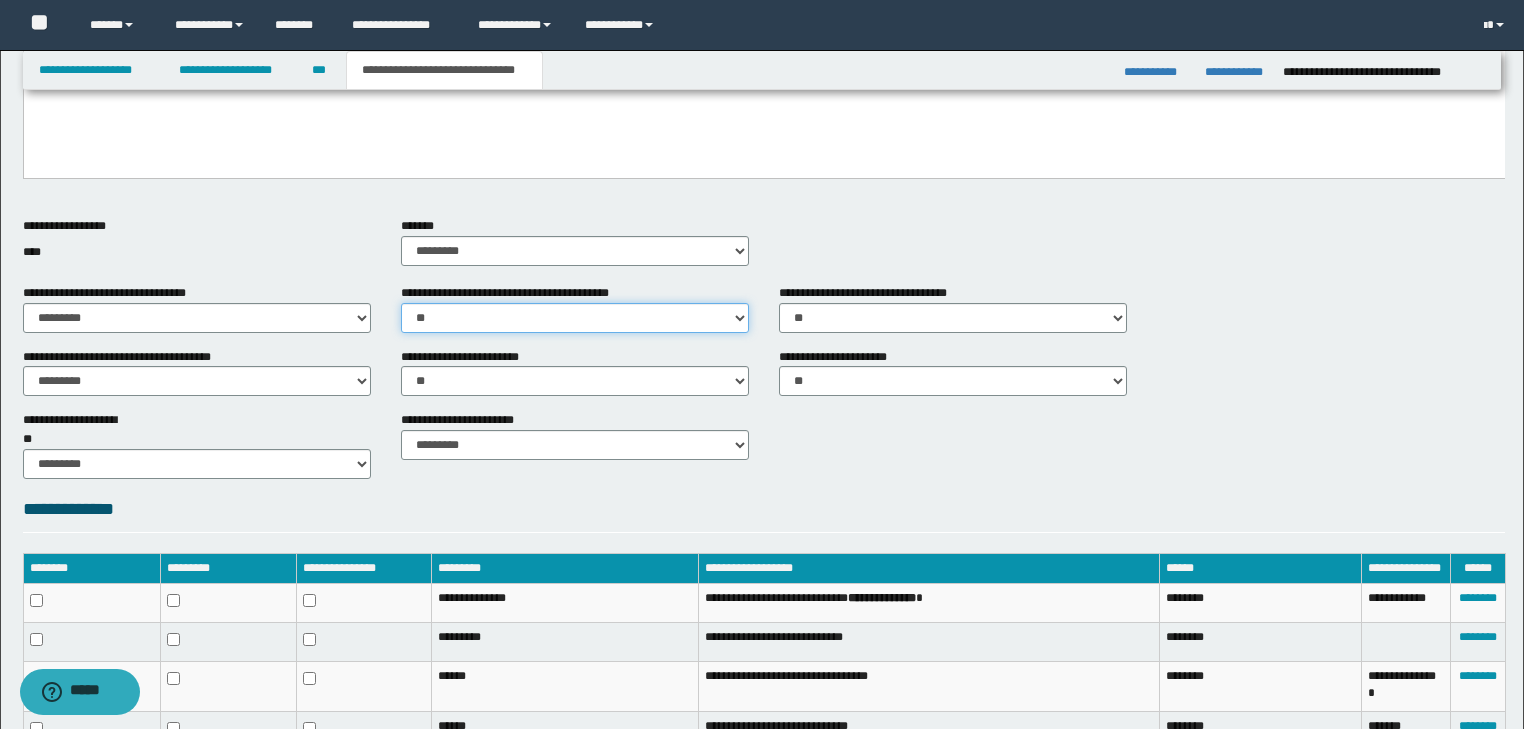 click on "*********
**
**" at bounding box center [575, 318] 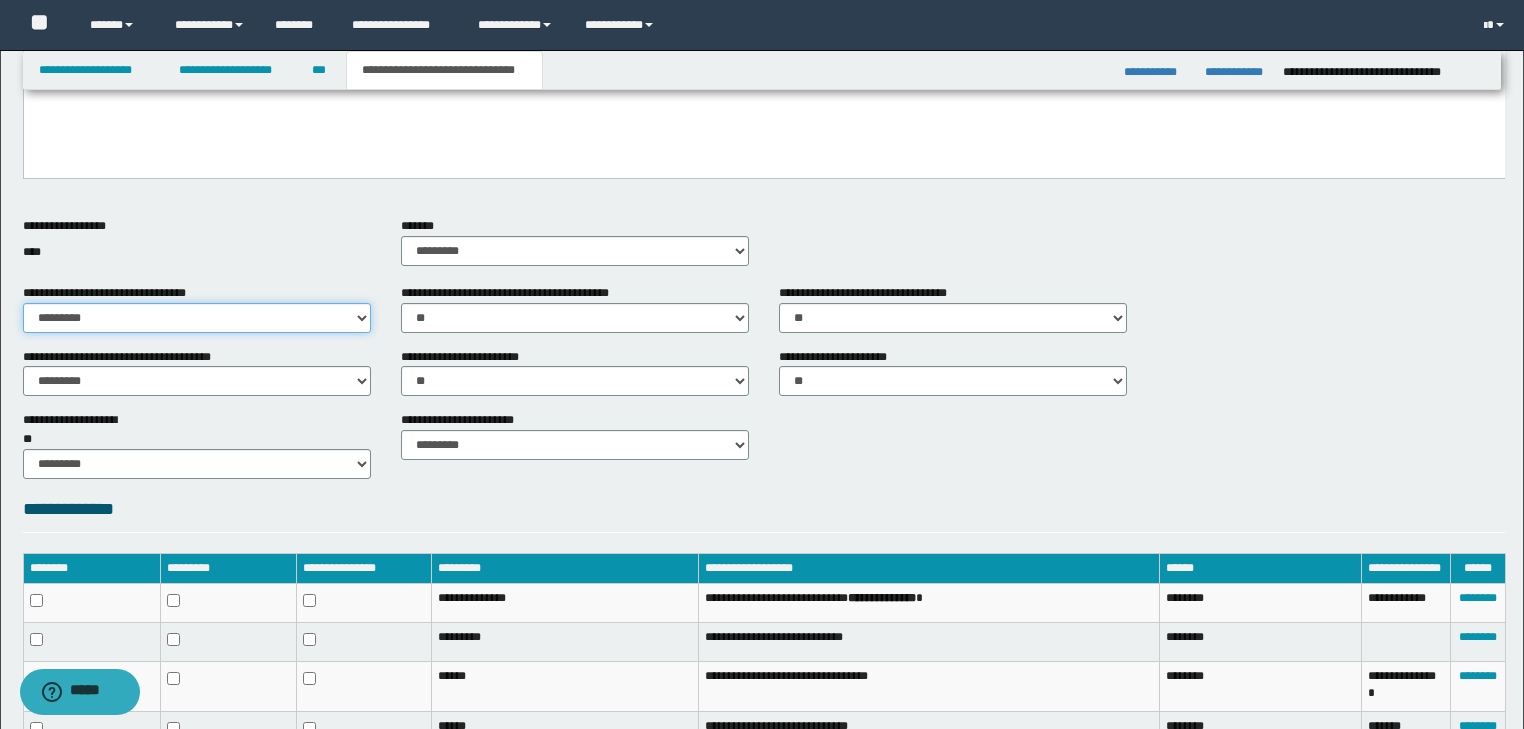 click on "*********
**
**" at bounding box center (197, 318) 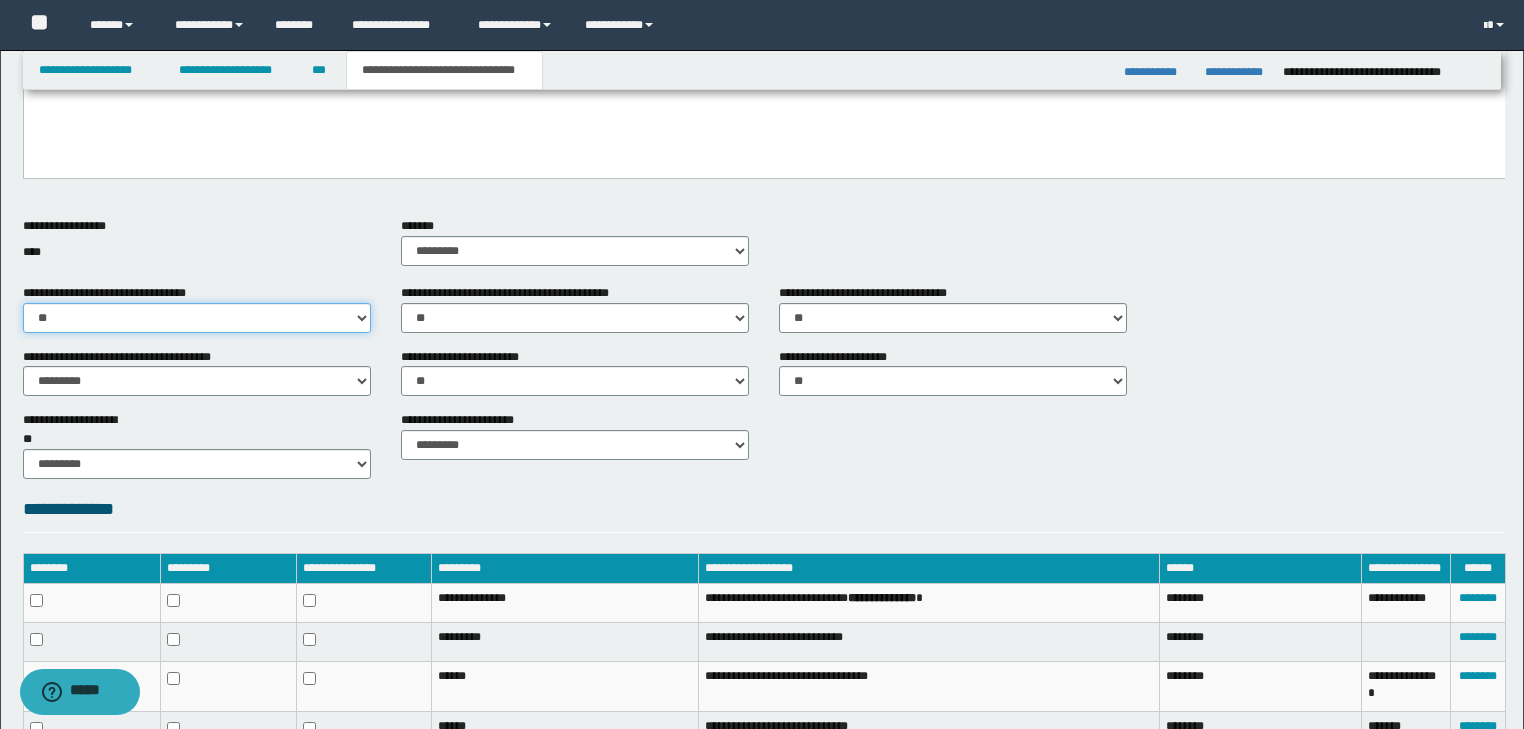 click on "*********
**
**" at bounding box center (197, 318) 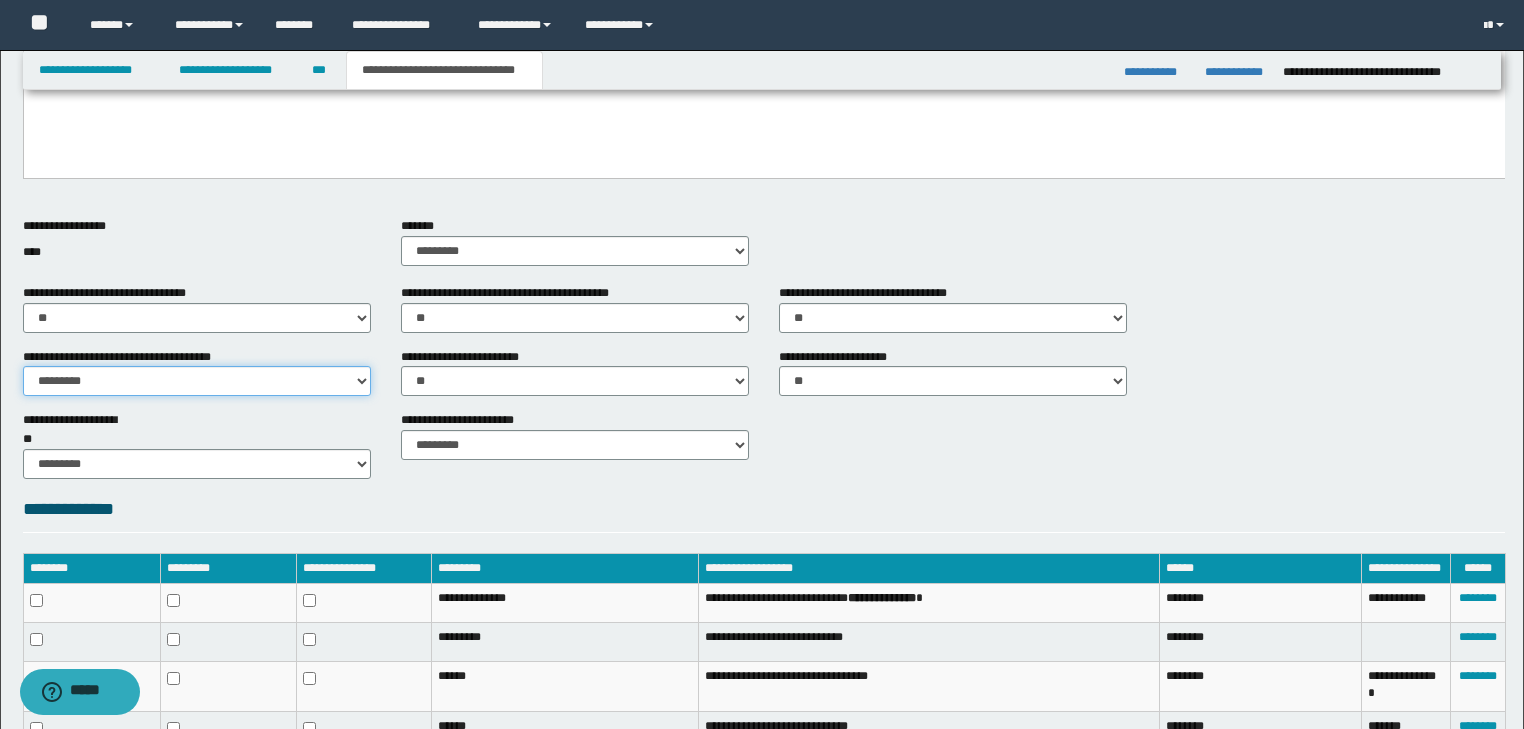 click on "*********
**
**" at bounding box center (197, 381) 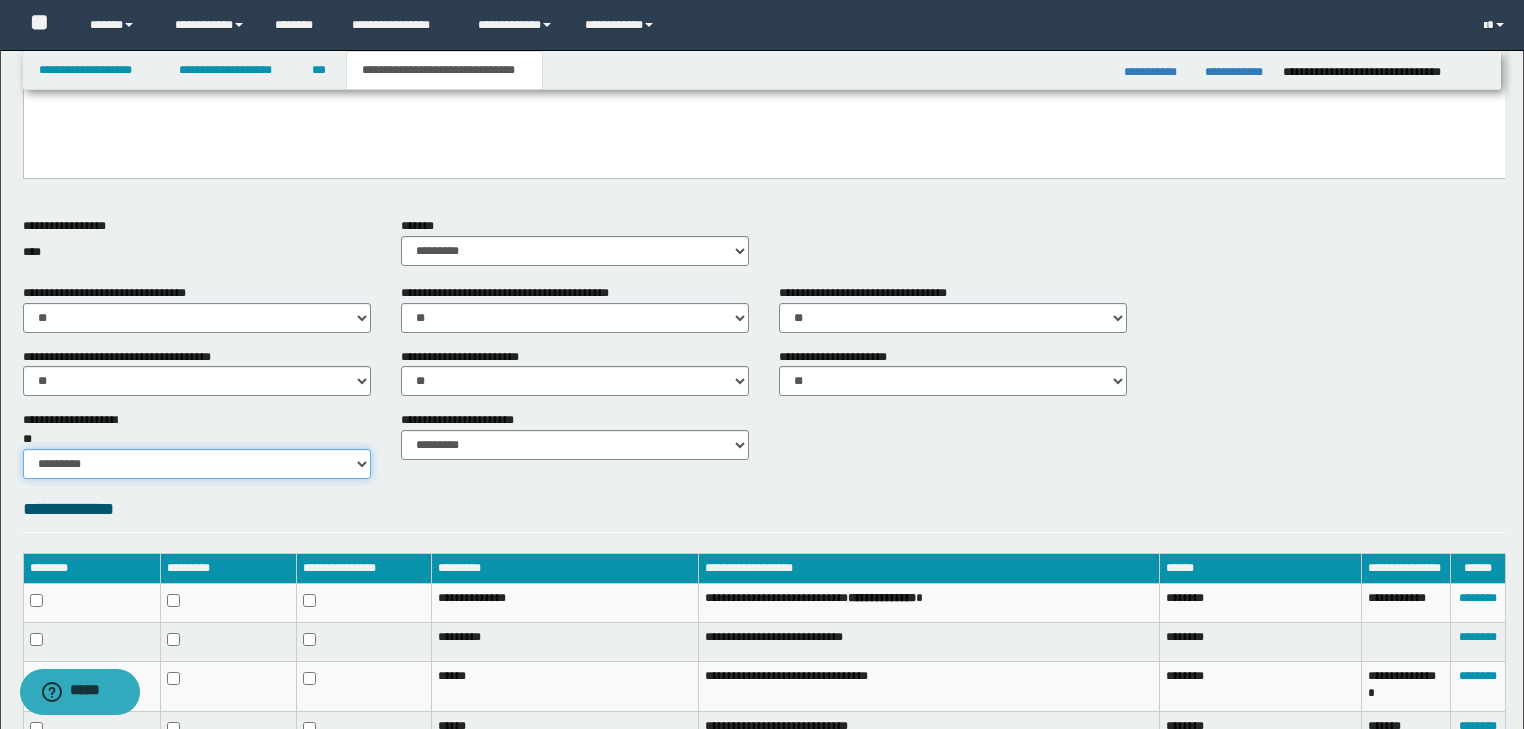 click on "*********
**
**" at bounding box center (197, 464) 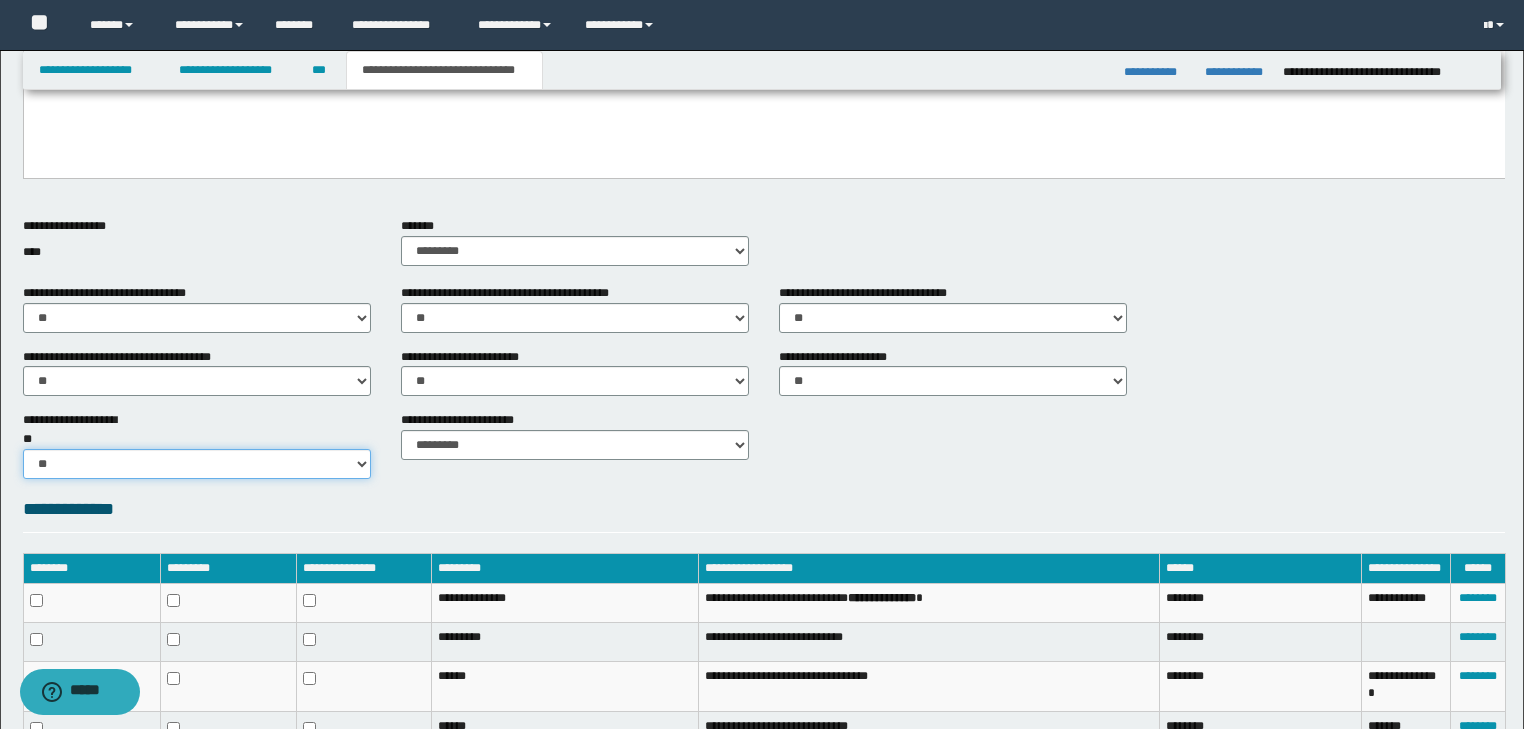 click on "*********
**
**" at bounding box center (197, 464) 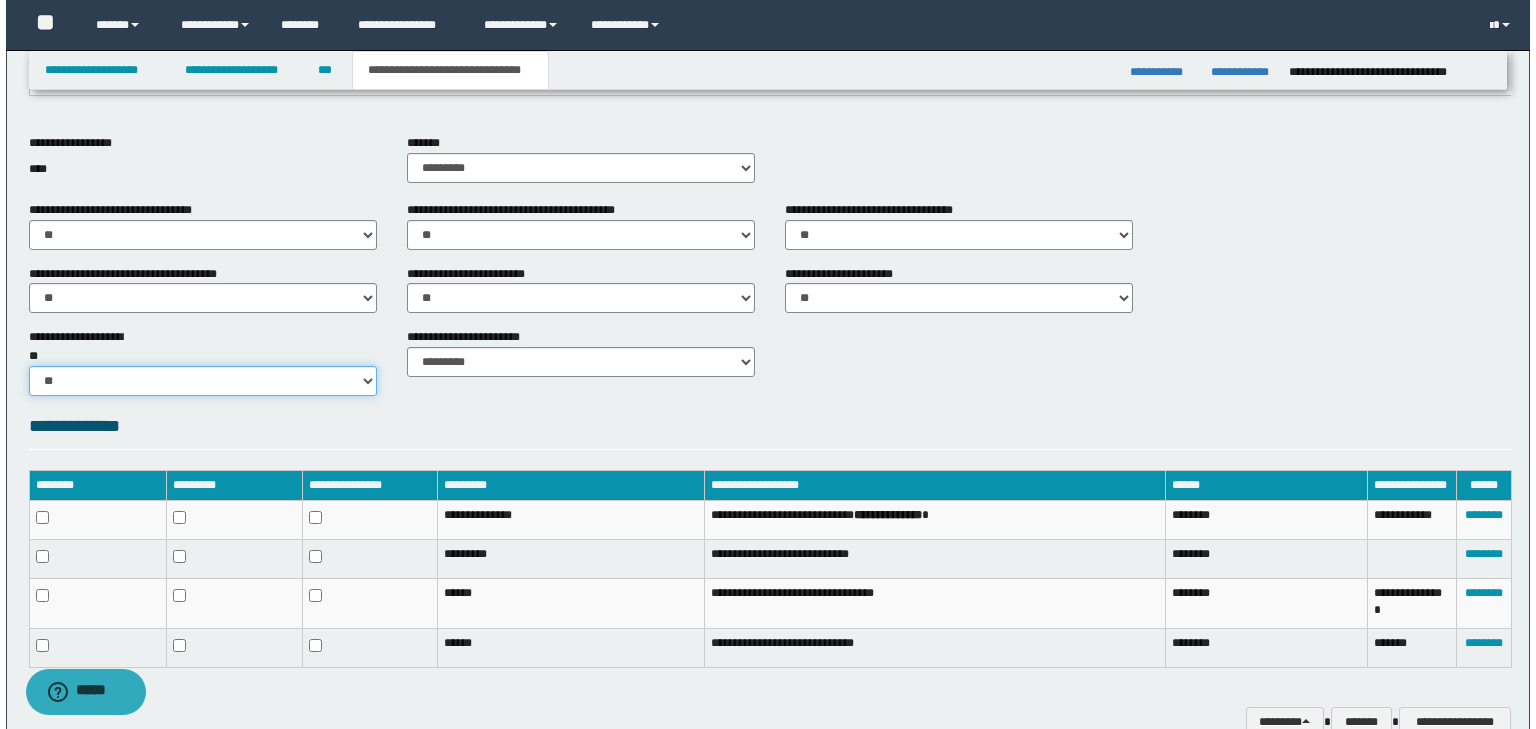 scroll, scrollTop: 746, scrollLeft: 0, axis: vertical 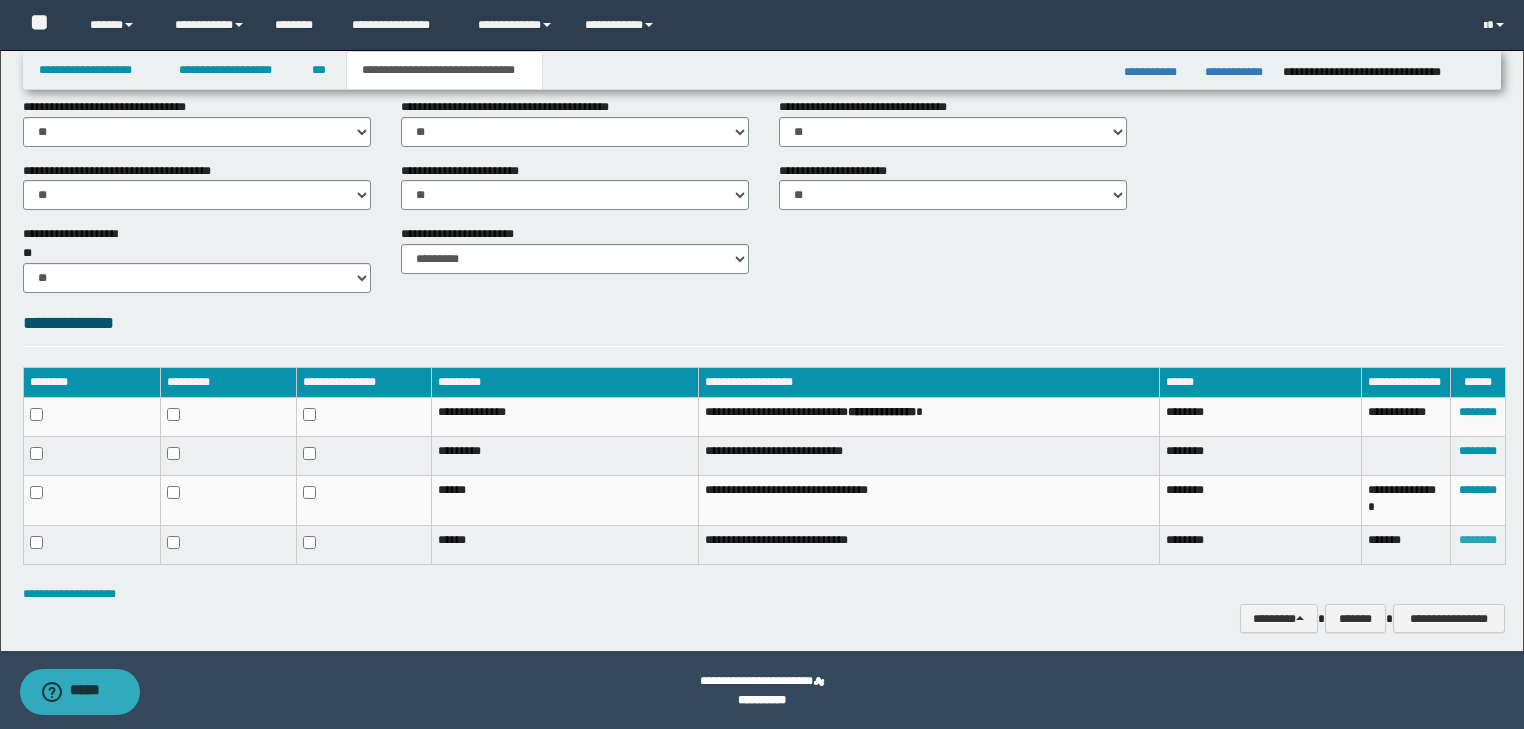 click on "********" at bounding box center (1478, 540) 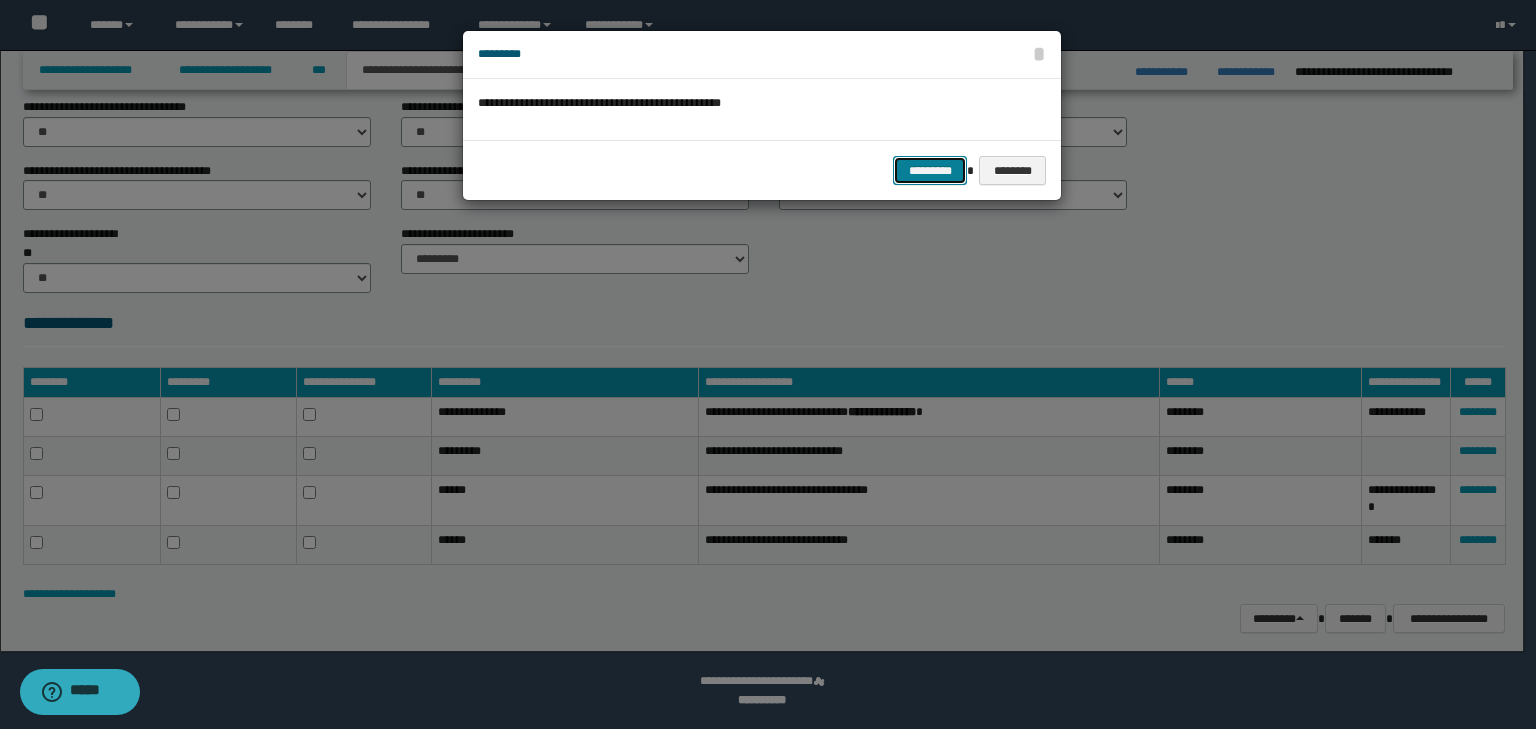 click on "*********" at bounding box center [930, 171] 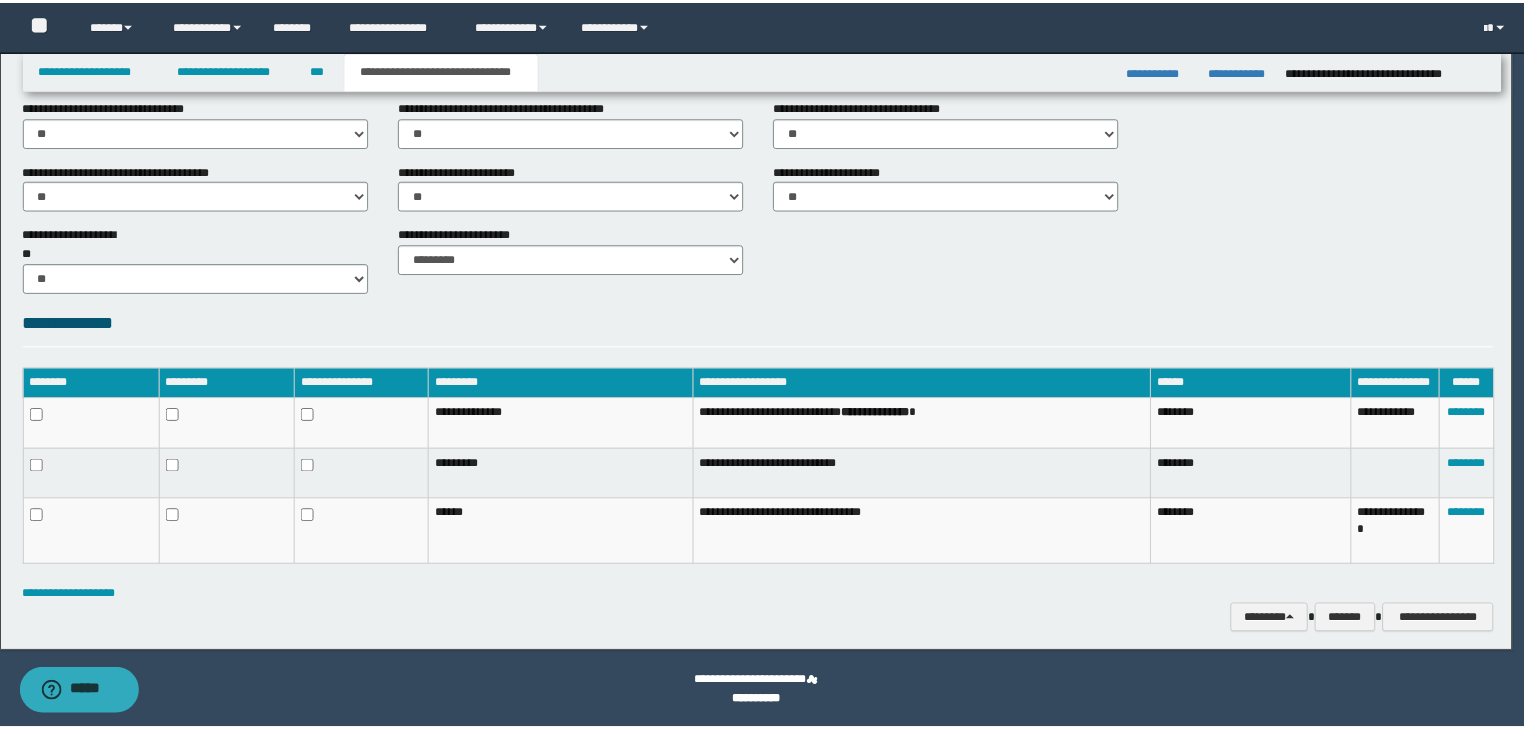 scroll, scrollTop: 712, scrollLeft: 0, axis: vertical 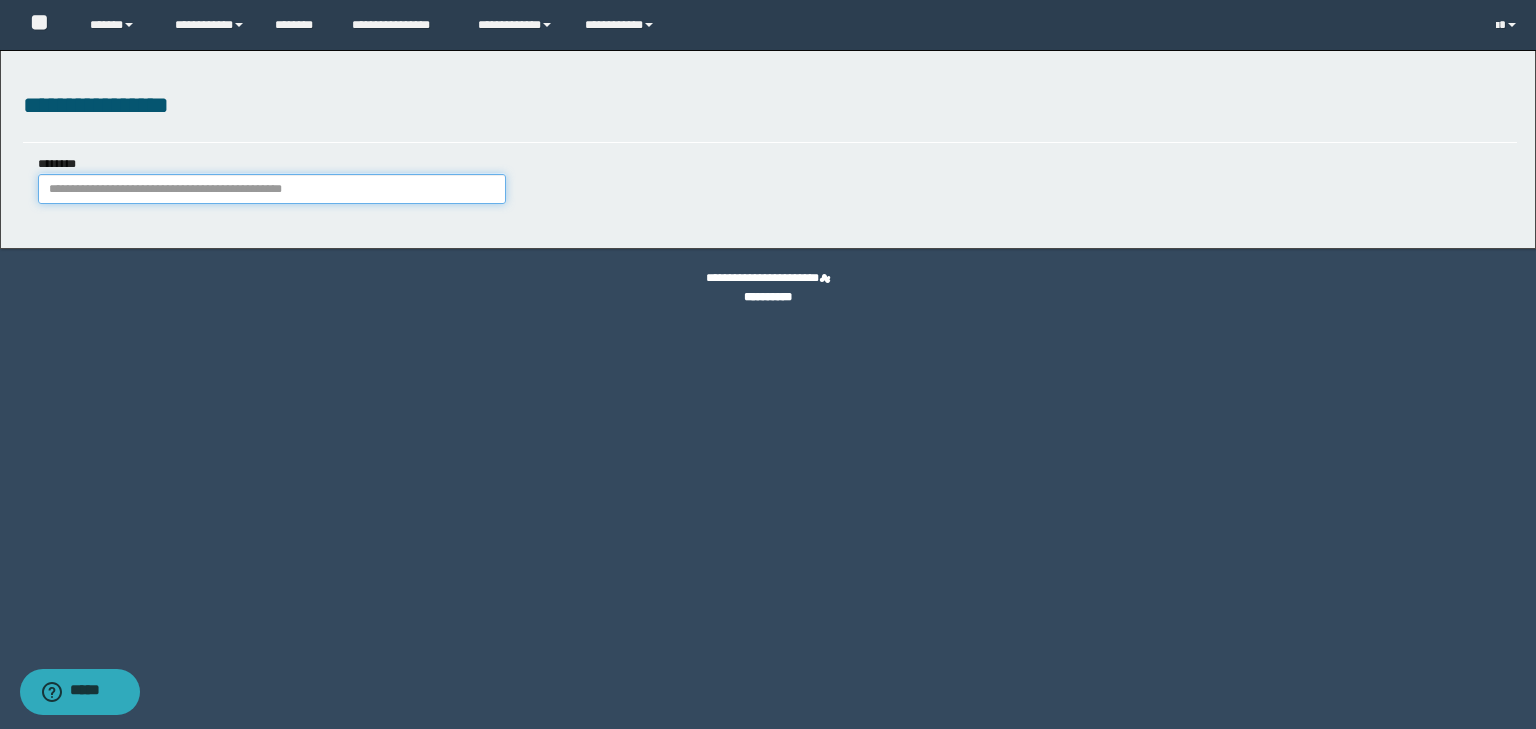 click on "********" at bounding box center [272, 189] 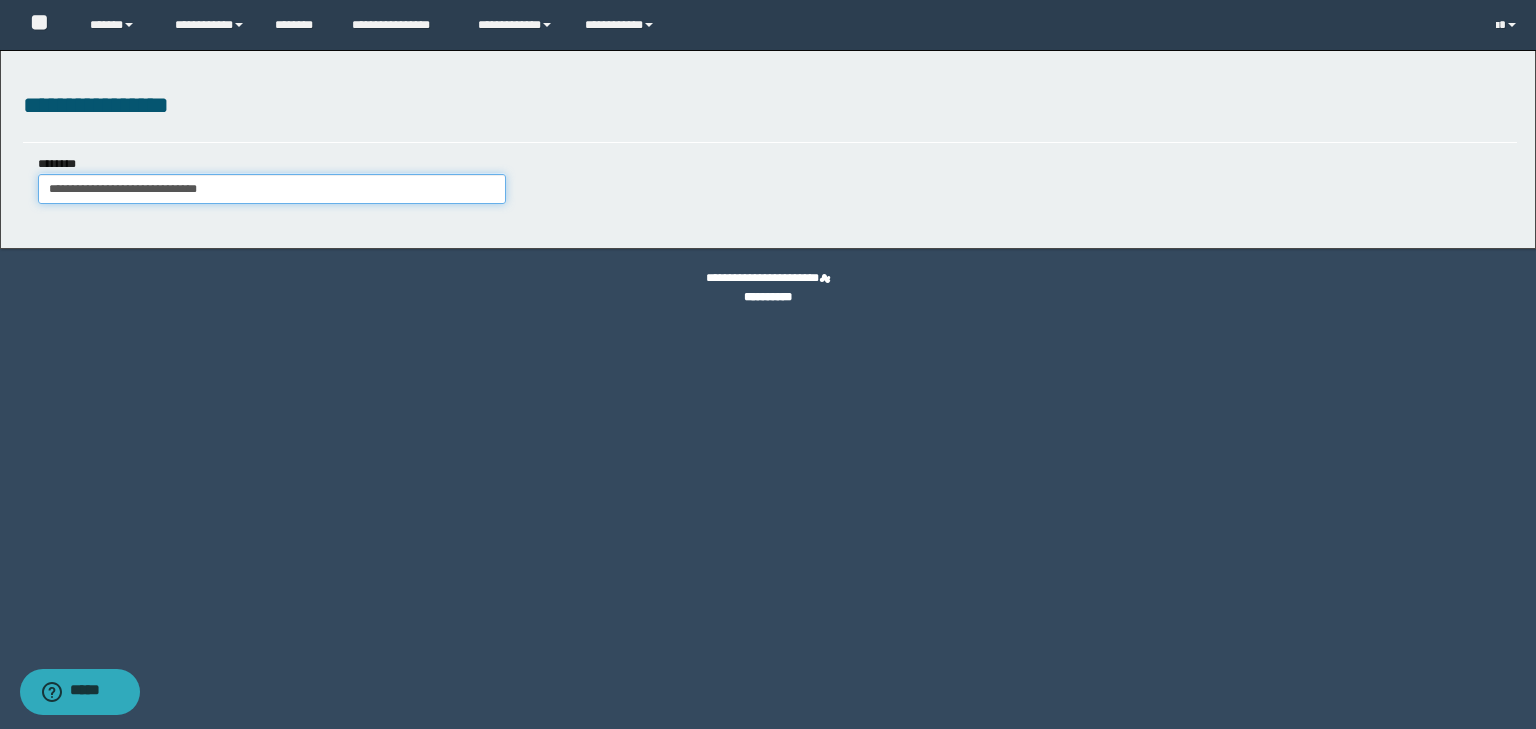 type on "**********" 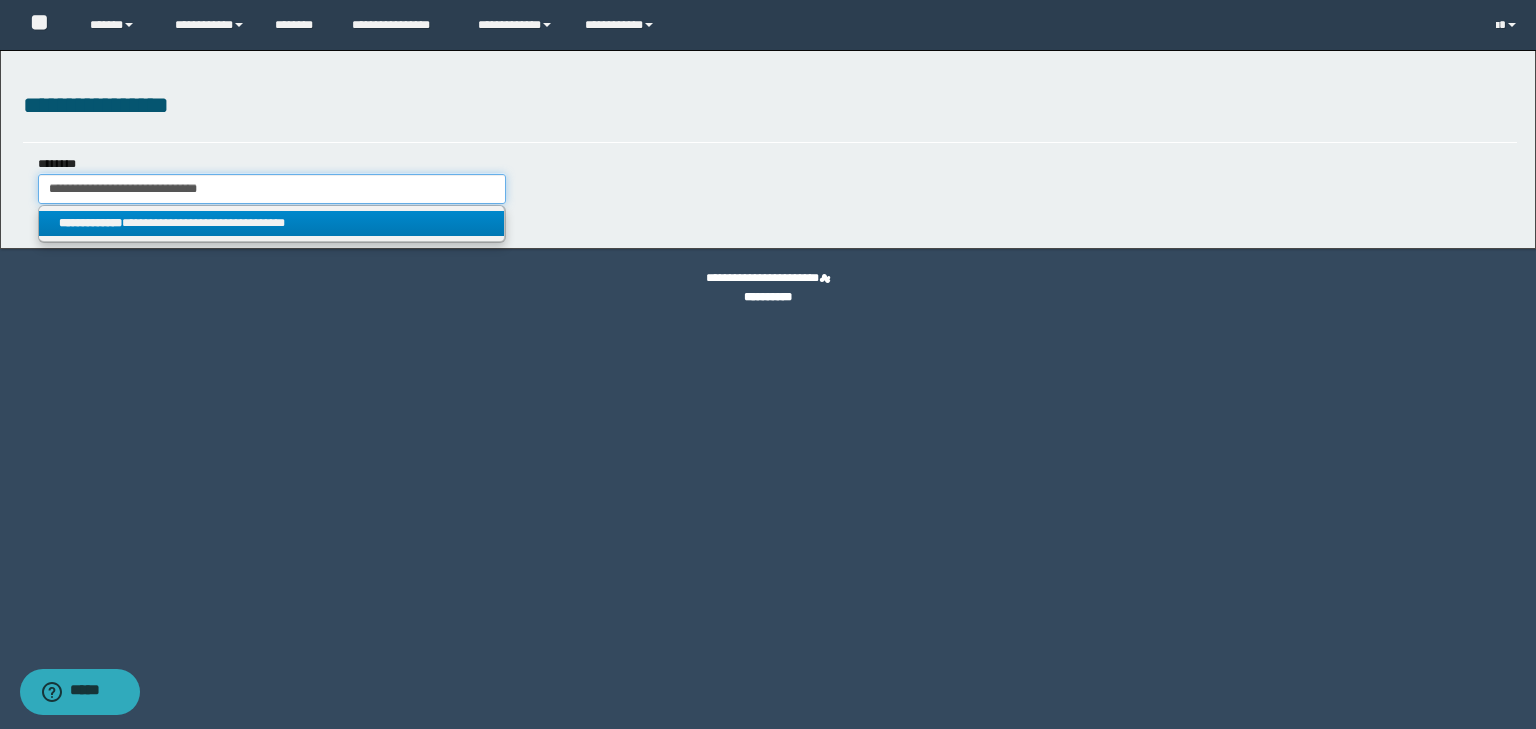 type on "**********" 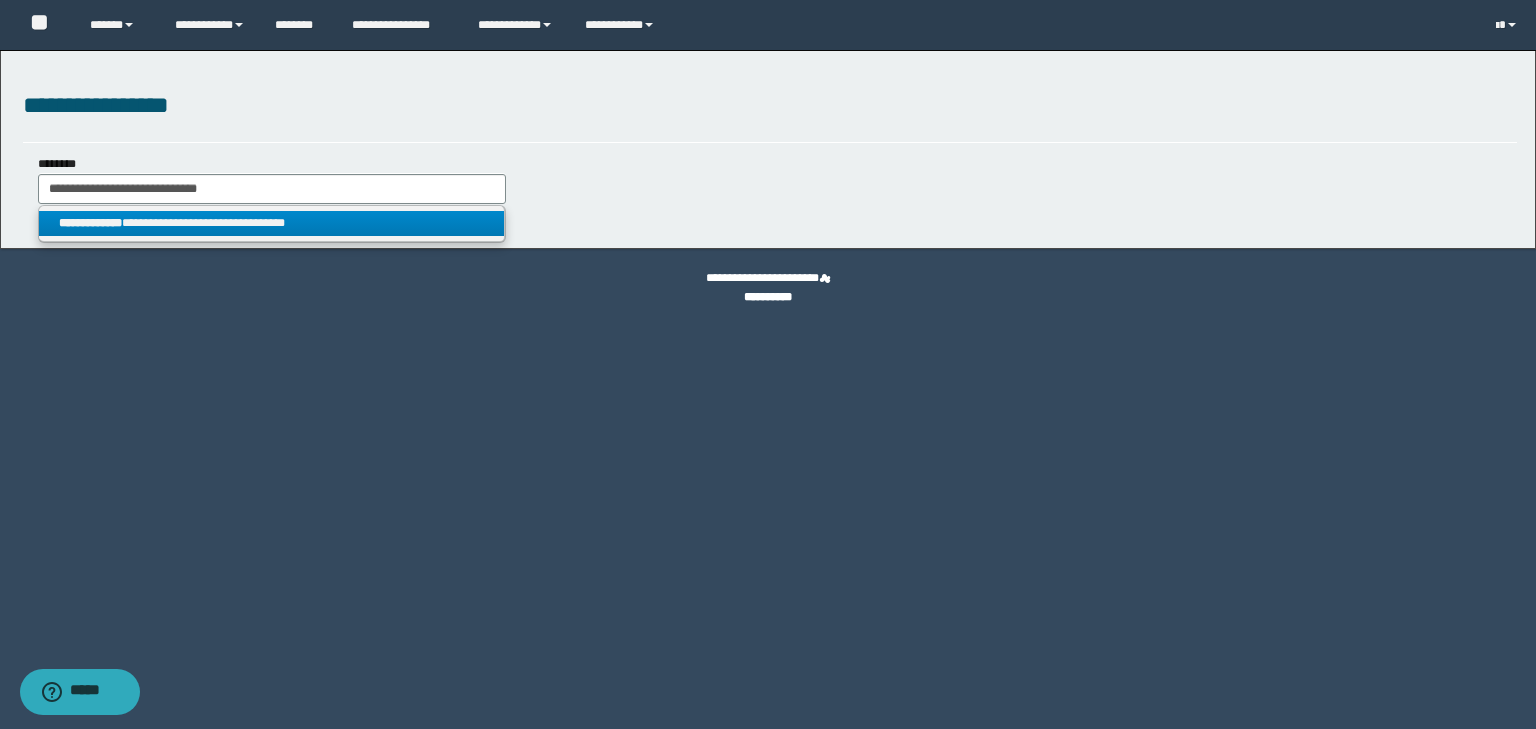 click on "**********" at bounding box center [272, 223] 